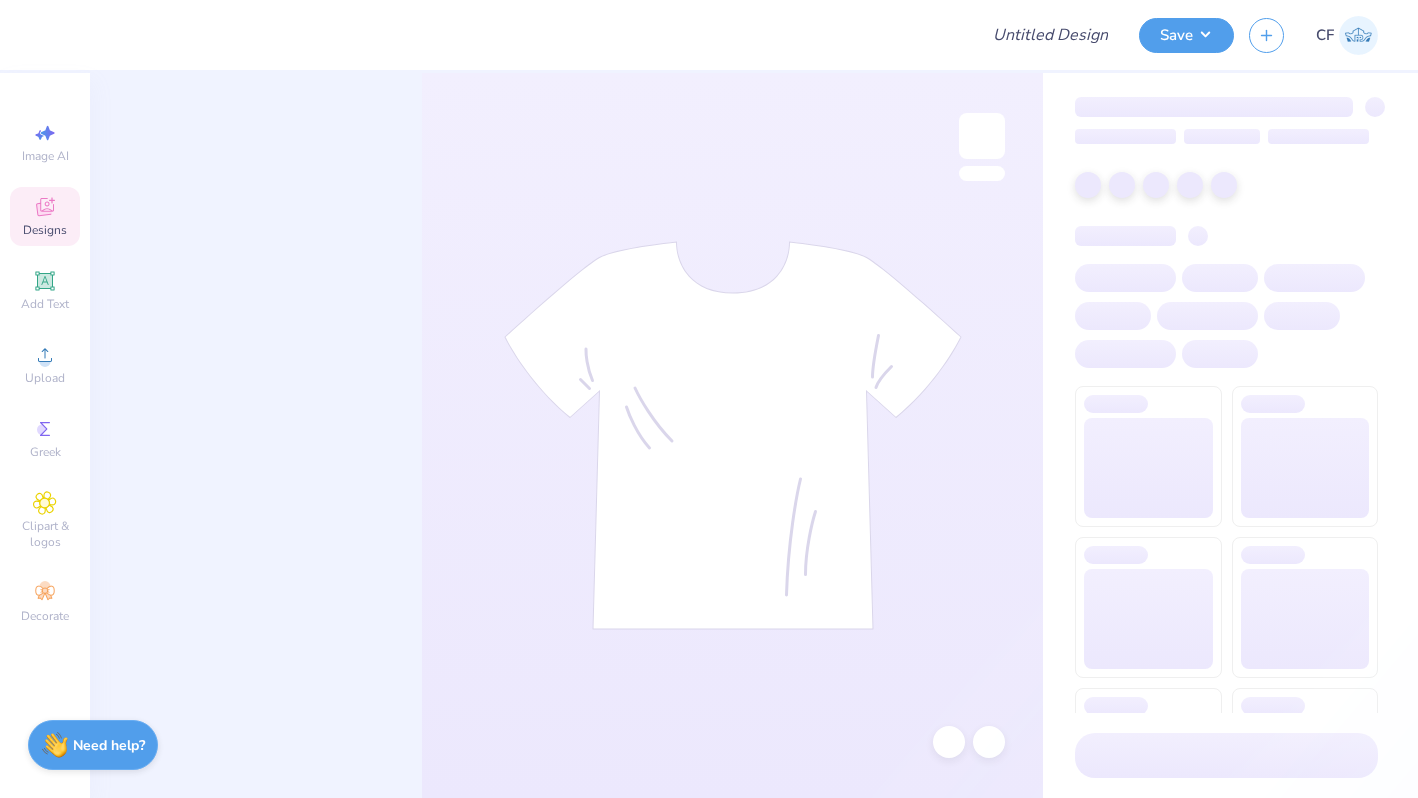 scroll, scrollTop: 0, scrollLeft: 0, axis: both 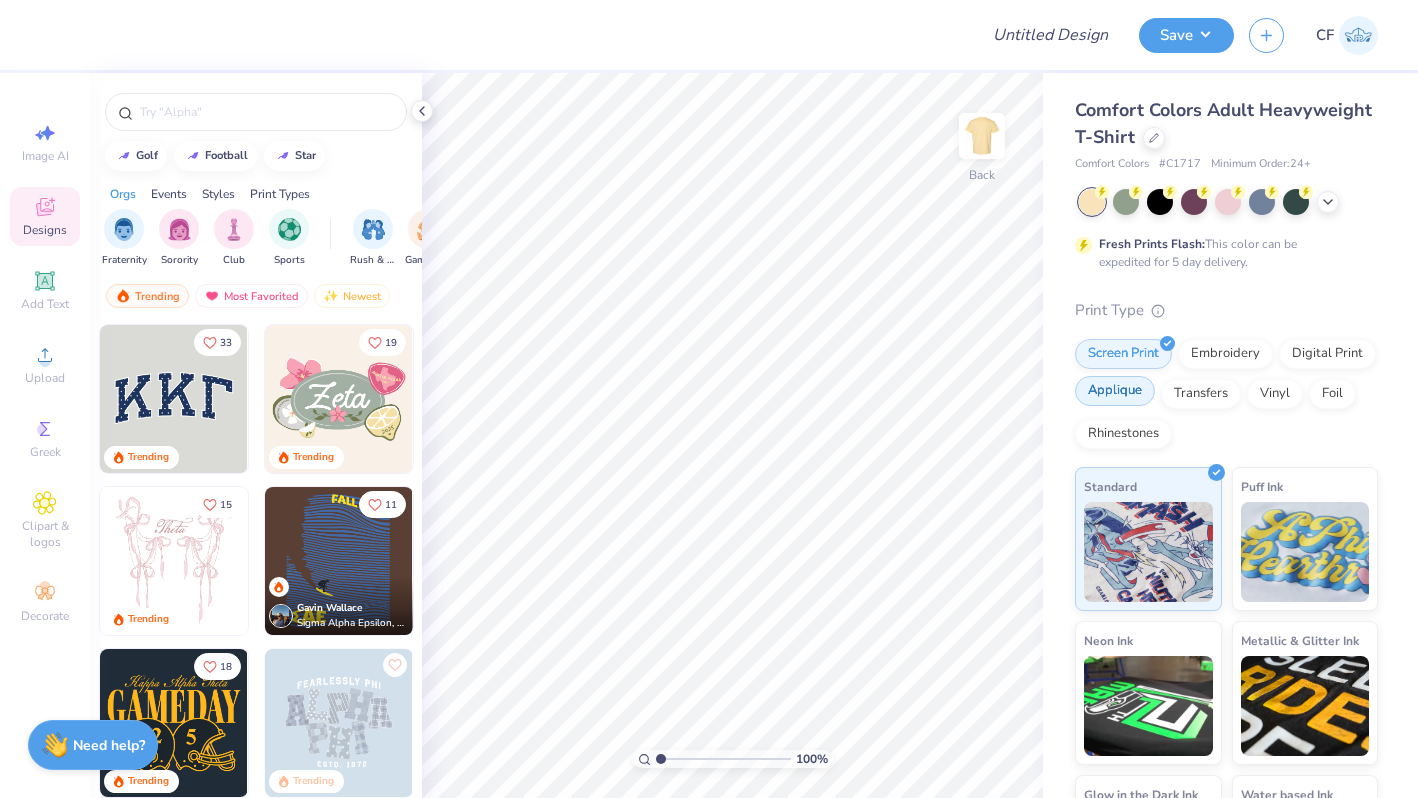 click at bounding box center [1149, 381] 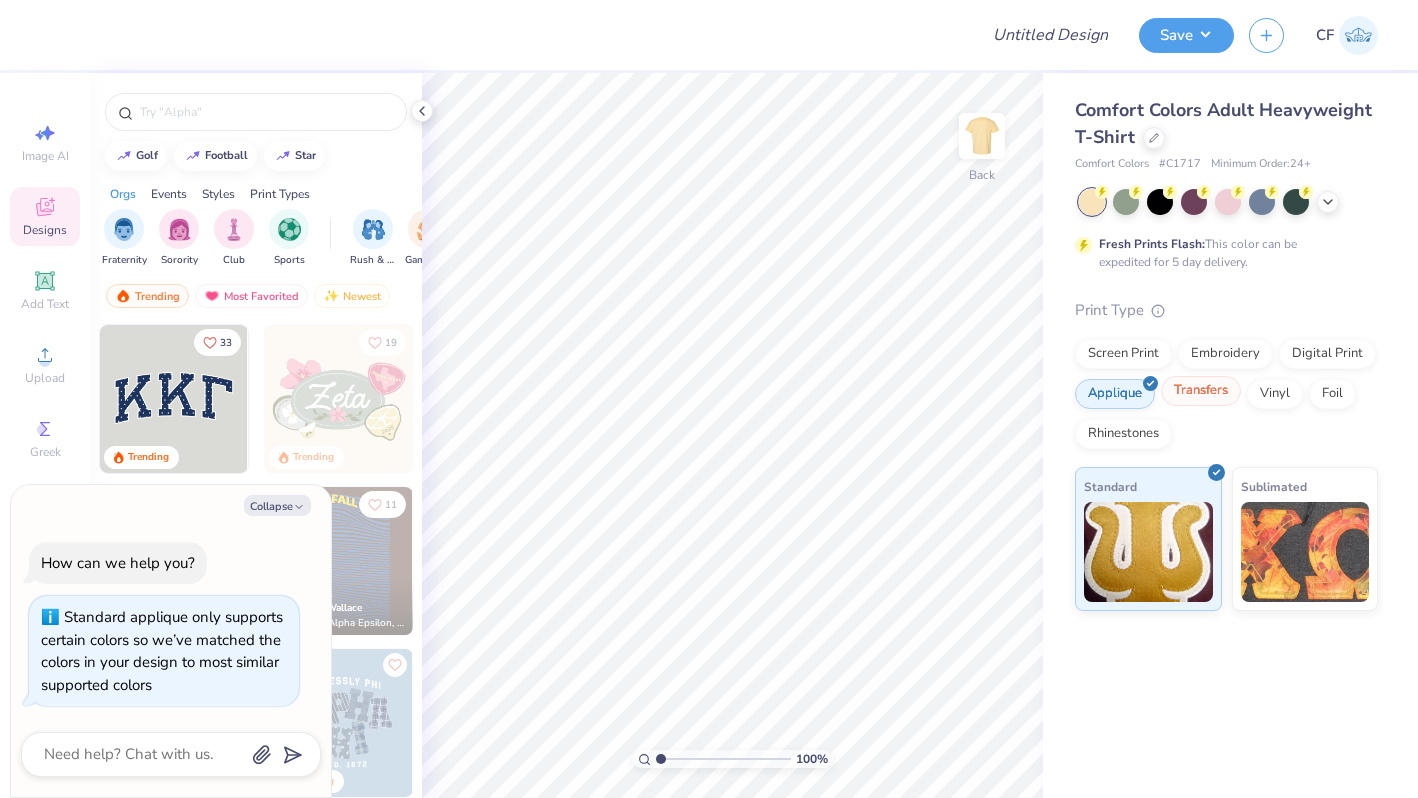 click on "Transfers" at bounding box center [1201, 391] 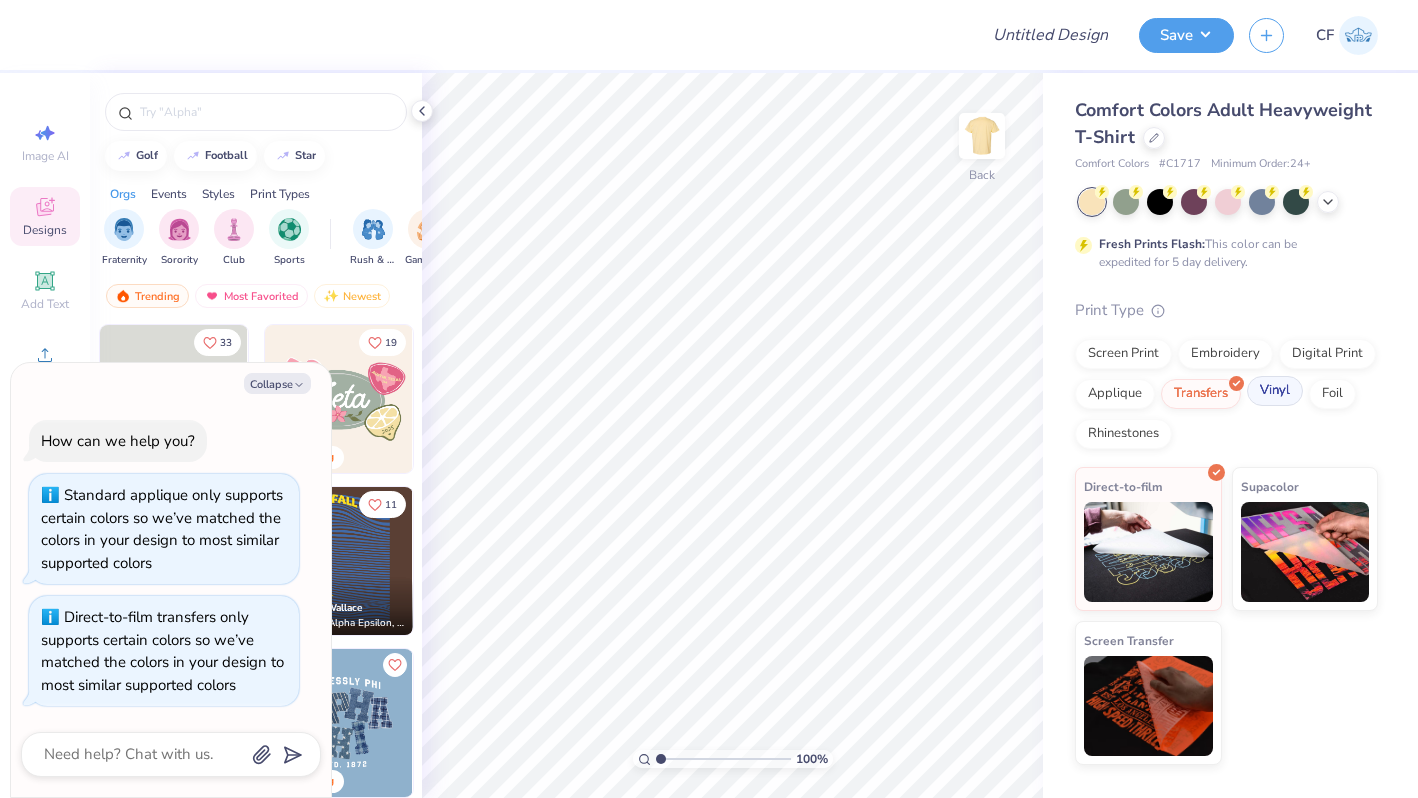 click on "Vinyl" at bounding box center [1275, 391] 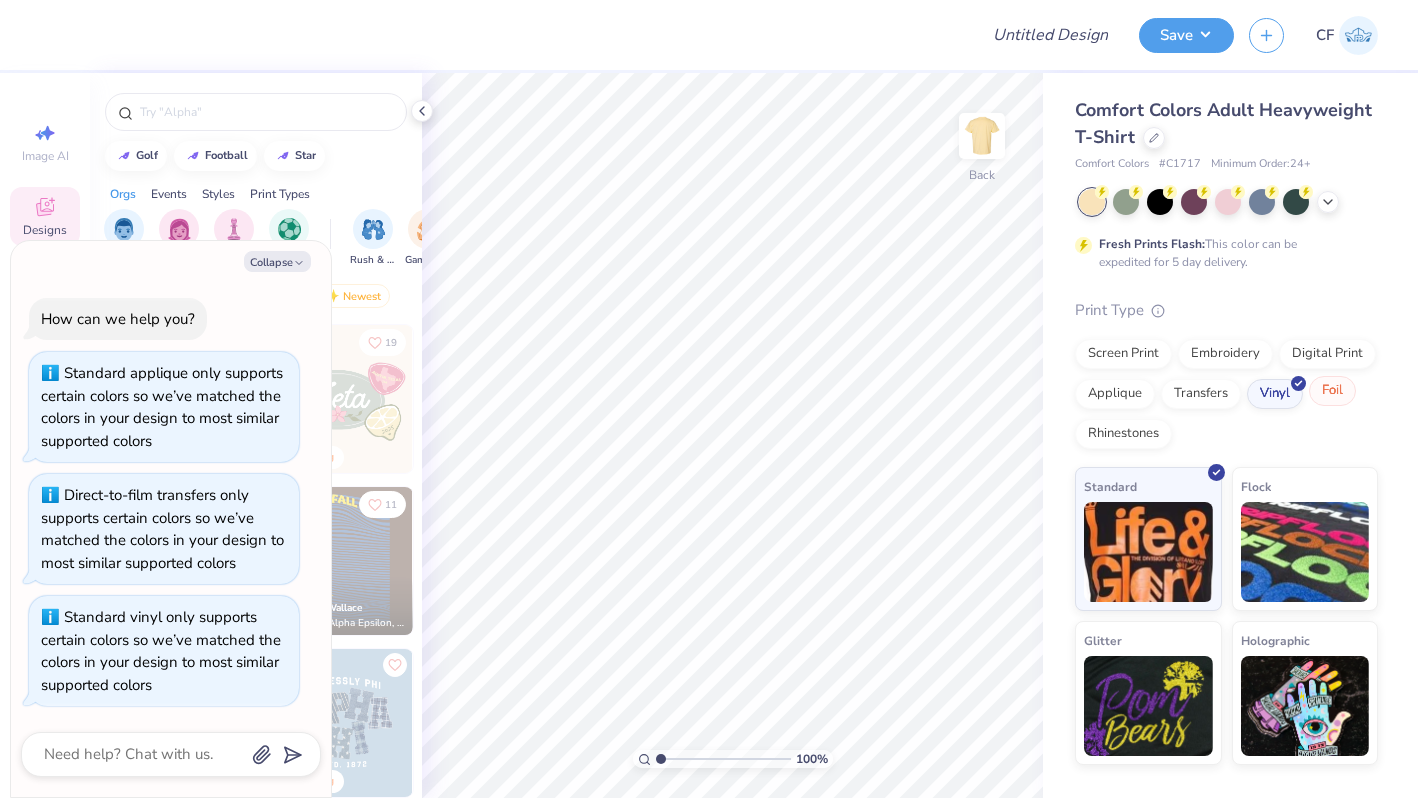 click on "Foil" at bounding box center [1332, 391] 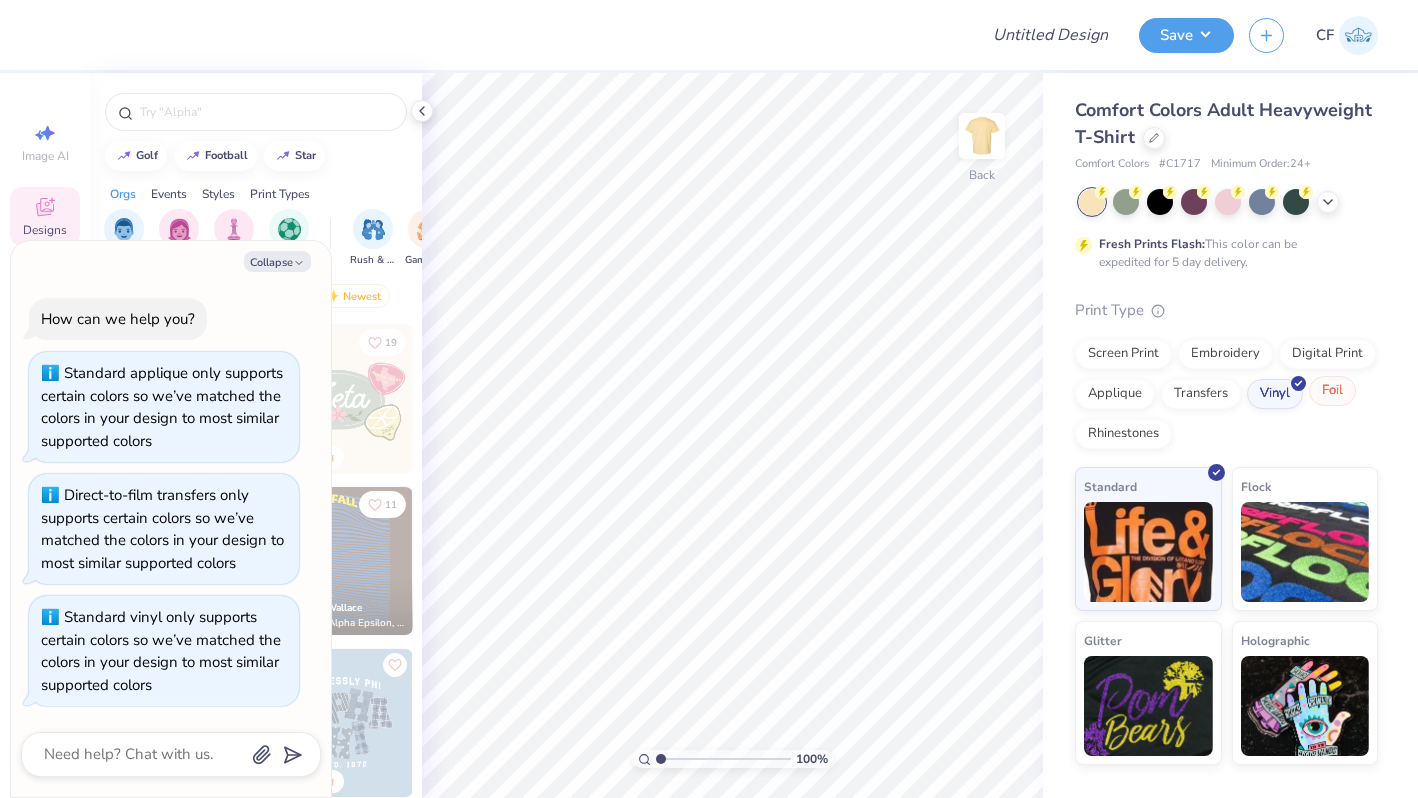 scroll, scrollTop: 78, scrollLeft: 0, axis: vertical 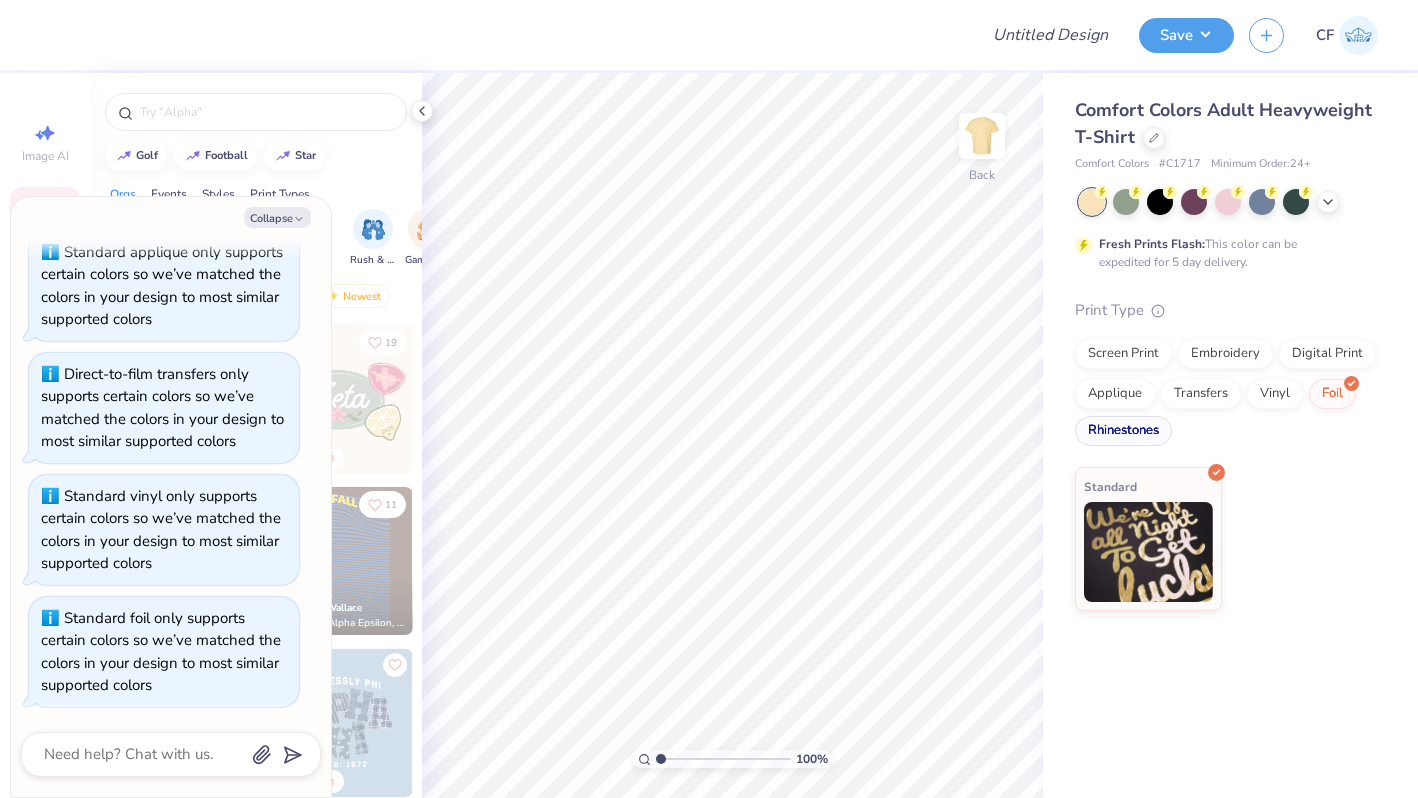 click on "Rhinestones" at bounding box center [1123, 431] 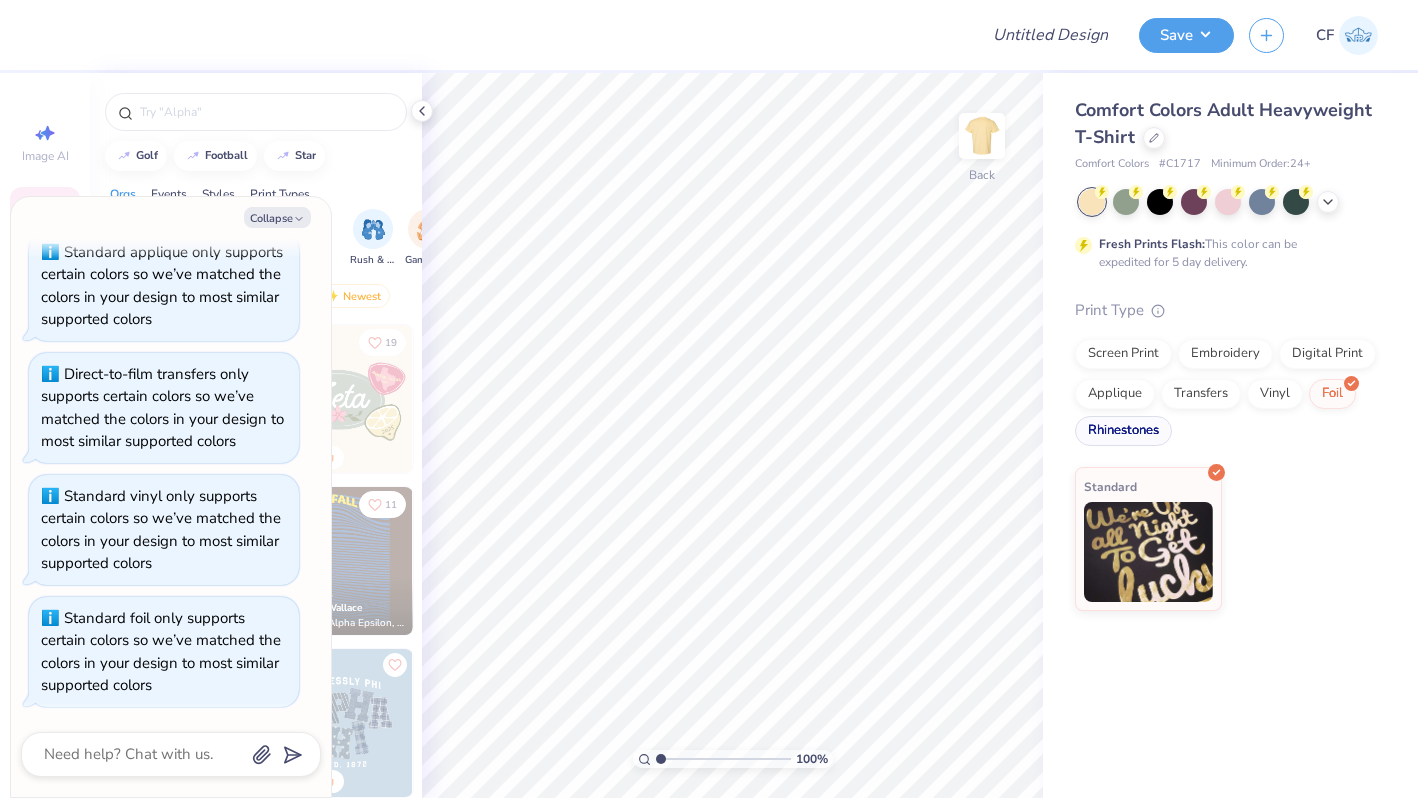 scroll, scrollTop: 200, scrollLeft: 0, axis: vertical 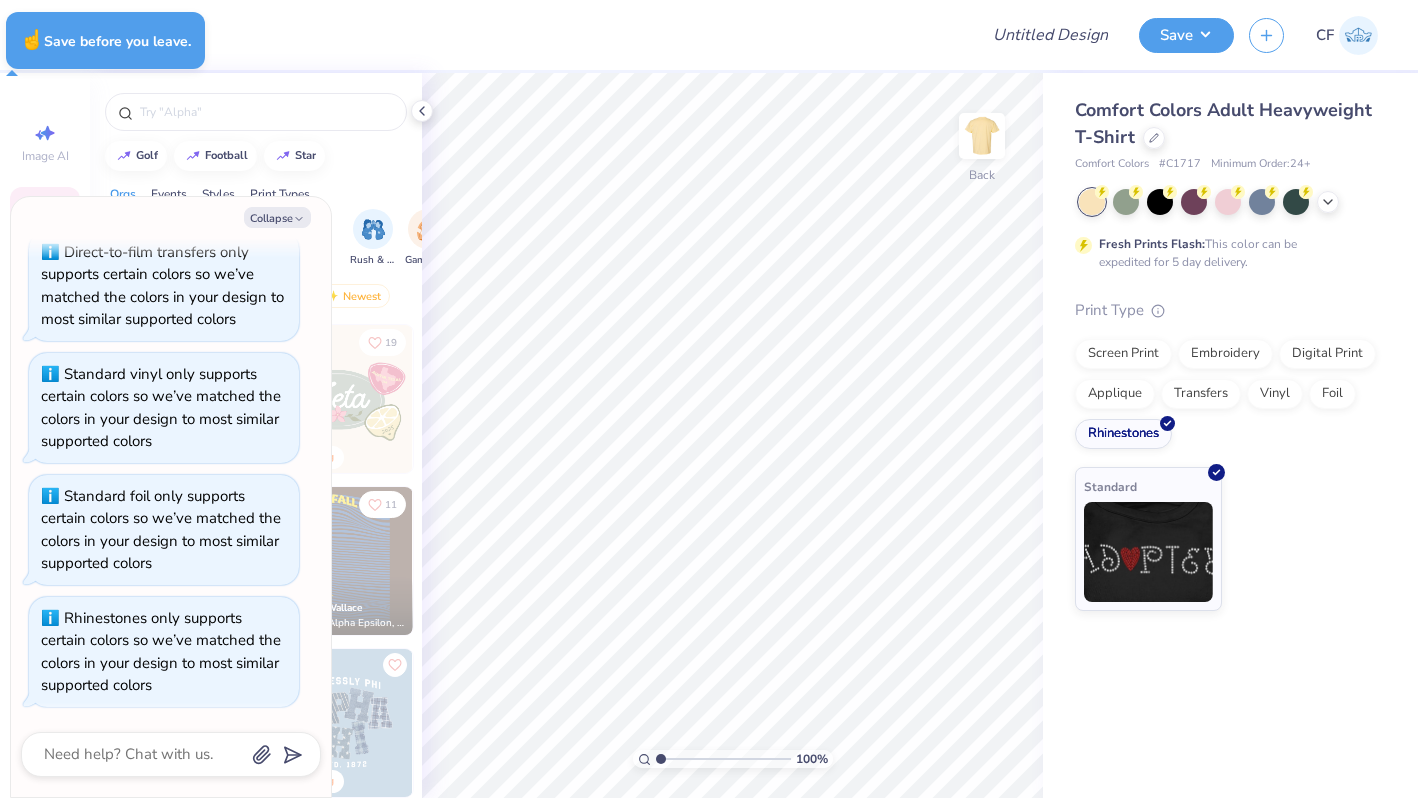 type on "x" 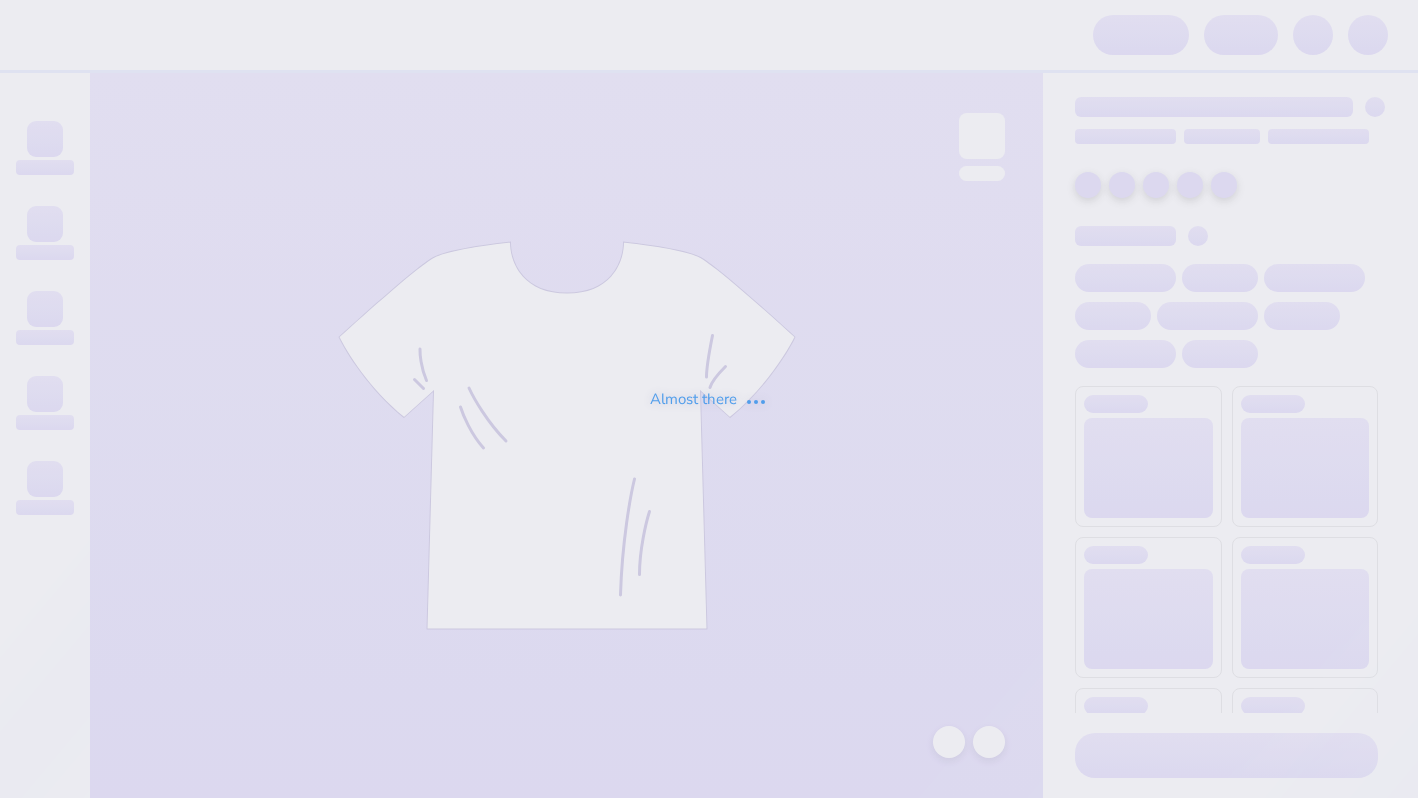 scroll, scrollTop: 0, scrollLeft: 0, axis: both 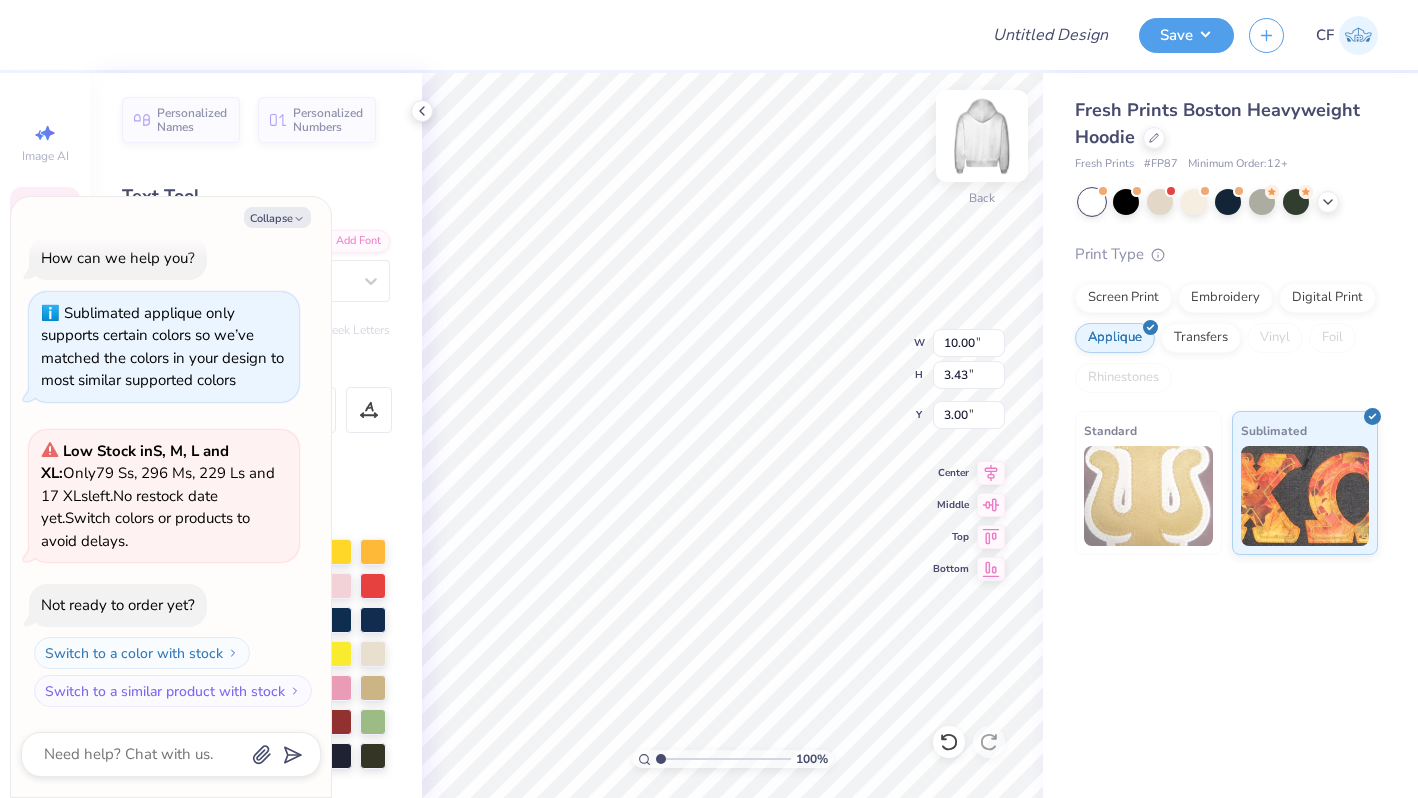 type on "x" 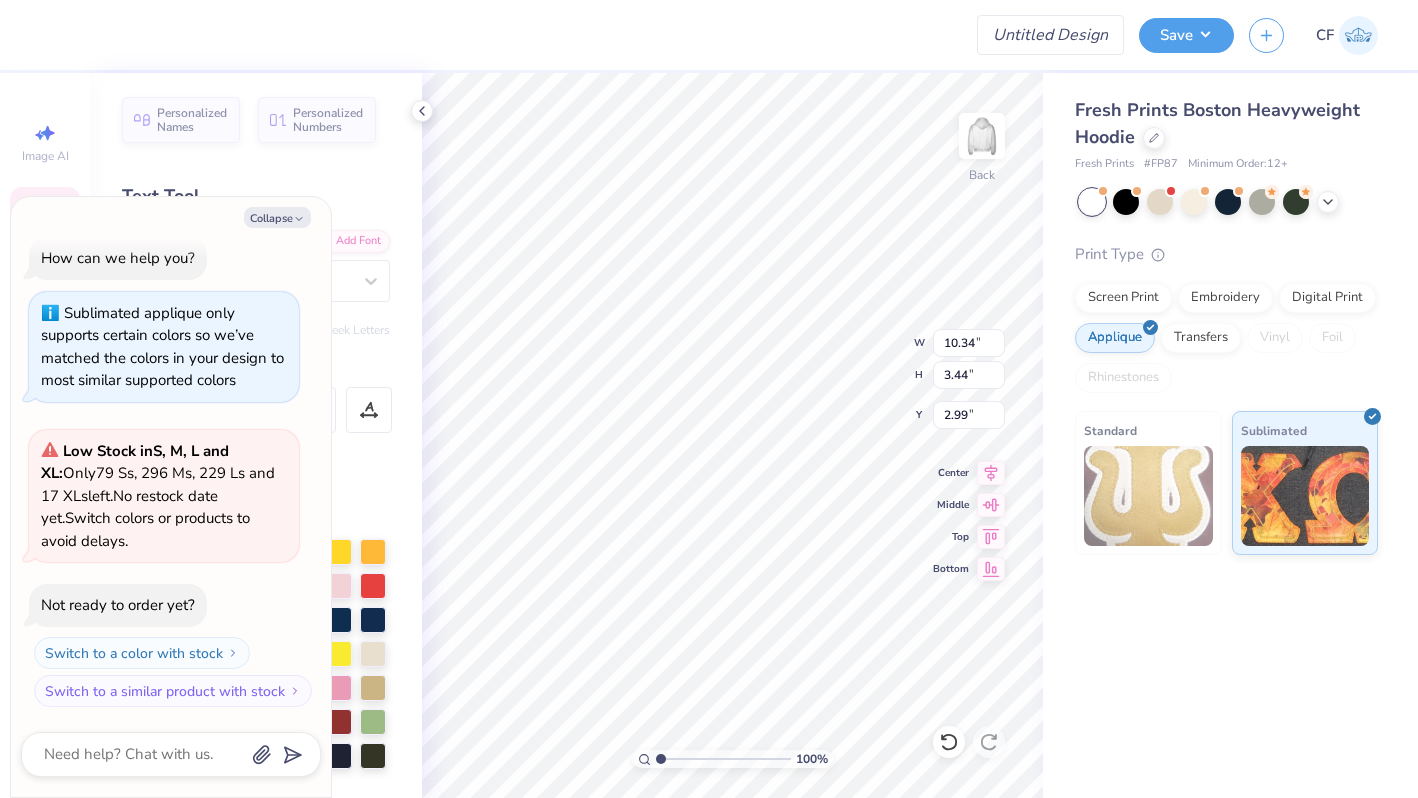 type on "x" 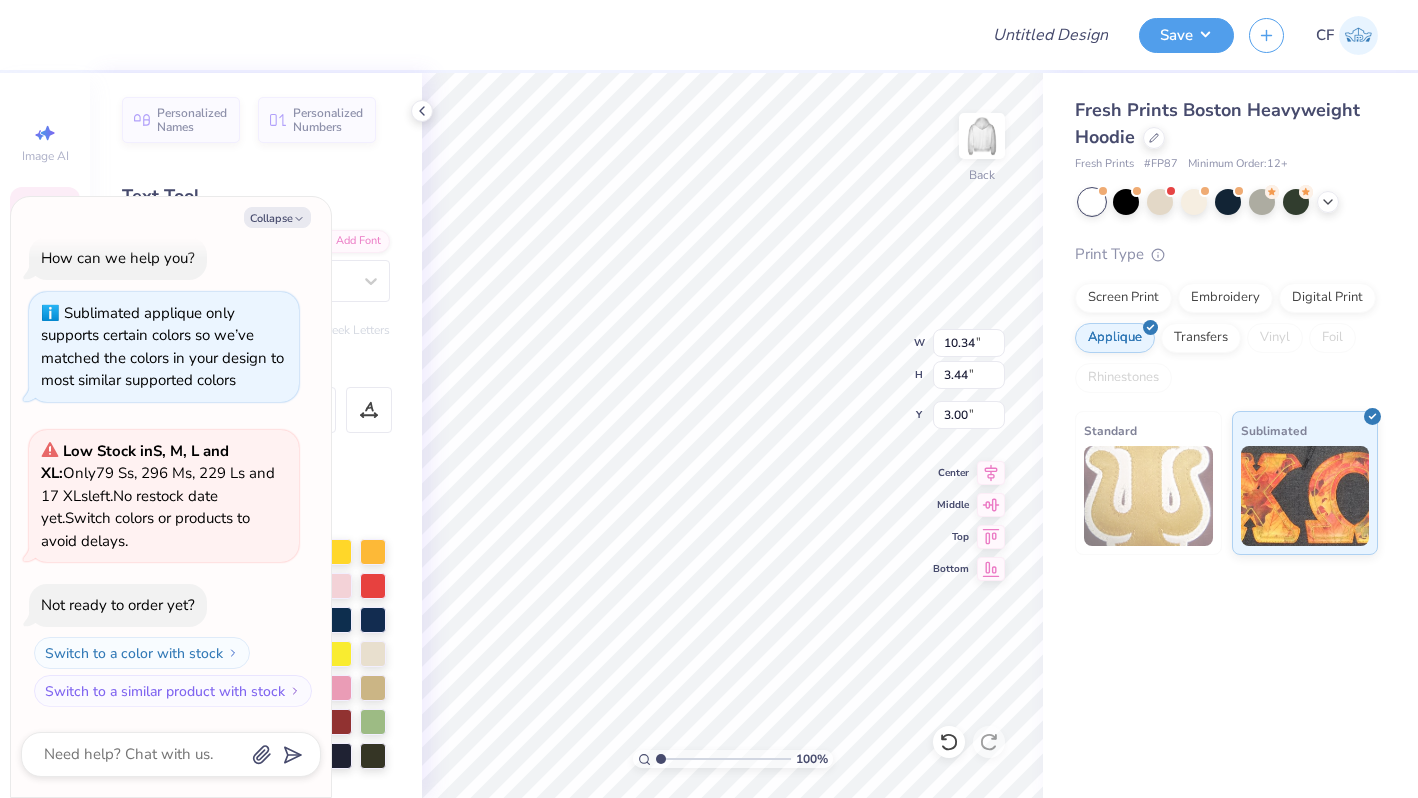 type on "x" 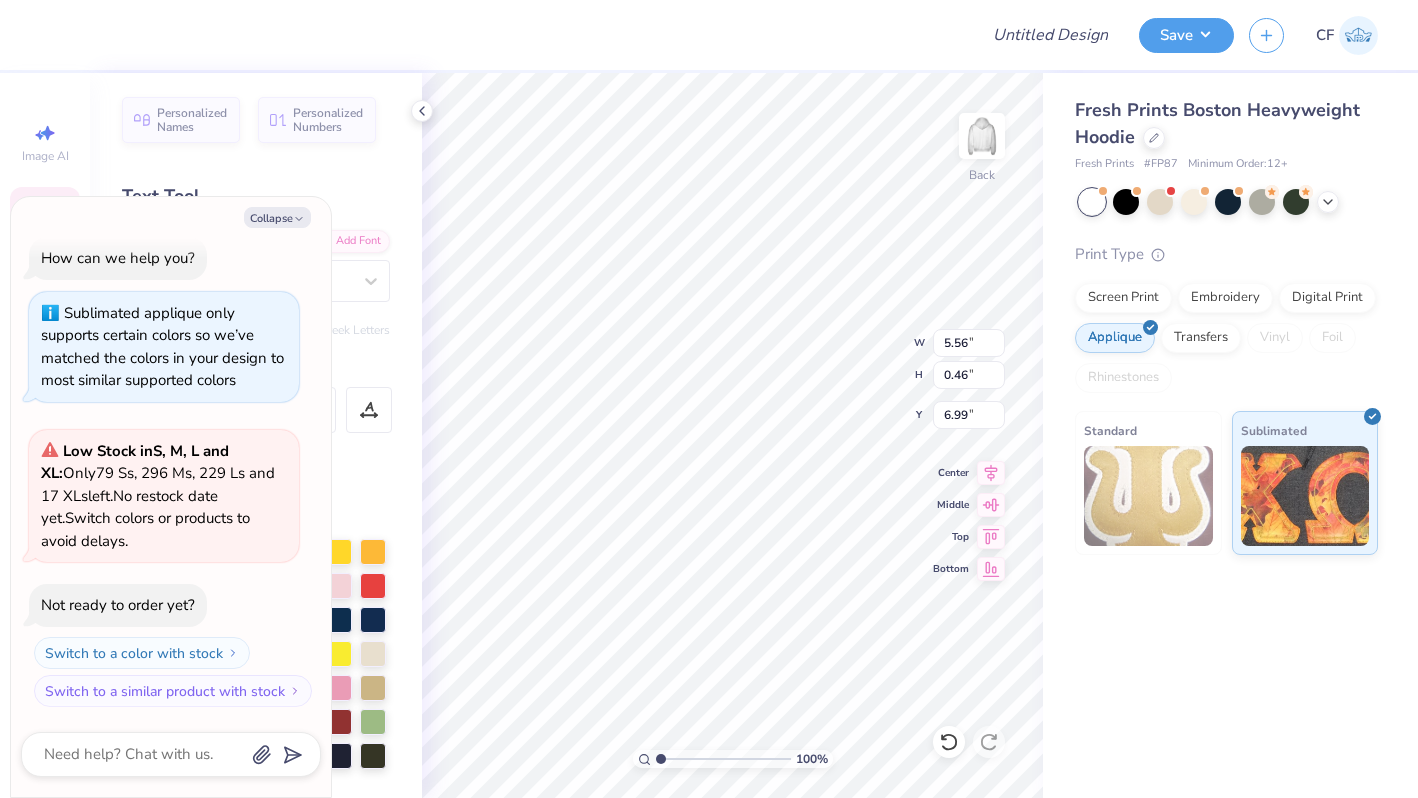 type on "x" 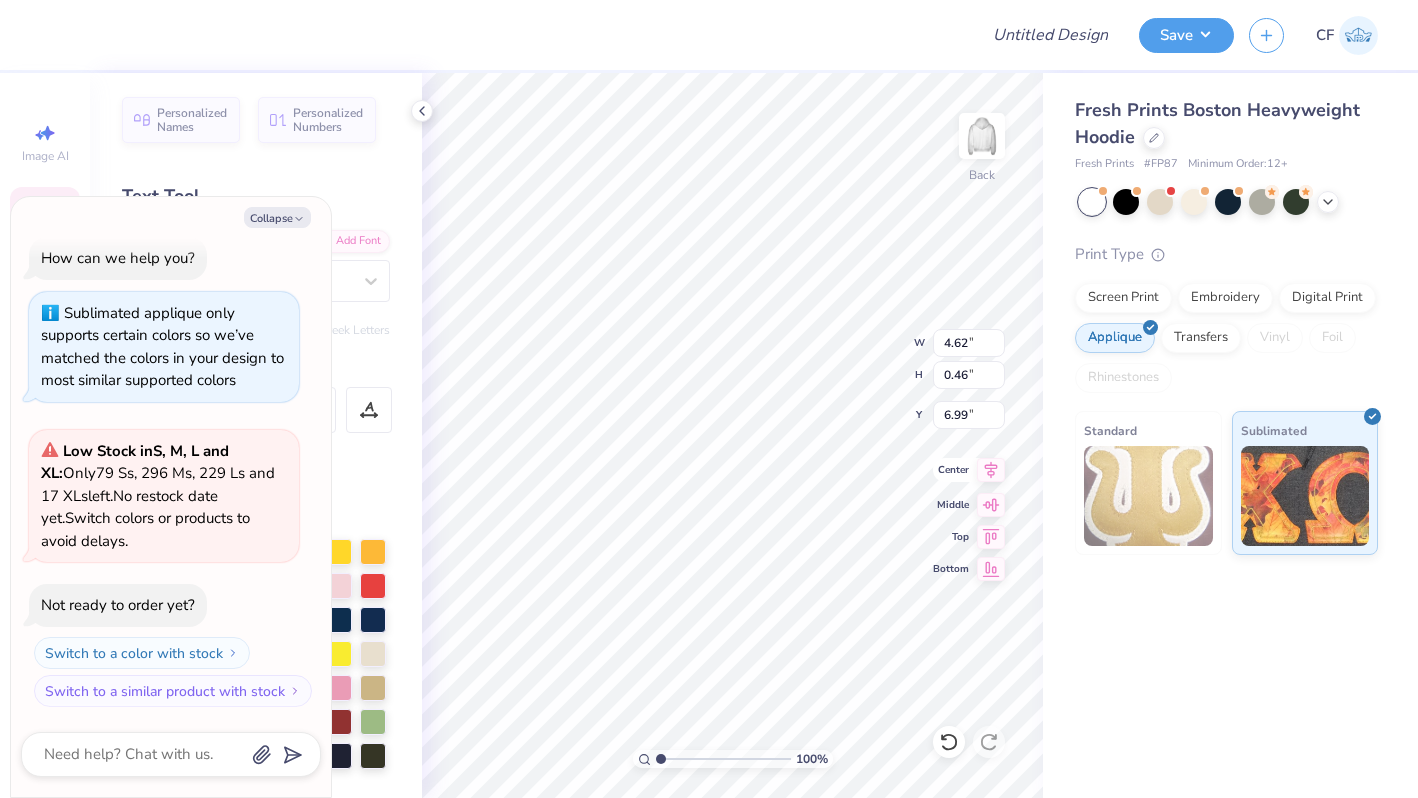 click 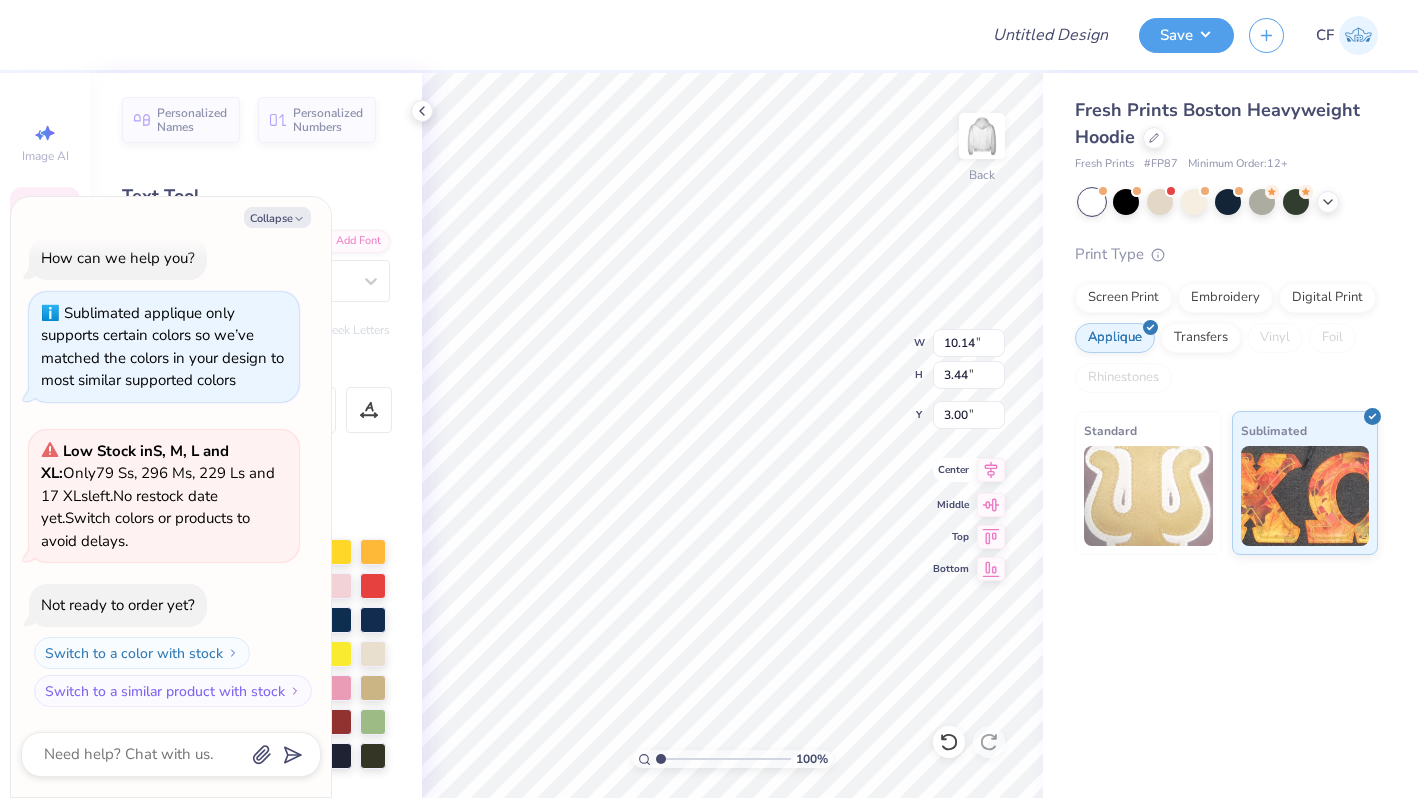 click 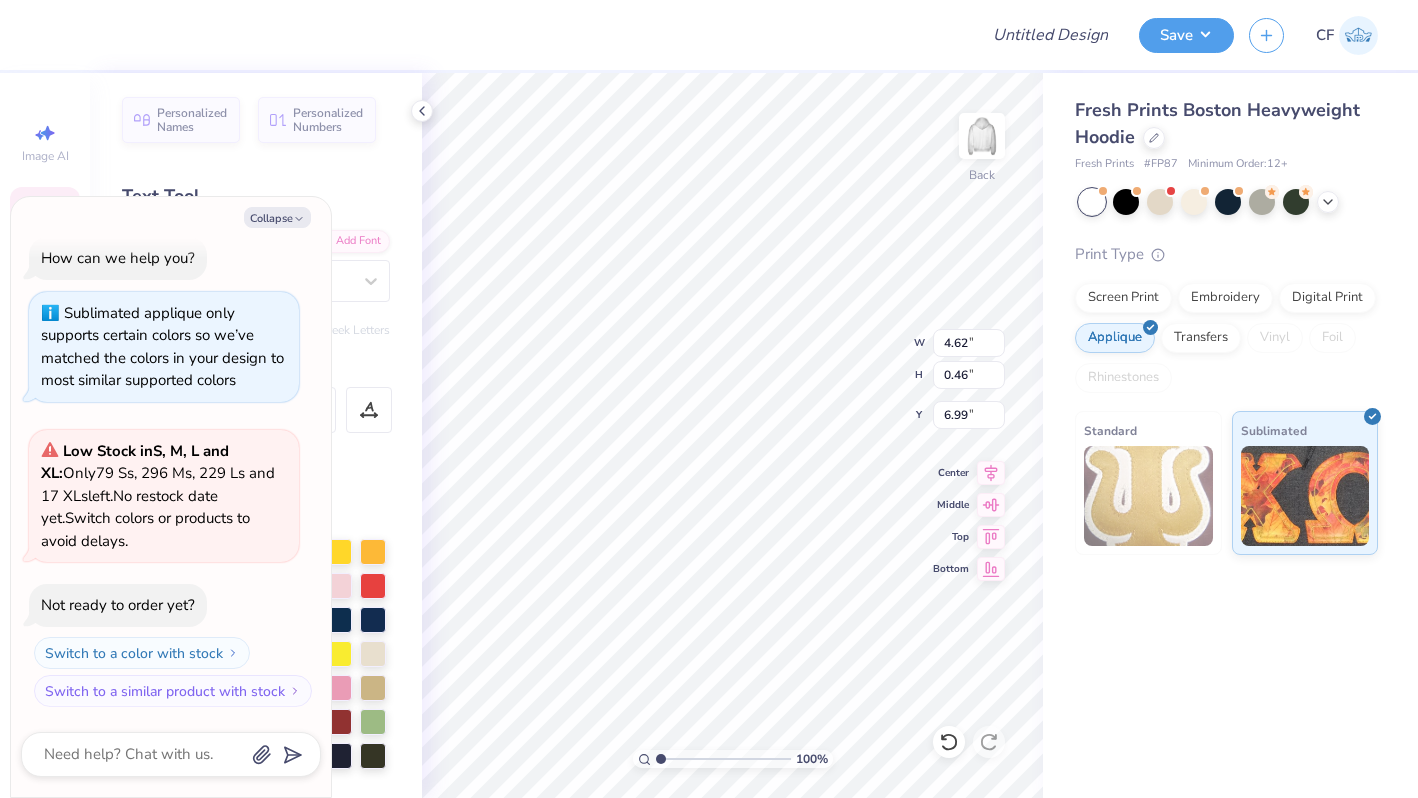 type on "x" 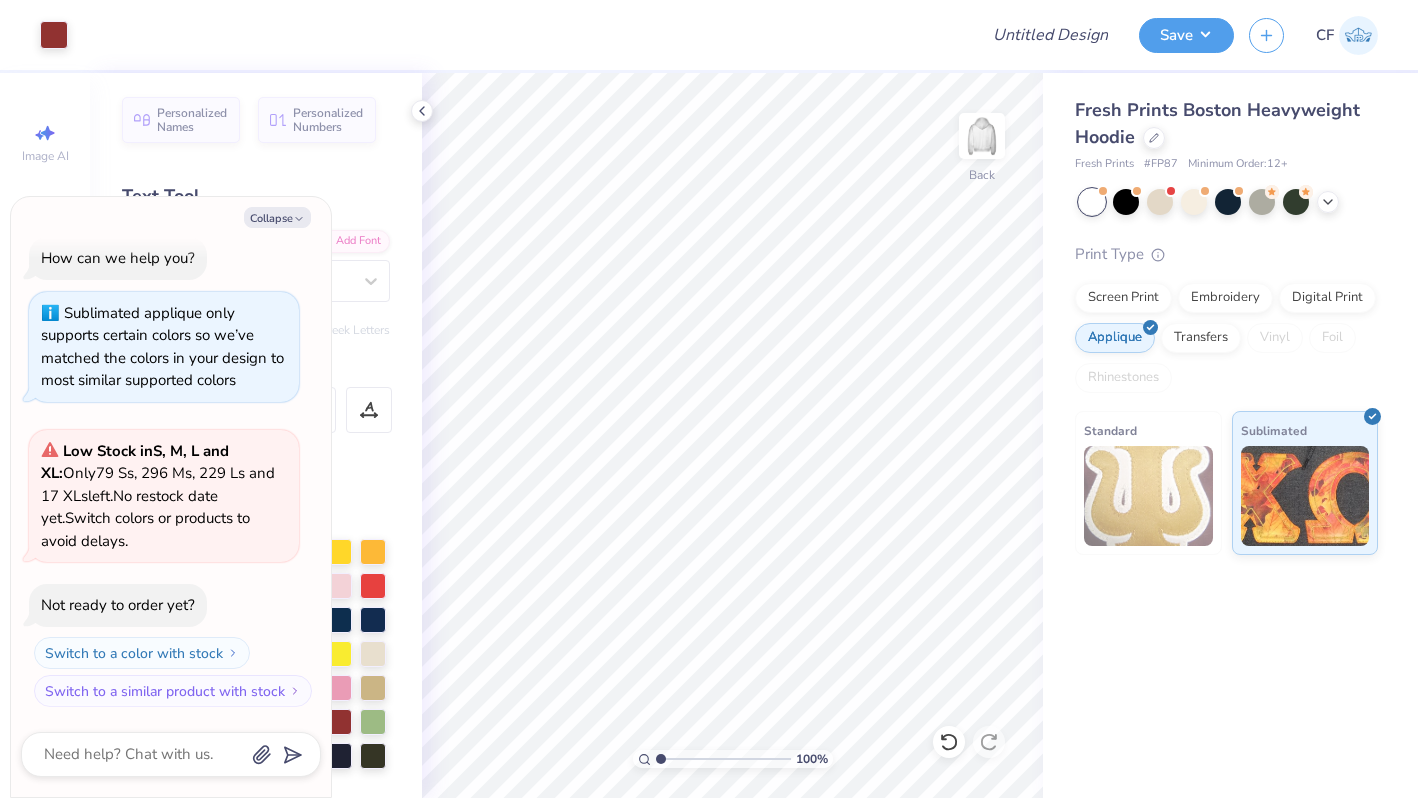 type on "x" 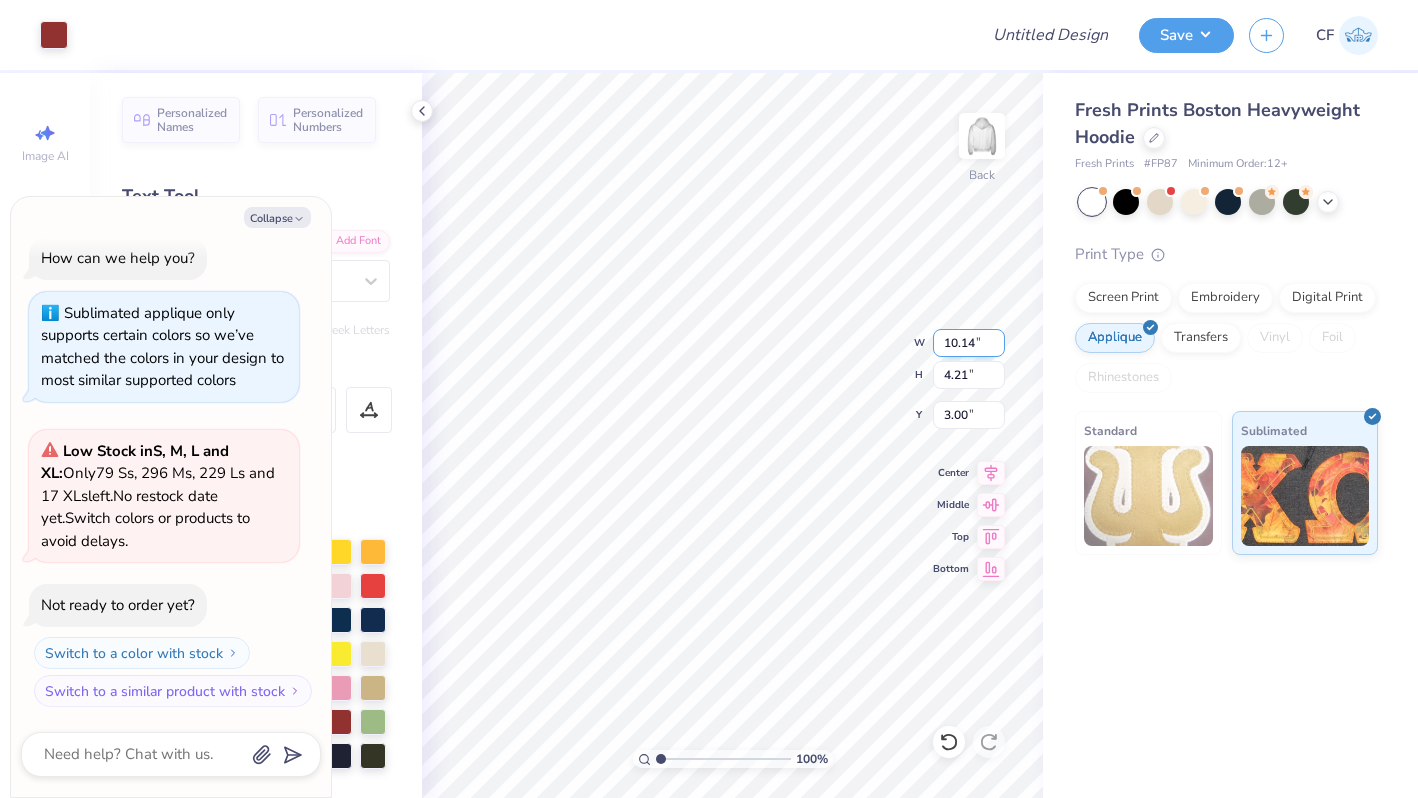 click on "10.14" at bounding box center (969, 343) 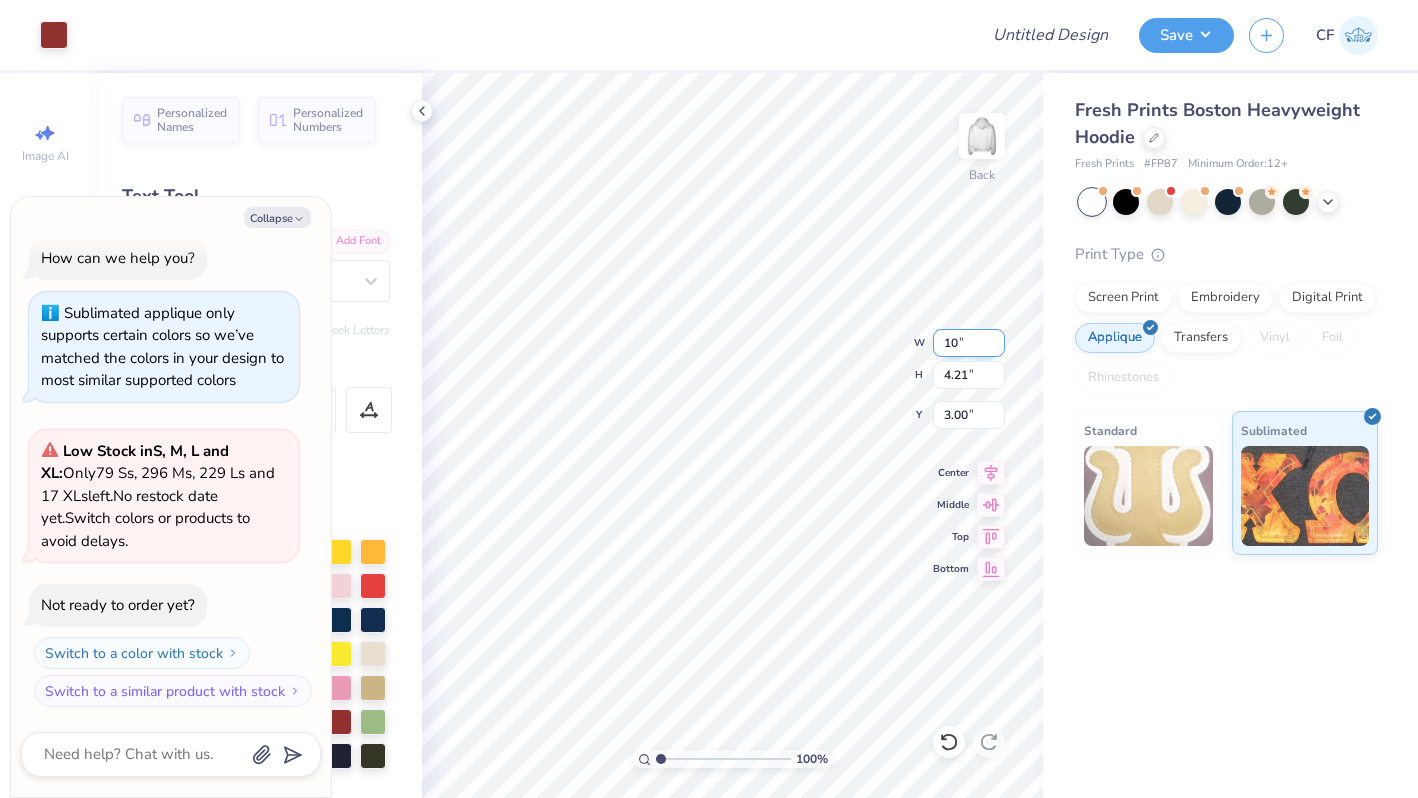 type on "10" 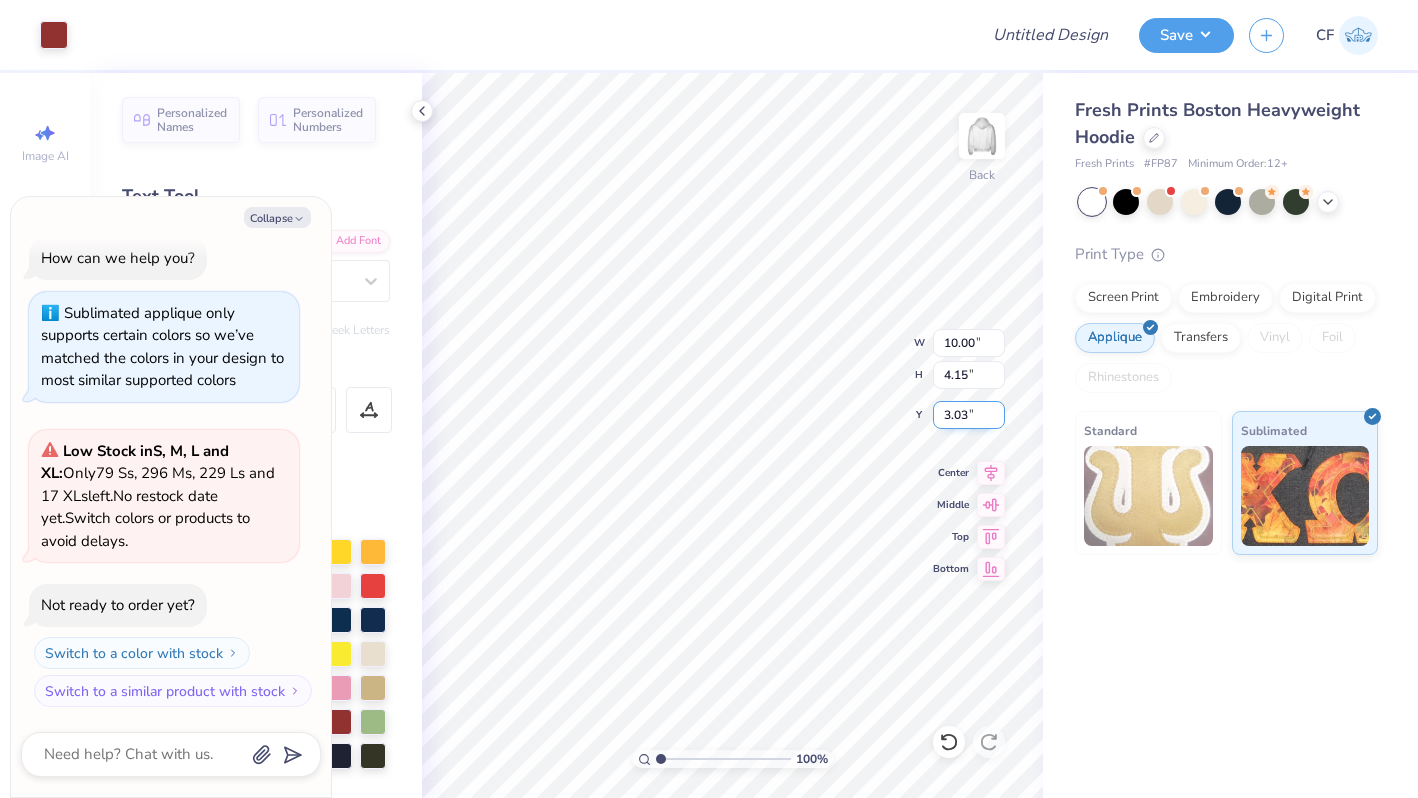 click on "3.03" at bounding box center (969, 415) 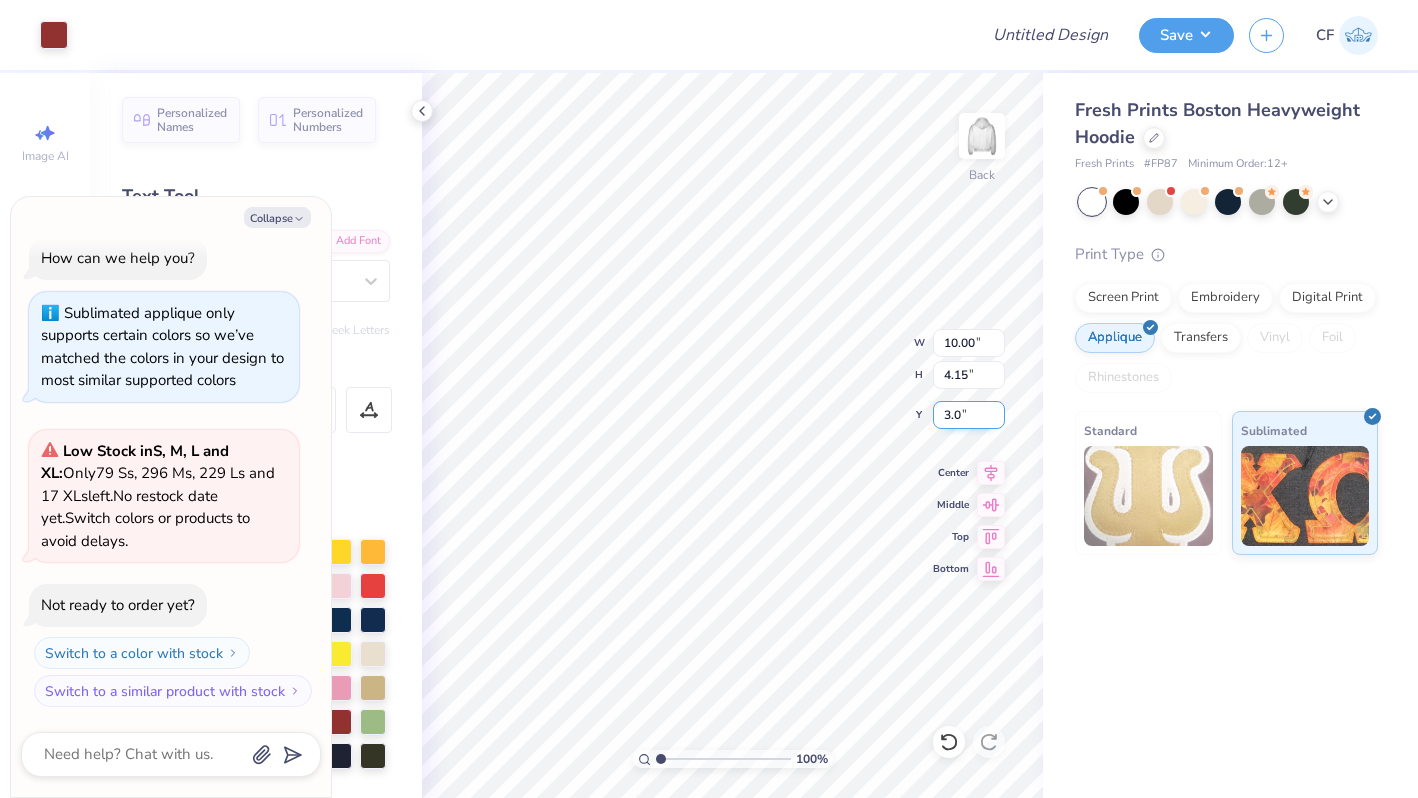 type on "3.0" 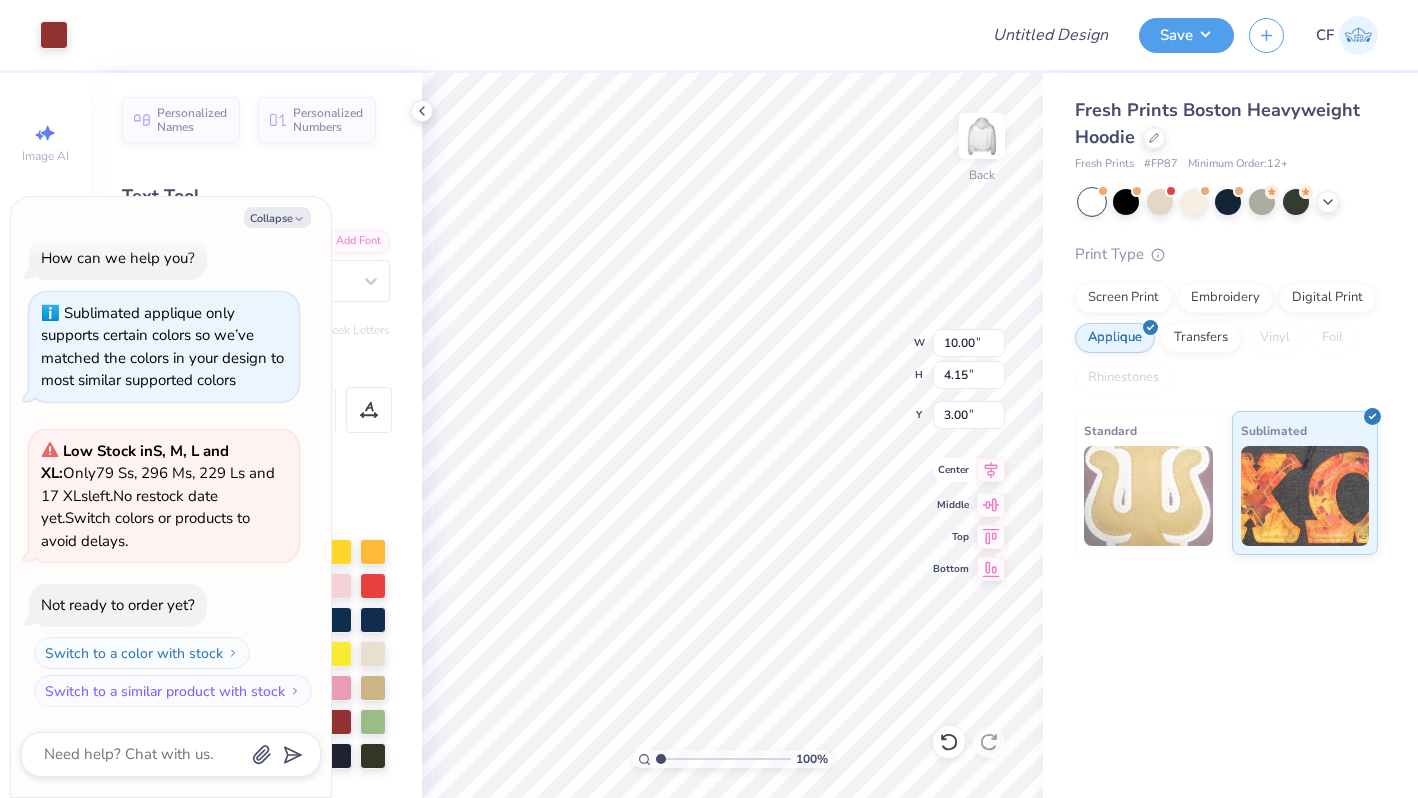 click 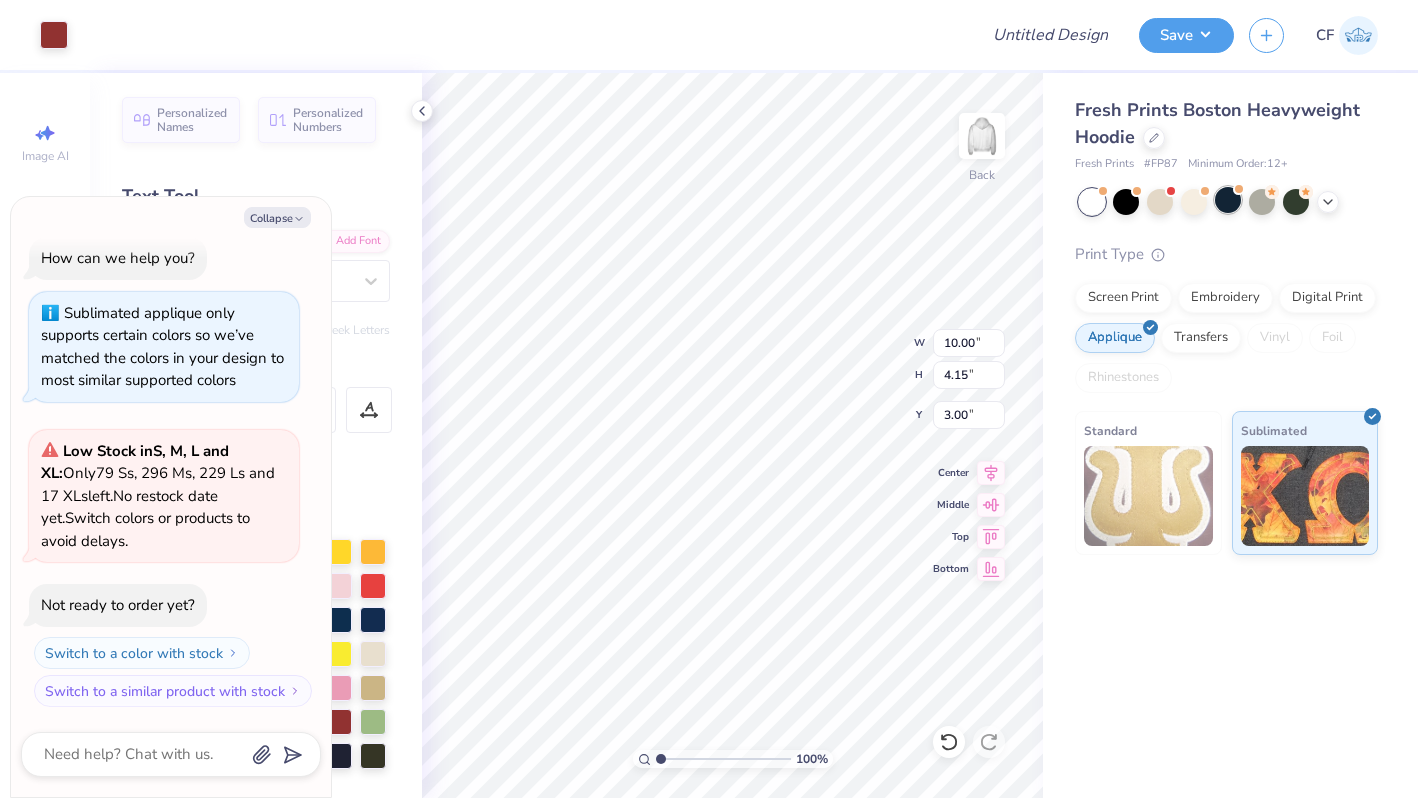 click at bounding box center [1228, 200] 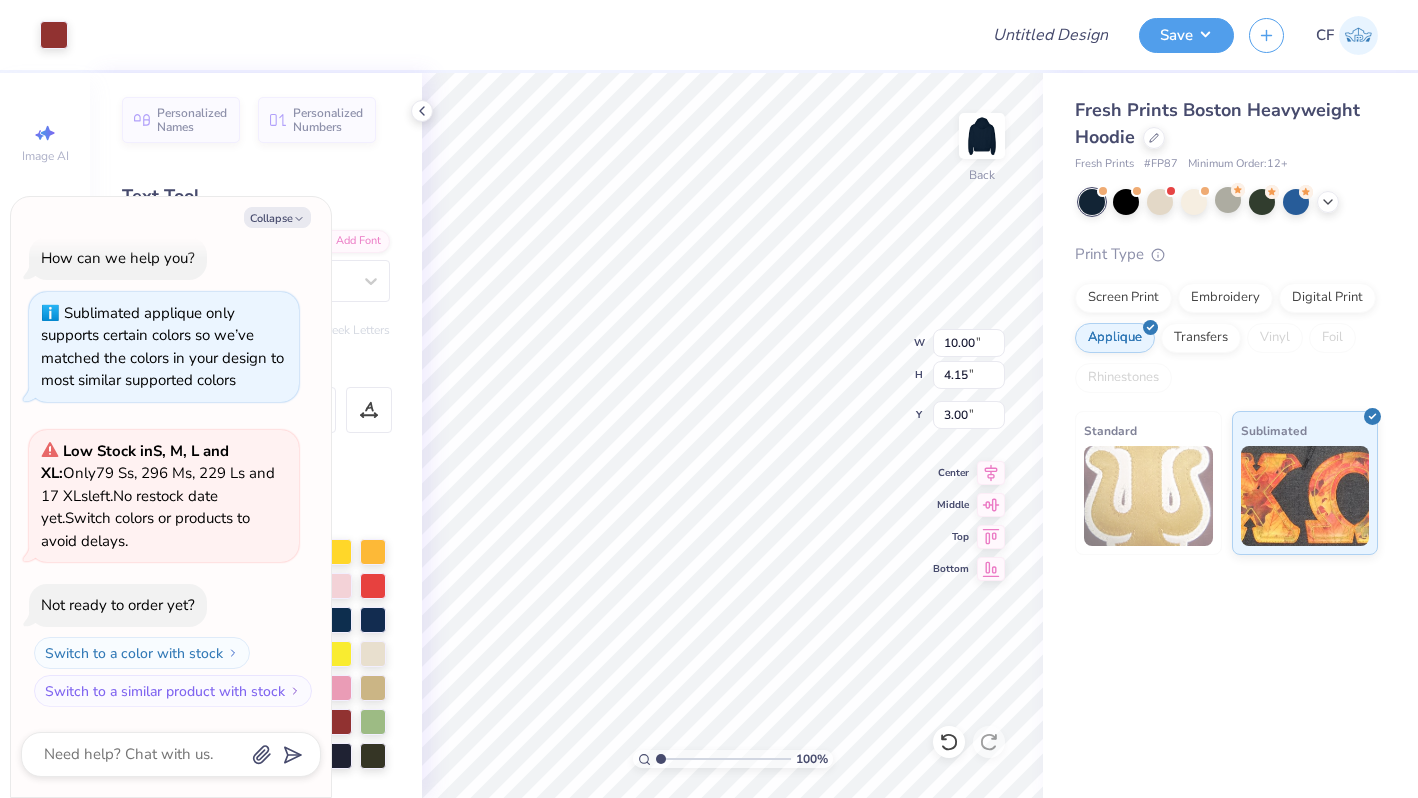 scroll, scrollTop: 322, scrollLeft: 0, axis: vertical 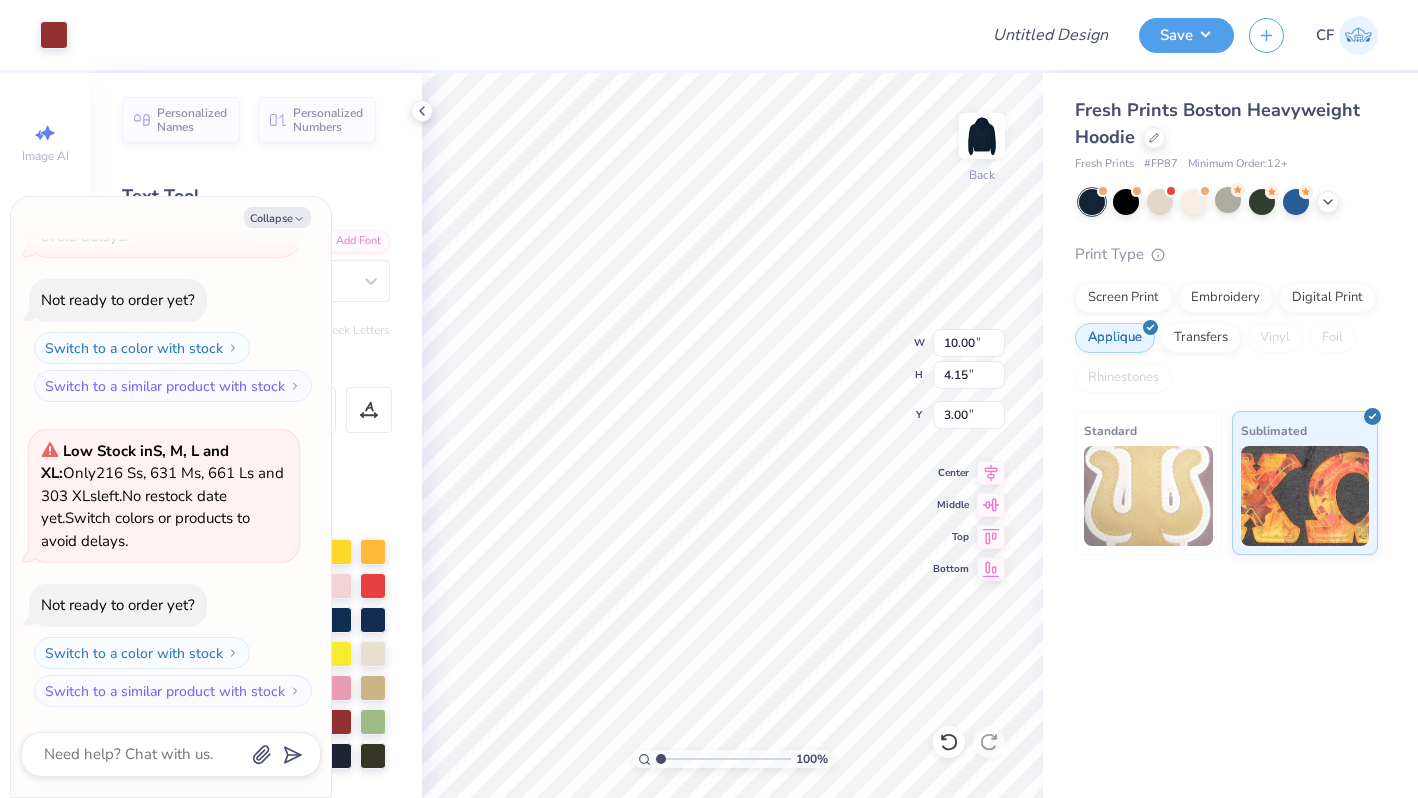 click at bounding box center [54, 35] 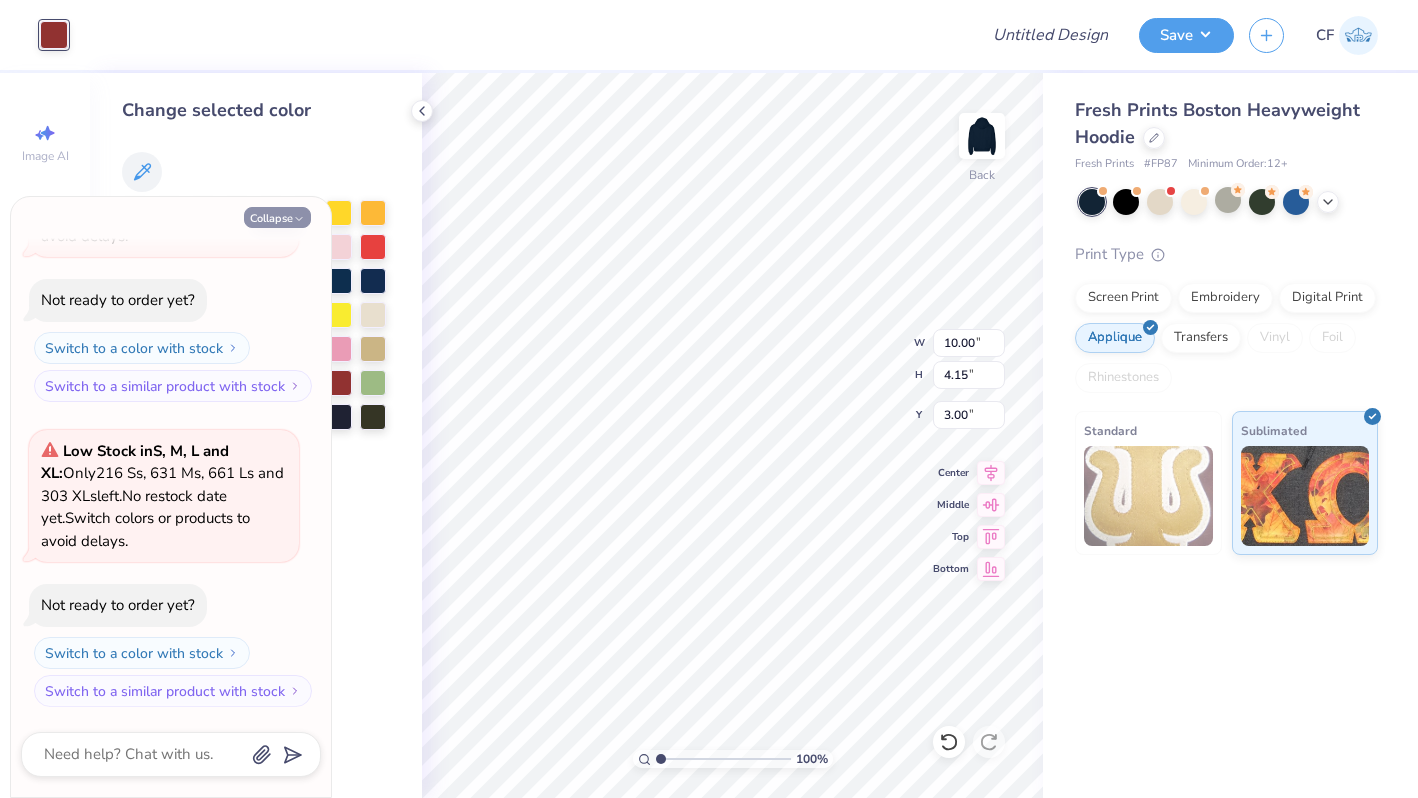 click 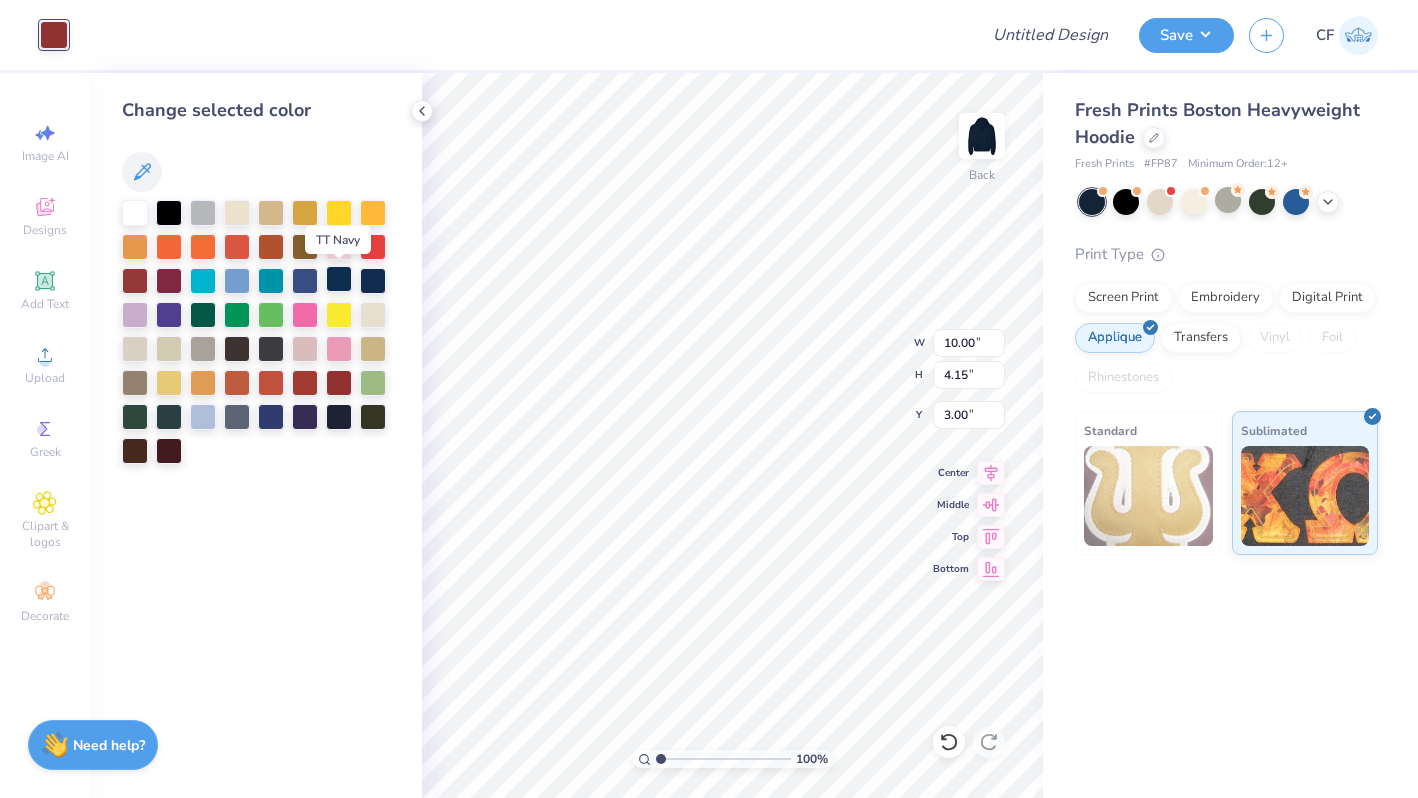 click at bounding box center (339, 279) 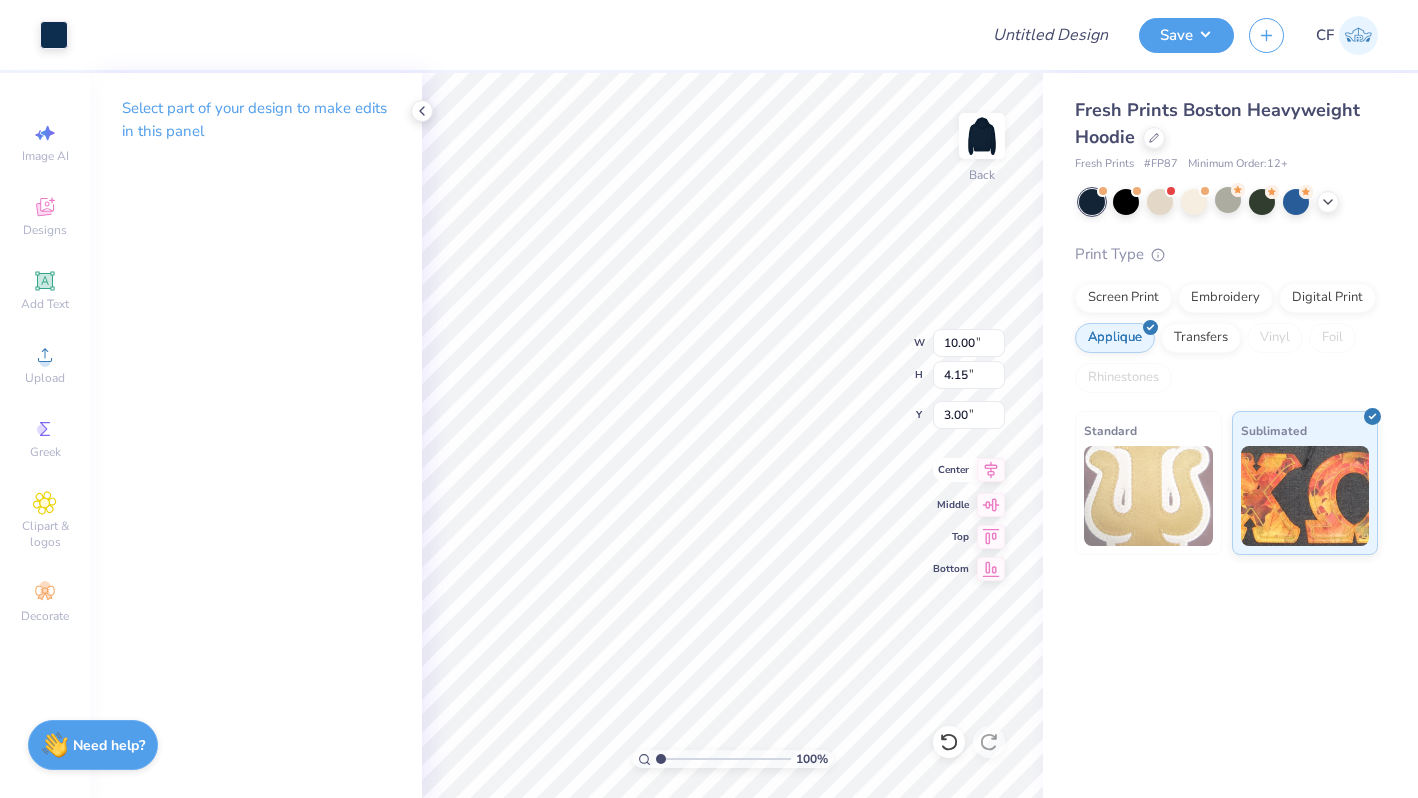 click 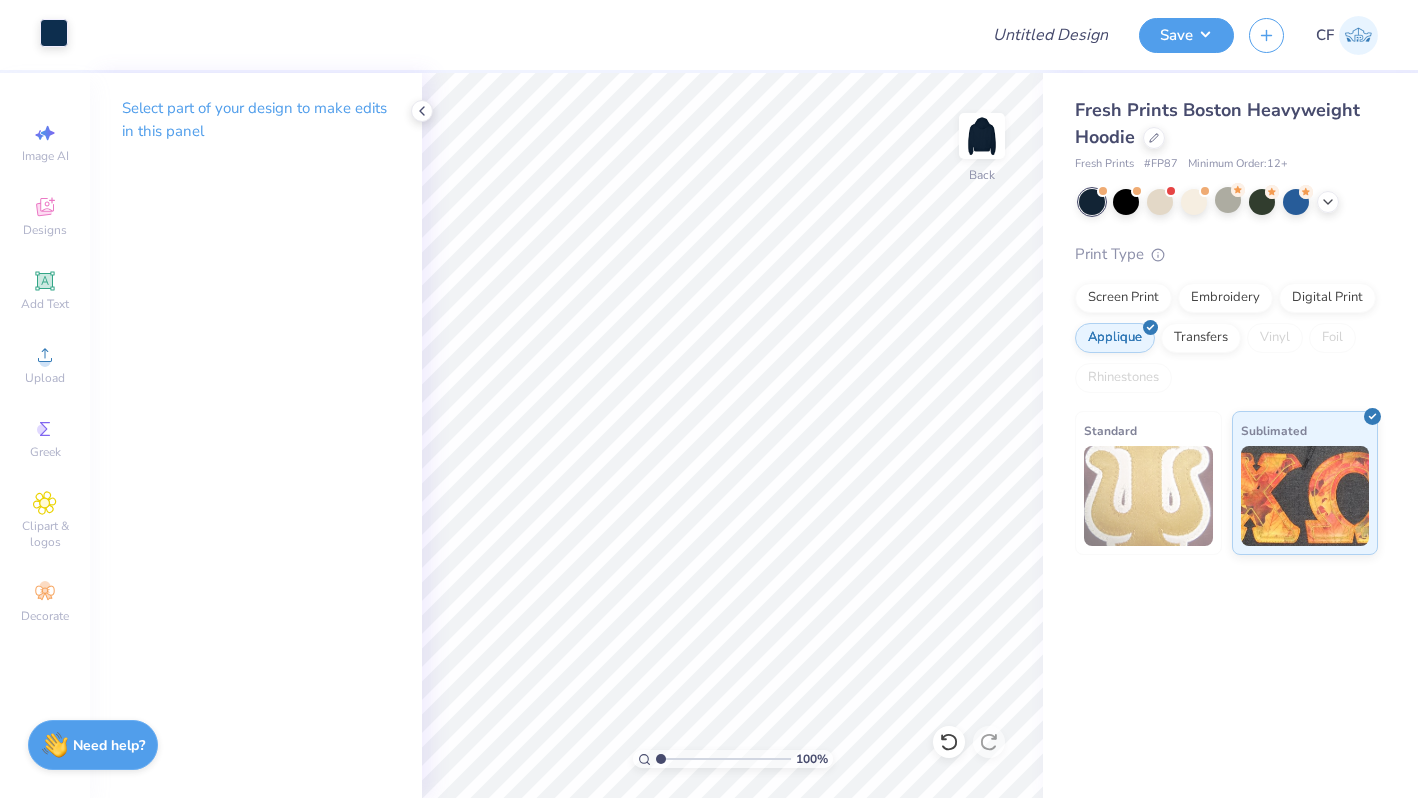 click at bounding box center [54, 33] 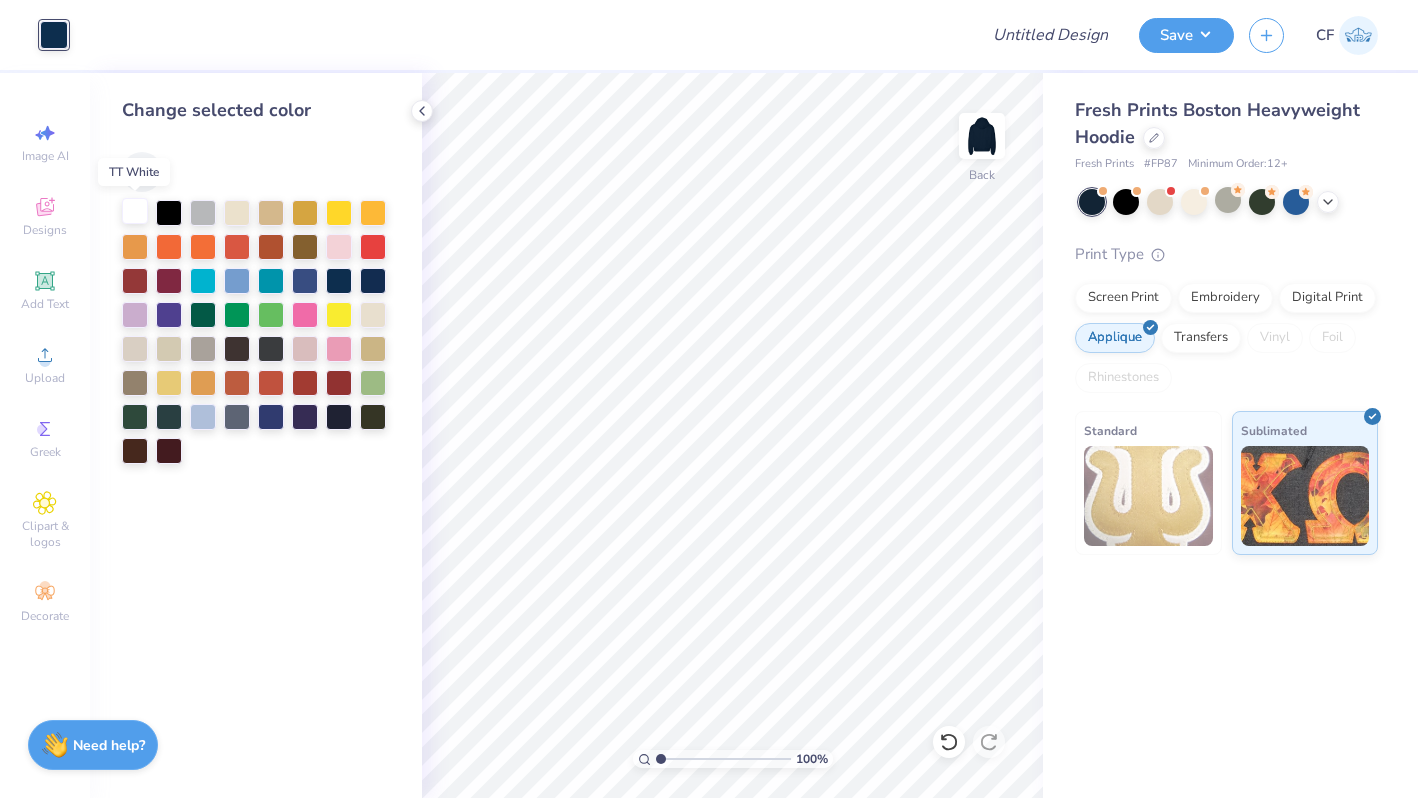 click at bounding box center [135, 211] 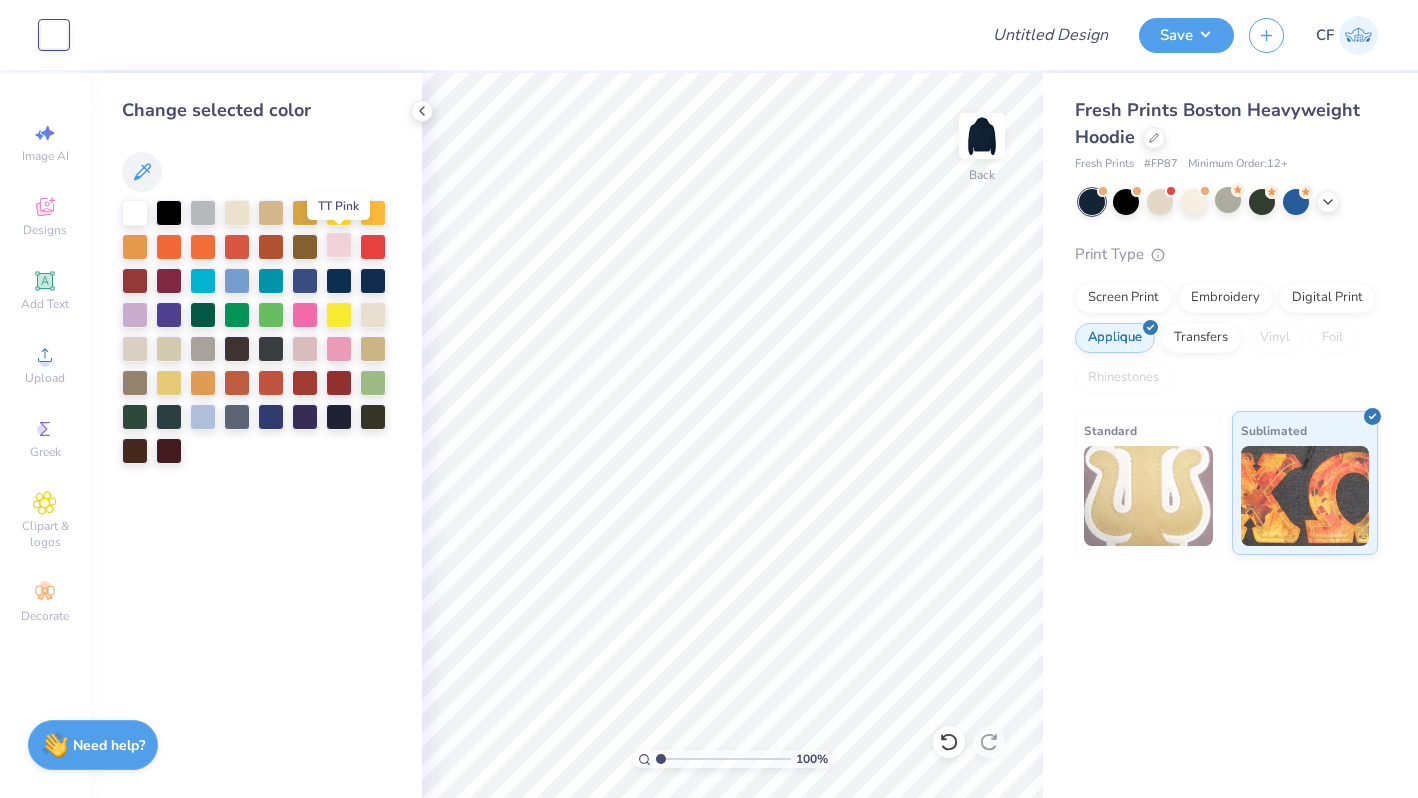click at bounding box center (339, 245) 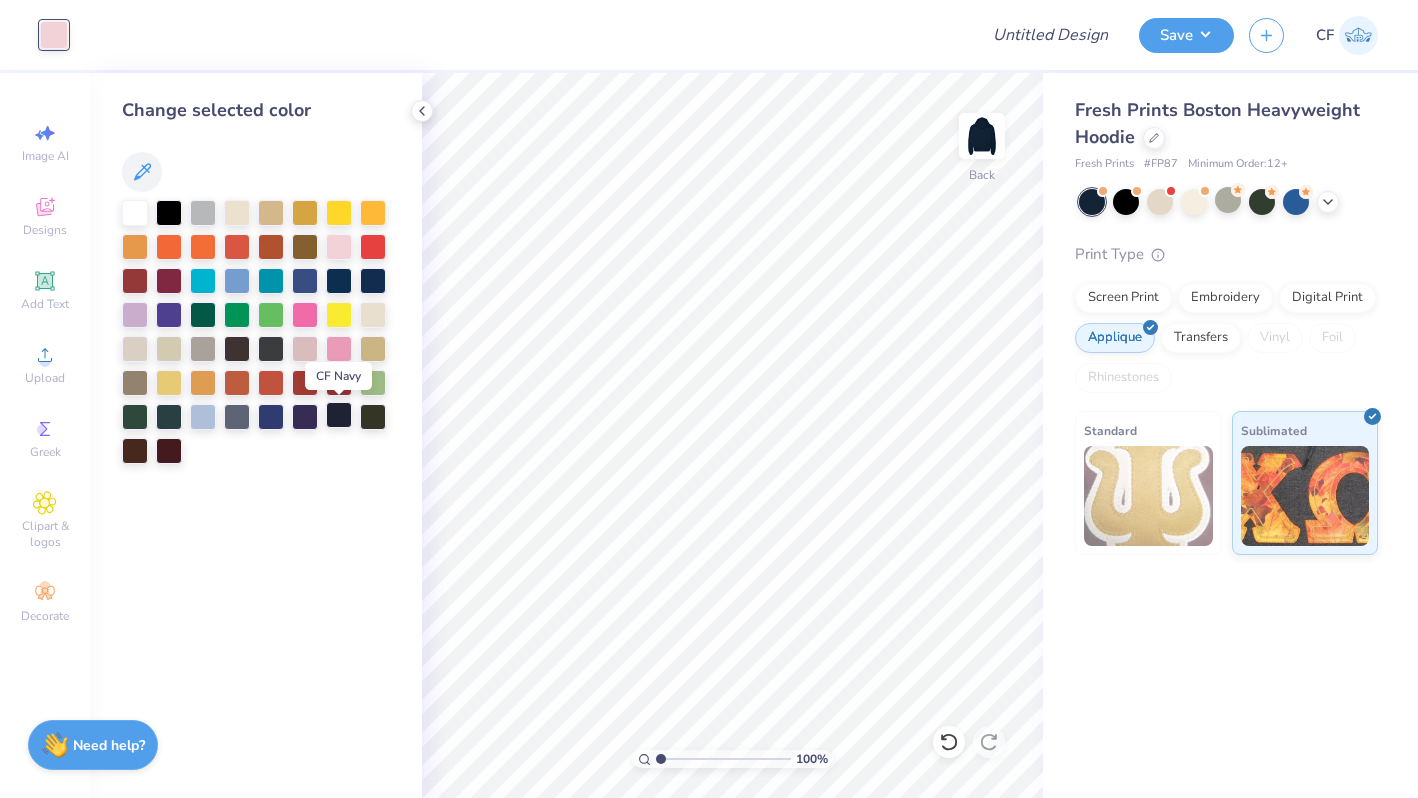 click at bounding box center [339, 415] 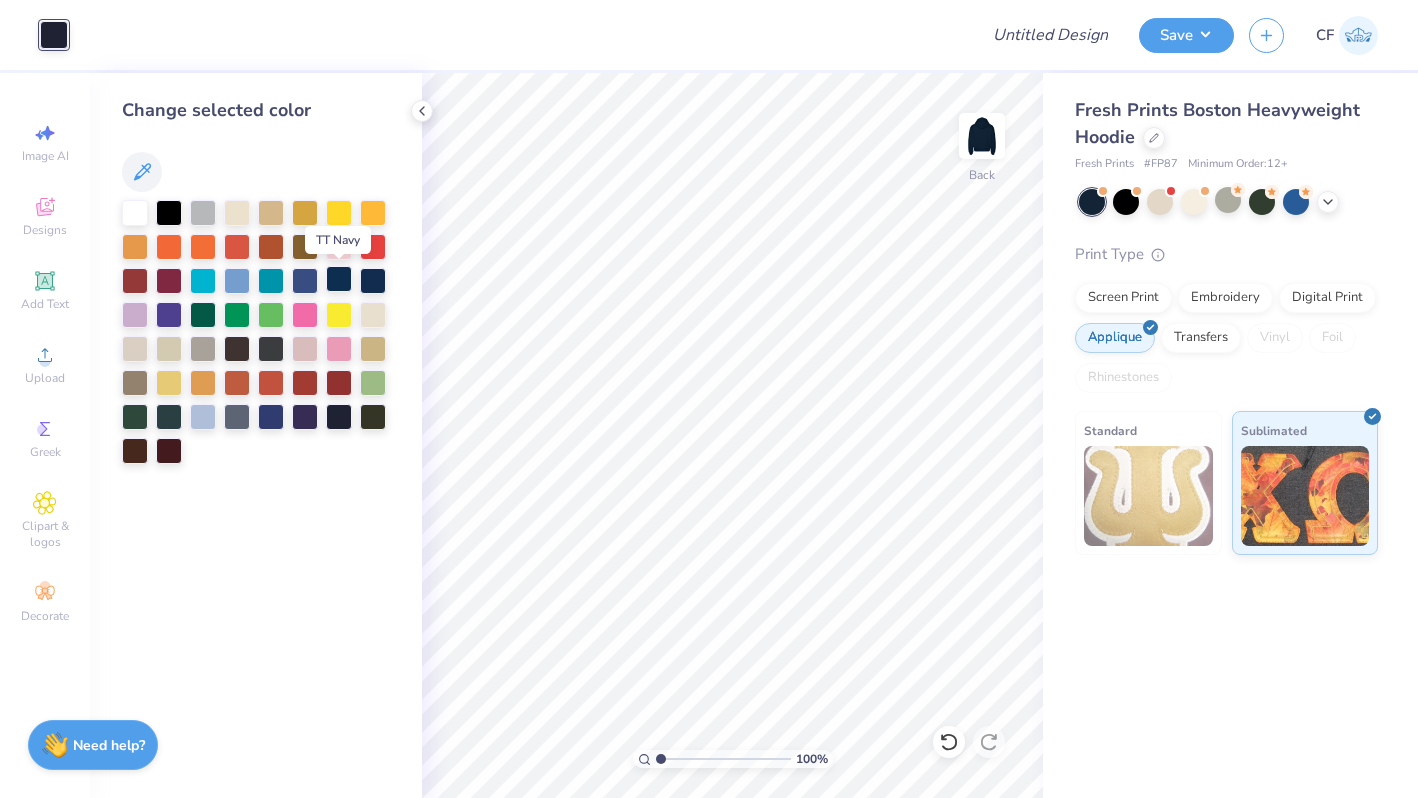 click at bounding box center [339, 279] 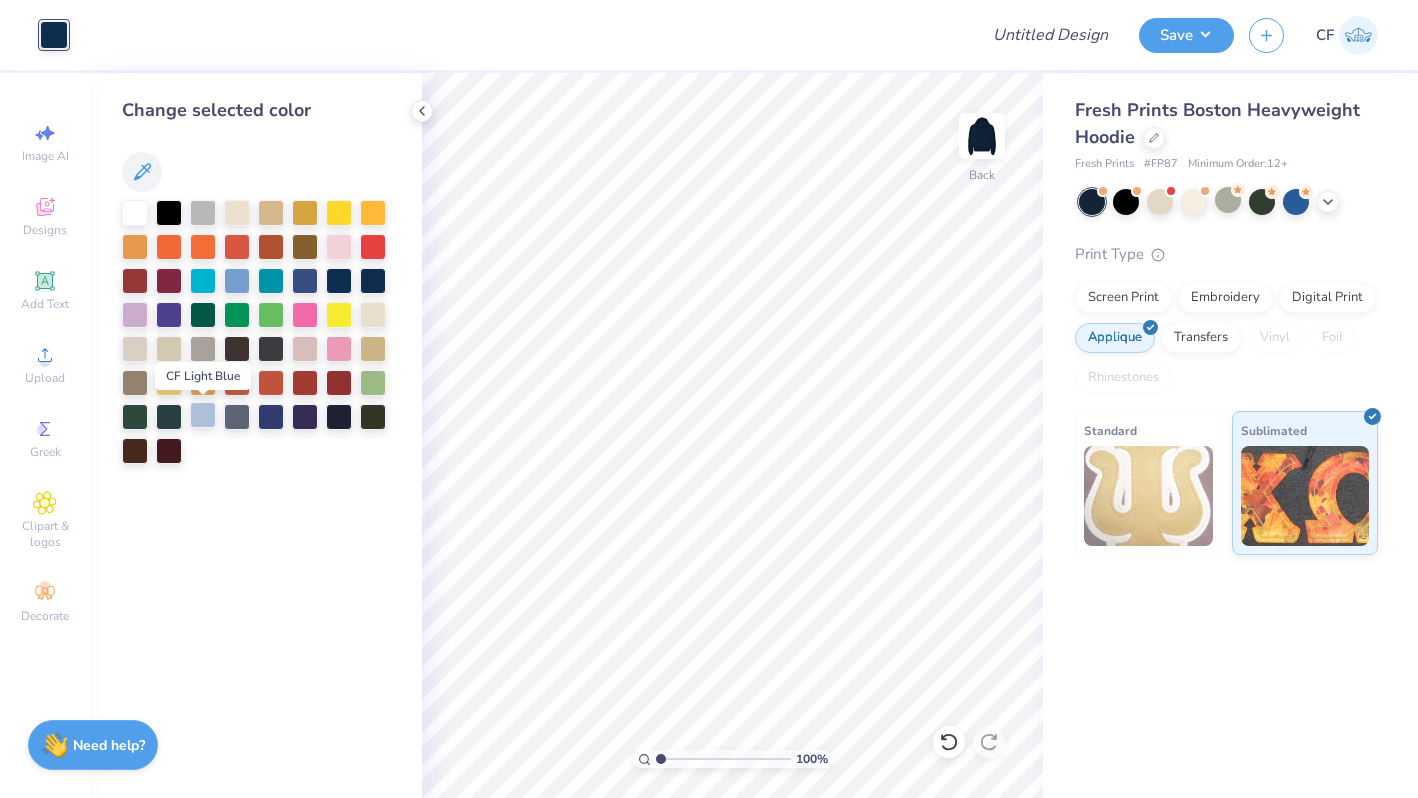 click at bounding box center [203, 415] 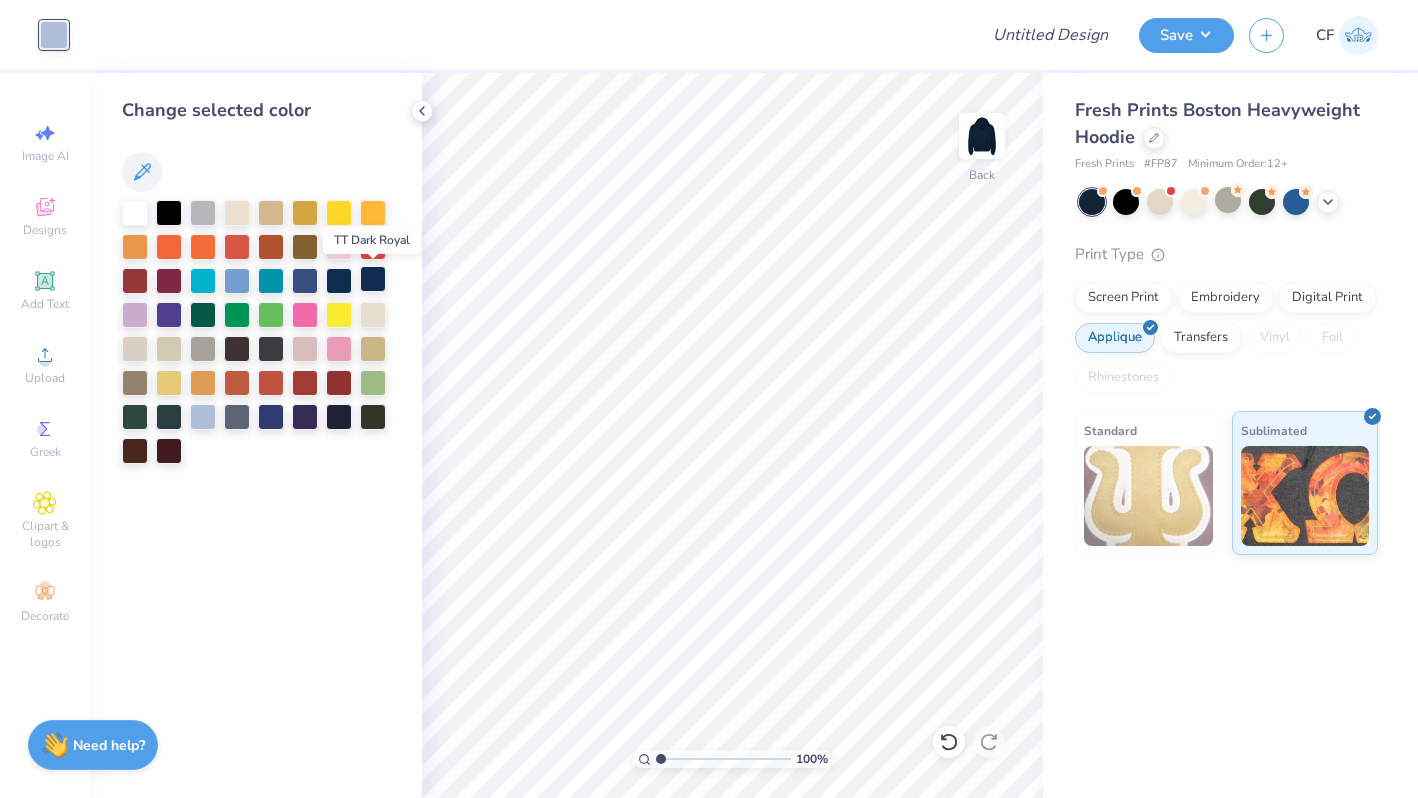click at bounding box center (373, 279) 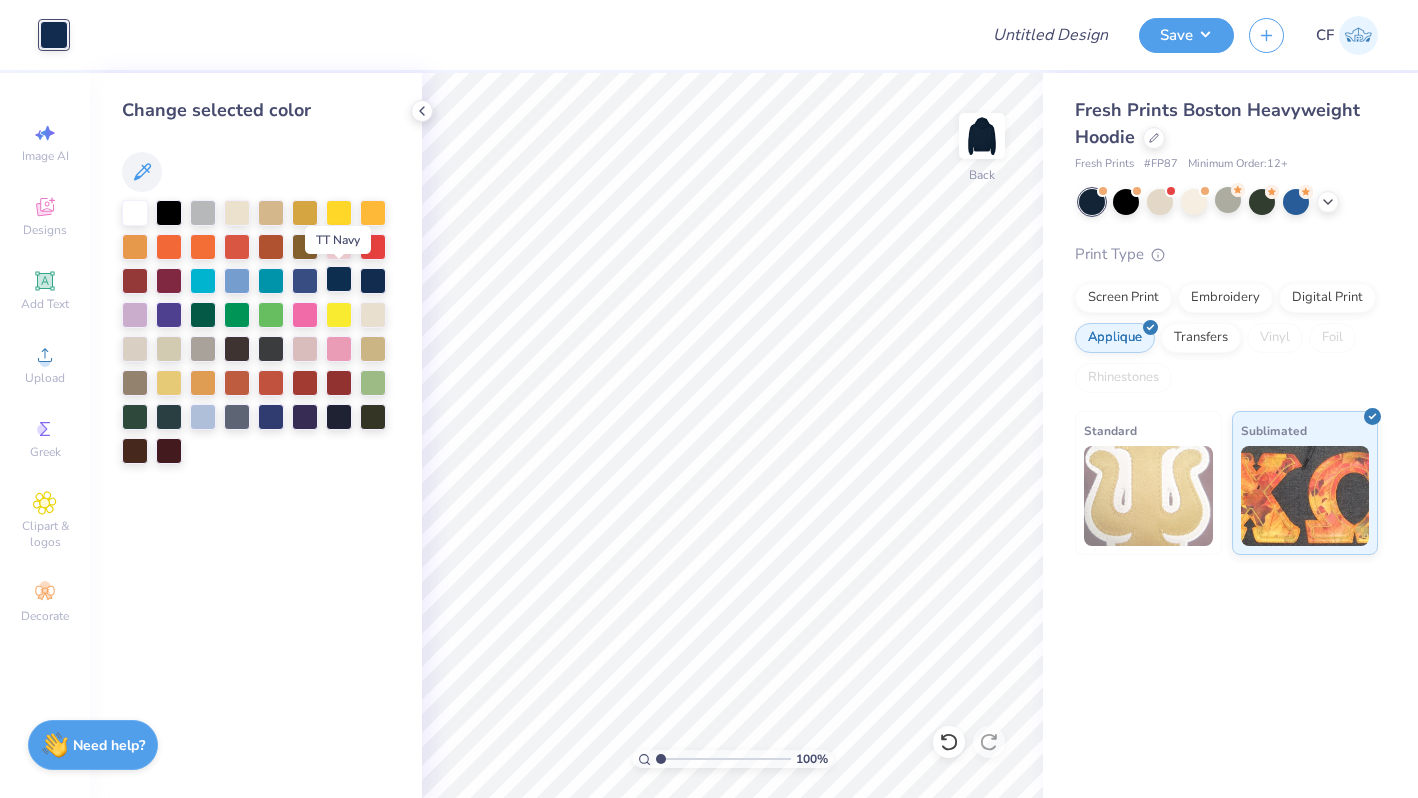 click at bounding box center [339, 279] 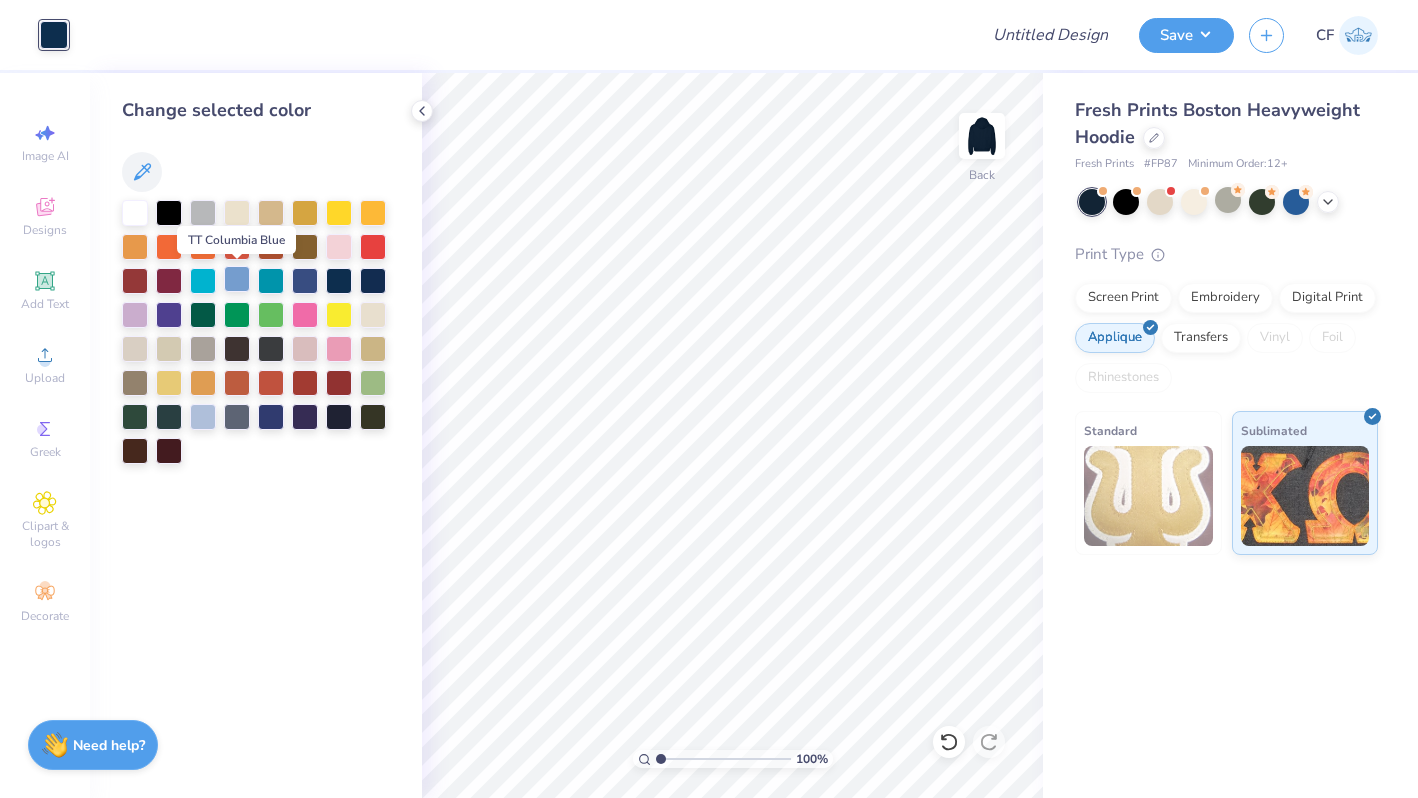 click at bounding box center (237, 279) 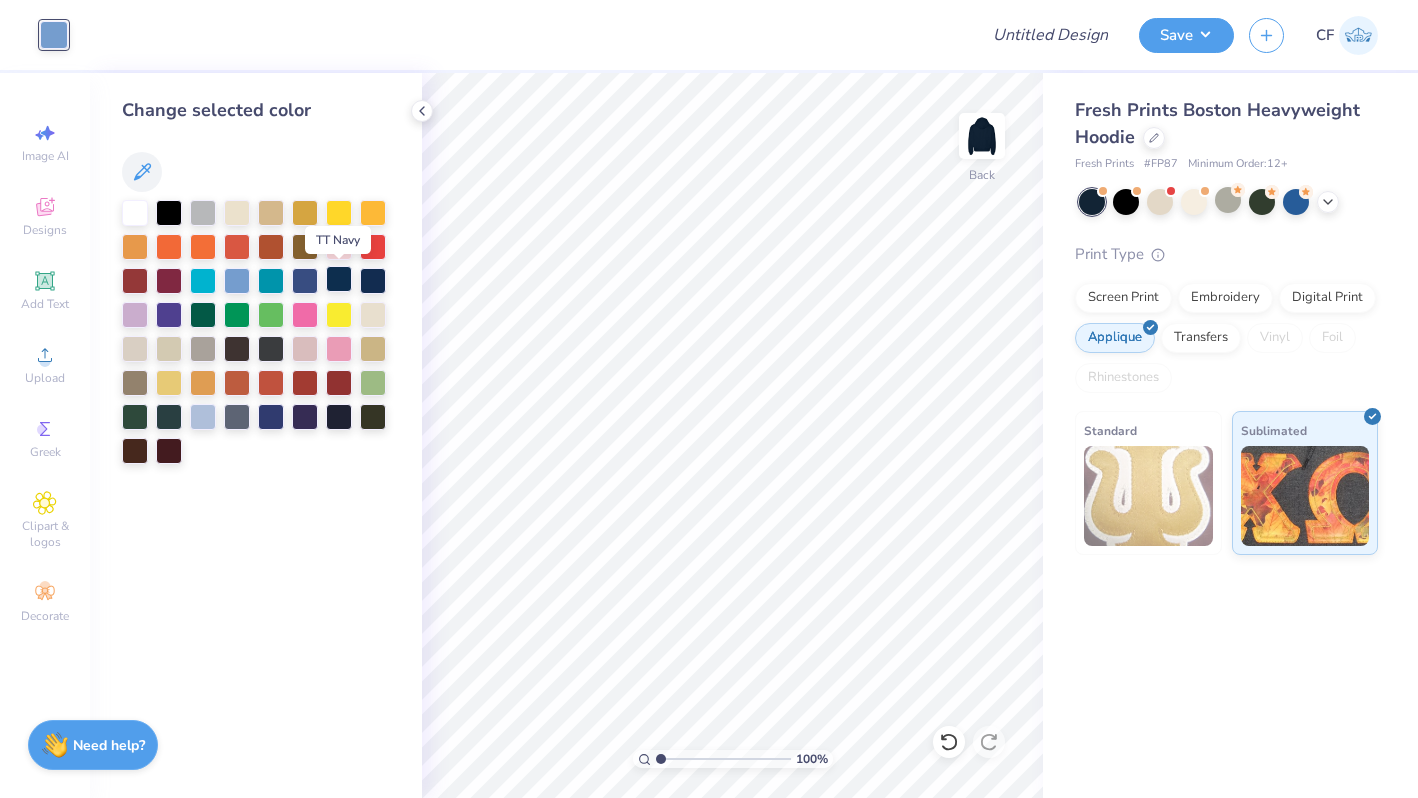 click at bounding box center [339, 279] 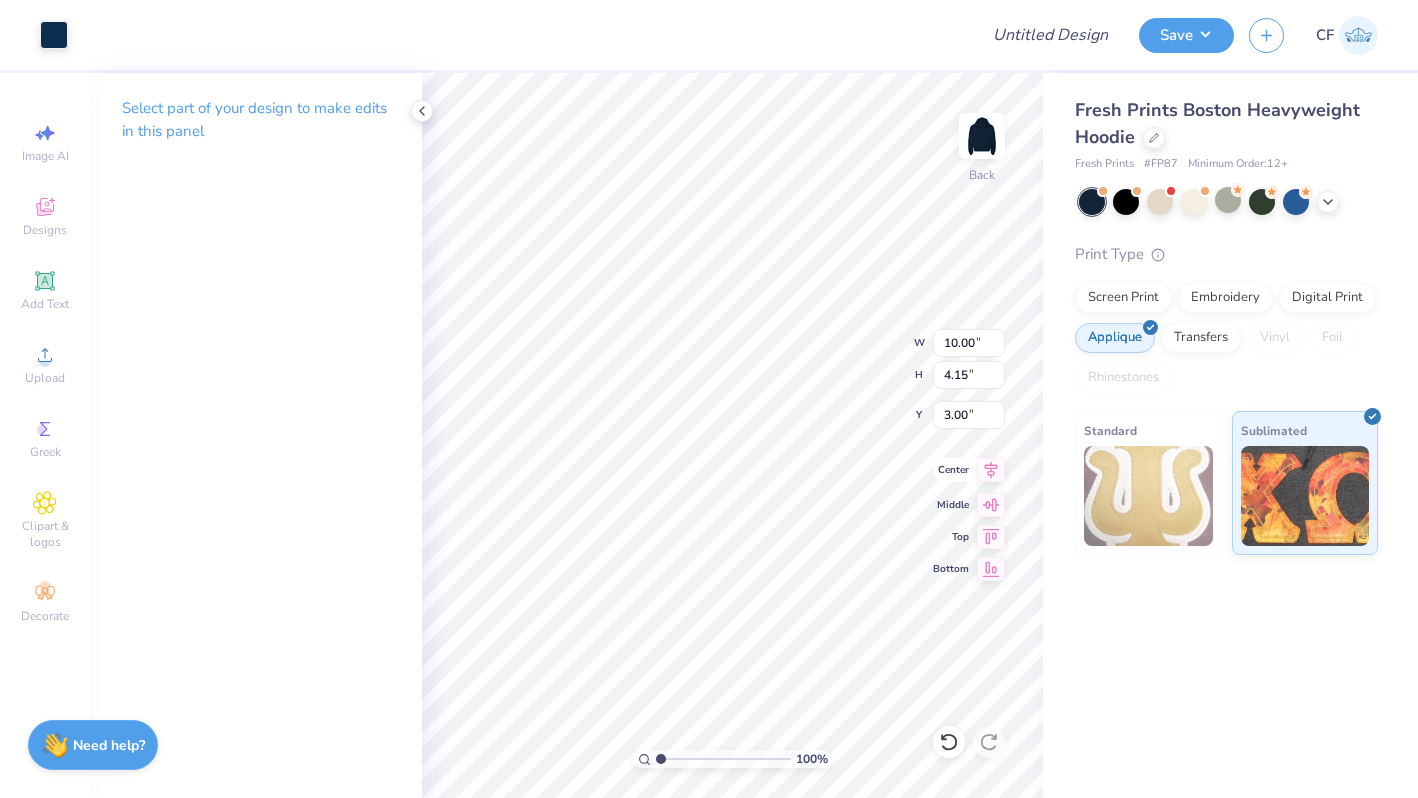 click 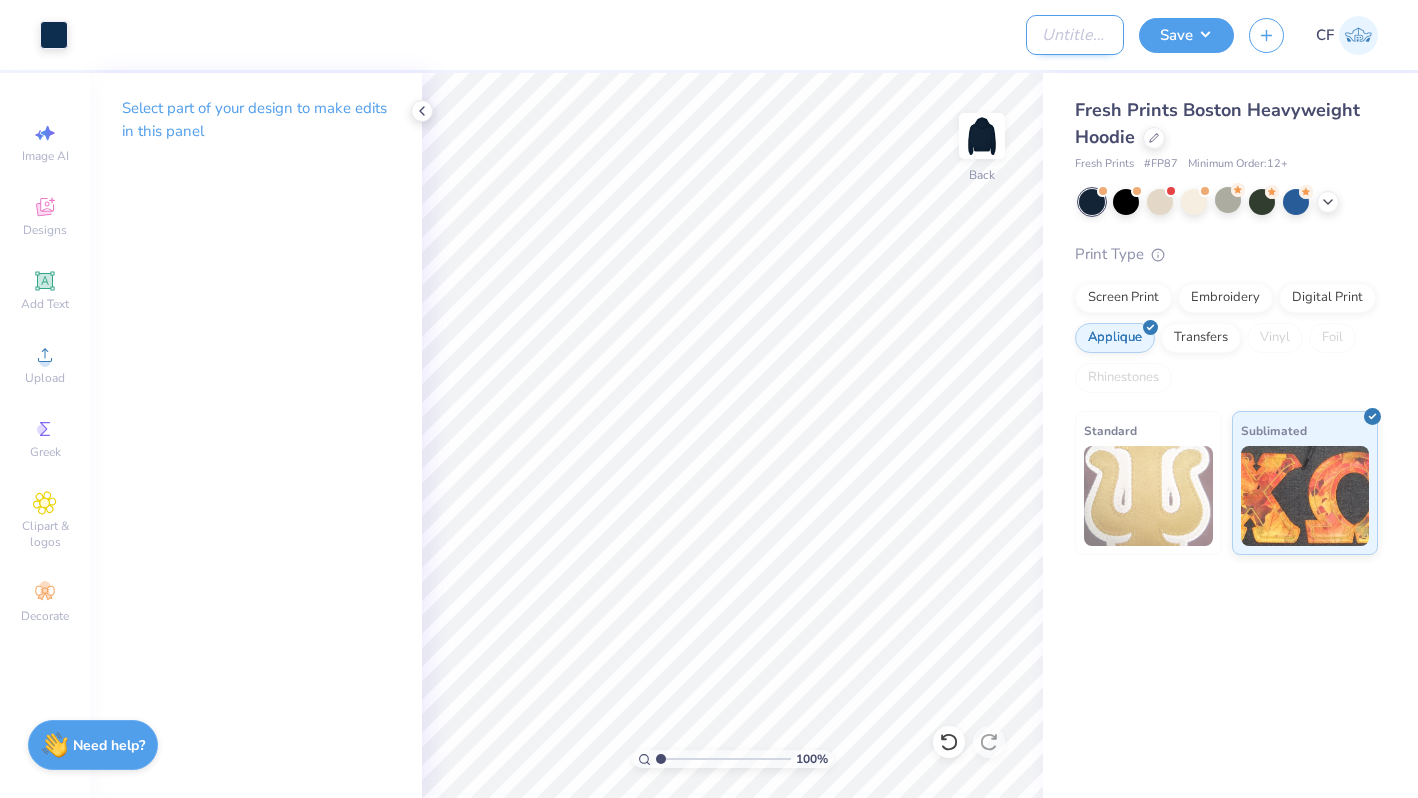 click on "Design Title" at bounding box center (1075, 35) 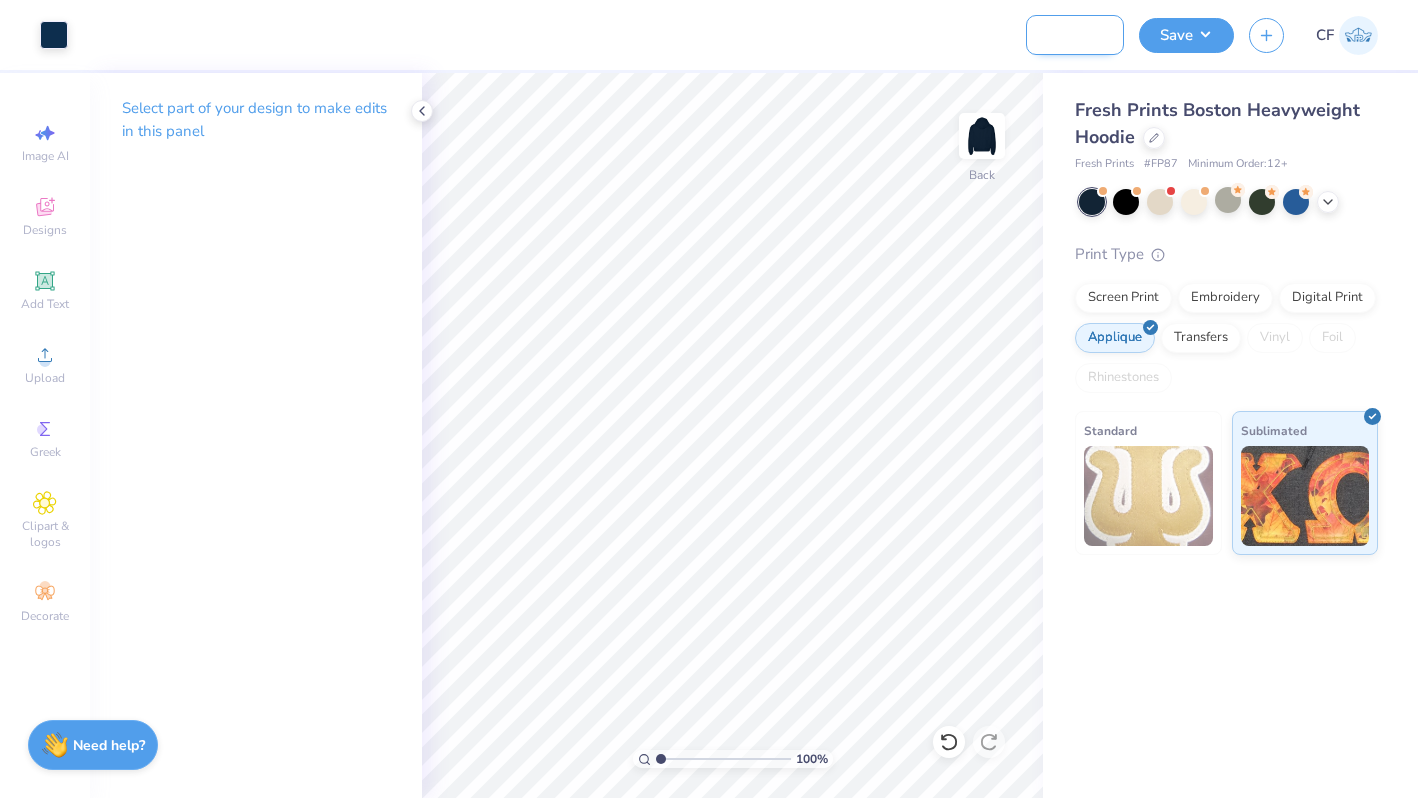 scroll, scrollTop: 0, scrollLeft: 113, axis: horizontal 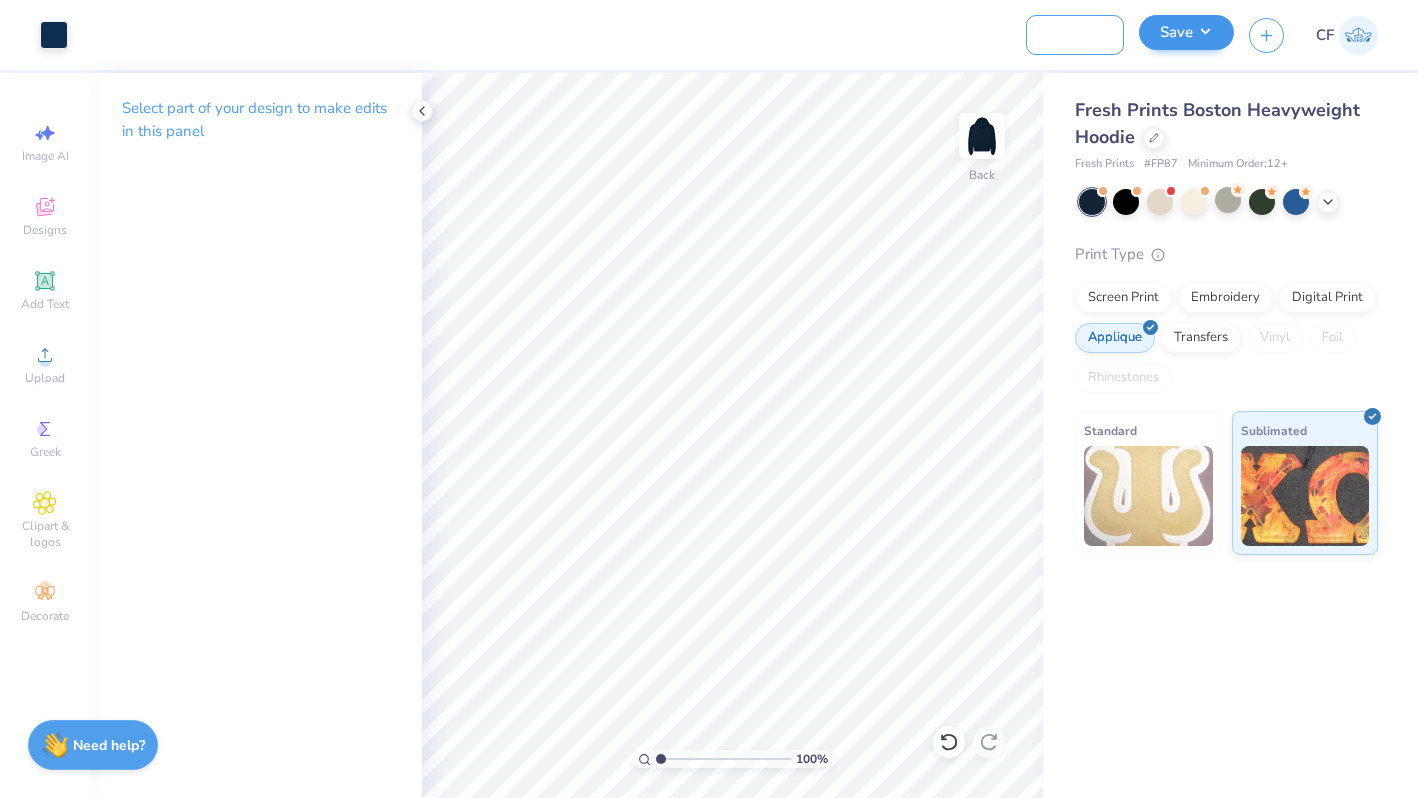type on "DG Distressed Applique" 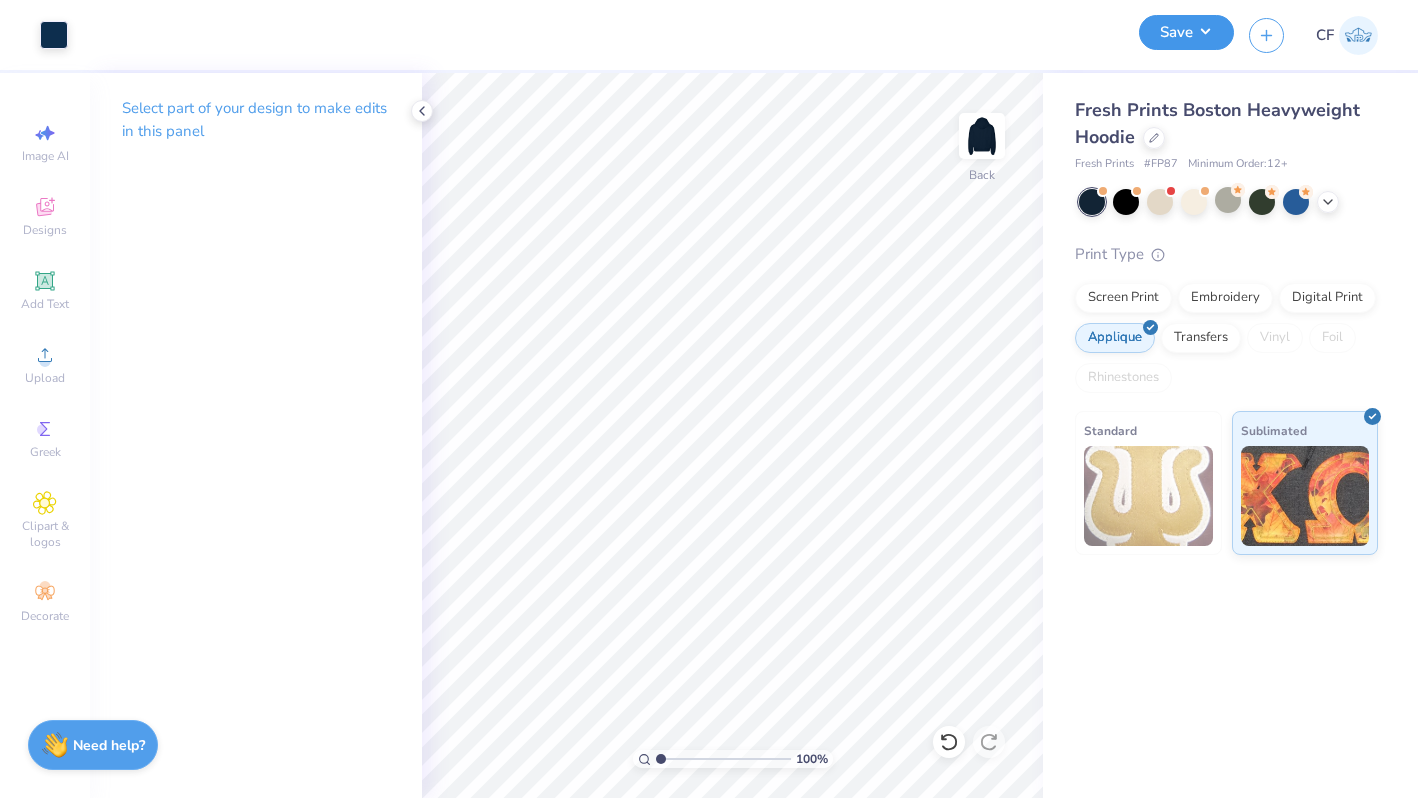 scroll, scrollTop: 0, scrollLeft: 0, axis: both 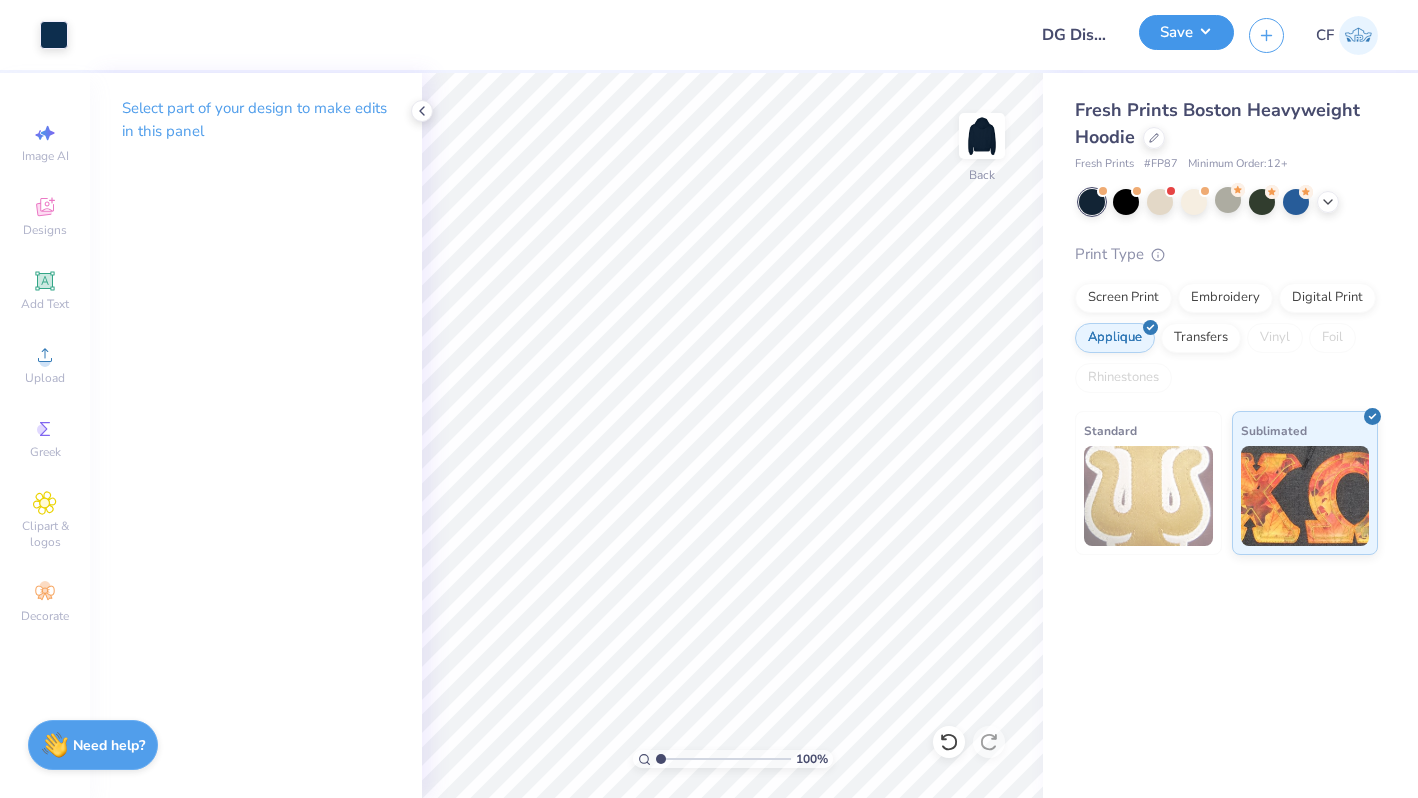 click on "Save" at bounding box center [1186, 32] 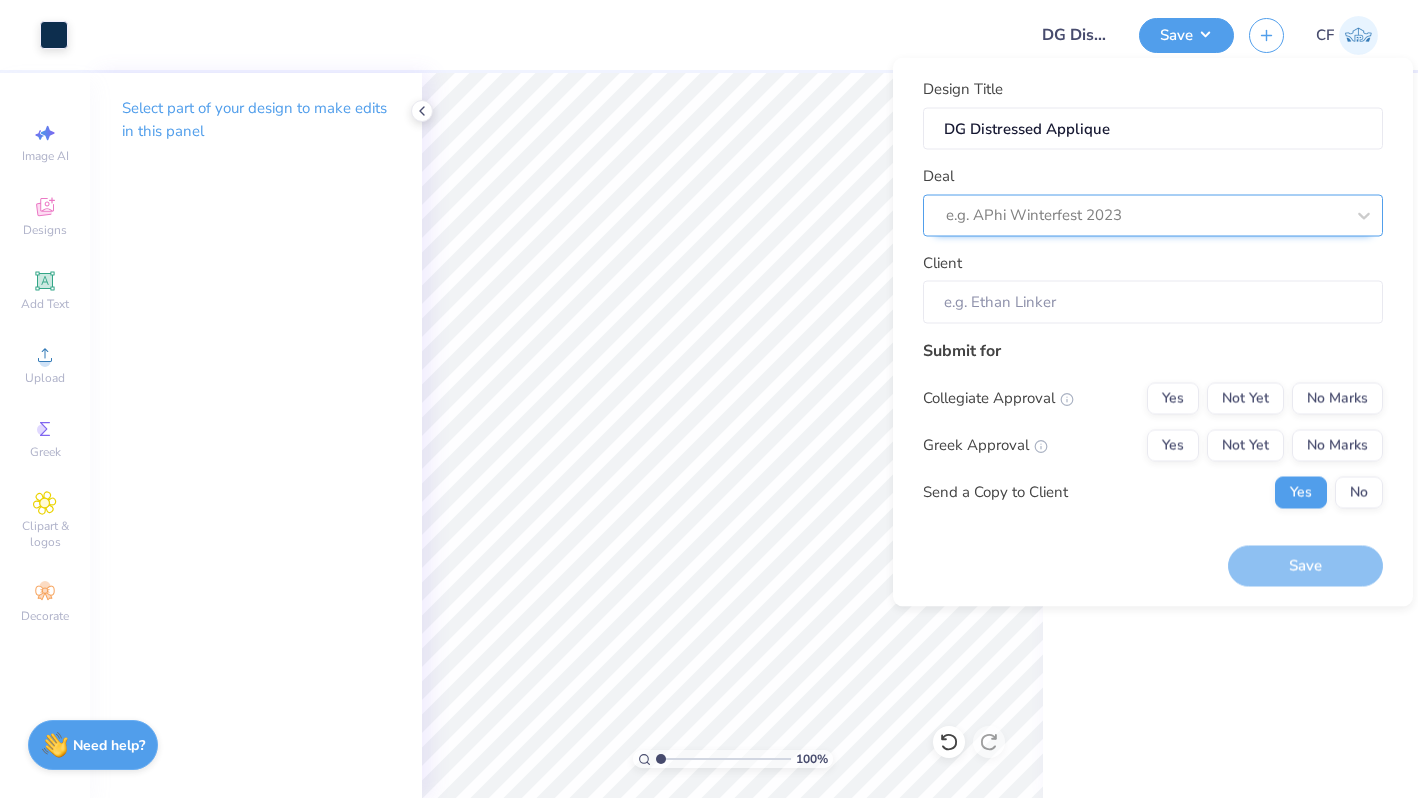 click on "e.g. APhi Winterfest 2023" at bounding box center [1153, 215] 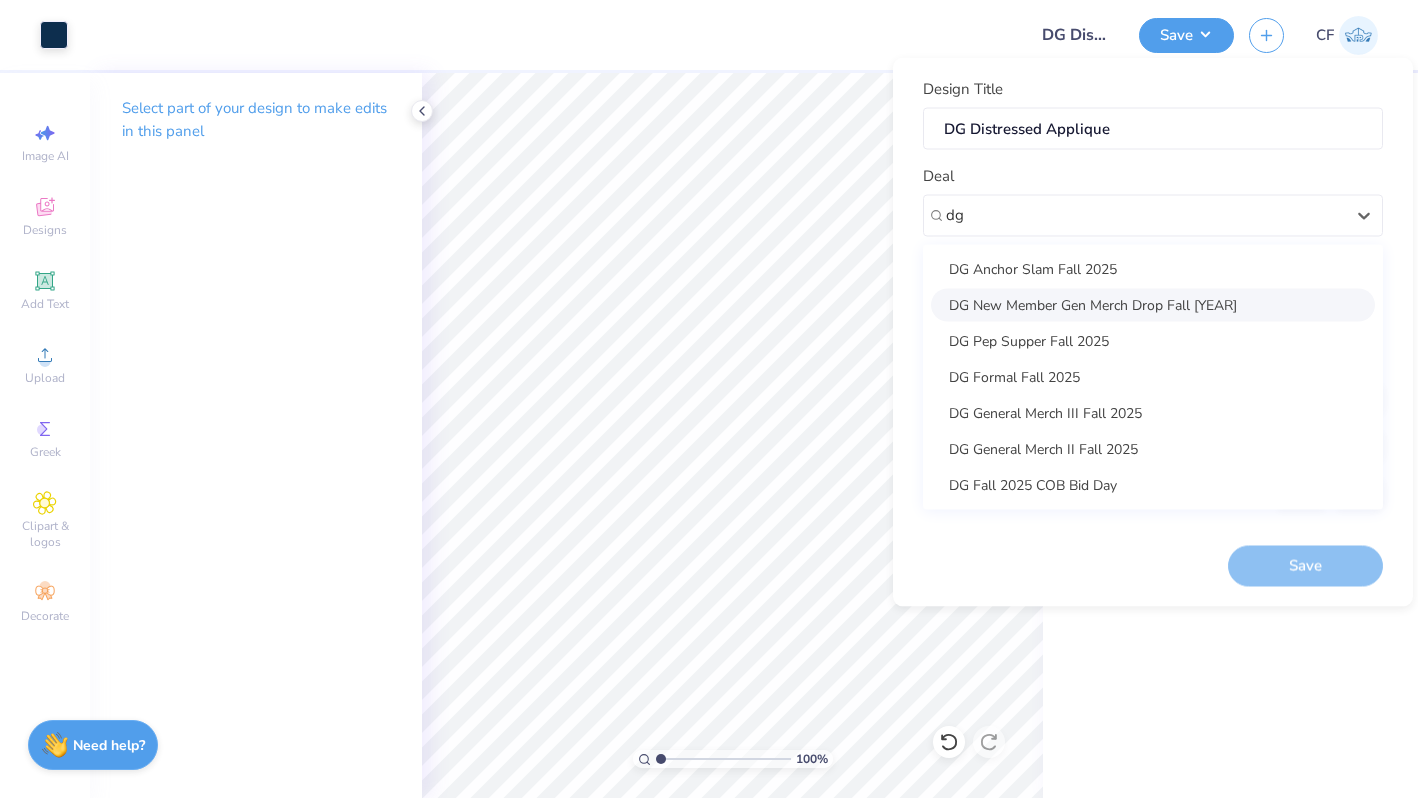 click on "DG New Member Gen Merch Drop Fall 2025" at bounding box center [1153, 304] 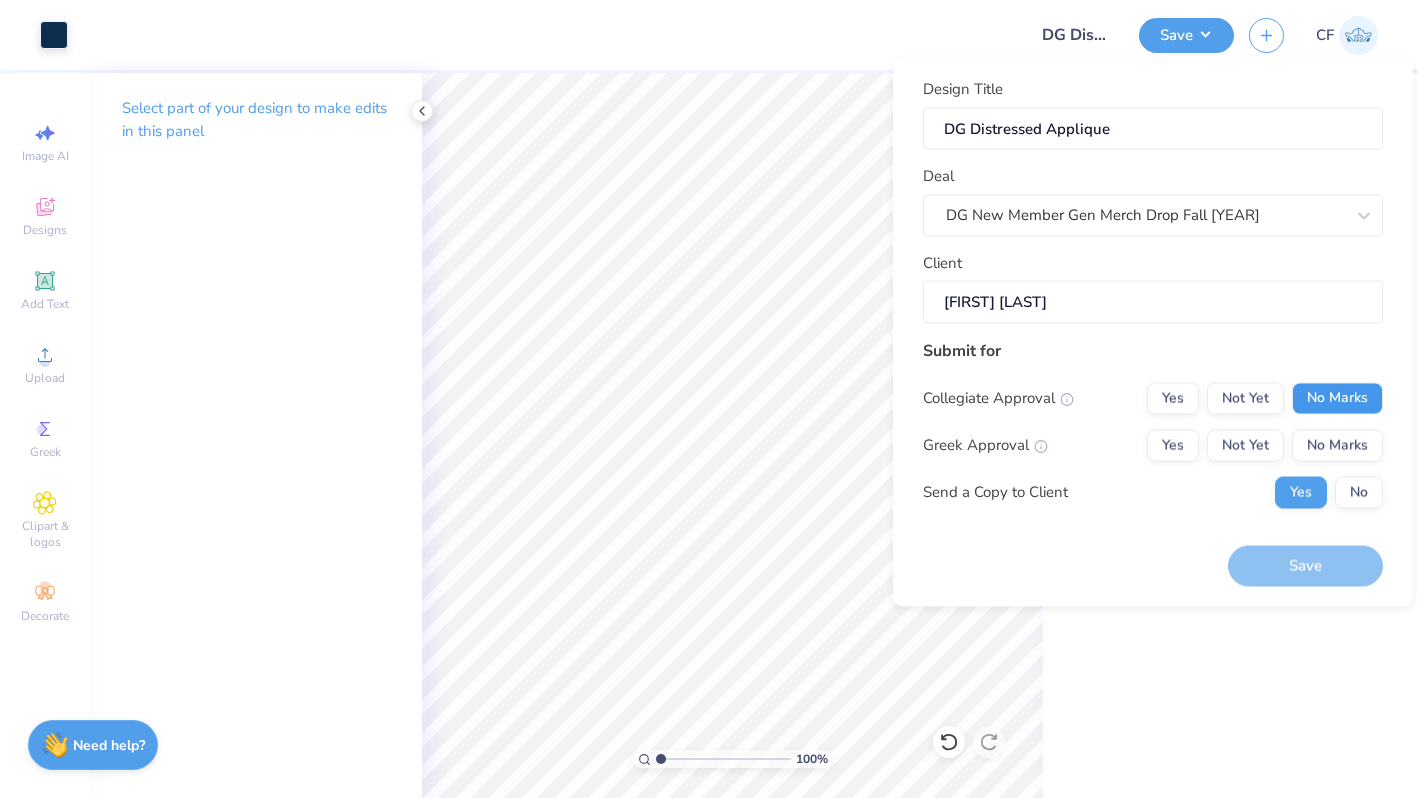click on "No Marks" at bounding box center (1337, 398) 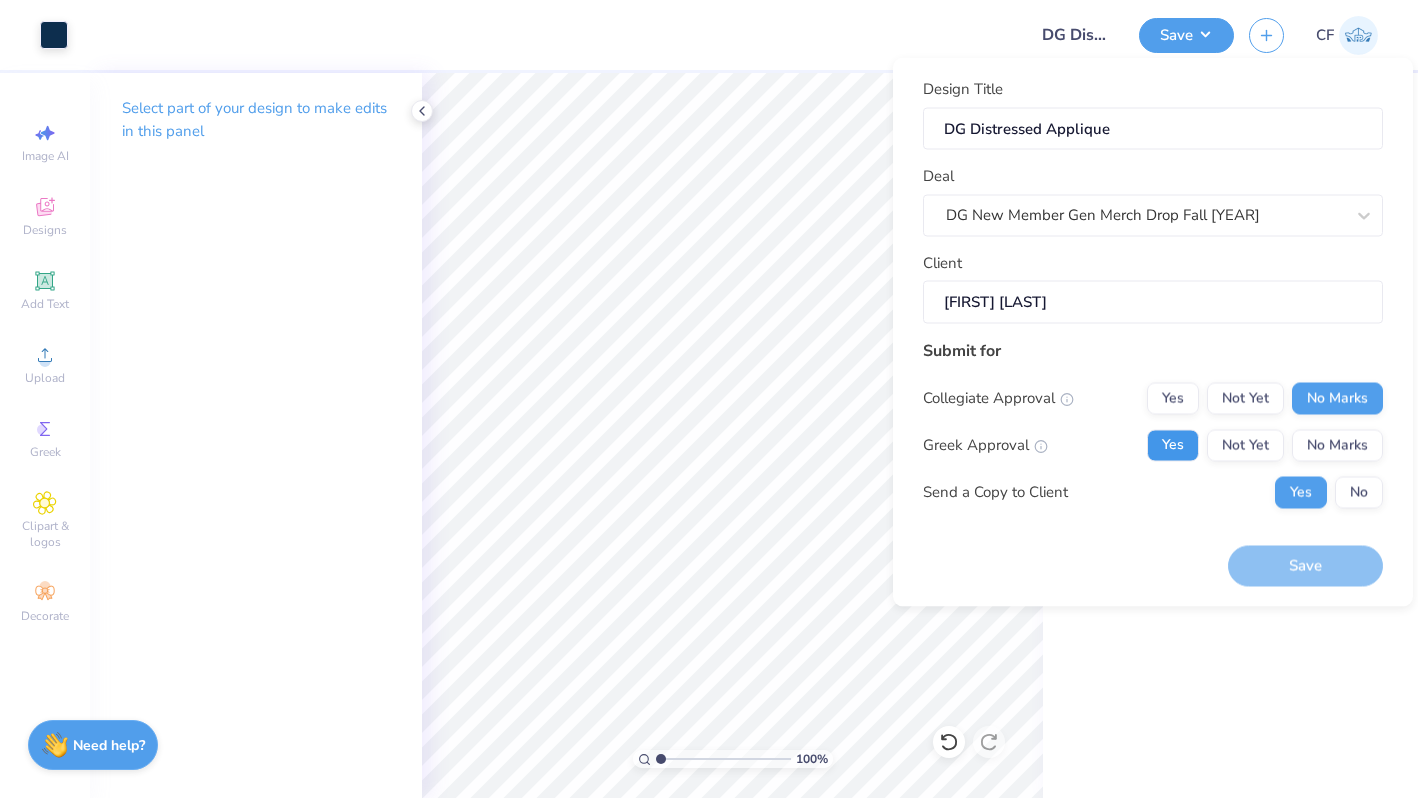 click on "Yes" at bounding box center [1173, 445] 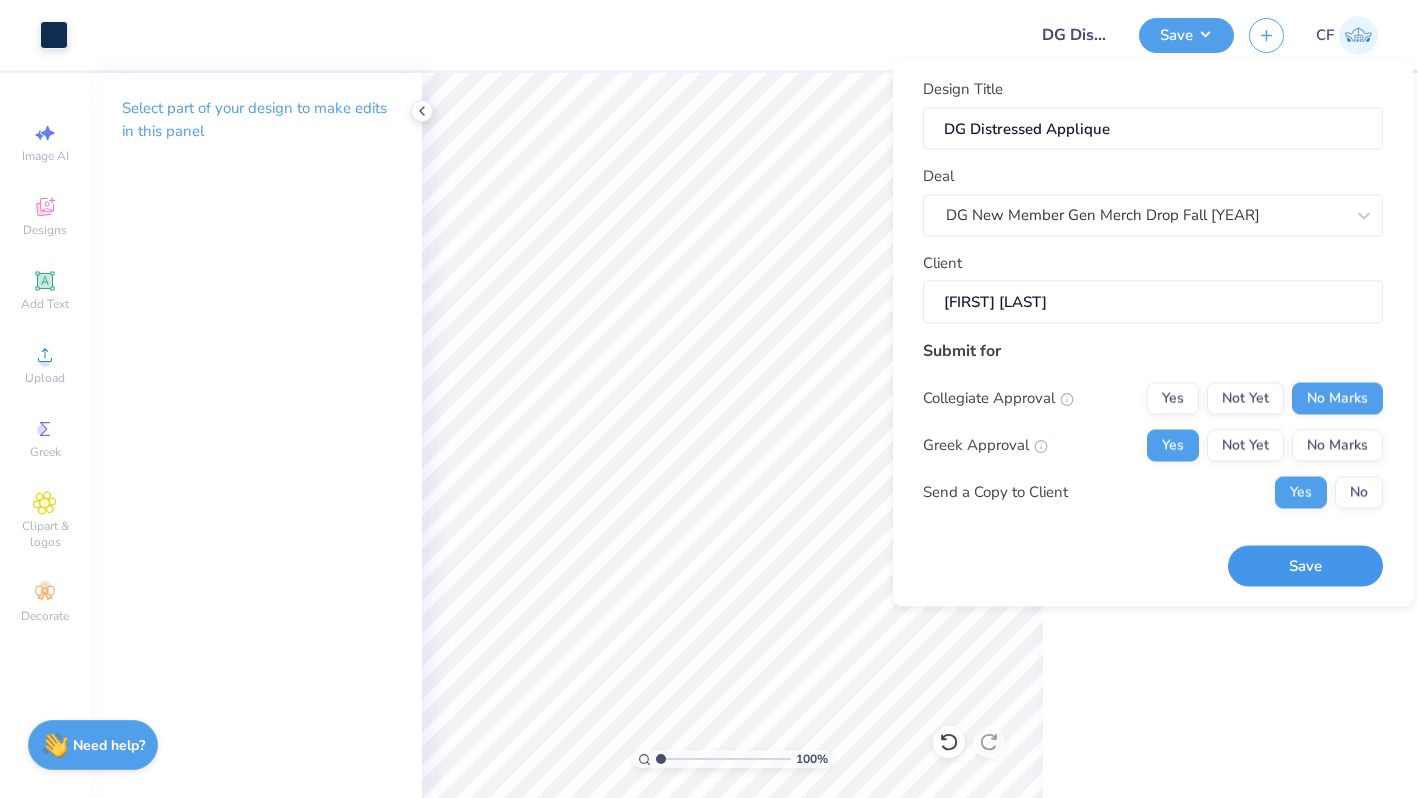 click on "Save" at bounding box center (1305, 566) 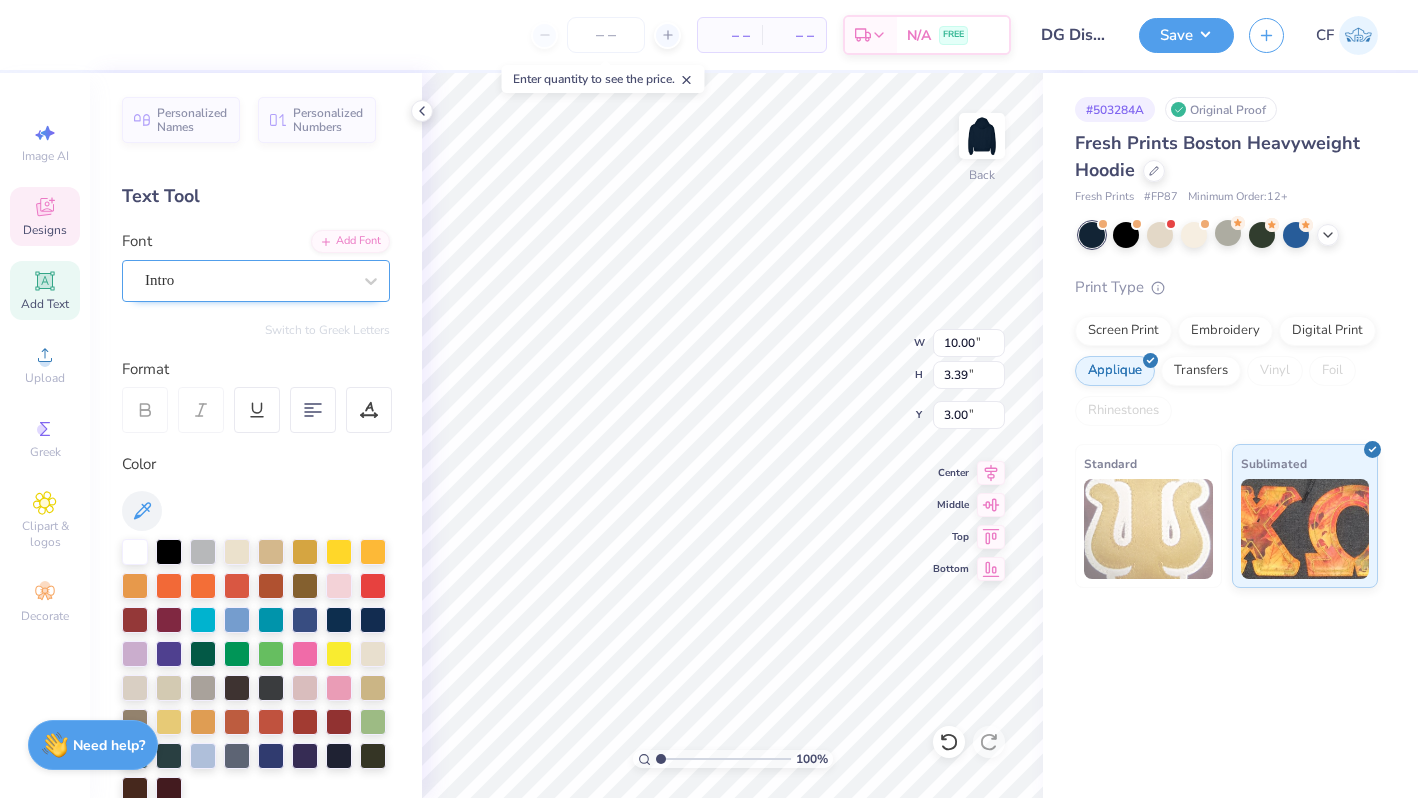 click on "Intro" at bounding box center [248, 280] 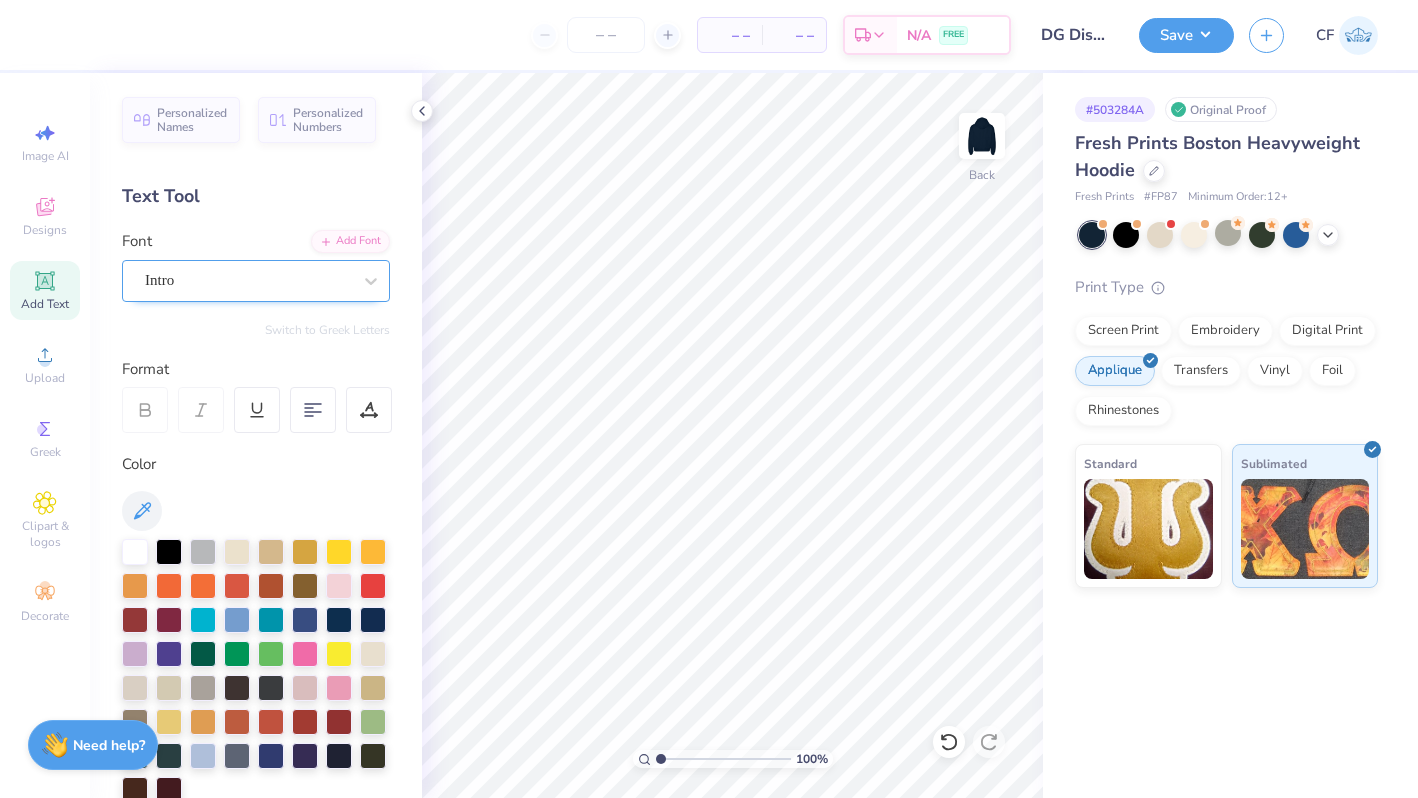 click 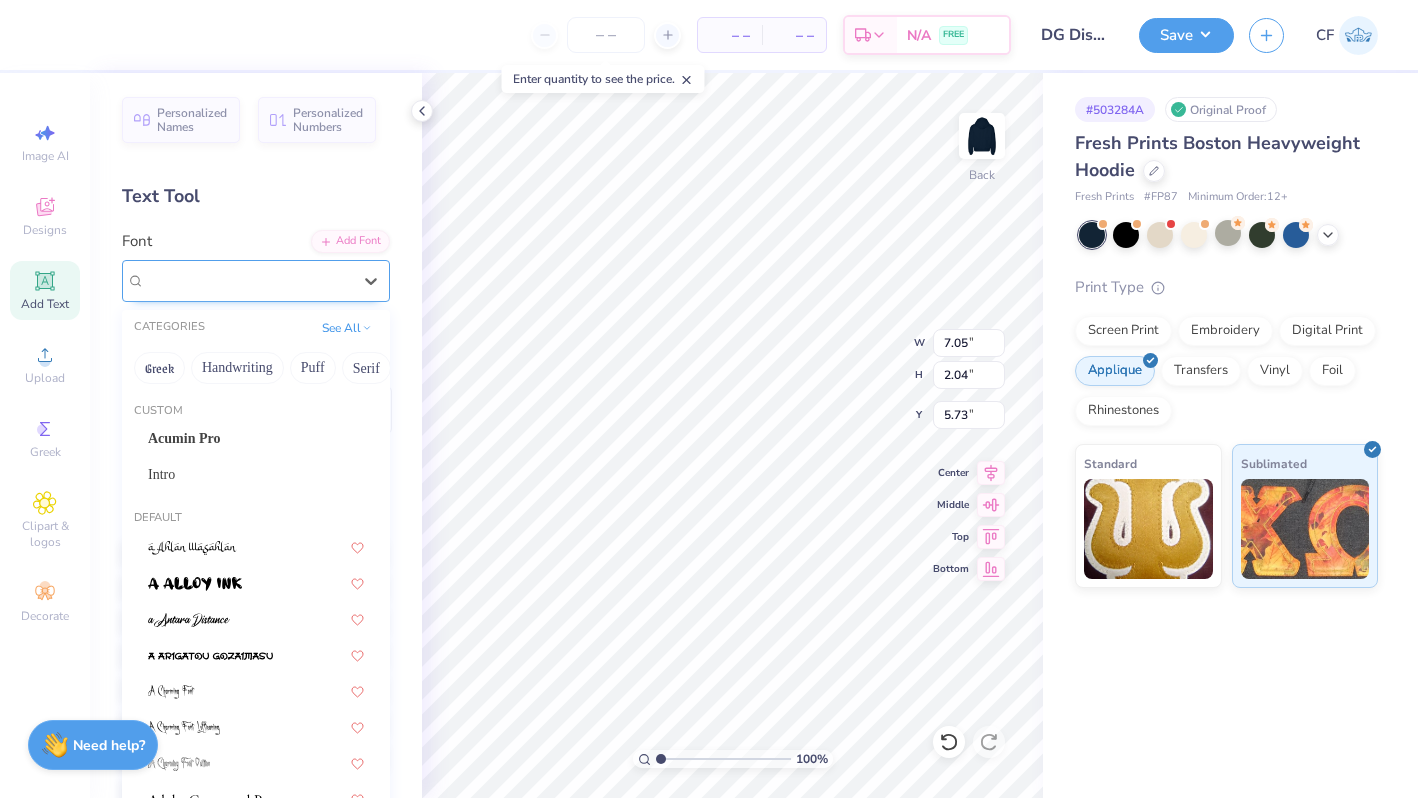 click on "Super Dream" at bounding box center (248, 280) 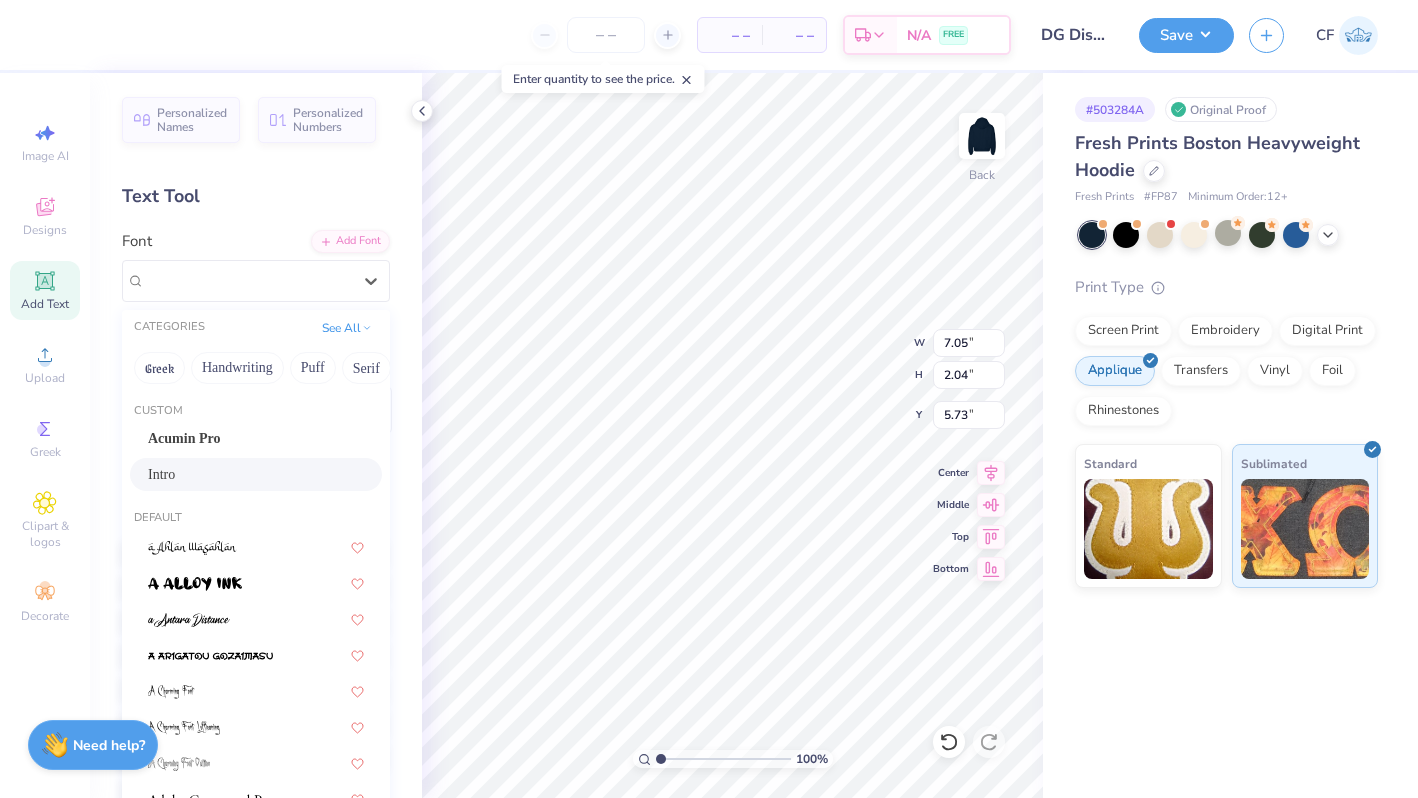 click on "Intro" at bounding box center [256, 474] 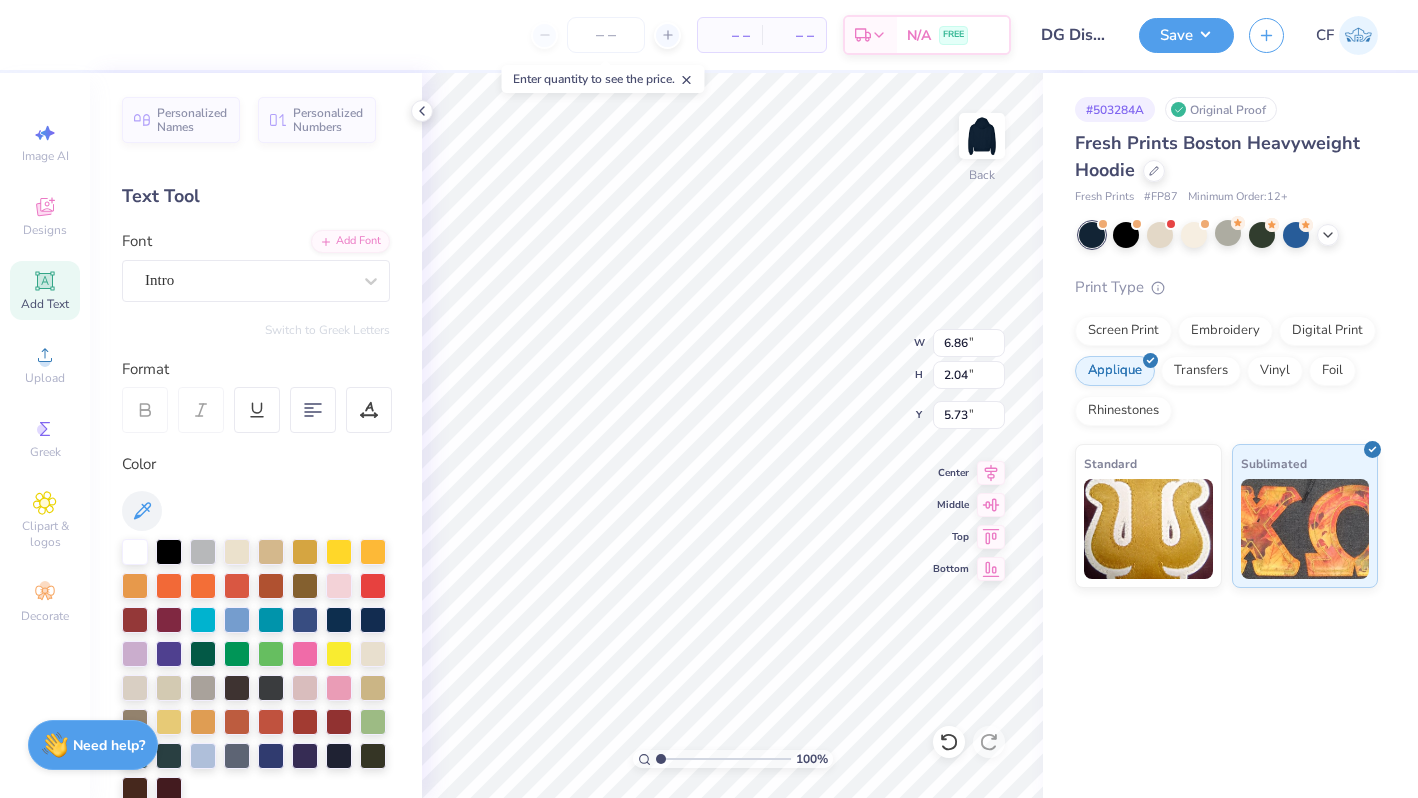 type on "6.86" 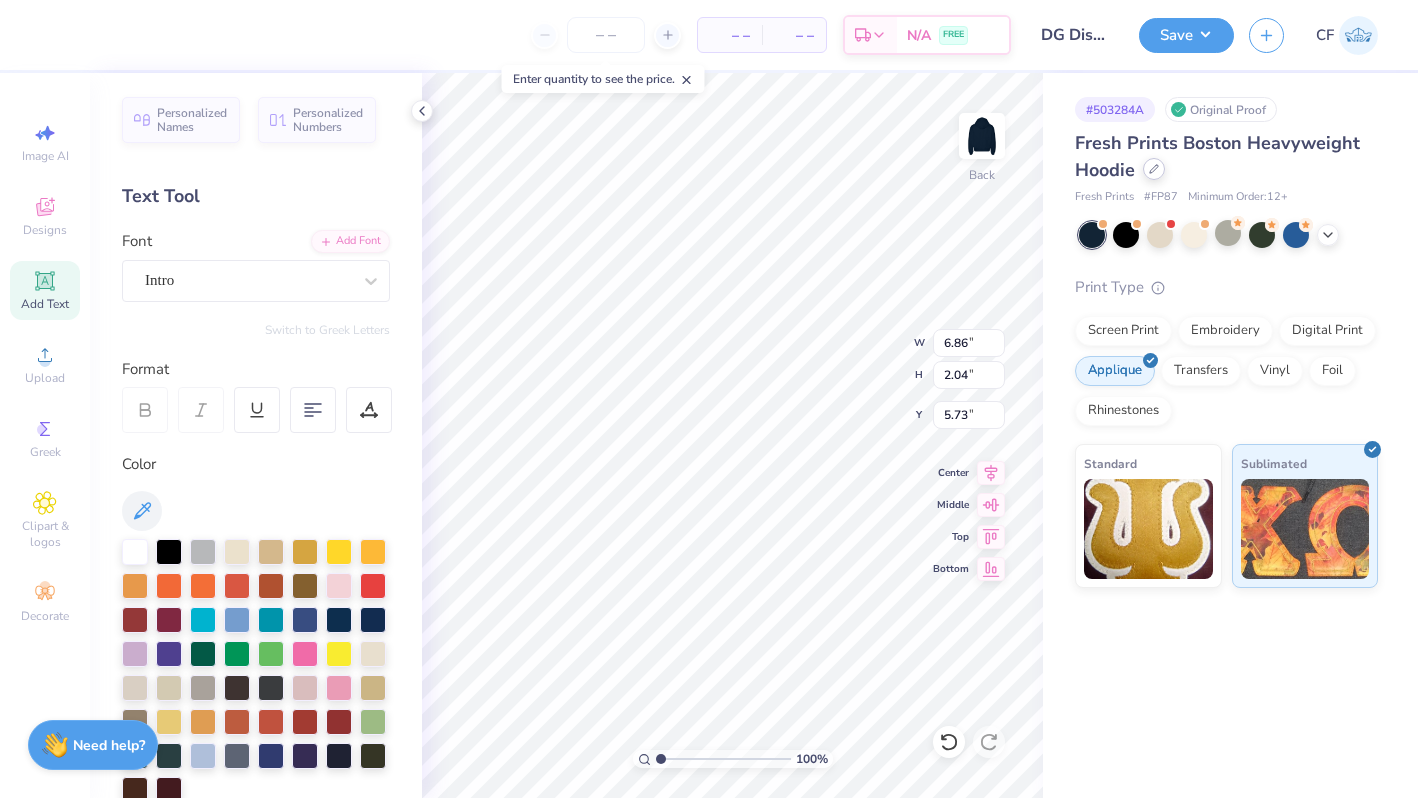 click 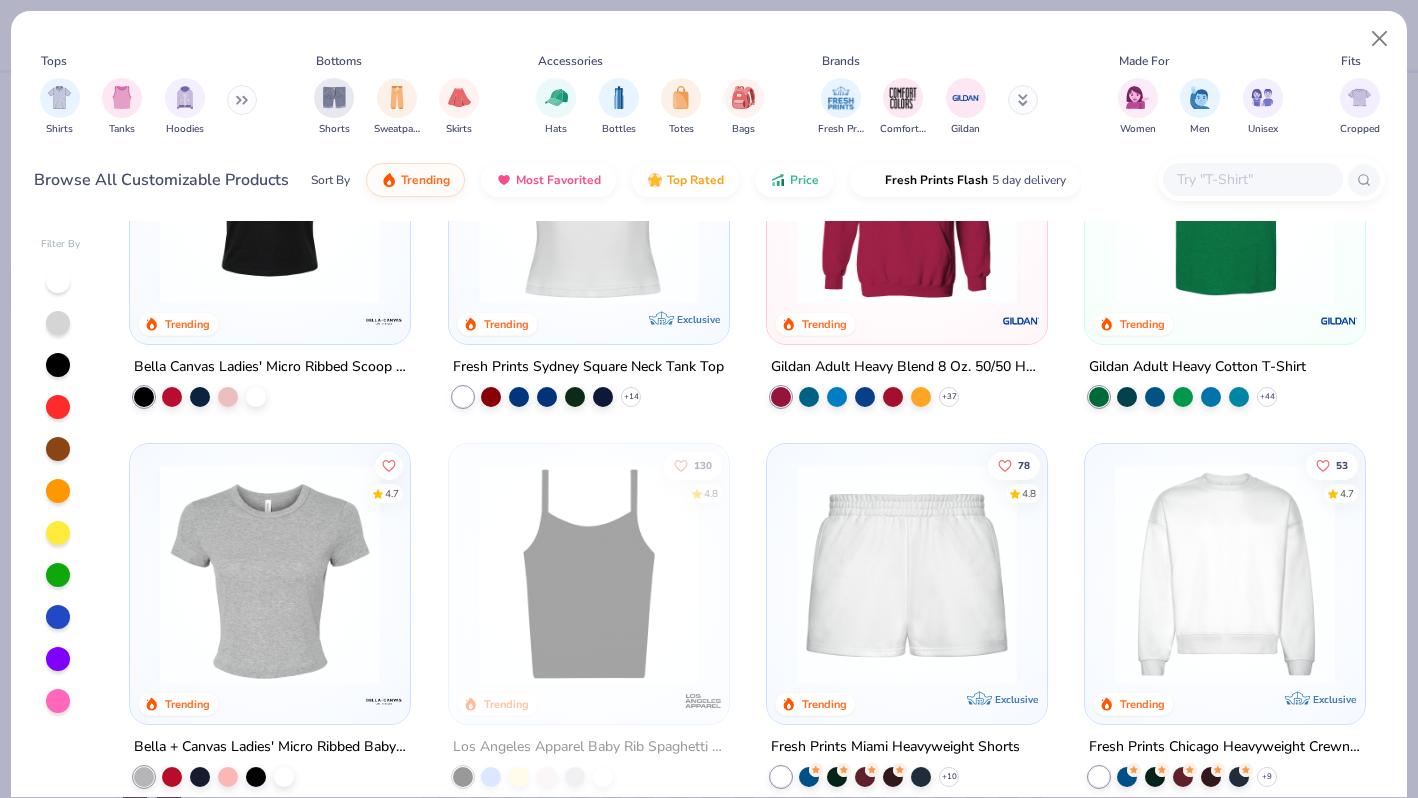 scroll, scrollTop: 594, scrollLeft: 0, axis: vertical 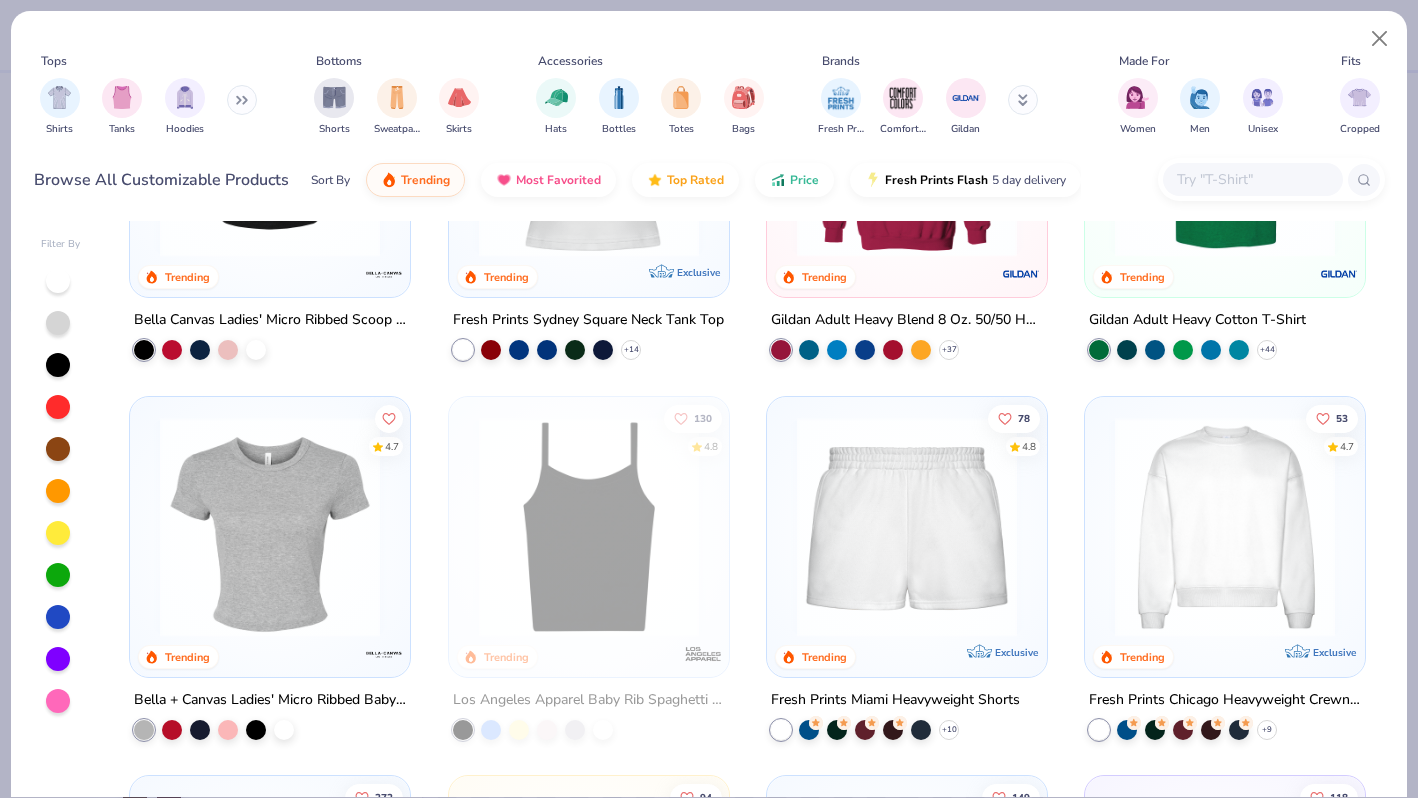 click at bounding box center (907, 526) 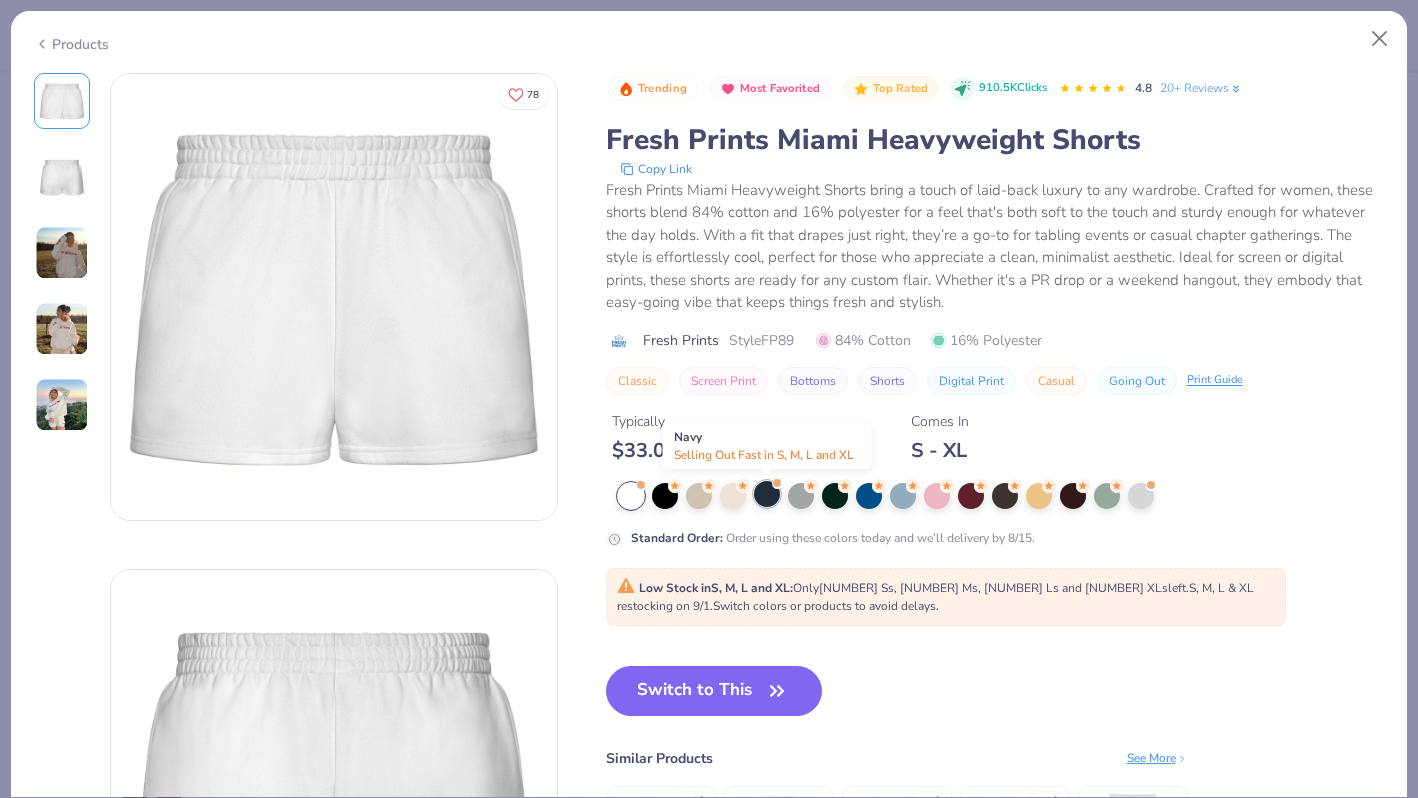 click at bounding box center (767, 494) 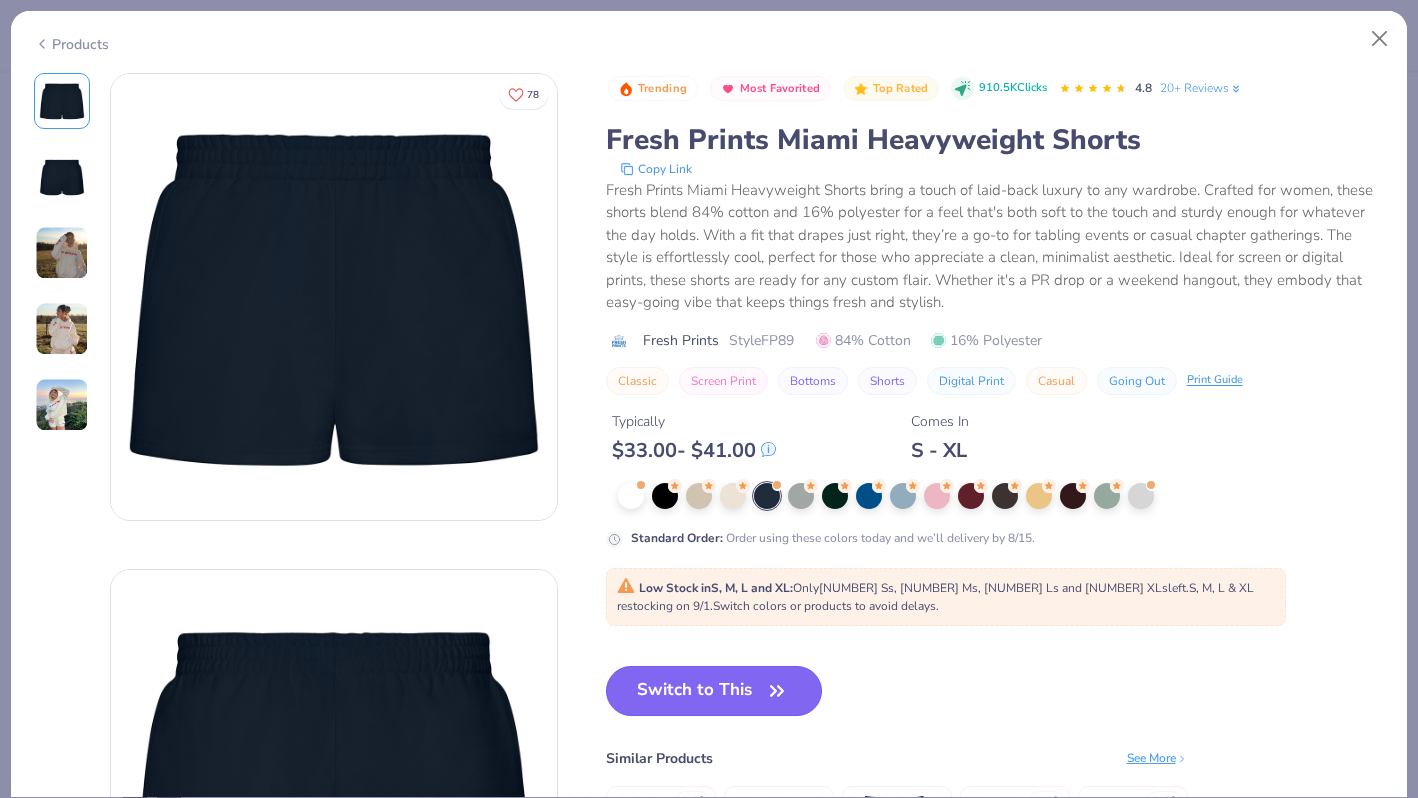 click on "Switch to This" at bounding box center [714, 691] 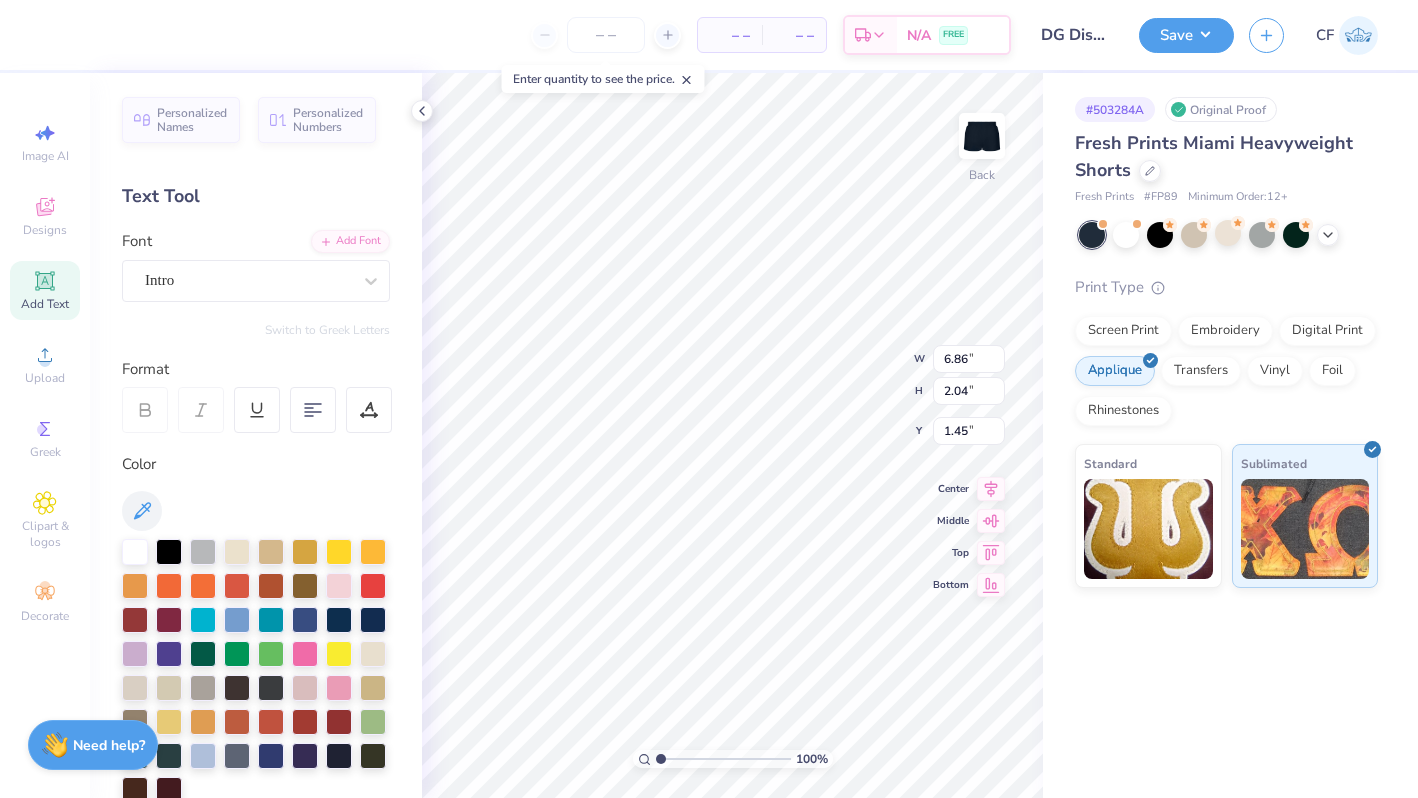 type on "6.91" 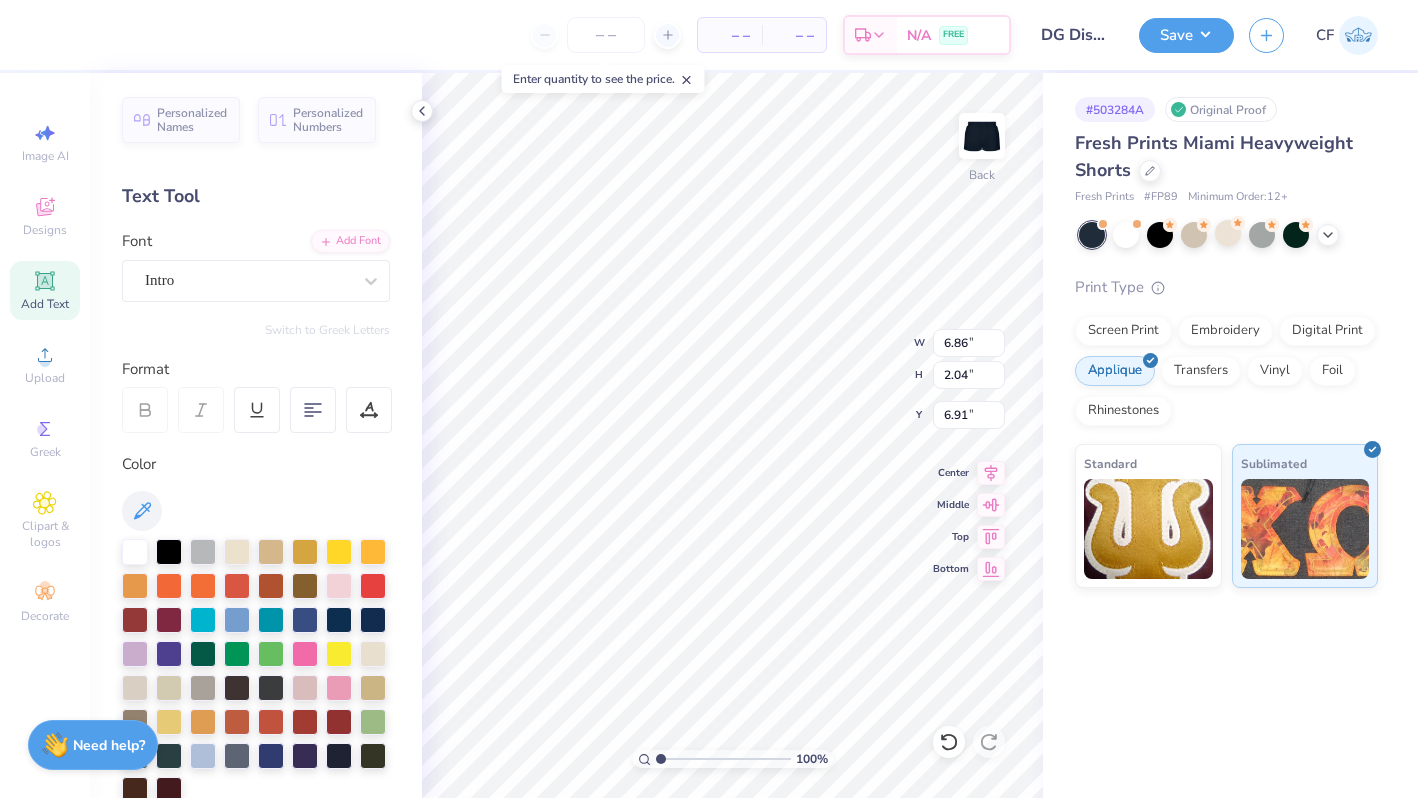 type on "G" 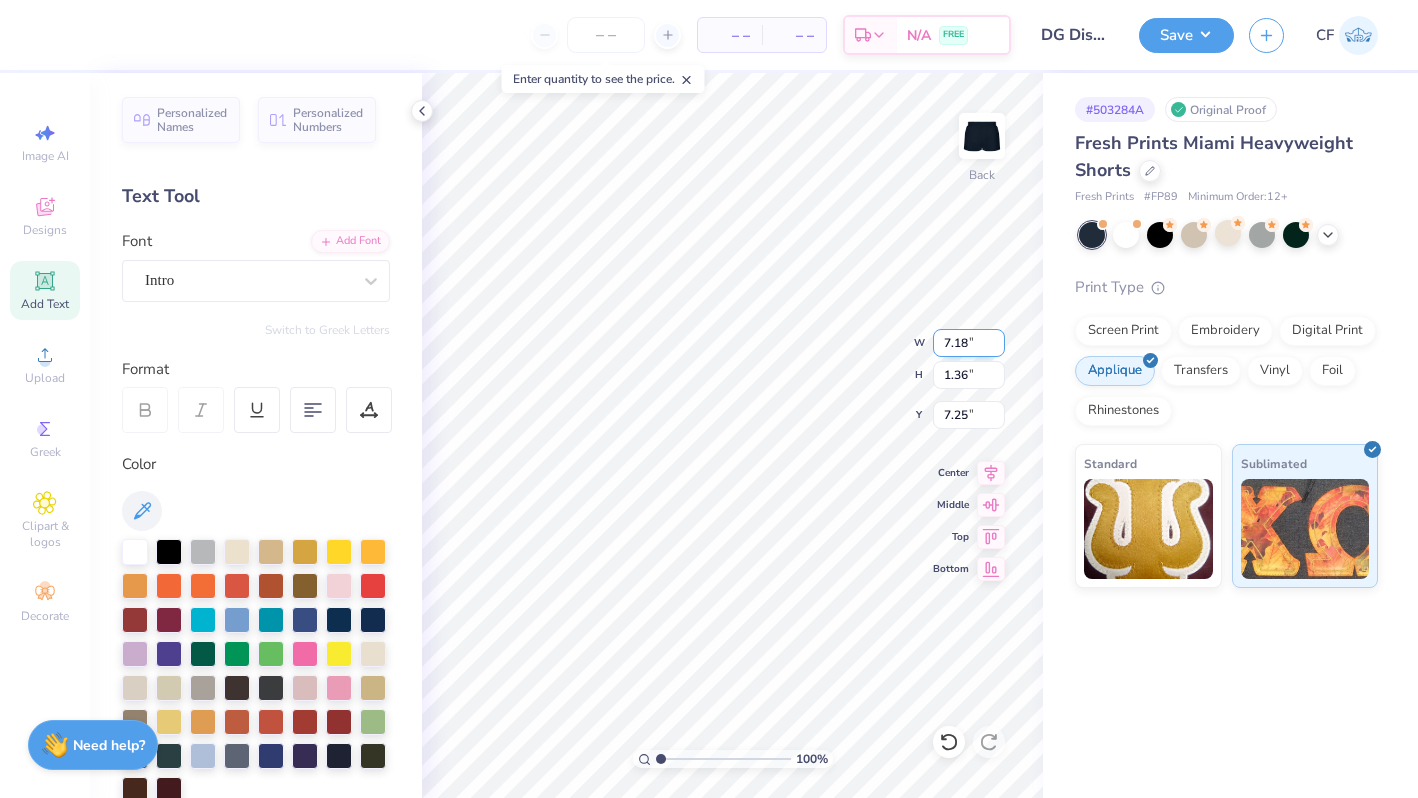 click on "7.18" at bounding box center (969, 343) 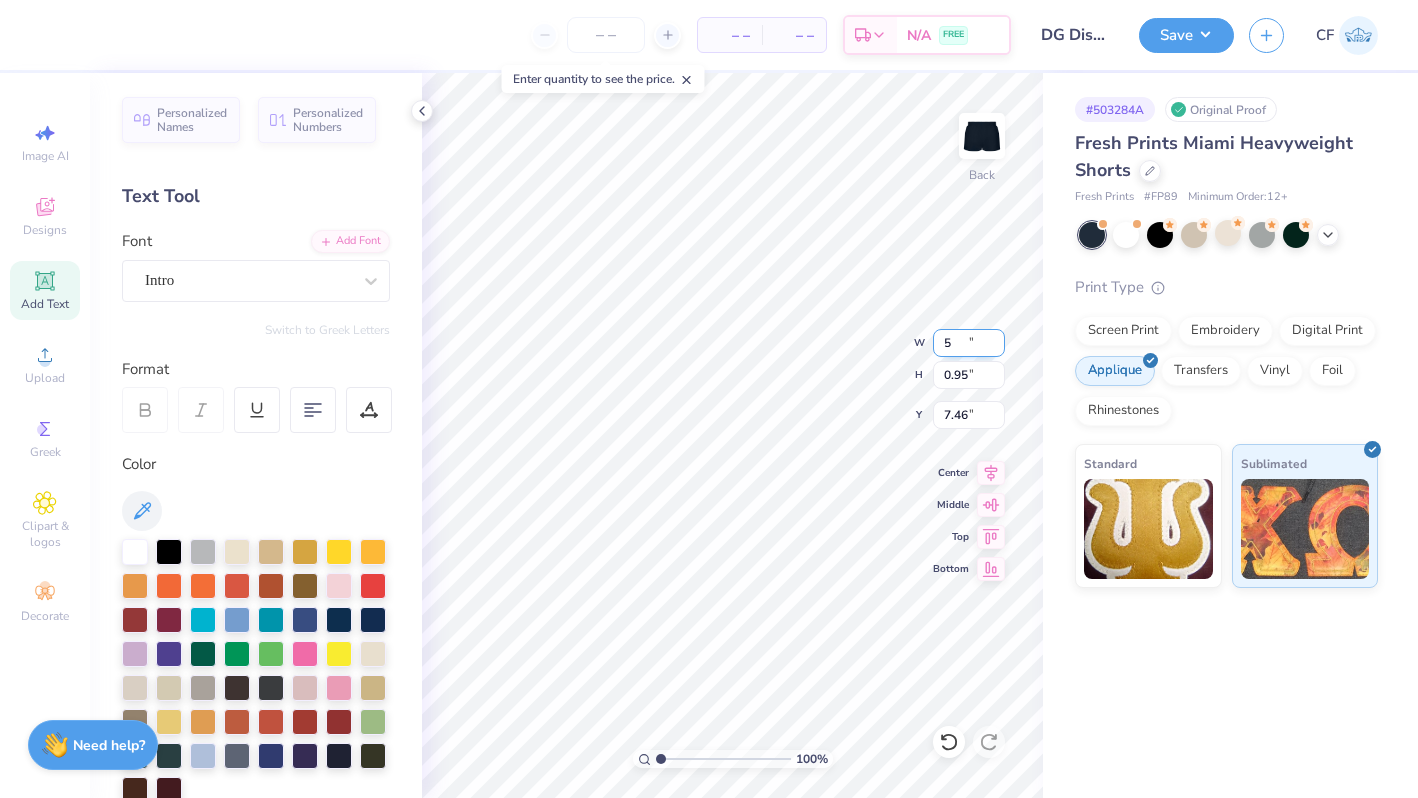 type on "5.00" 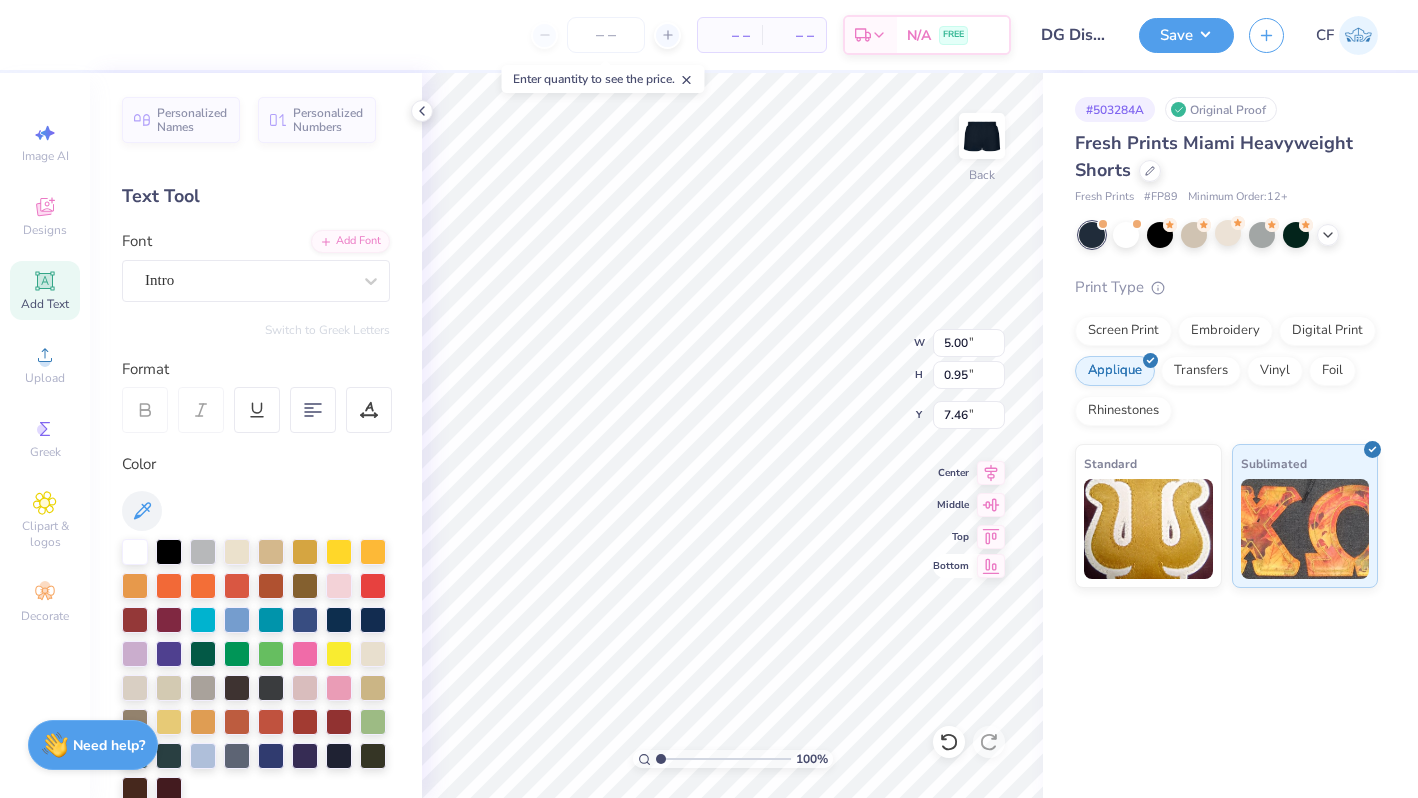 type on "8.45" 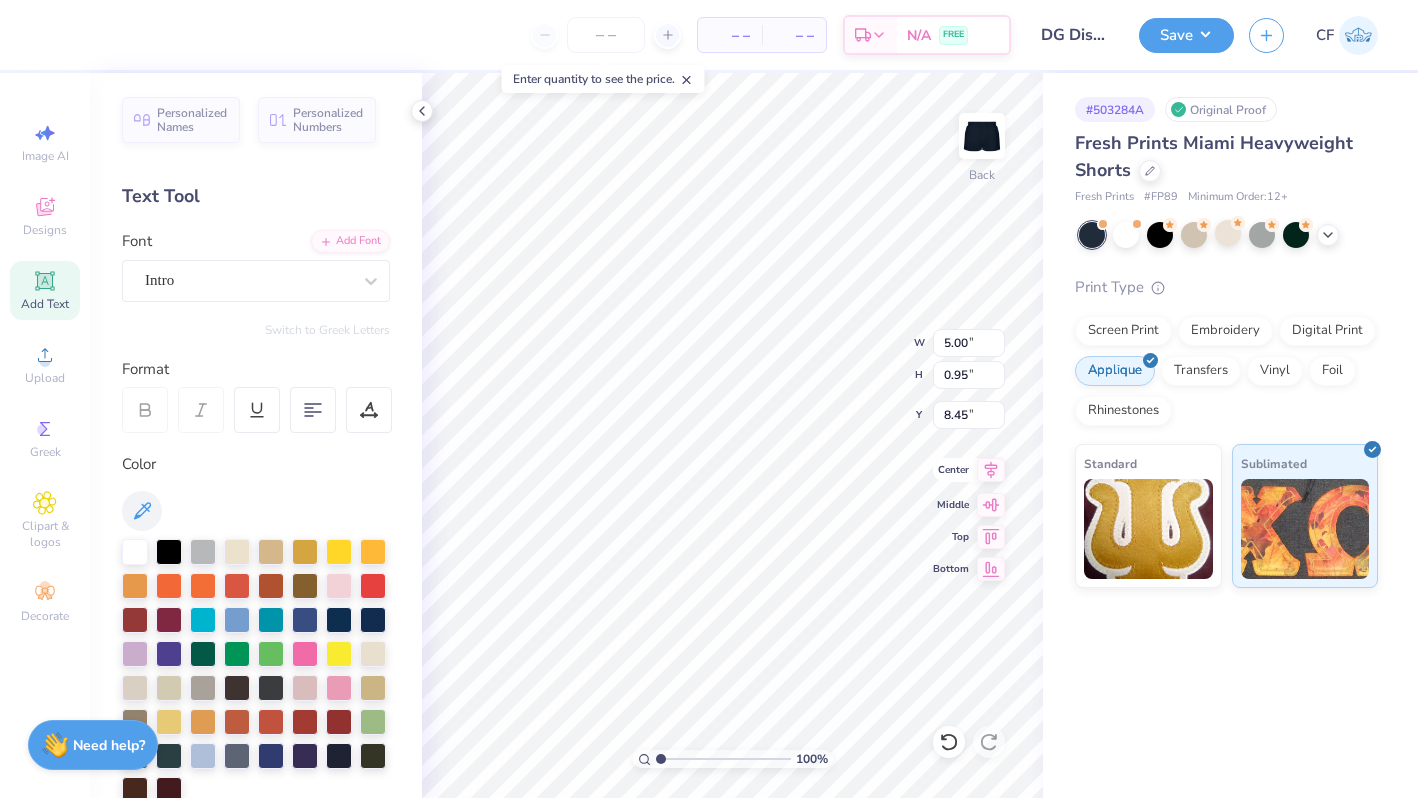click 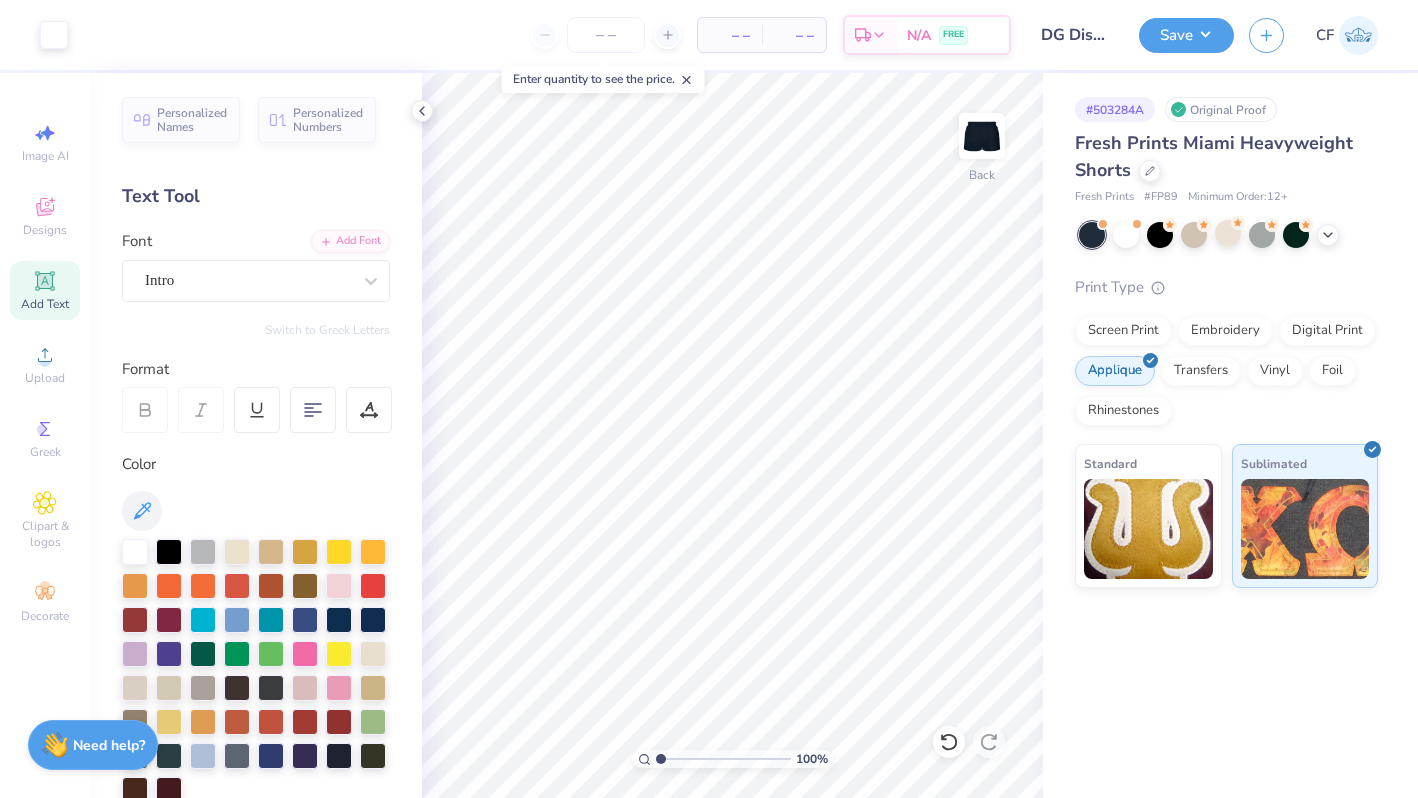 scroll, scrollTop: 47, scrollLeft: 0, axis: vertical 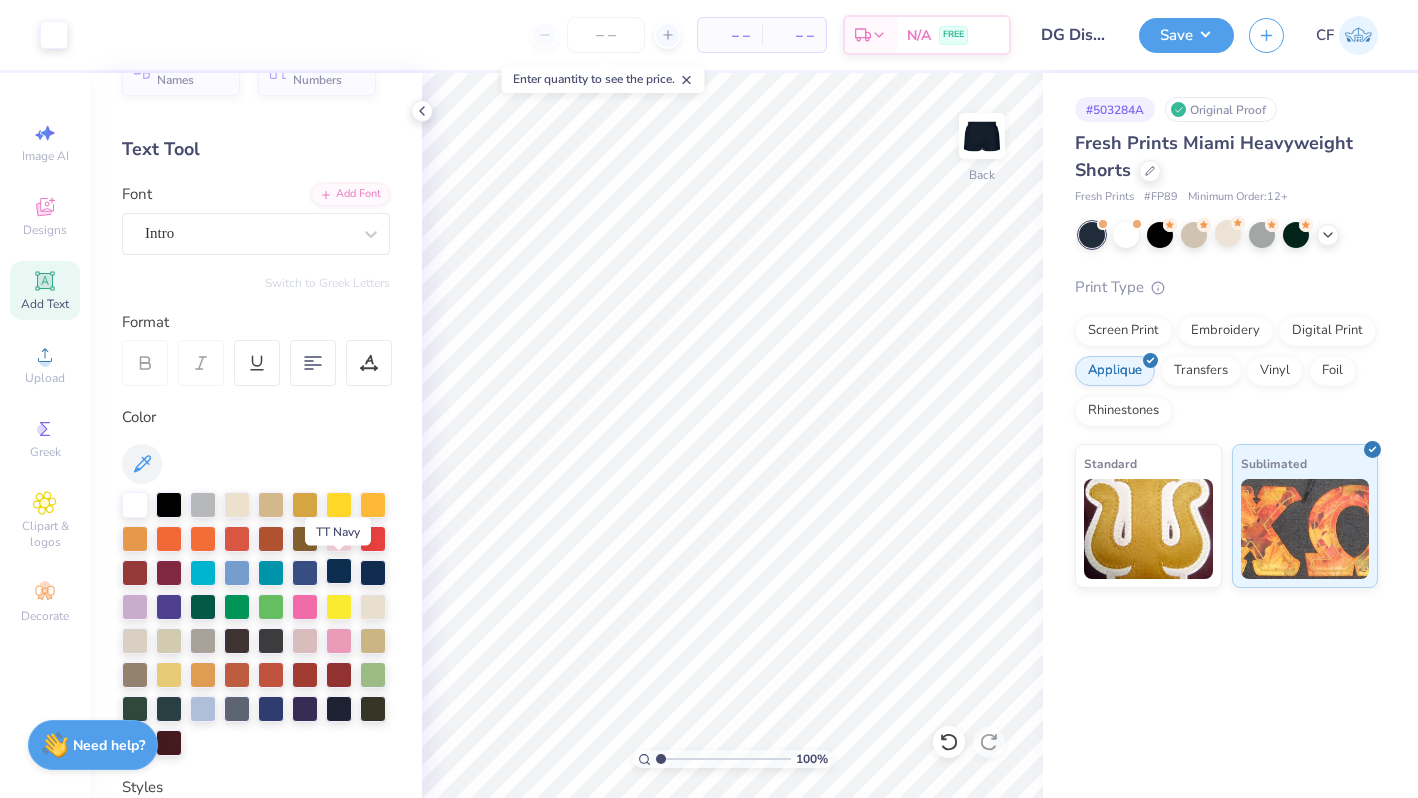 click at bounding box center [339, 571] 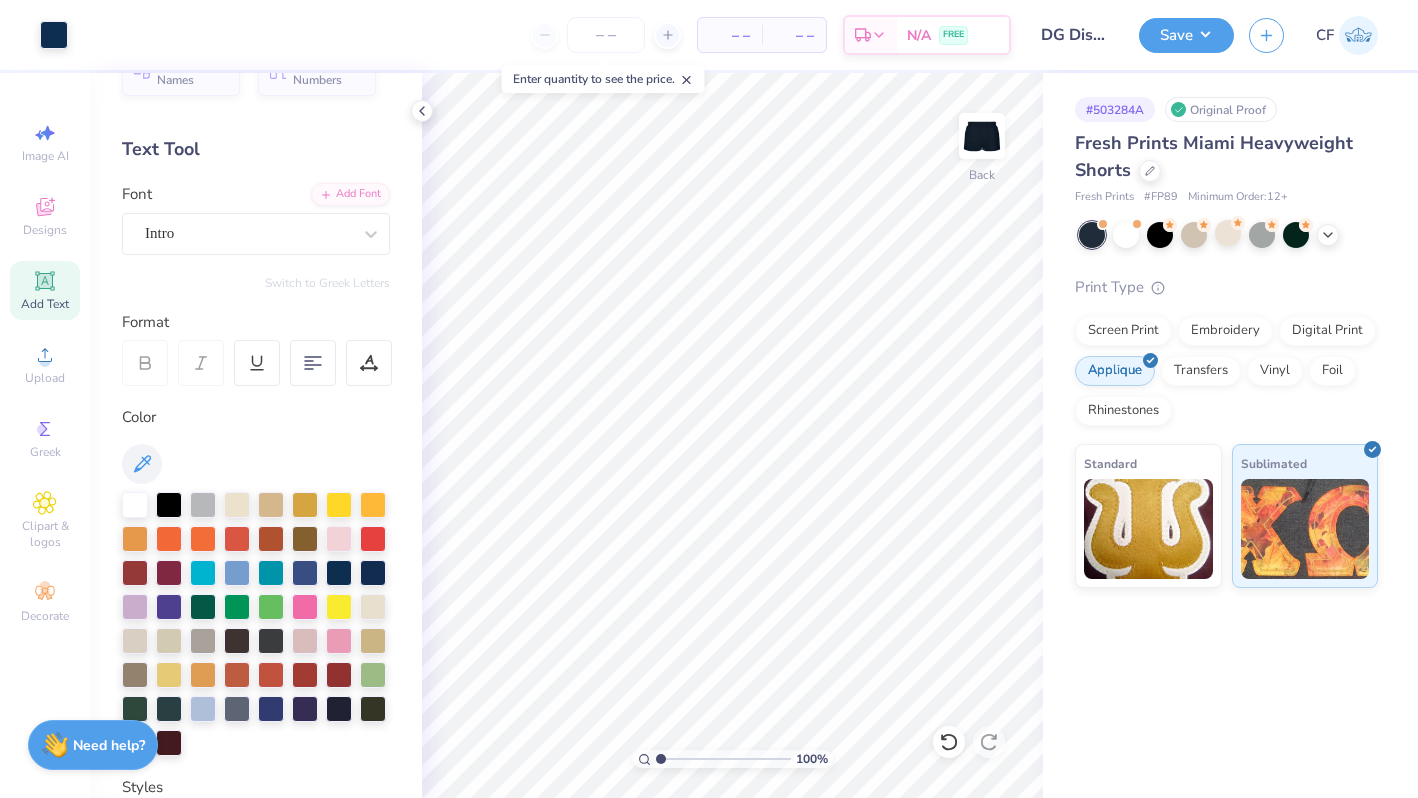 click on "Add Text" at bounding box center [45, 304] 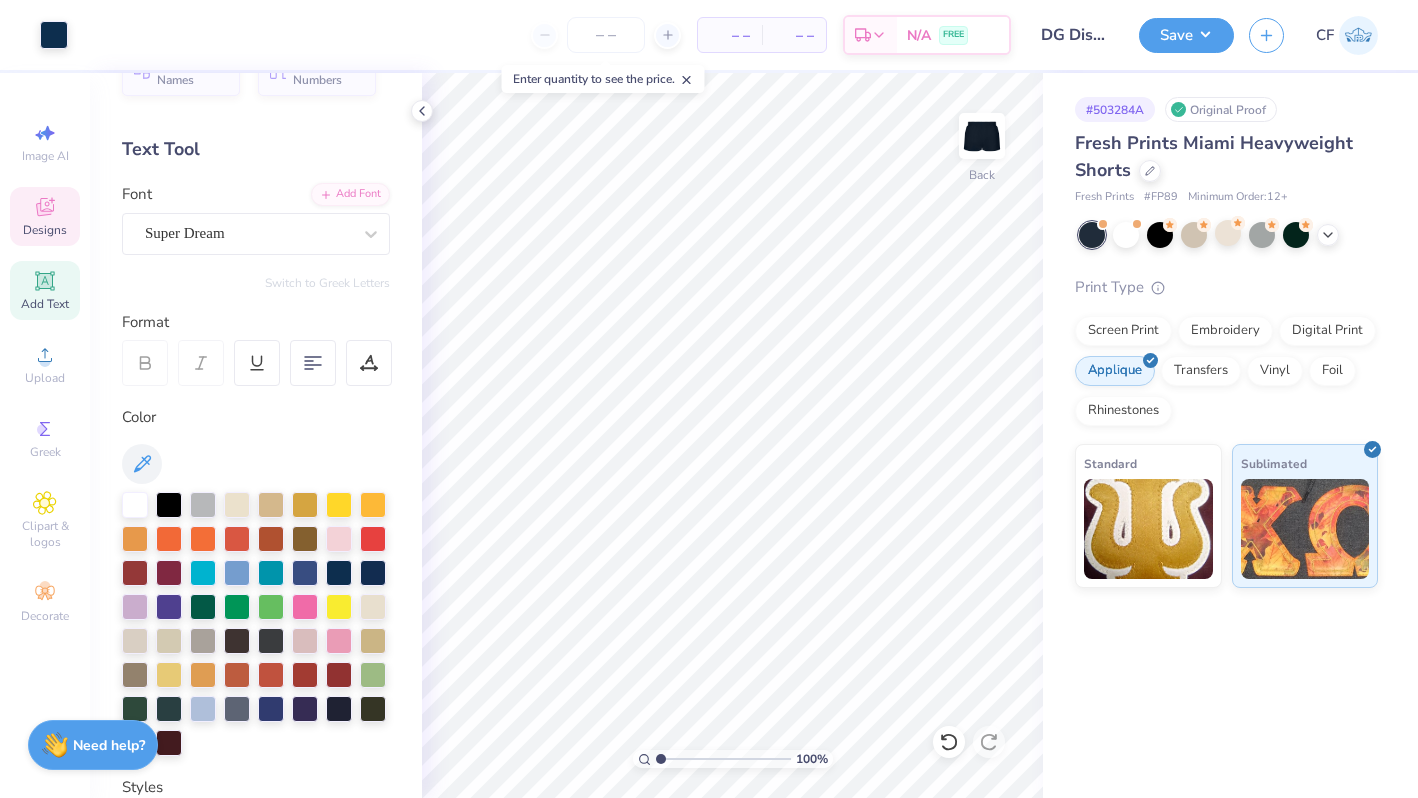 click 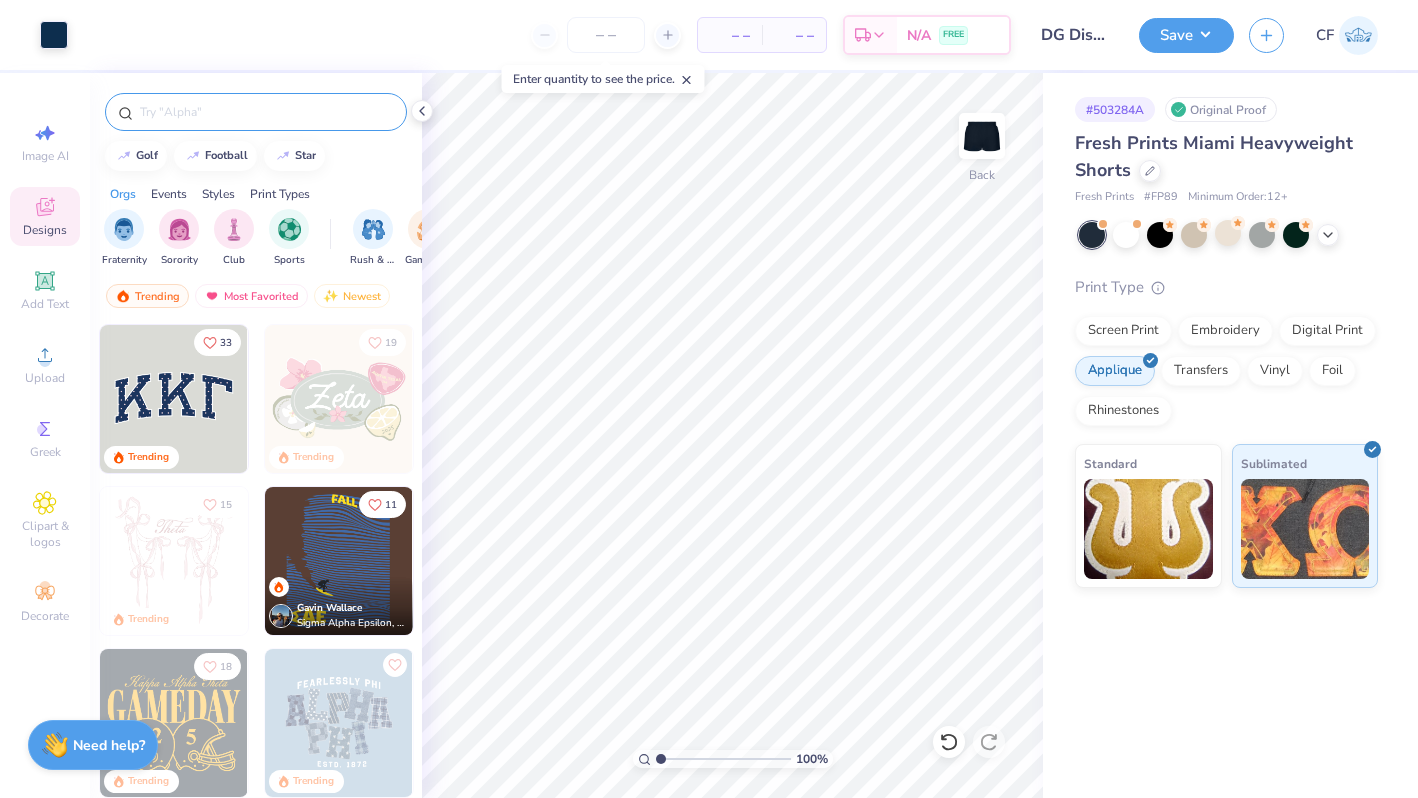 click at bounding box center [256, 112] 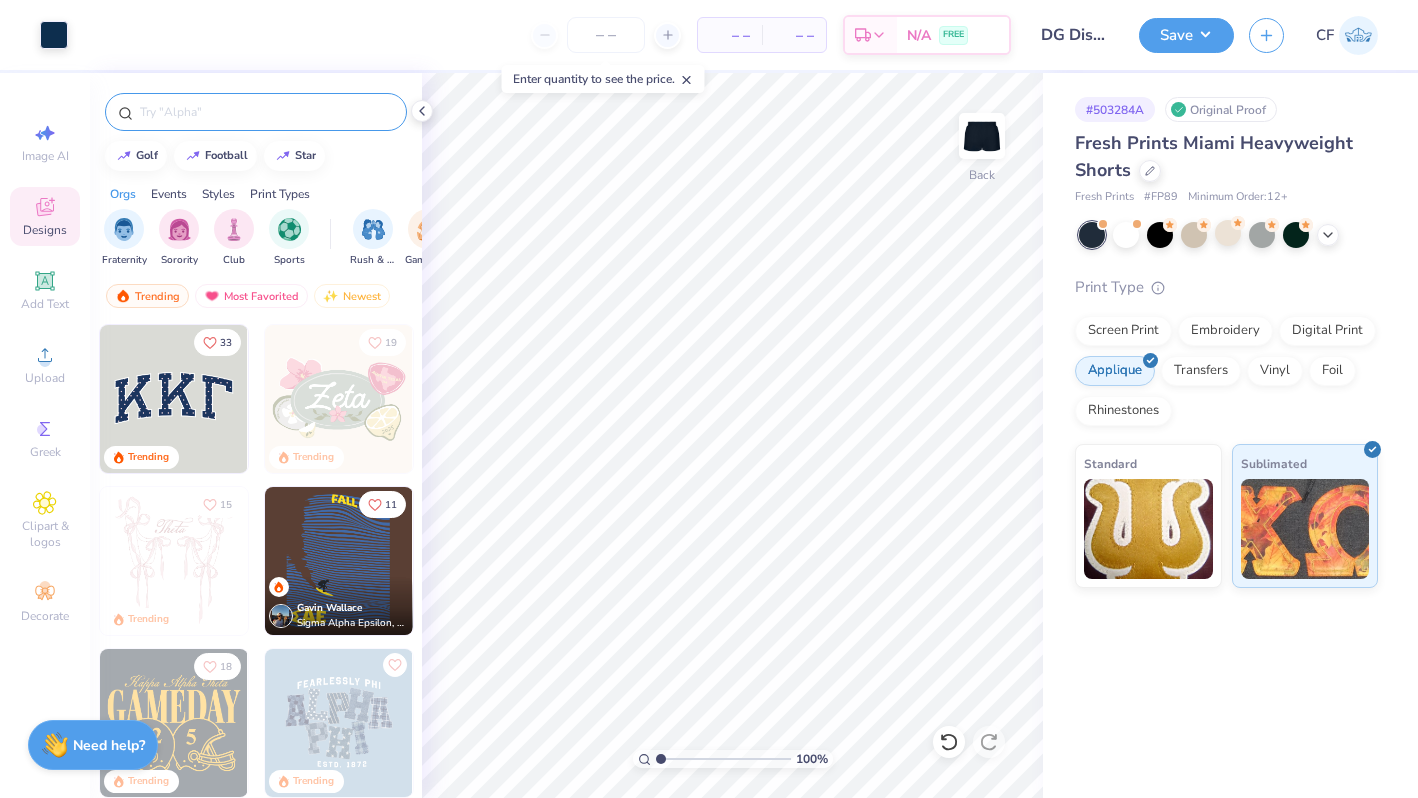 click at bounding box center [266, 112] 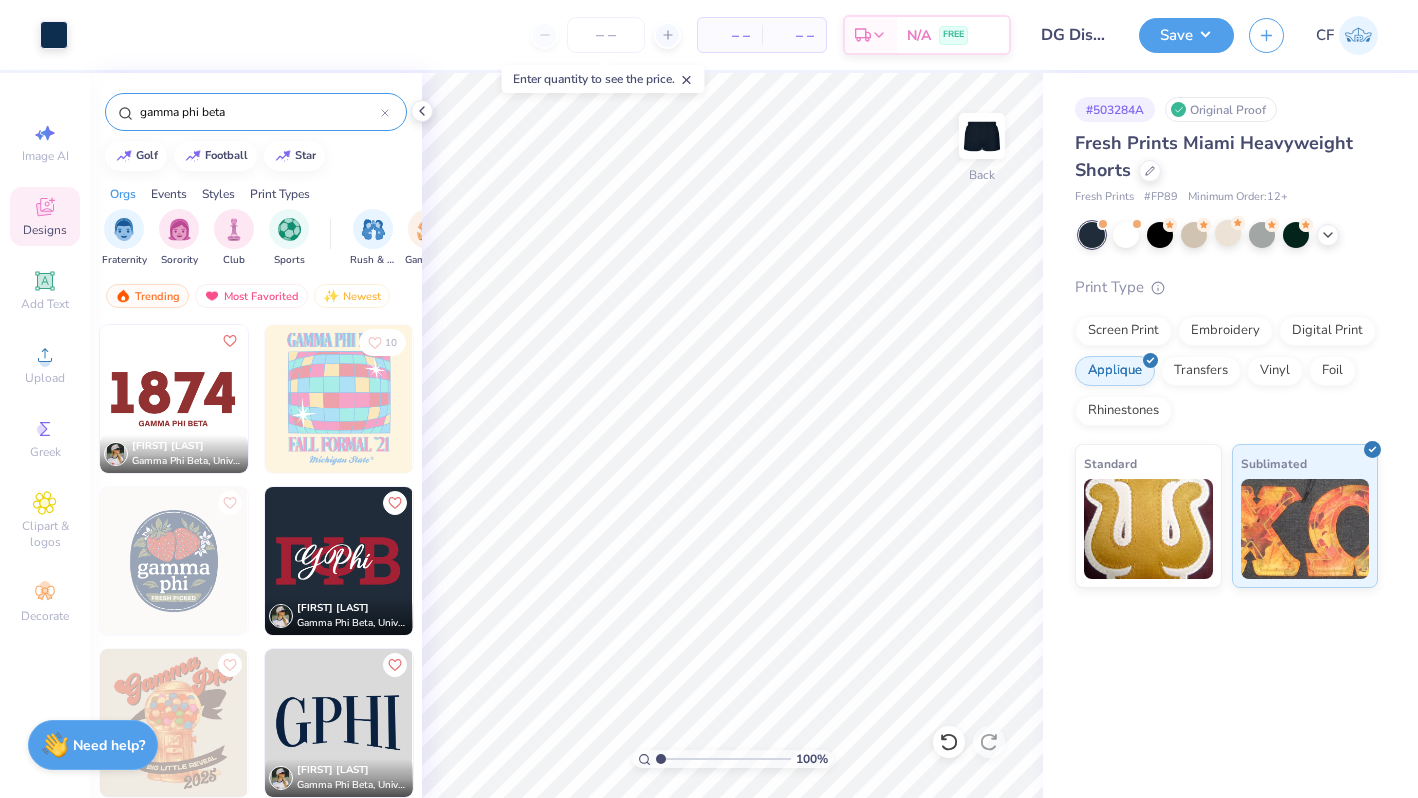 type on "gamma phi beta" 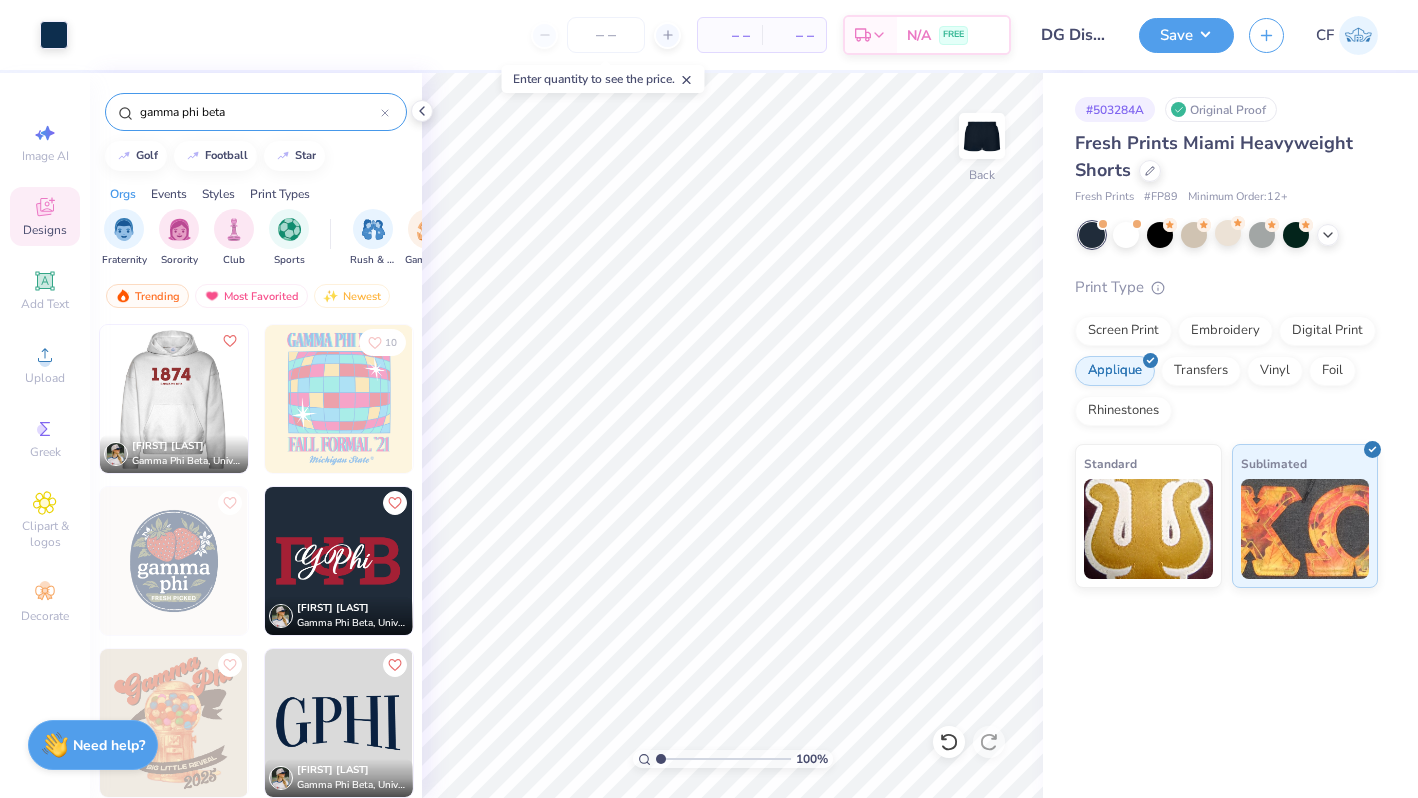 click at bounding box center [26, 399] 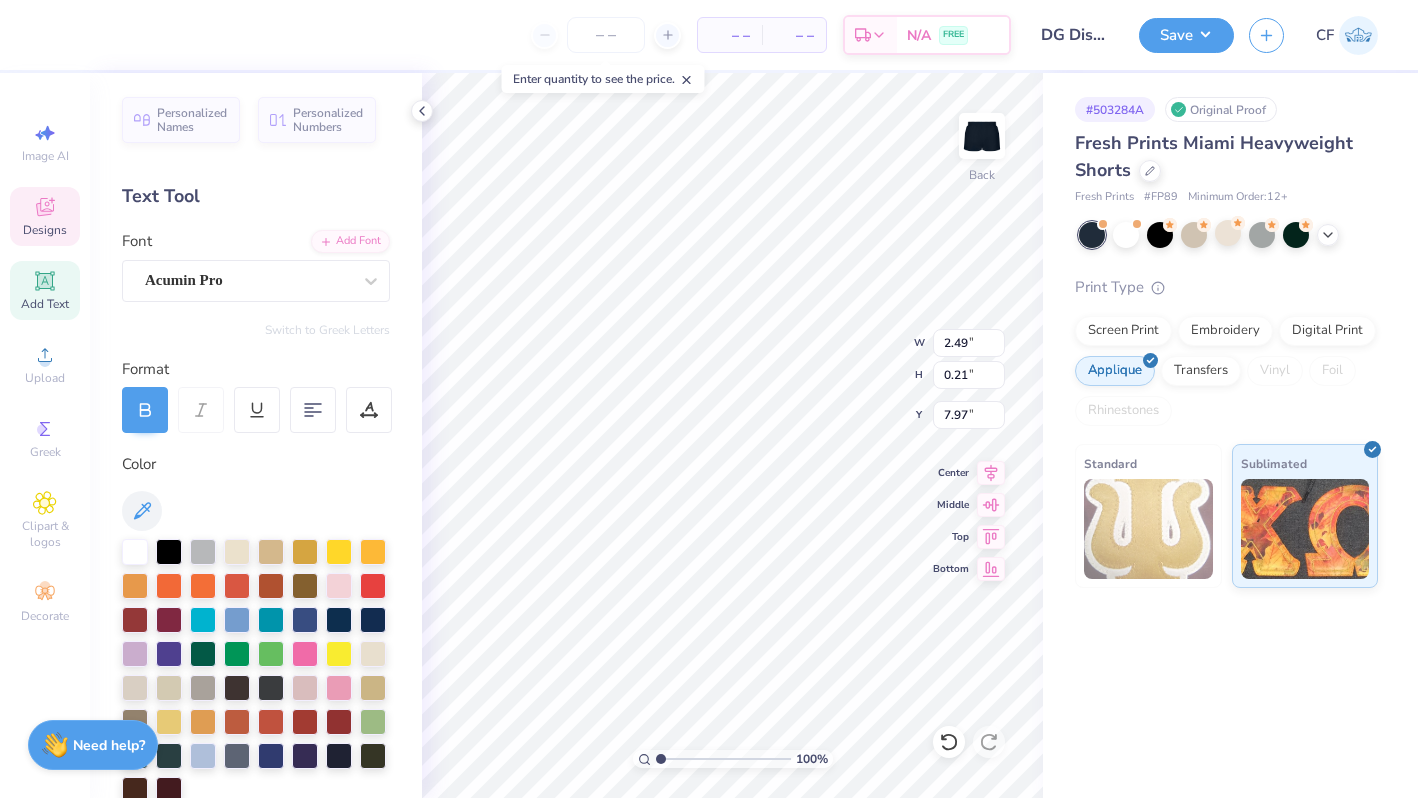 type on "7.97" 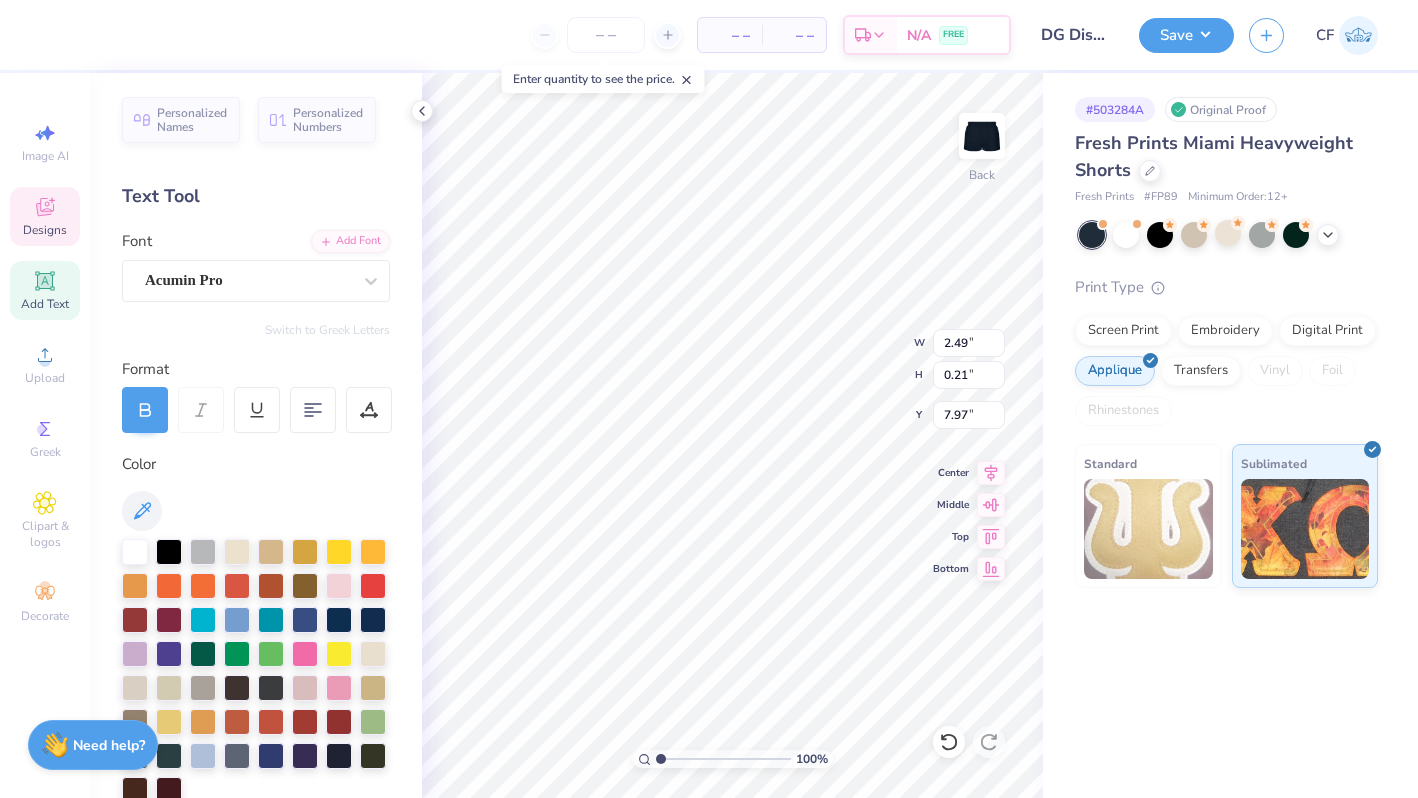 scroll, scrollTop: 0, scrollLeft: 8, axis: horizontal 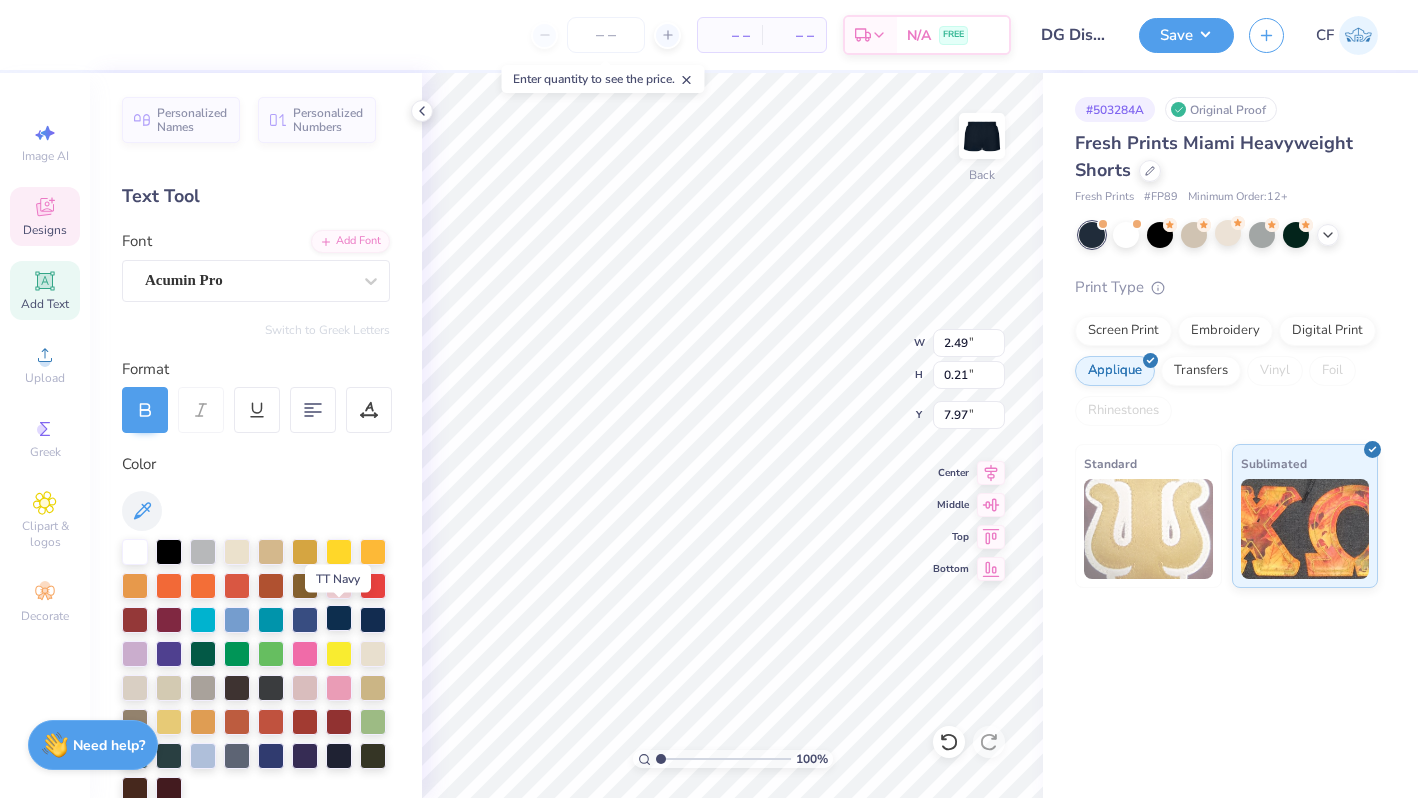 type on "ETA SIGMA CHAPTER" 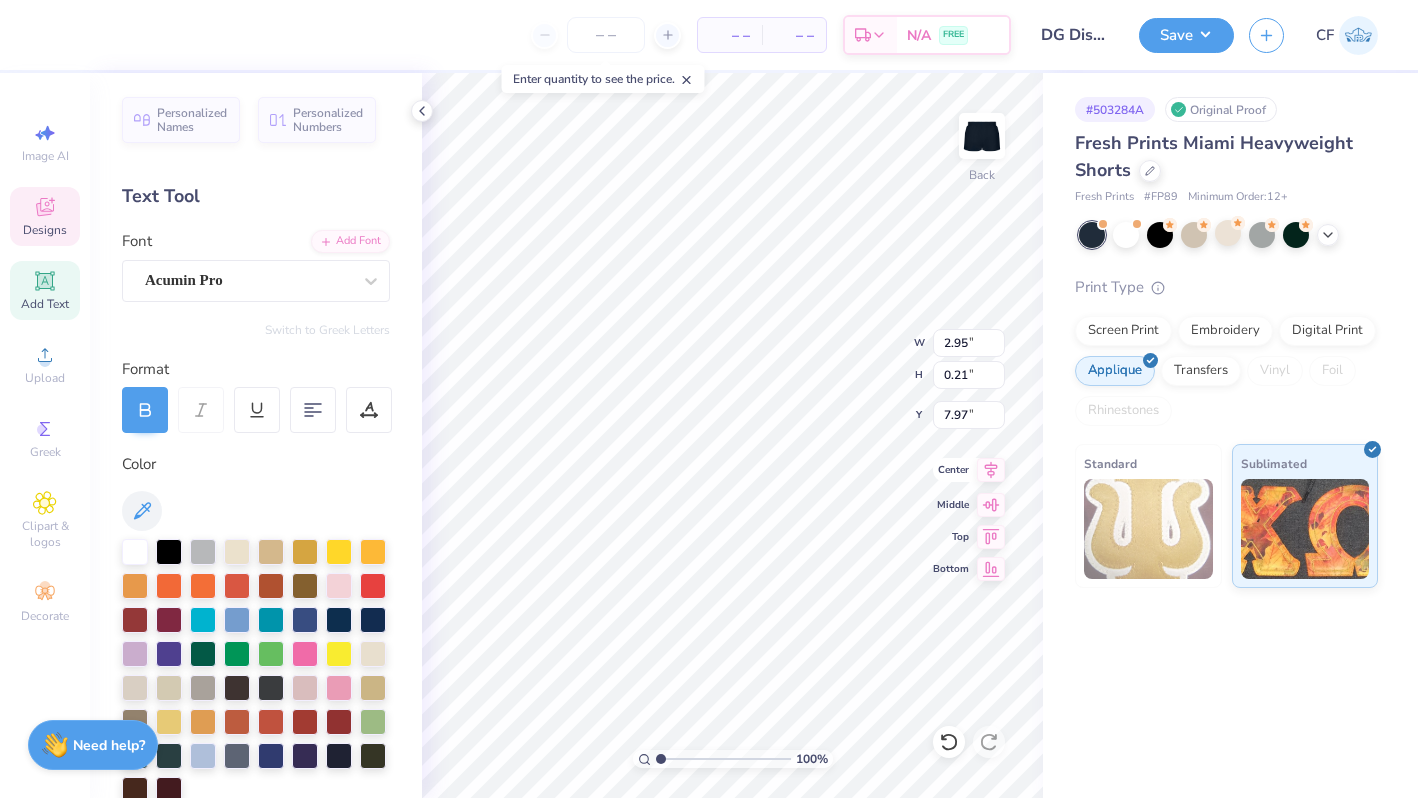 click 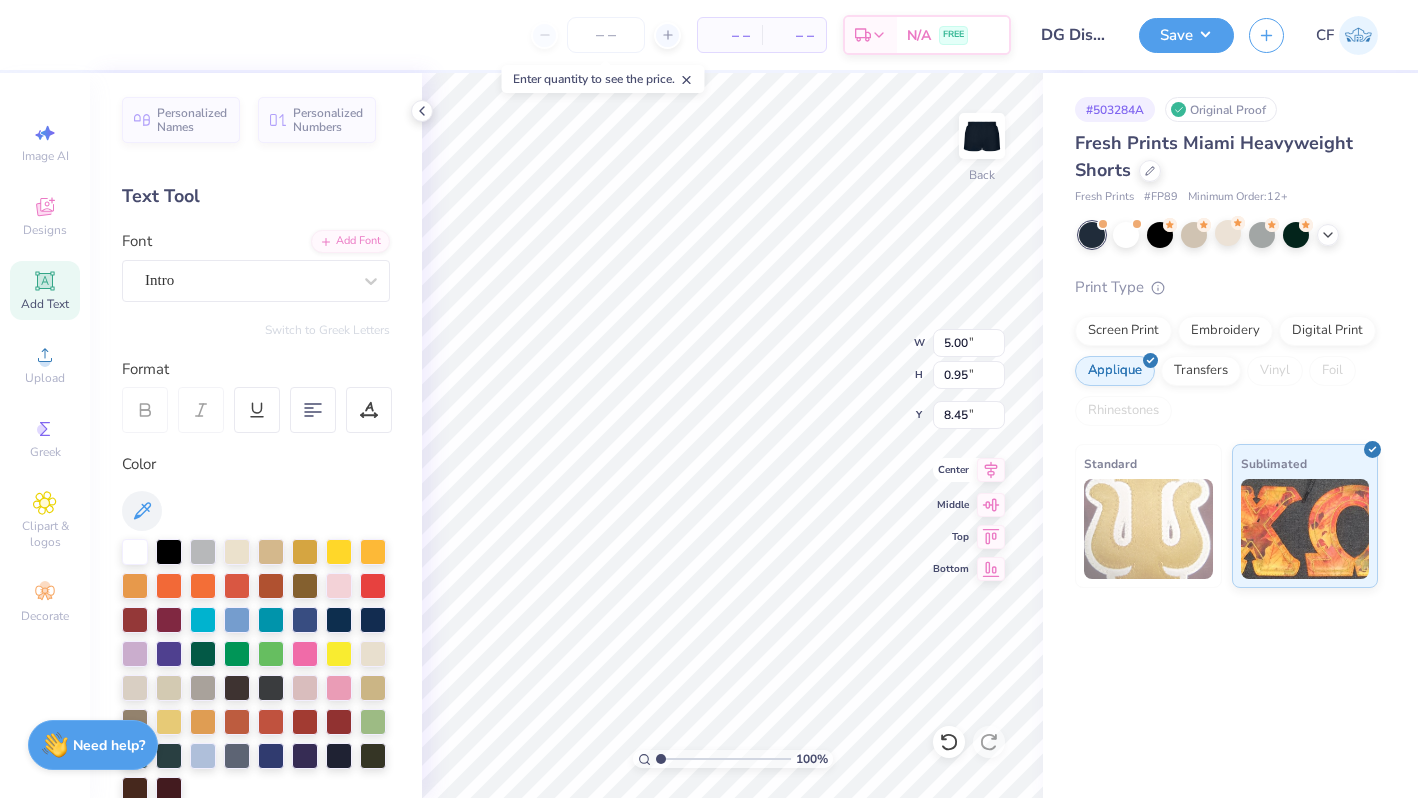 click 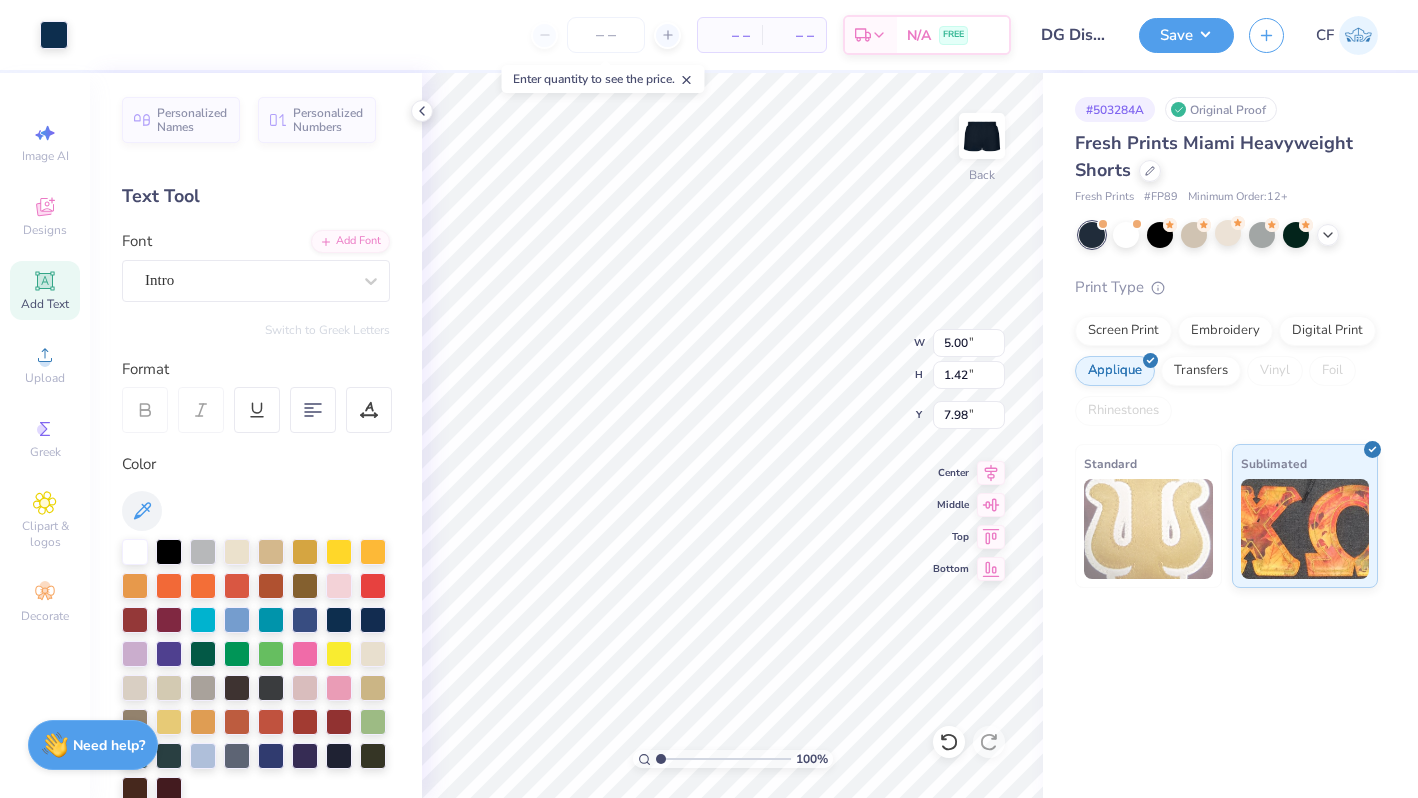 type on "7.98" 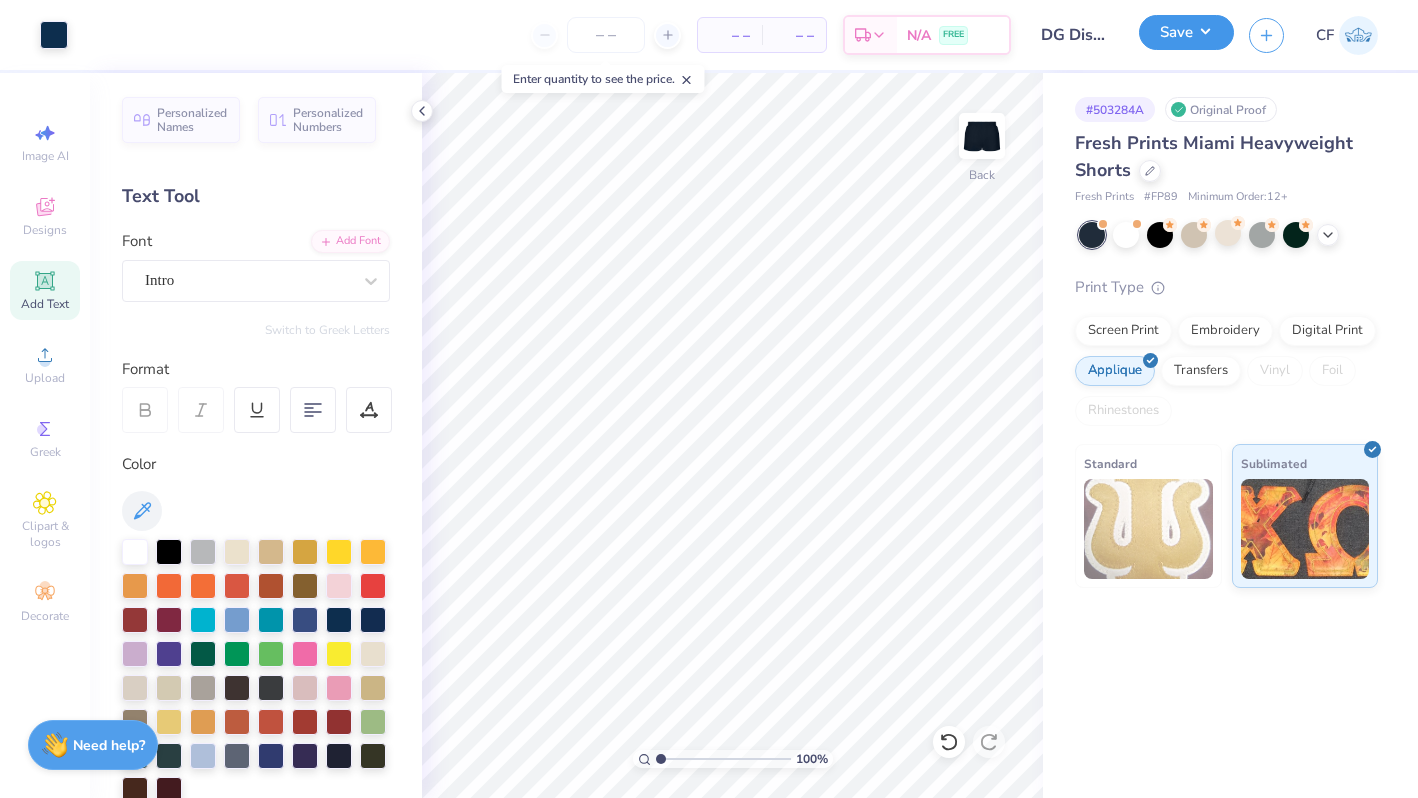 click on "Save" at bounding box center [1186, 32] 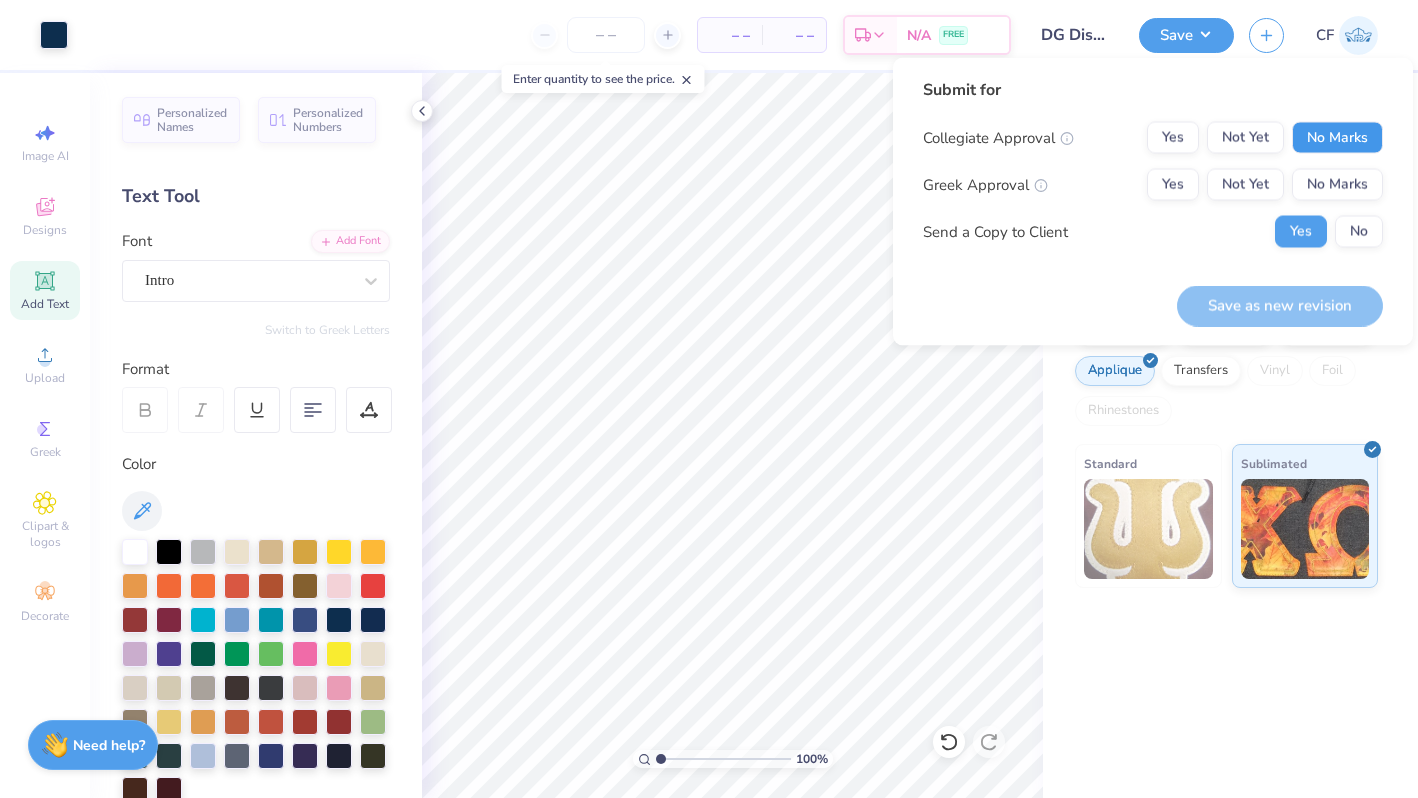 click on "No Marks" at bounding box center (1337, 138) 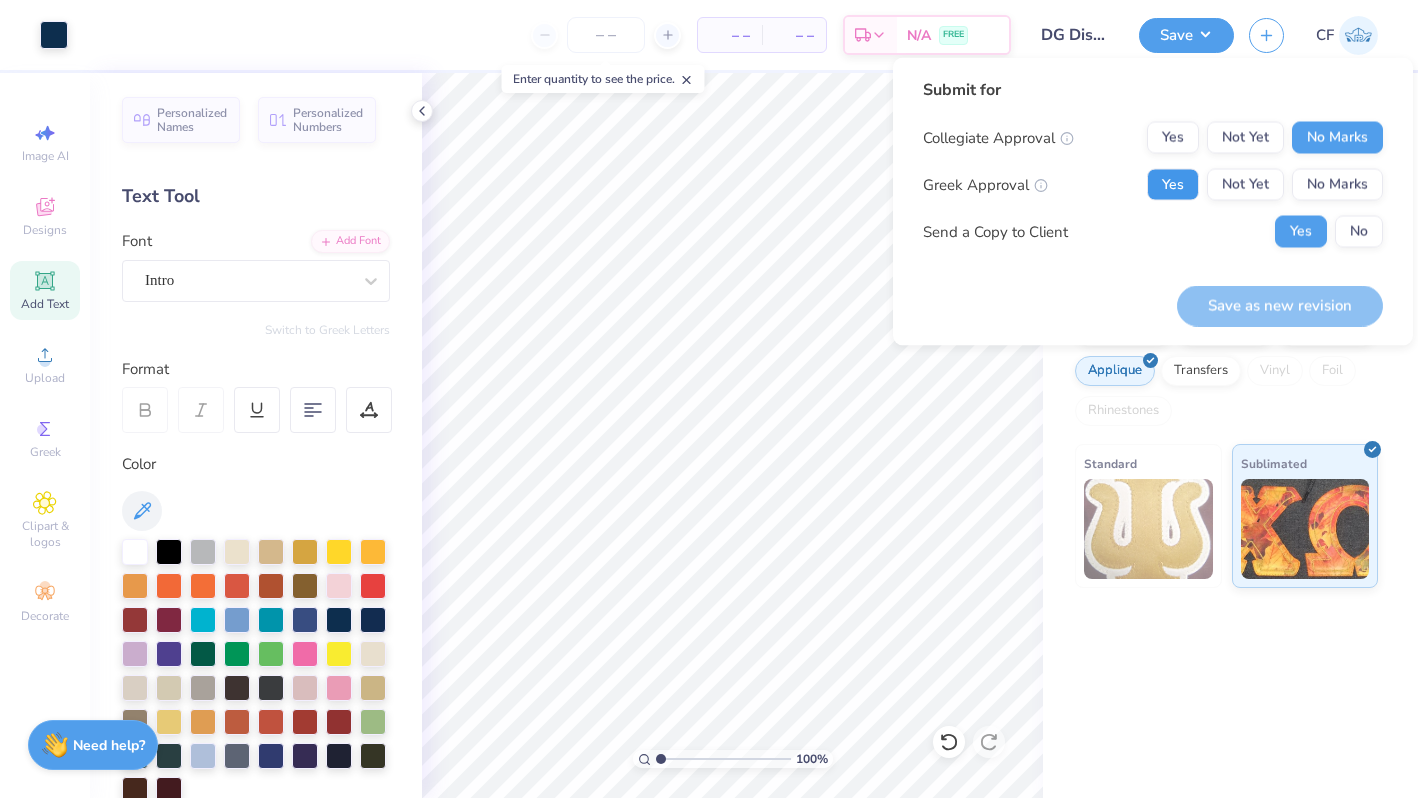 click on "Yes" at bounding box center [1173, 185] 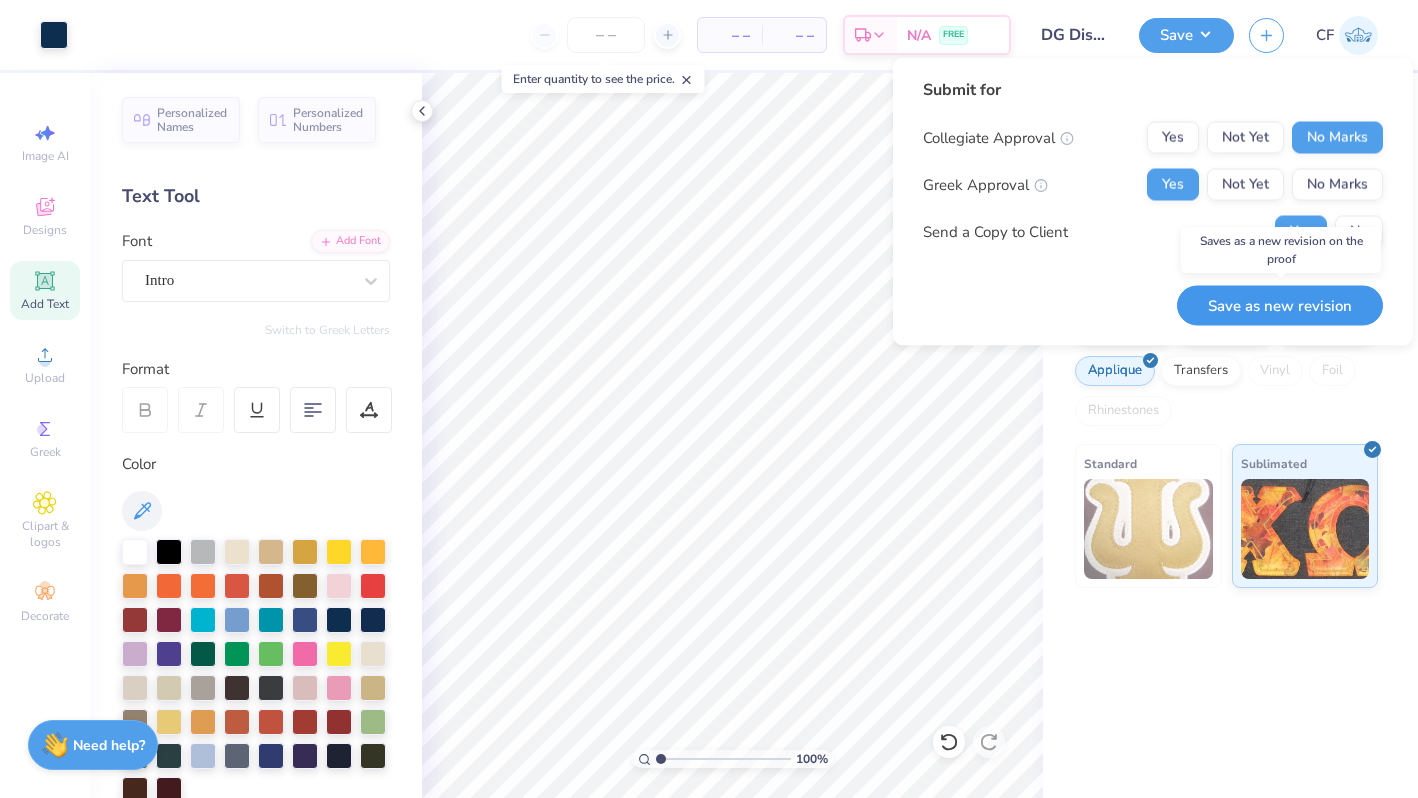 click on "Save as new revision" at bounding box center (1280, 305) 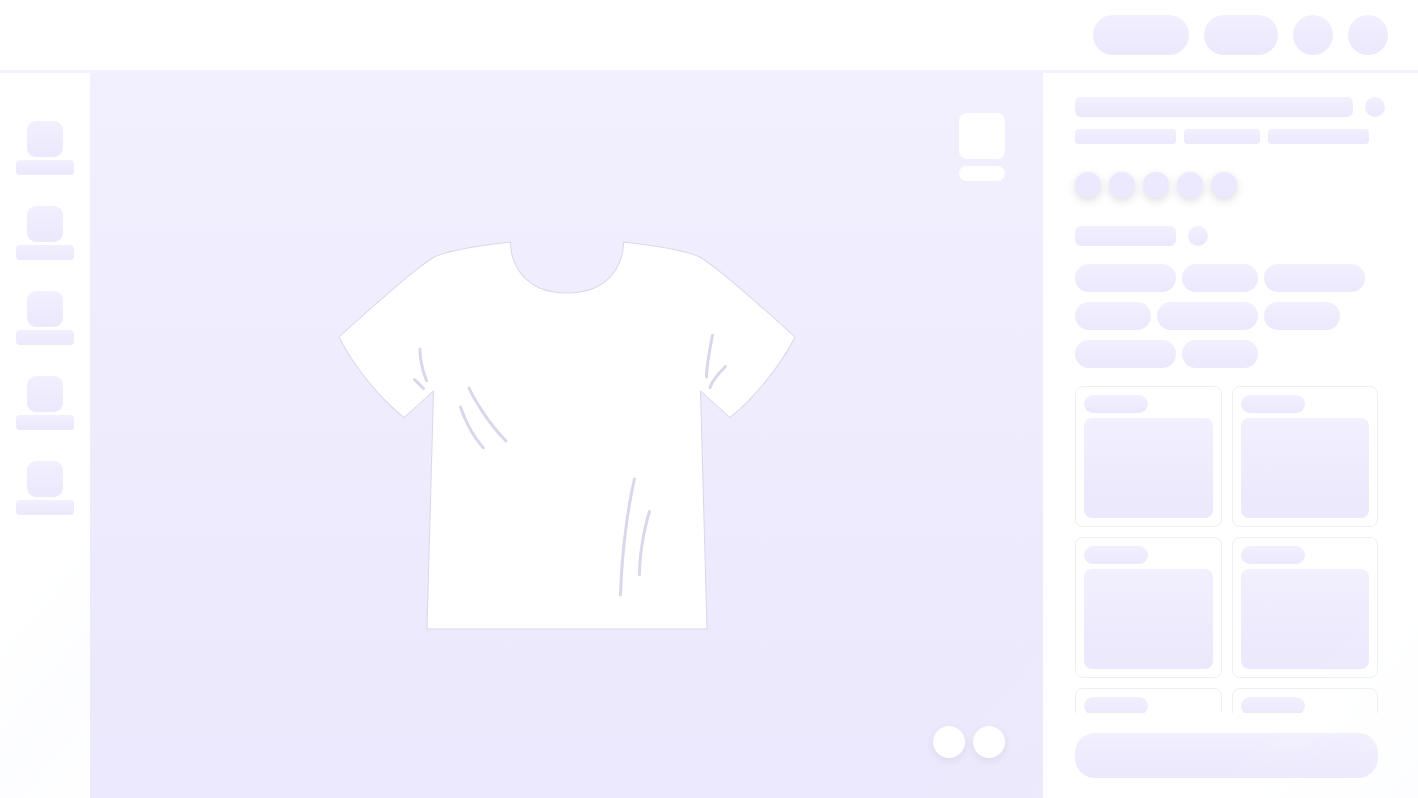 scroll, scrollTop: 0, scrollLeft: 0, axis: both 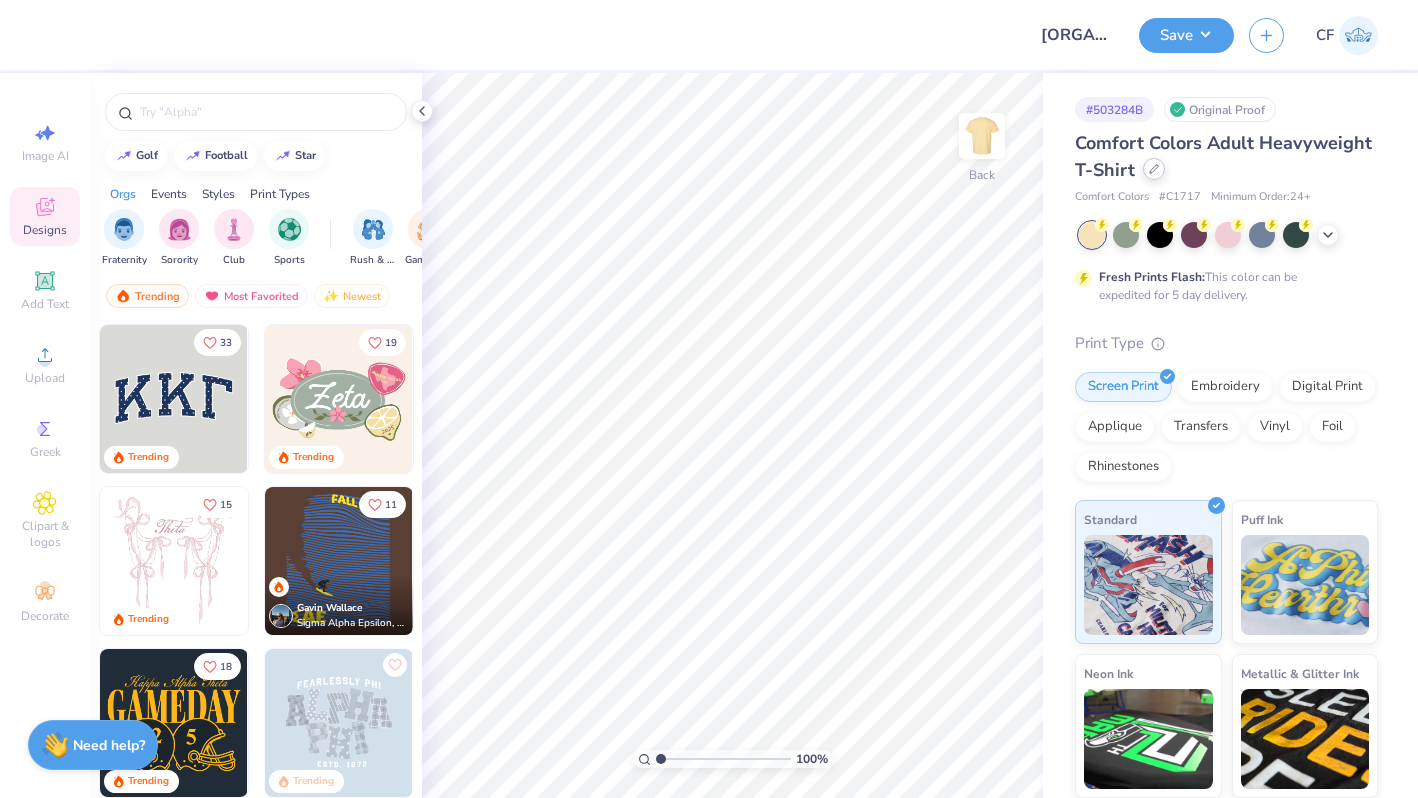 click at bounding box center (1154, 169) 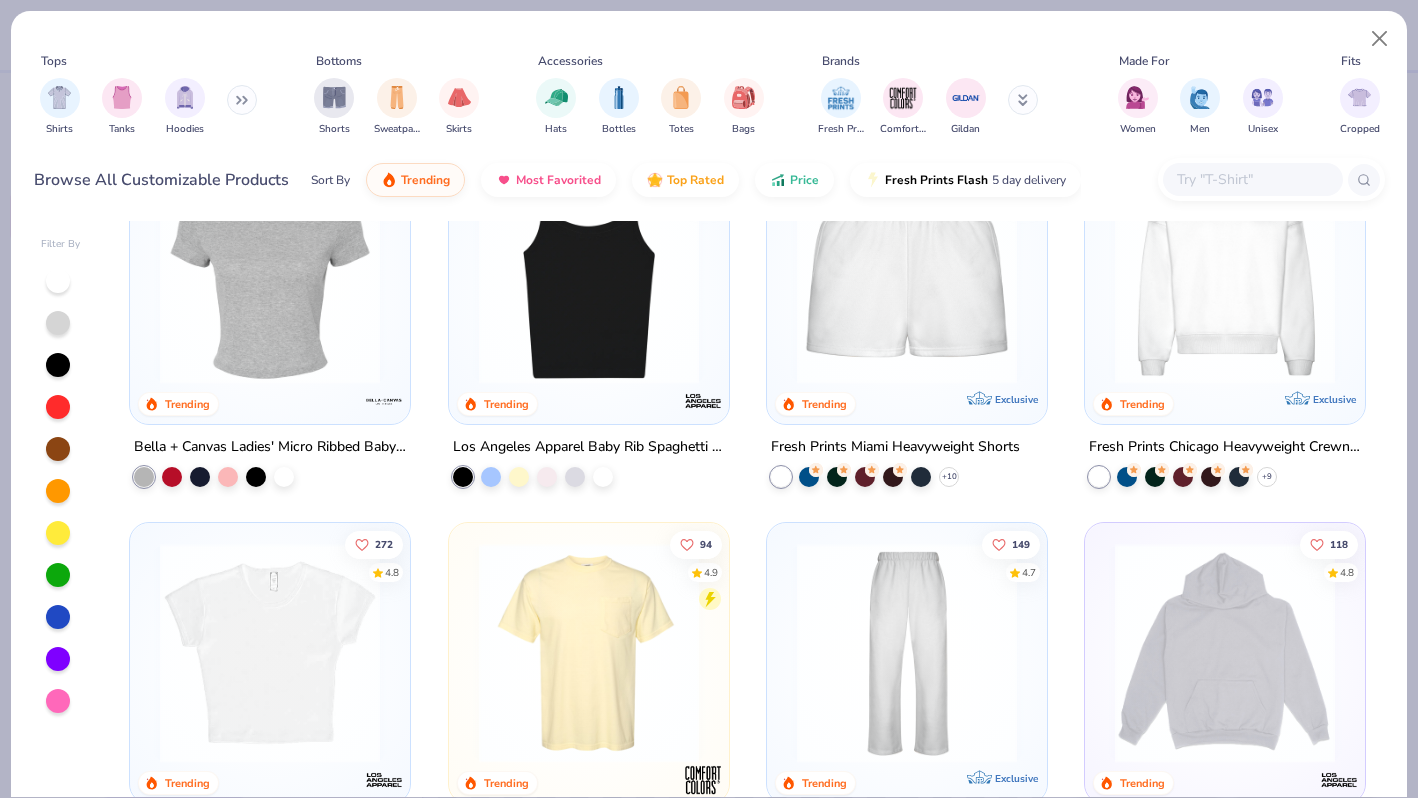 scroll, scrollTop: 926, scrollLeft: 0, axis: vertical 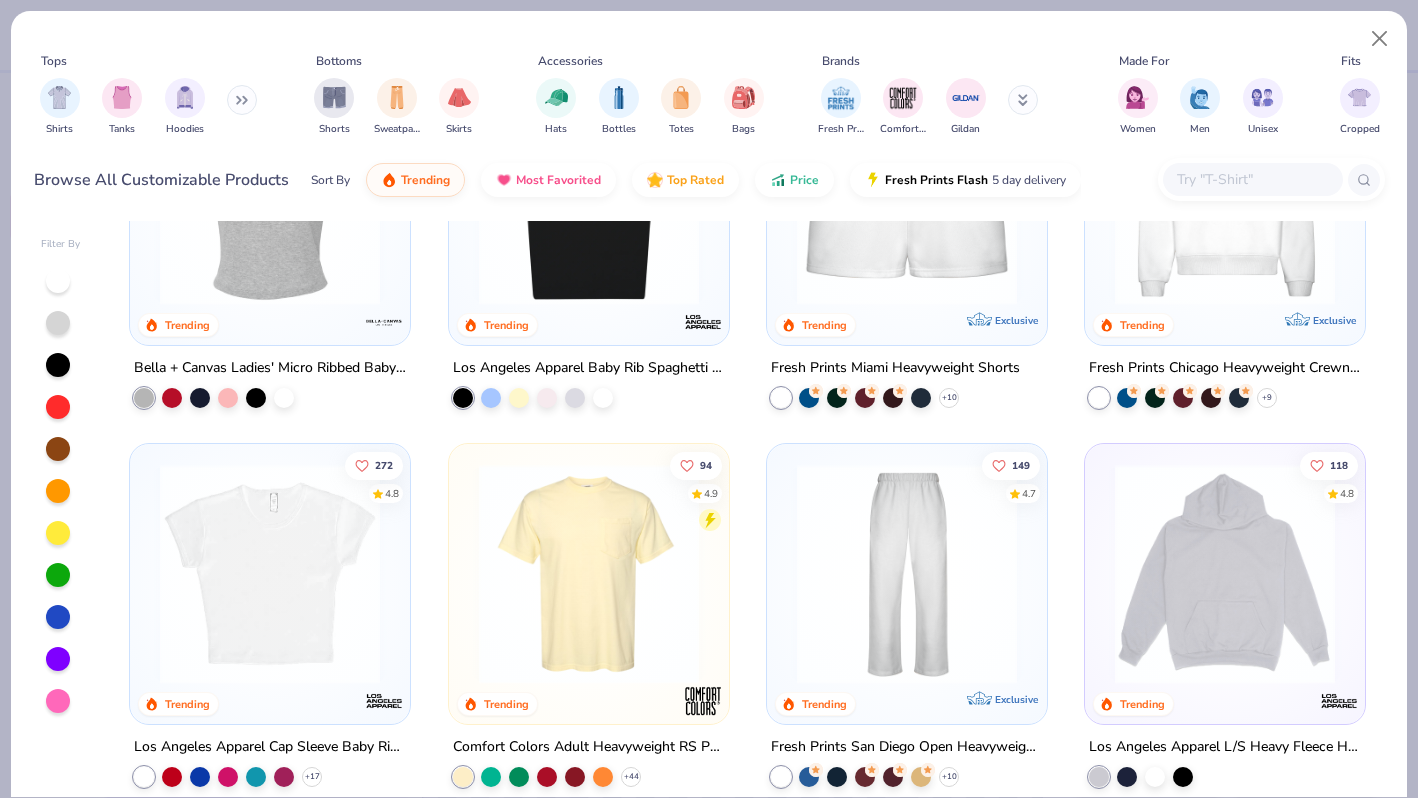 click at bounding box center [907, 194] 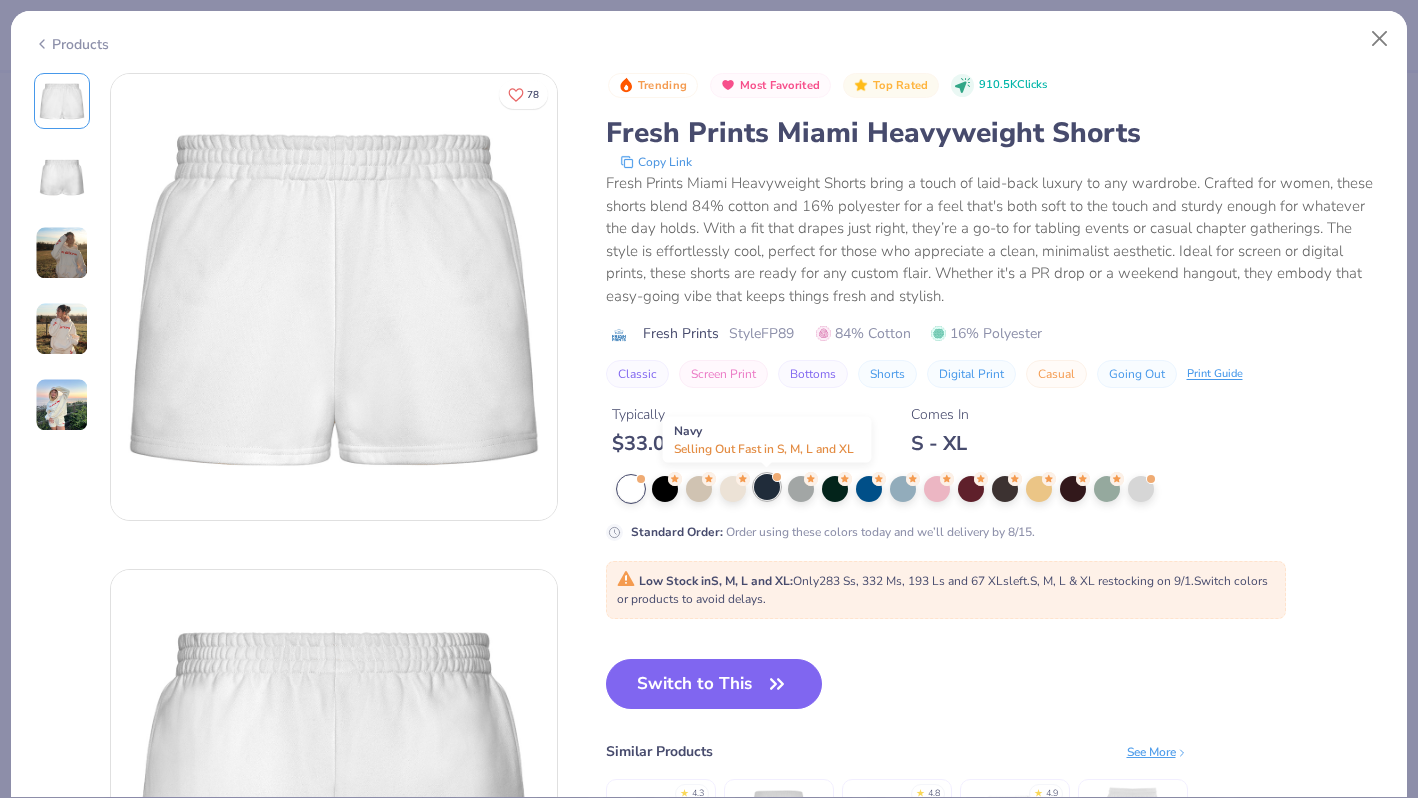 click at bounding box center (767, 487) 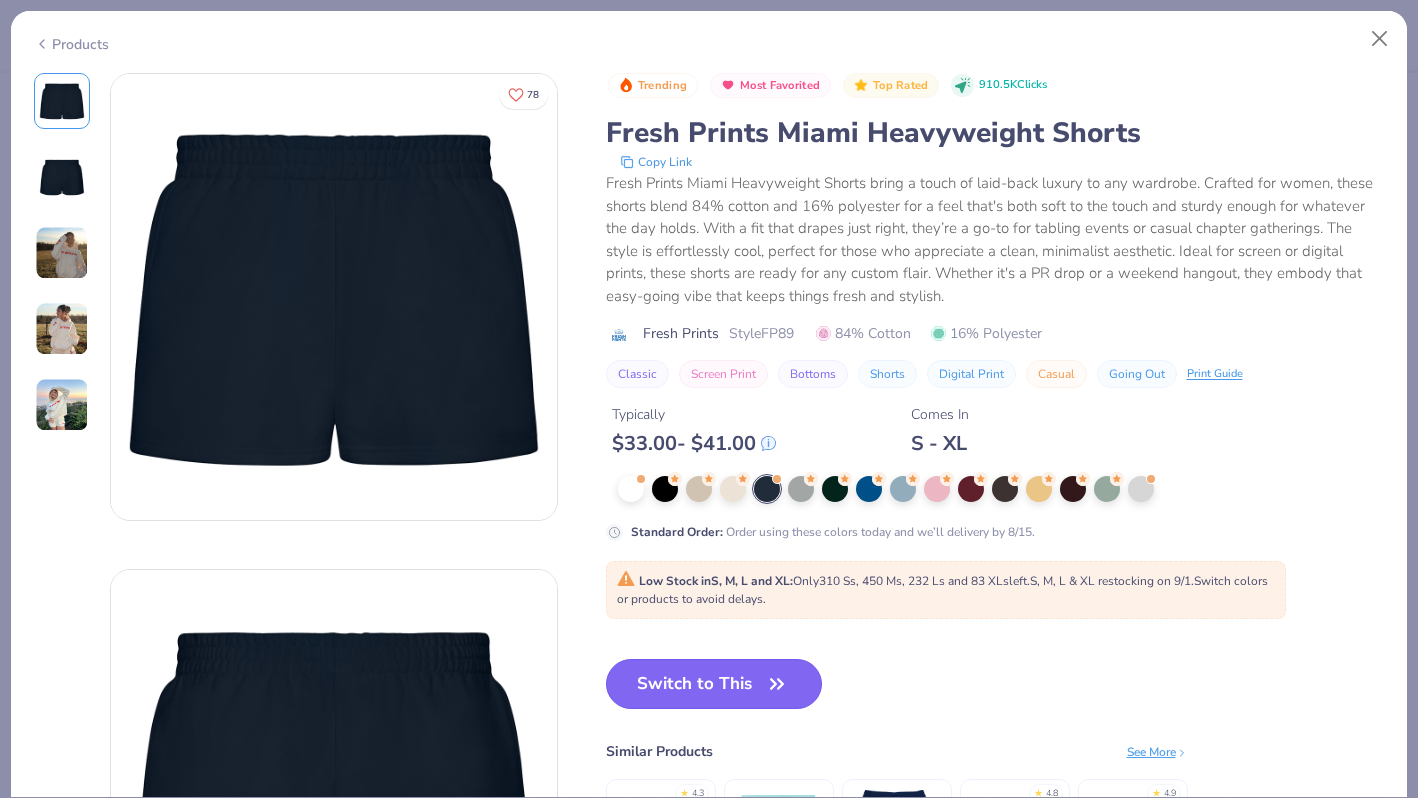 click on "Switch to This" at bounding box center [714, 684] 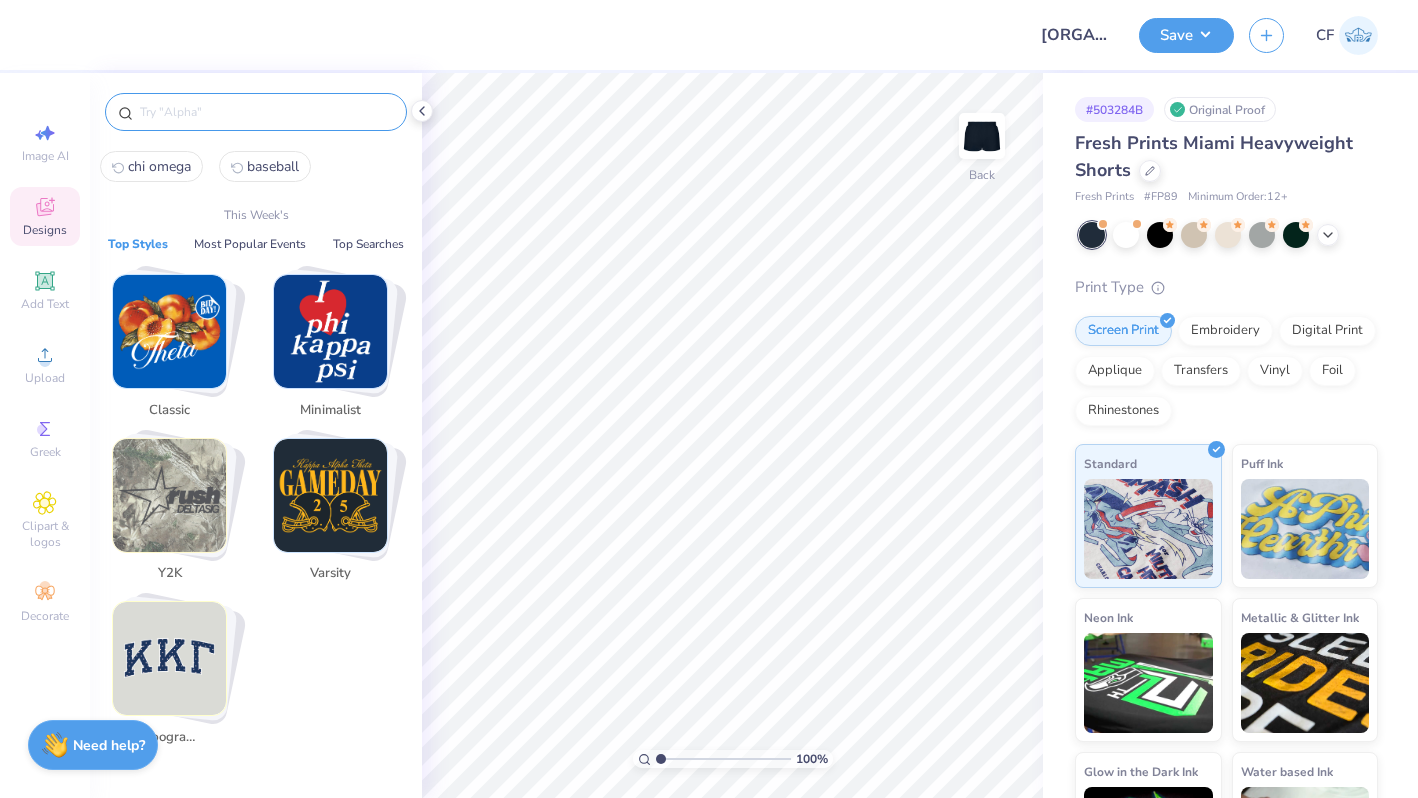 click at bounding box center (266, 112) 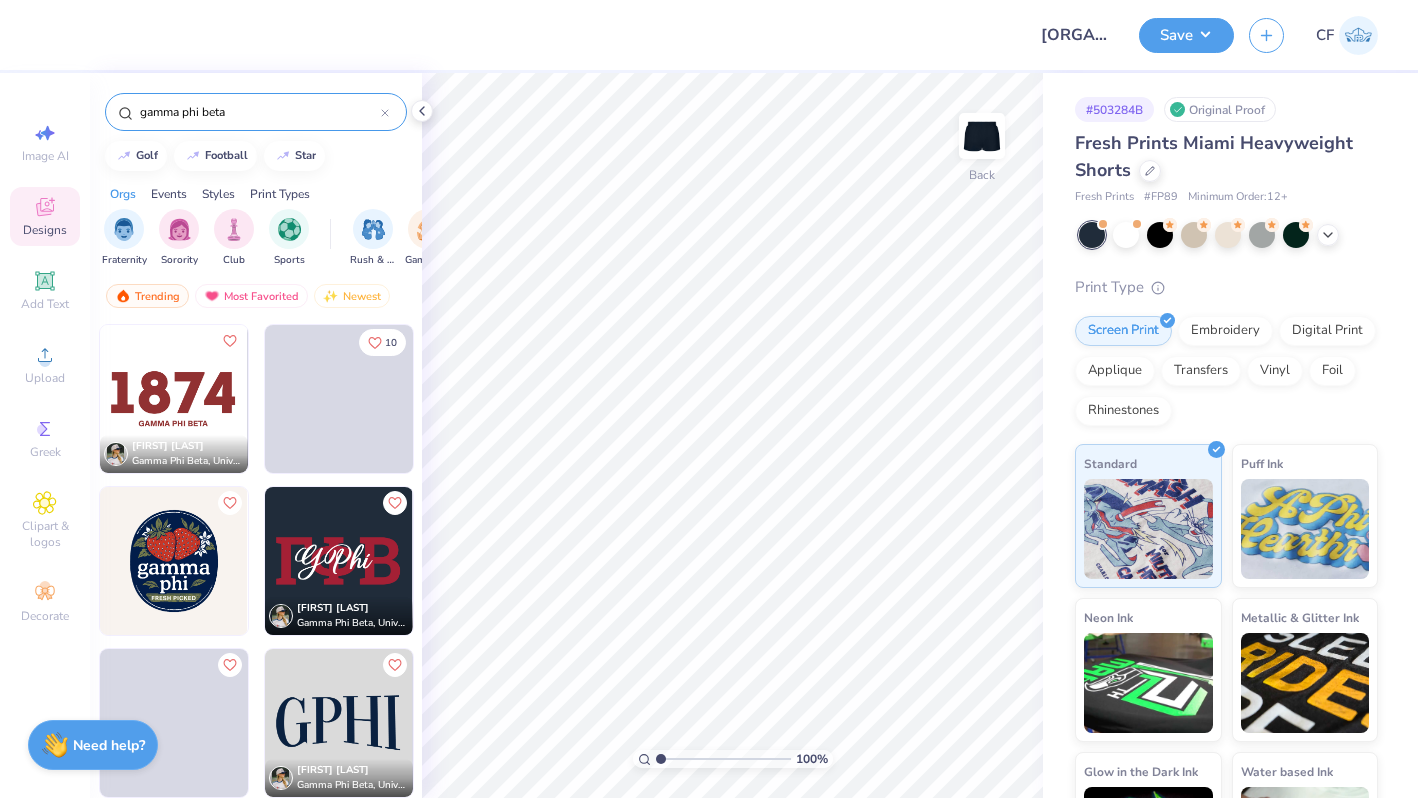 scroll, scrollTop: 15, scrollLeft: 0, axis: vertical 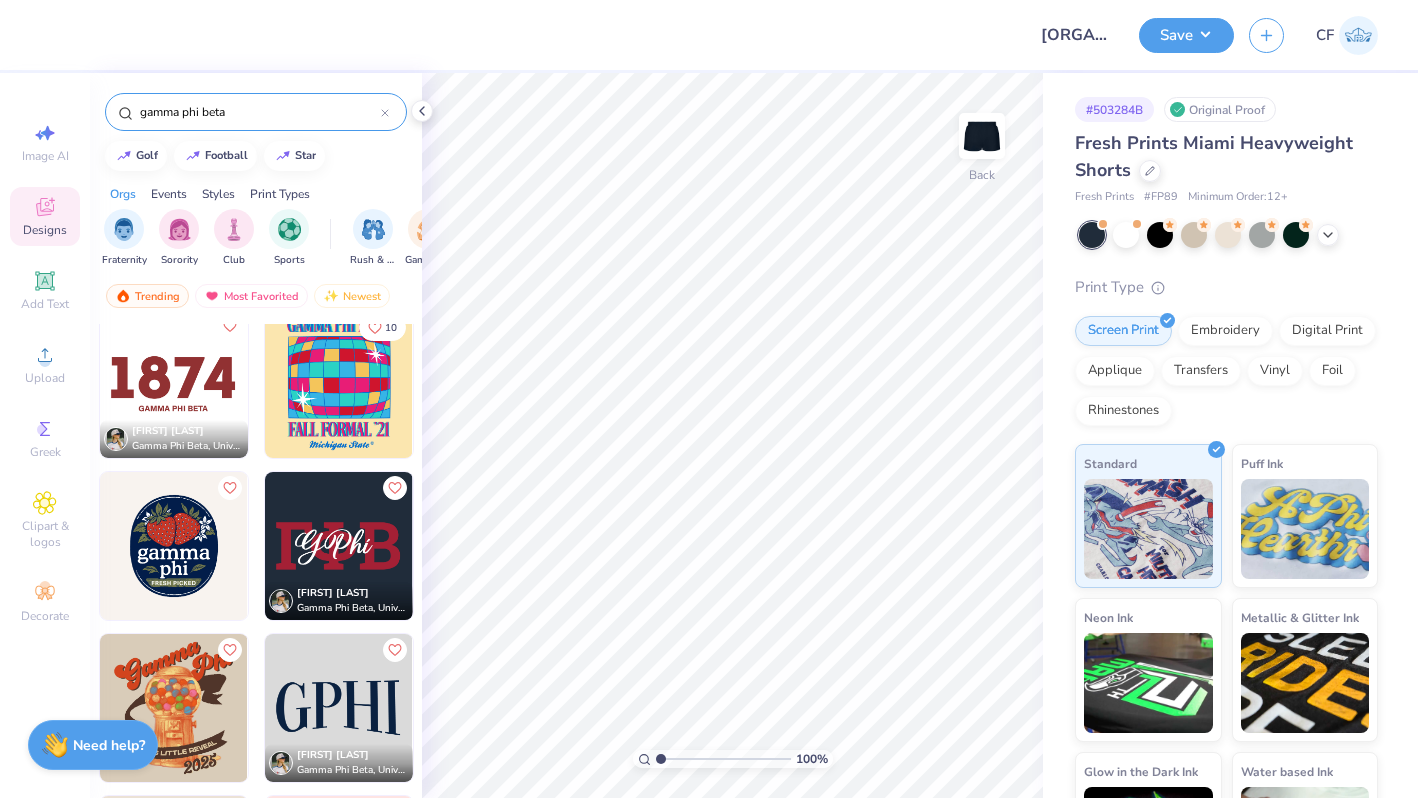 type on "gamma phi beta" 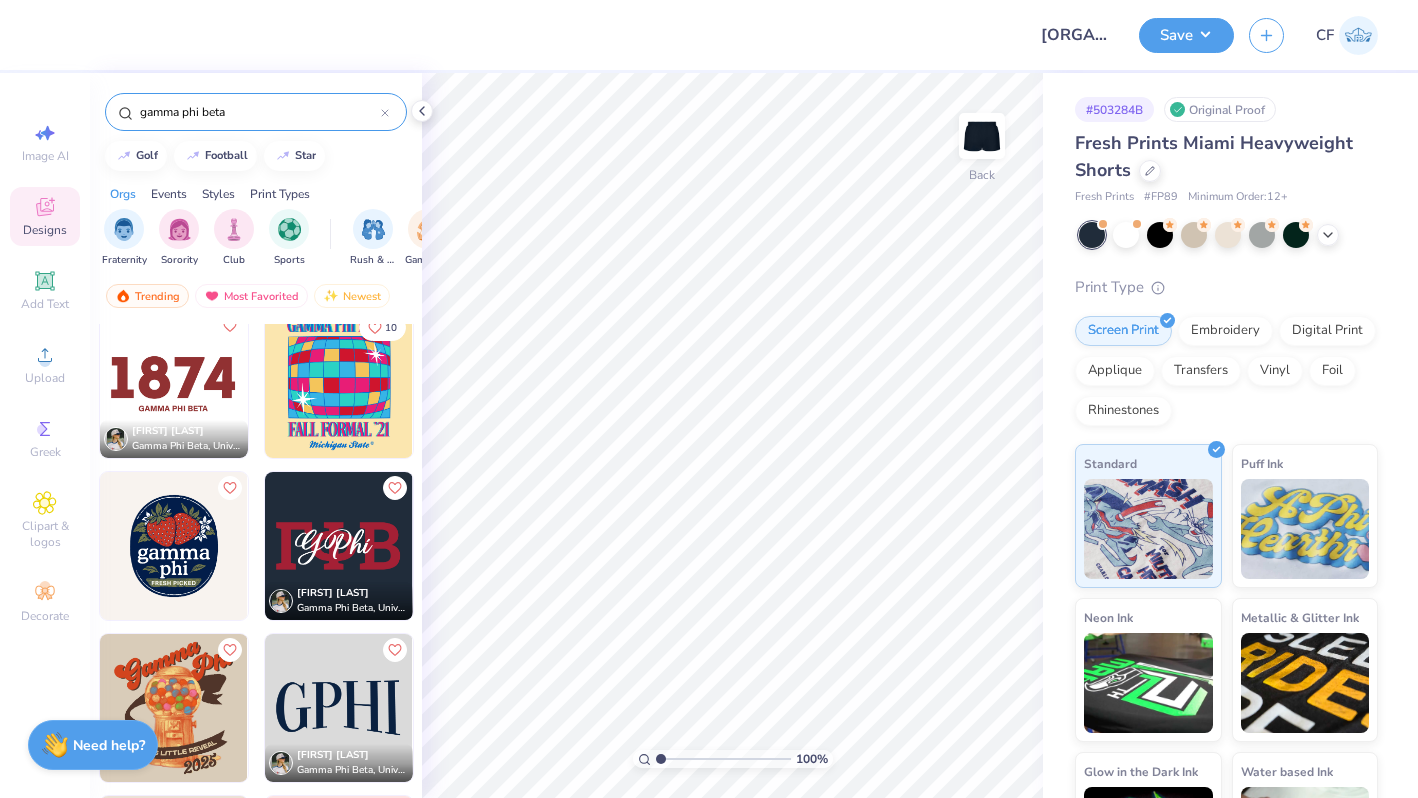 click at bounding box center (174, 384) 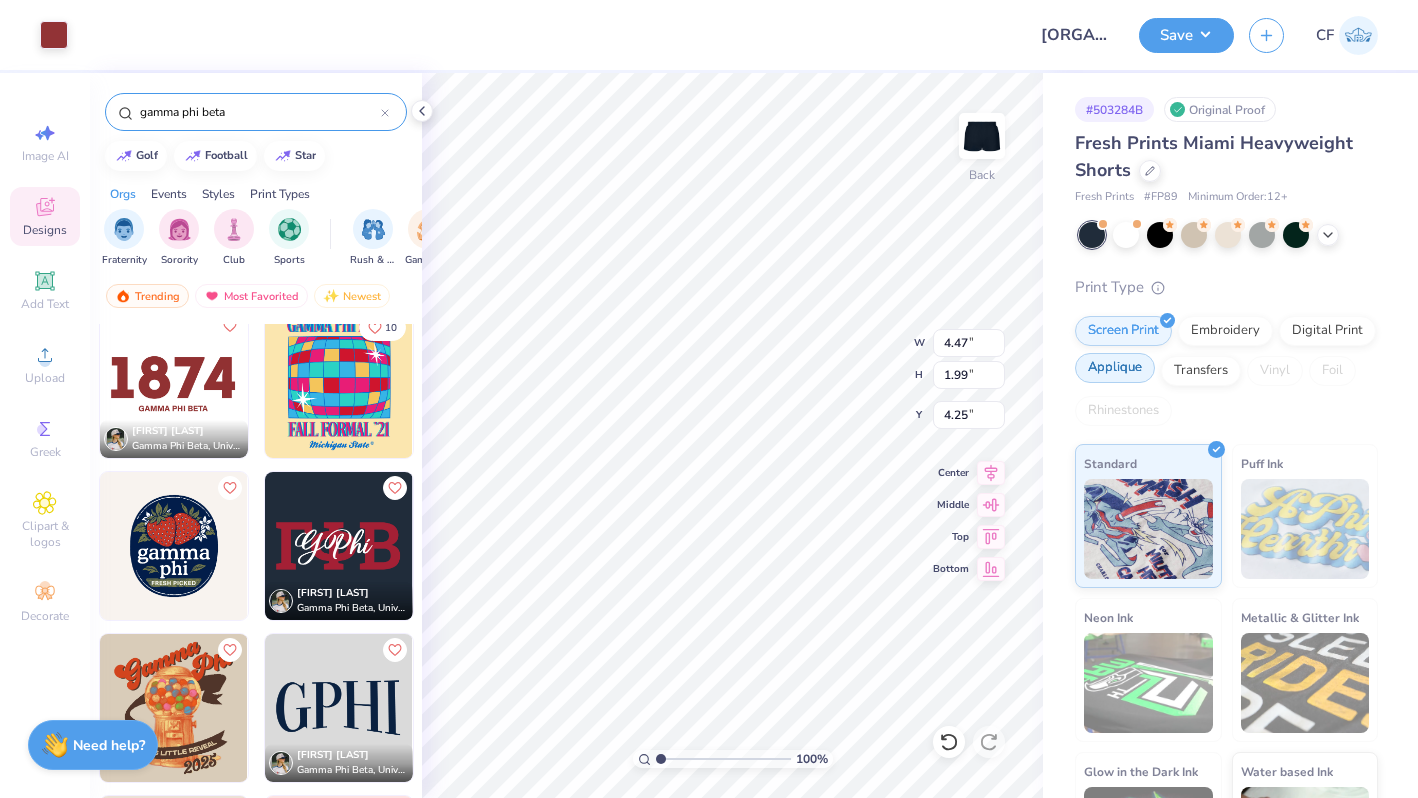 click on "Applique" at bounding box center (1115, 368) 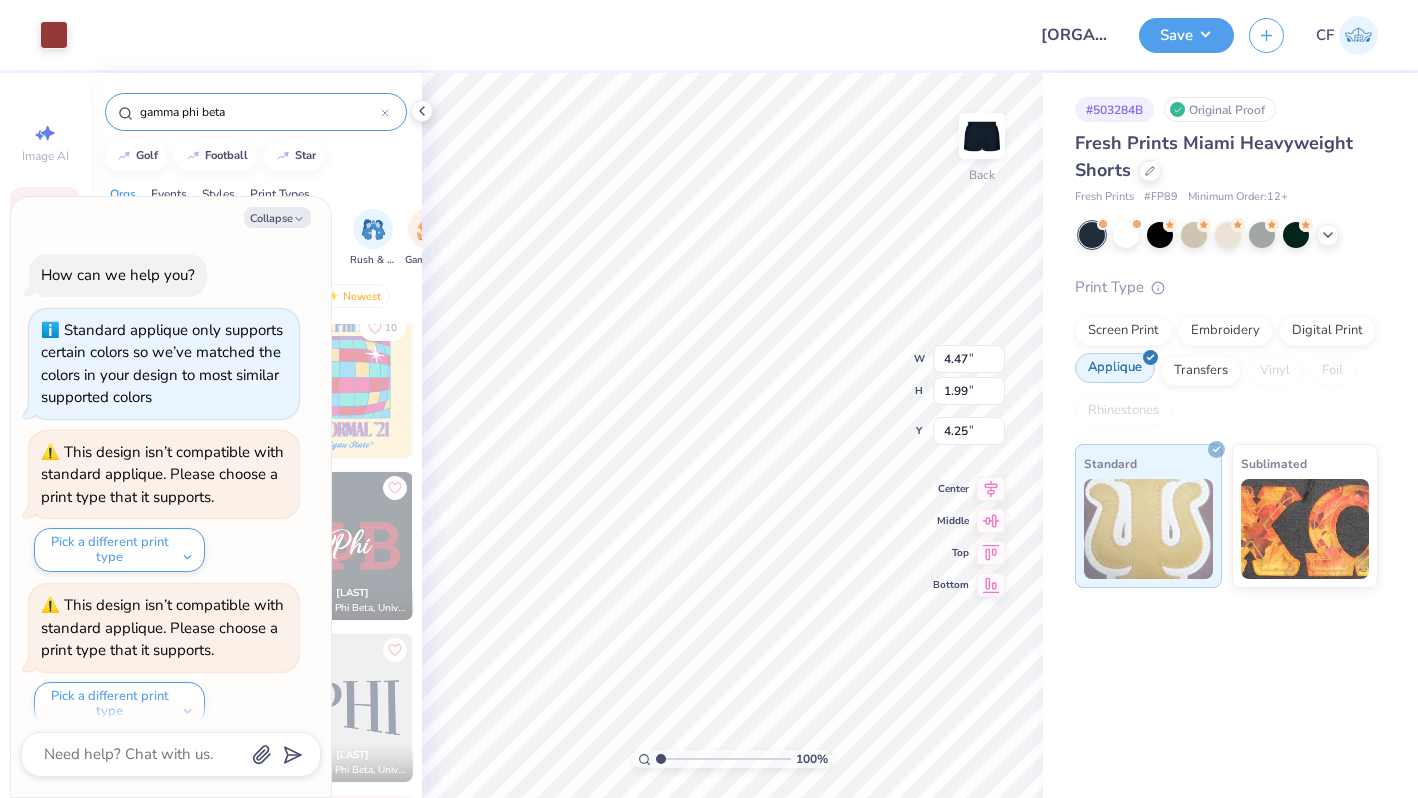 scroll, scrollTop: 173, scrollLeft: 0, axis: vertical 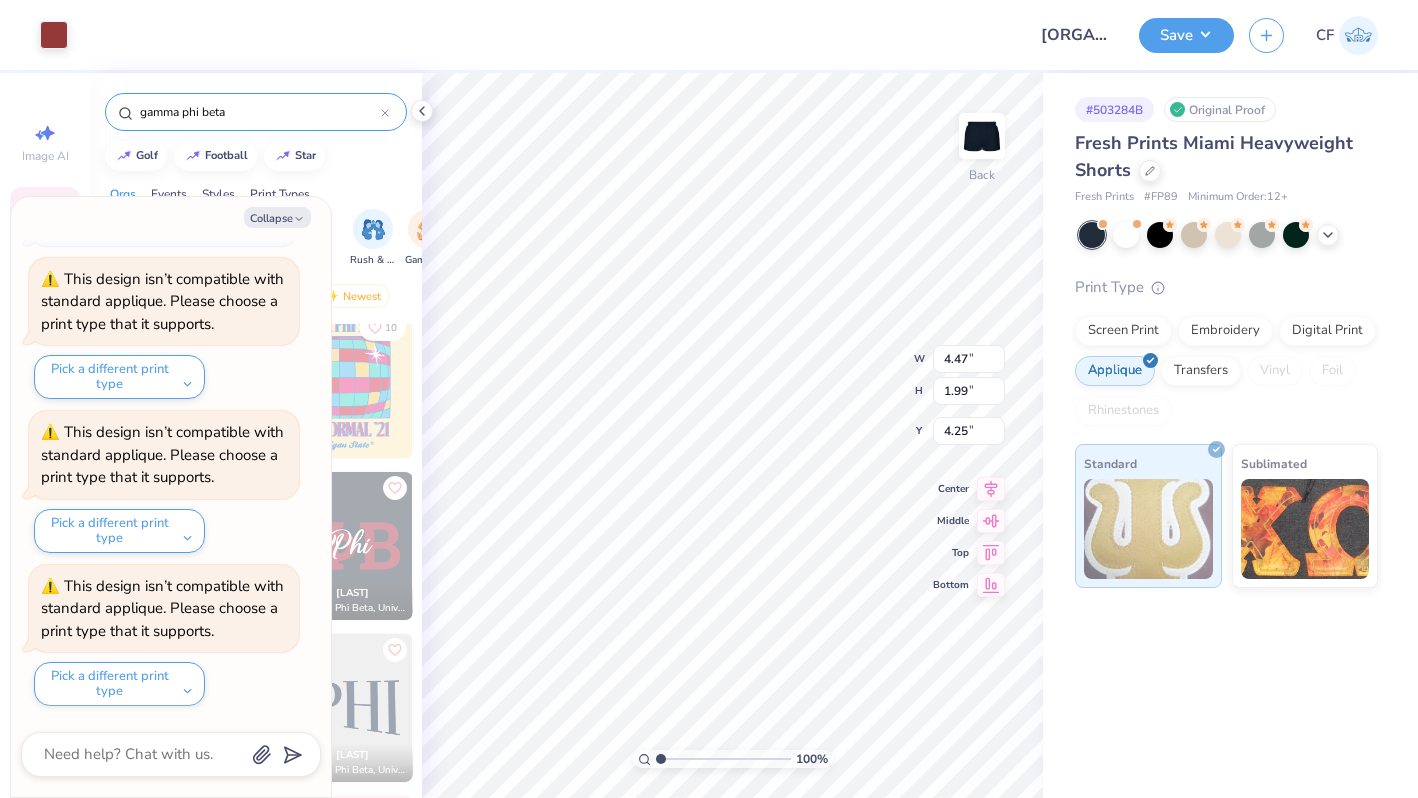 type on "x" 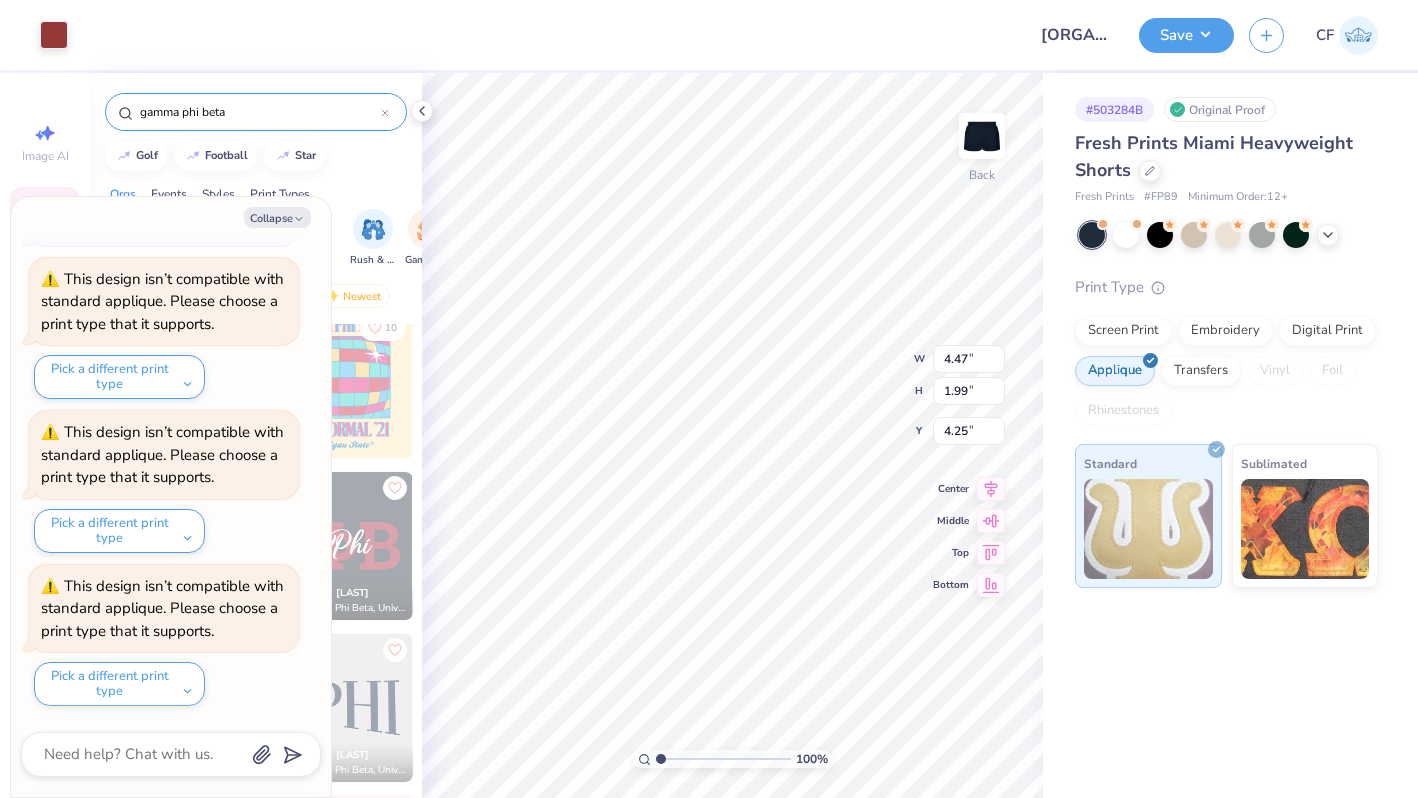 type on "6.25" 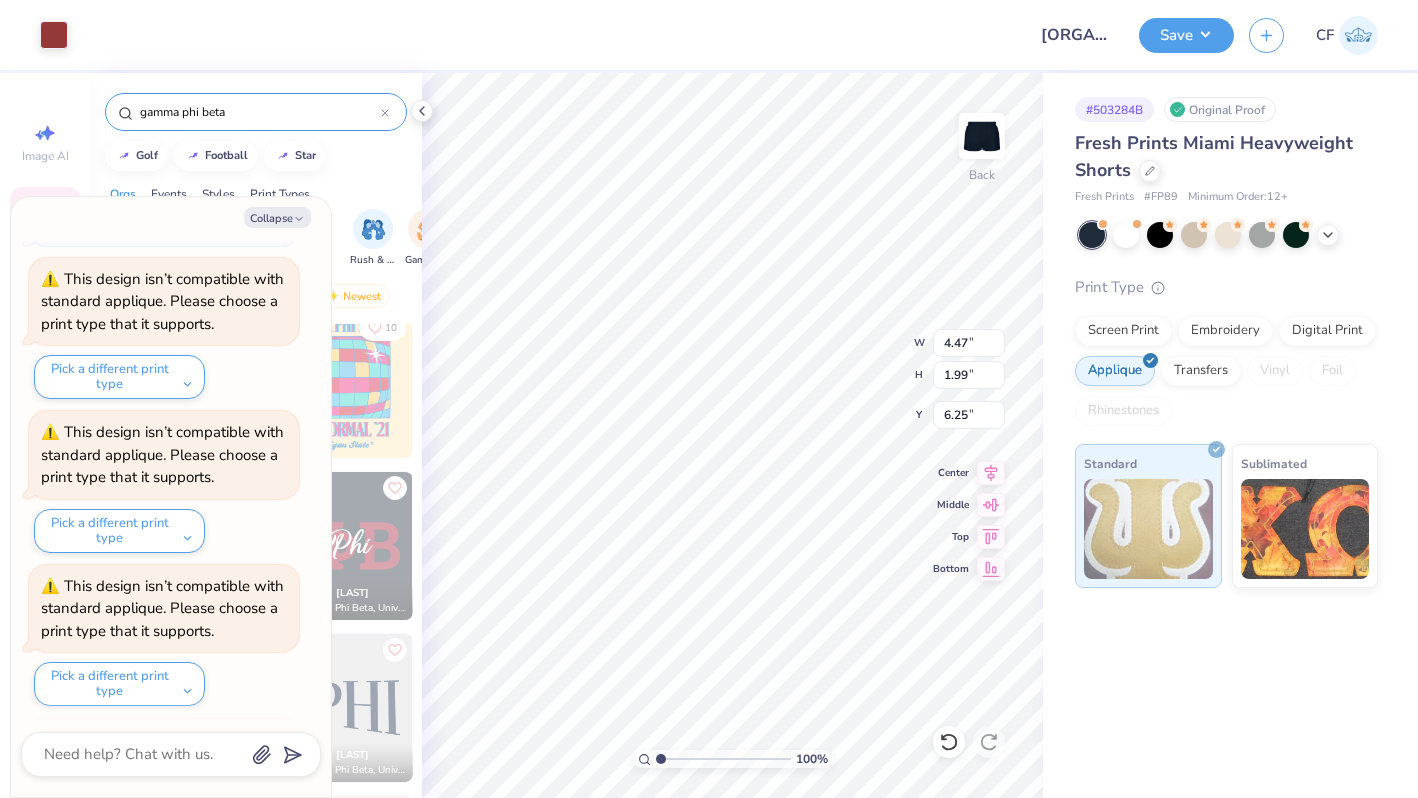 scroll, scrollTop: 326, scrollLeft: 0, axis: vertical 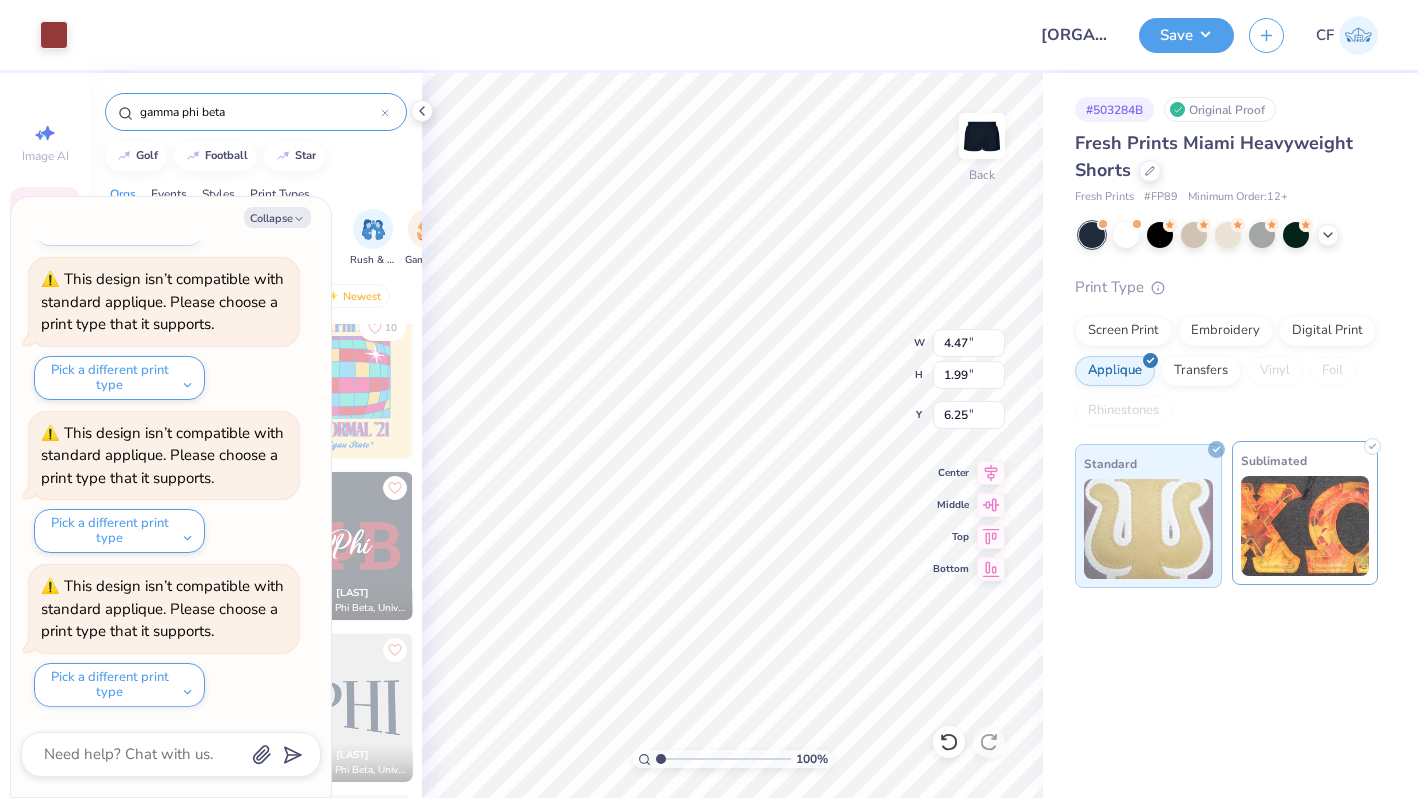 click at bounding box center (1305, 526) 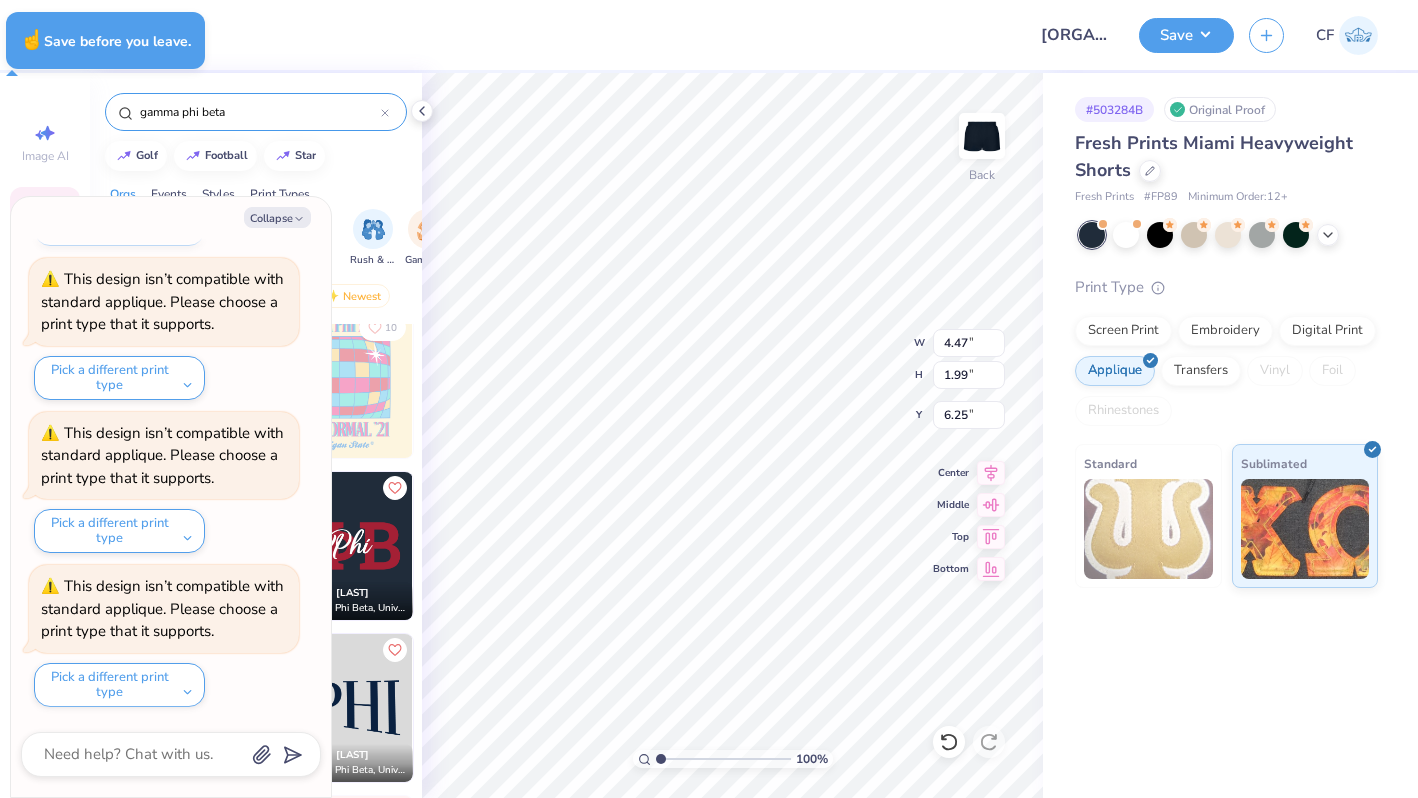 type on "x" 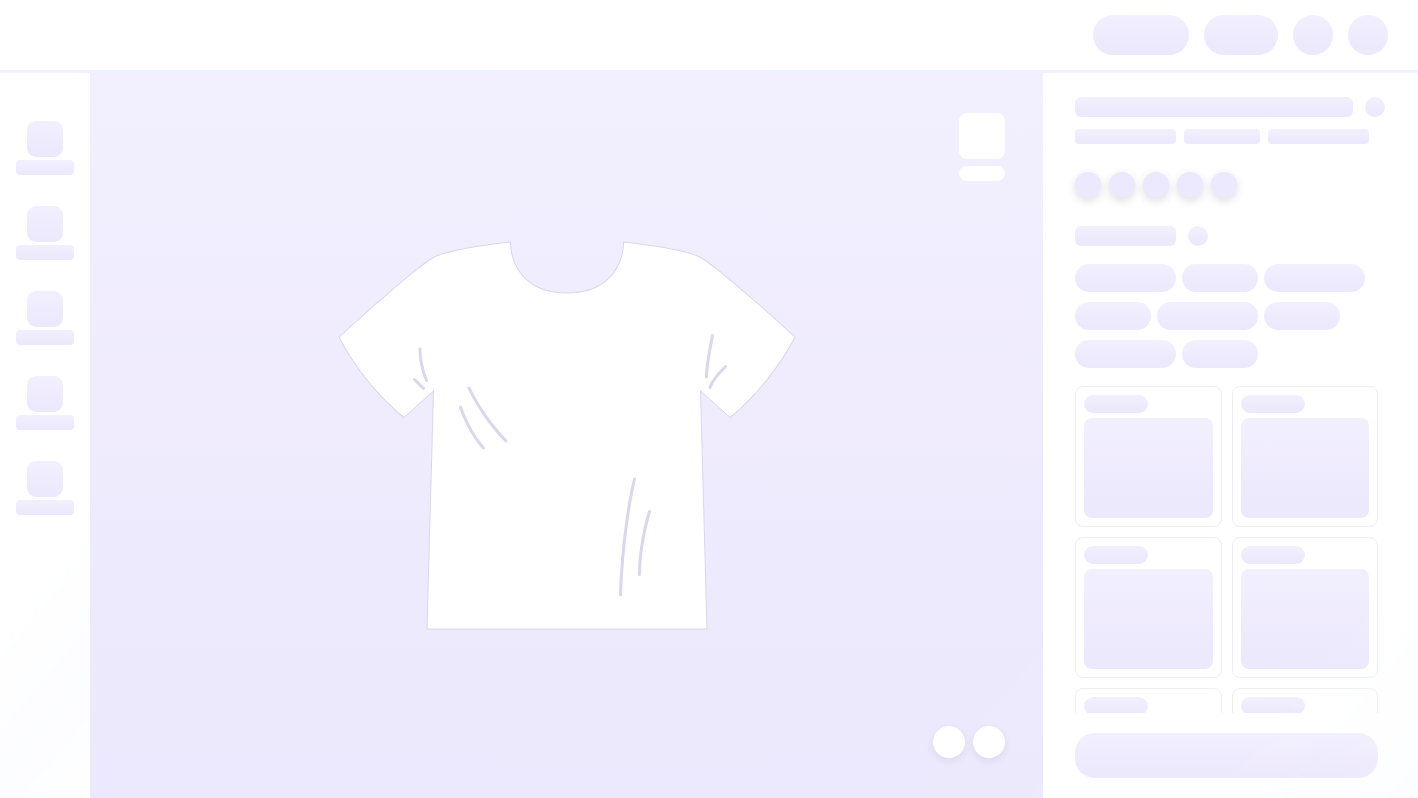 scroll, scrollTop: 0, scrollLeft: 0, axis: both 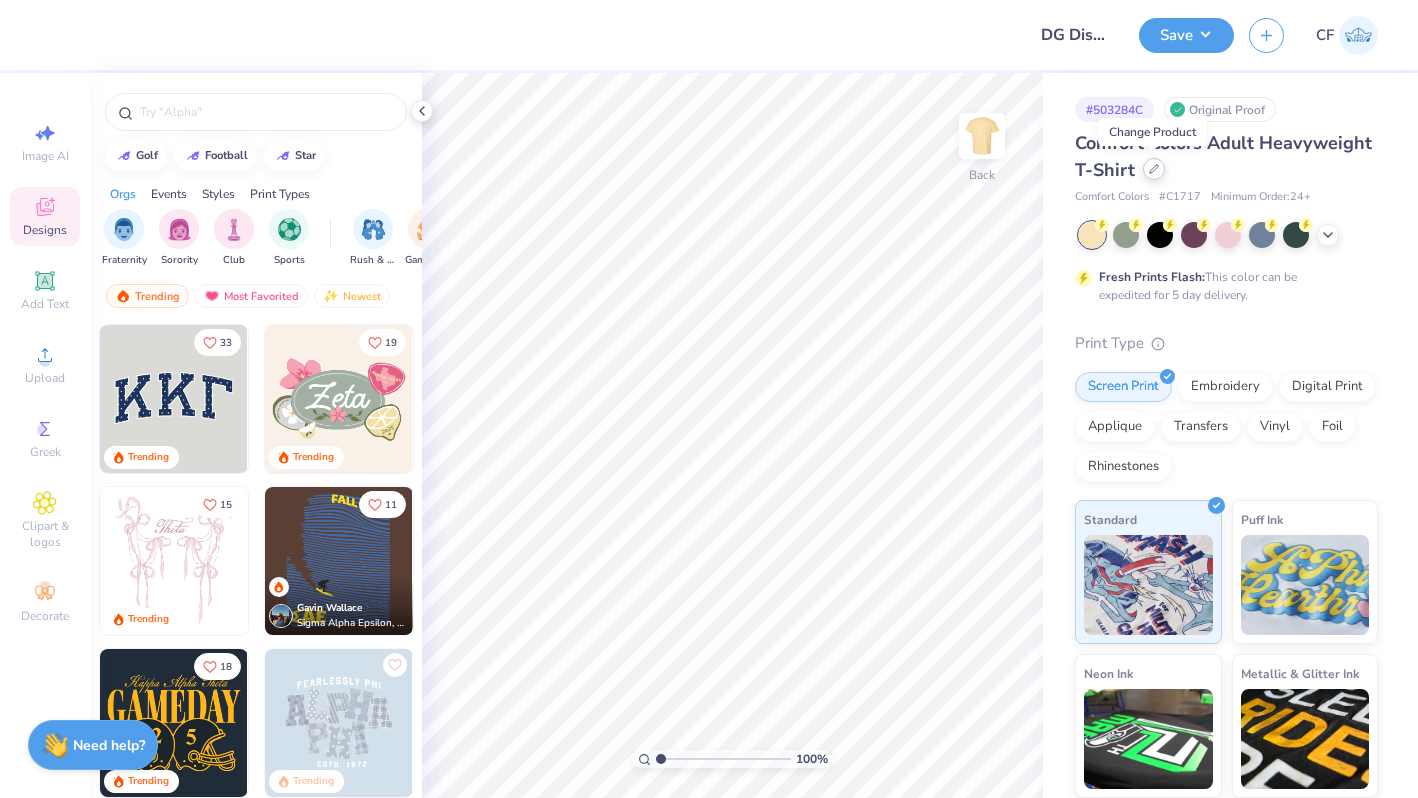 click 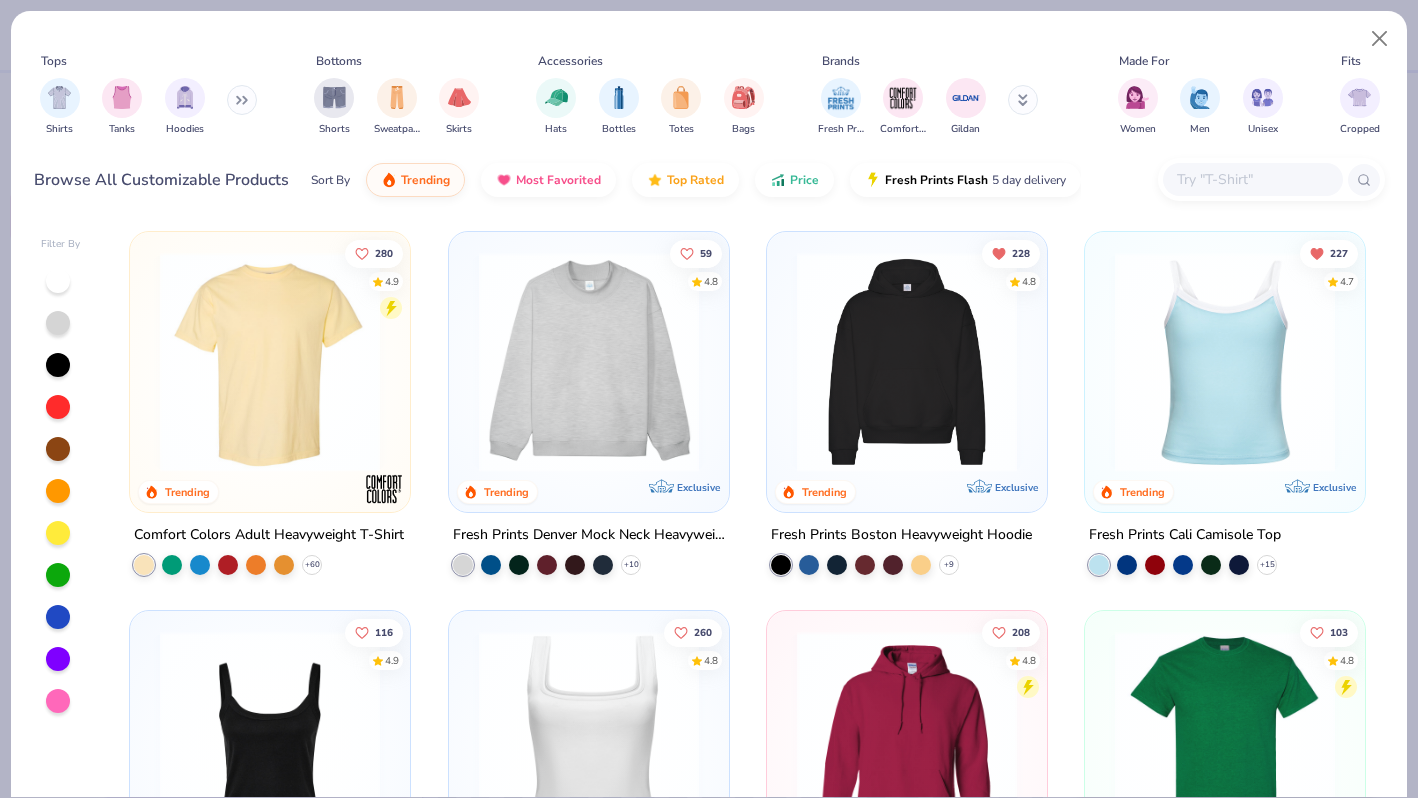 click at bounding box center (1225, 362) 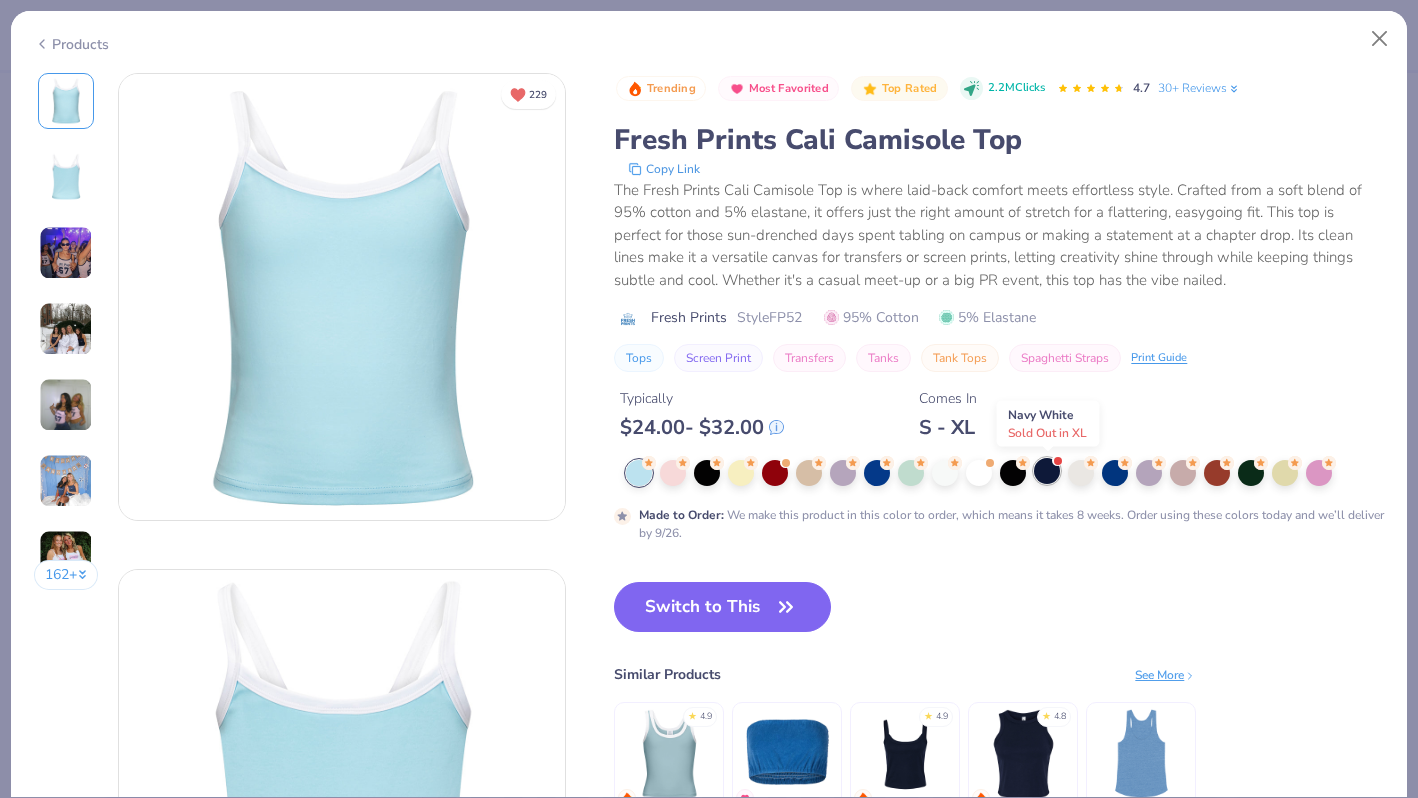 click at bounding box center [1047, 471] 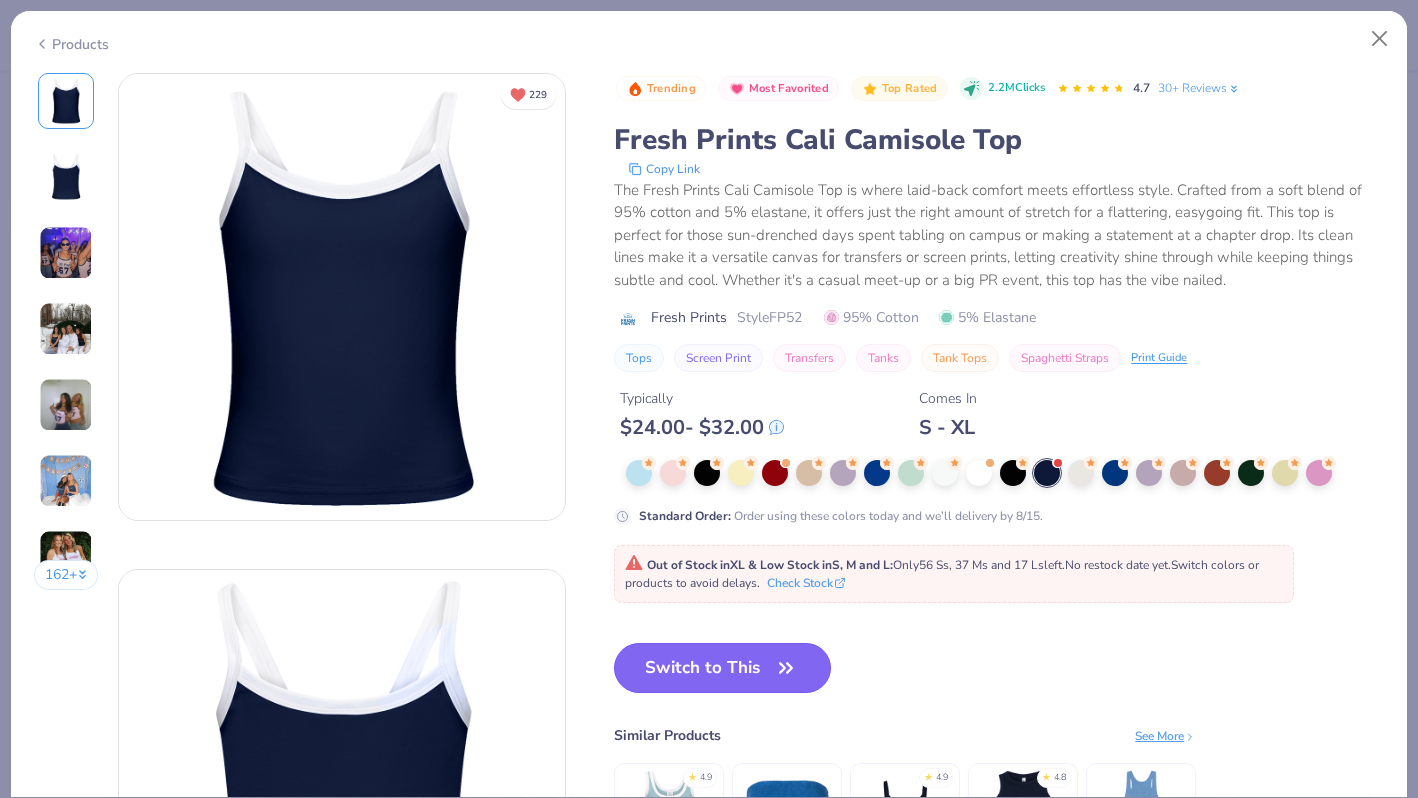 click on "Switch to This" at bounding box center [722, 668] 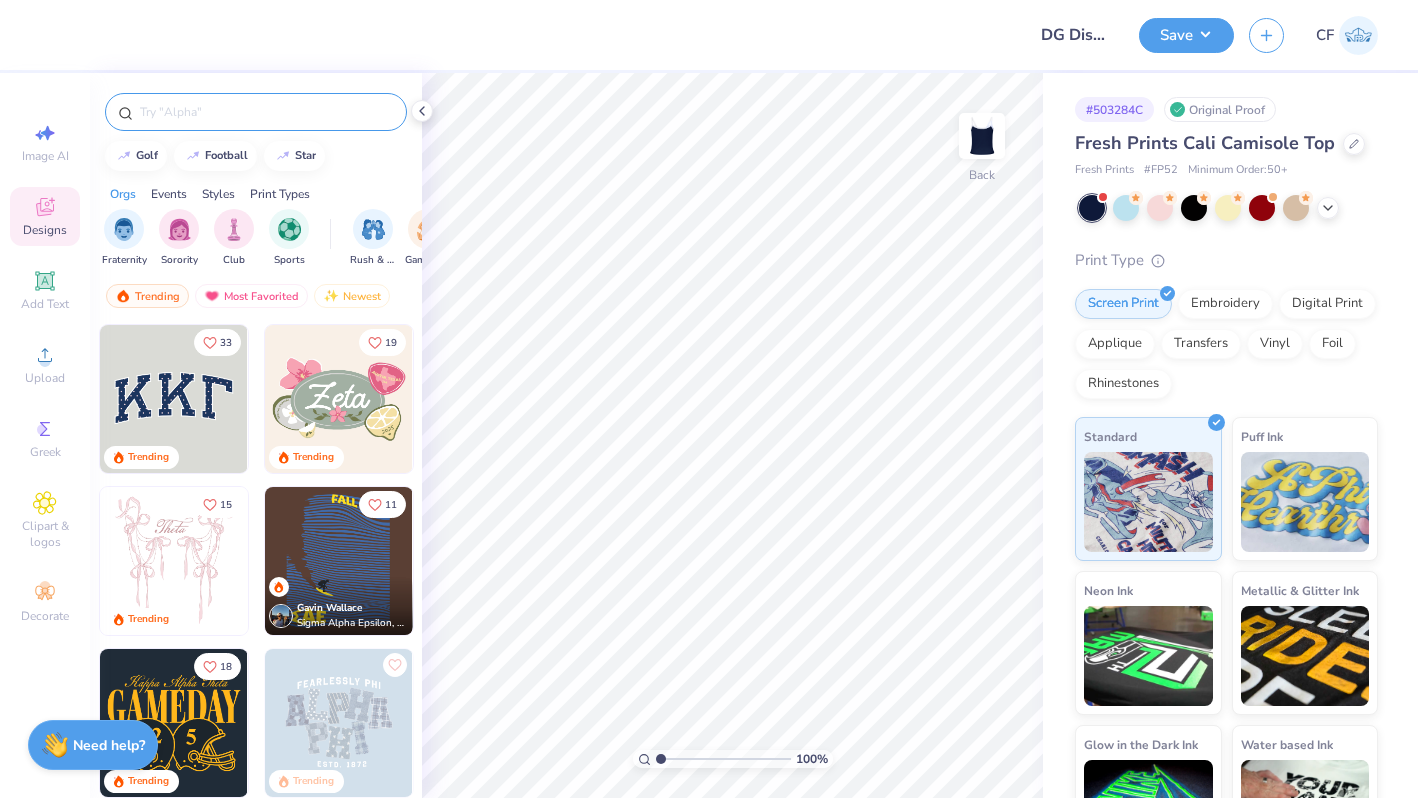 click at bounding box center [266, 112] 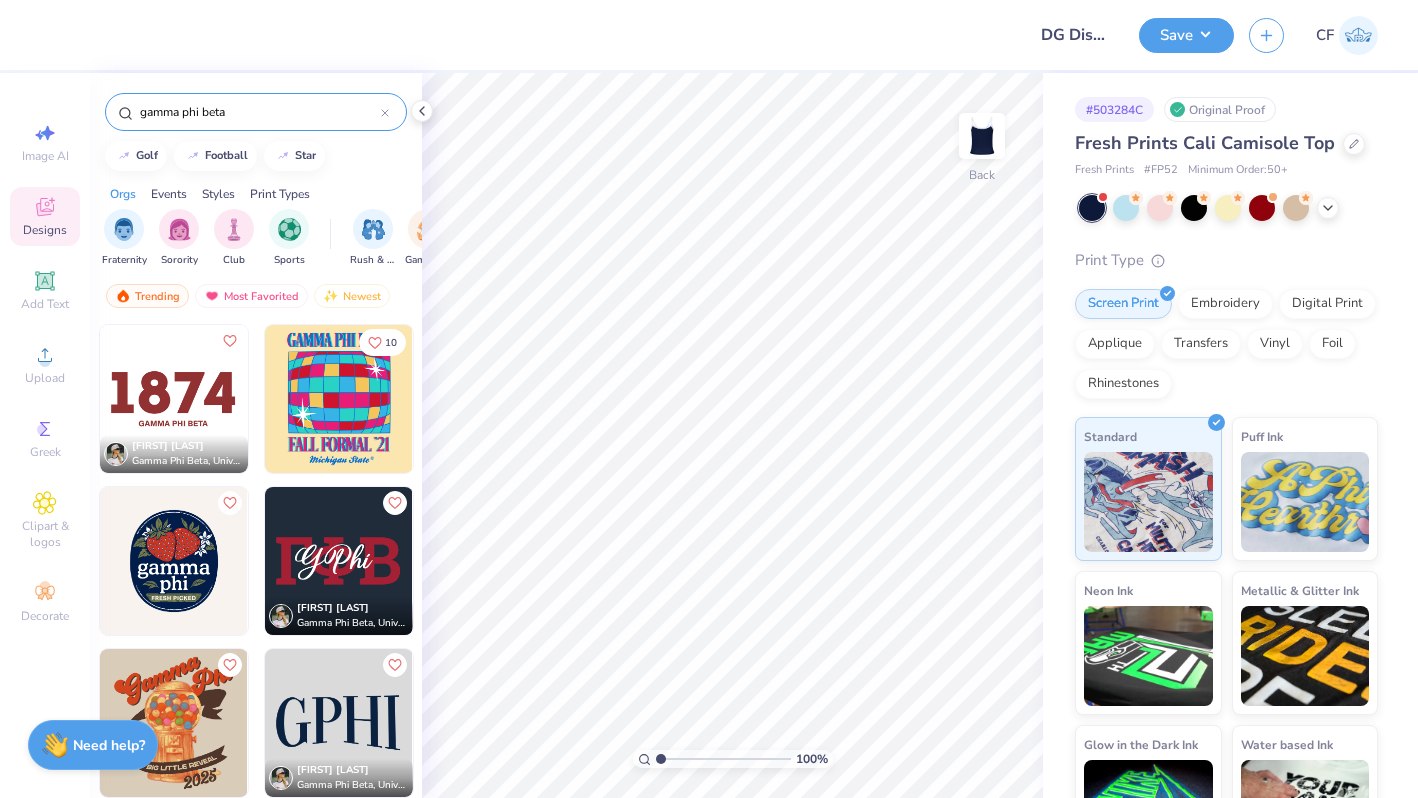 type on "gamma phi beta" 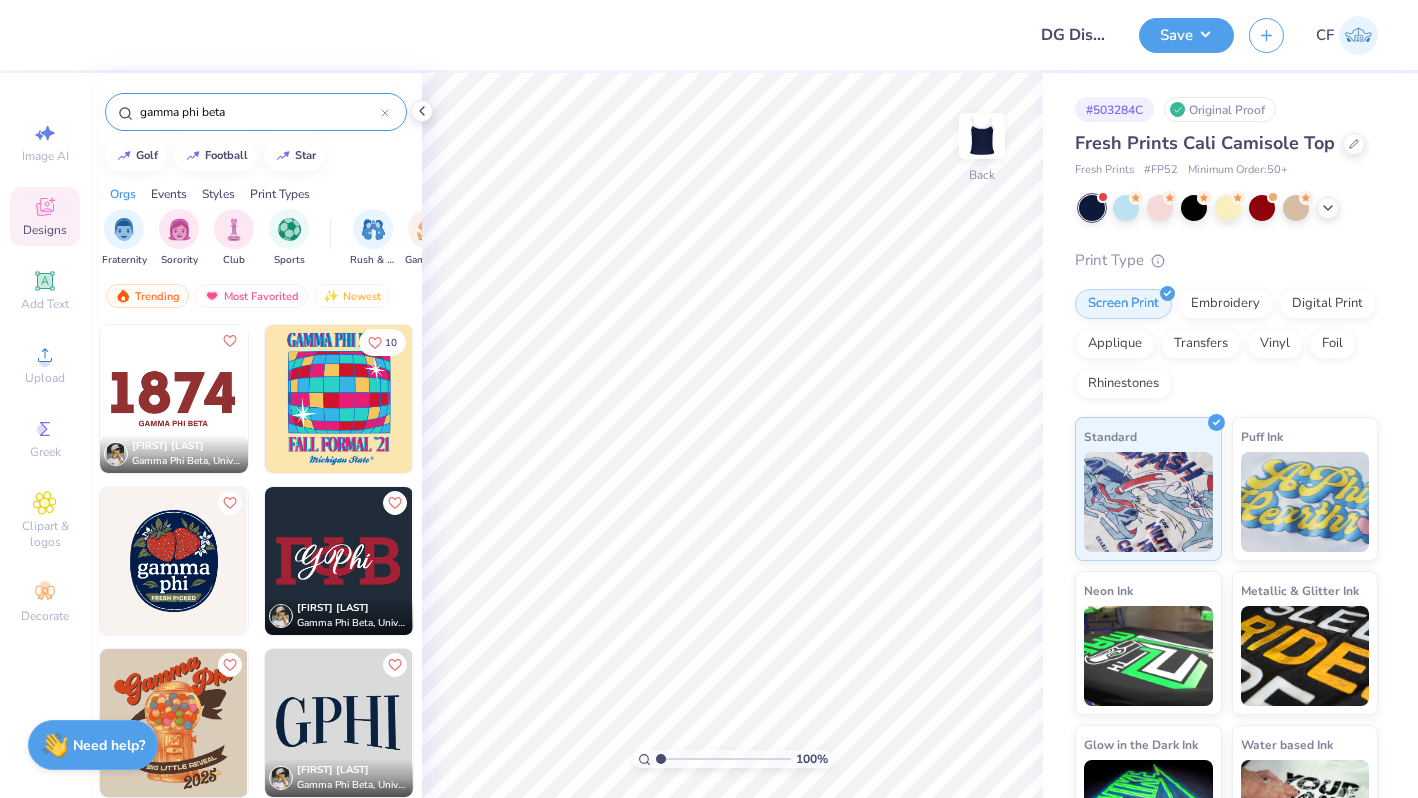 click at bounding box center [174, 399] 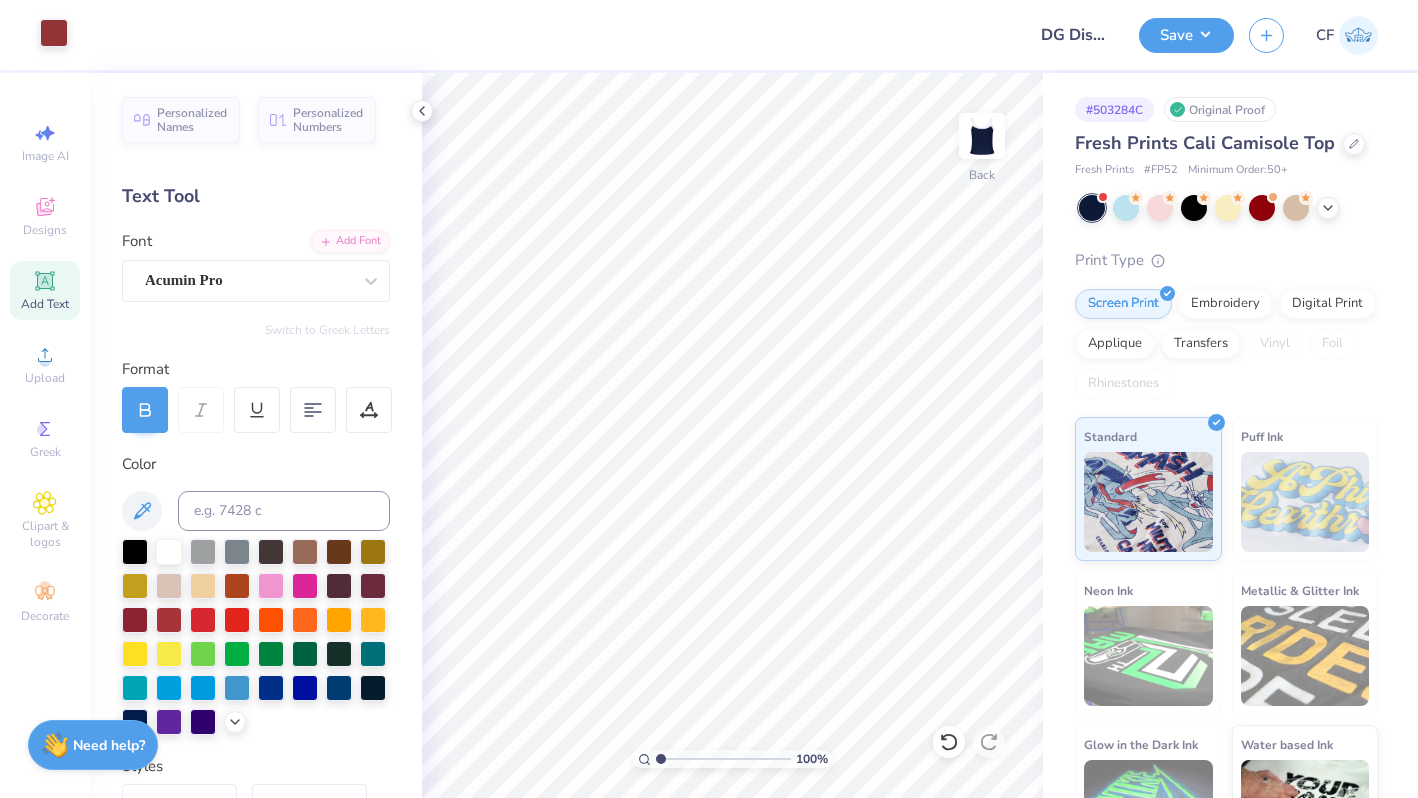click at bounding box center (54, 33) 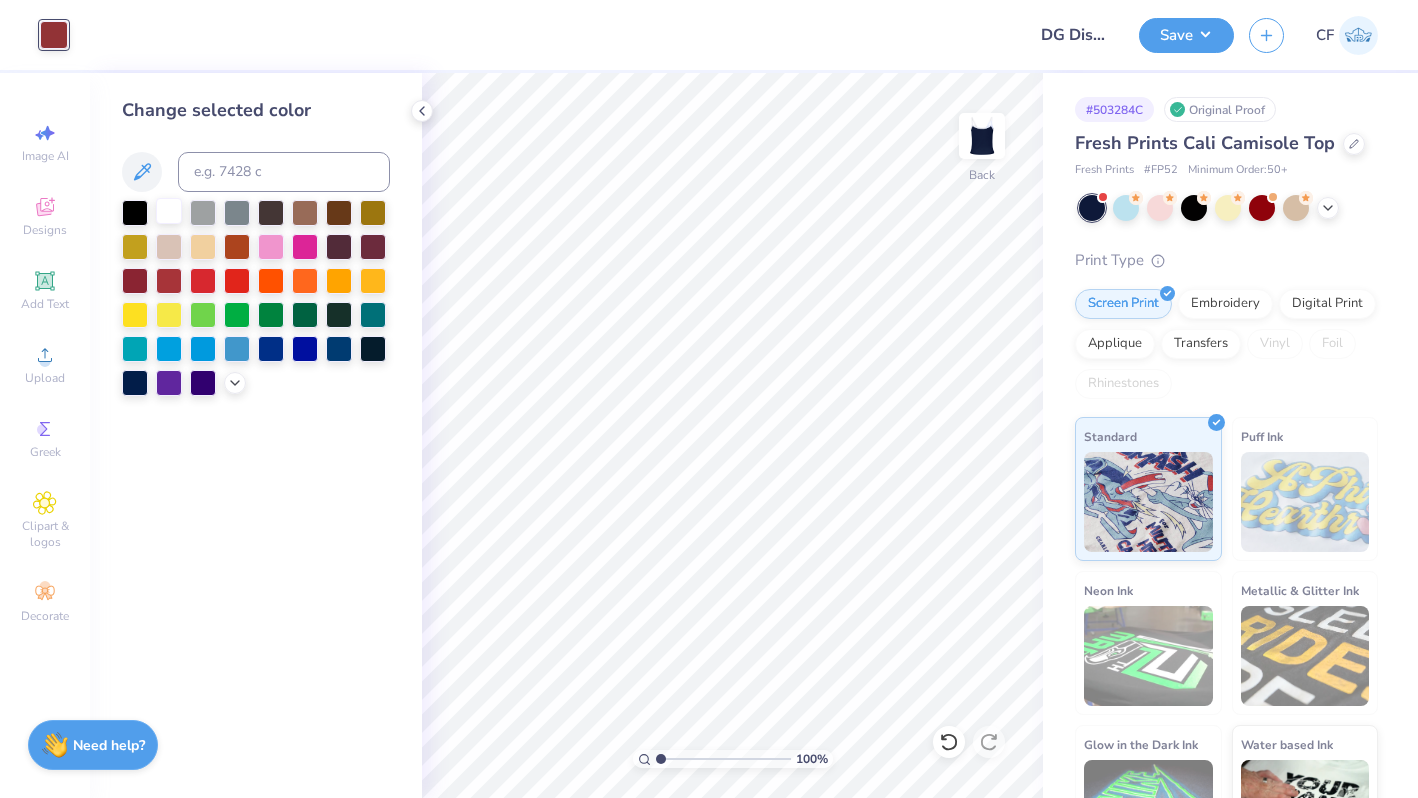 click at bounding box center (169, 211) 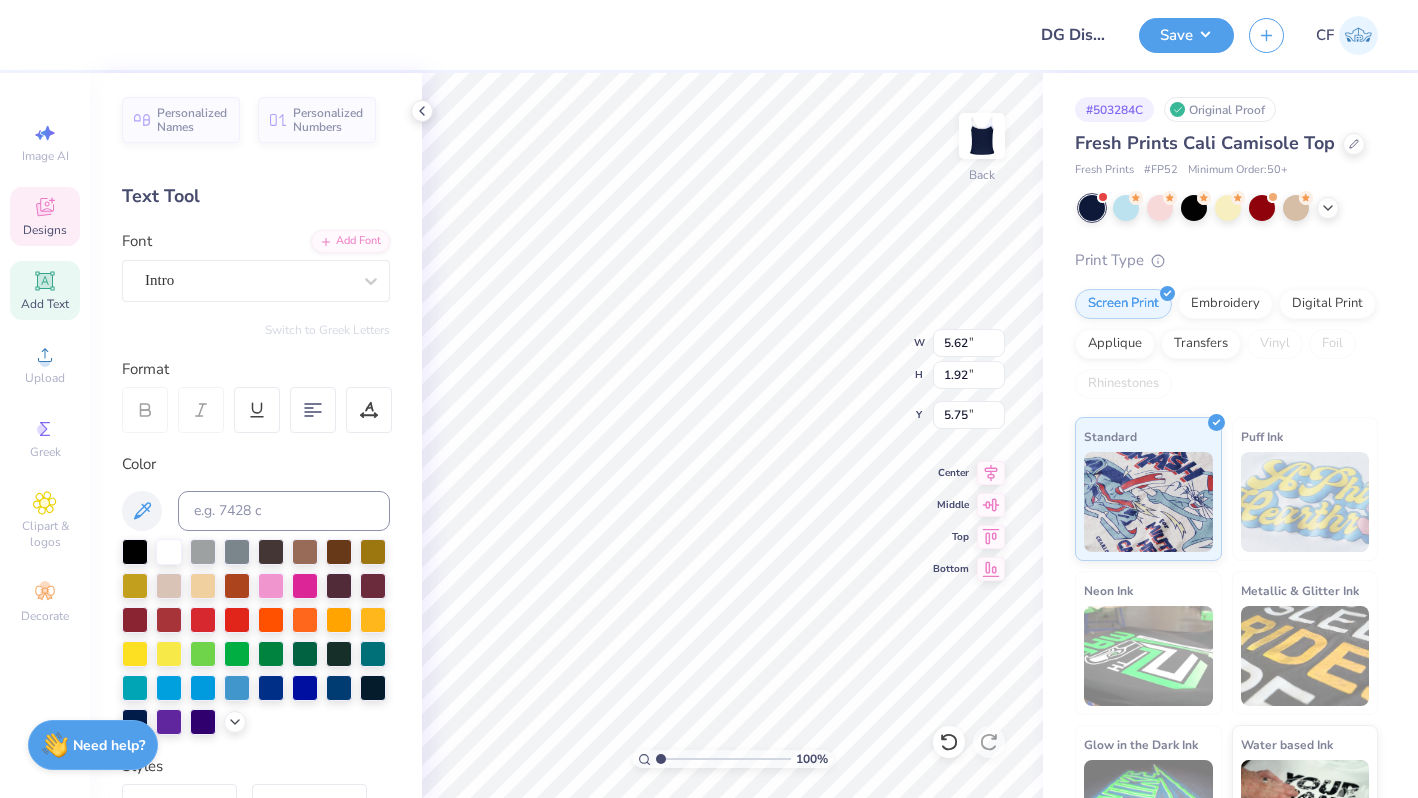 type on "DELTA" 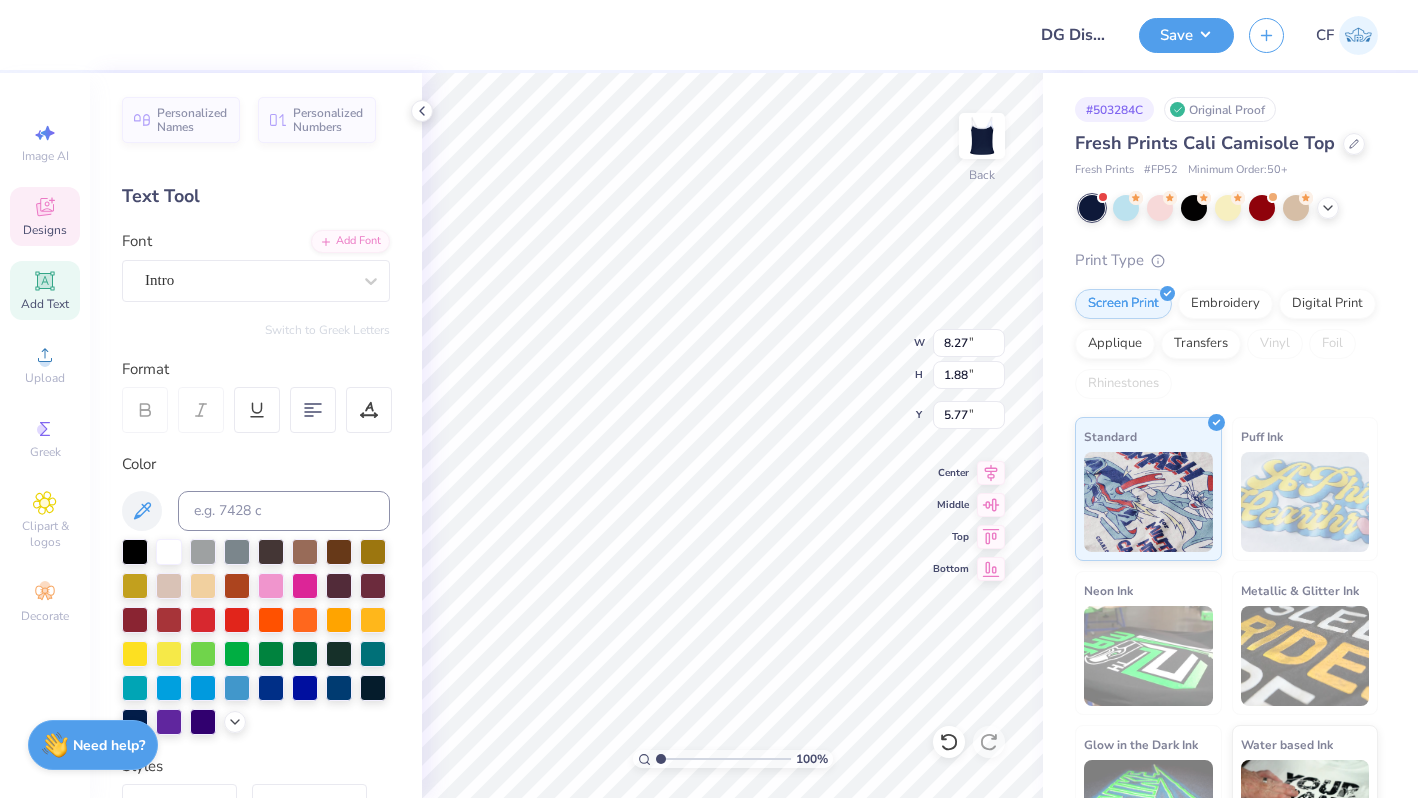 type on "8.37" 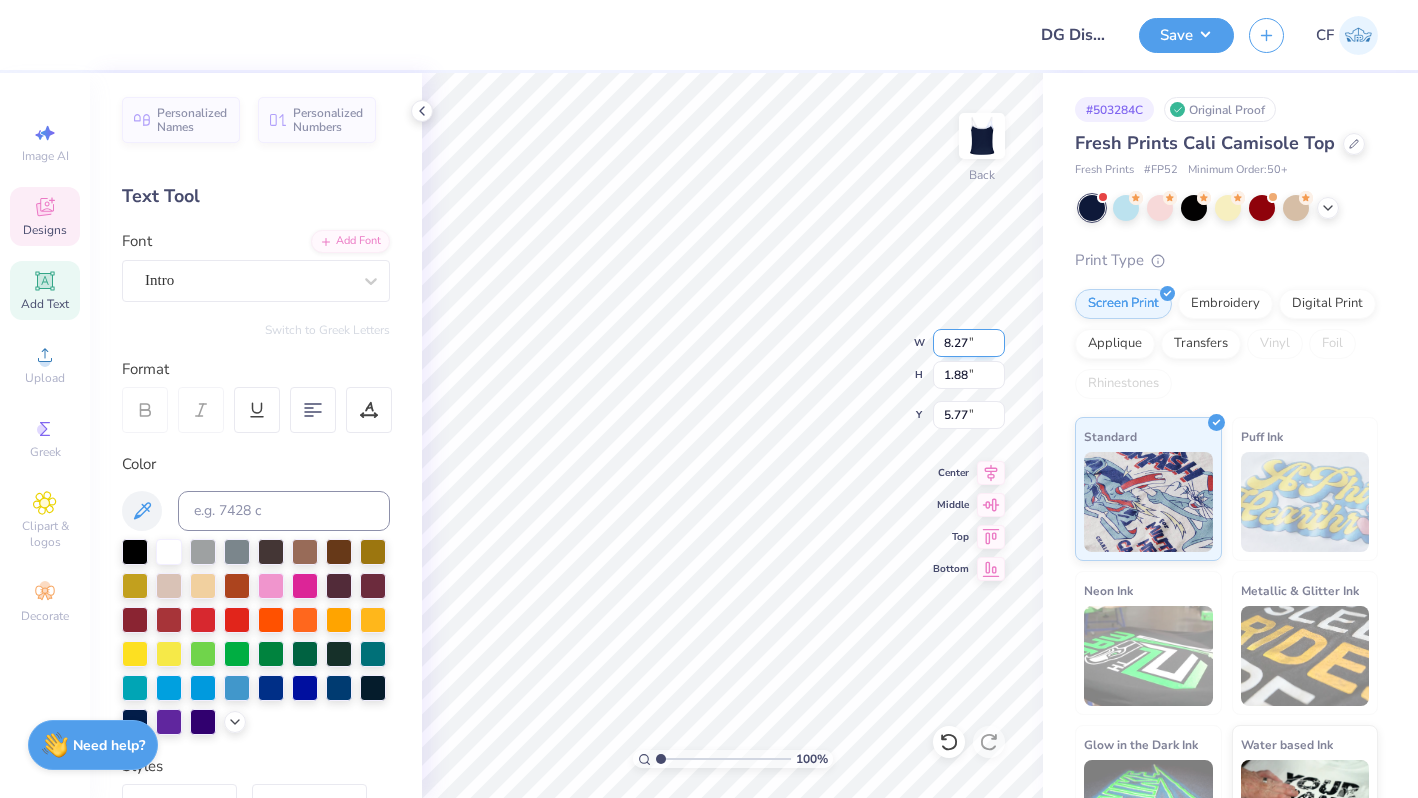 click on "8.27" at bounding box center (969, 343) 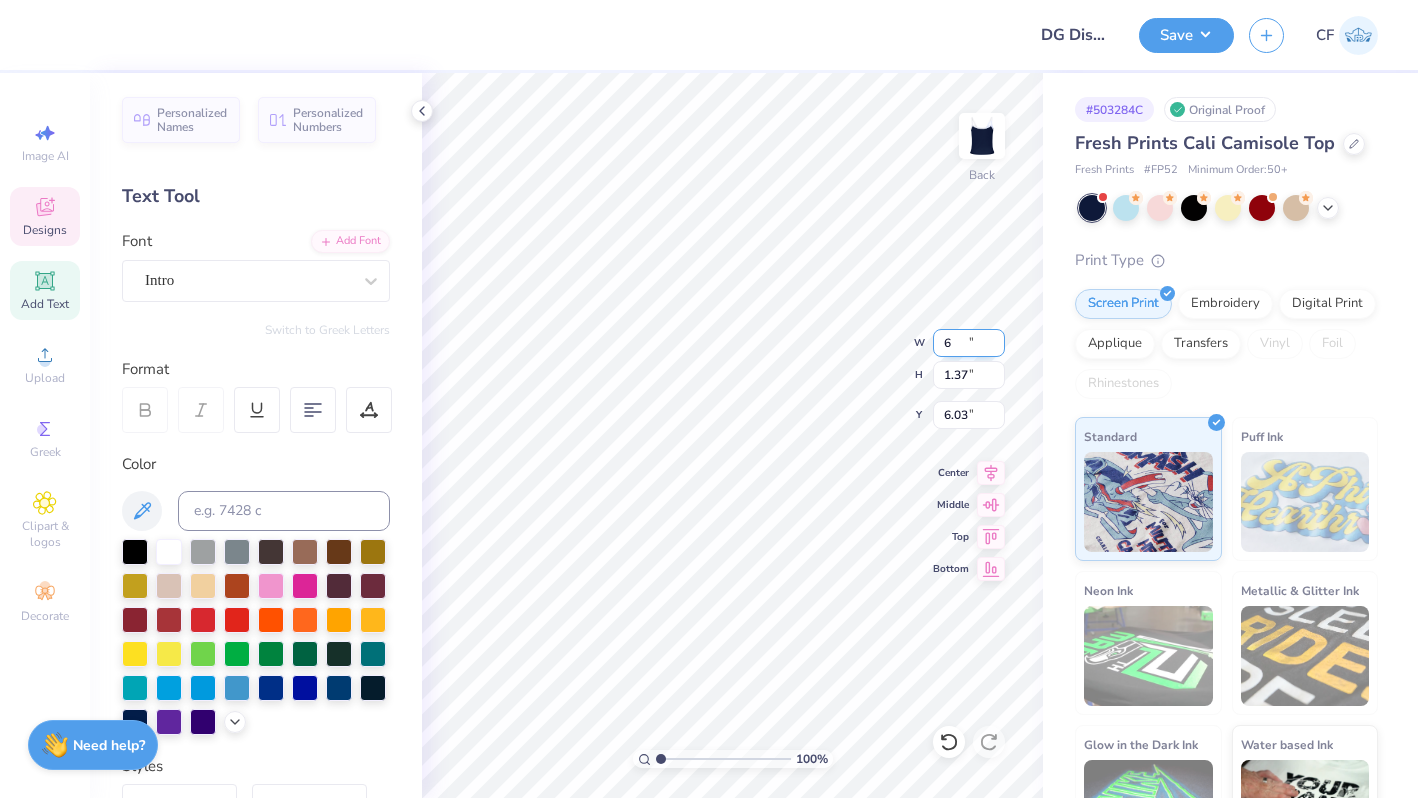 type on "6.00" 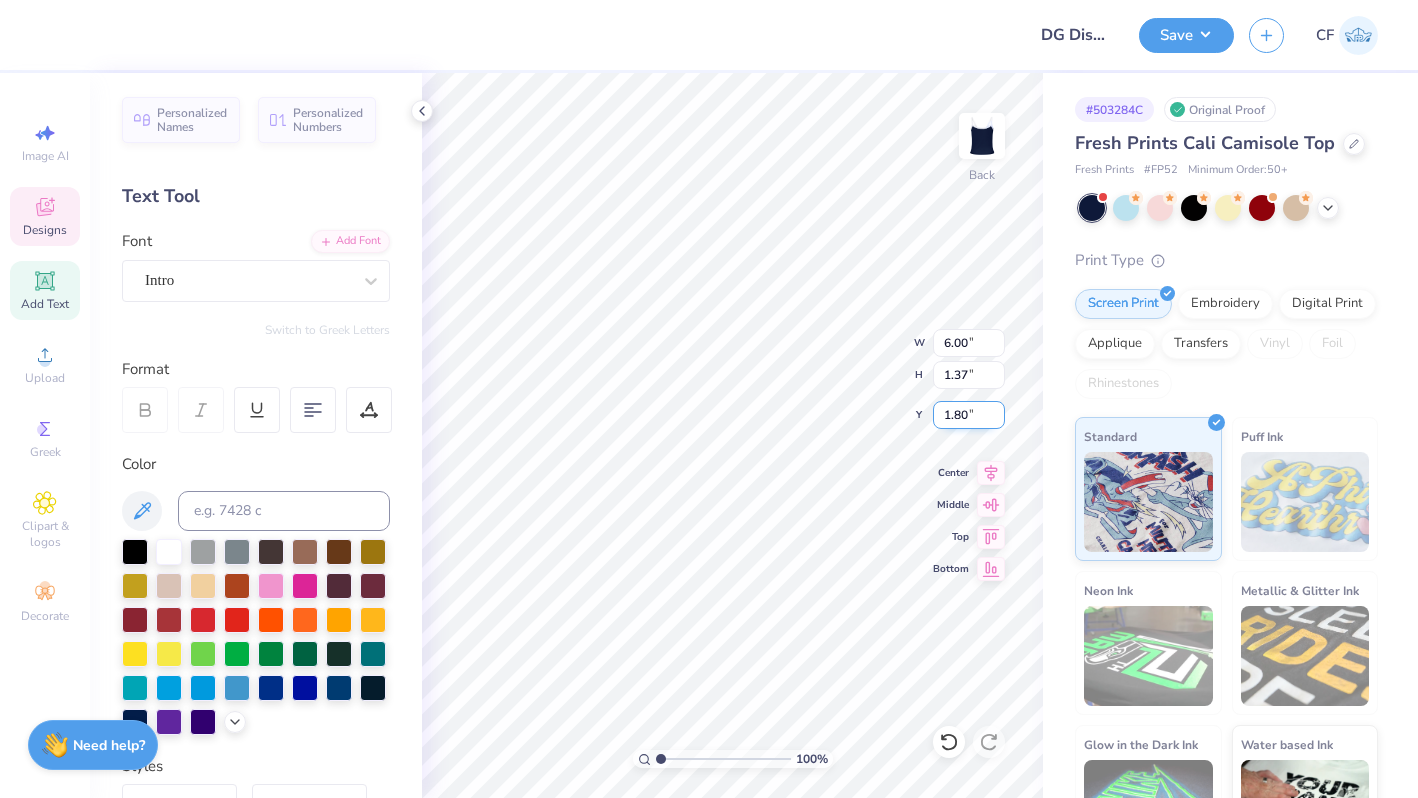 click on "1.80" at bounding box center (969, 415) 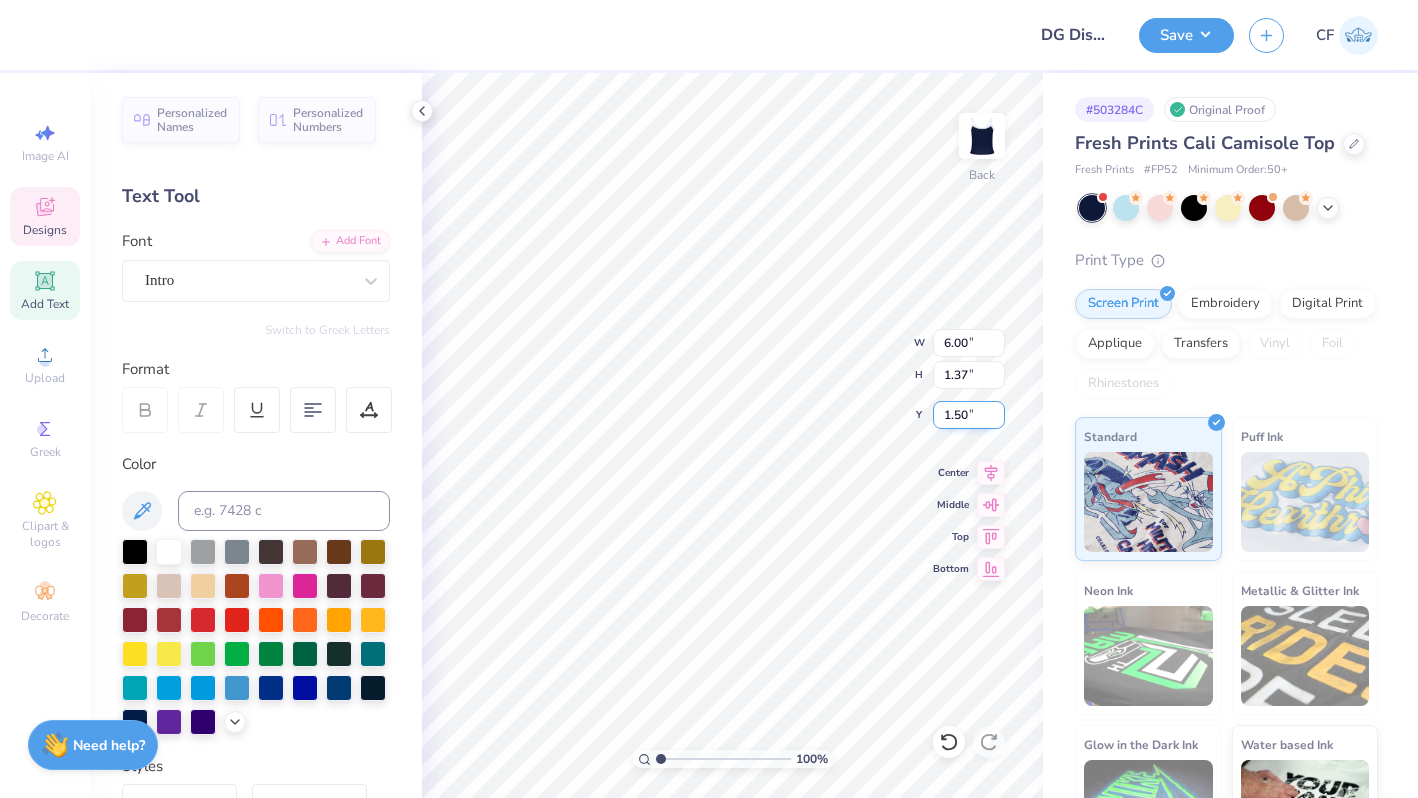 type on "1.50" 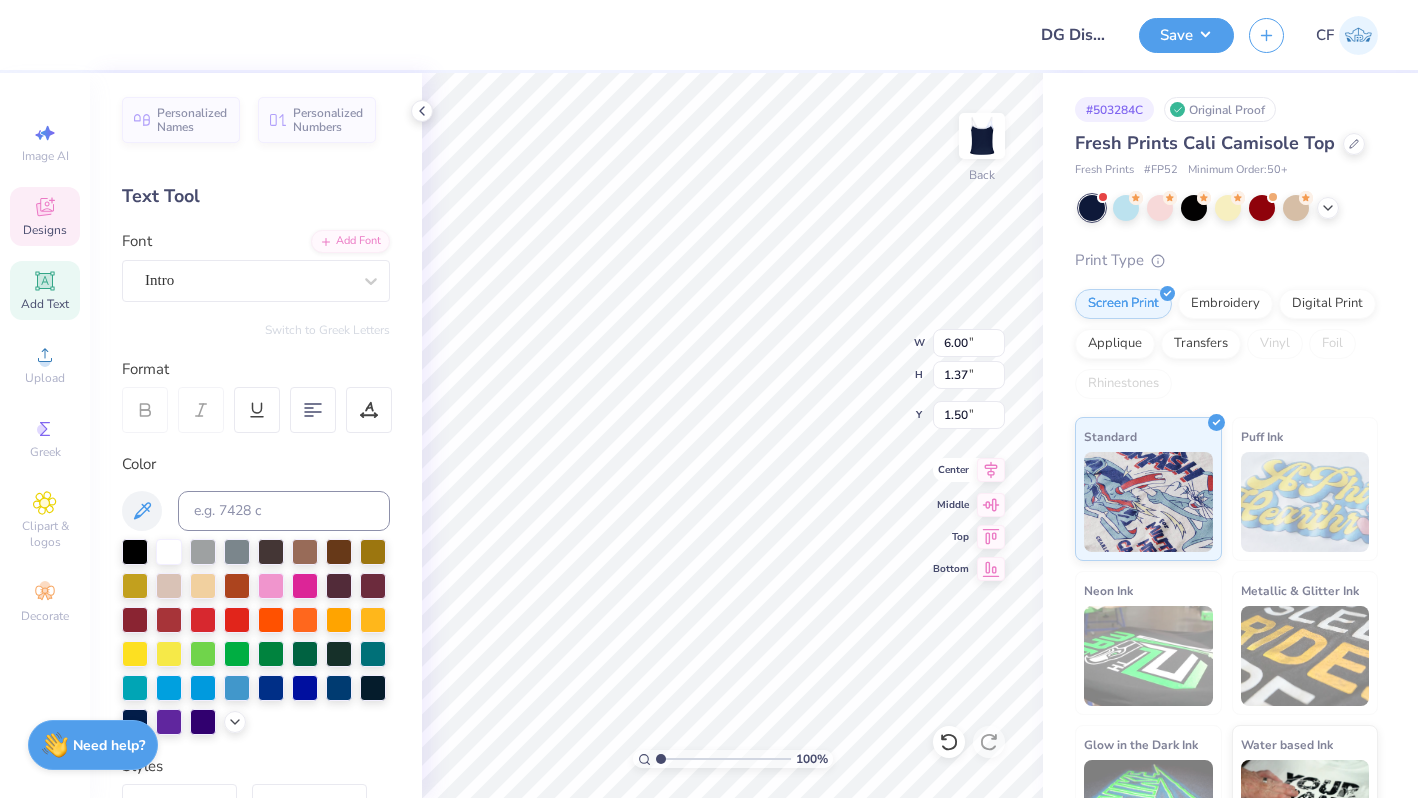 click 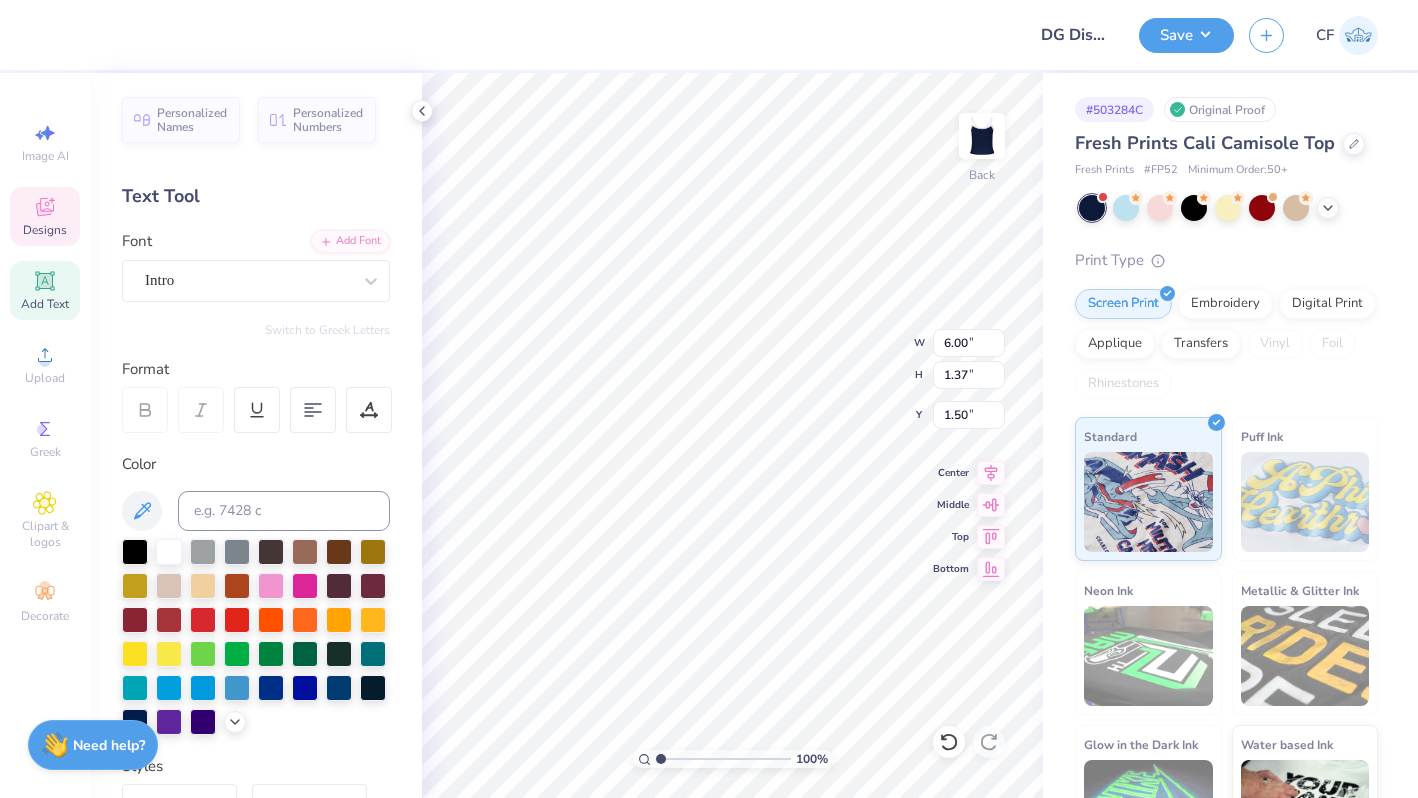 type on "8.27" 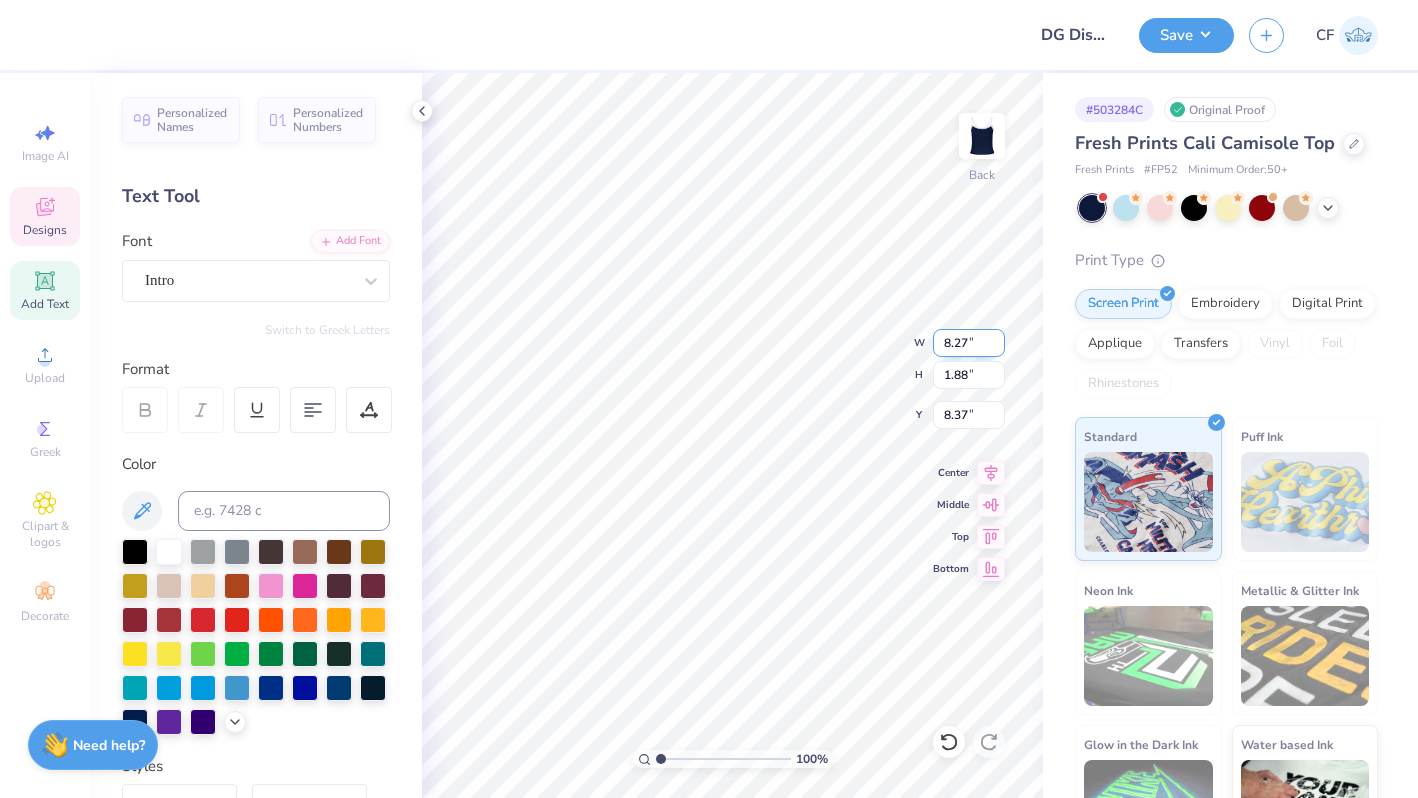 click on "8.27" at bounding box center [969, 343] 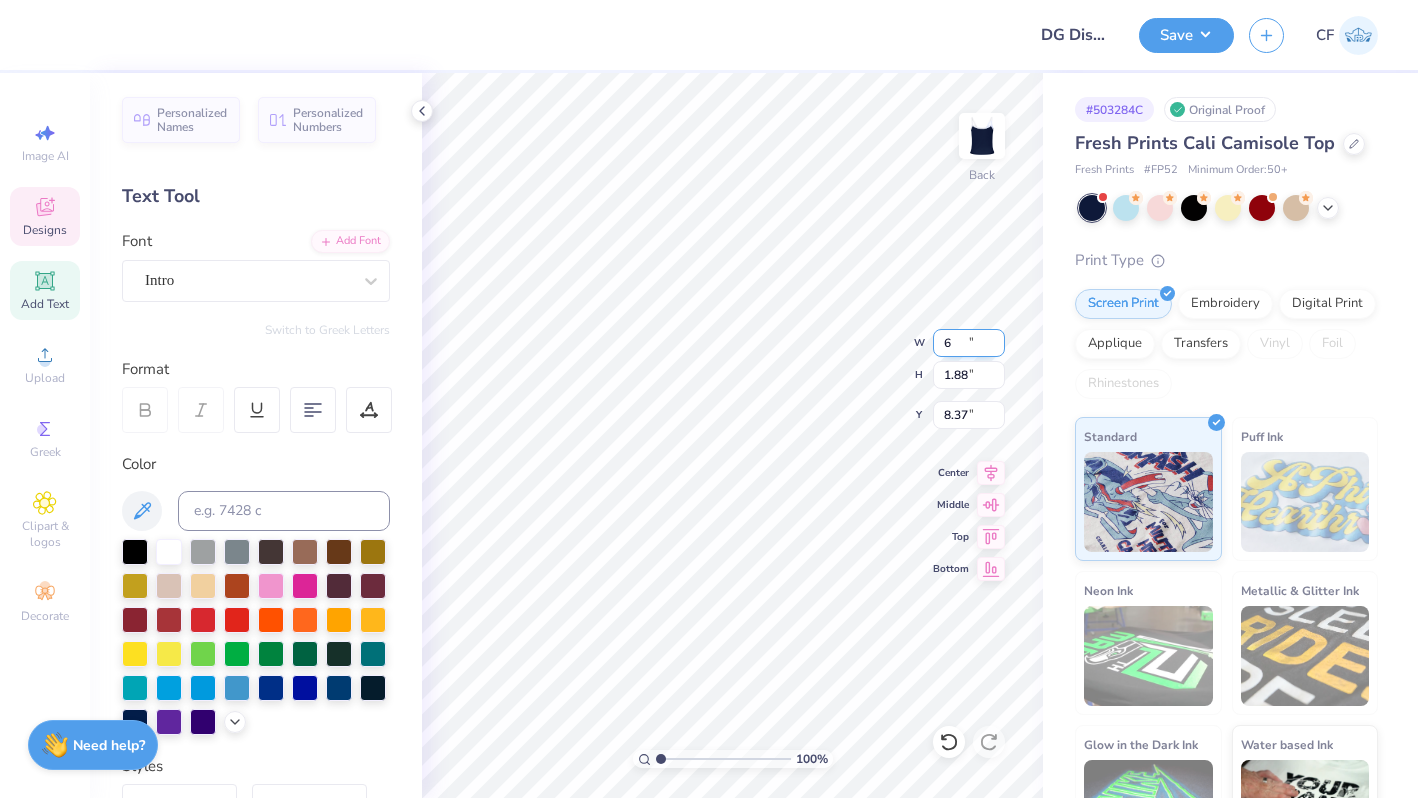 type on "6.00" 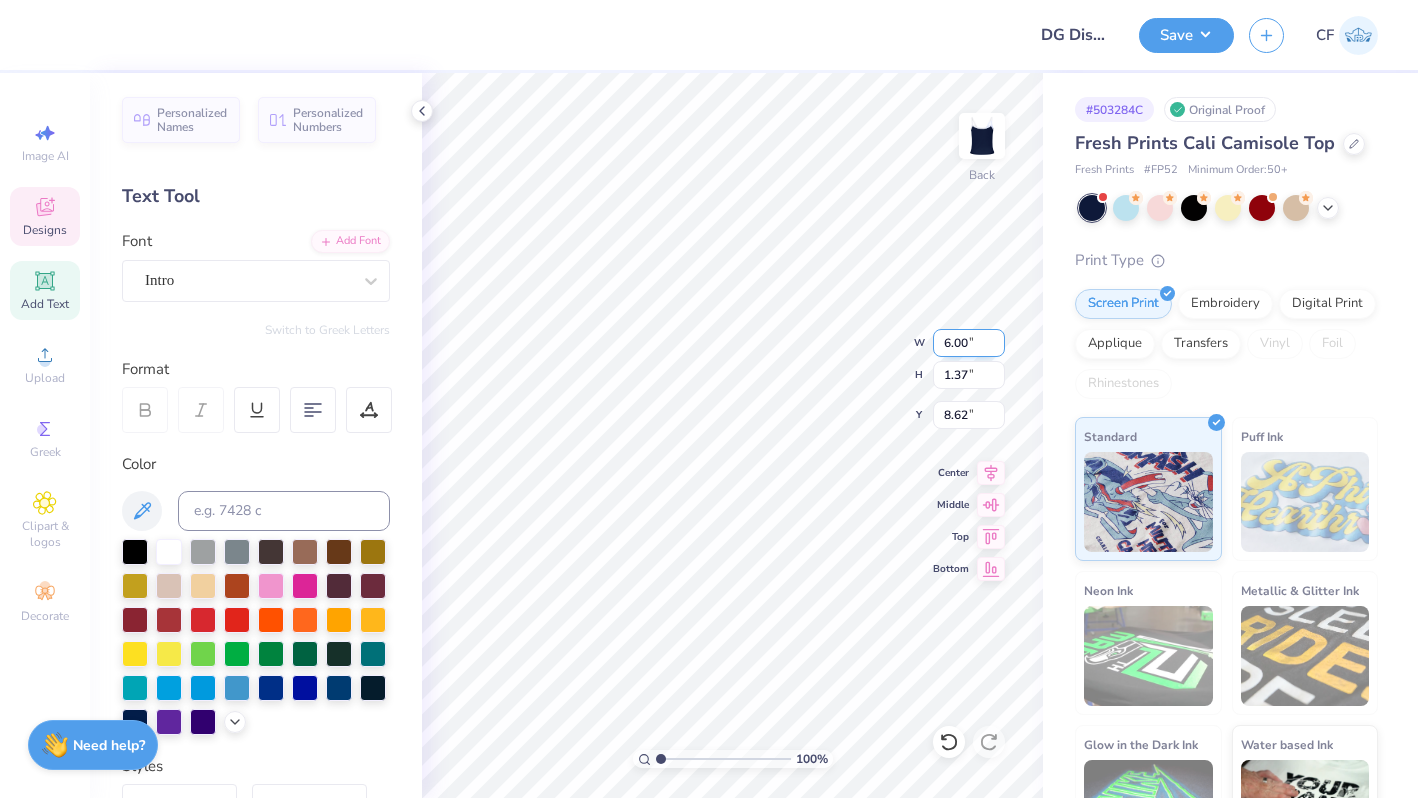 type on "3.28" 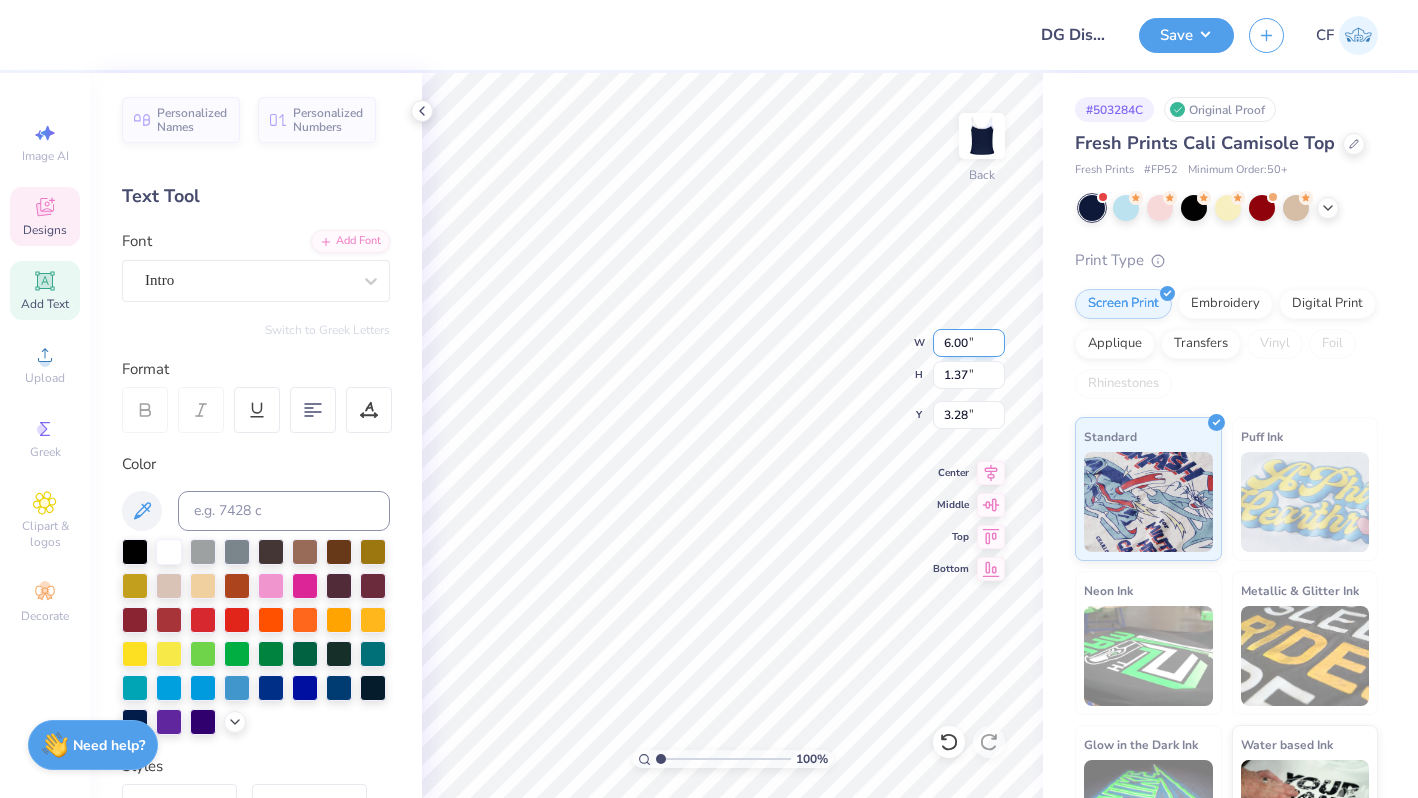 scroll, scrollTop: 0, scrollLeft: 0, axis: both 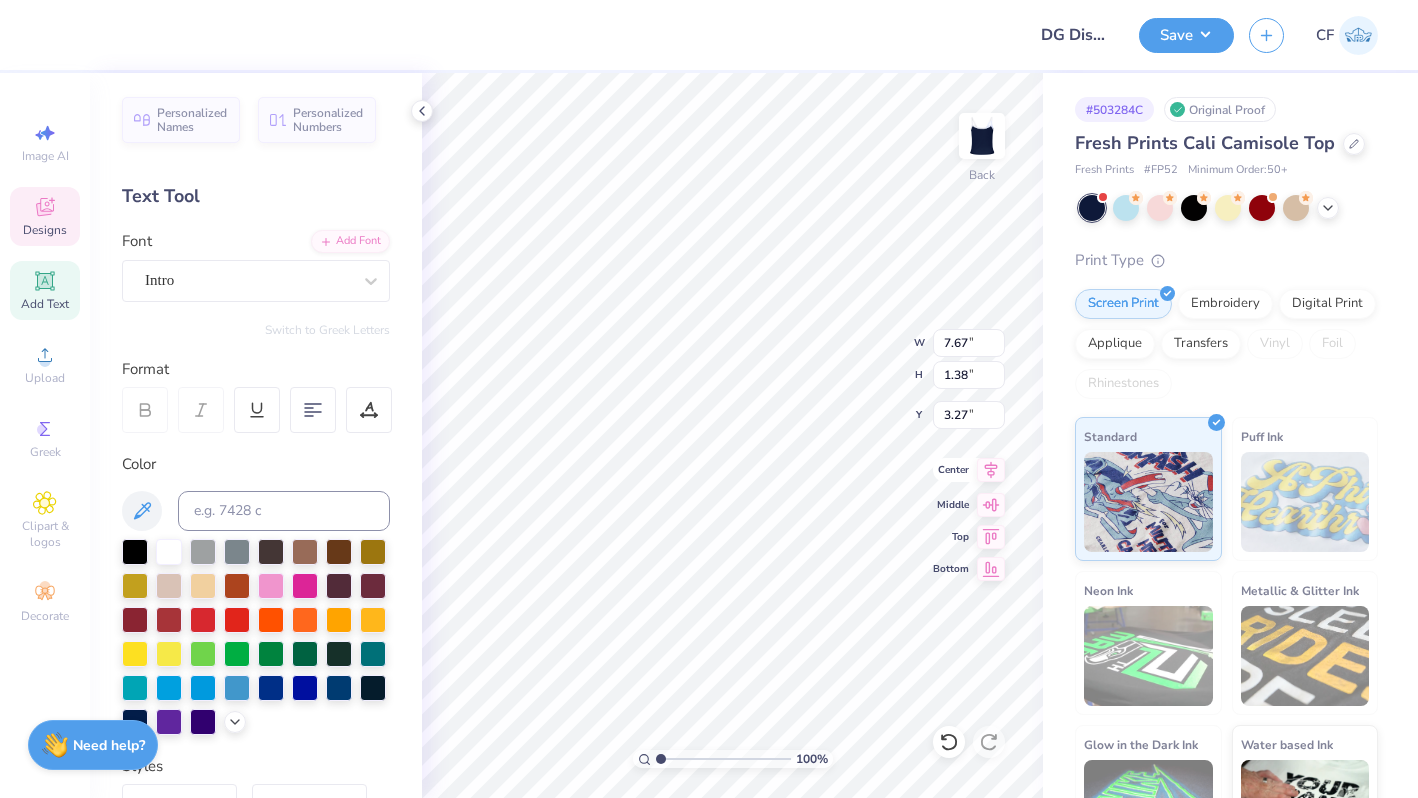 click 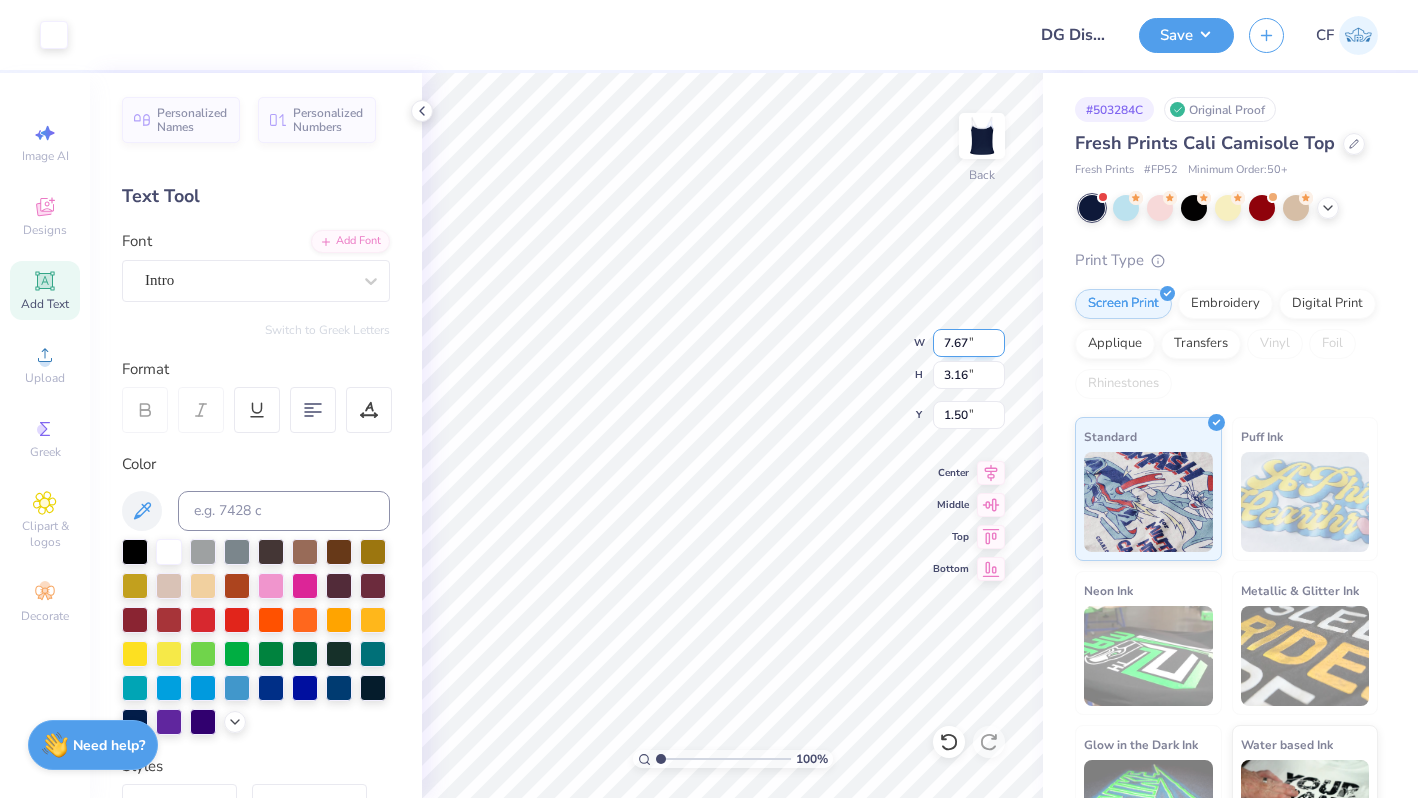 click on "7.67" at bounding box center (969, 343) 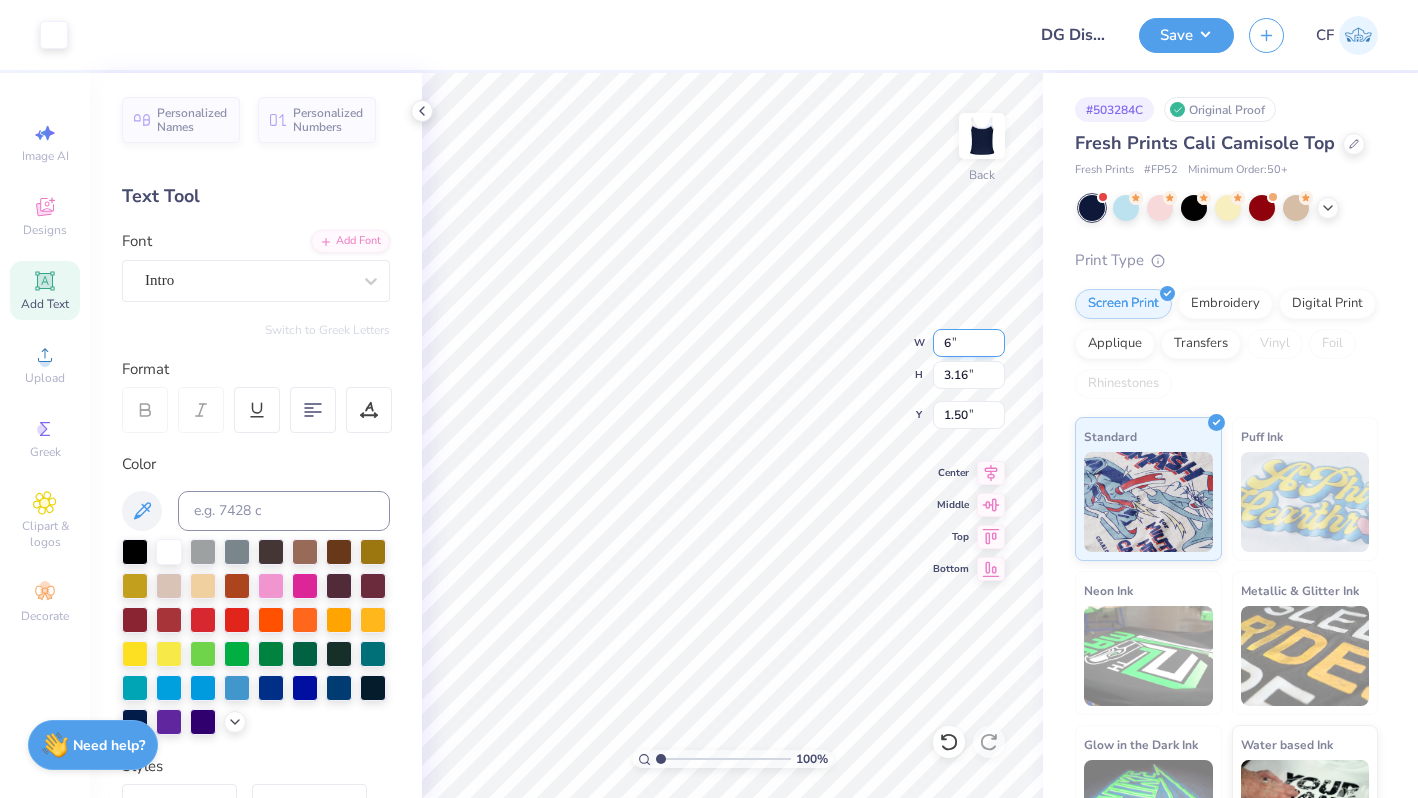 type on "6.00" 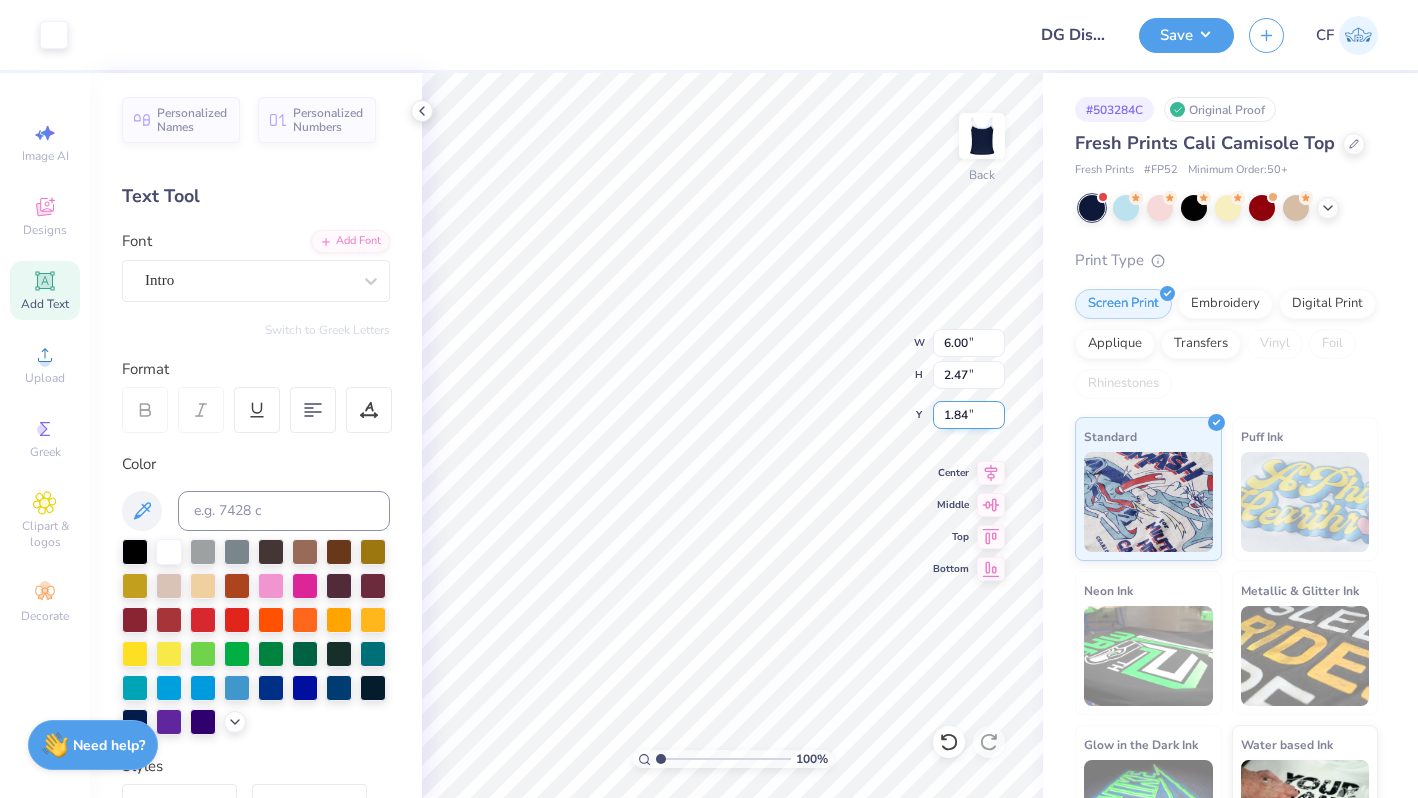 click on "1.84" at bounding box center [969, 415] 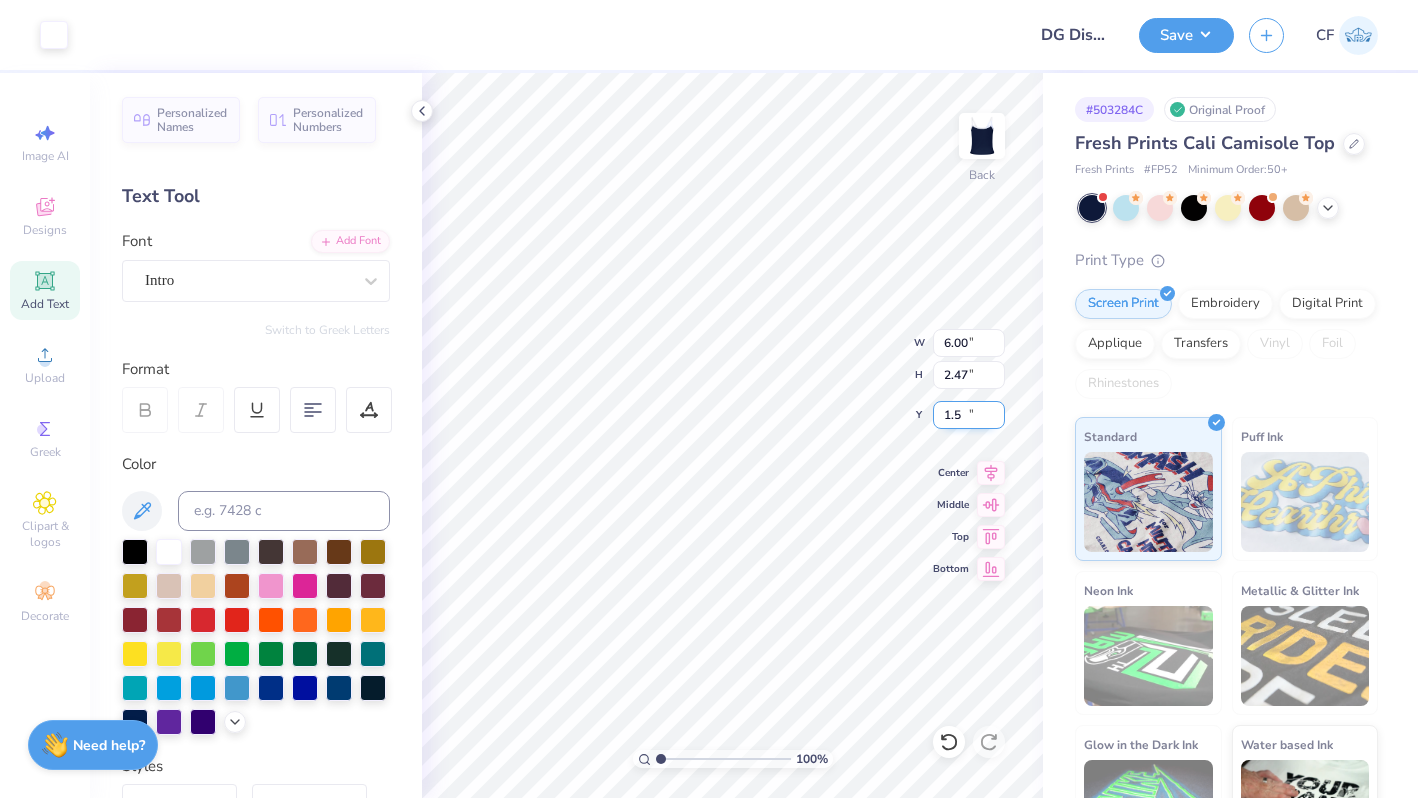 type on "1.50" 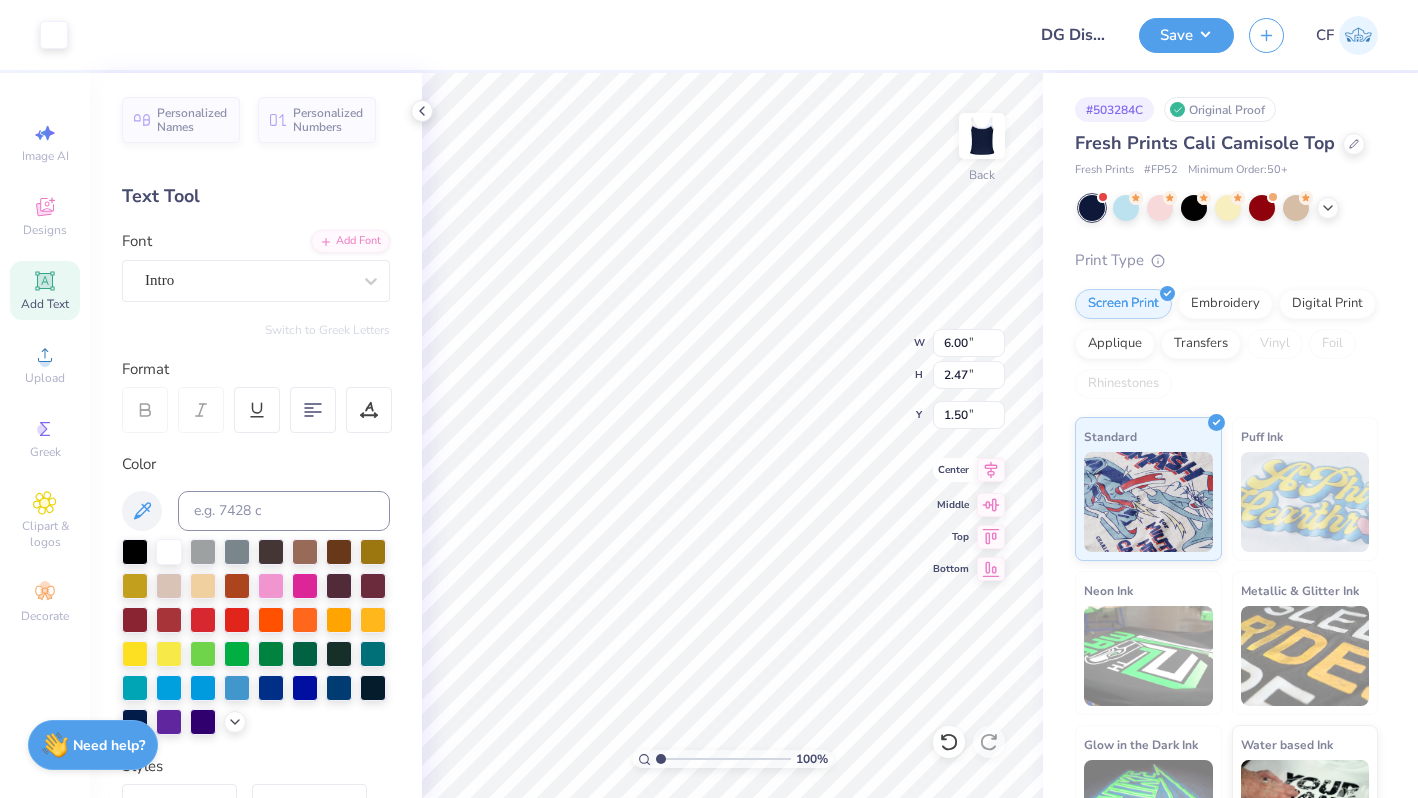 click 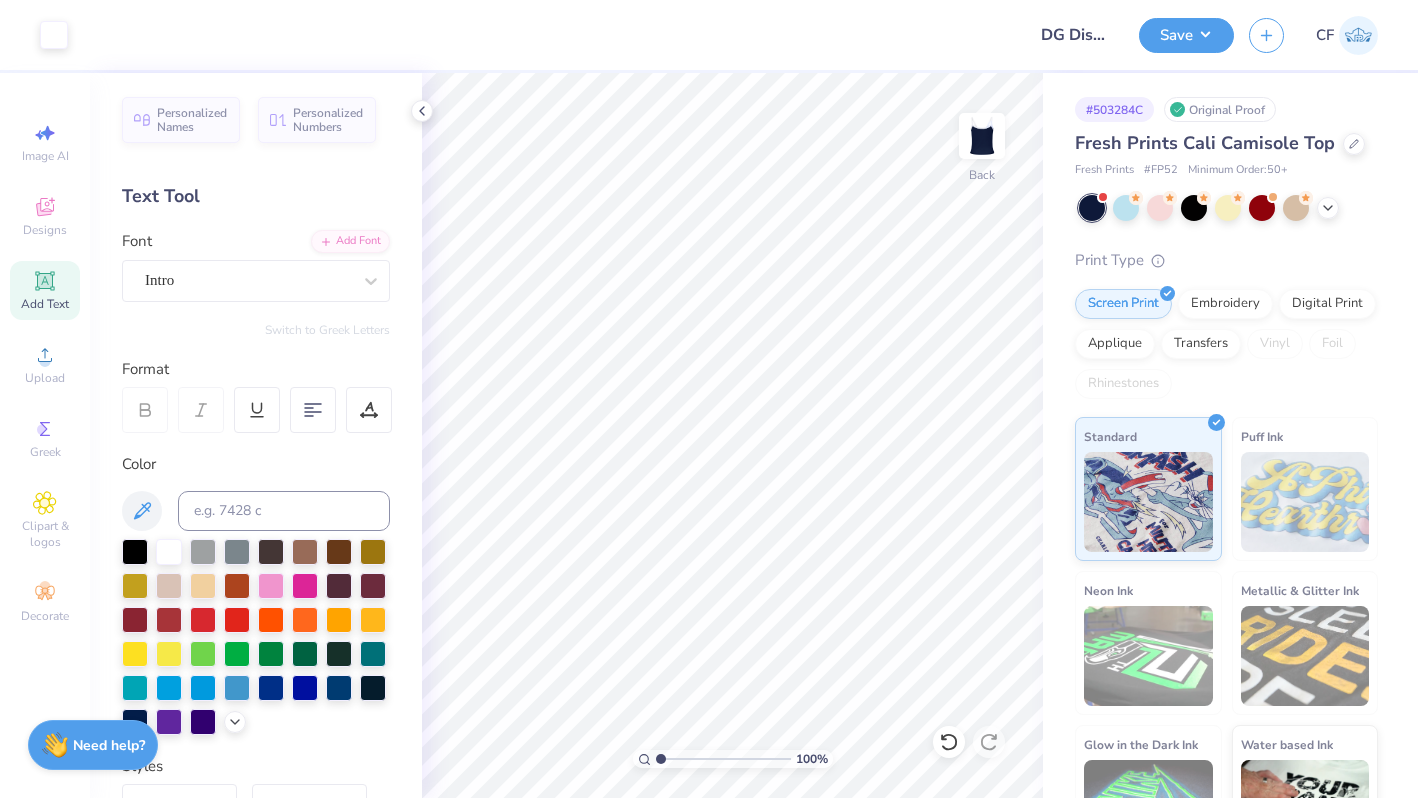 click on "Add Text" at bounding box center [45, 304] 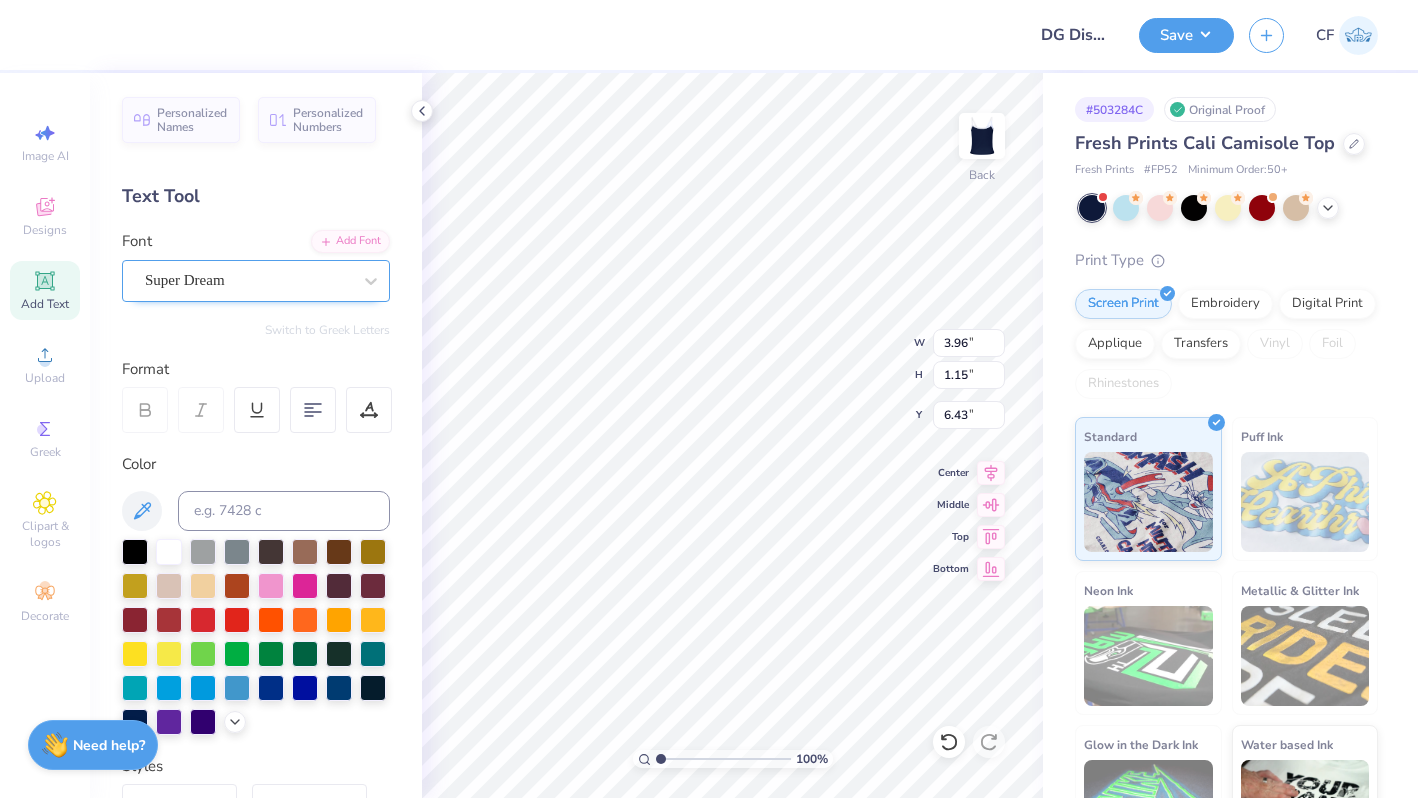 click on "Super Dream" at bounding box center [248, 280] 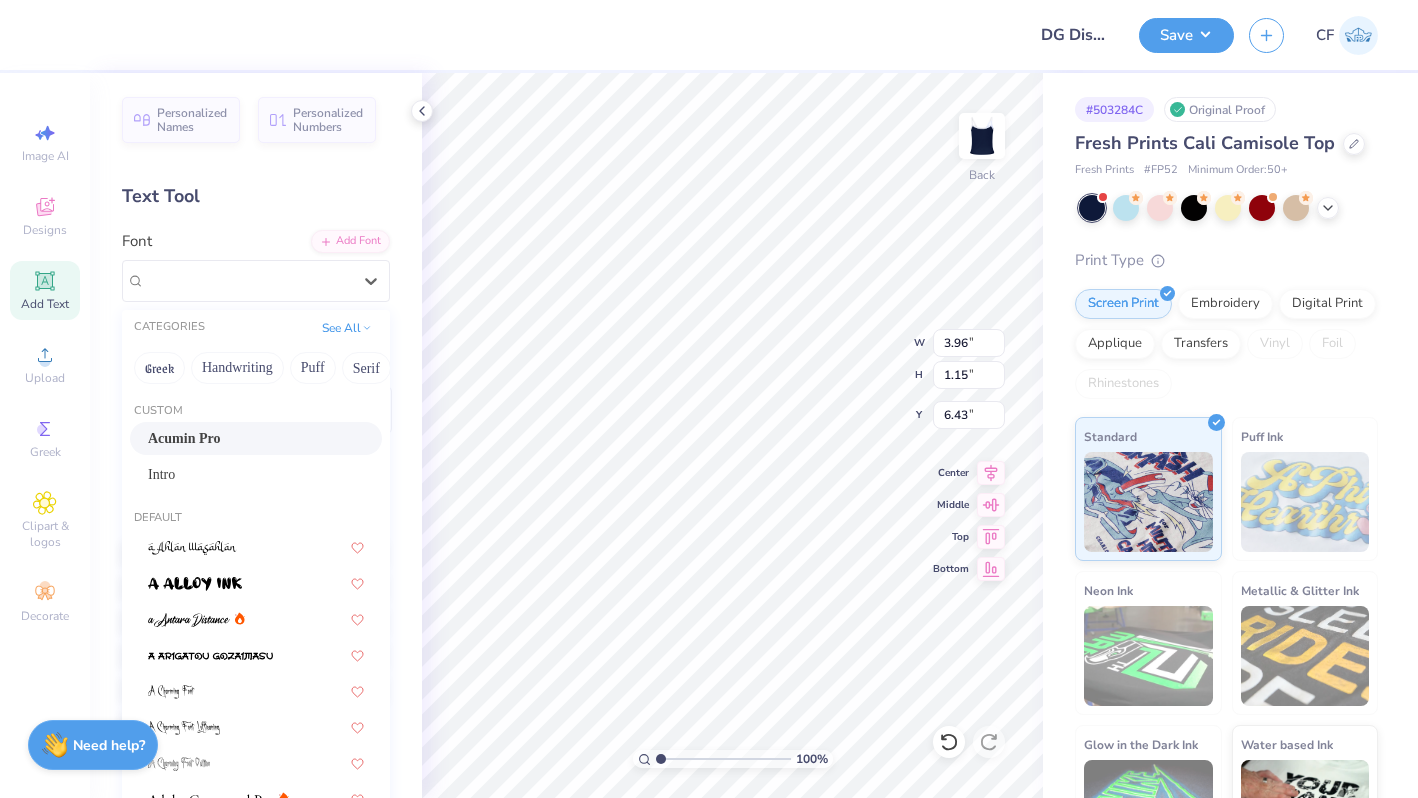 click on "Acumin Pro" at bounding box center [256, 438] 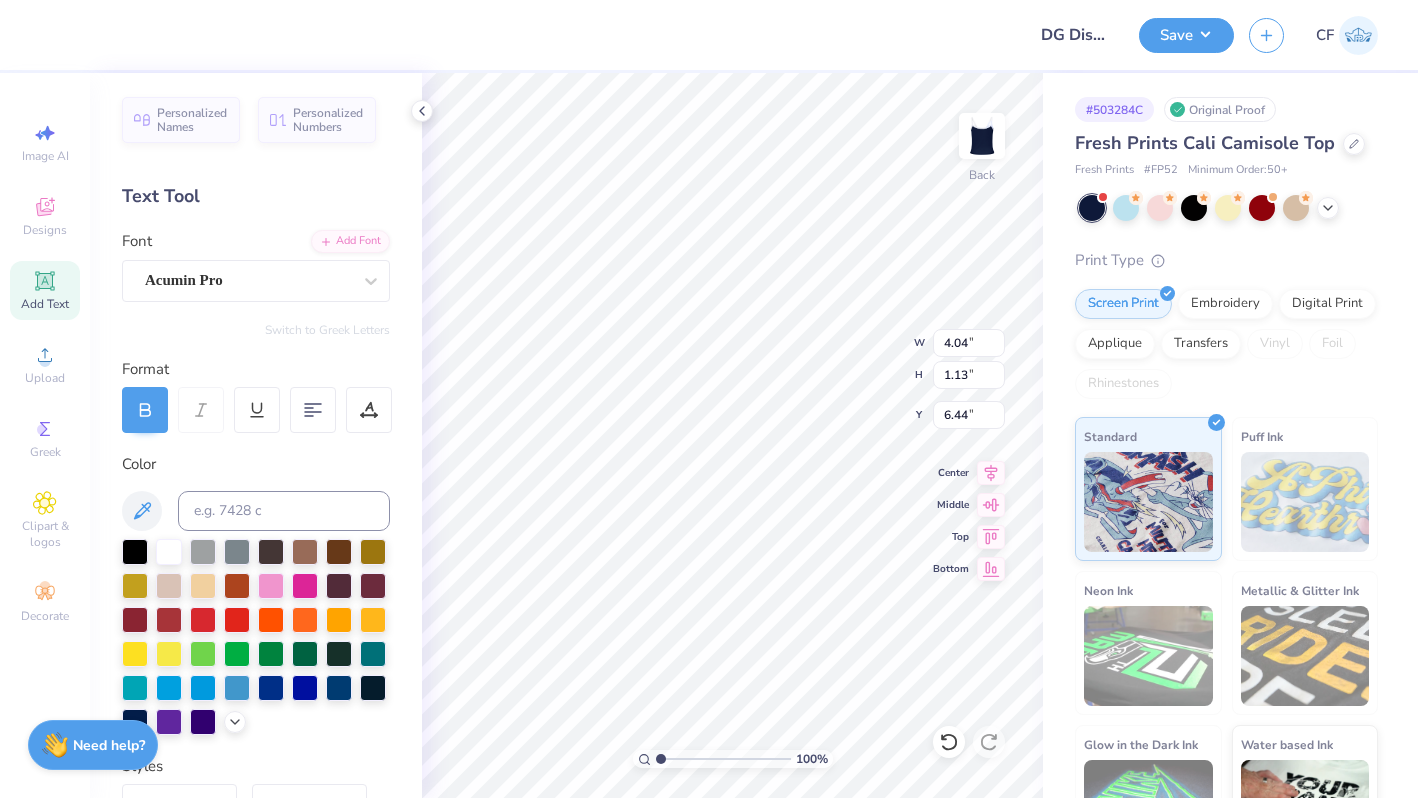 type on "4.04" 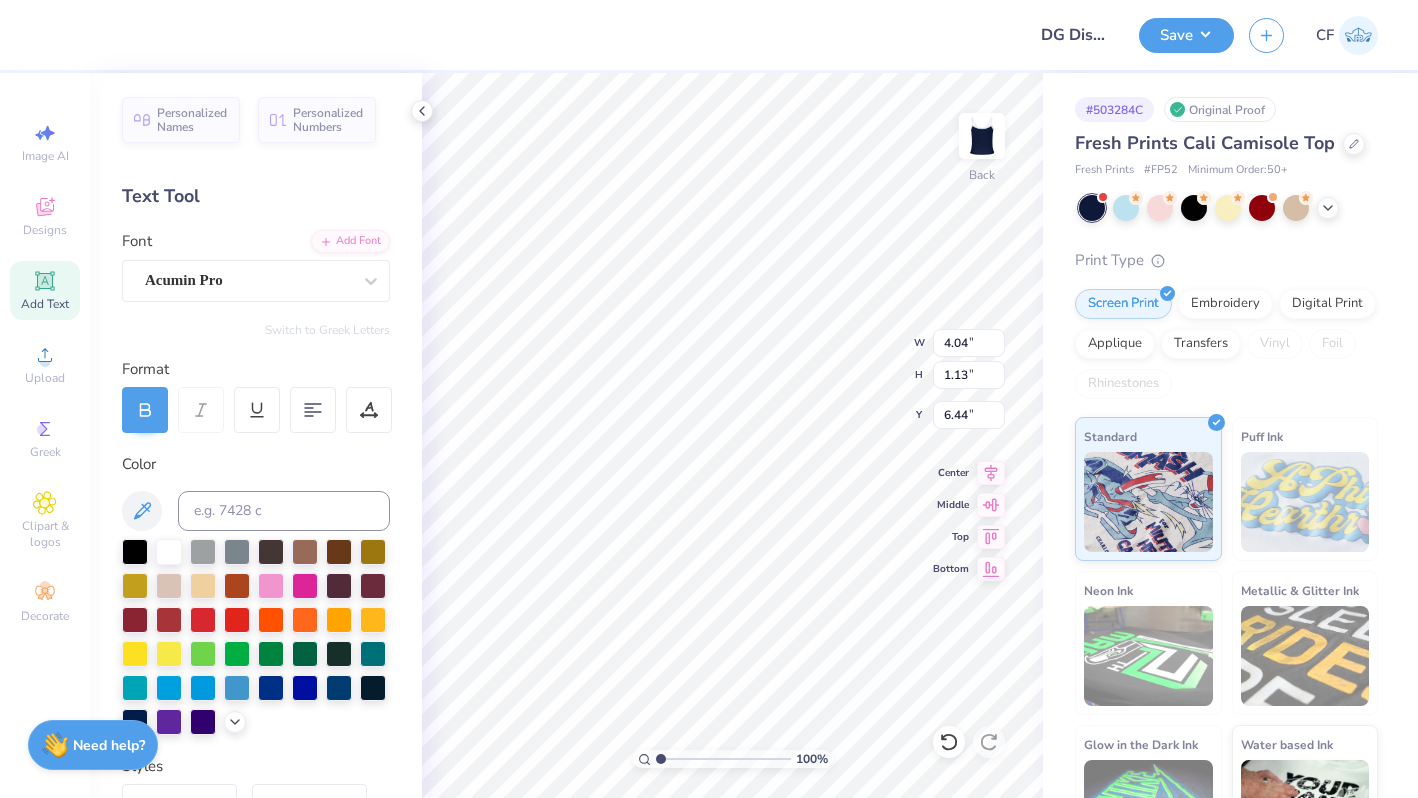 scroll, scrollTop: 0, scrollLeft: 2, axis: horizontal 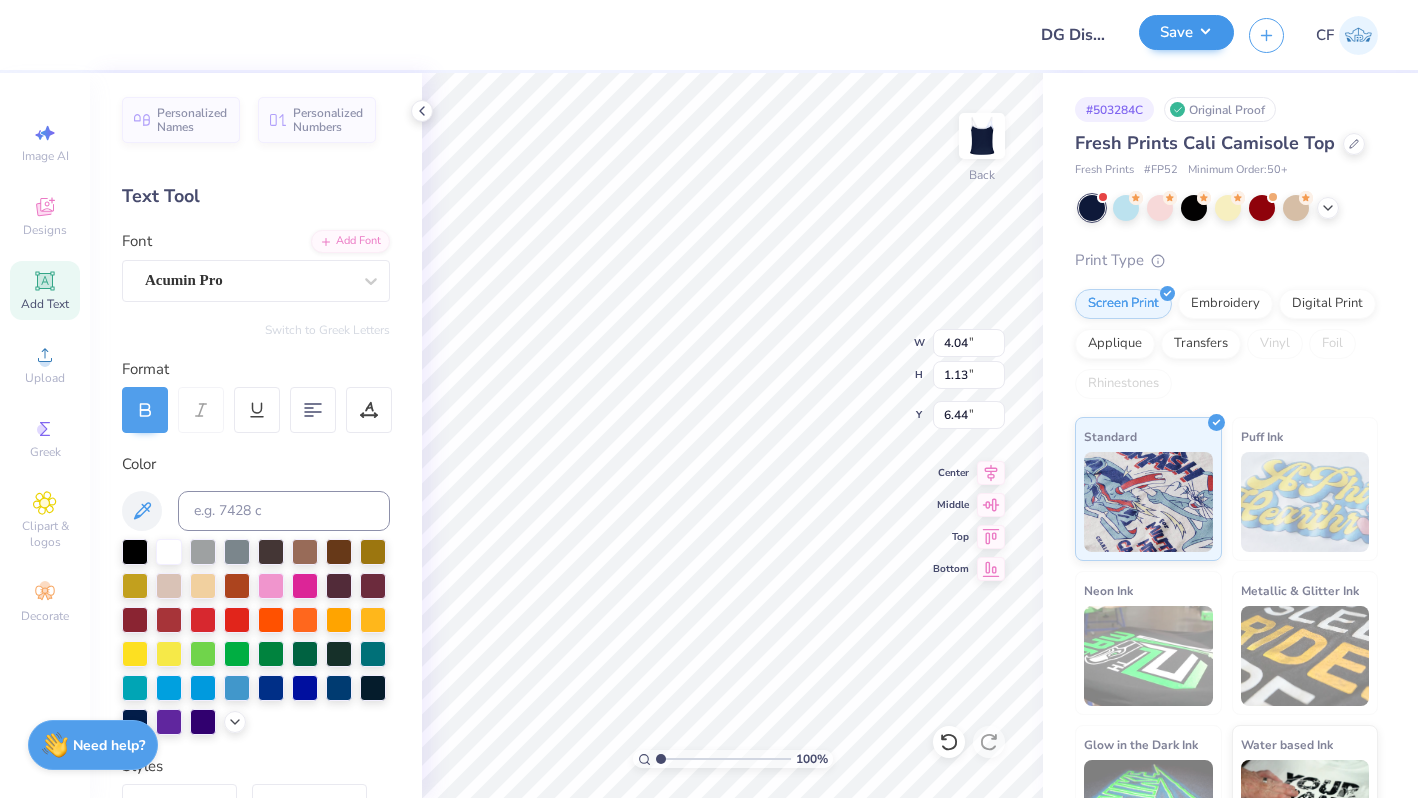 type on "EST. 1873" 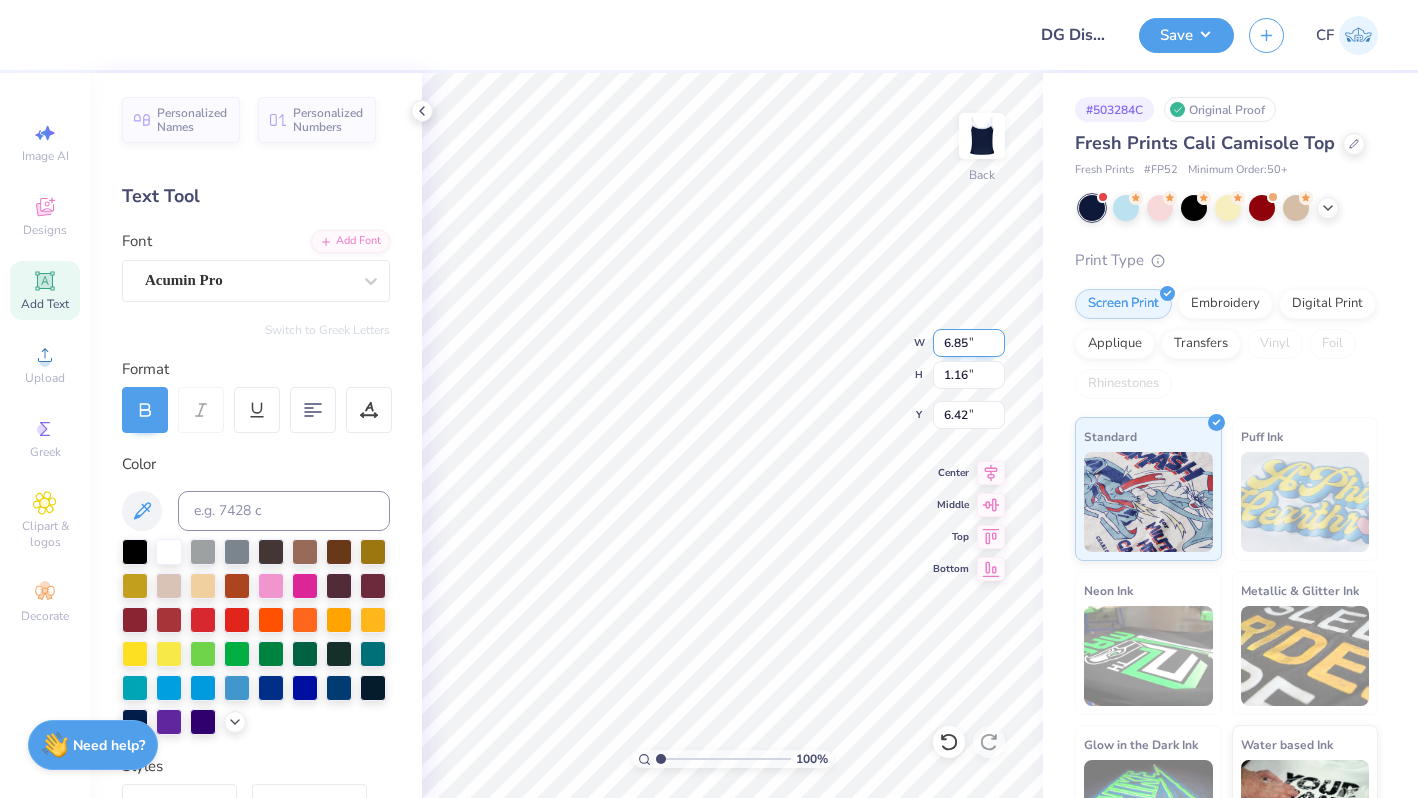 click on "6.85" at bounding box center (969, 343) 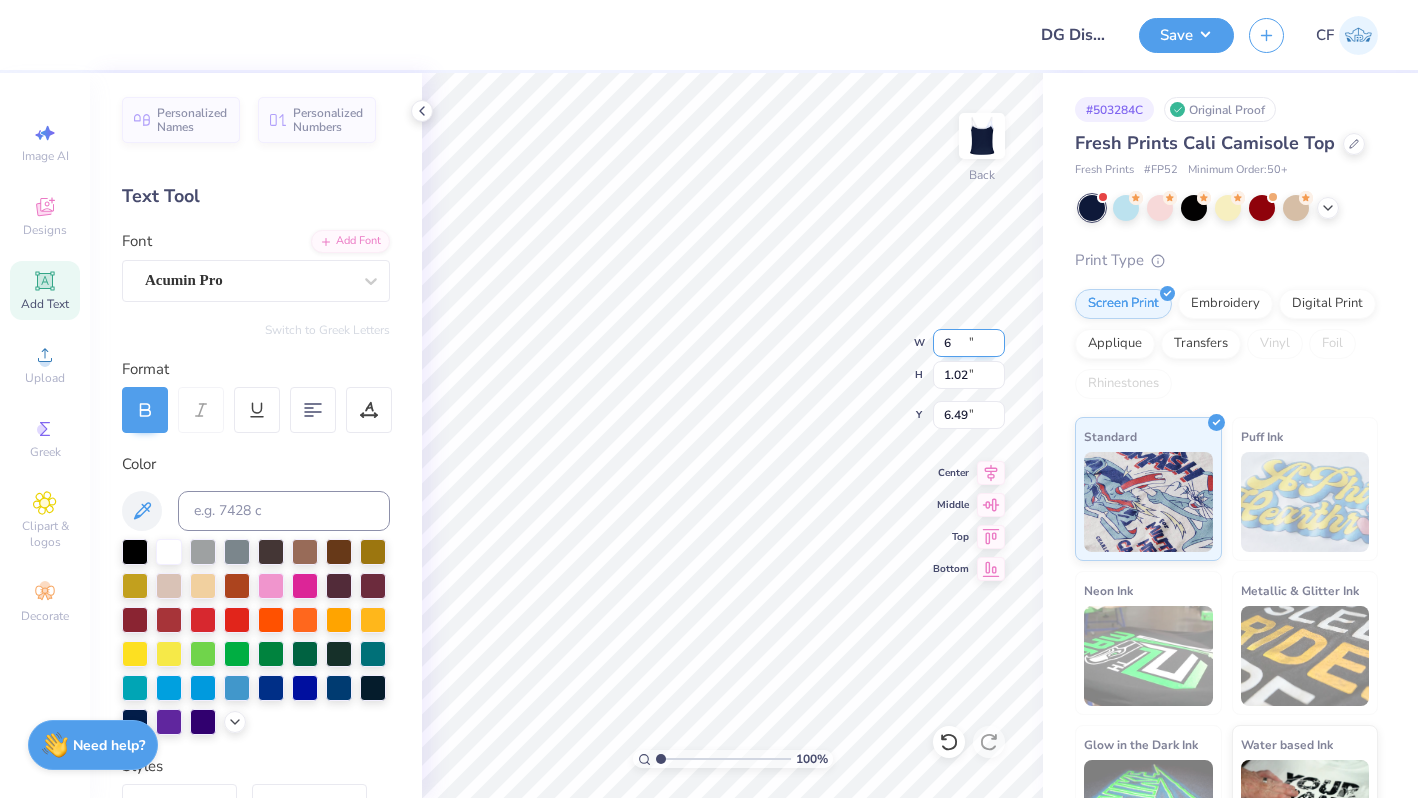 type on "6.00" 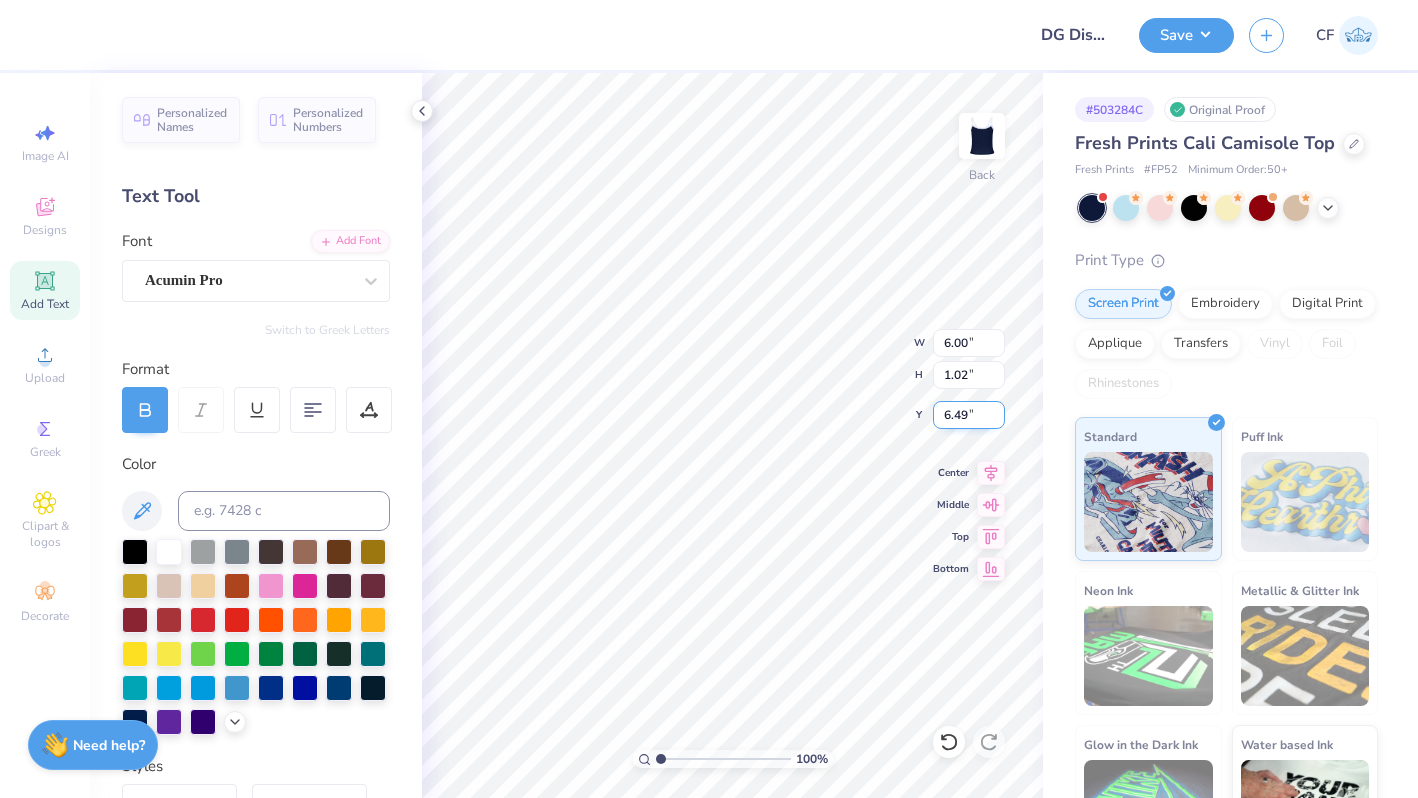scroll, scrollTop: 0, scrollLeft: 2, axis: horizontal 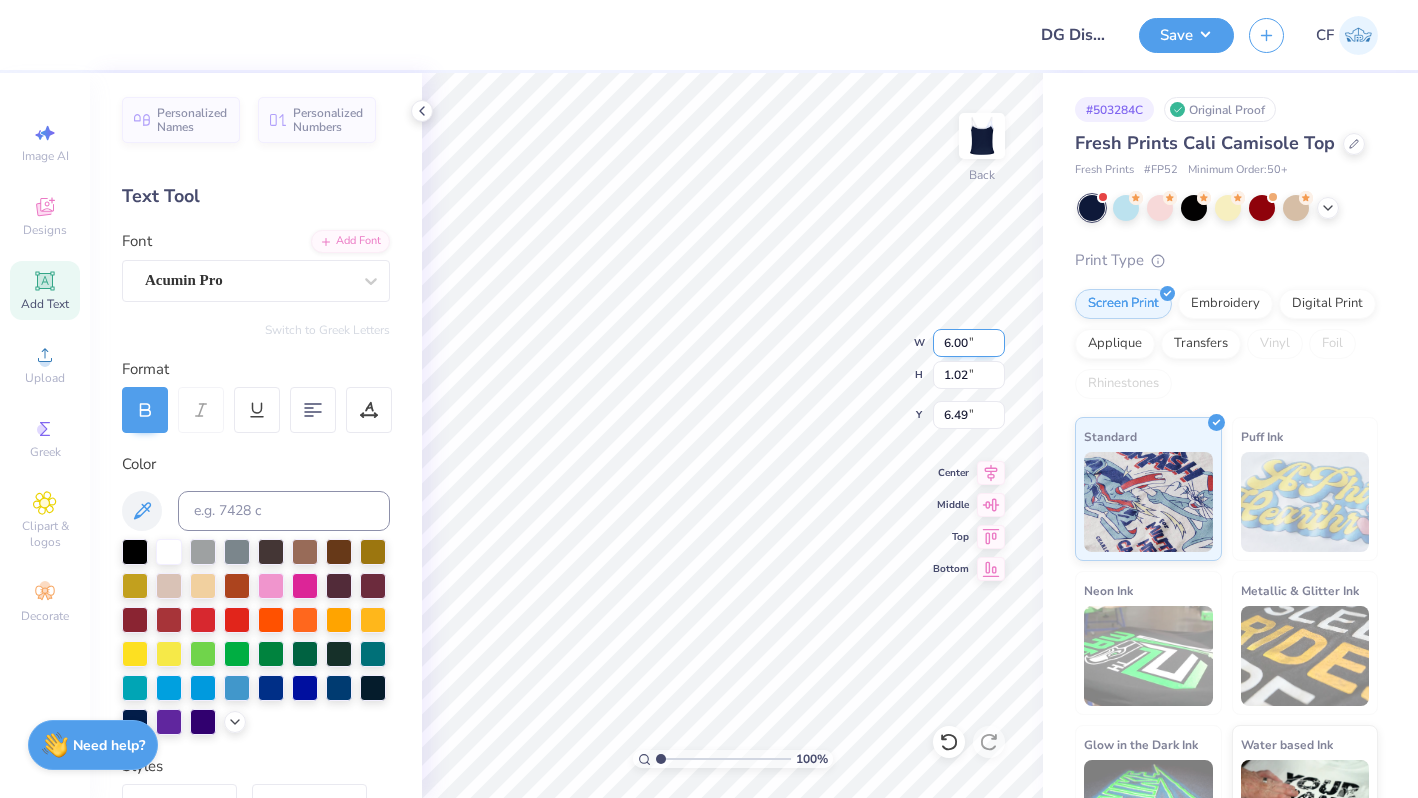 click on "6.00" at bounding box center (969, 343) 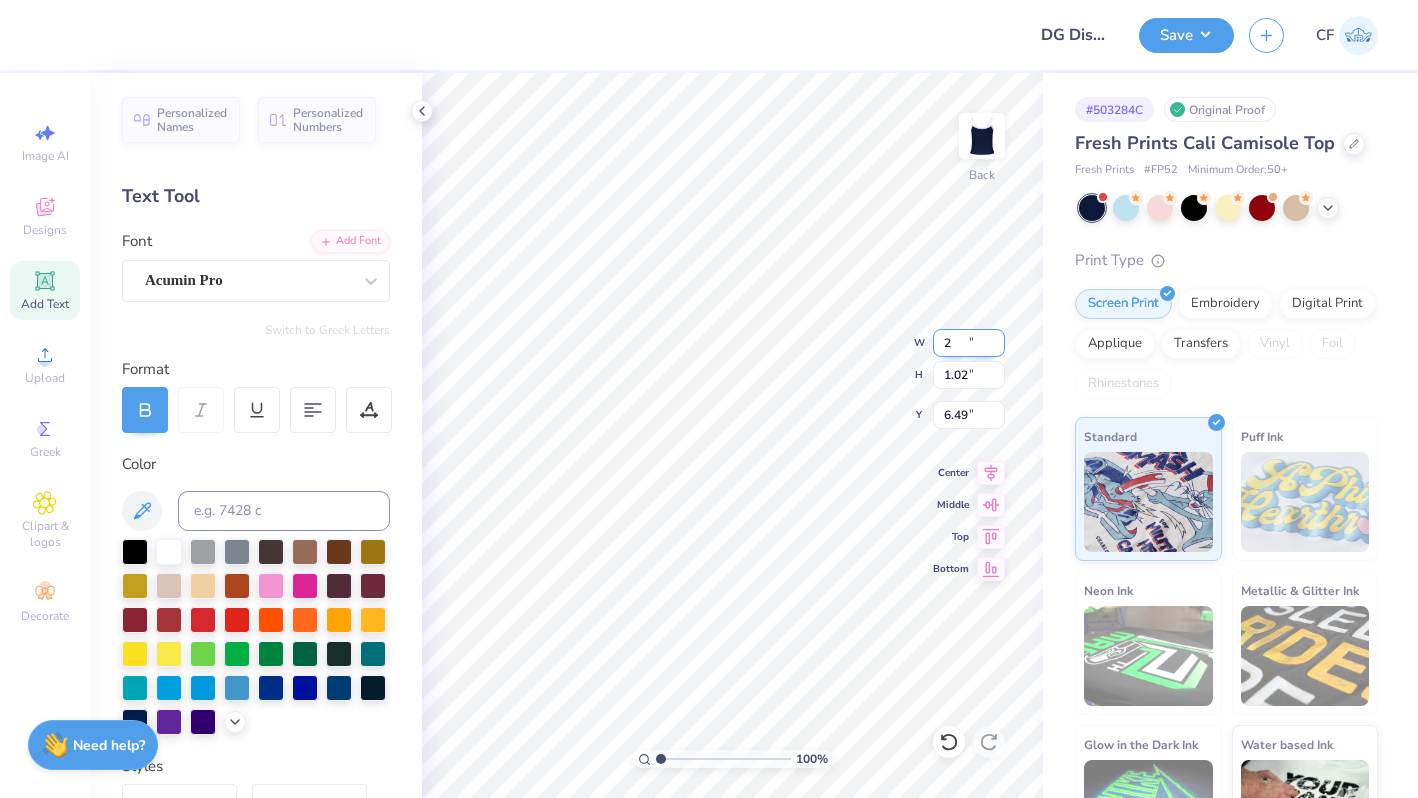 type on "2.00" 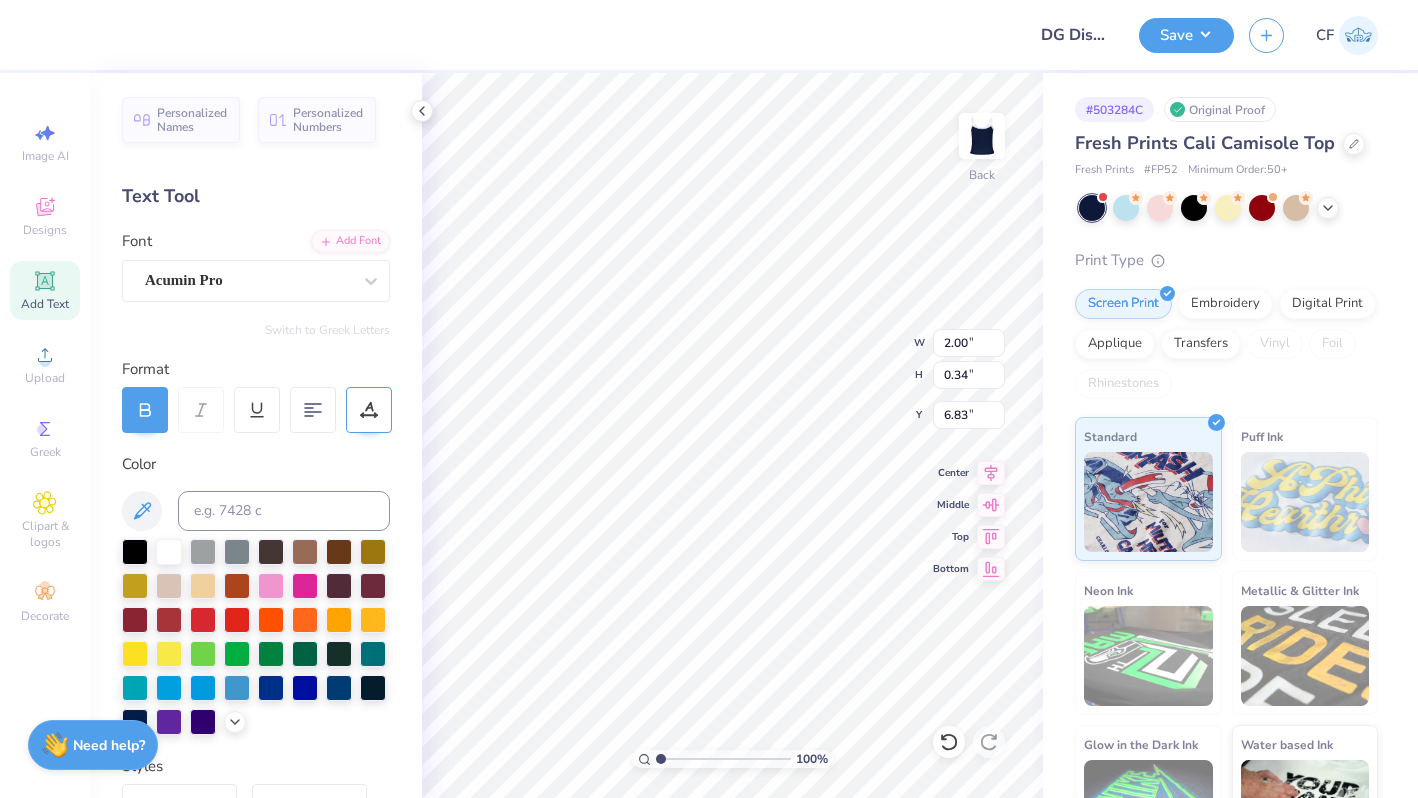 click 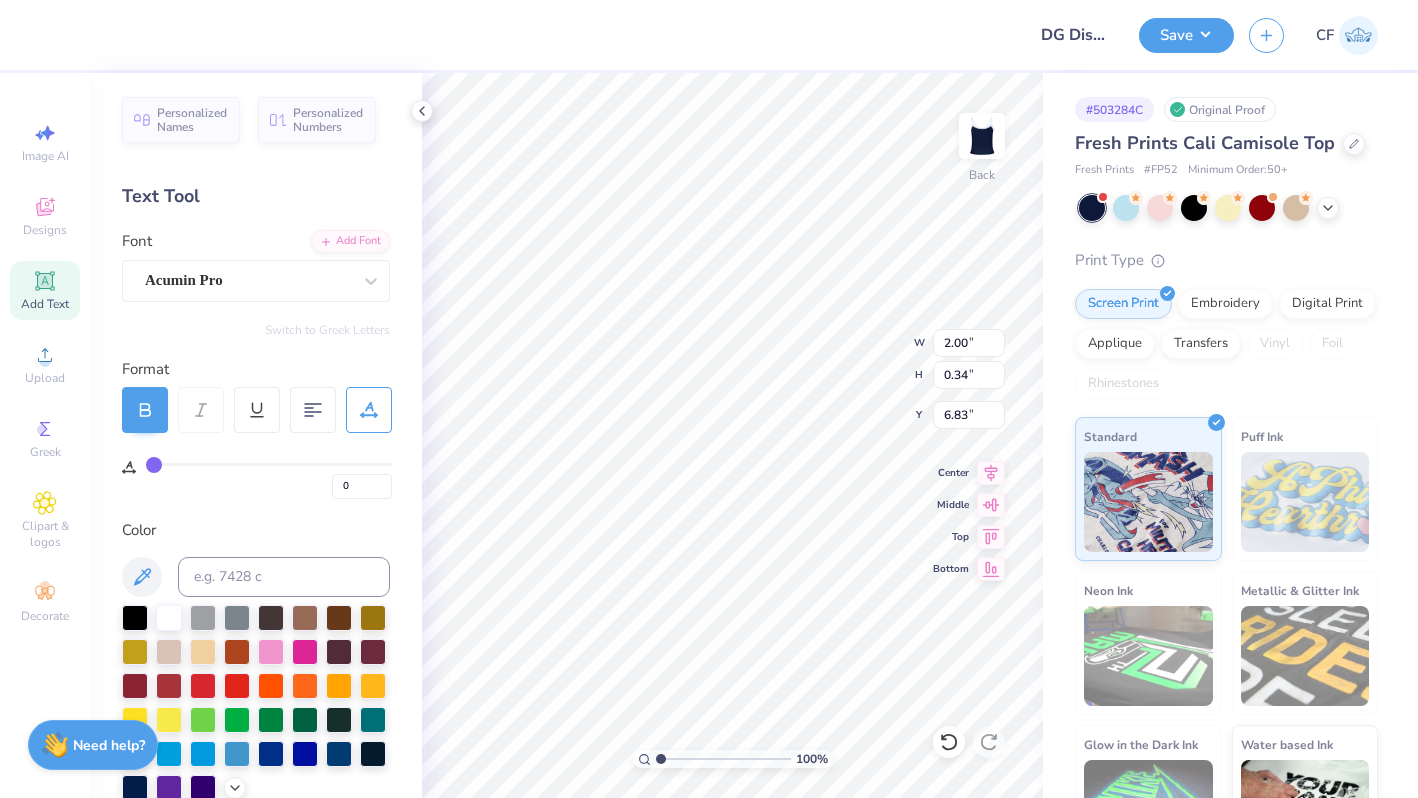 type on "6" 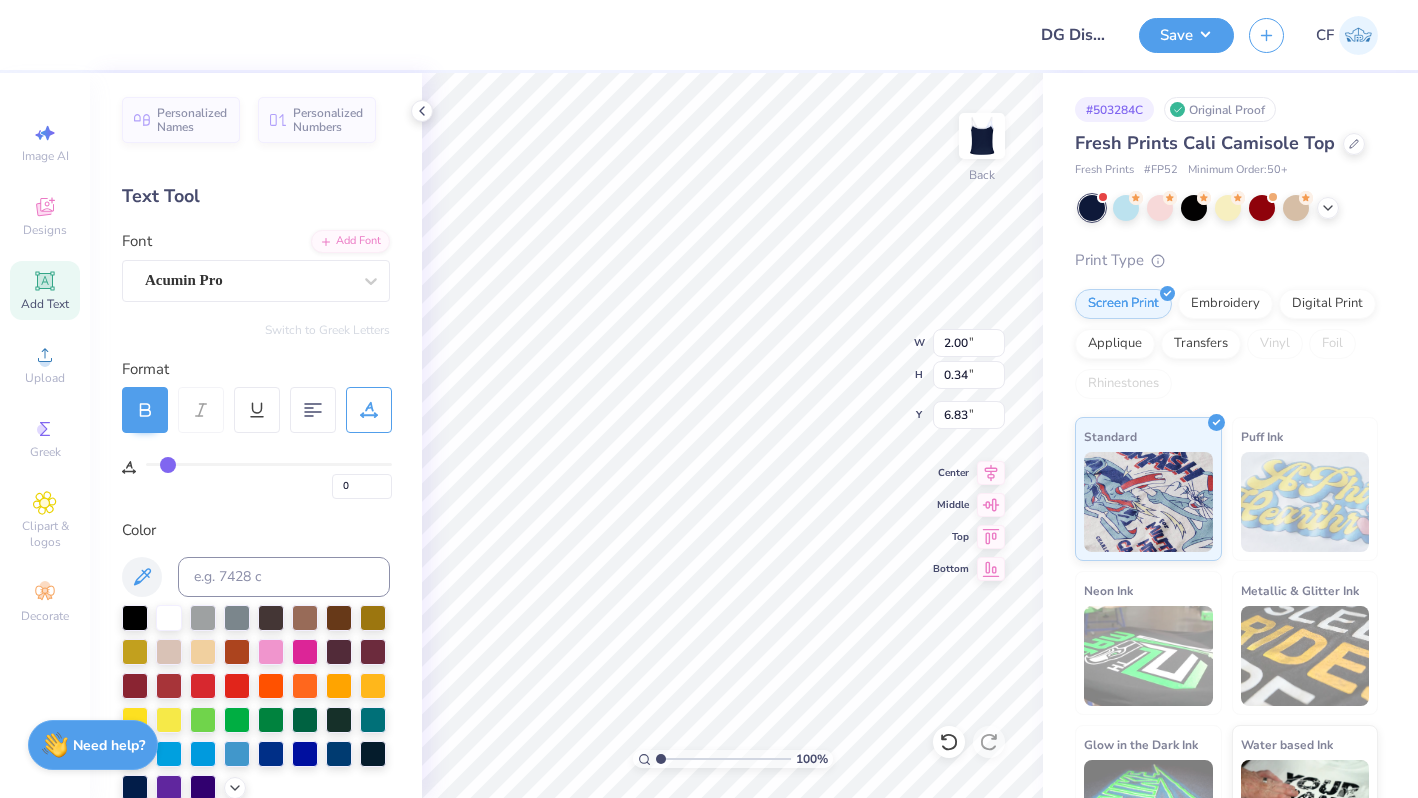 type on "6" 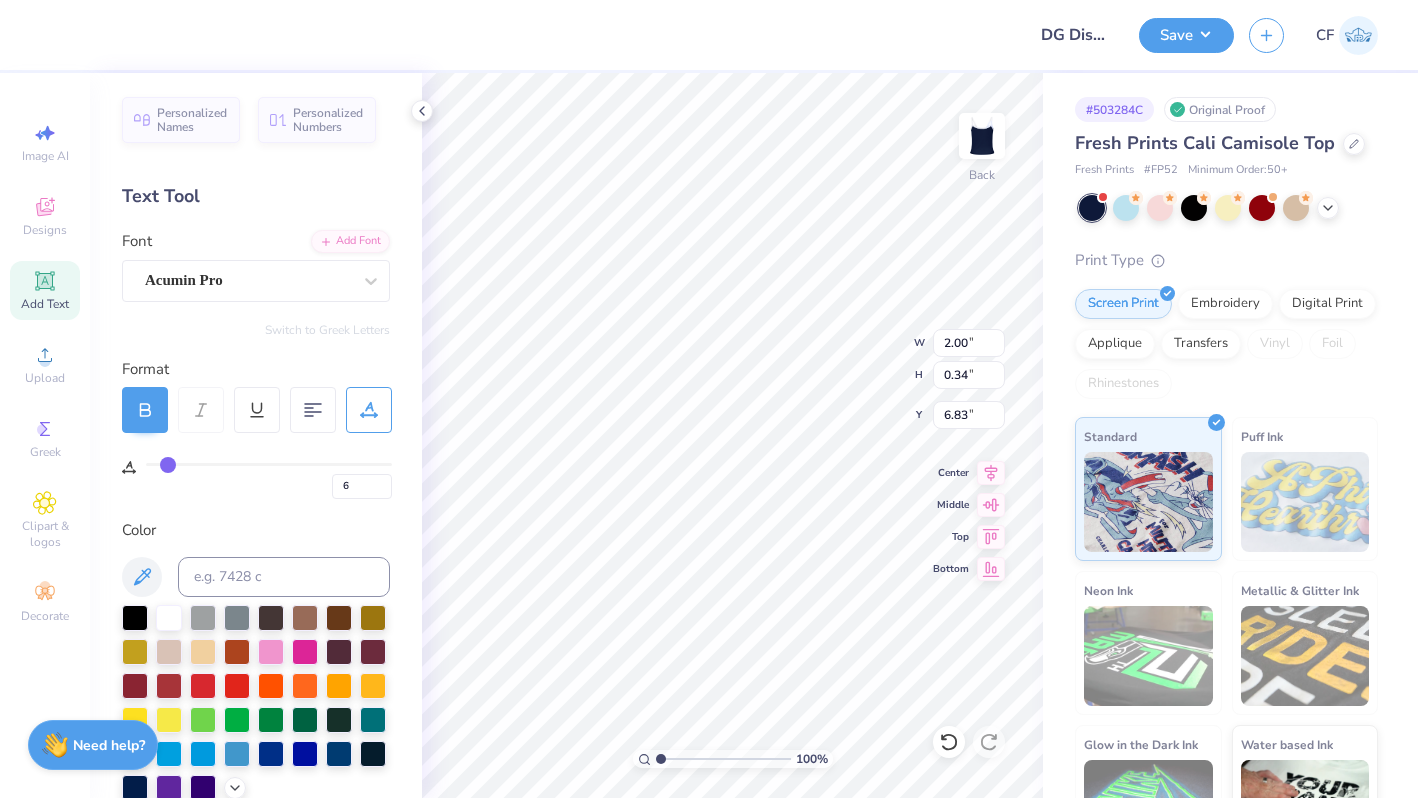 type on "12" 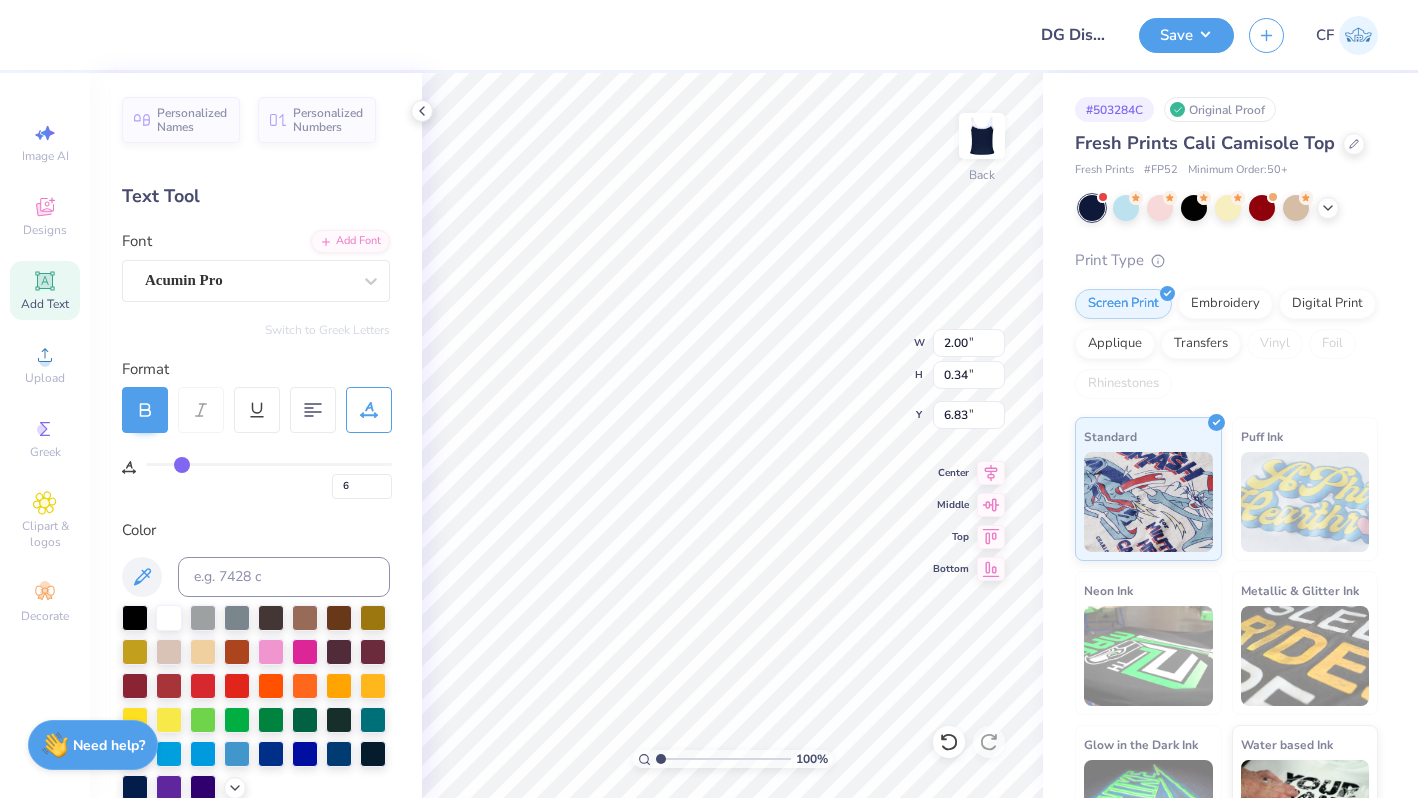 type on "12" 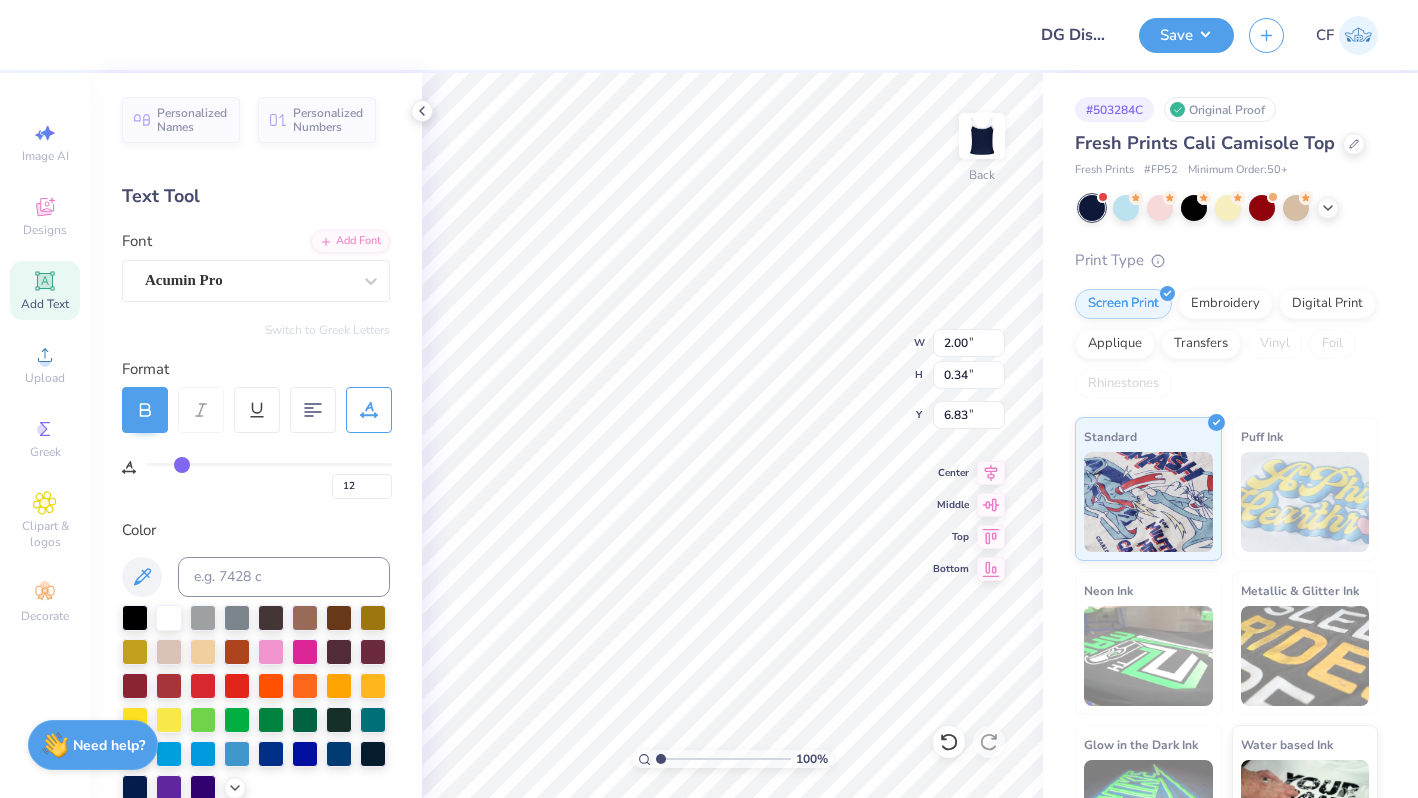 type on "21" 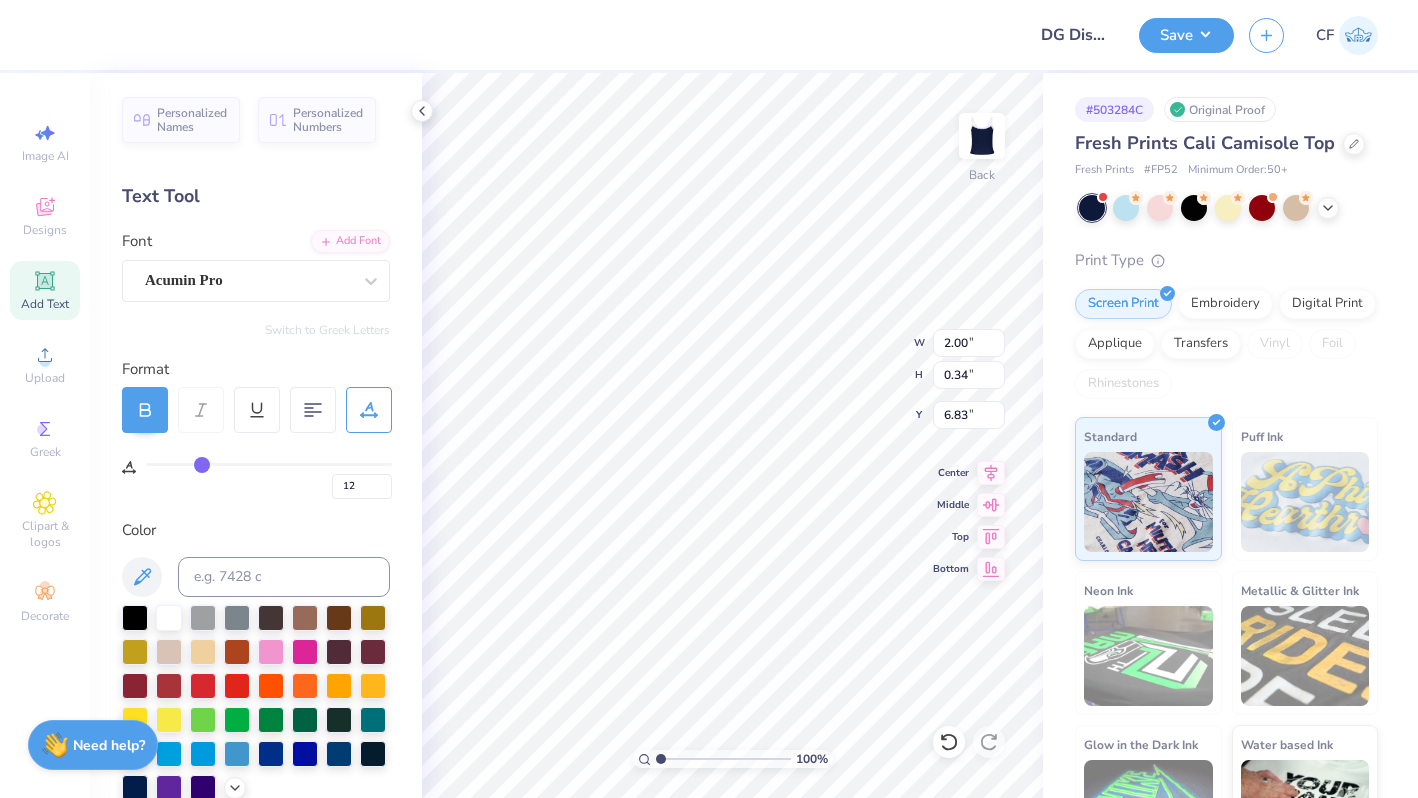 type on "21" 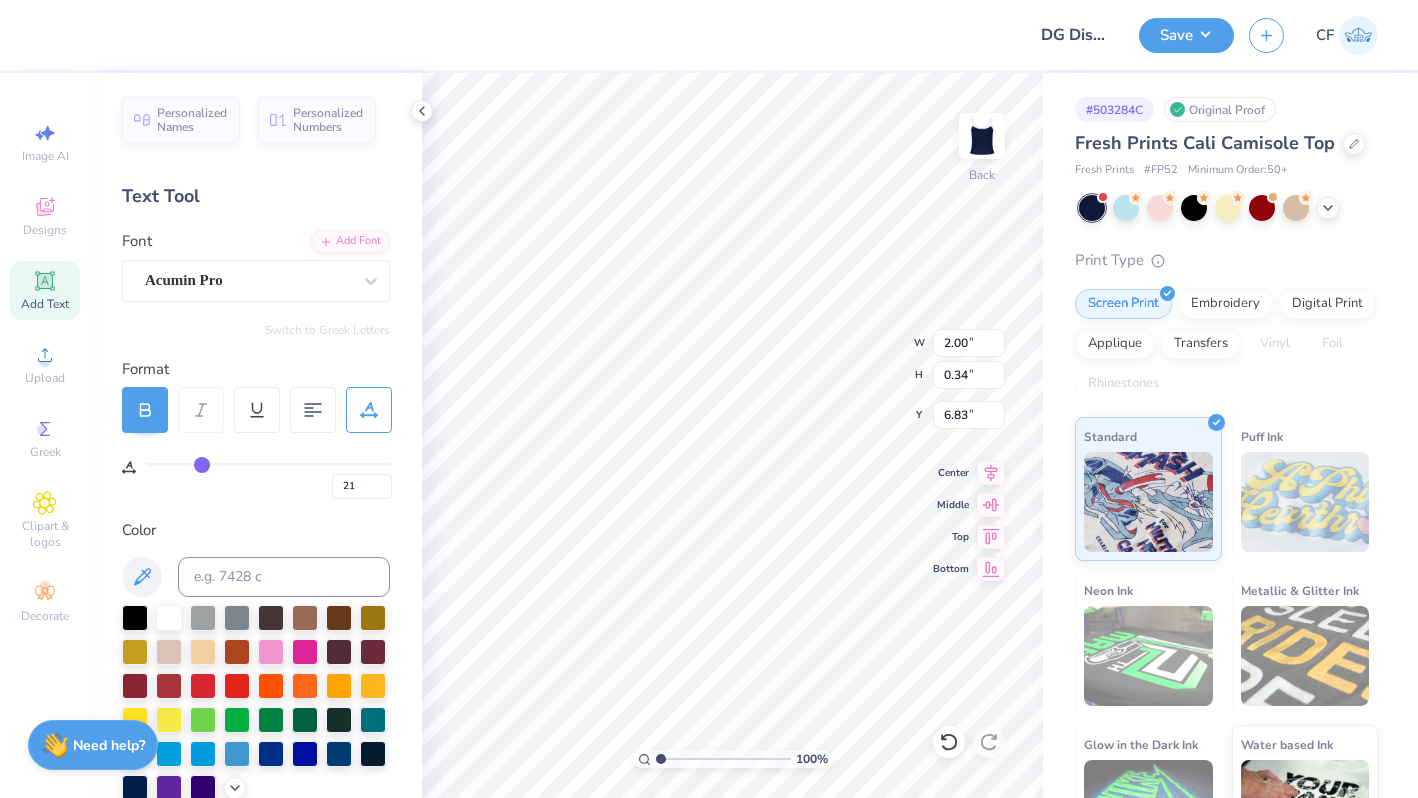 type on "27" 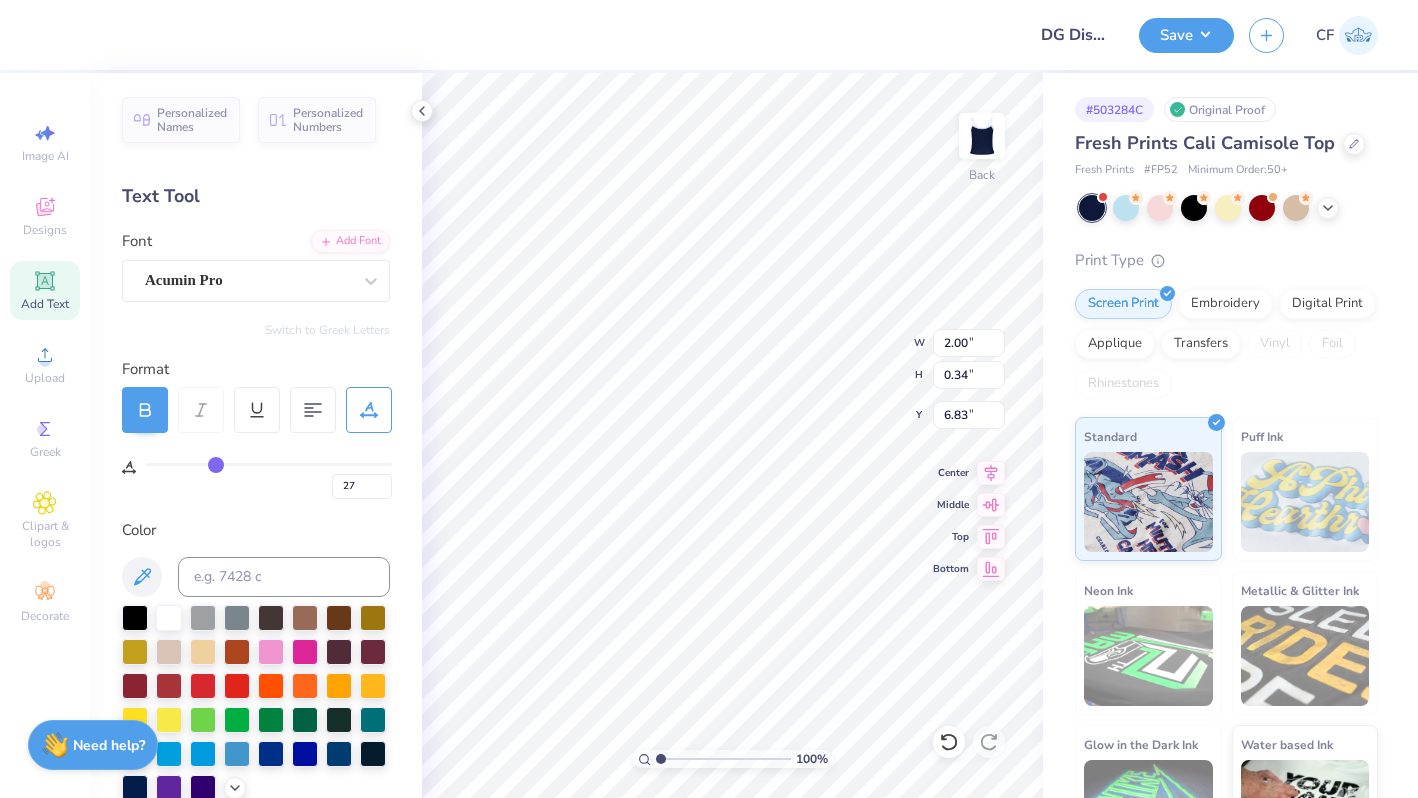 type on "30" 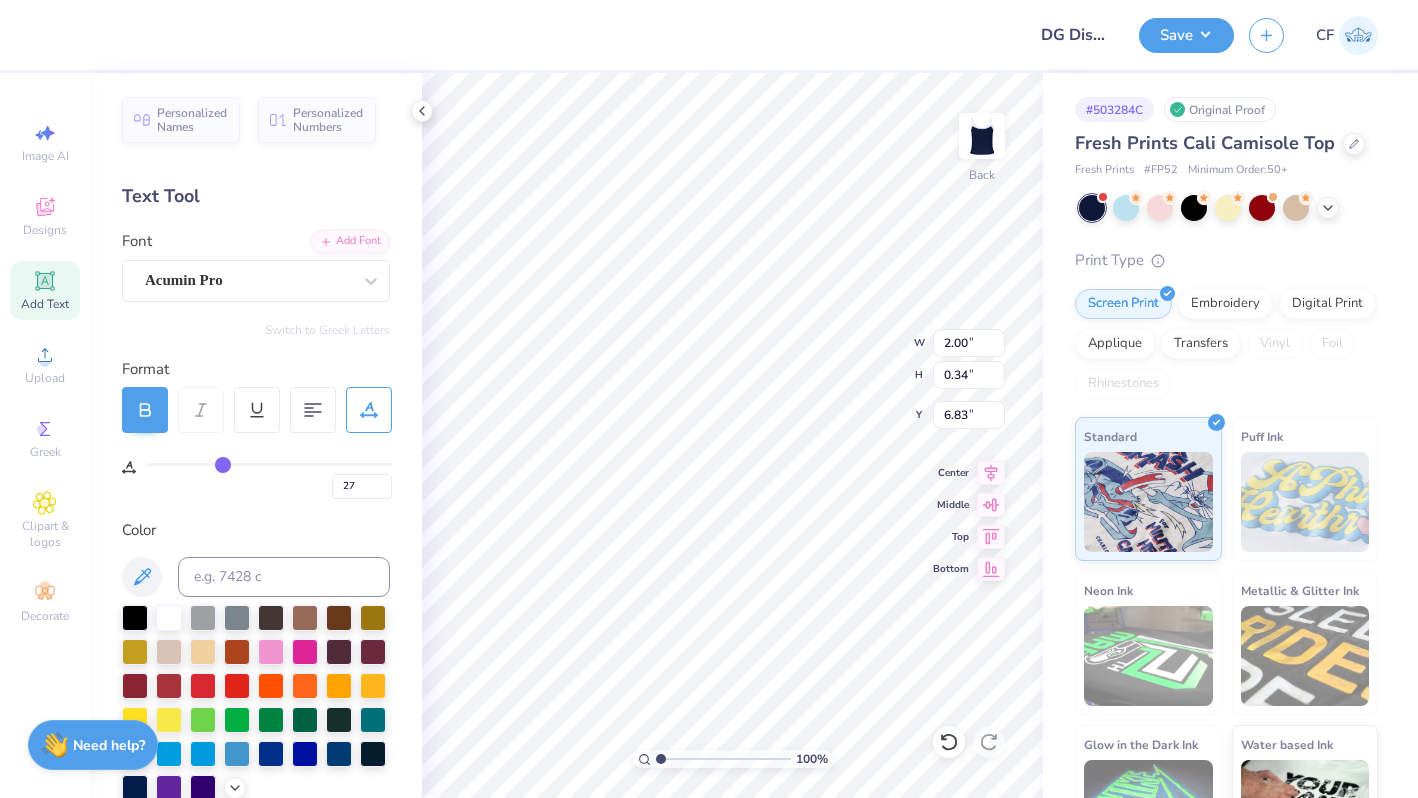 type on "30" 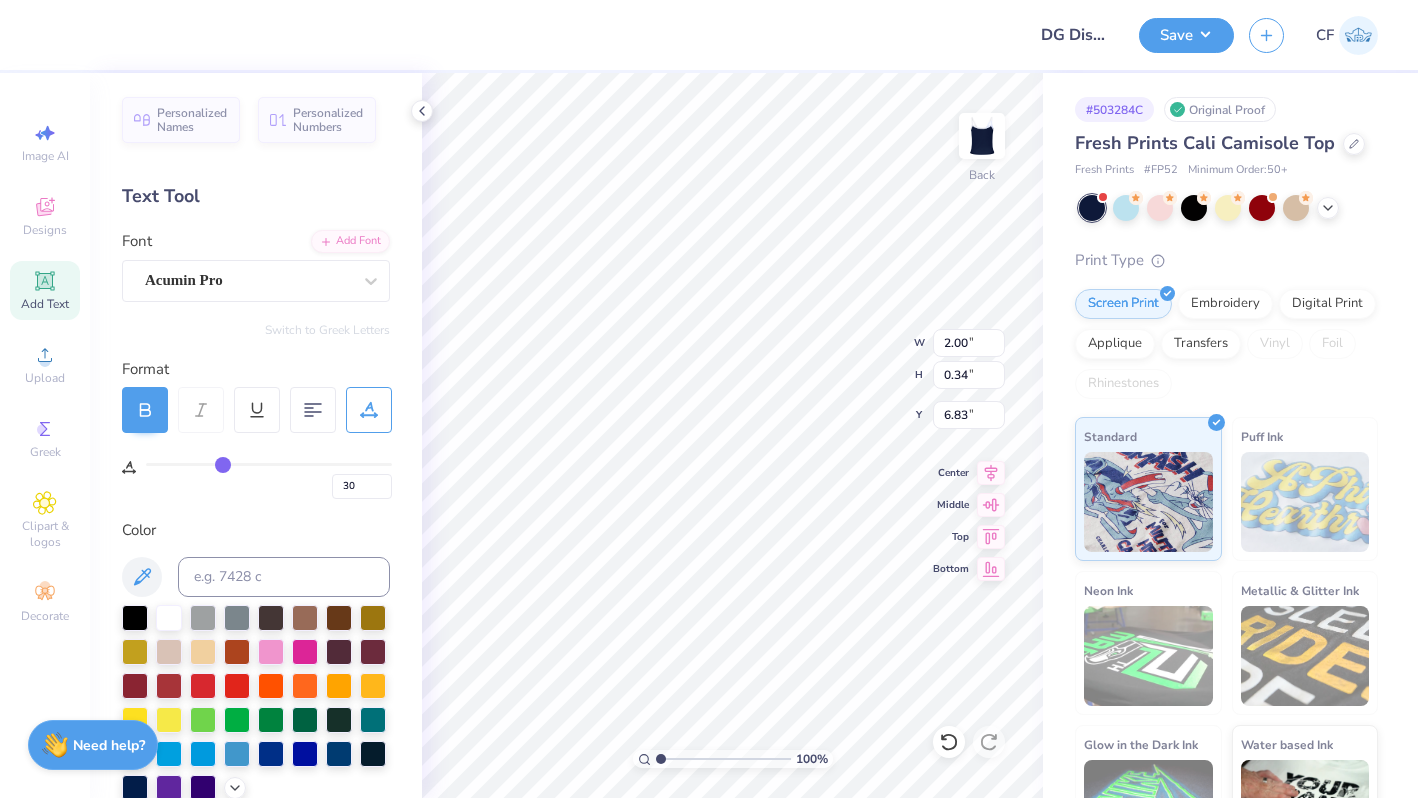 drag, startPoint x: 160, startPoint y: 467, endPoint x: 223, endPoint y: 473, distance: 63.28507 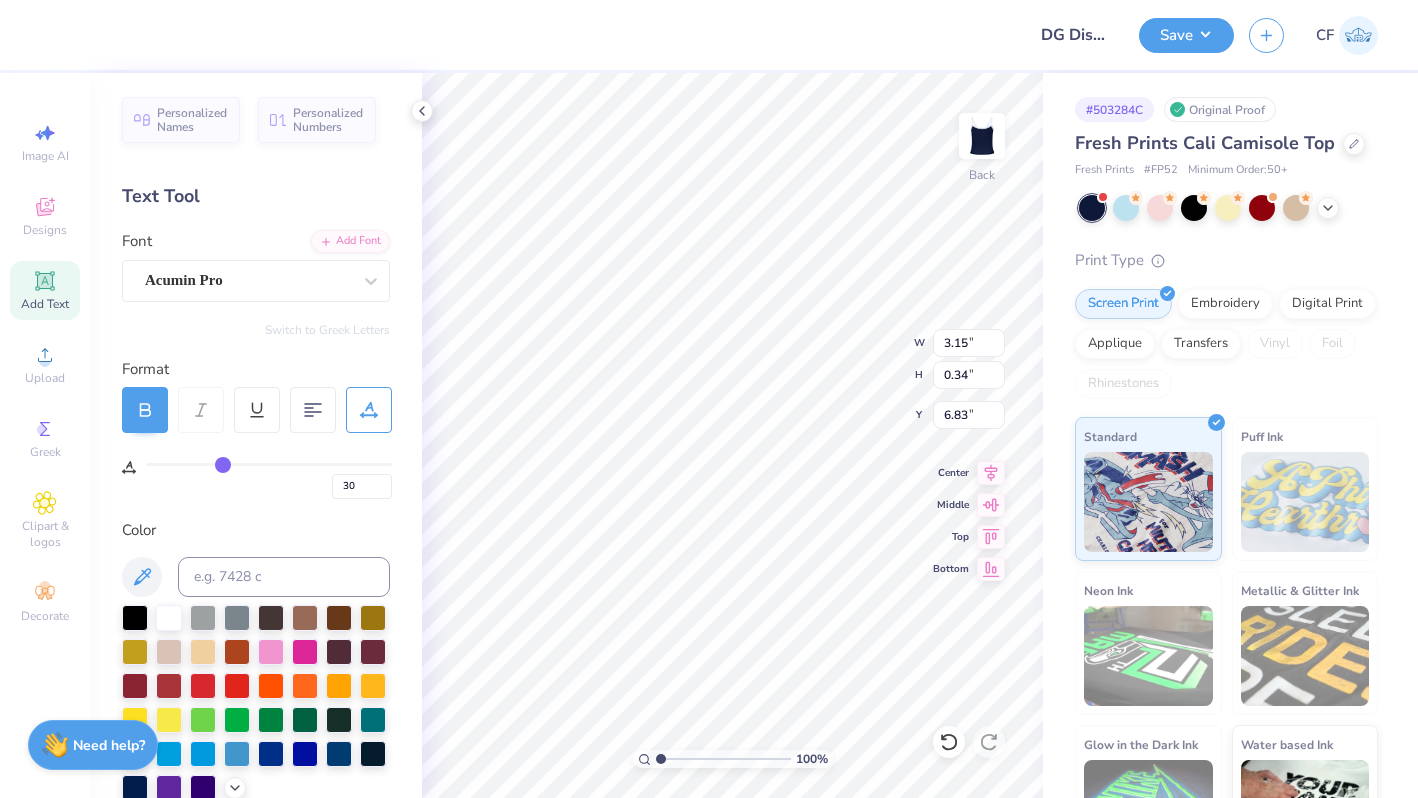type on "32" 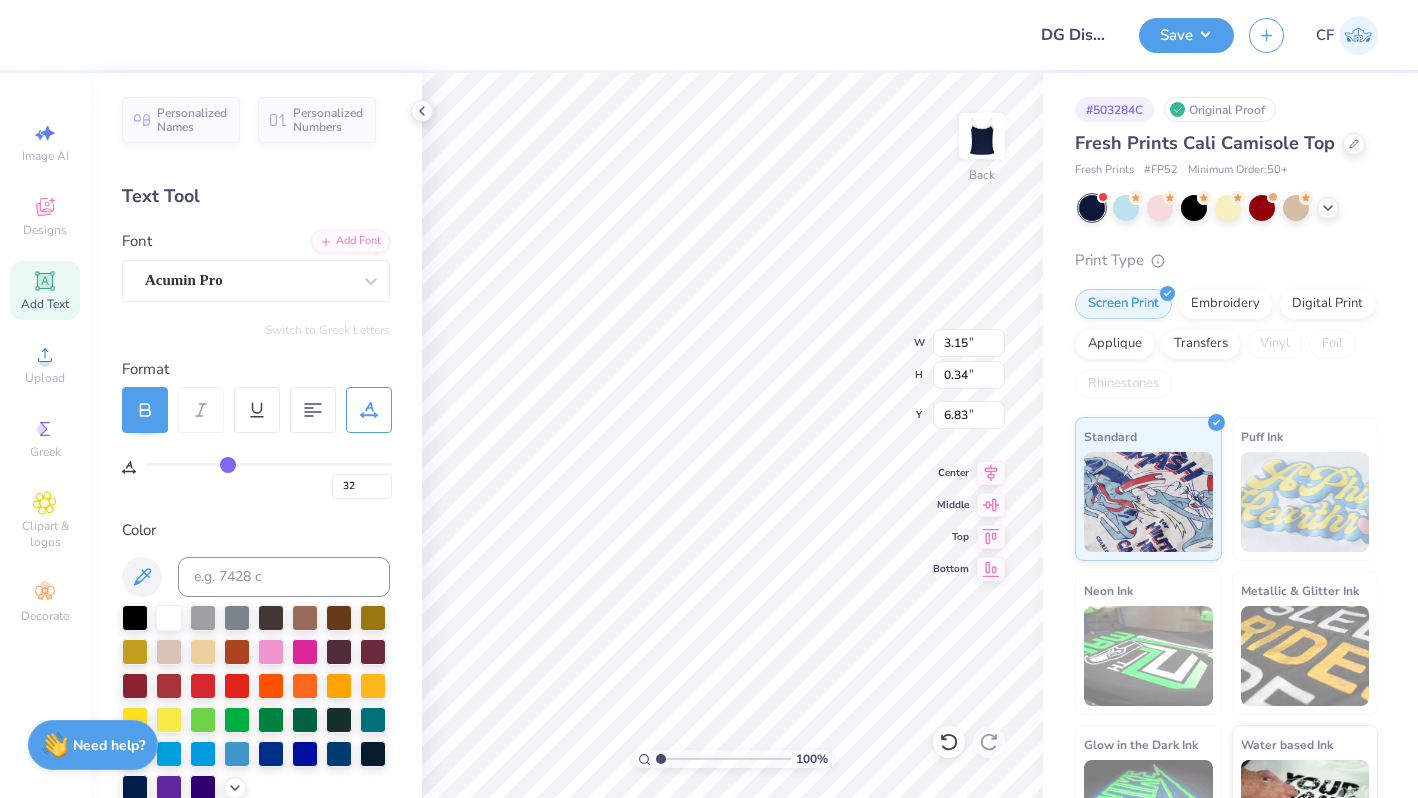 type on "41" 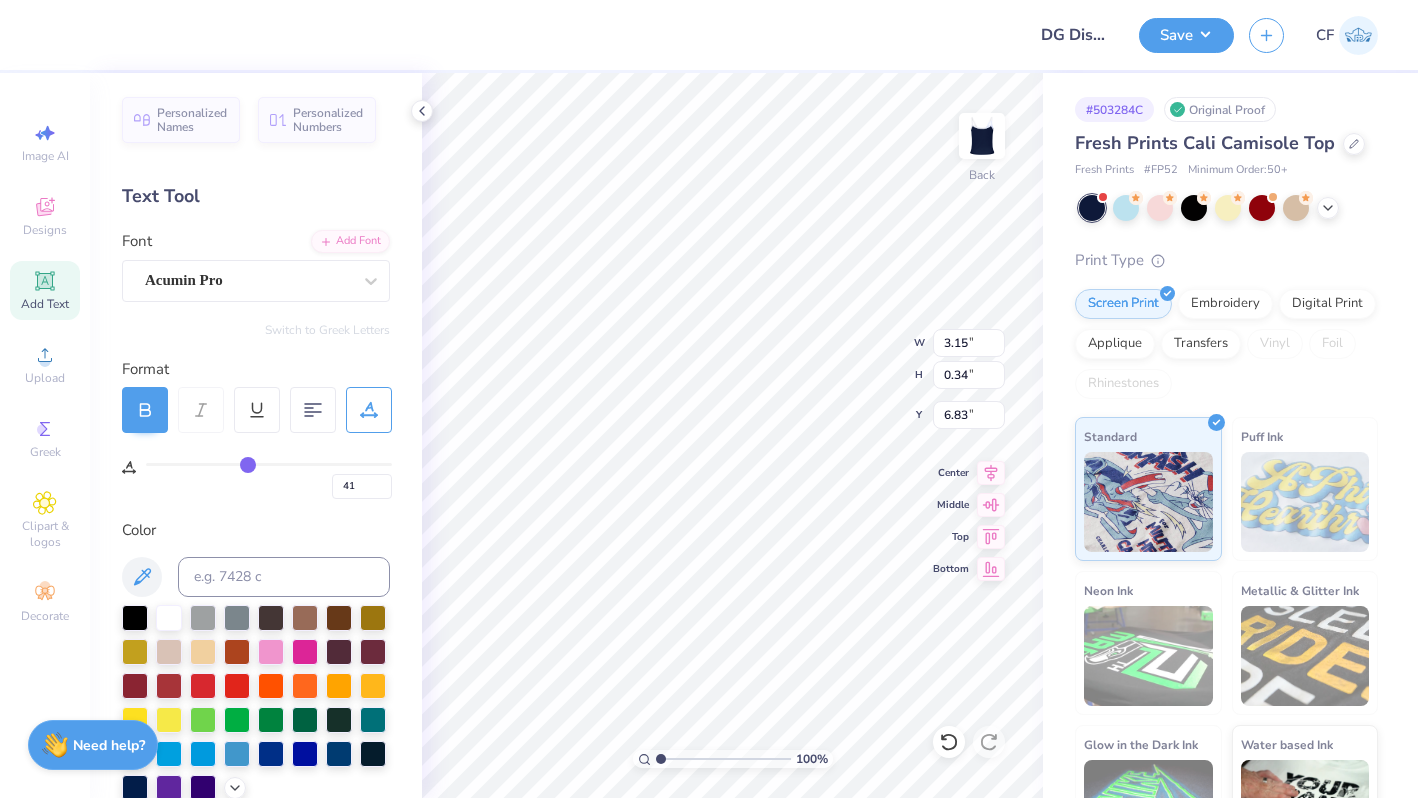 type on "54" 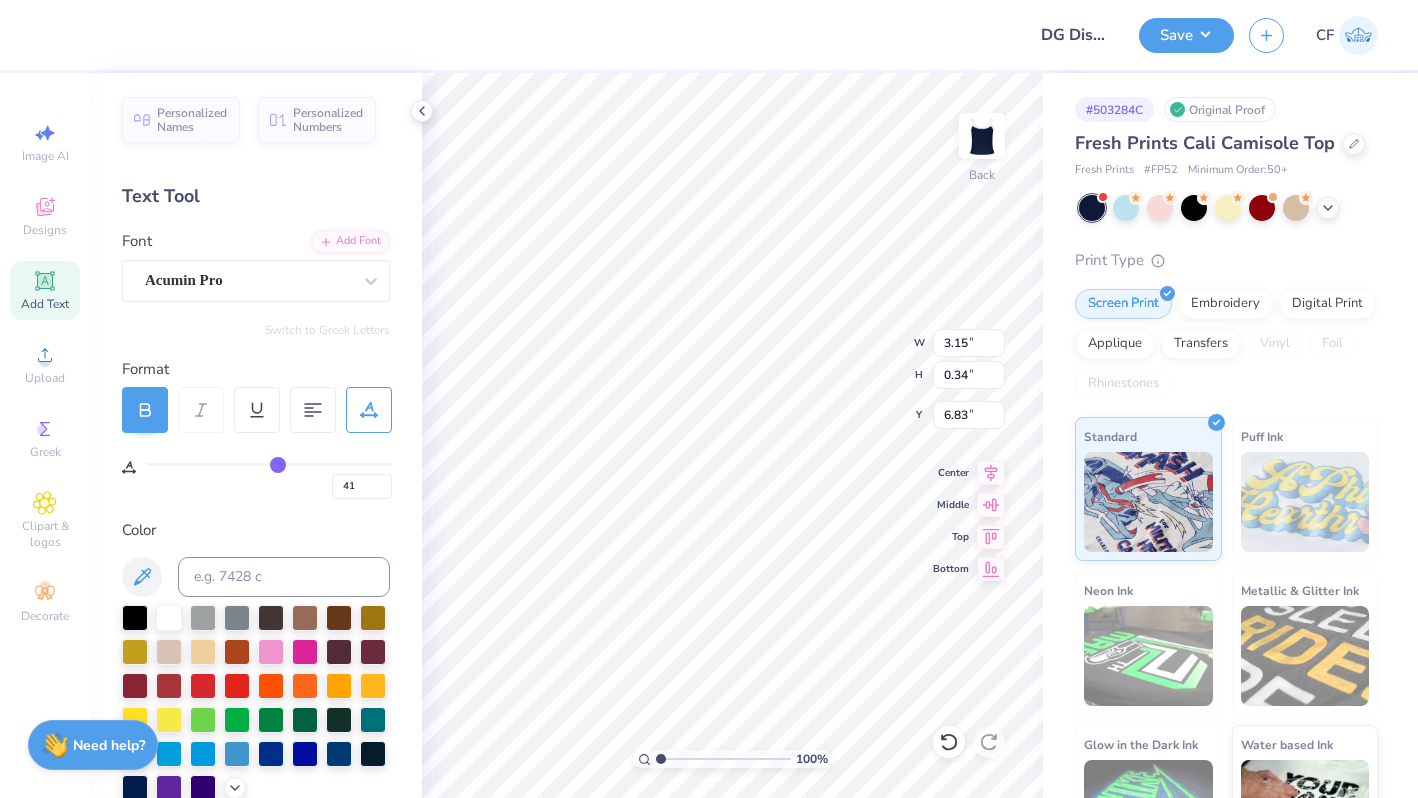 type on "54" 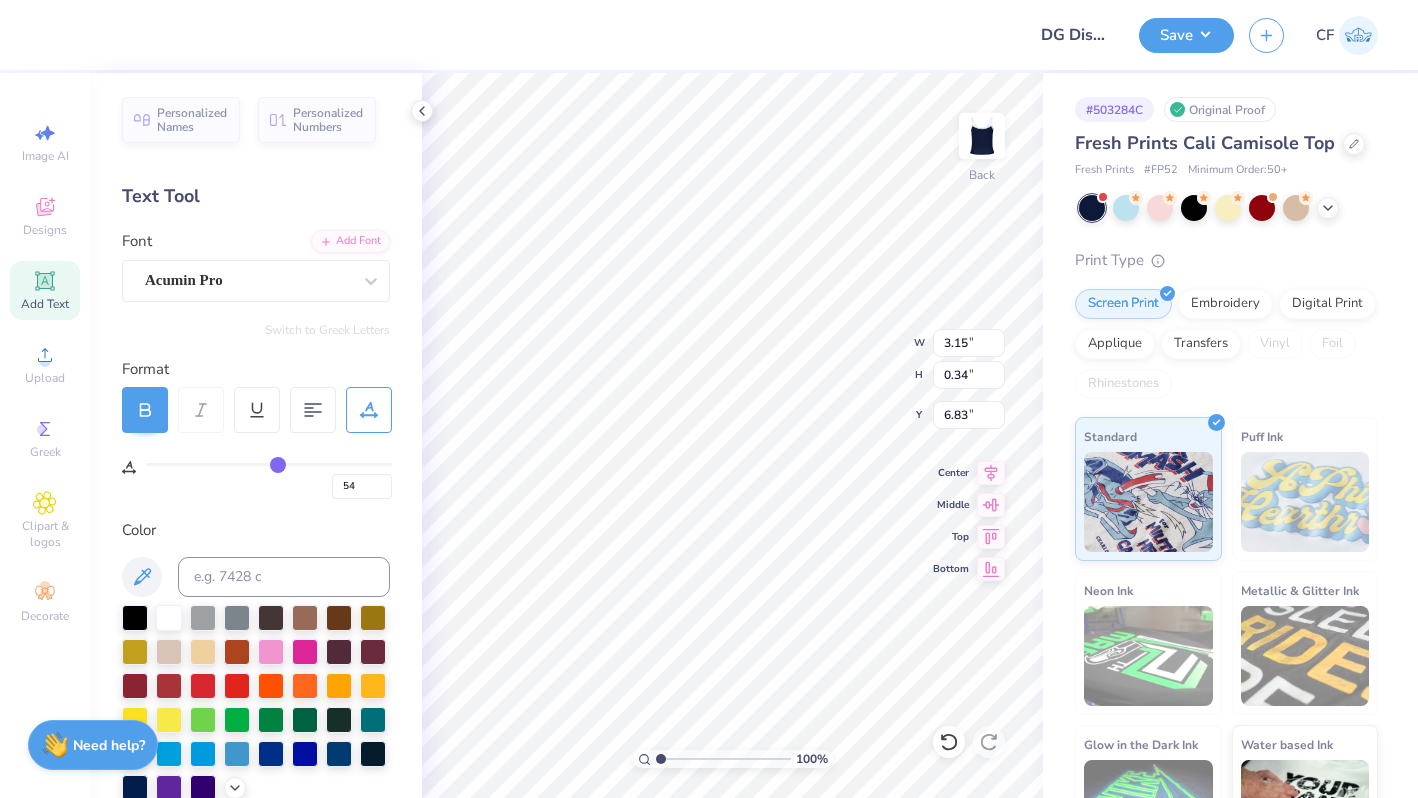 type on "62" 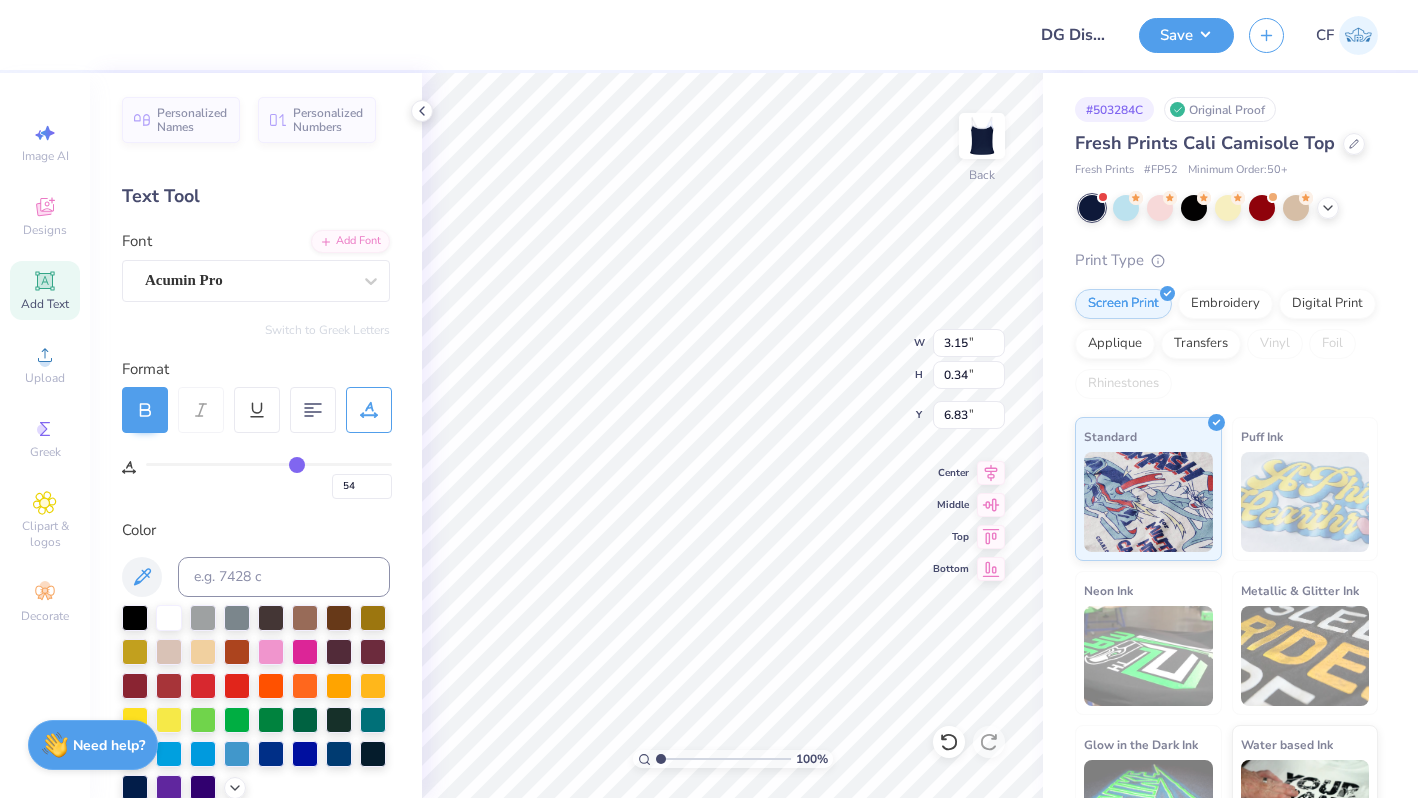 type on "62" 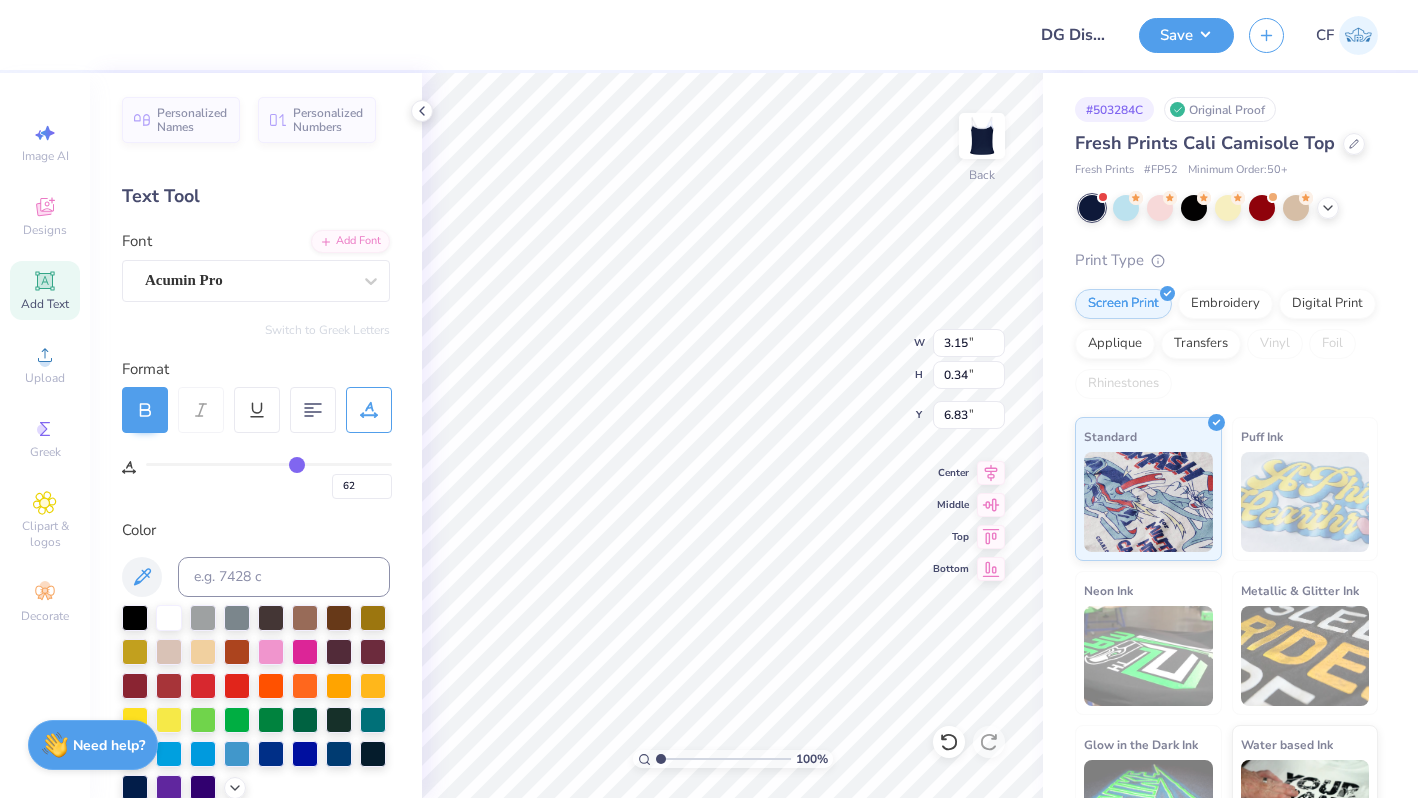 type on "63" 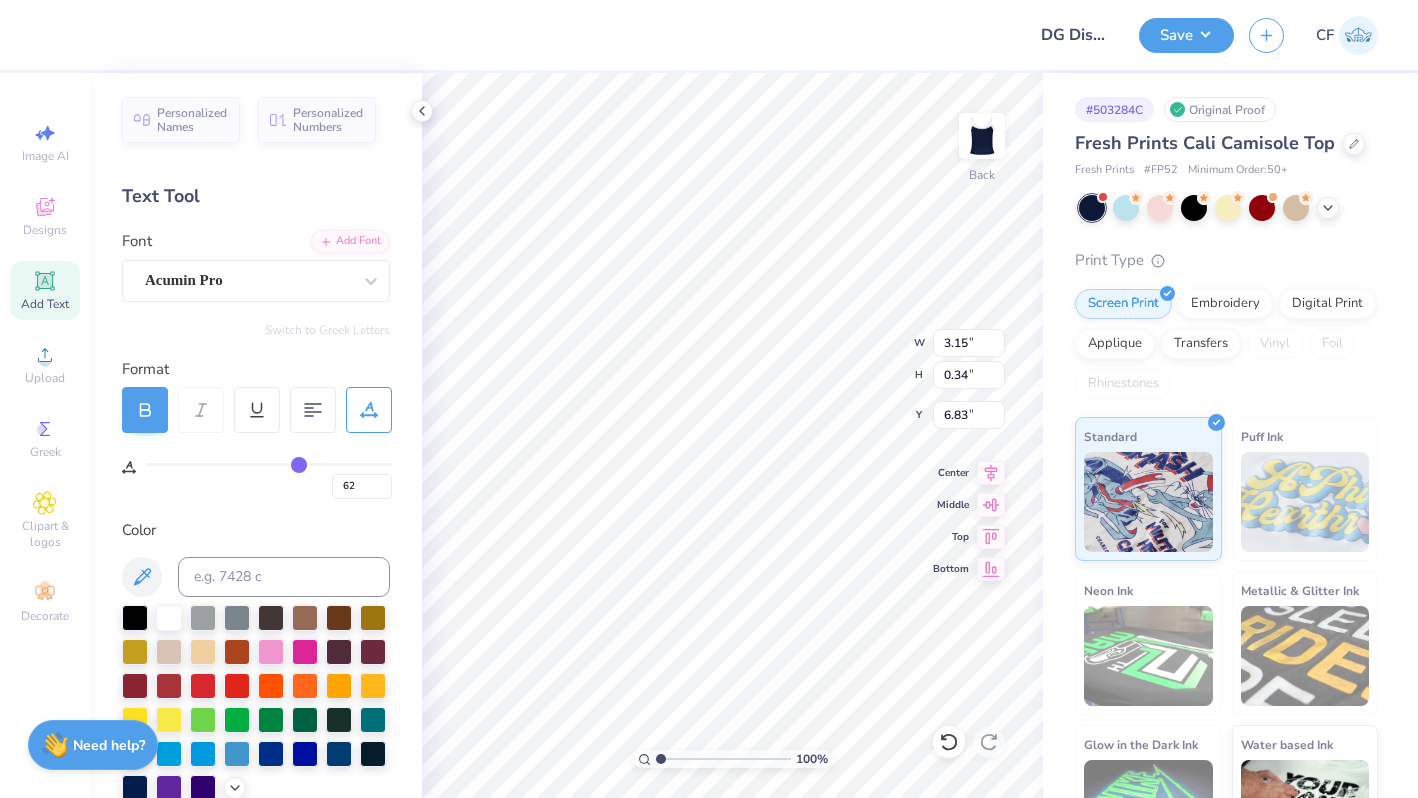 type on "63" 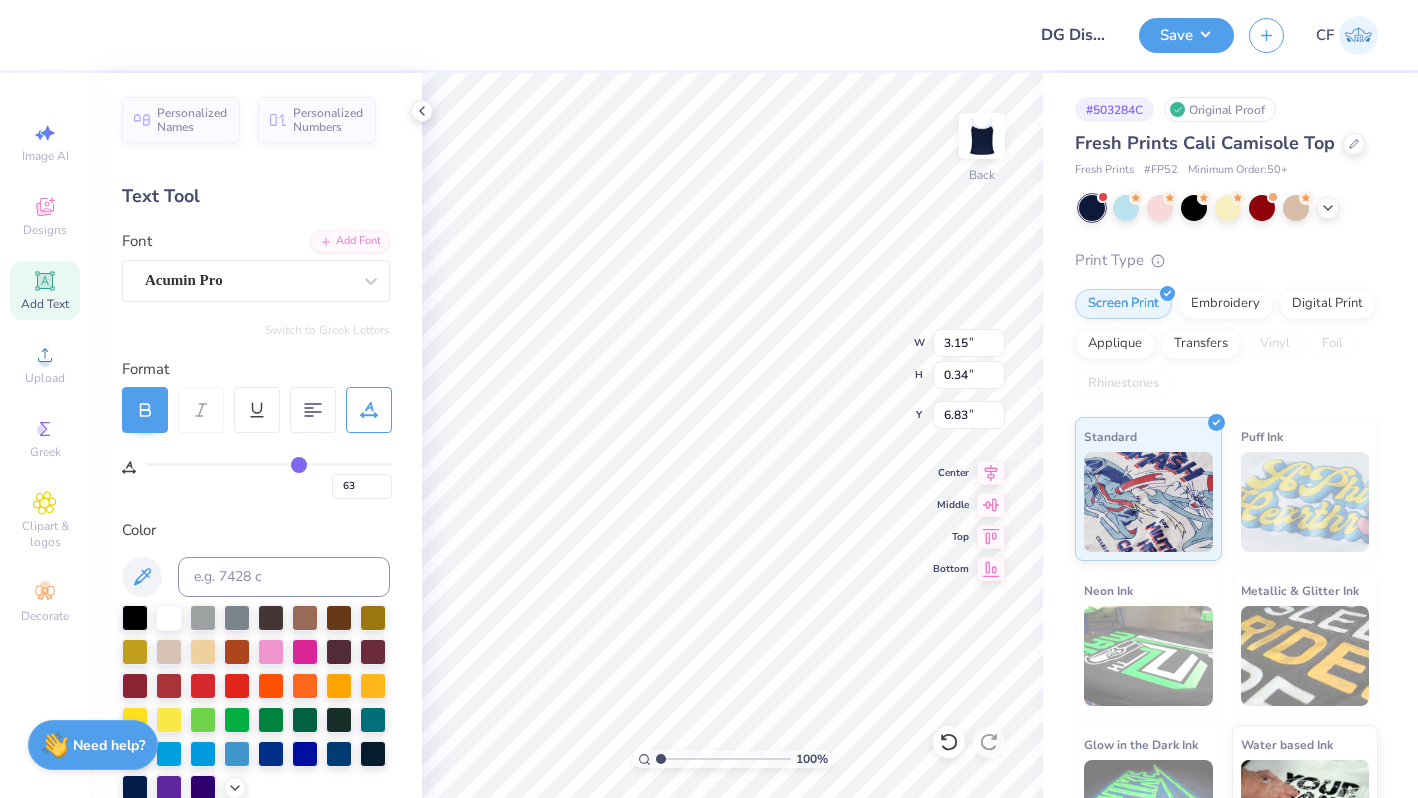 drag, startPoint x: 220, startPoint y: 469, endPoint x: 298, endPoint y: 471, distance: 78.025635 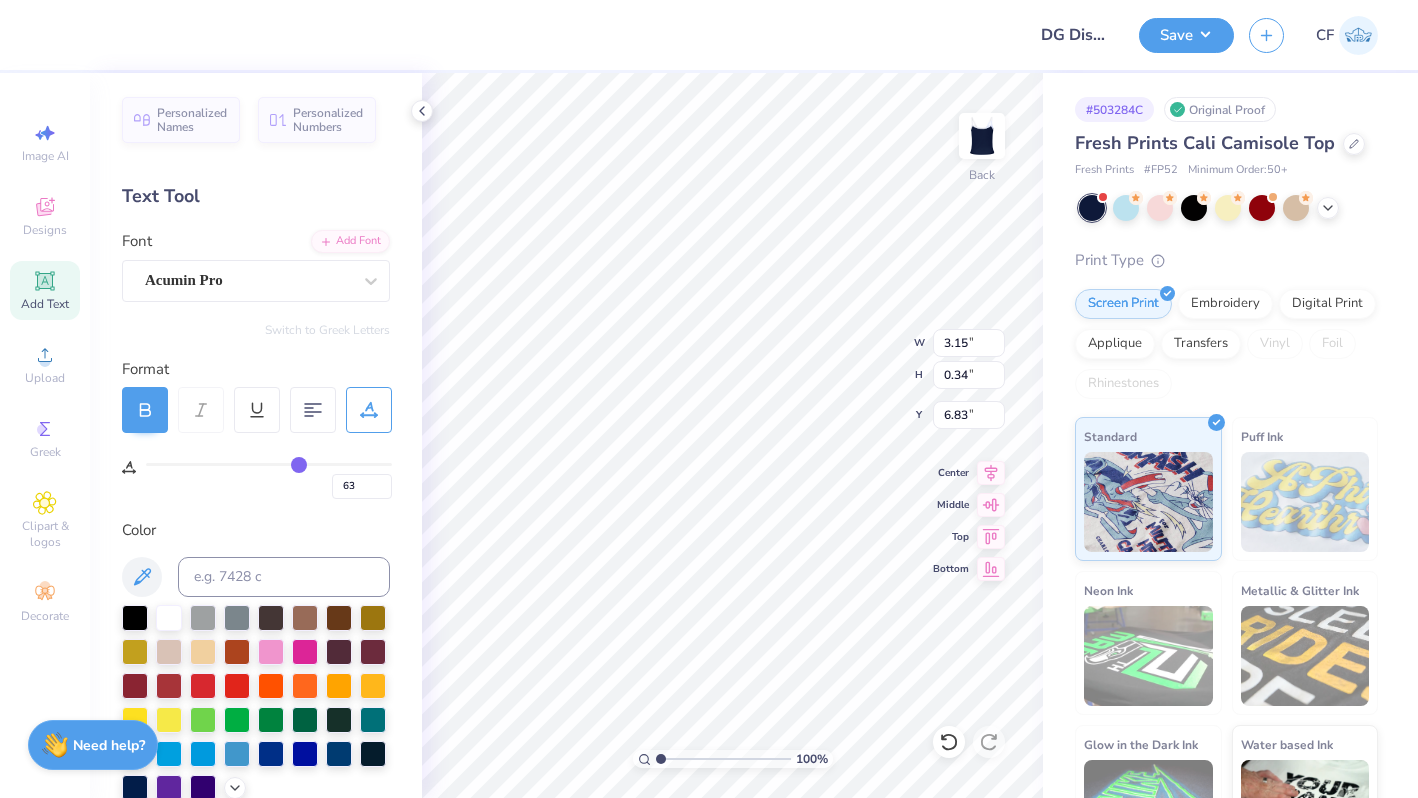 type on "4.41" 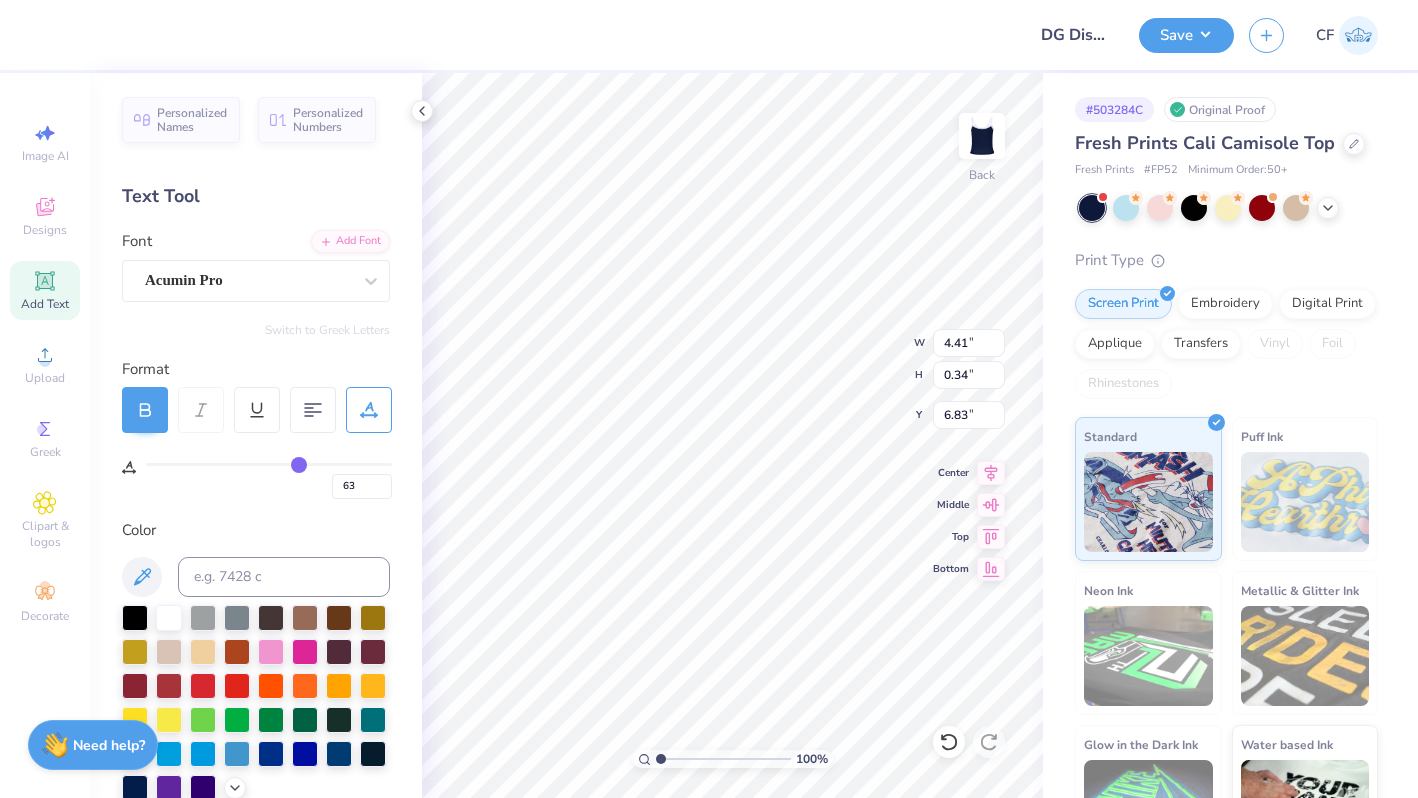 type on "59" 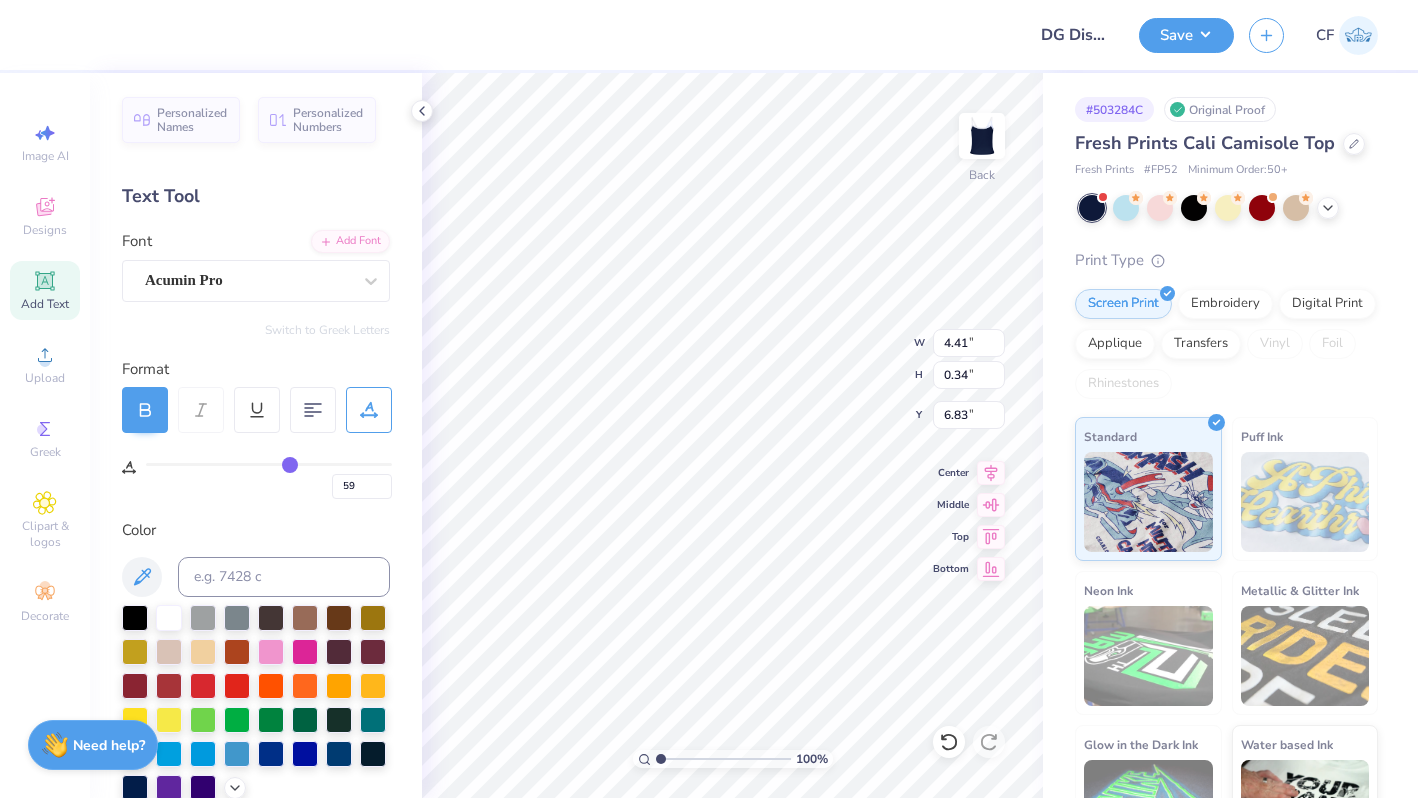 type on "49" 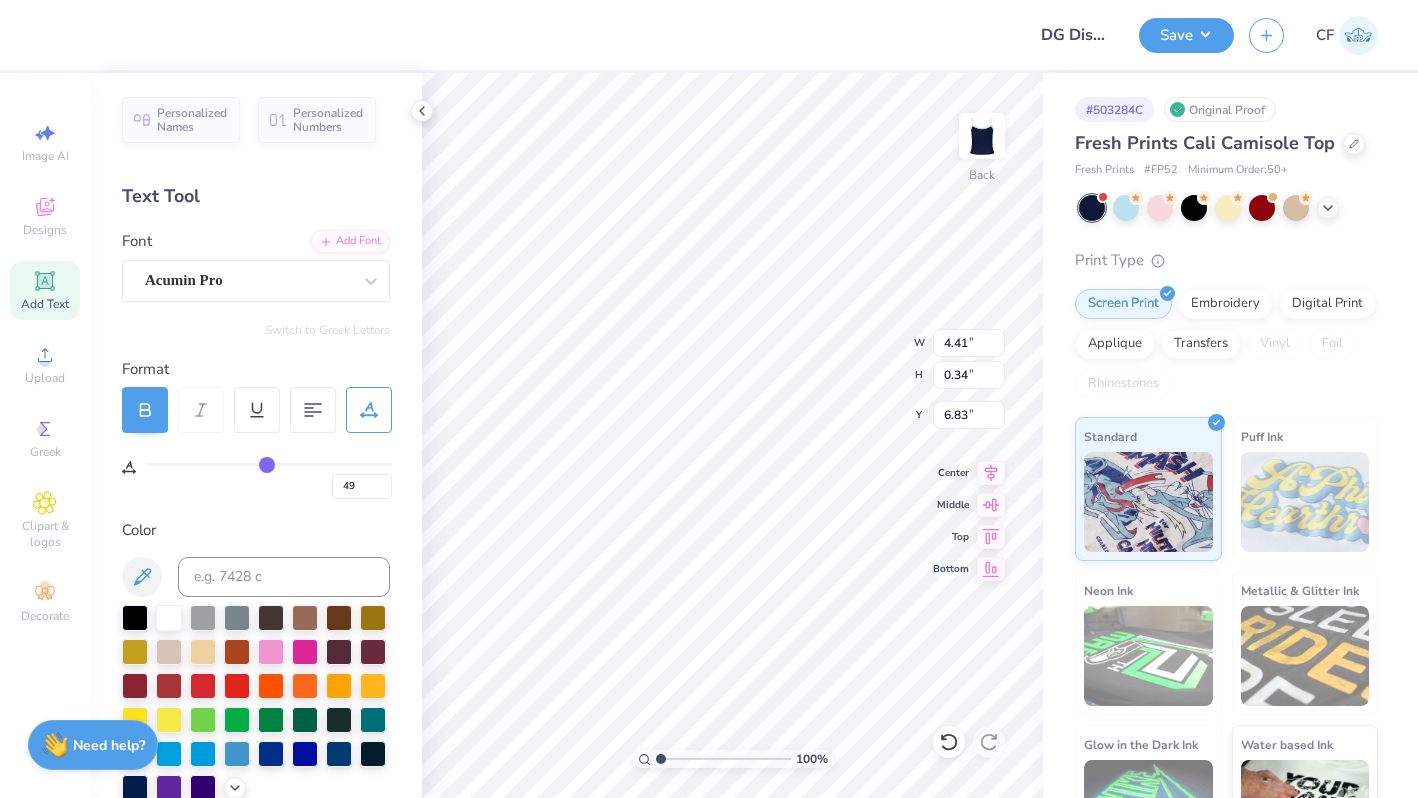 type on "44" 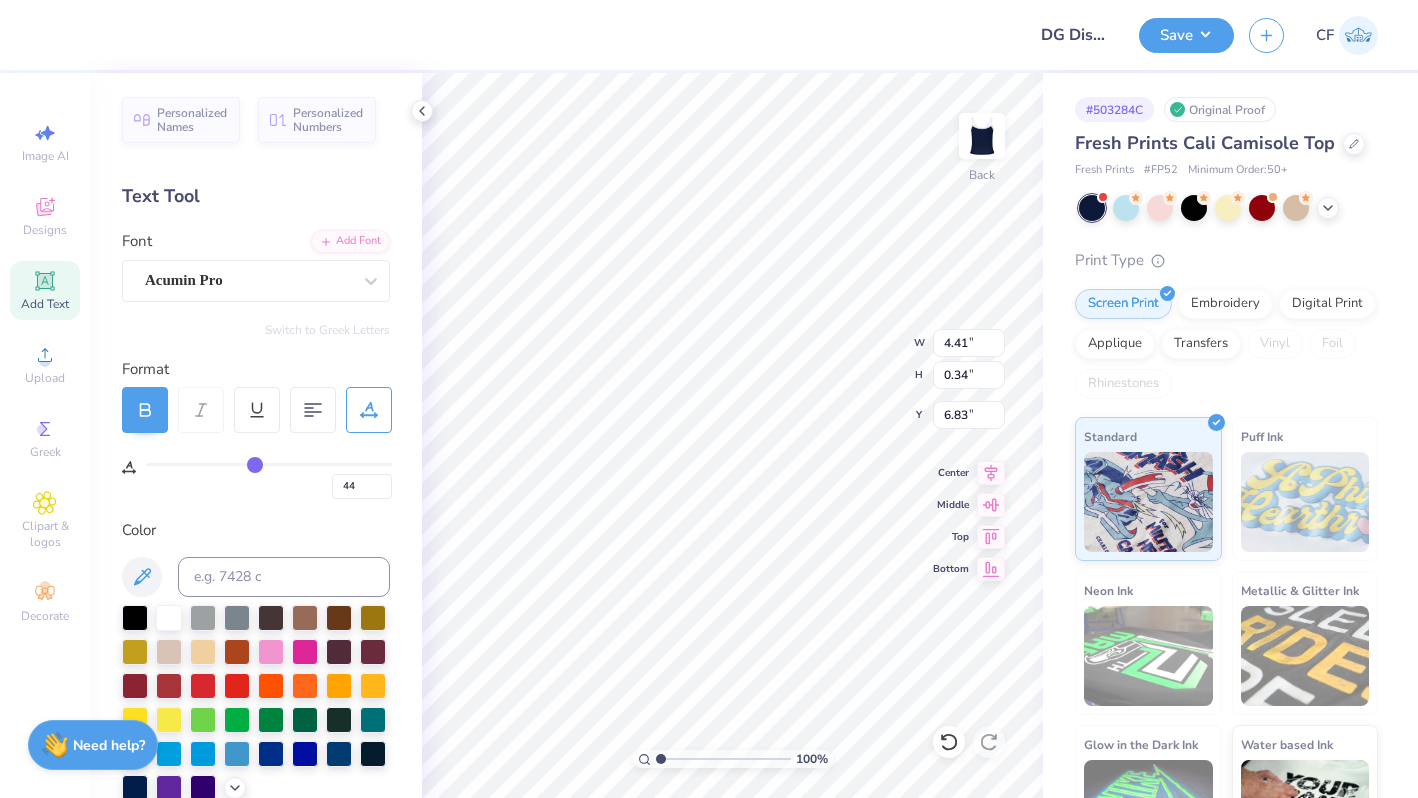 type on "43" 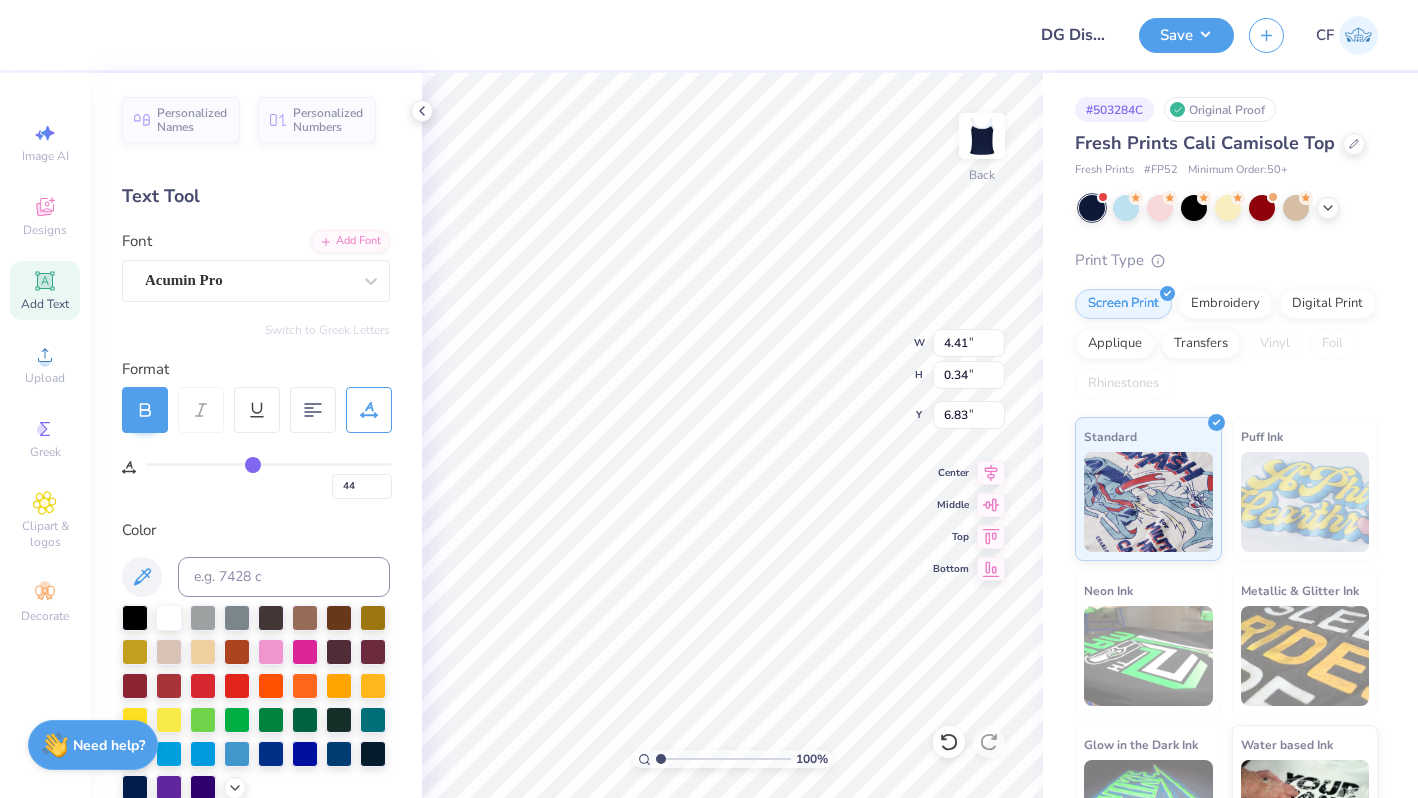 type on "43" 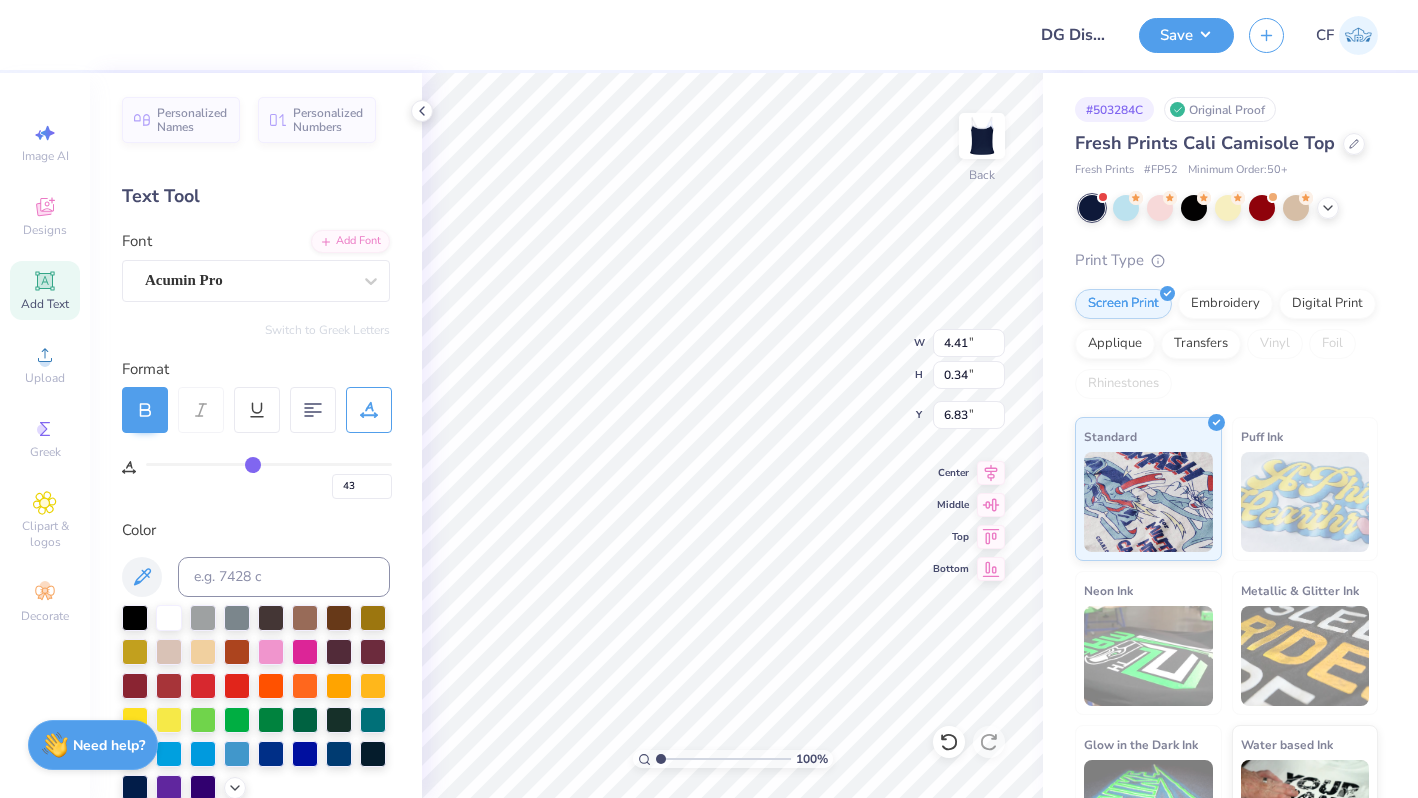 drag, startPoint x: 304, startPoint y: 466, endPoint x: 253, endPoint y: 466, distance: 51 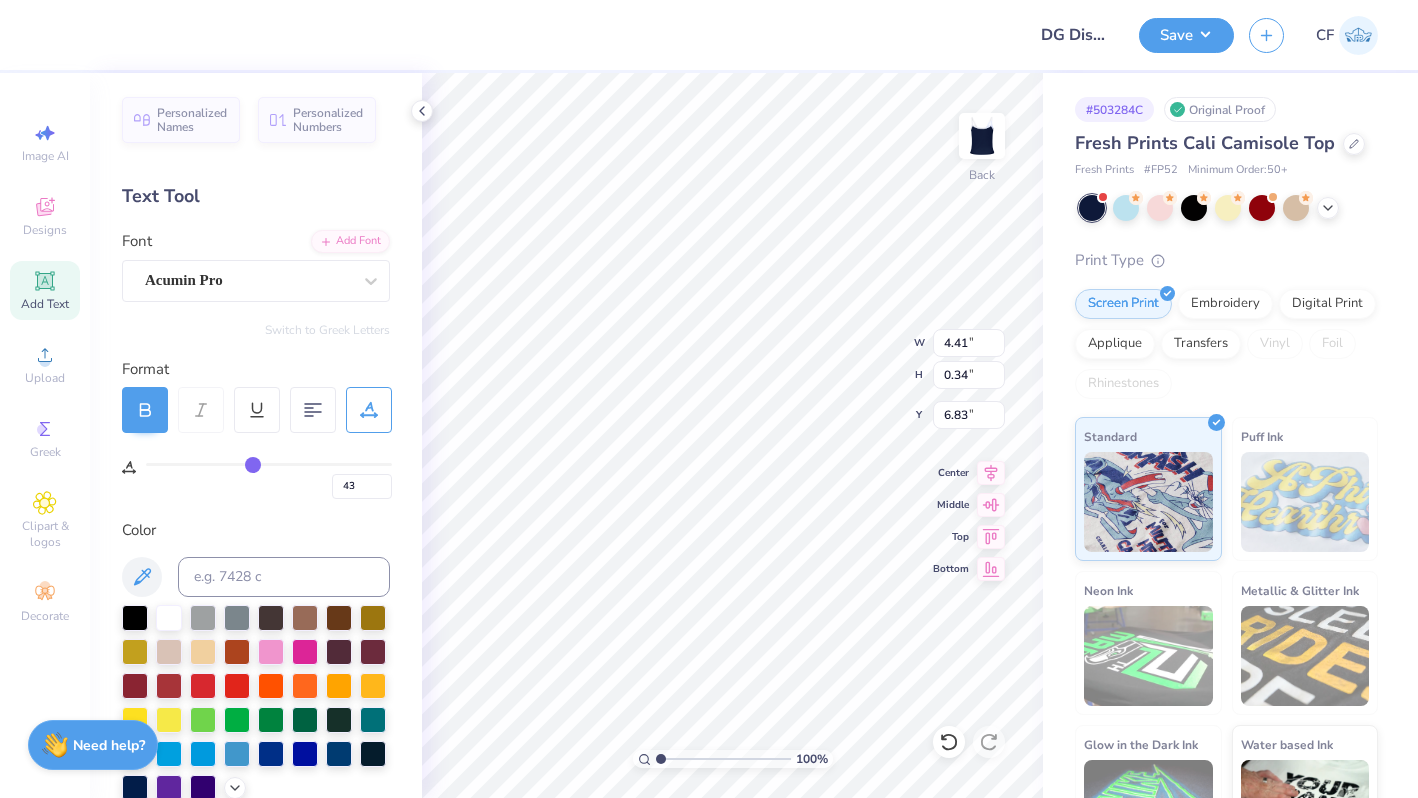 type on "3.64" 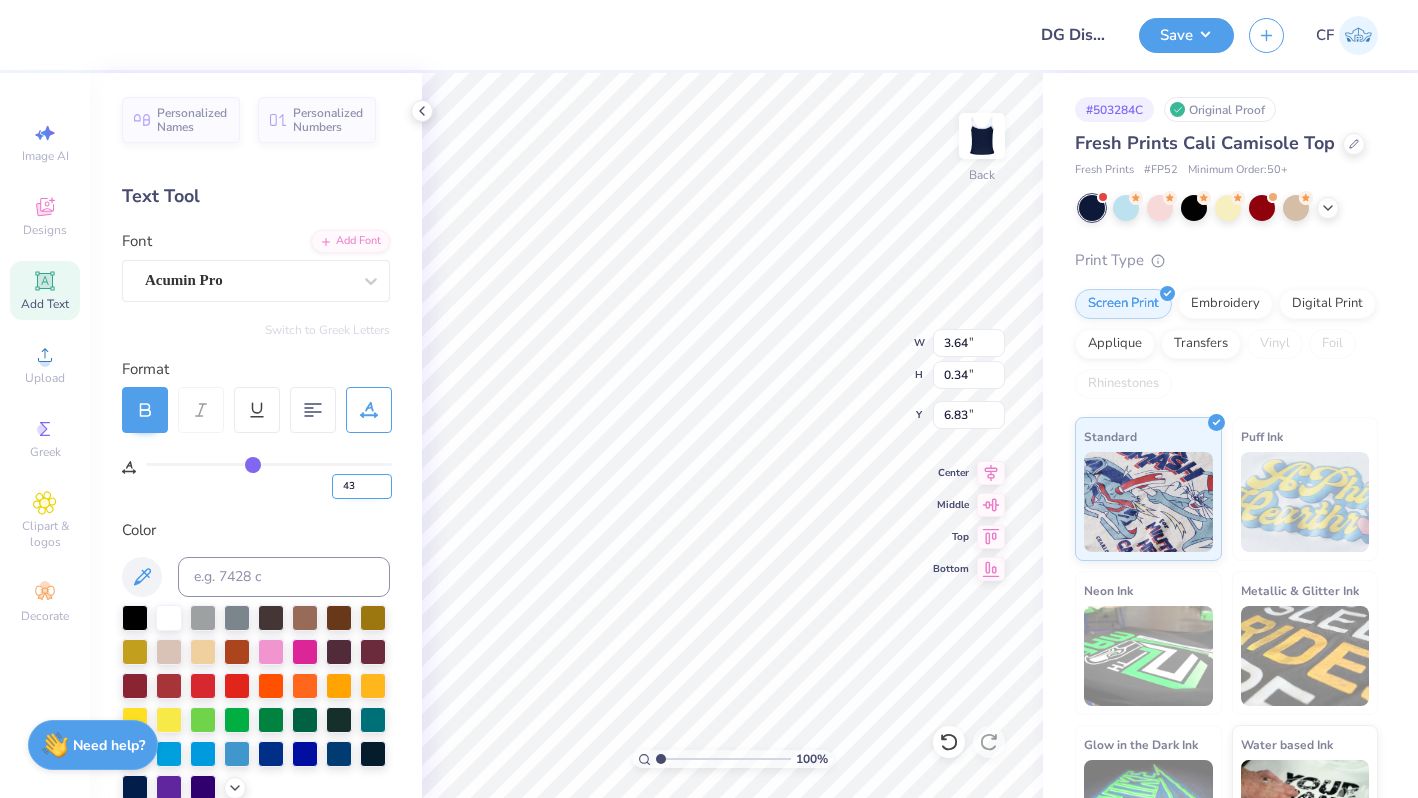click on "43" at bounding box center [362, 486] 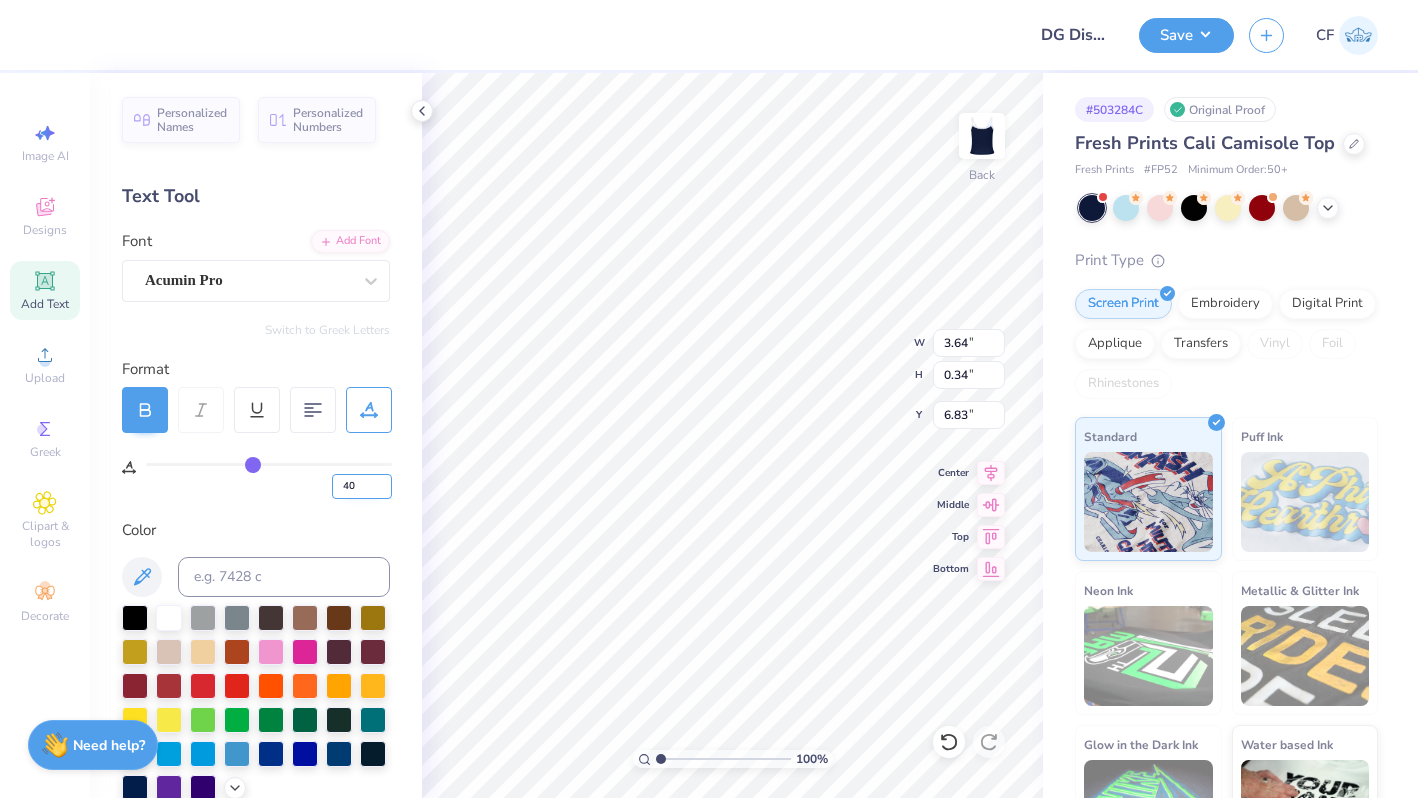 type on "40" 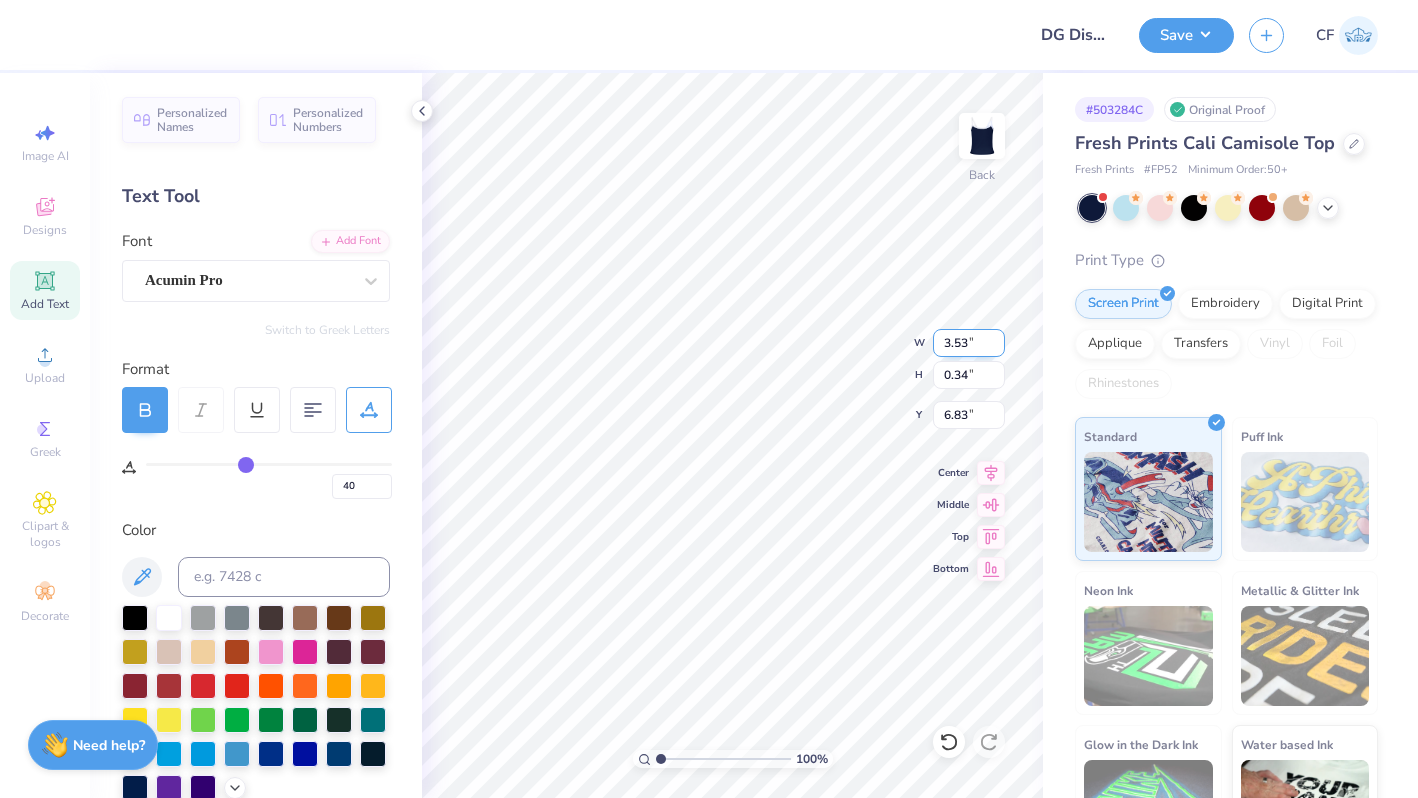 click on "3.53" at bounding box center [969, 343] 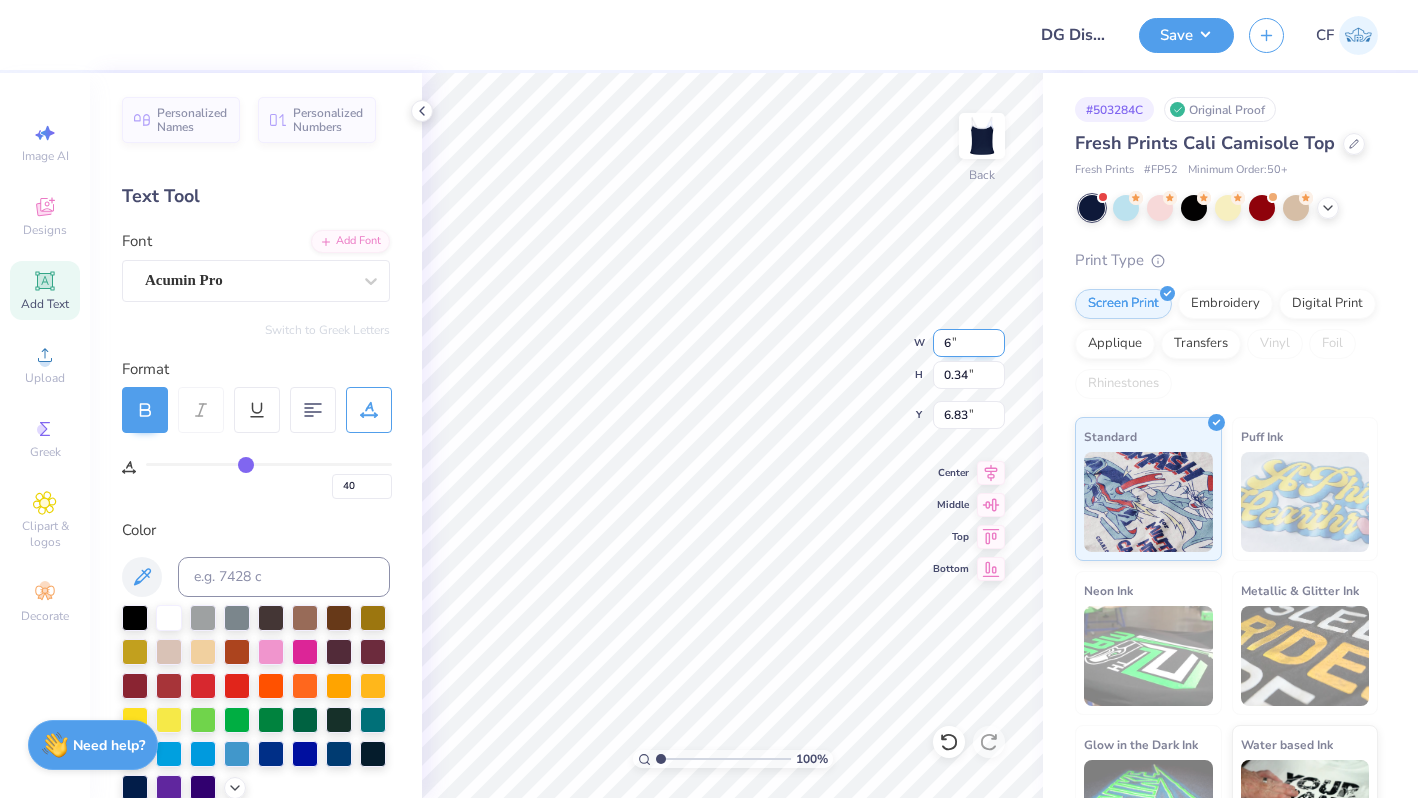 type on "6.00" 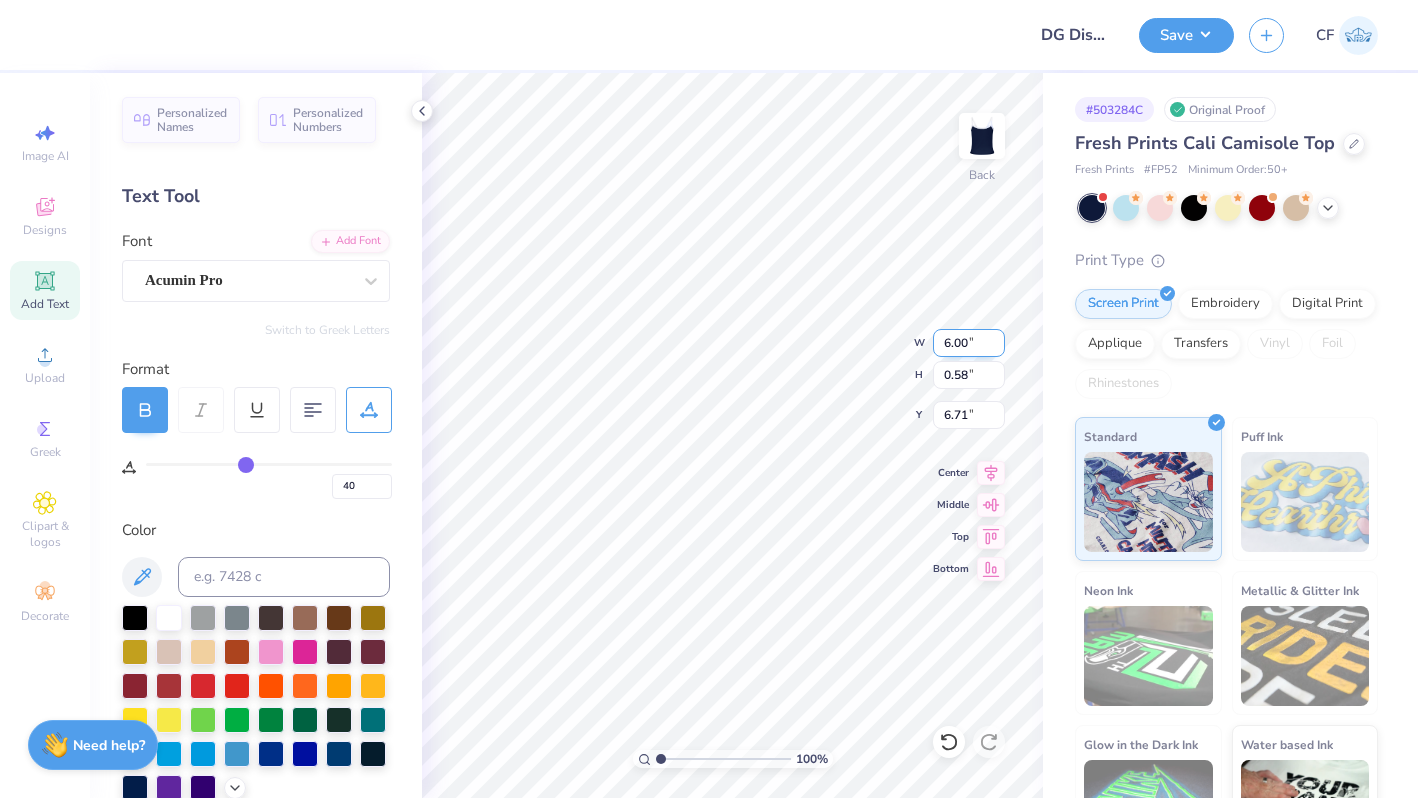 type on "4.15" 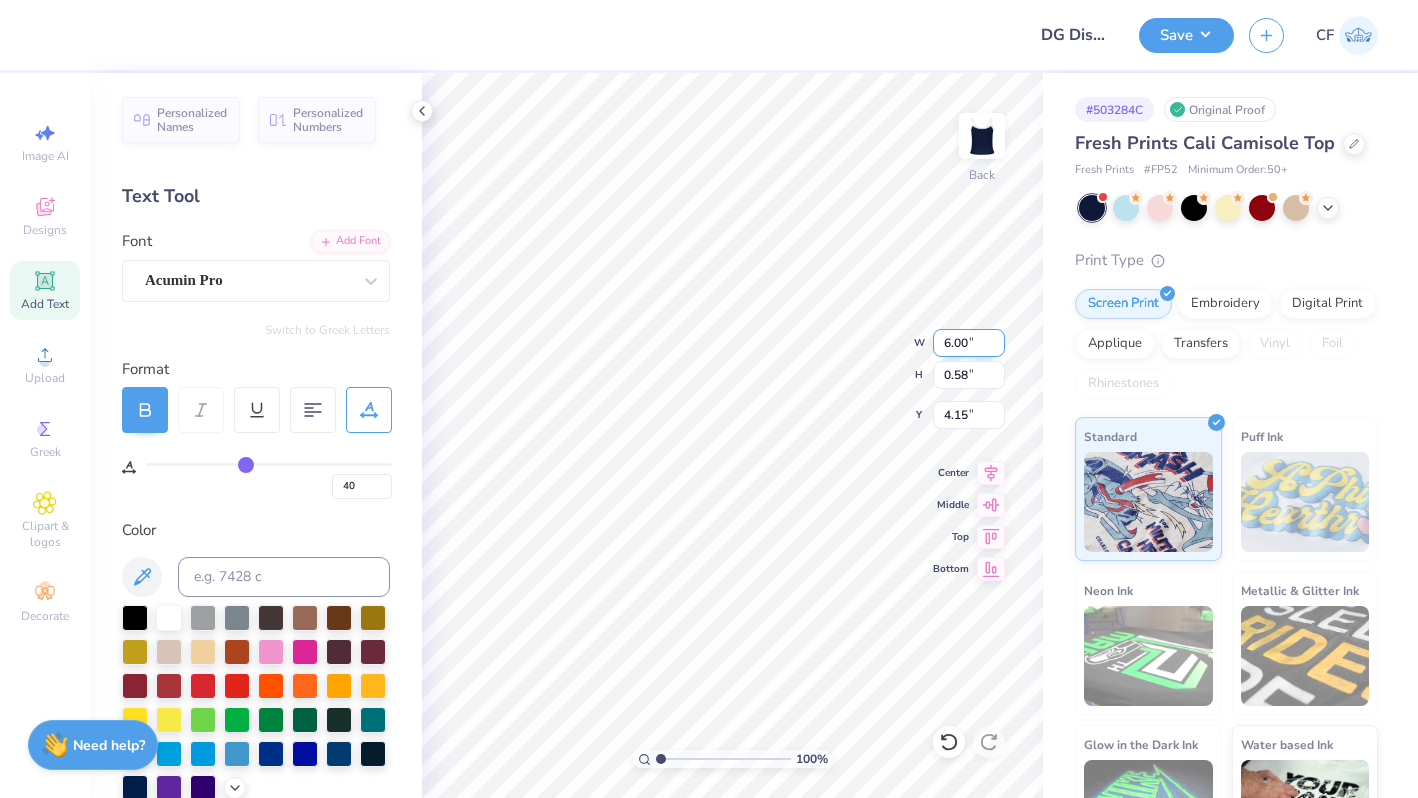 type on "4.69" 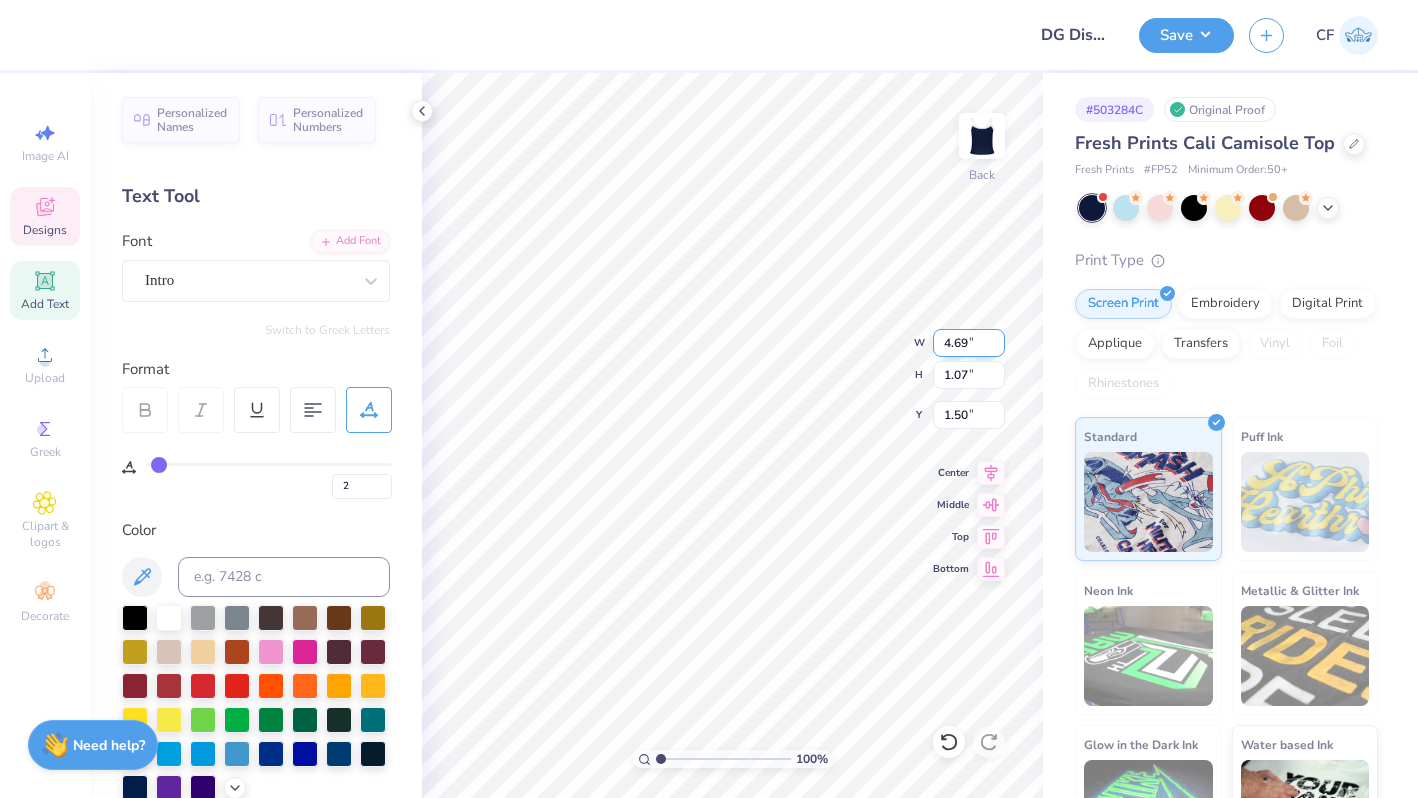 type on "6.00" 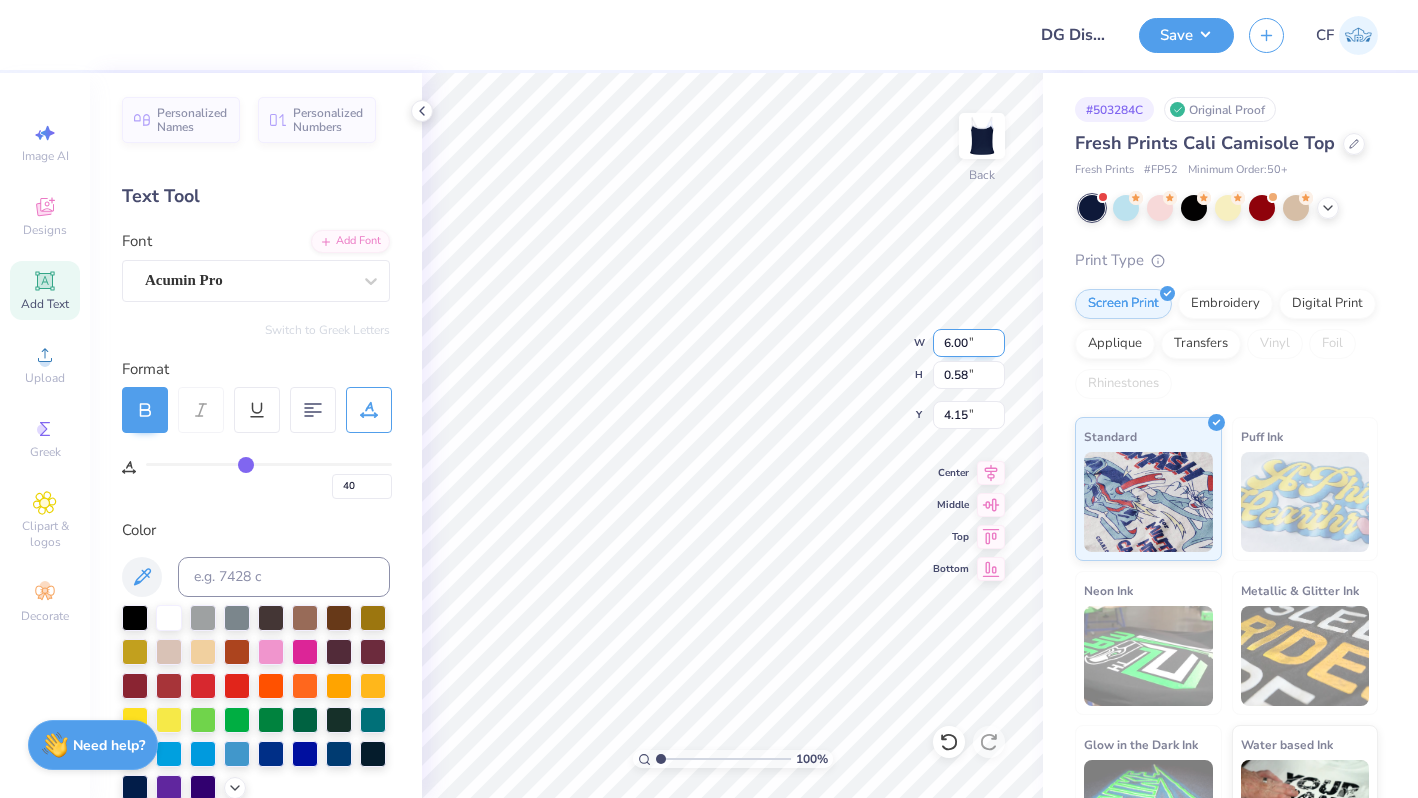 click on "6.00" at bounding box center (969, 343) 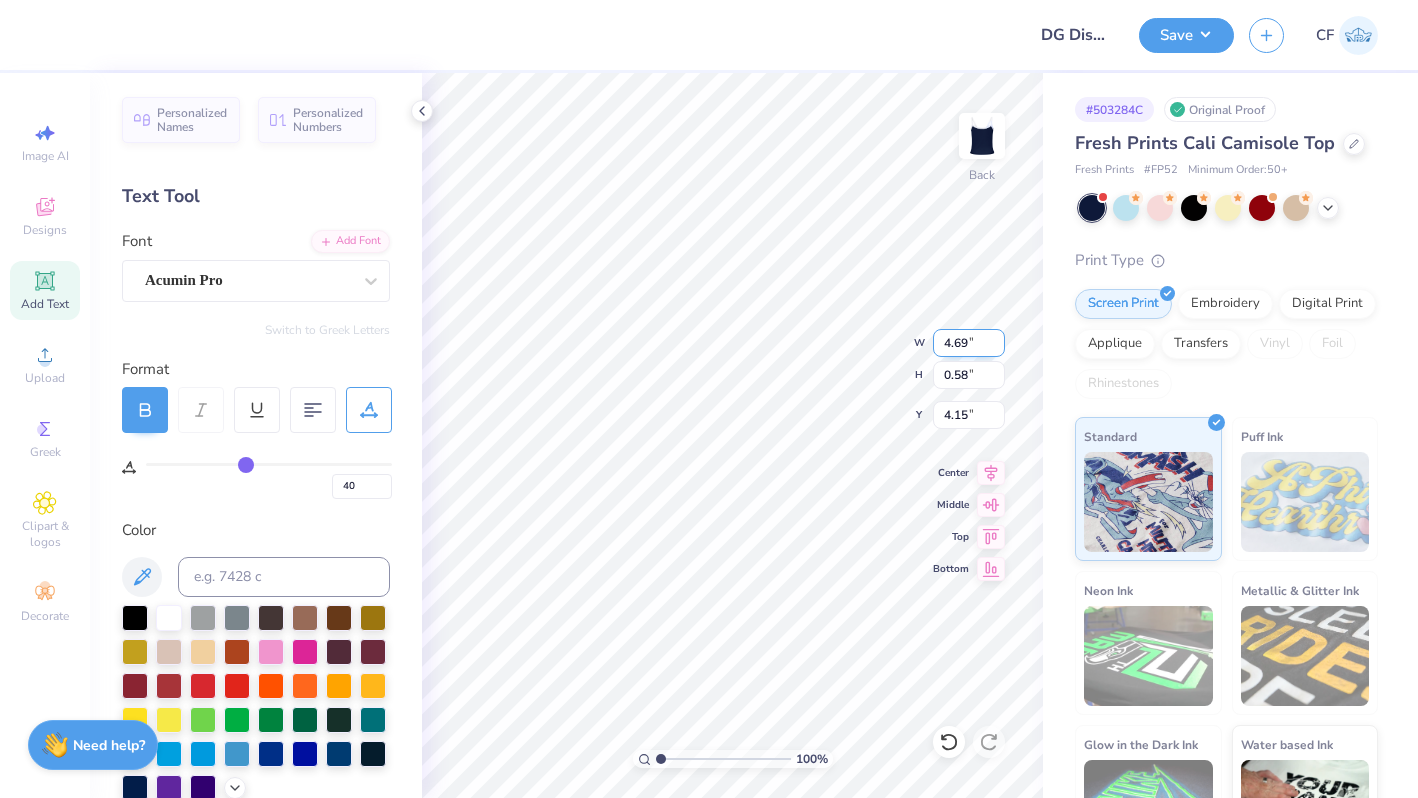 type on "4.69" 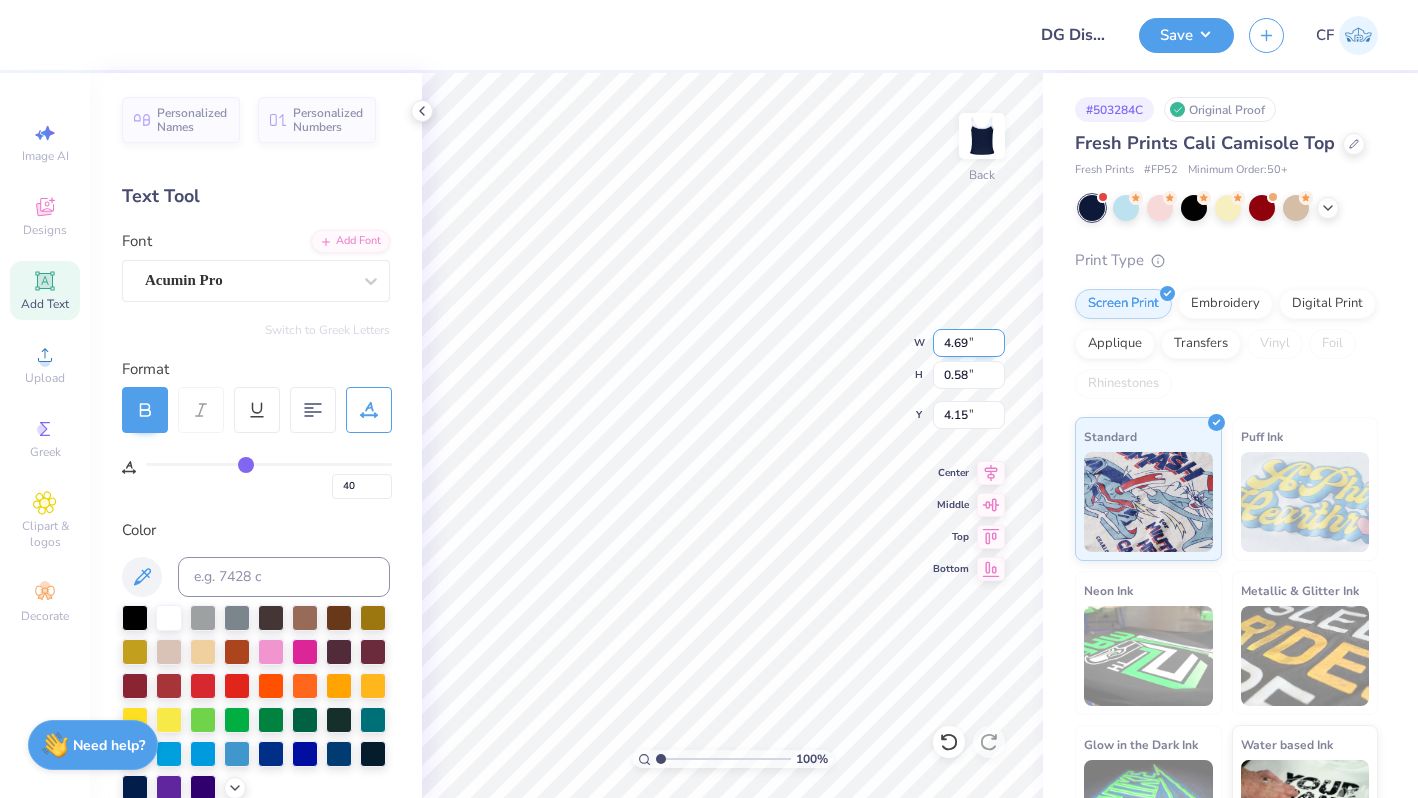 type on "0.45" 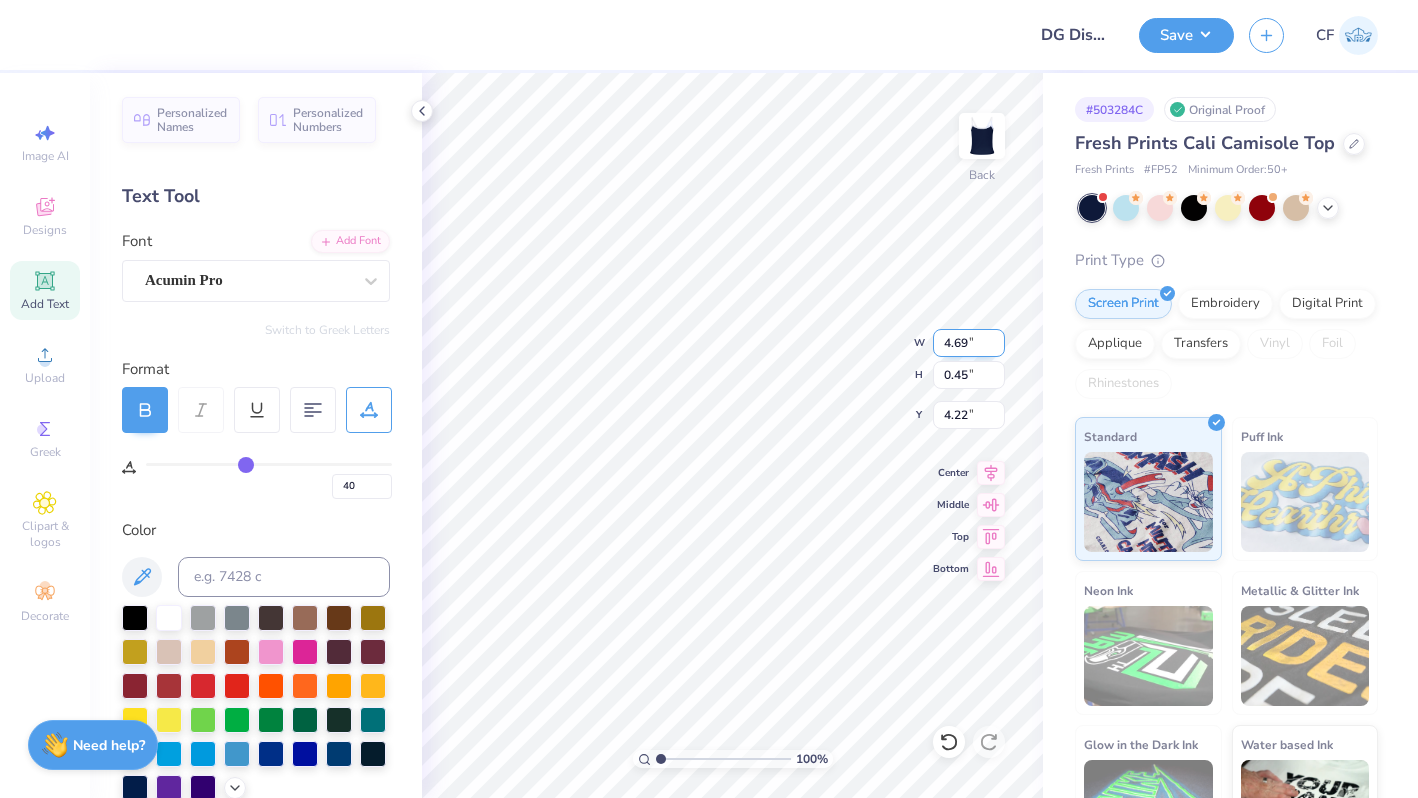 type on "4.17" 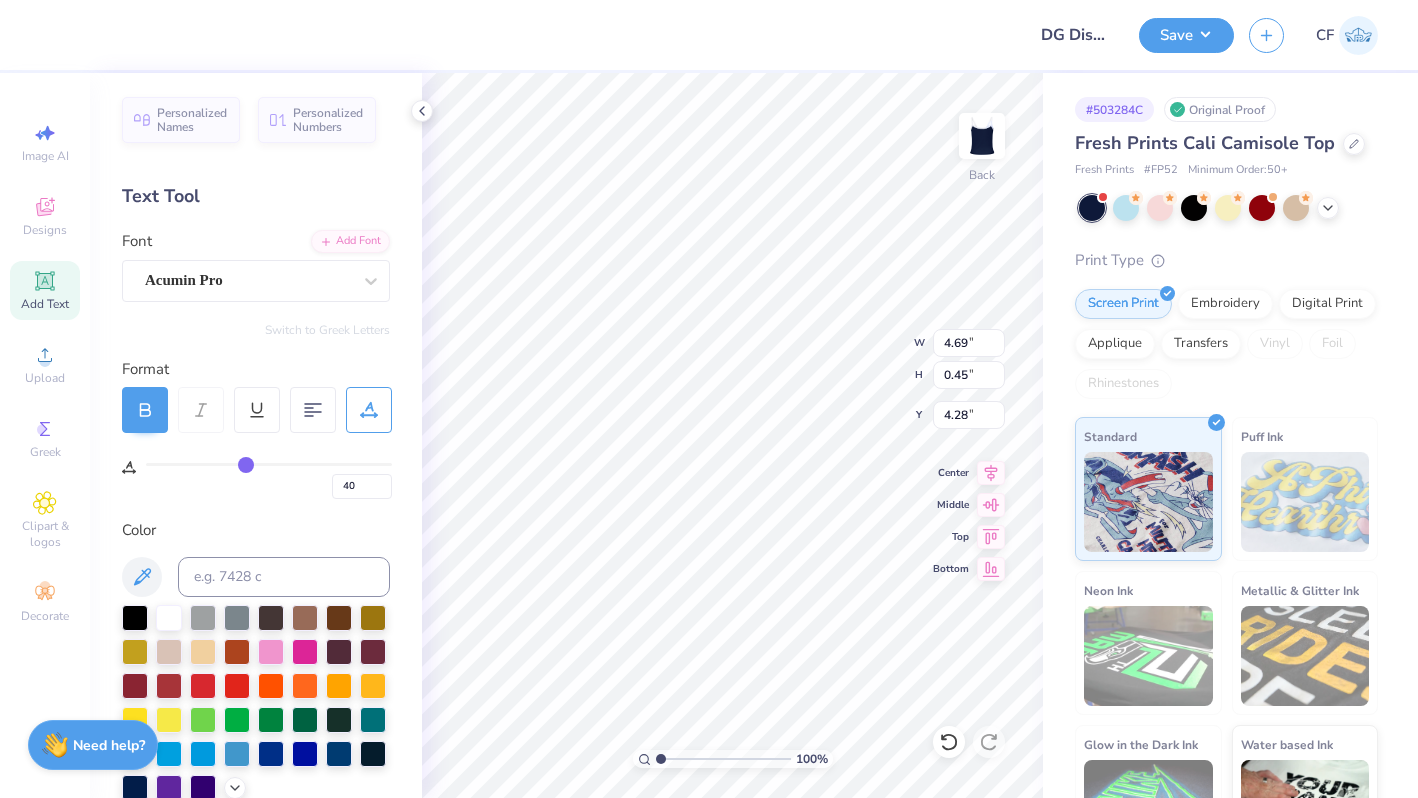 type on "4.28" 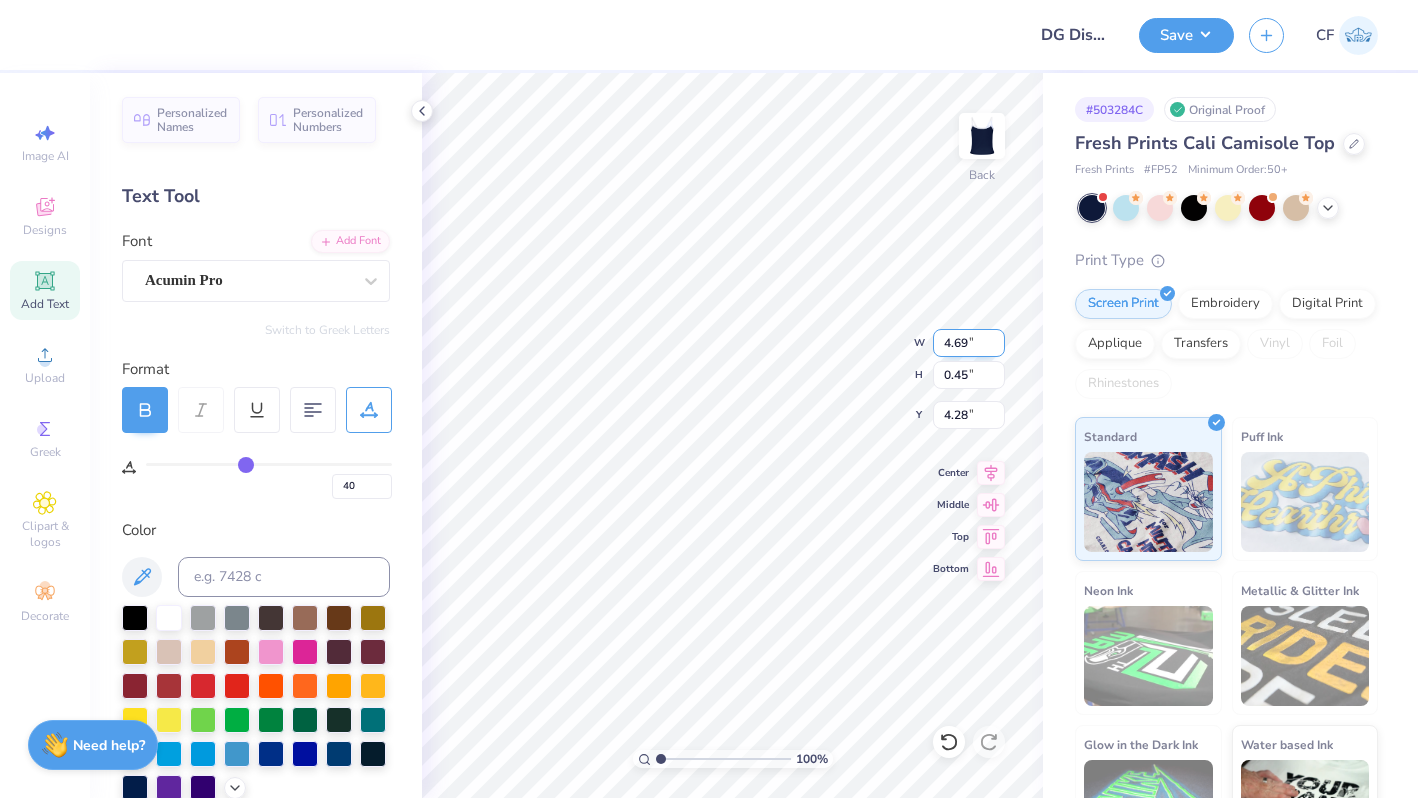 click on "4.69" at bounding box center (969, 343) 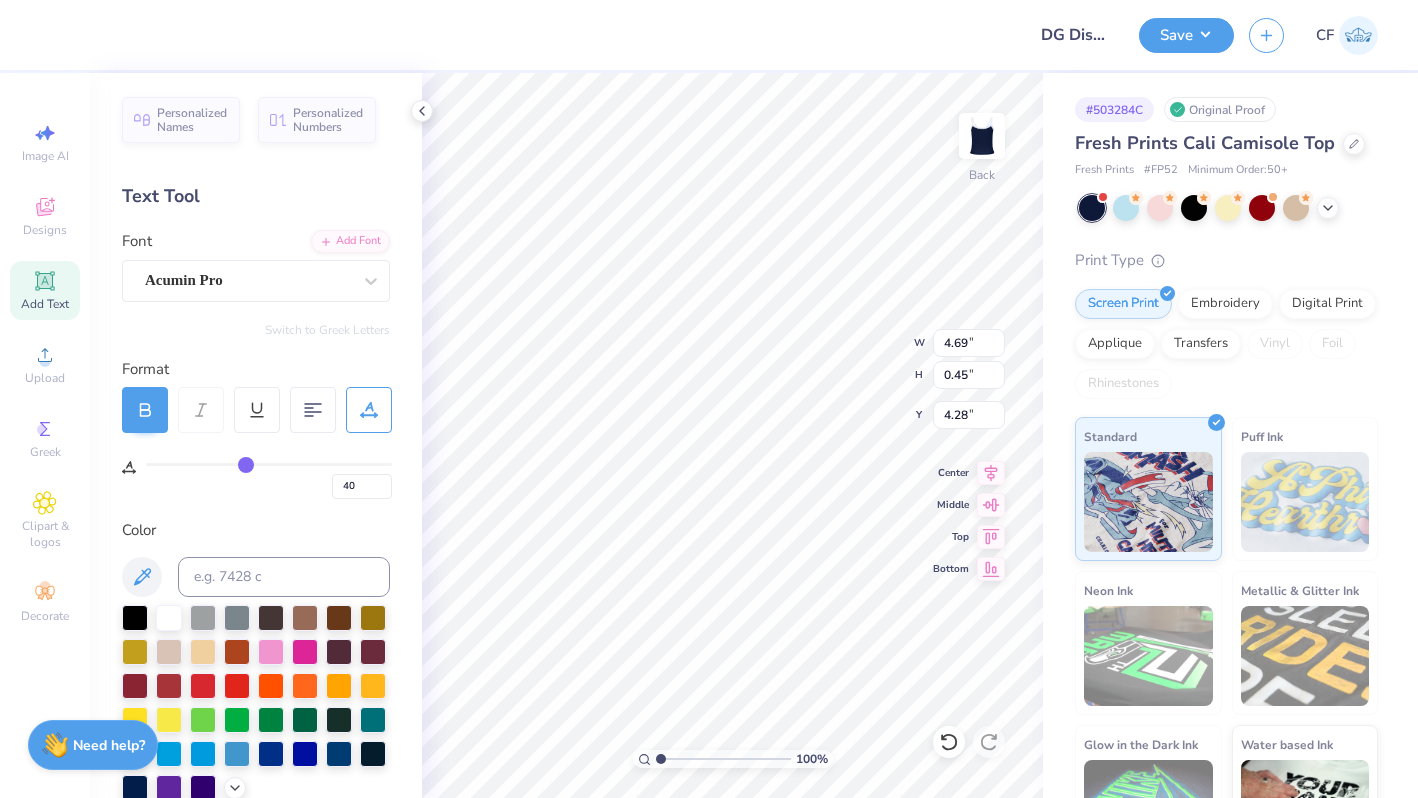 type on "65" 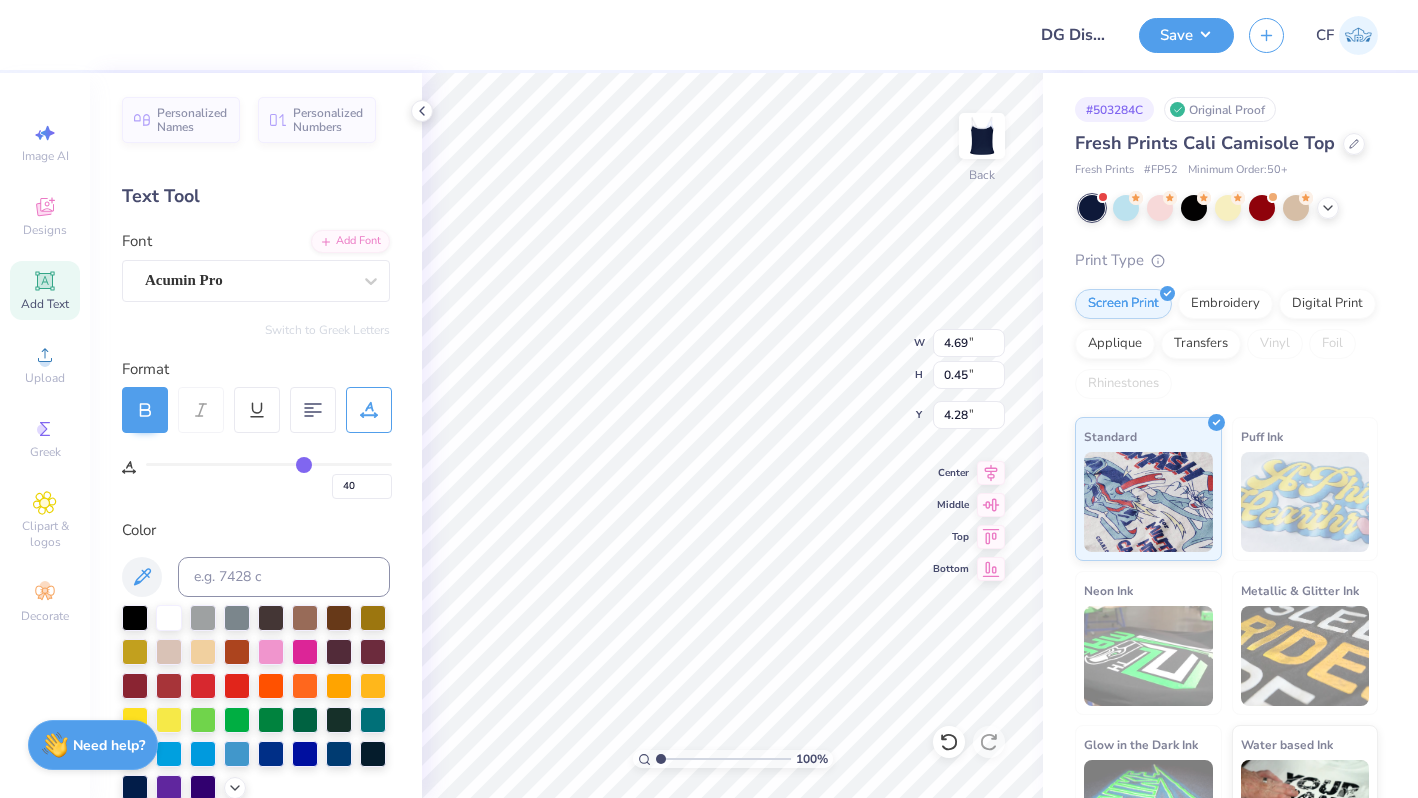 type on "65" 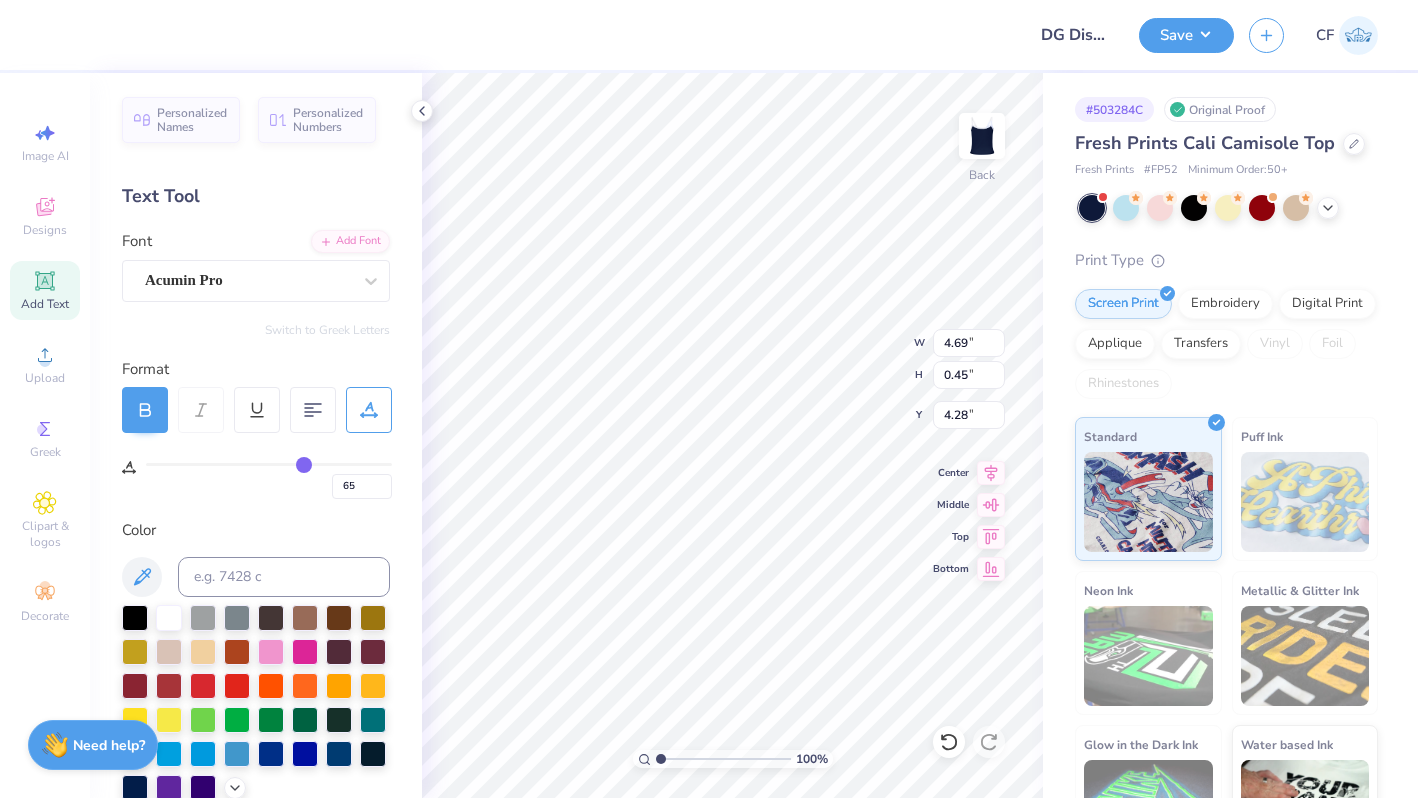type on "100" 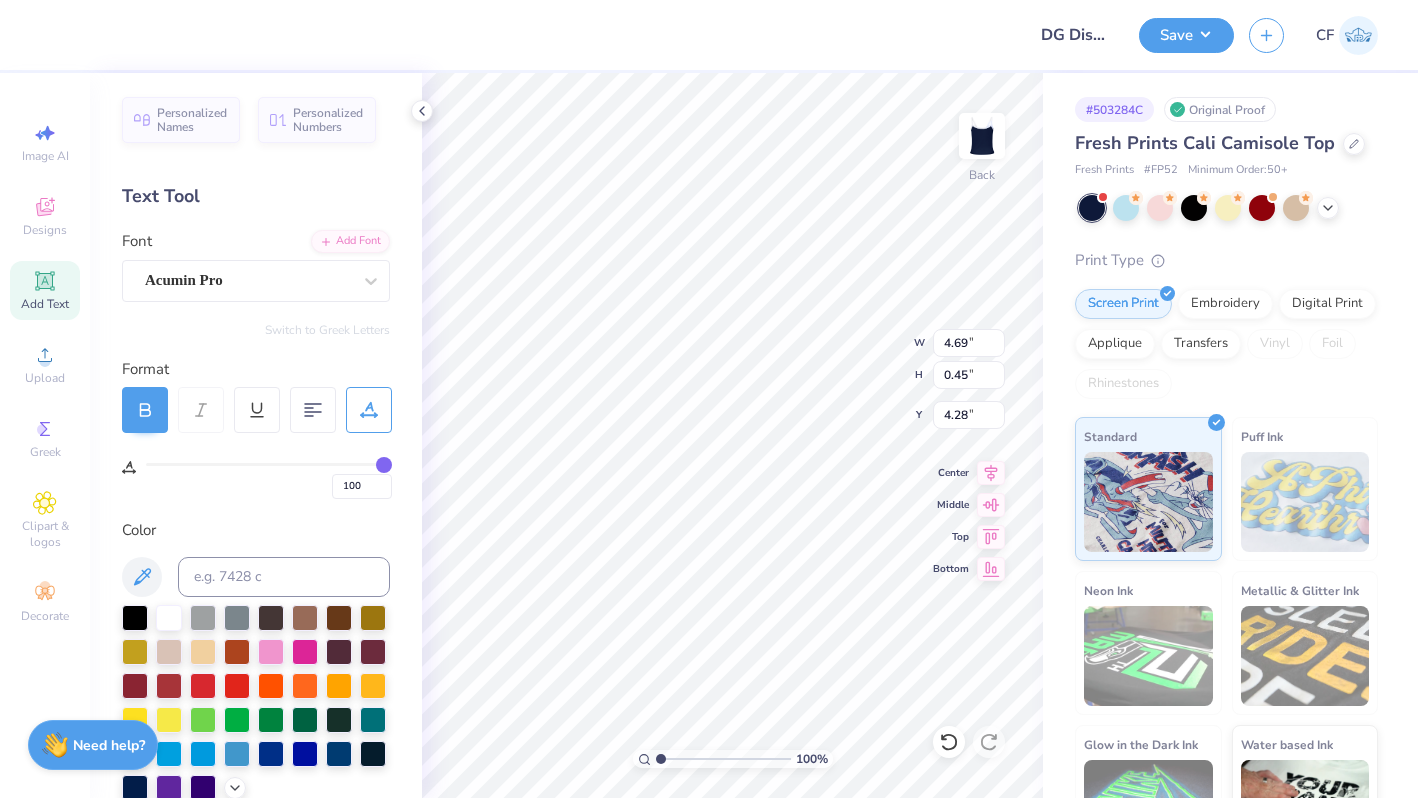 type on "100" 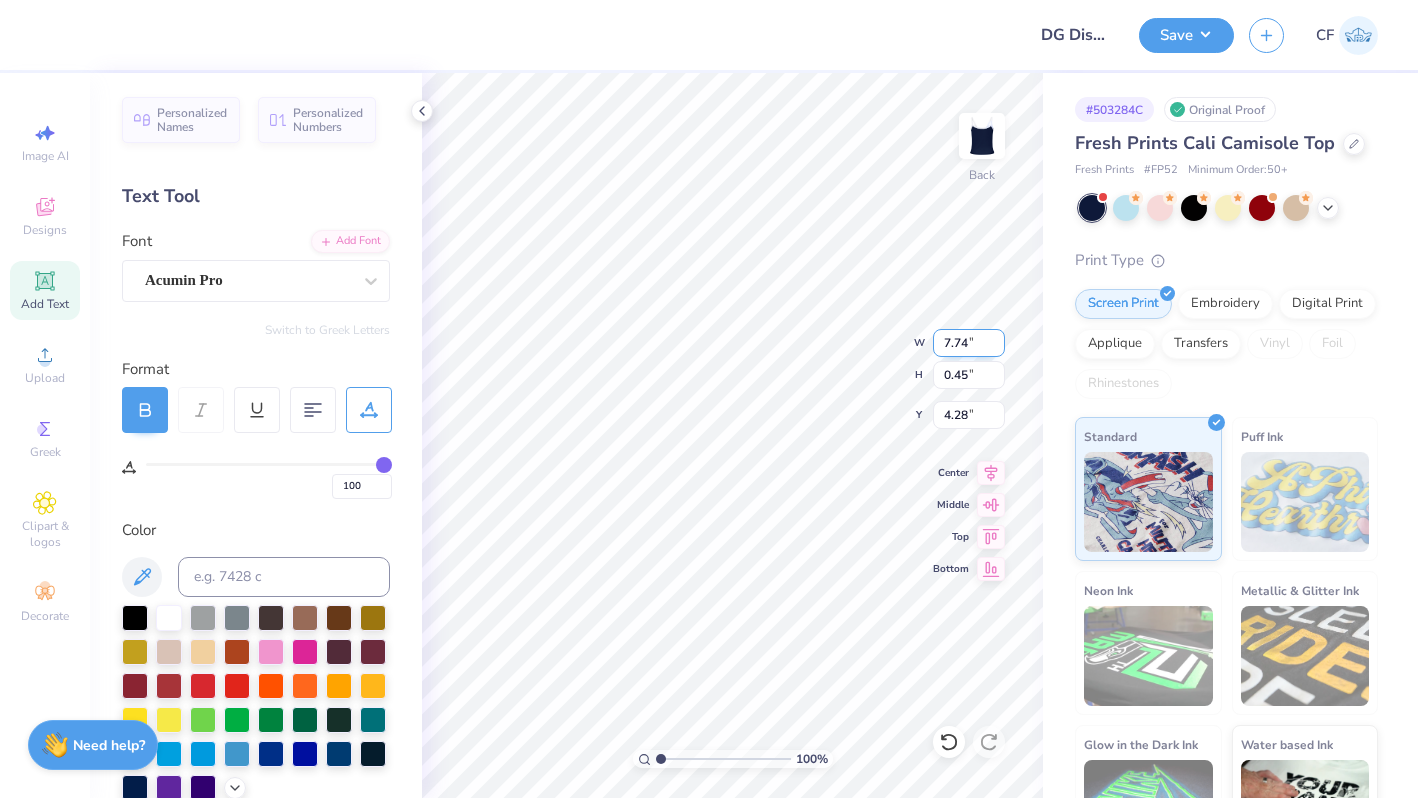 click on "7.74" at bounding box center [969, 343] 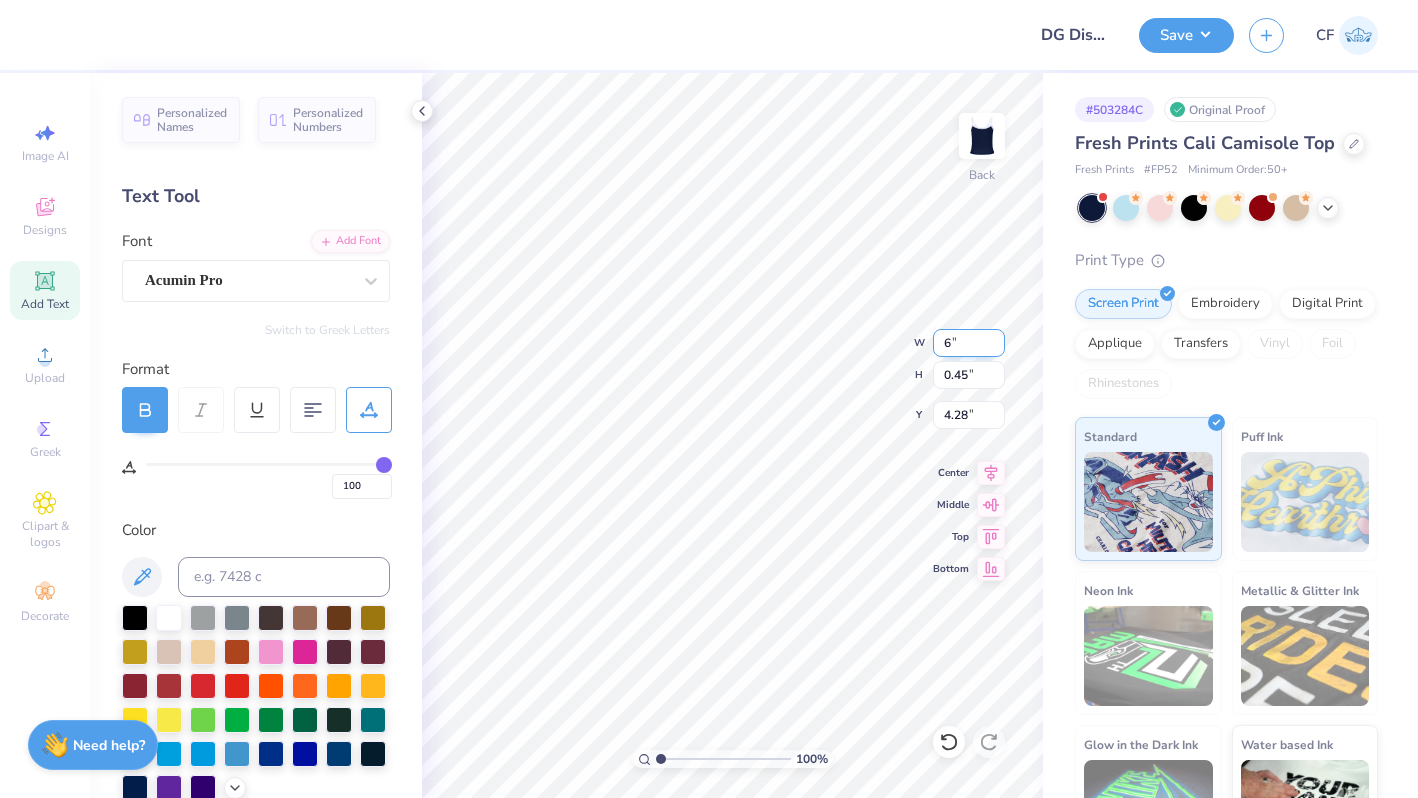 type on "6.00" 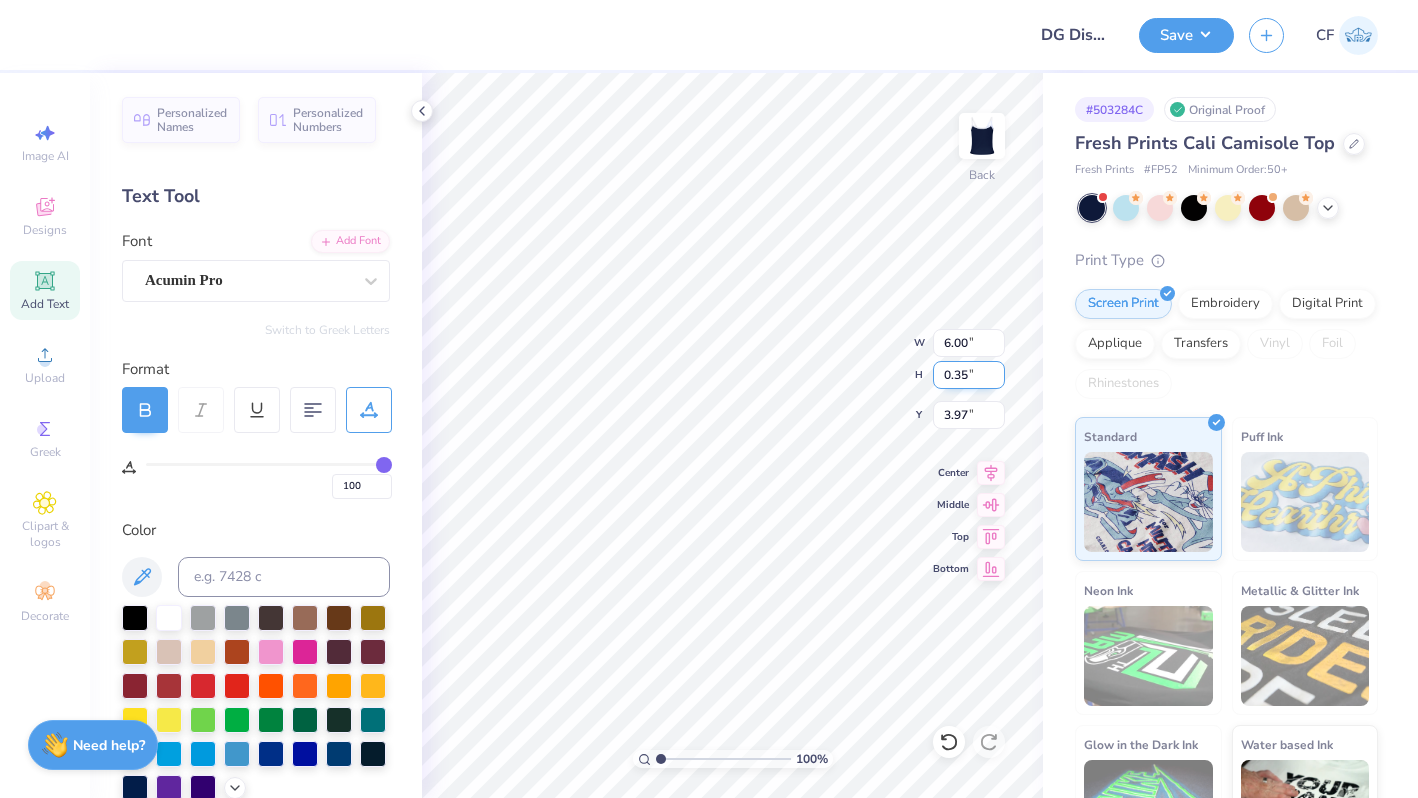 type on "4.19" 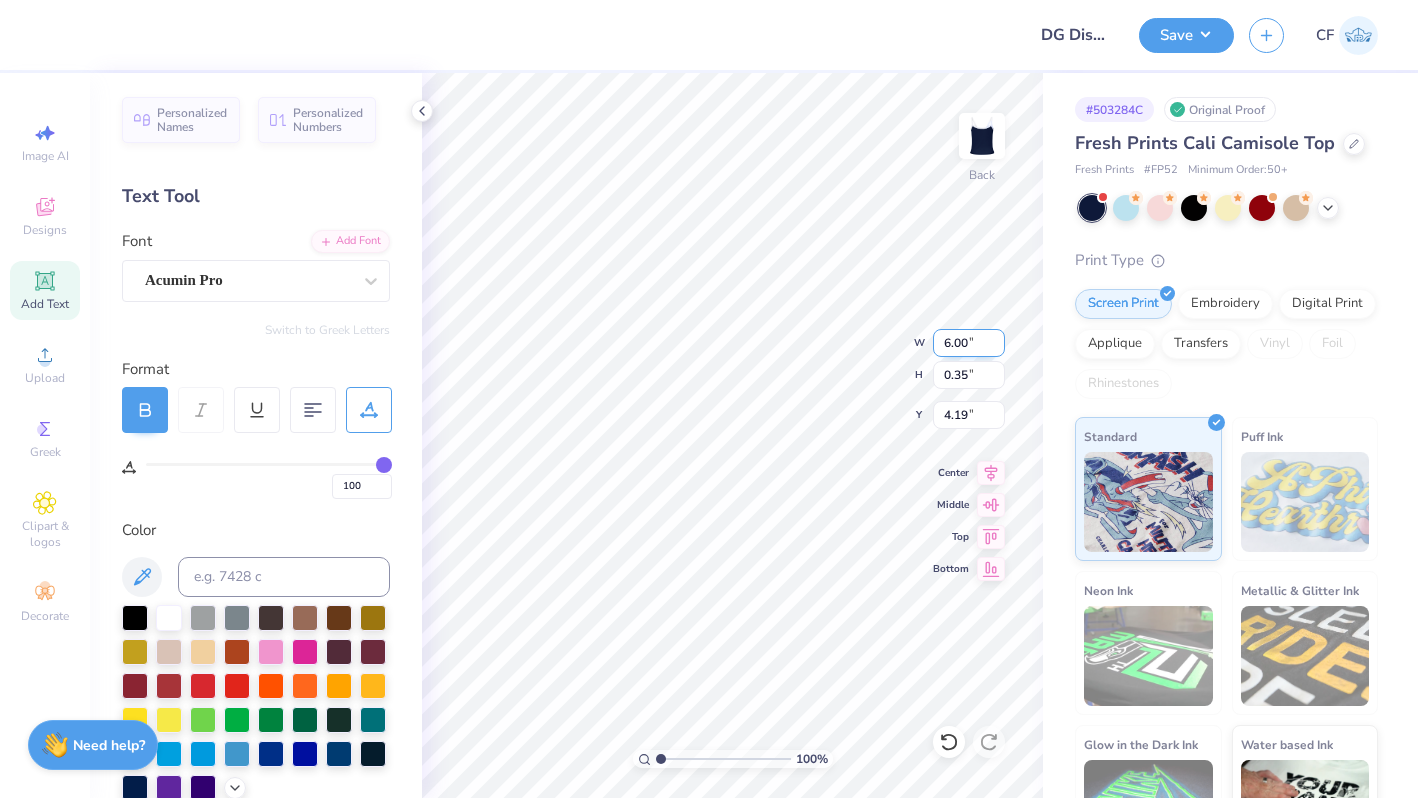 click on "6.00" at bounding box center (969, 343) 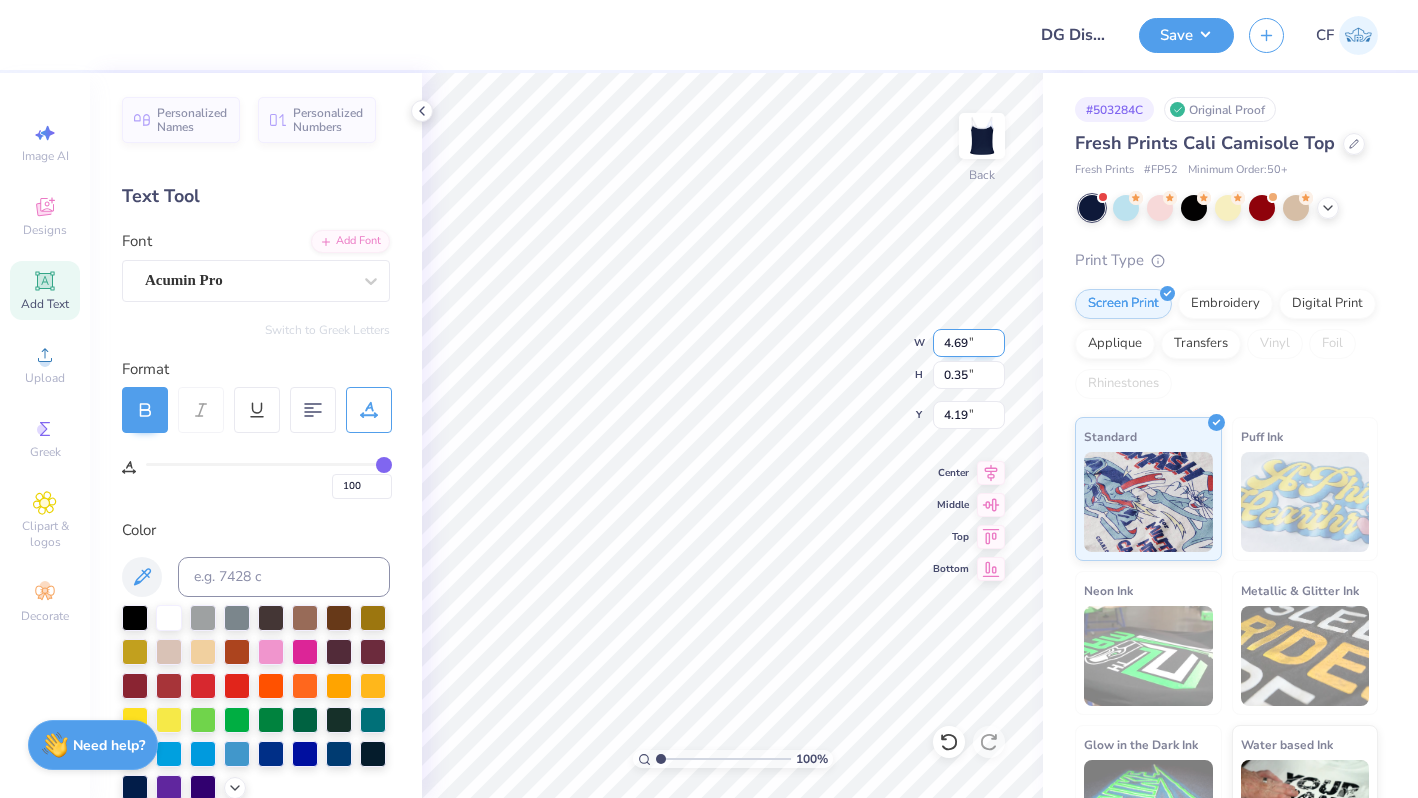 type on "4.69" 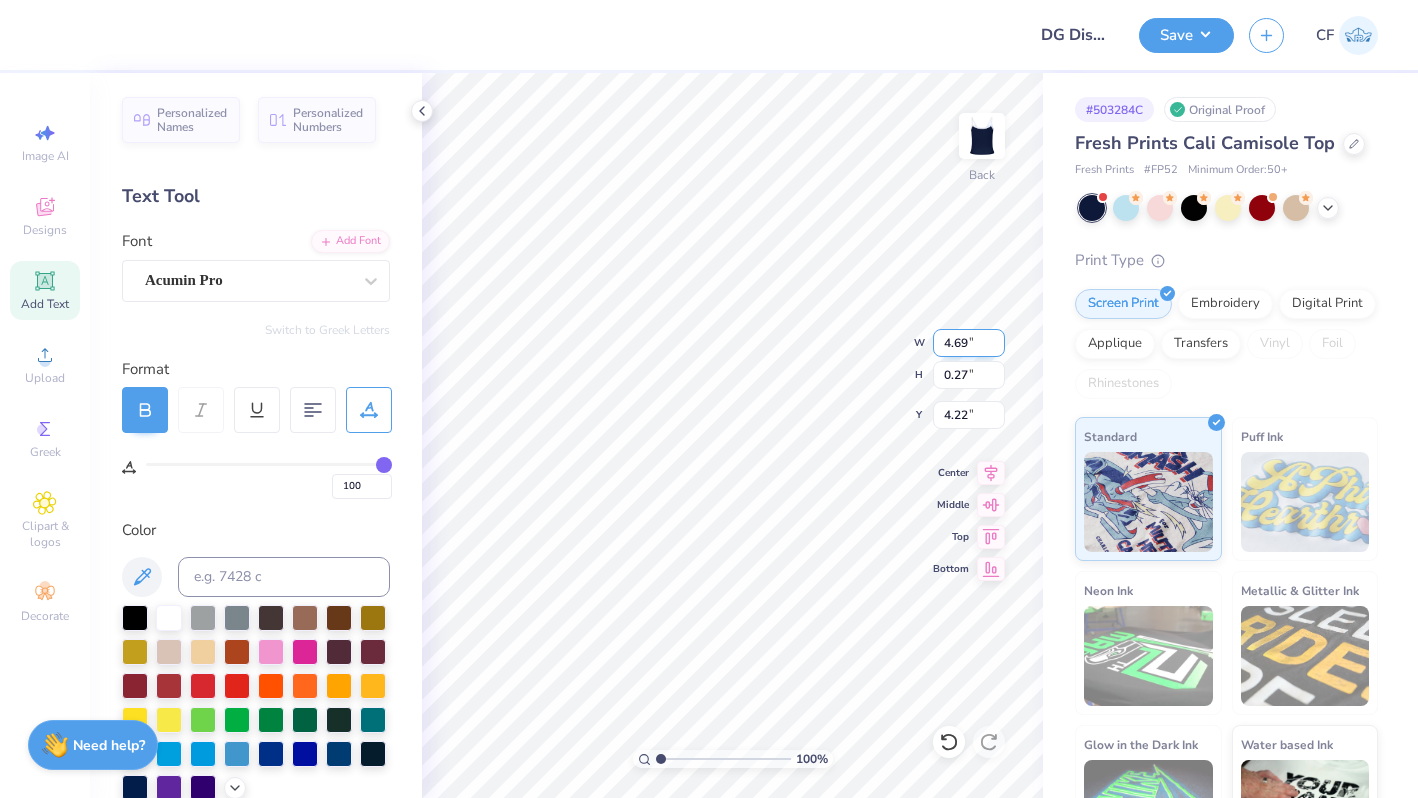 type on "0.27" 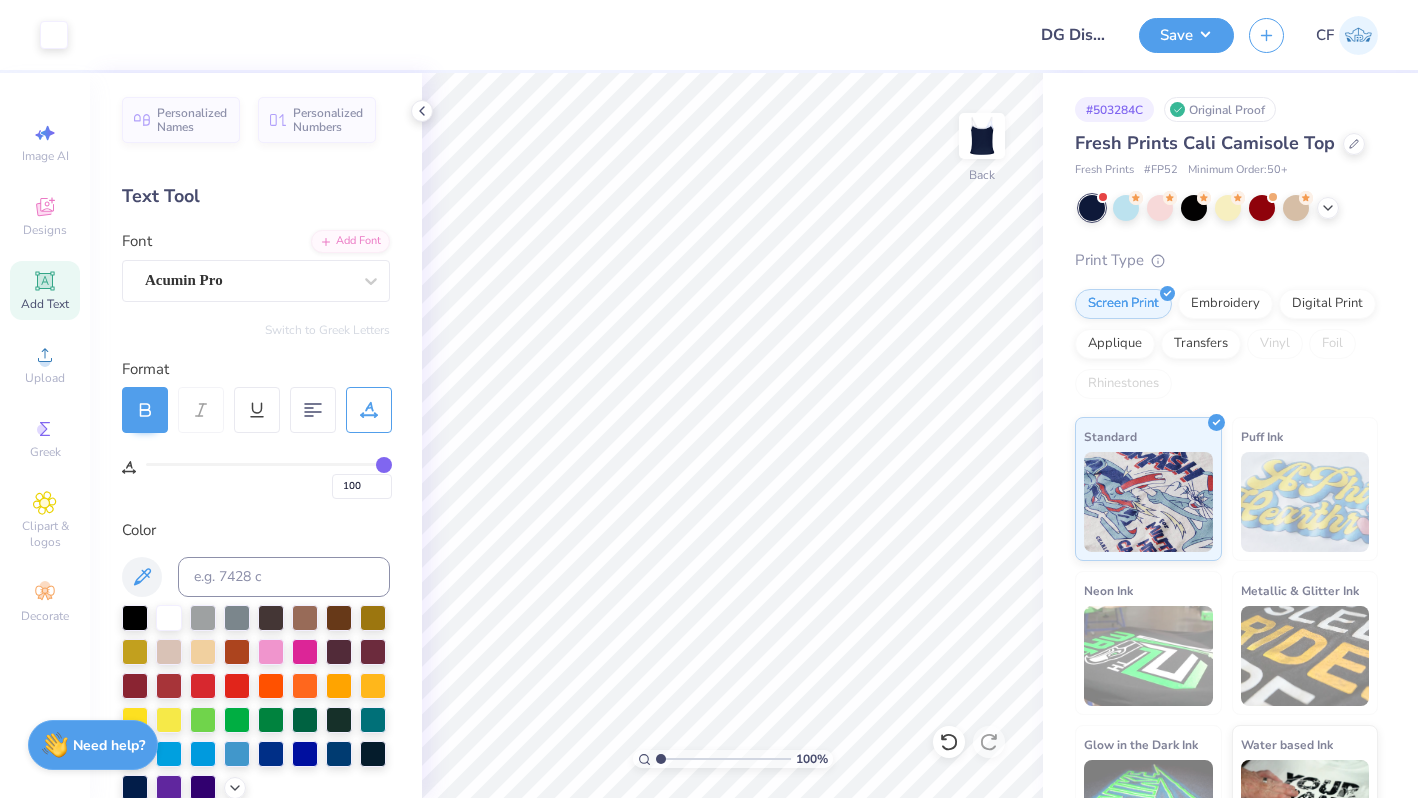 type on "98" 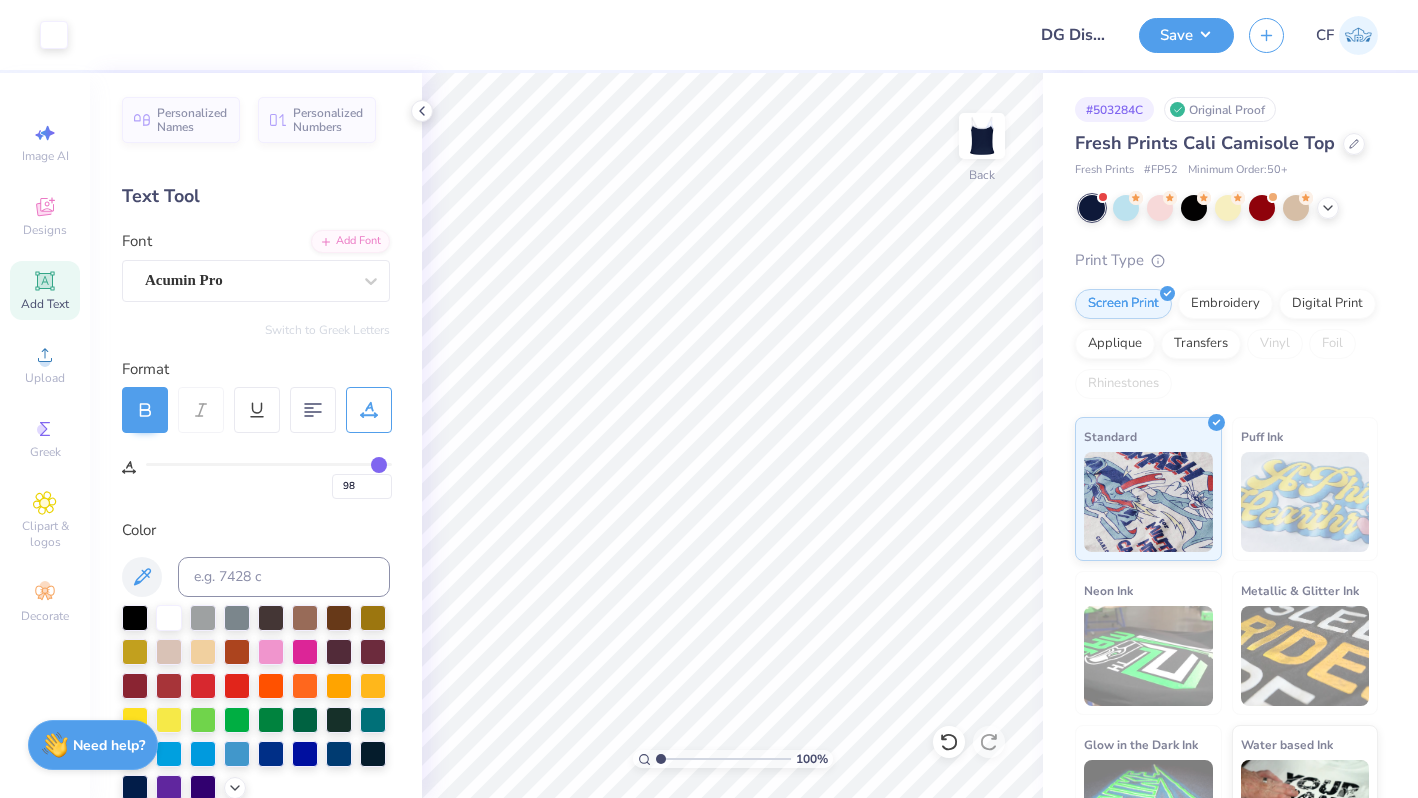 type on "95" 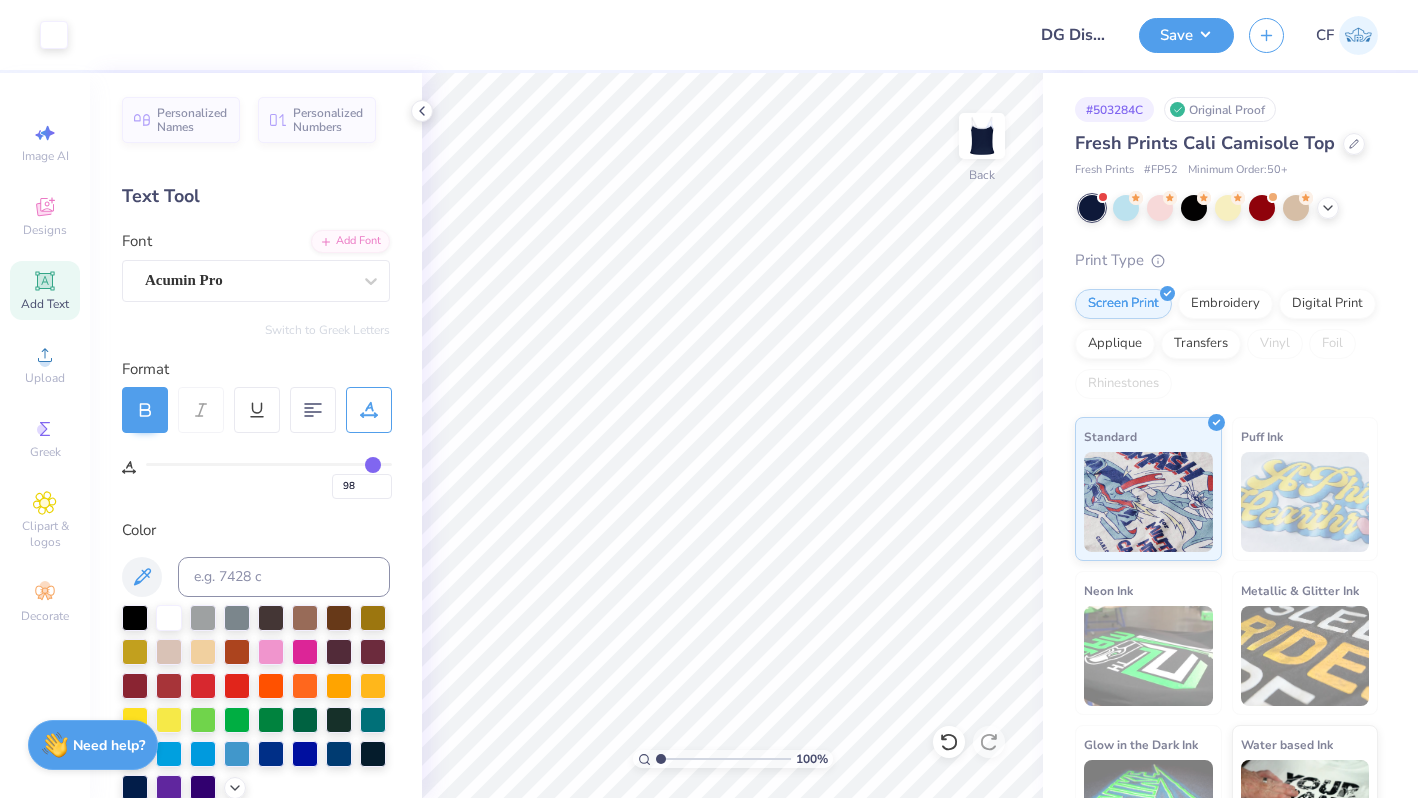type on "95" 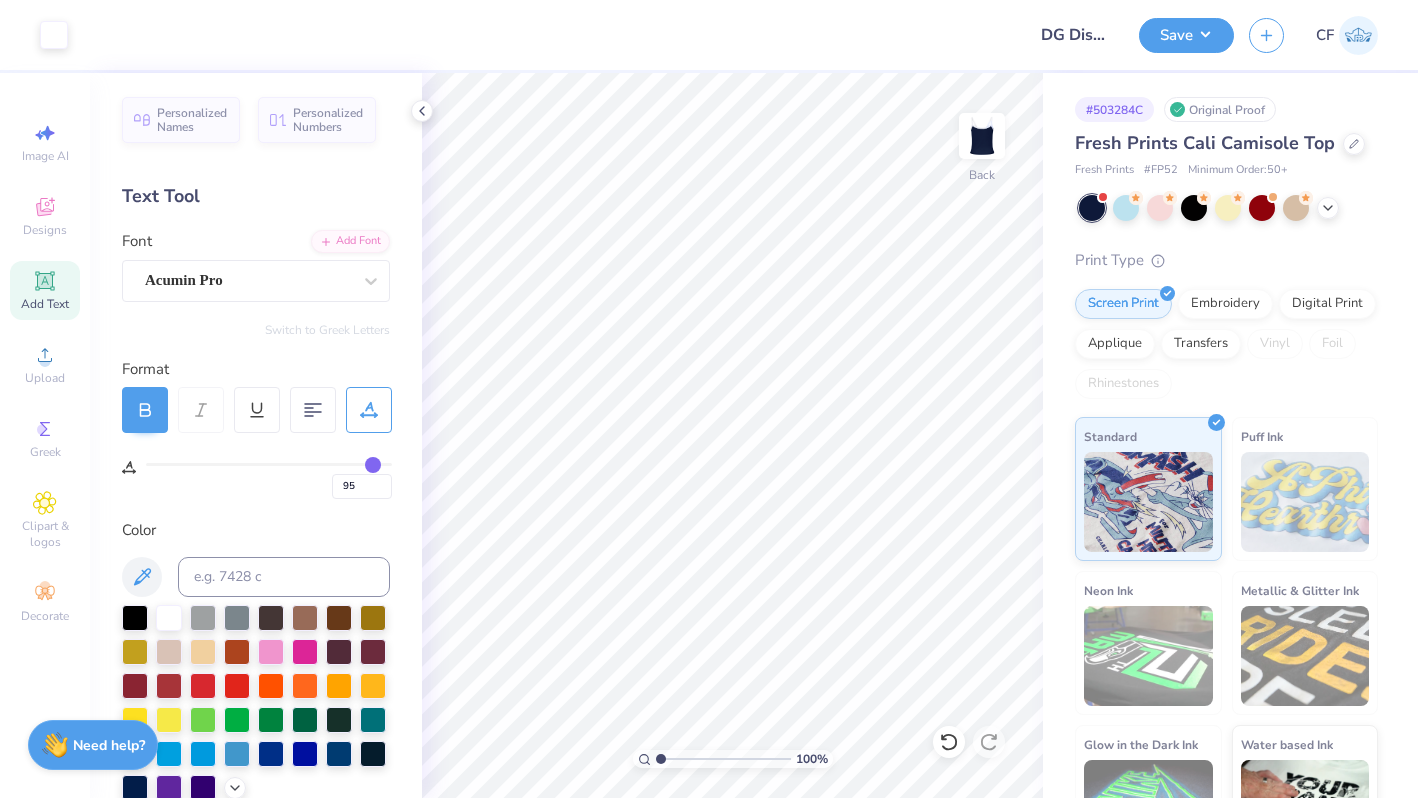 type on "91" 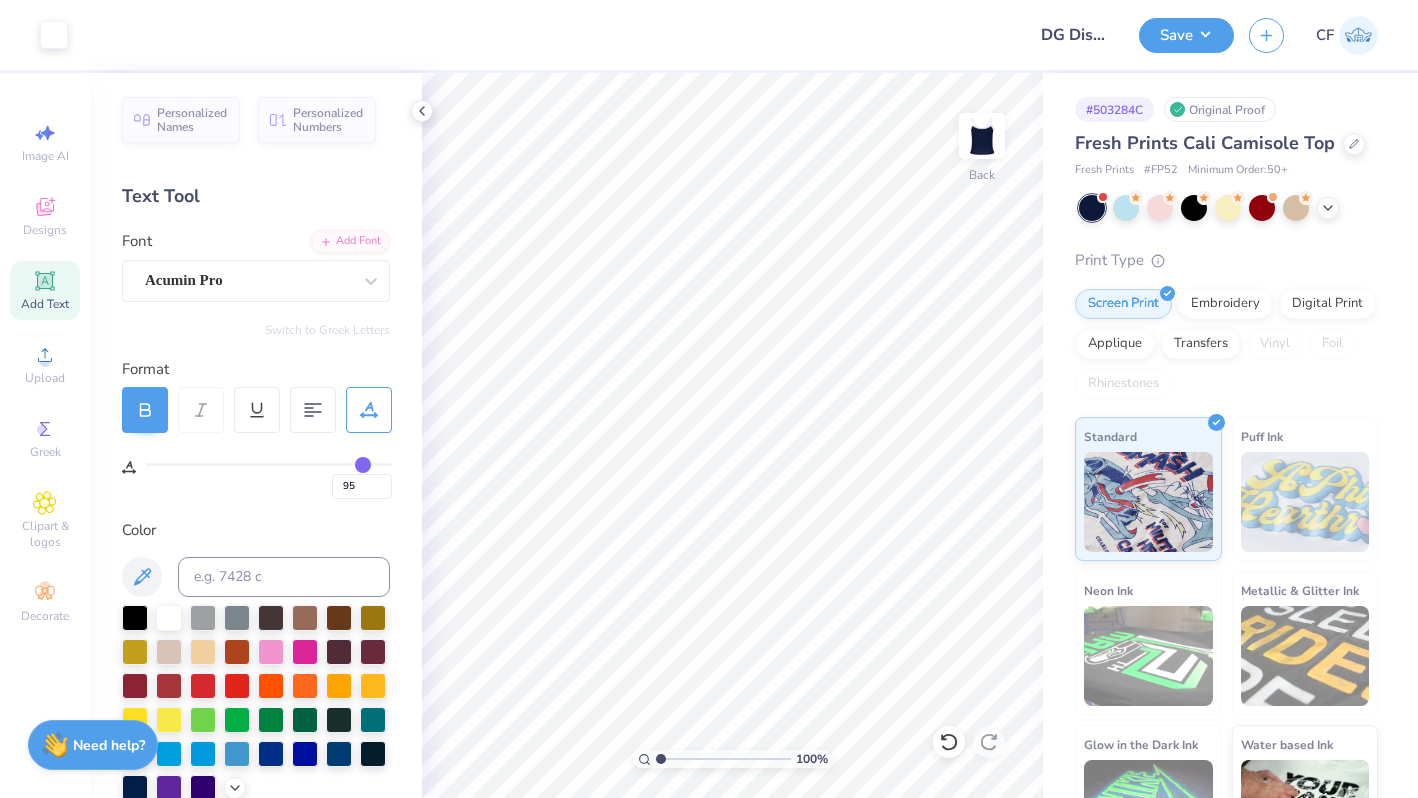 type on "91" 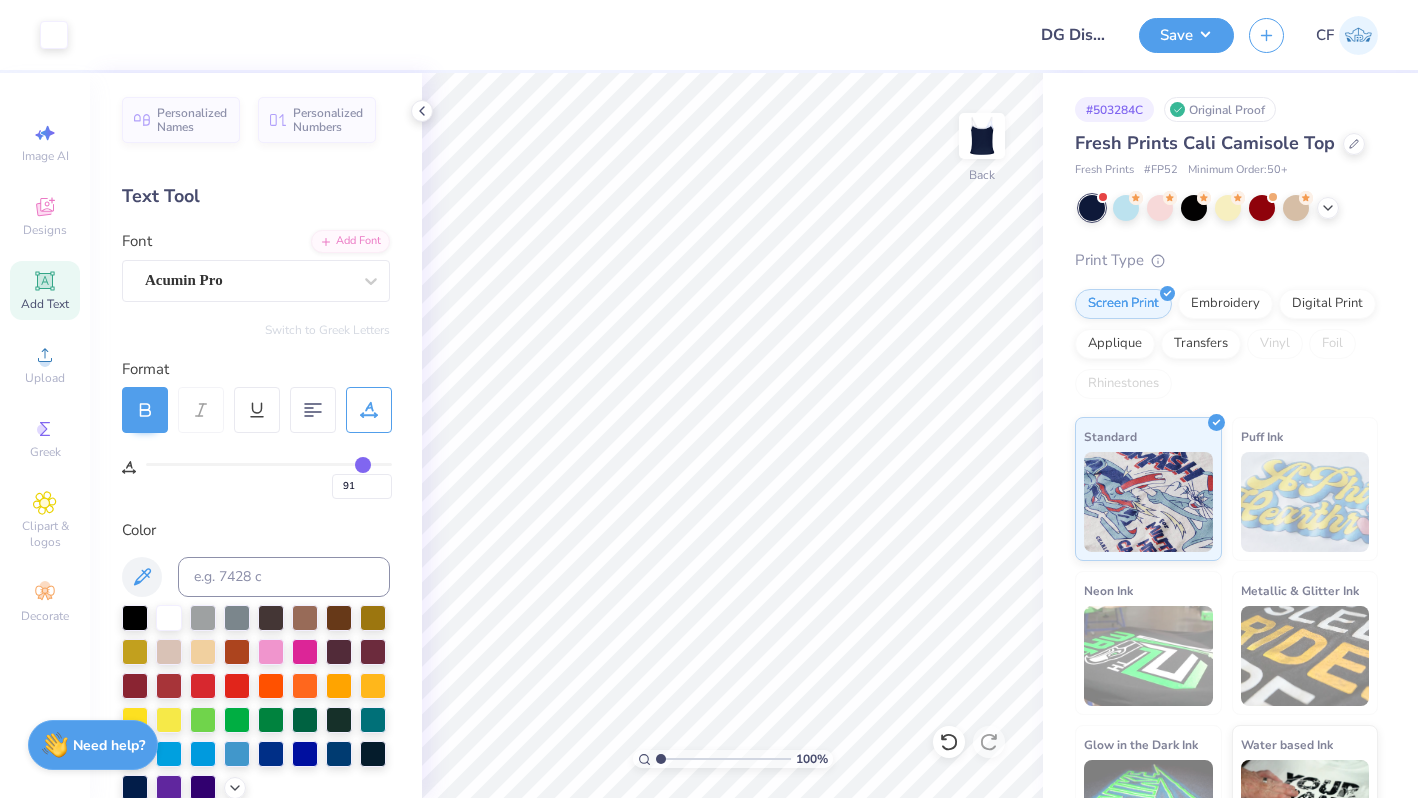 type on "88" 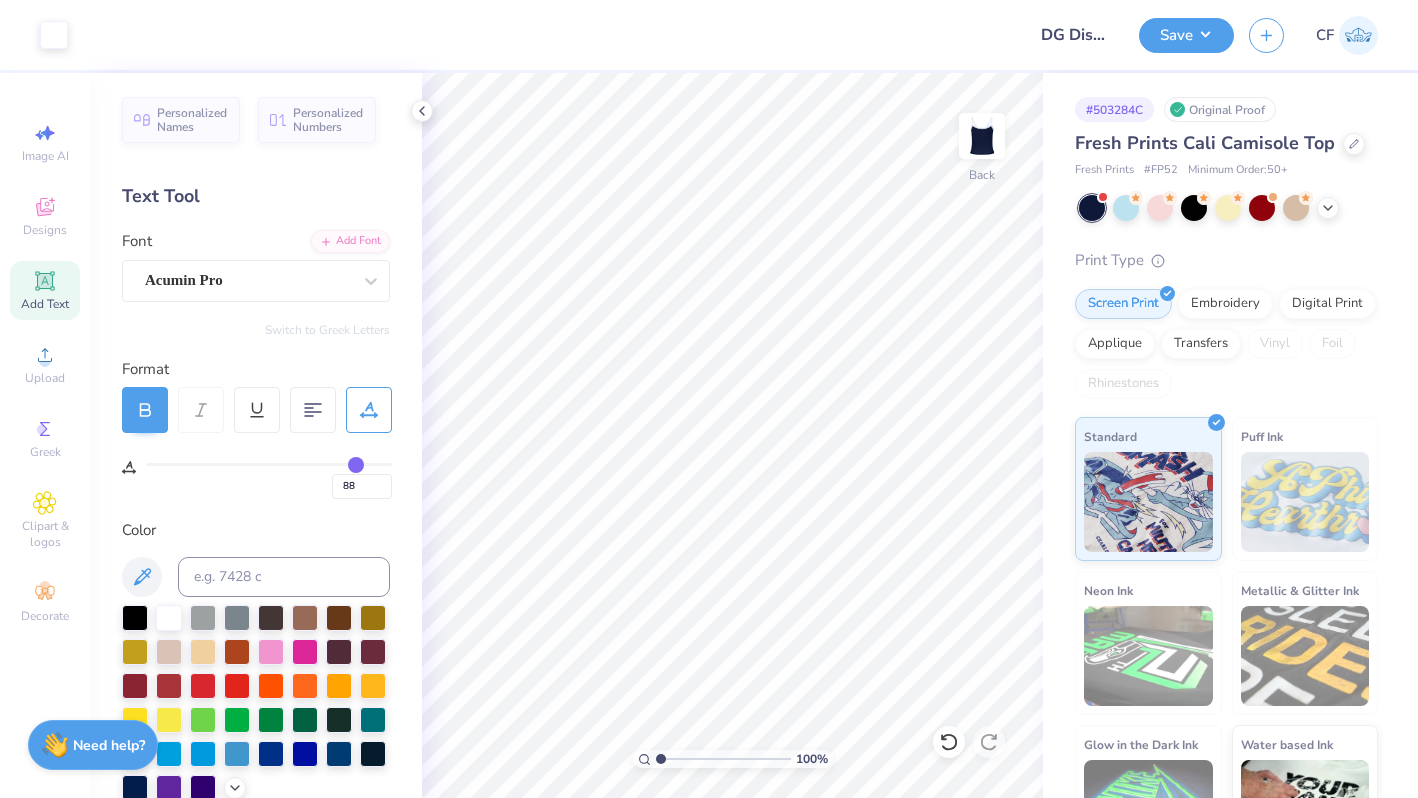 type on "85" 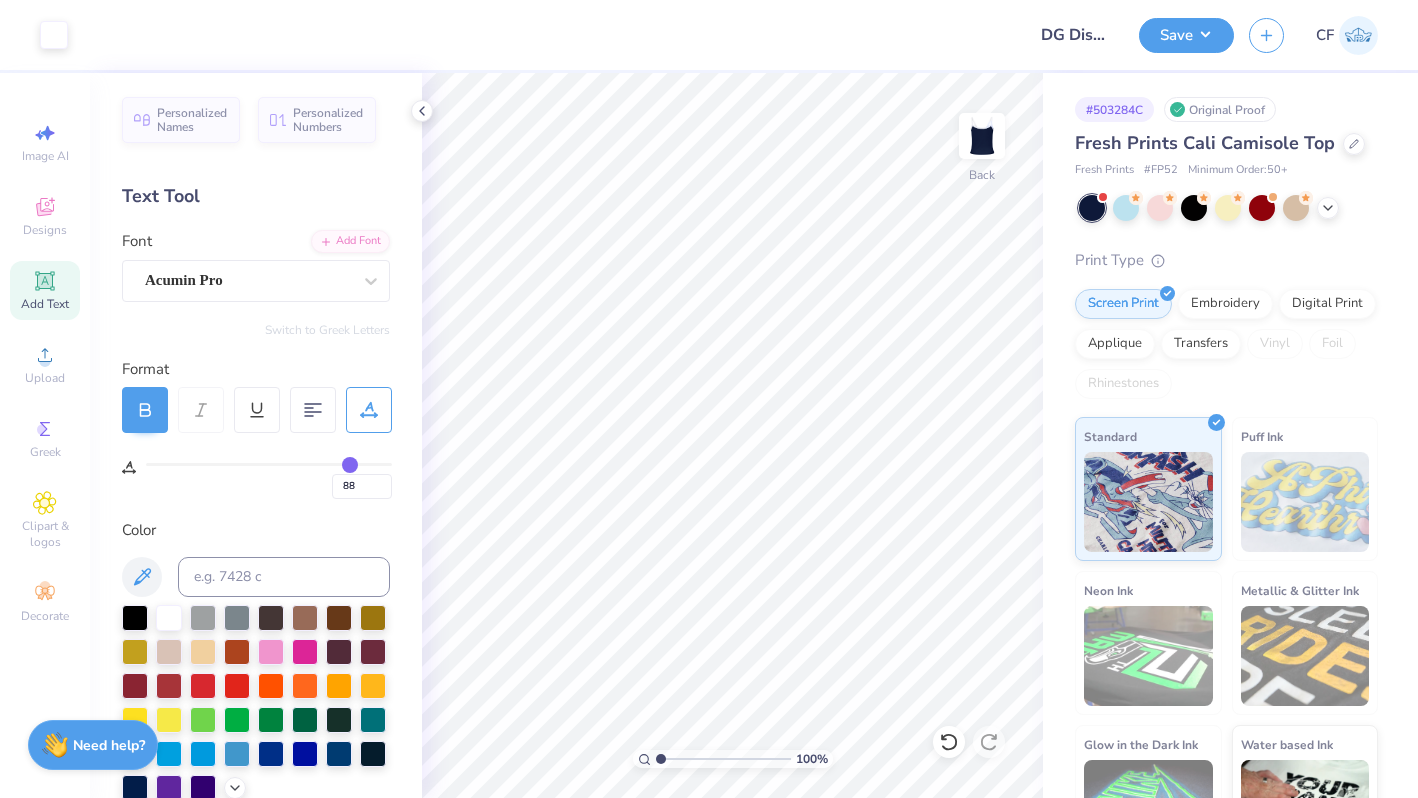type on "85" 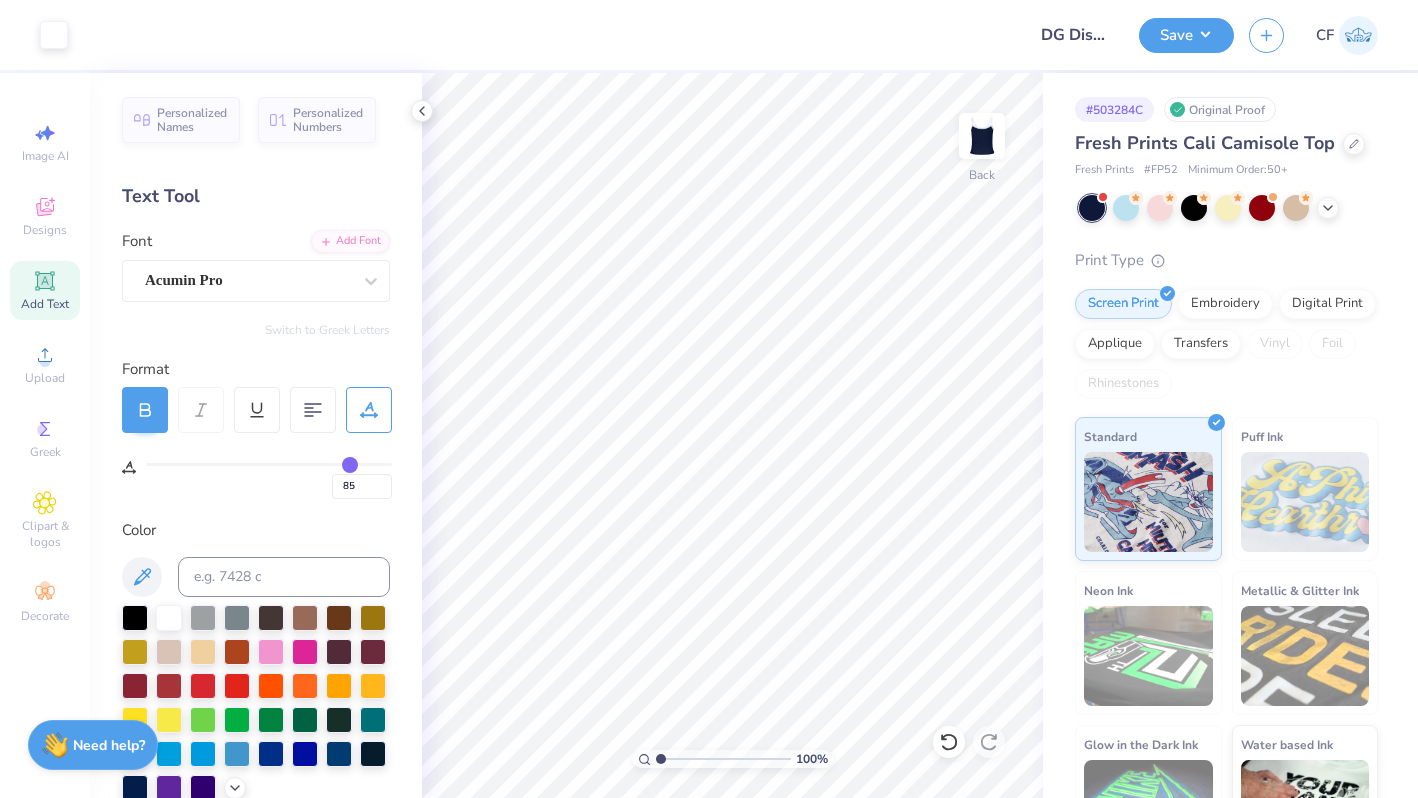 type on "81" 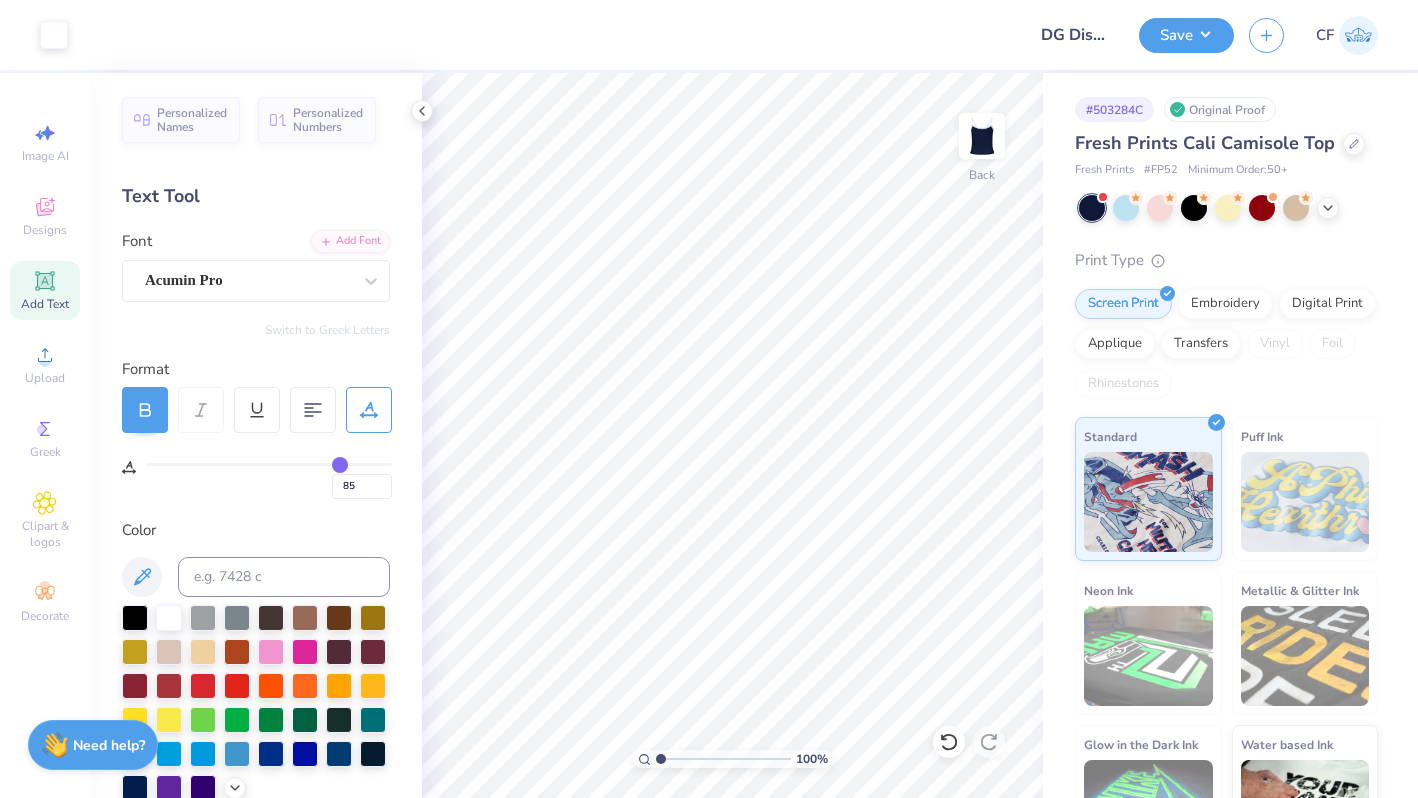 type on "81" 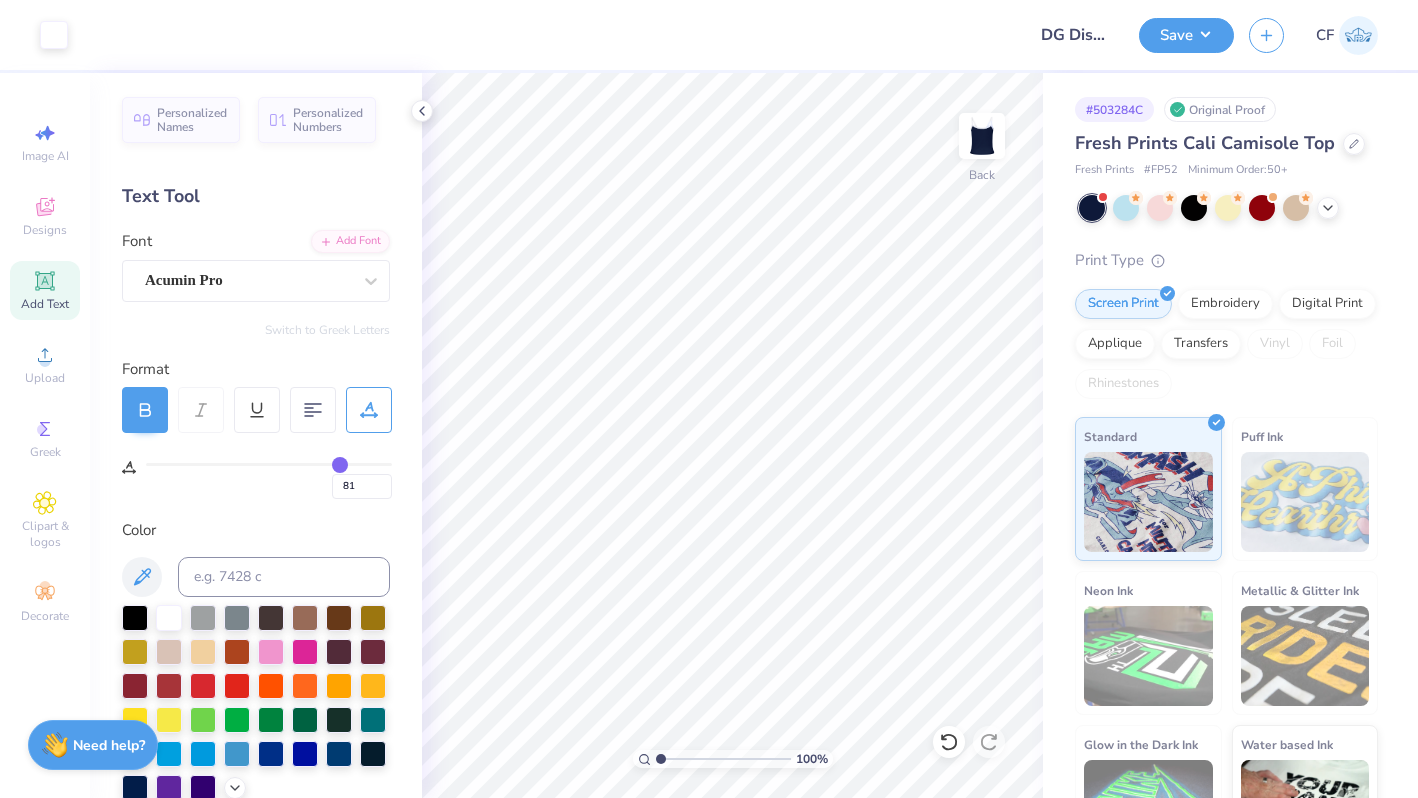 type on "75" 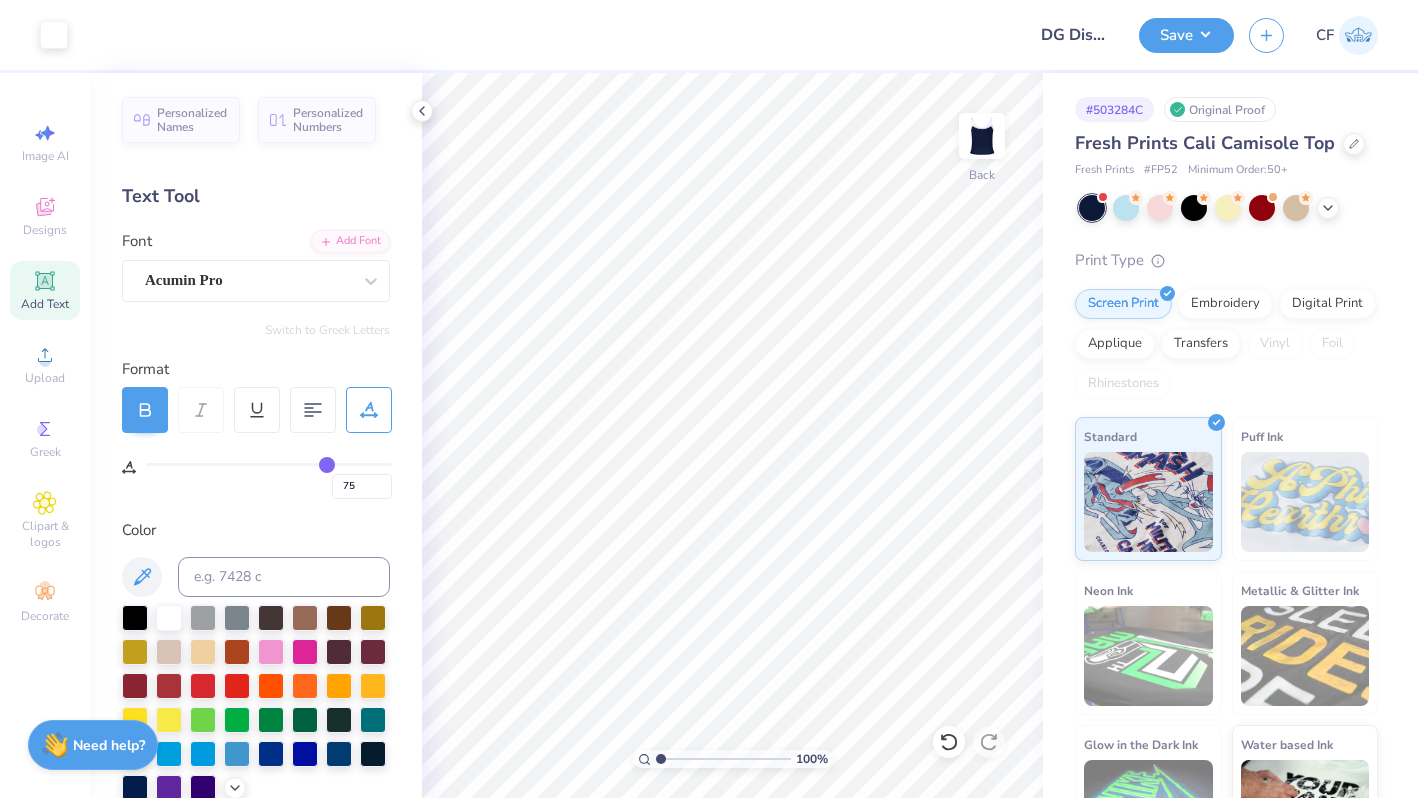 type on "69" 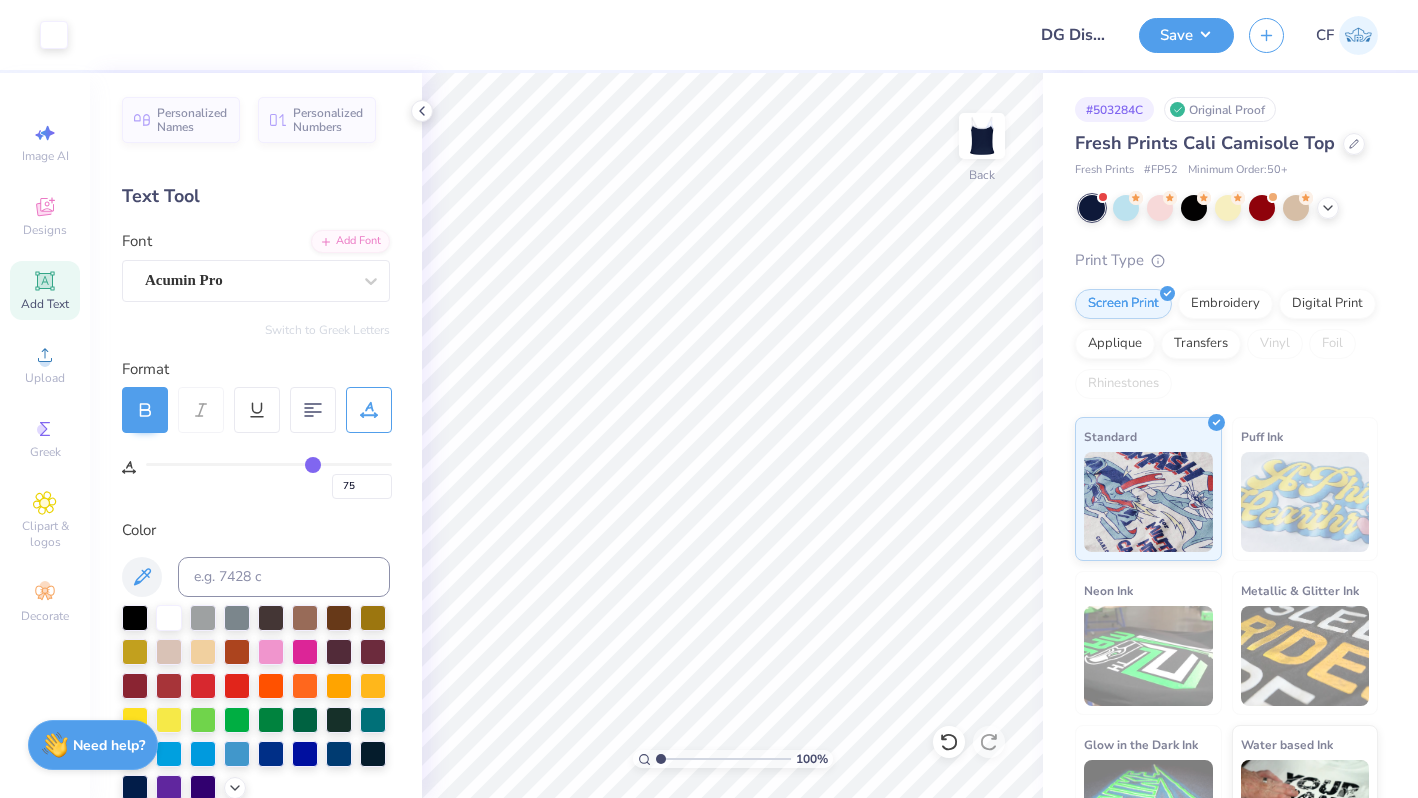 type on "69" 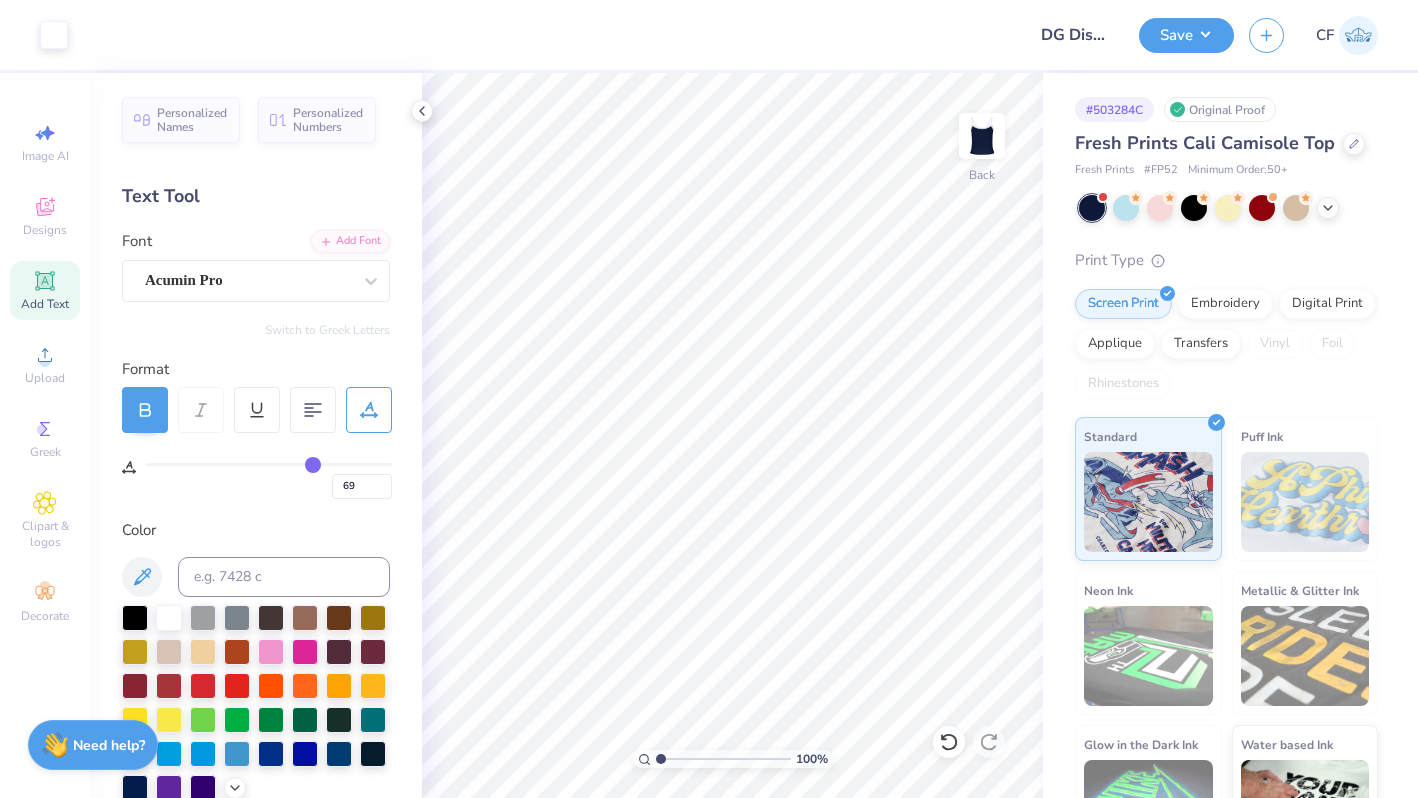 type on "65" 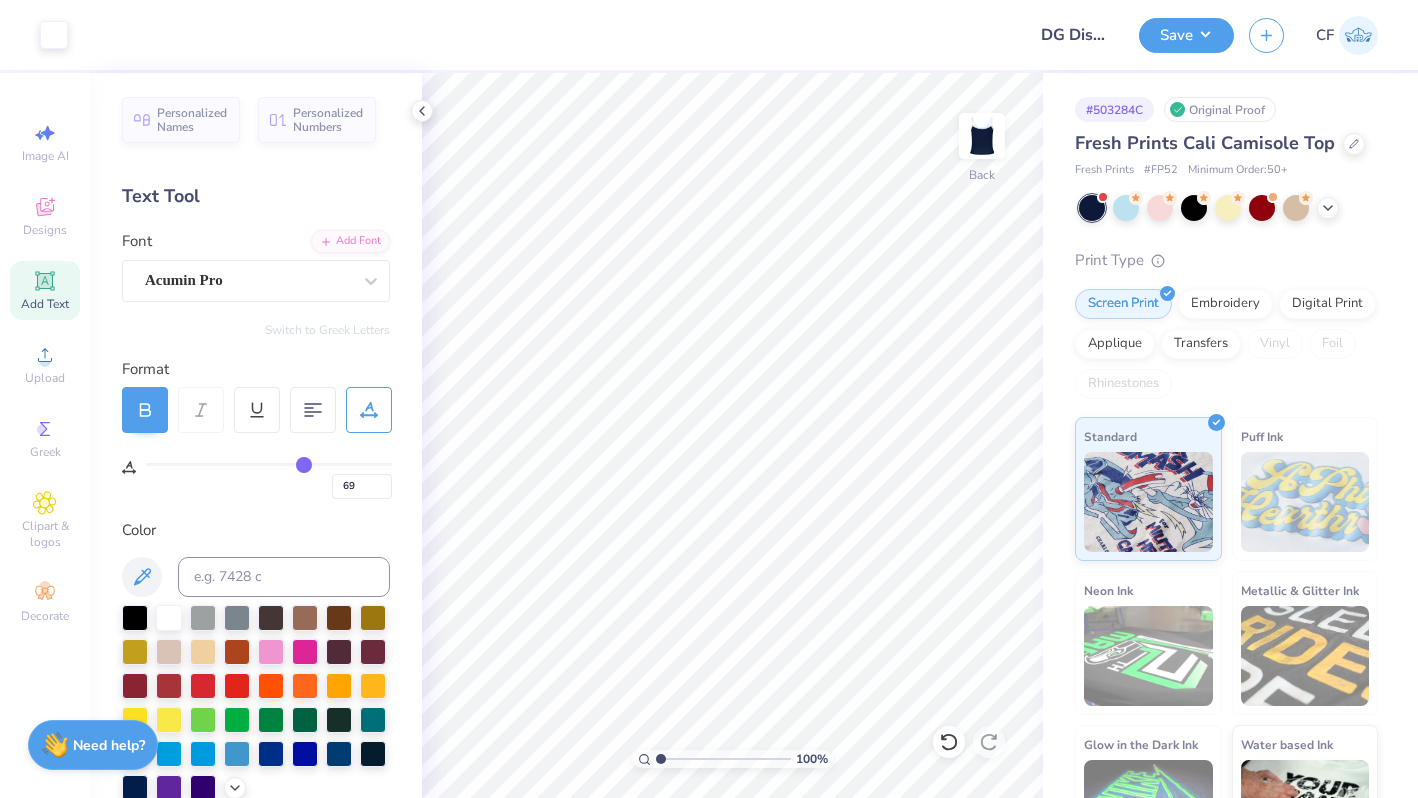 type on "65" 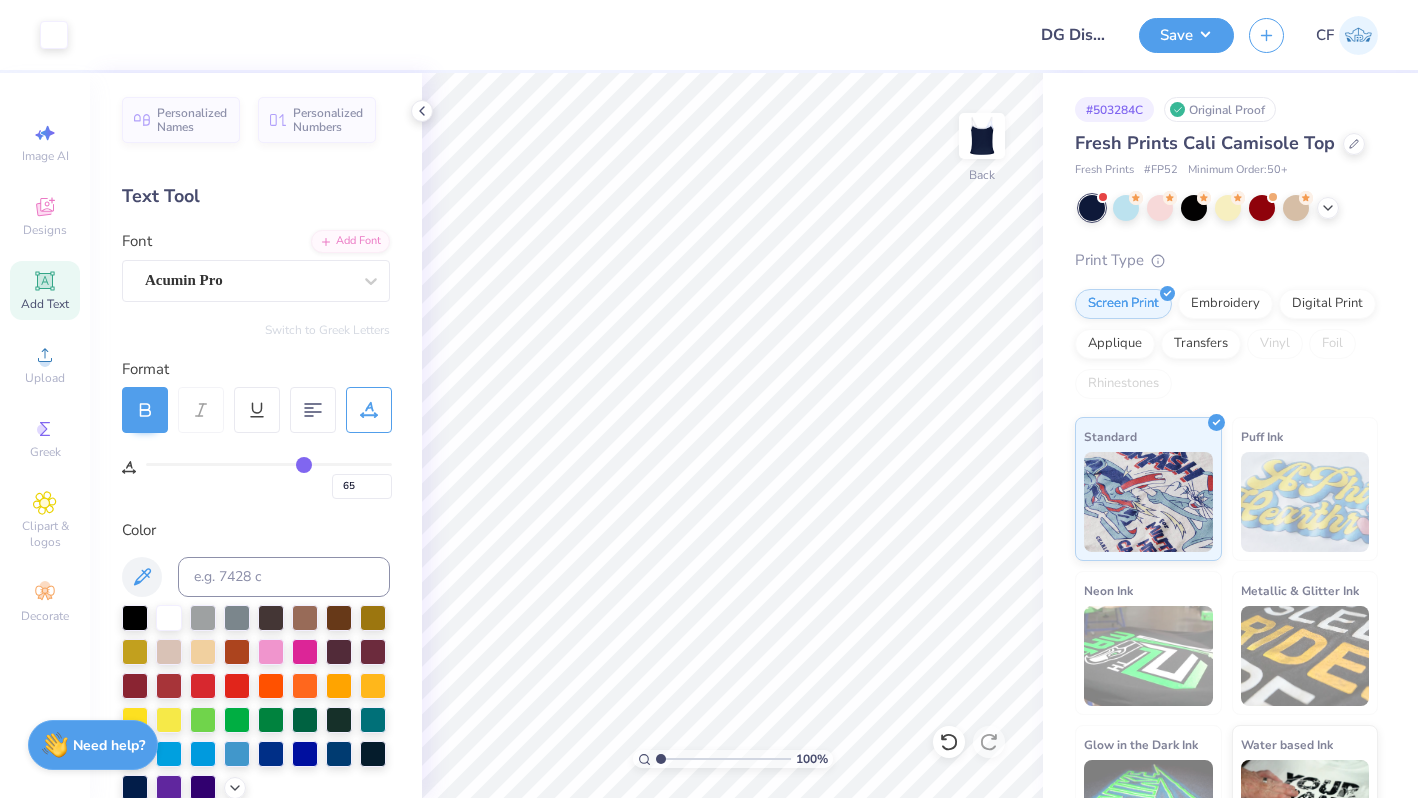 type on "63" 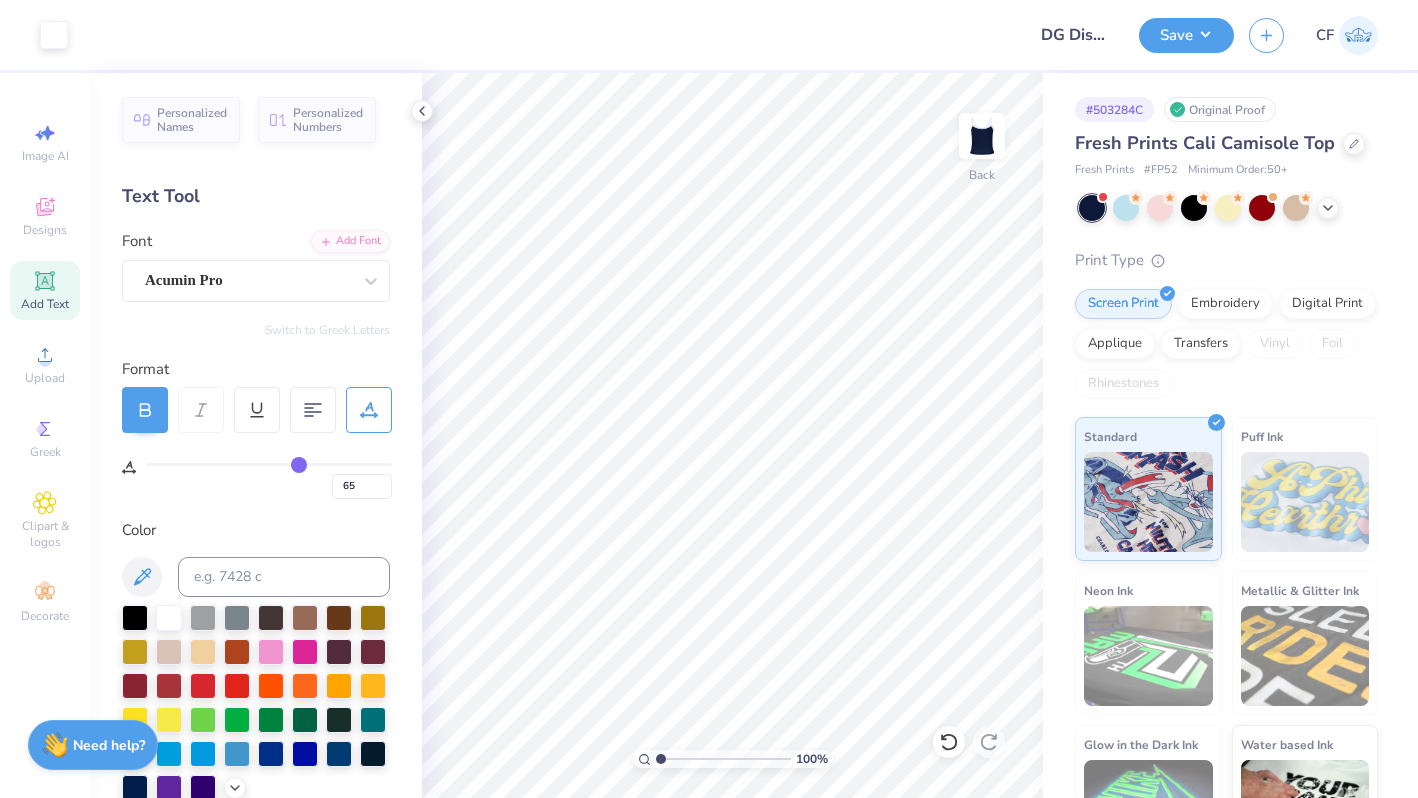 type on "63" 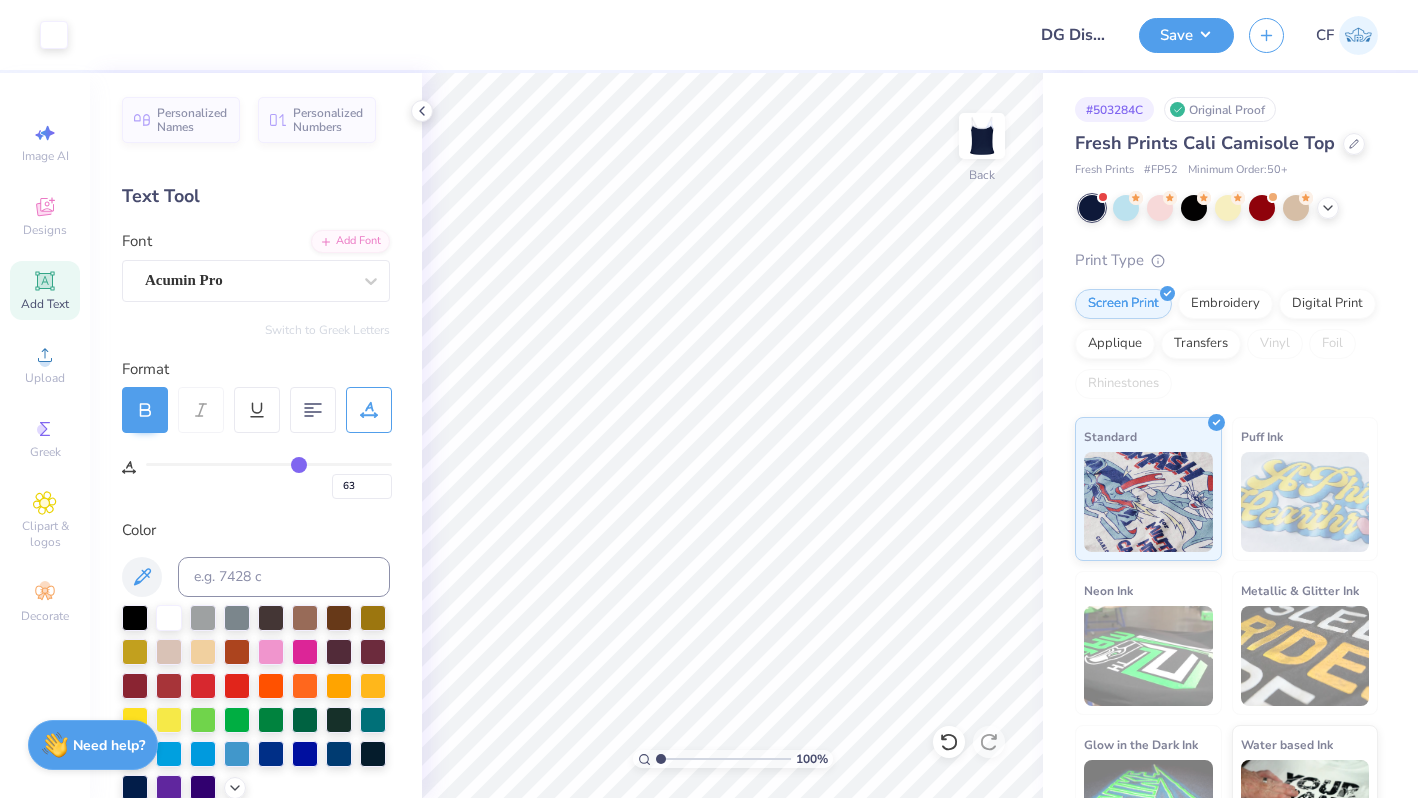 type on "62" 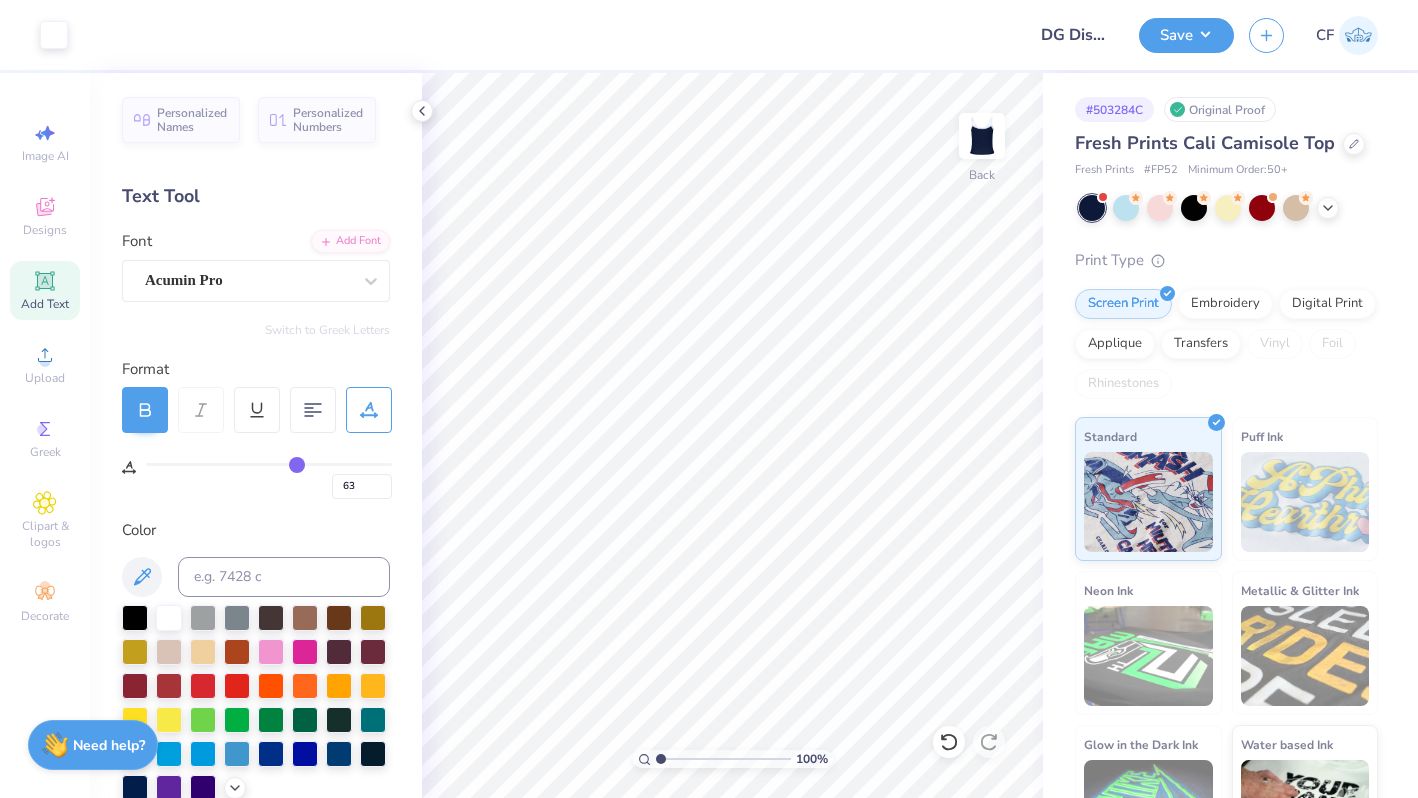 type on "62" 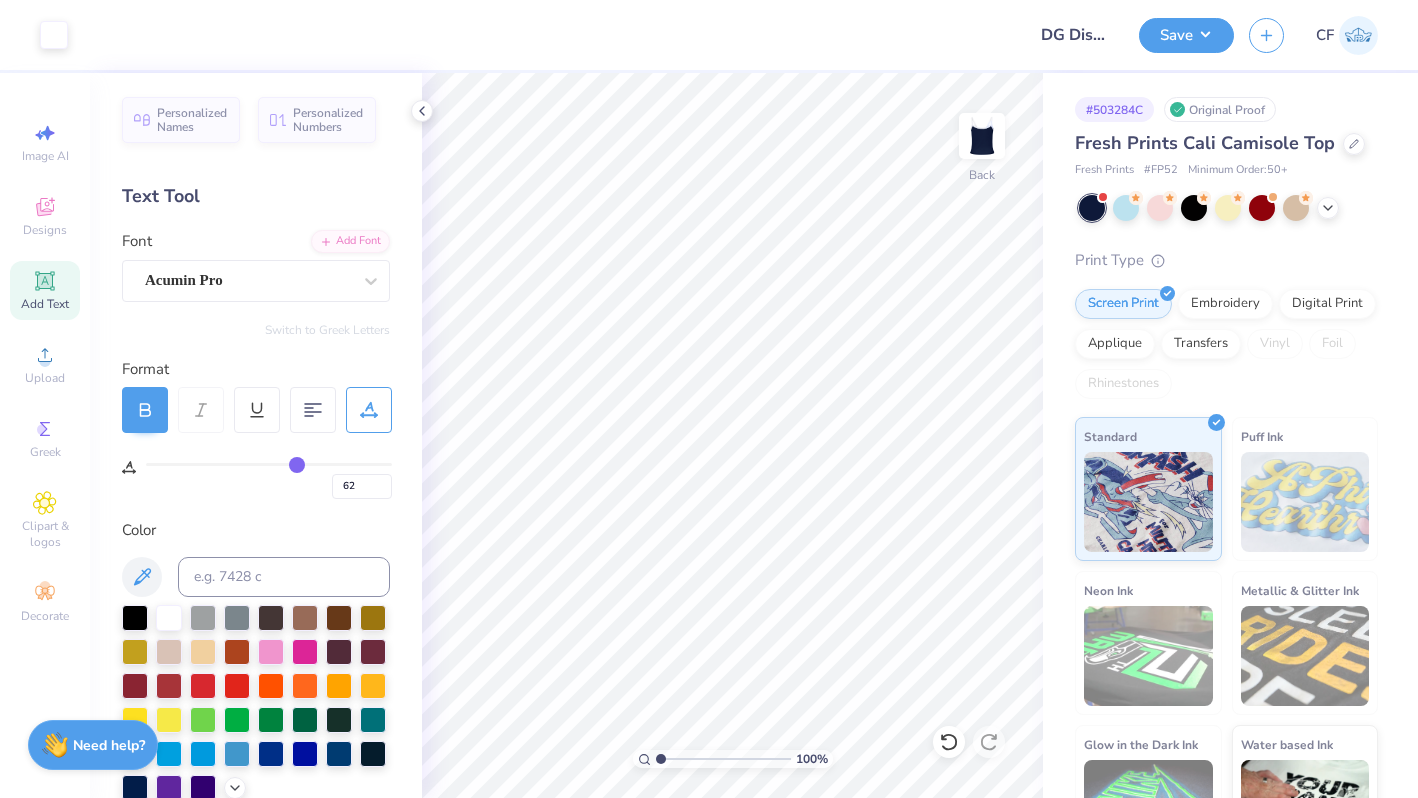 type on "61" 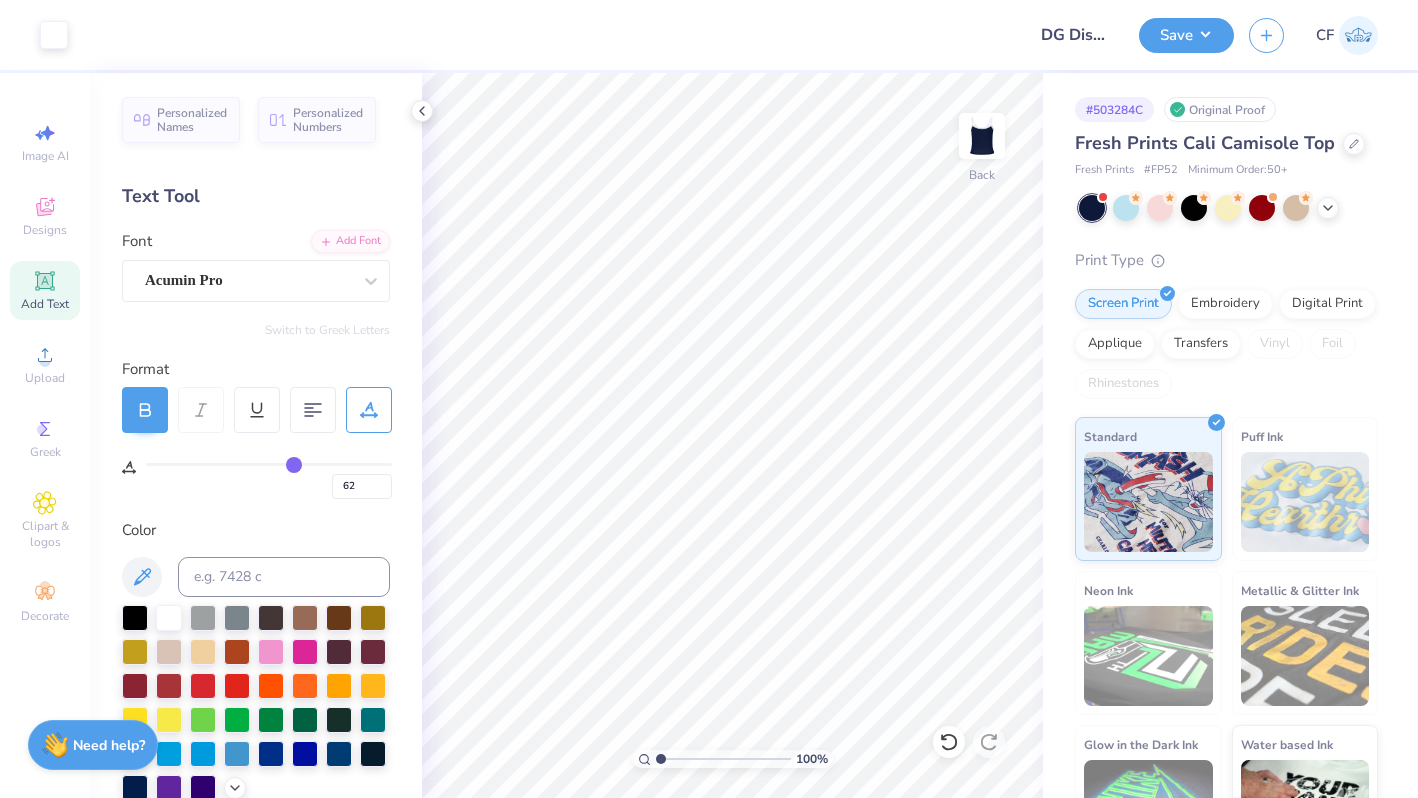 type on "61" 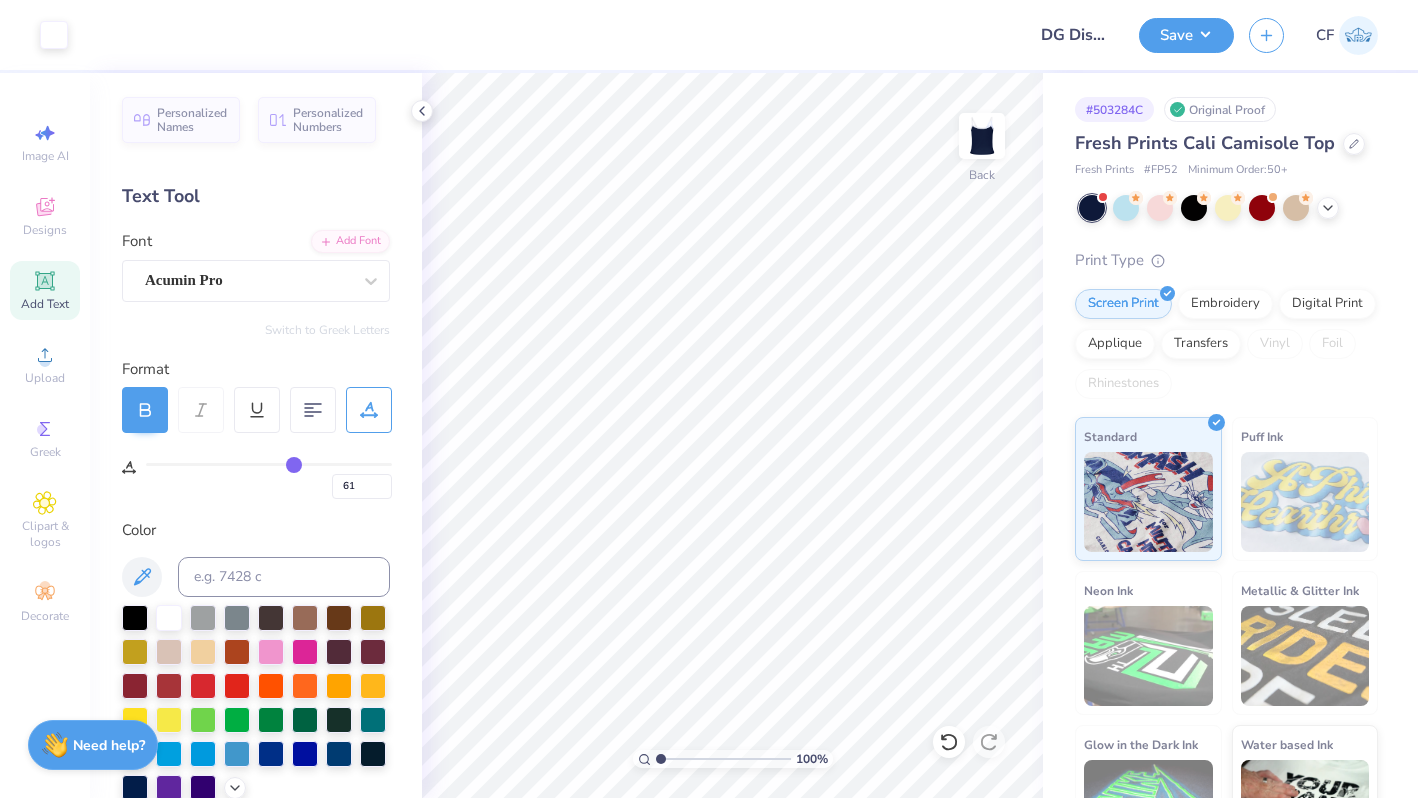 type on "60" 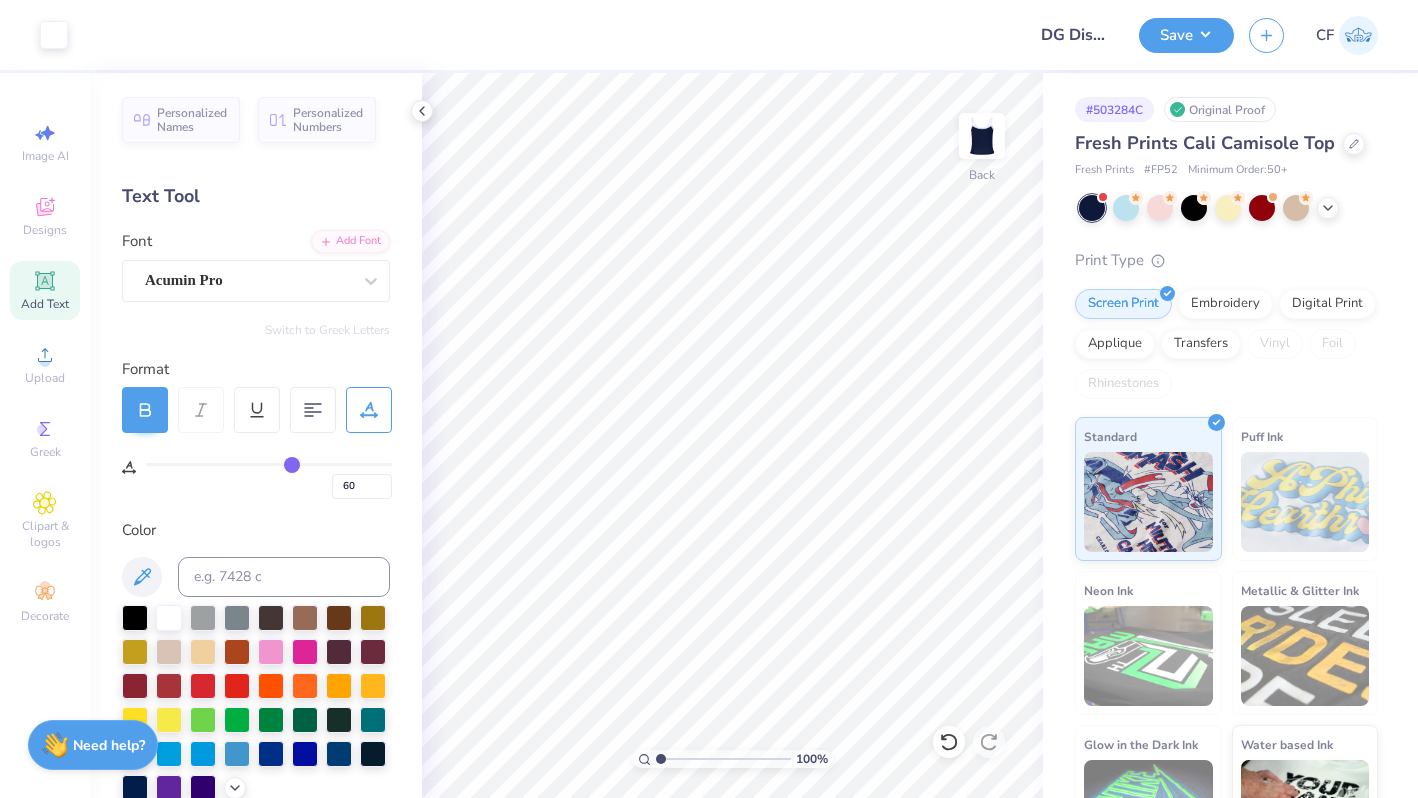 type on "59" 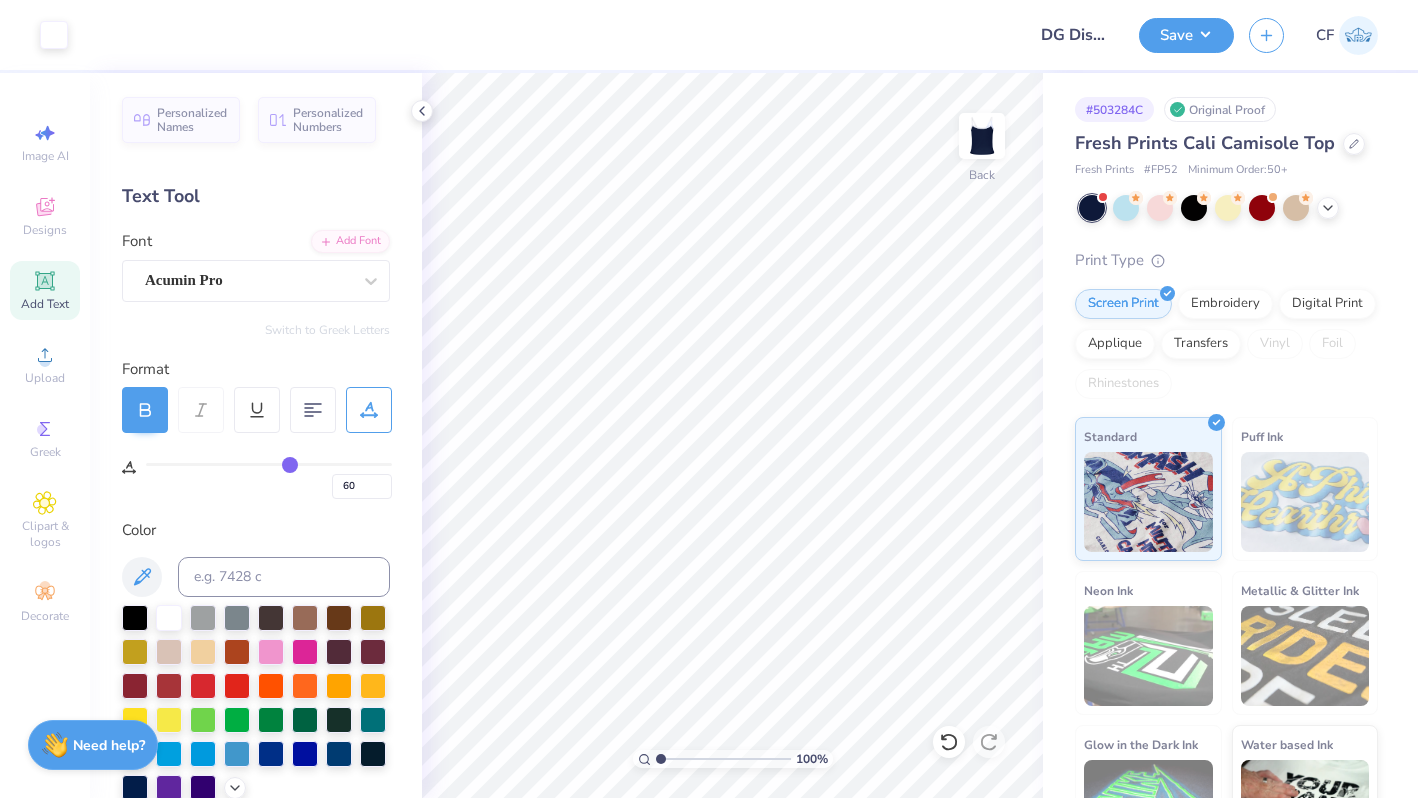 type on "59" 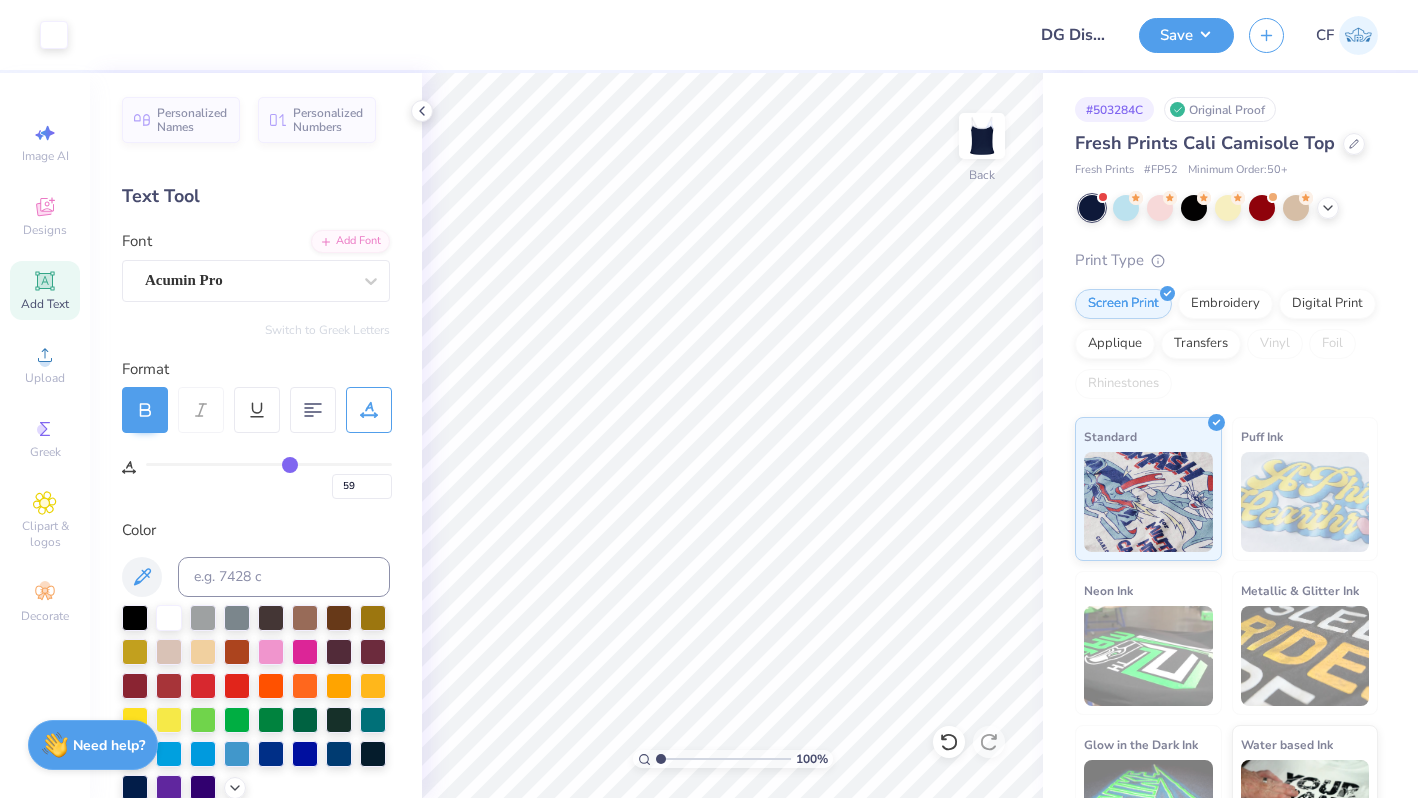type on "58" 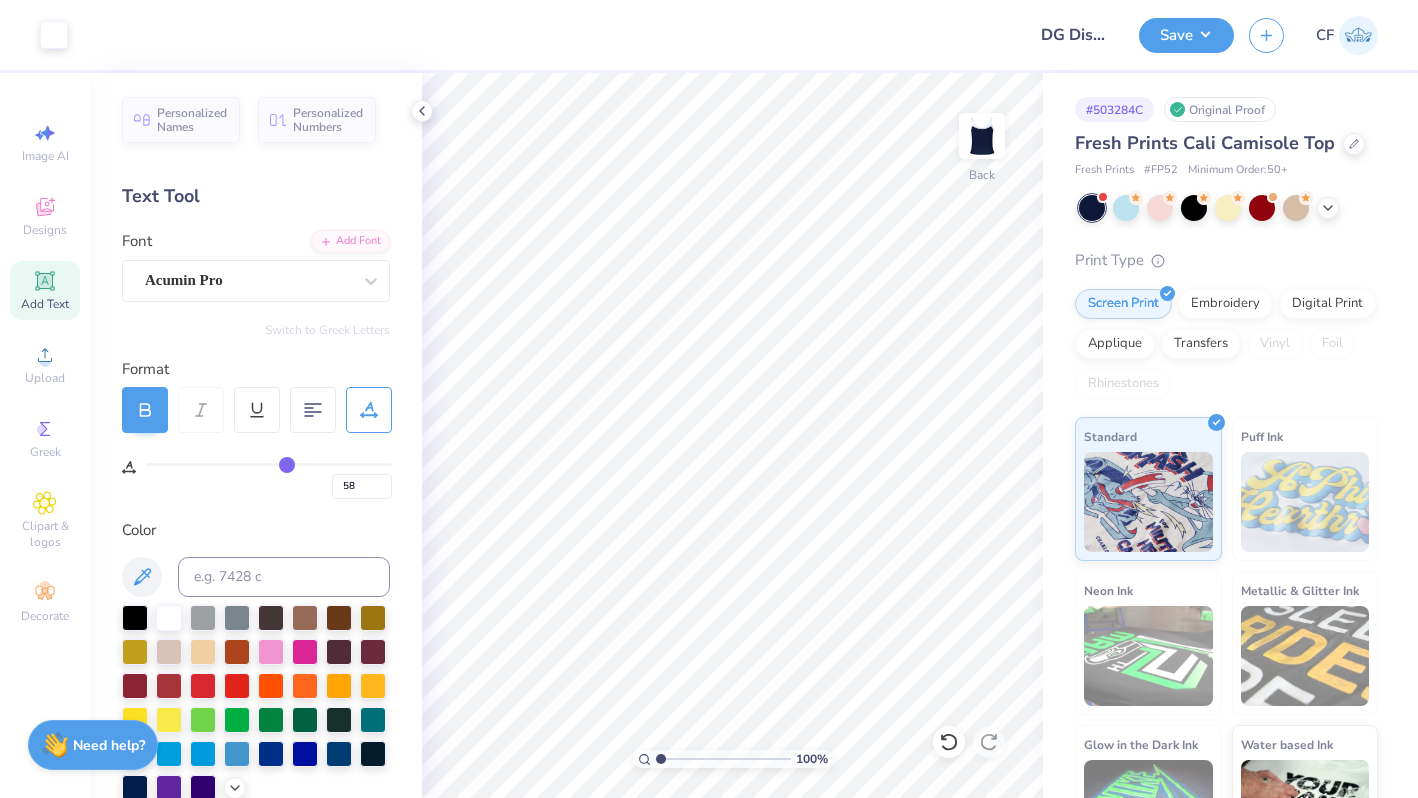 type on "59" 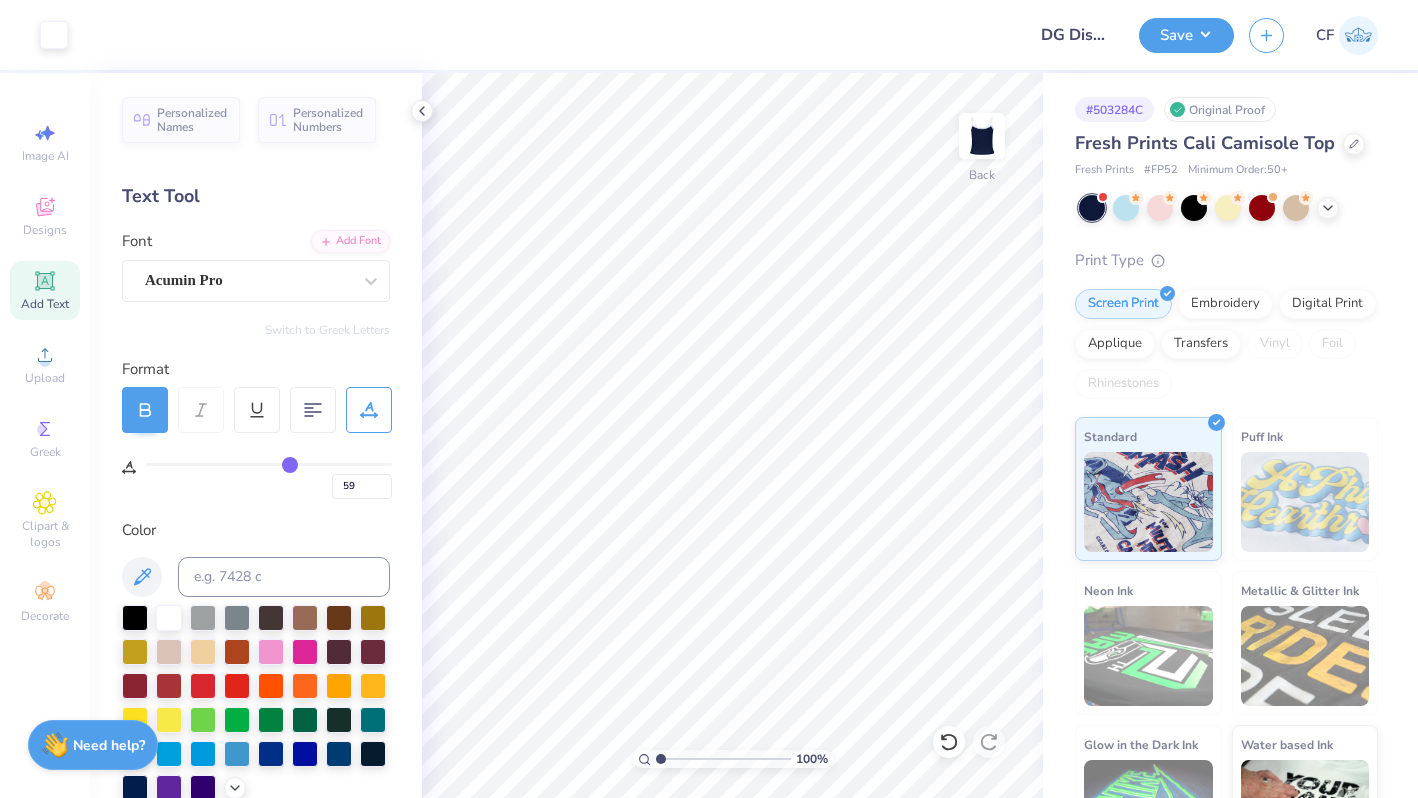 type on "60" 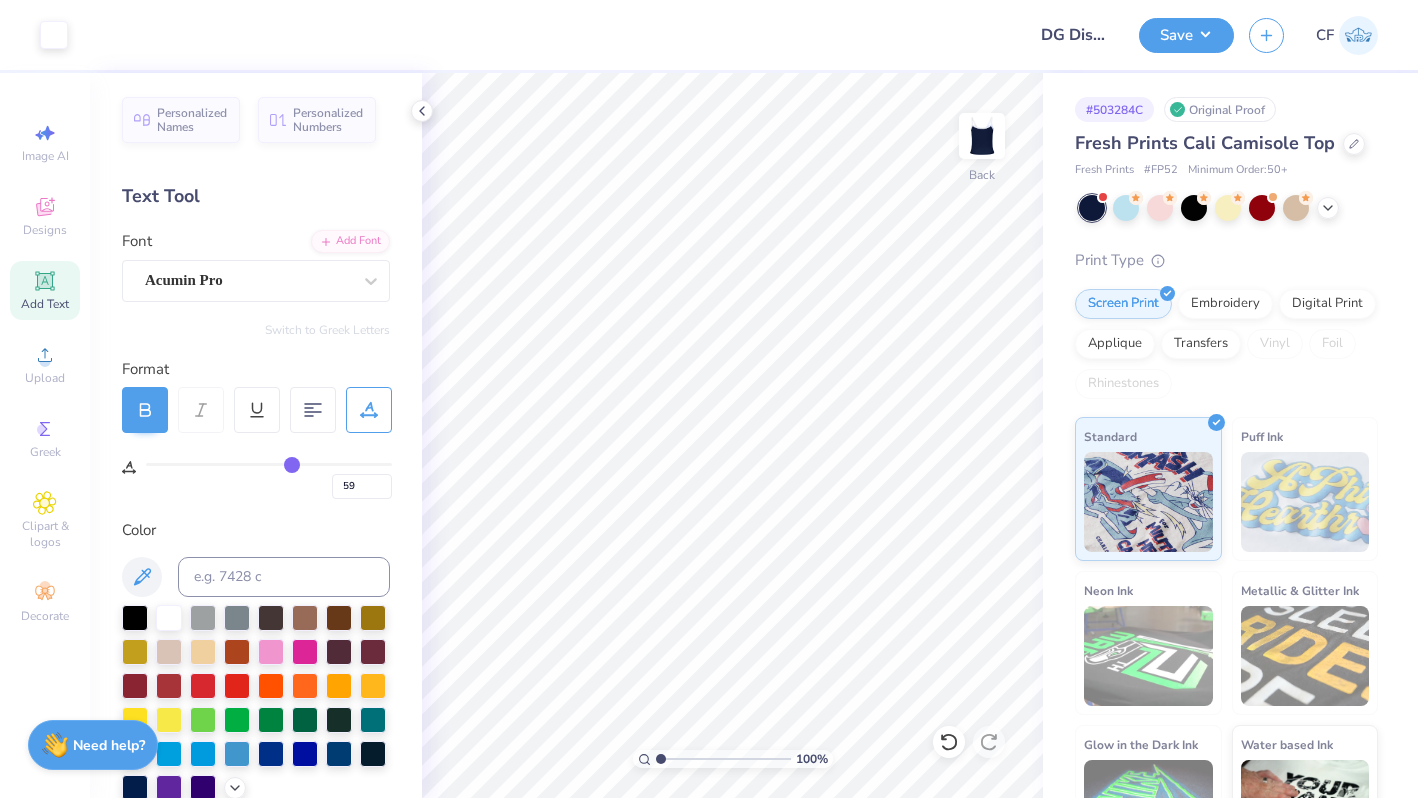 type on "60" 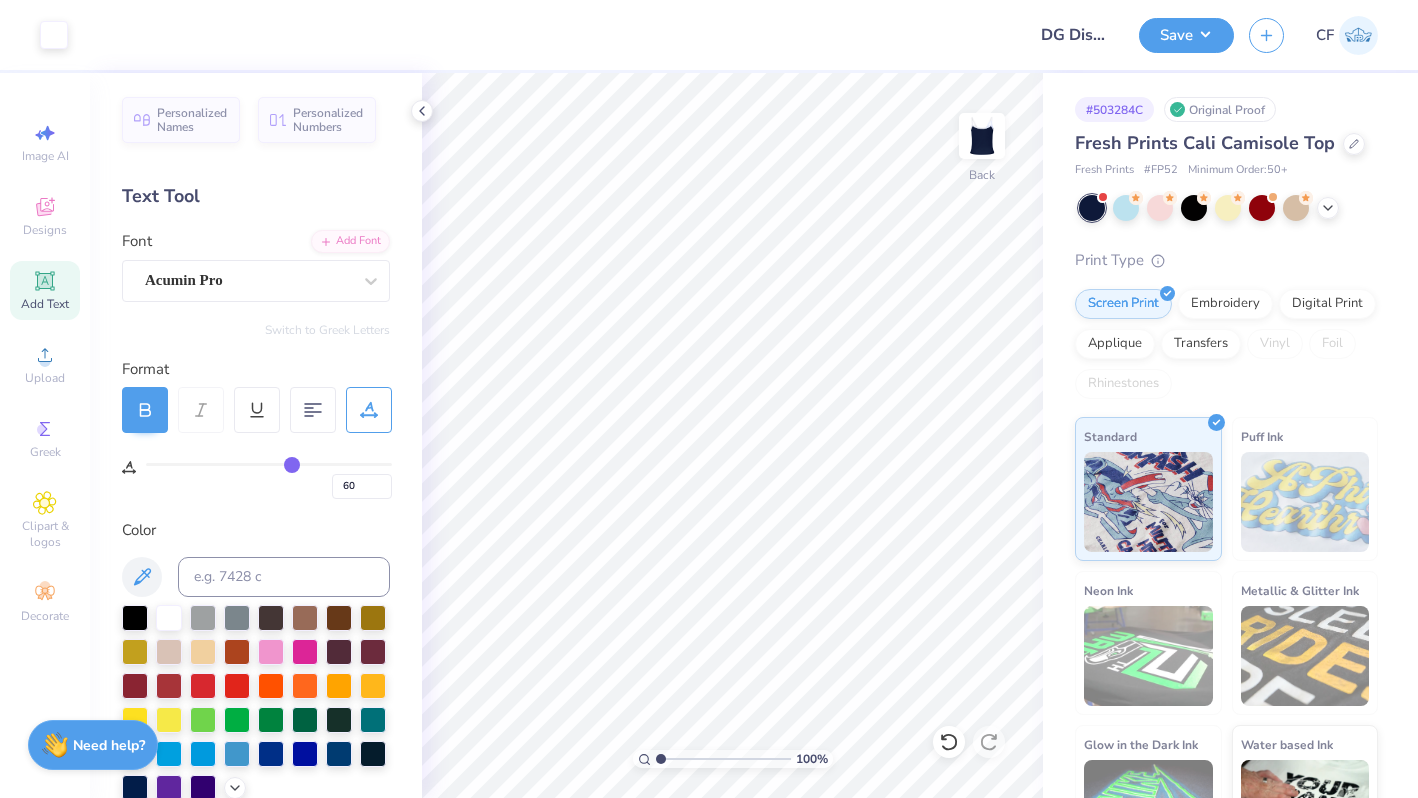 drag, startPoint x: 382, startPoint y: 463, endPoint x: 292, endPoint y: 484, distance: 92.417534 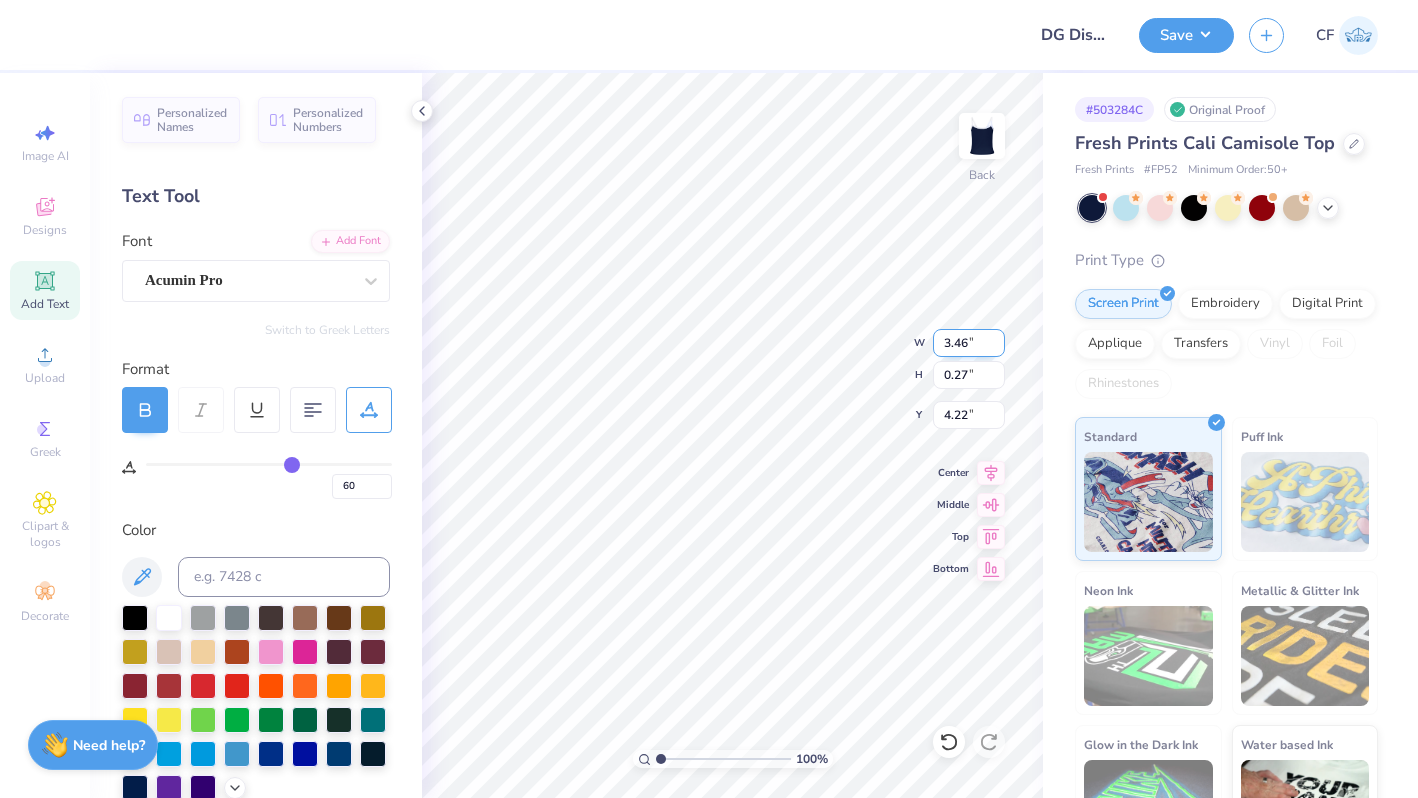 click on "3.46" at bounding box center [969, 343] 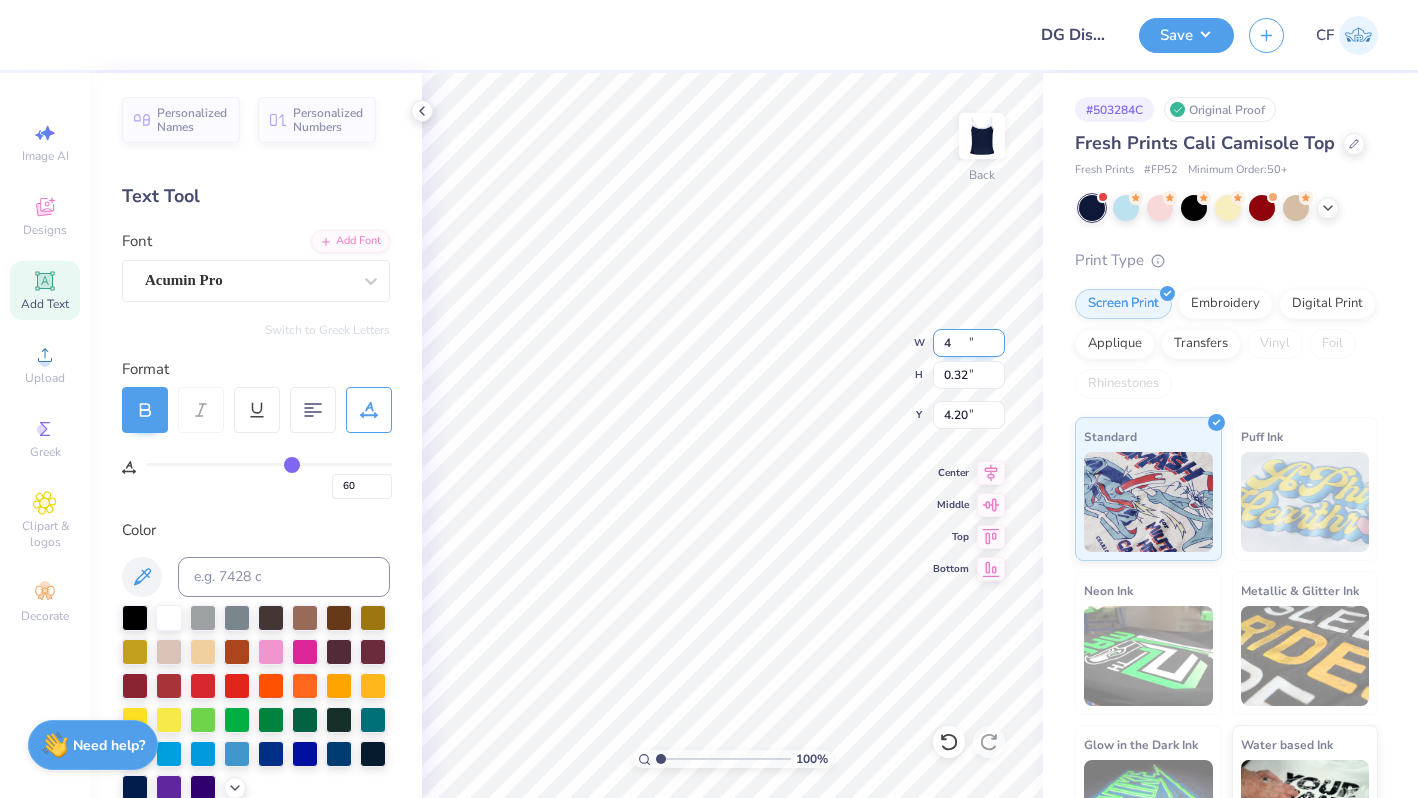 type on "4.00" 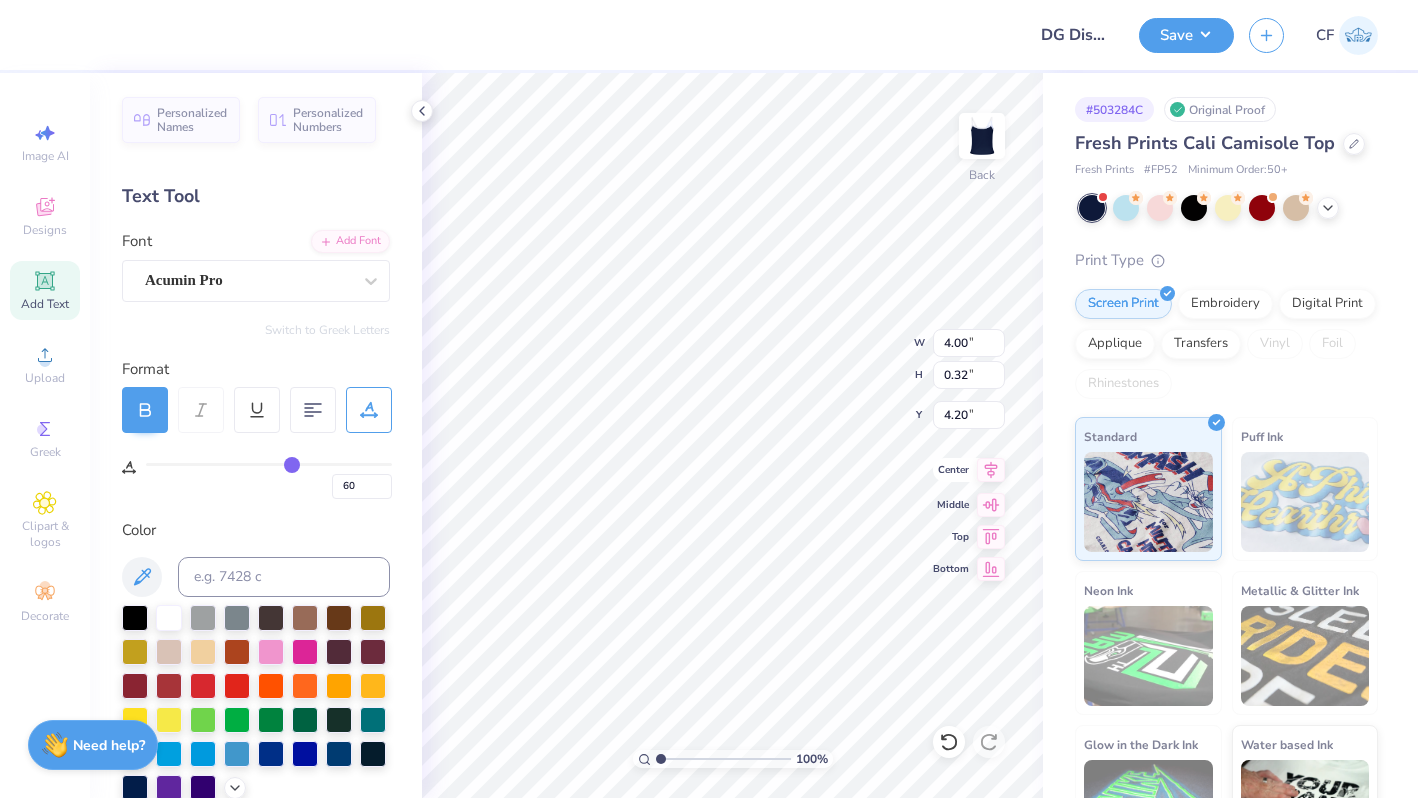 click 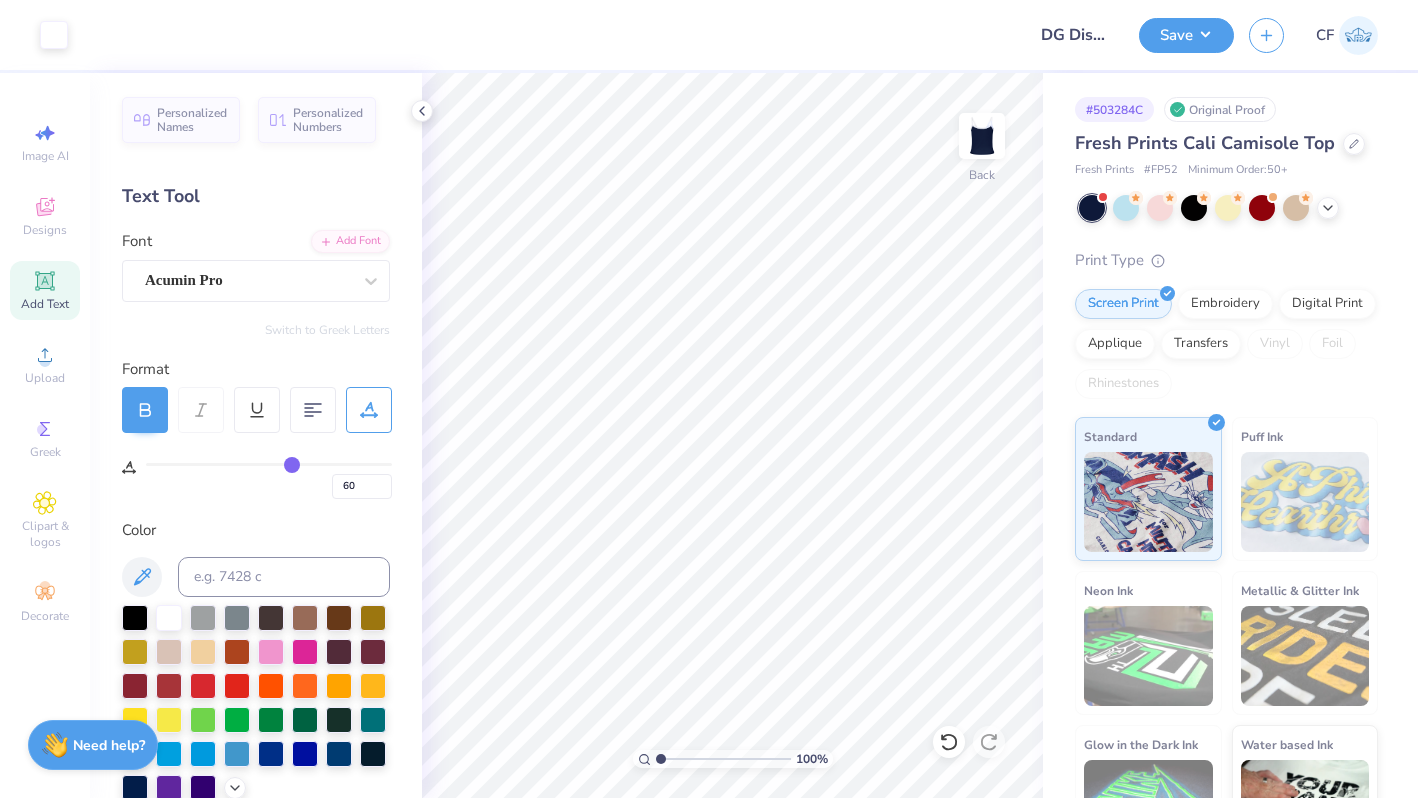 type on "2" 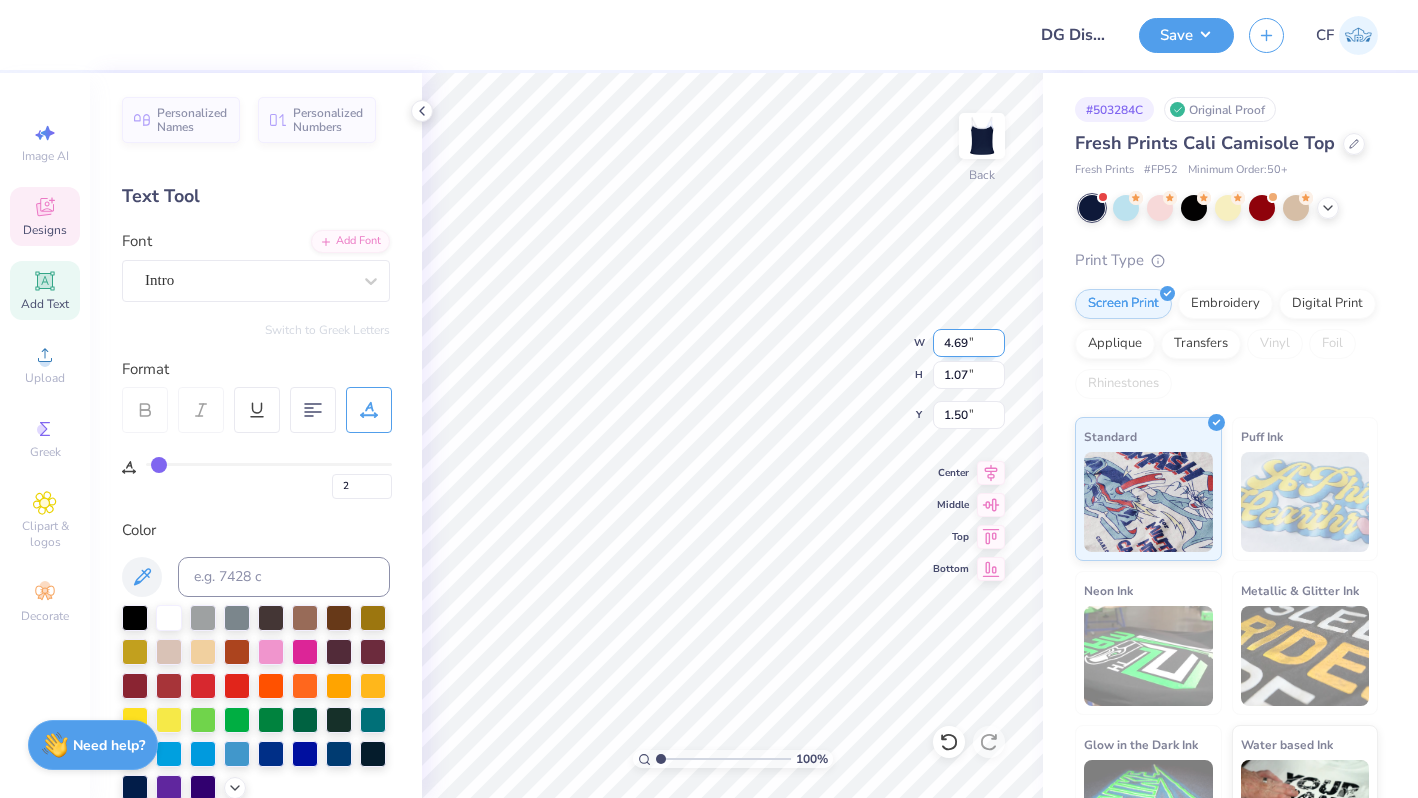 click on "4.69" at bounding box center (969, 343) 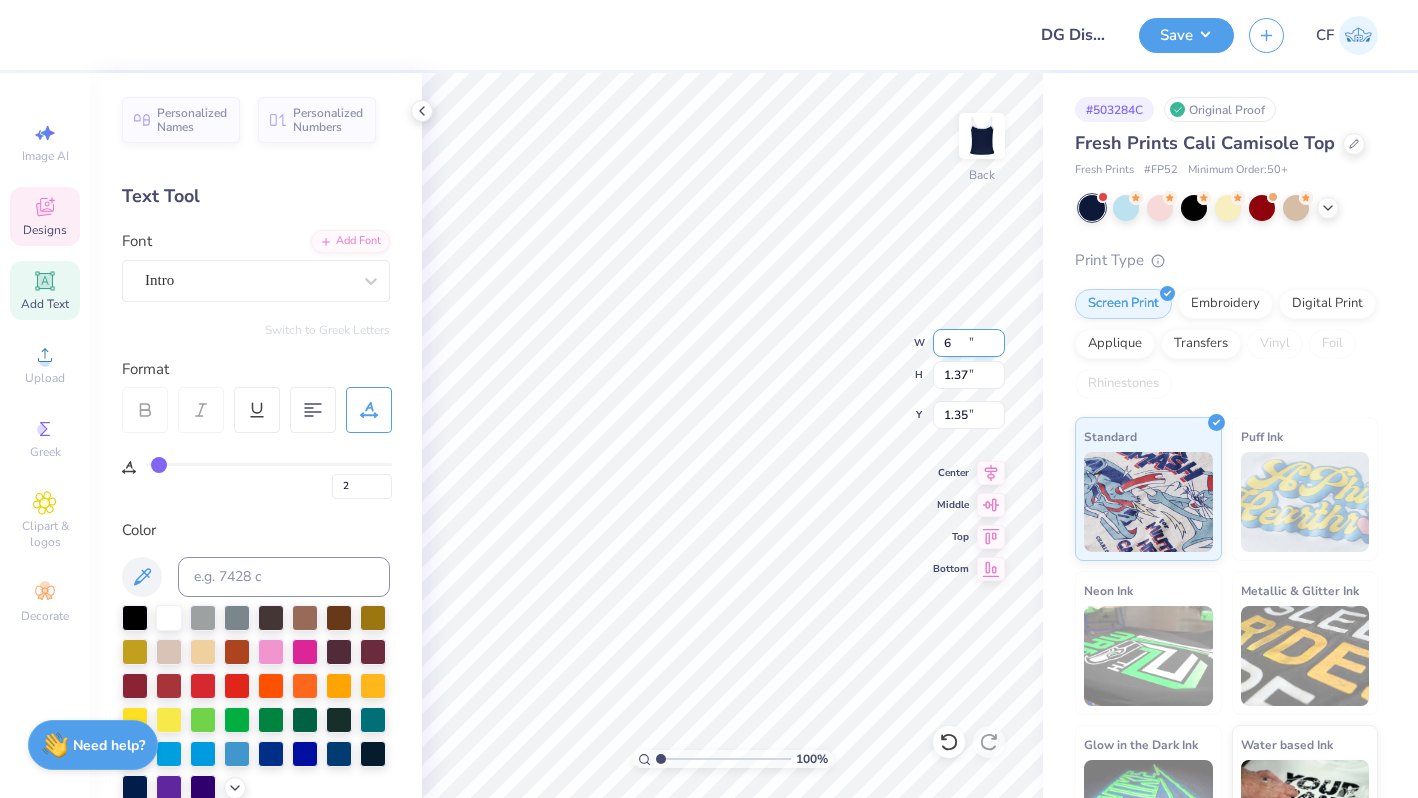 type on "6.00" 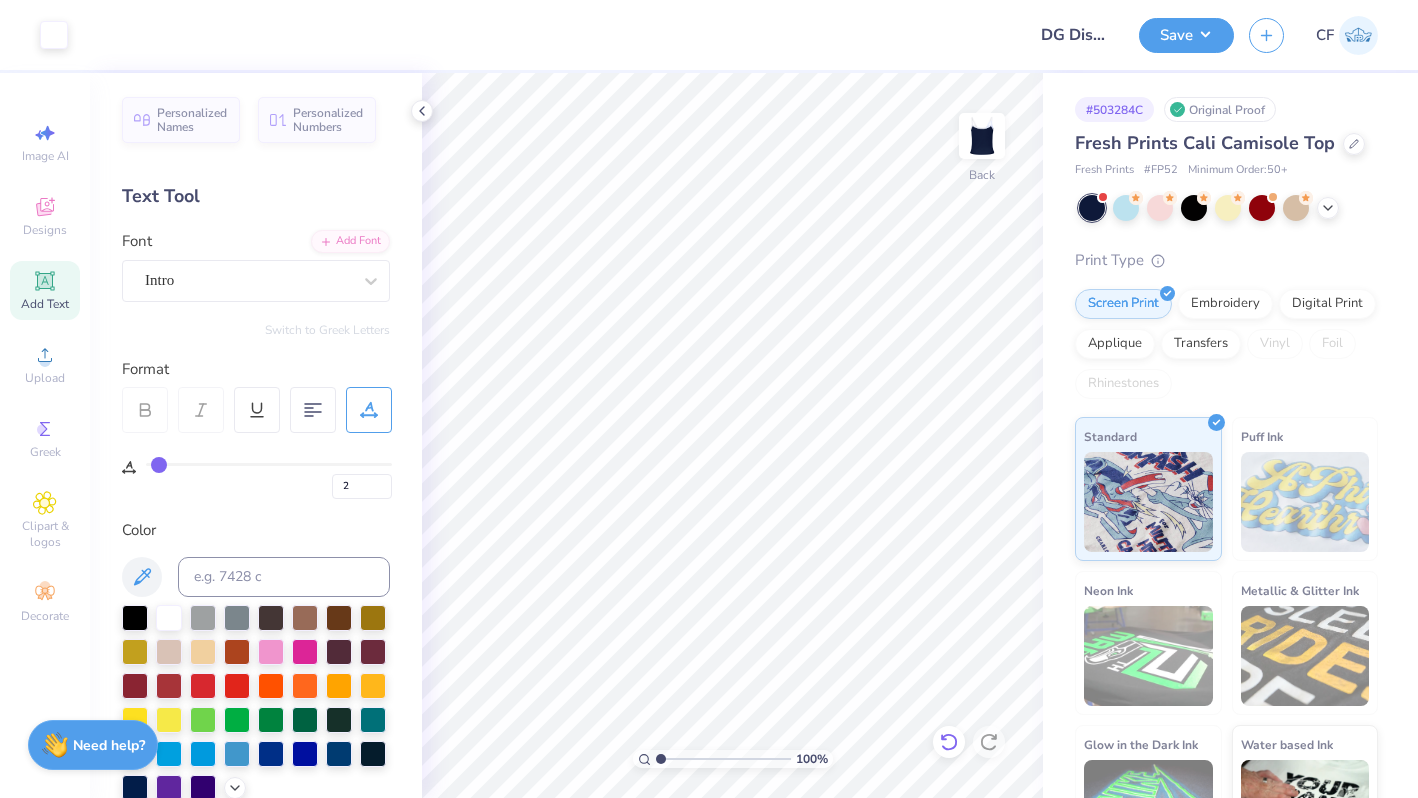 click 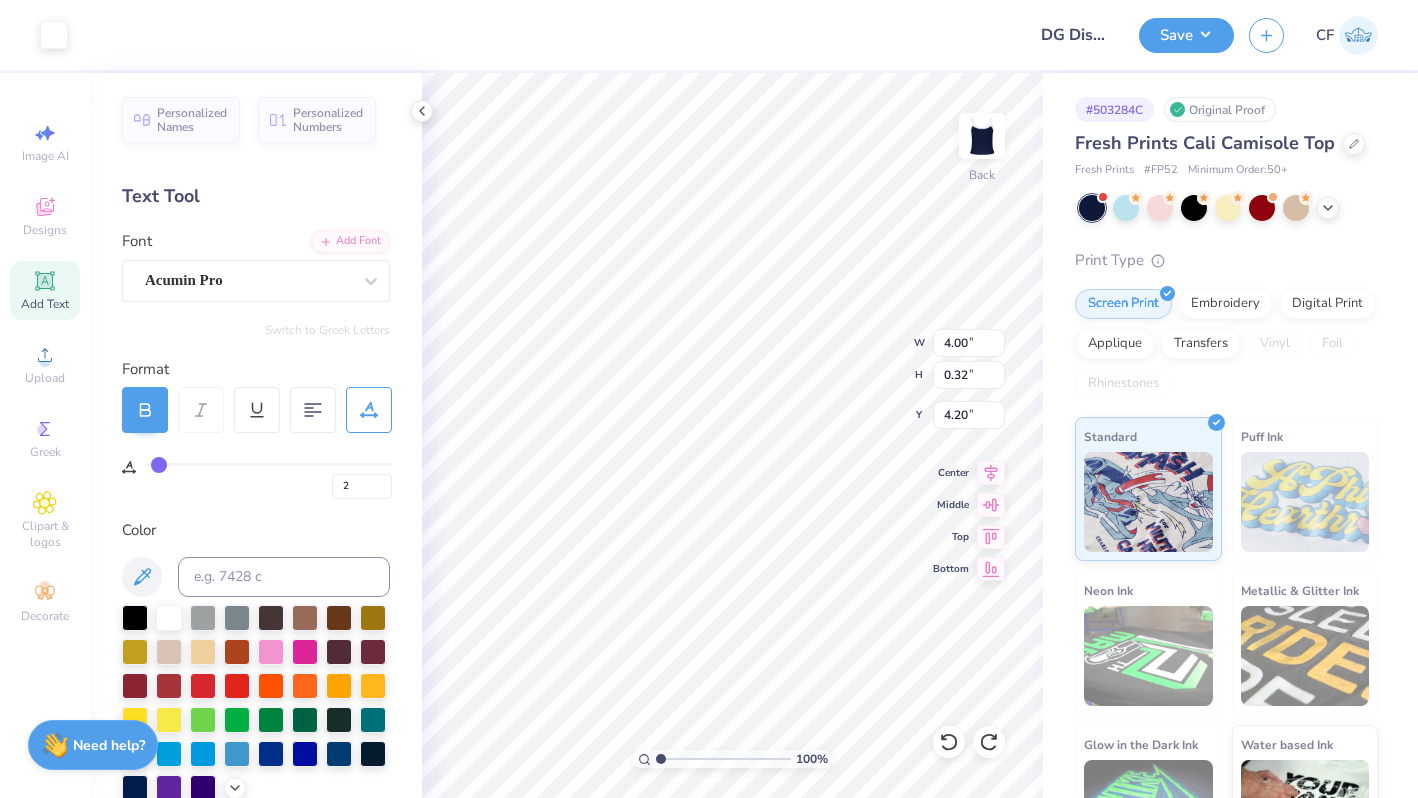 type on "60" 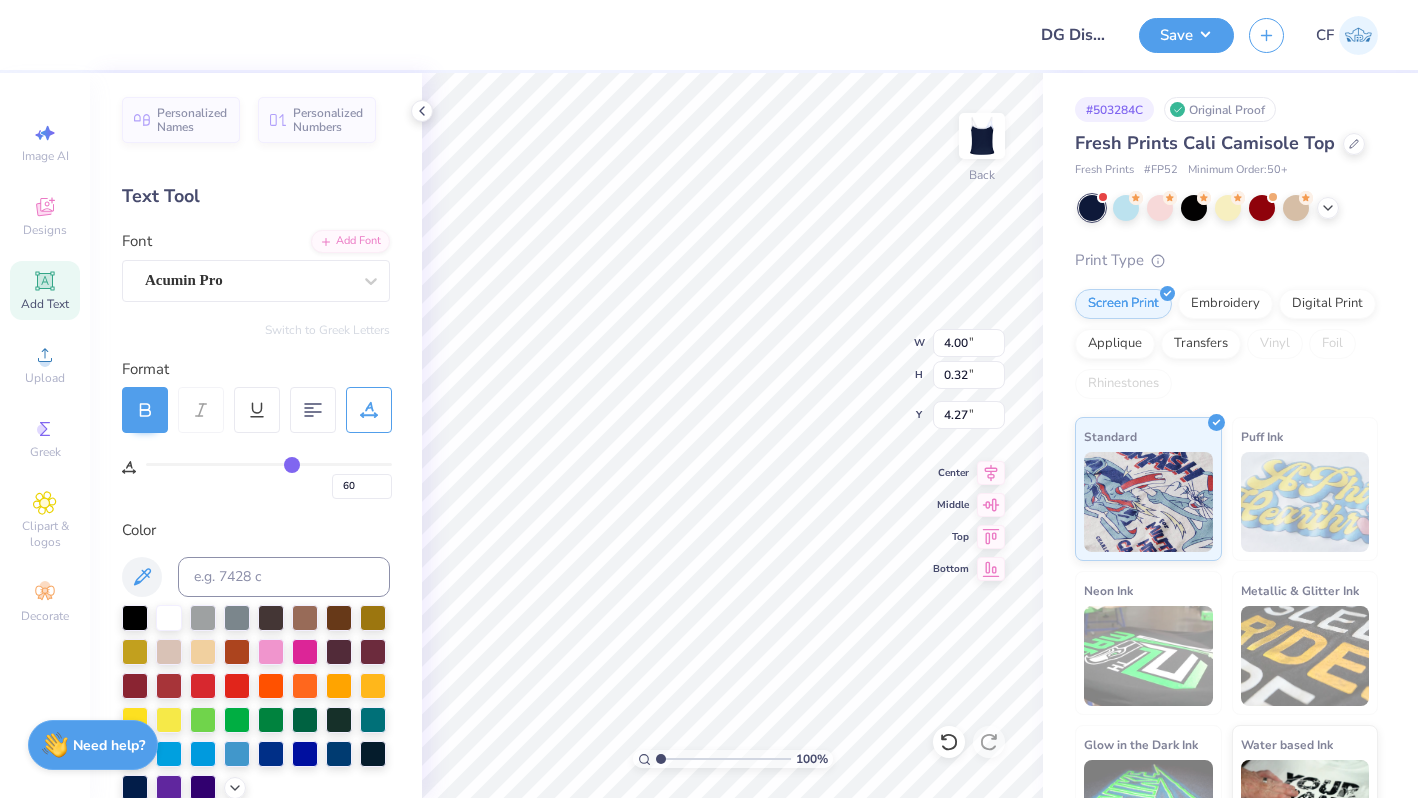 type on "4.27" 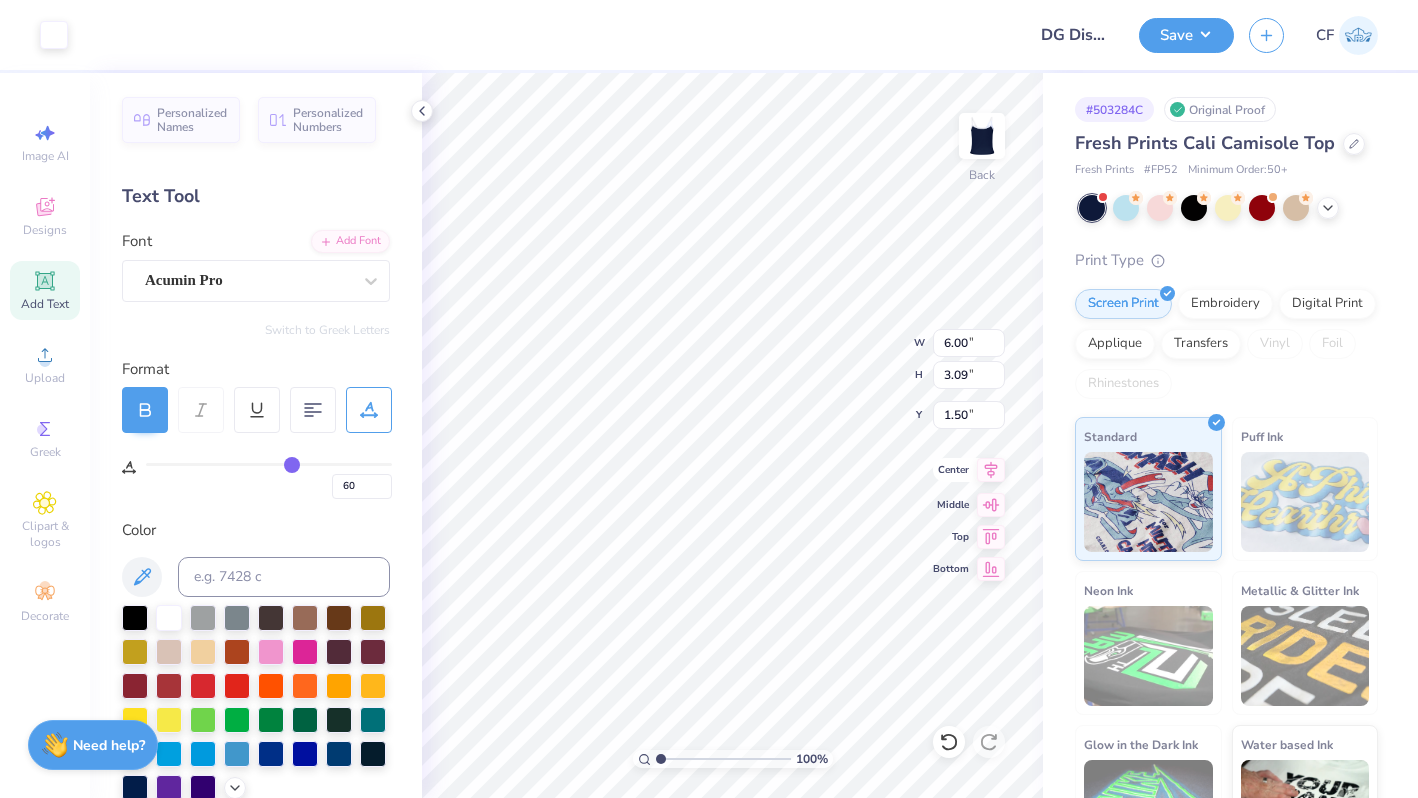 click 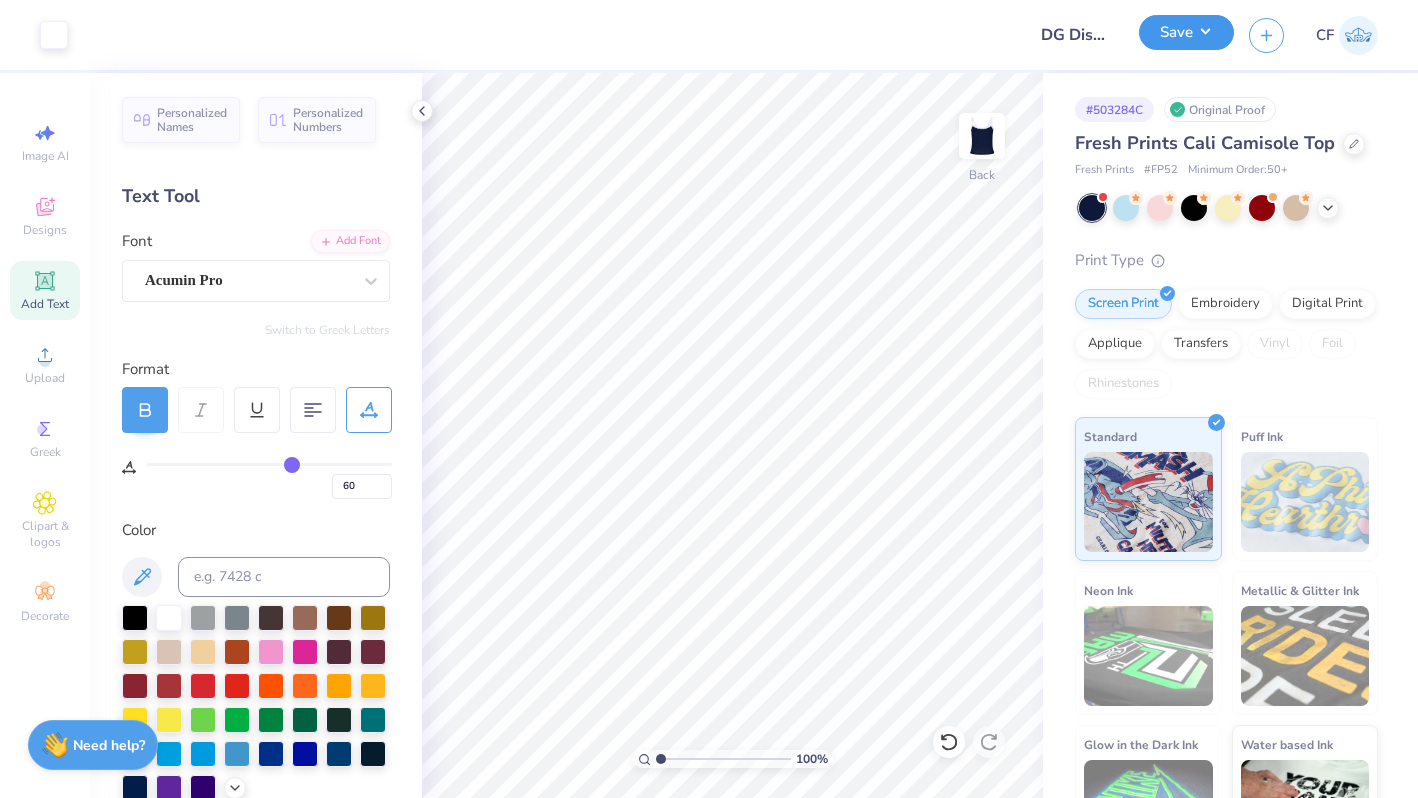 click on "Save" at bounding box center (1186, 32) 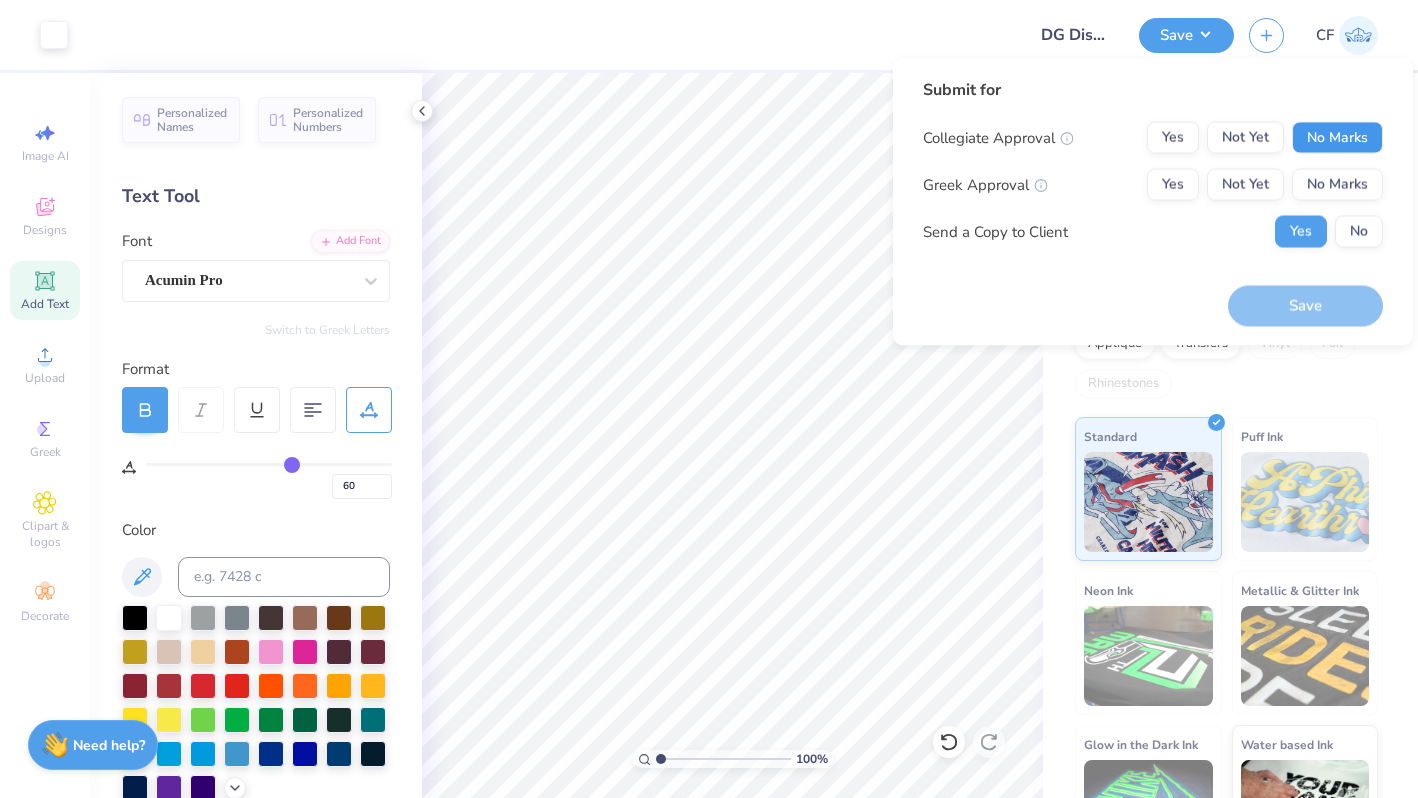 click on "No Marks" at bounding box center (1337, 138) 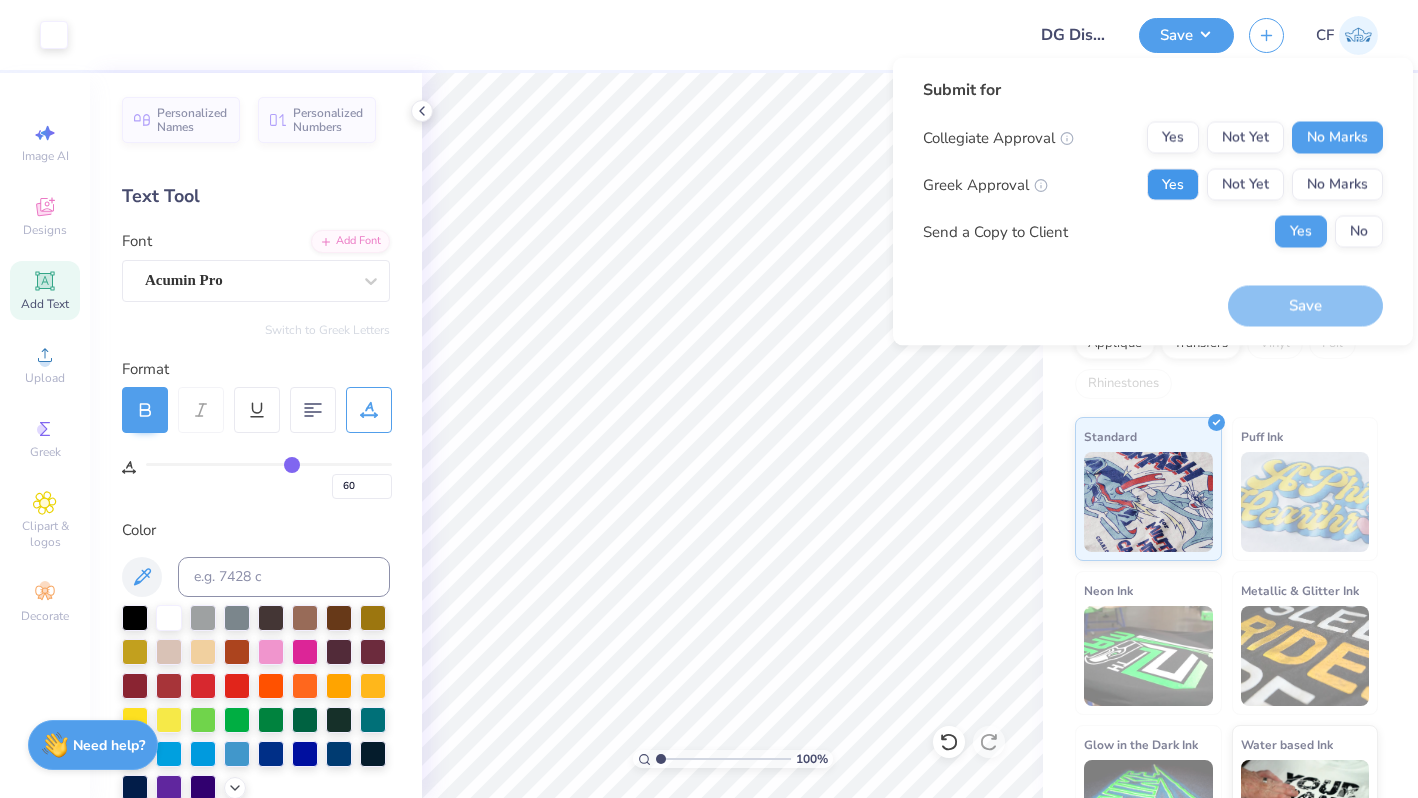 click on "Yes" at bounding box center (1173, 185) 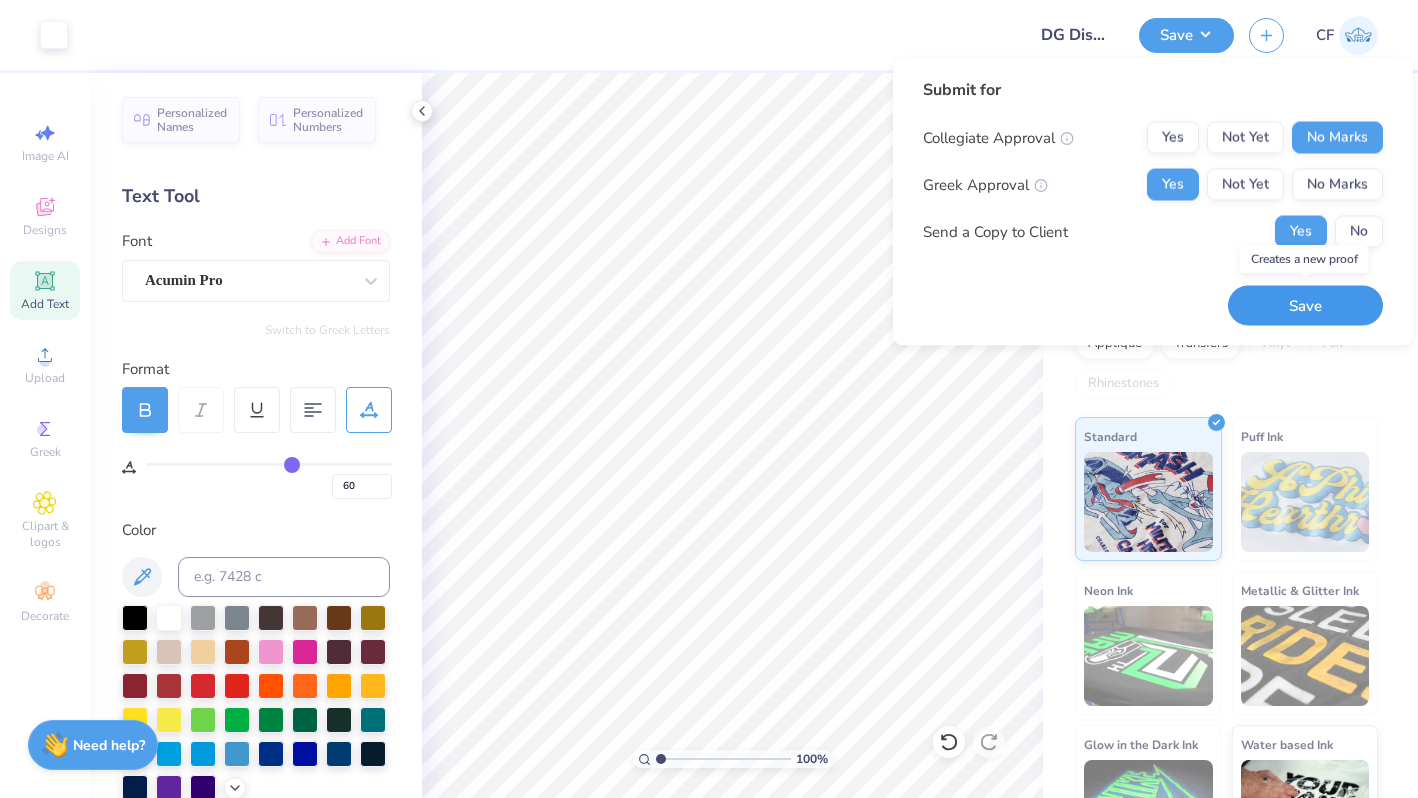 click on "Save" at bounding box center (1305, 305) 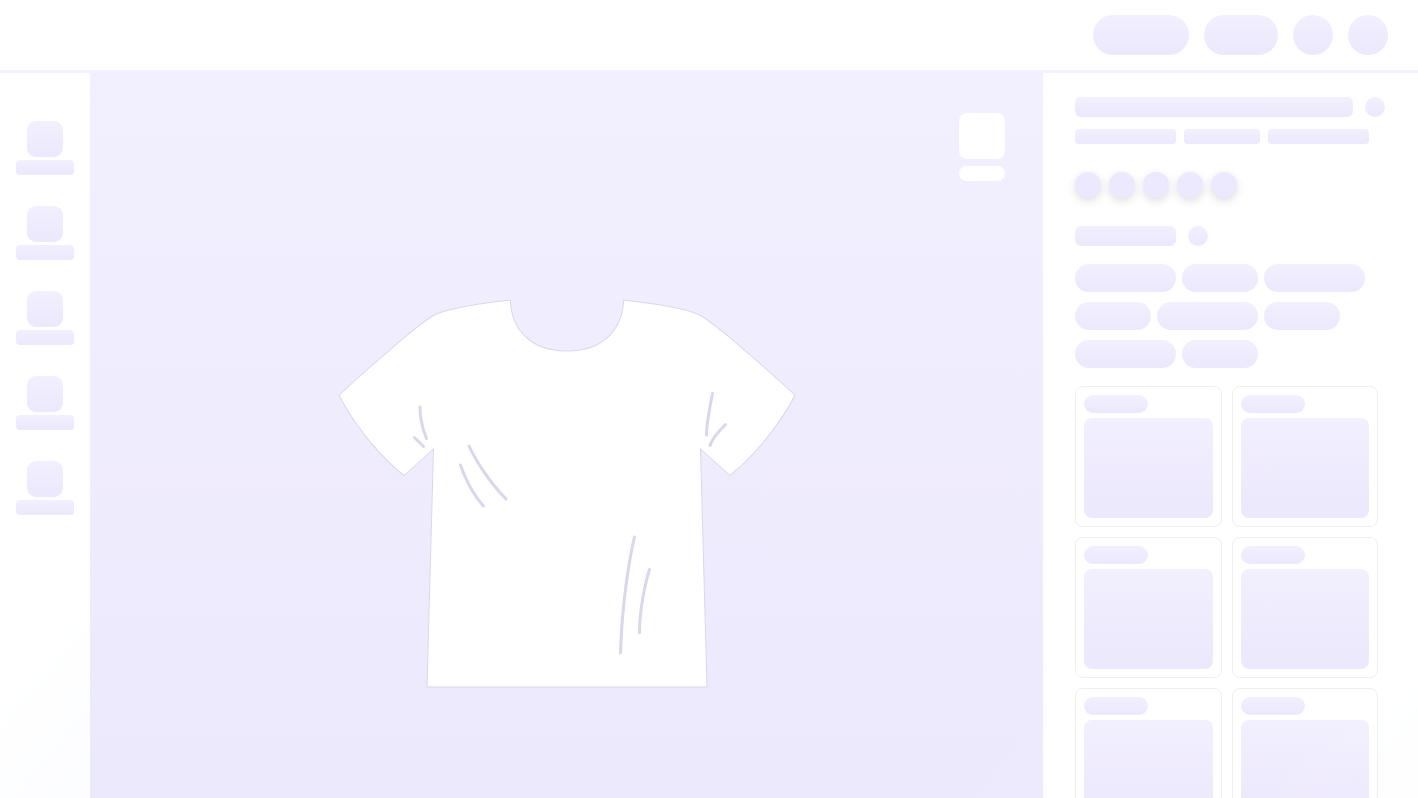 scroll, scrollTop: 0, scrollLeft: 0, axis: both 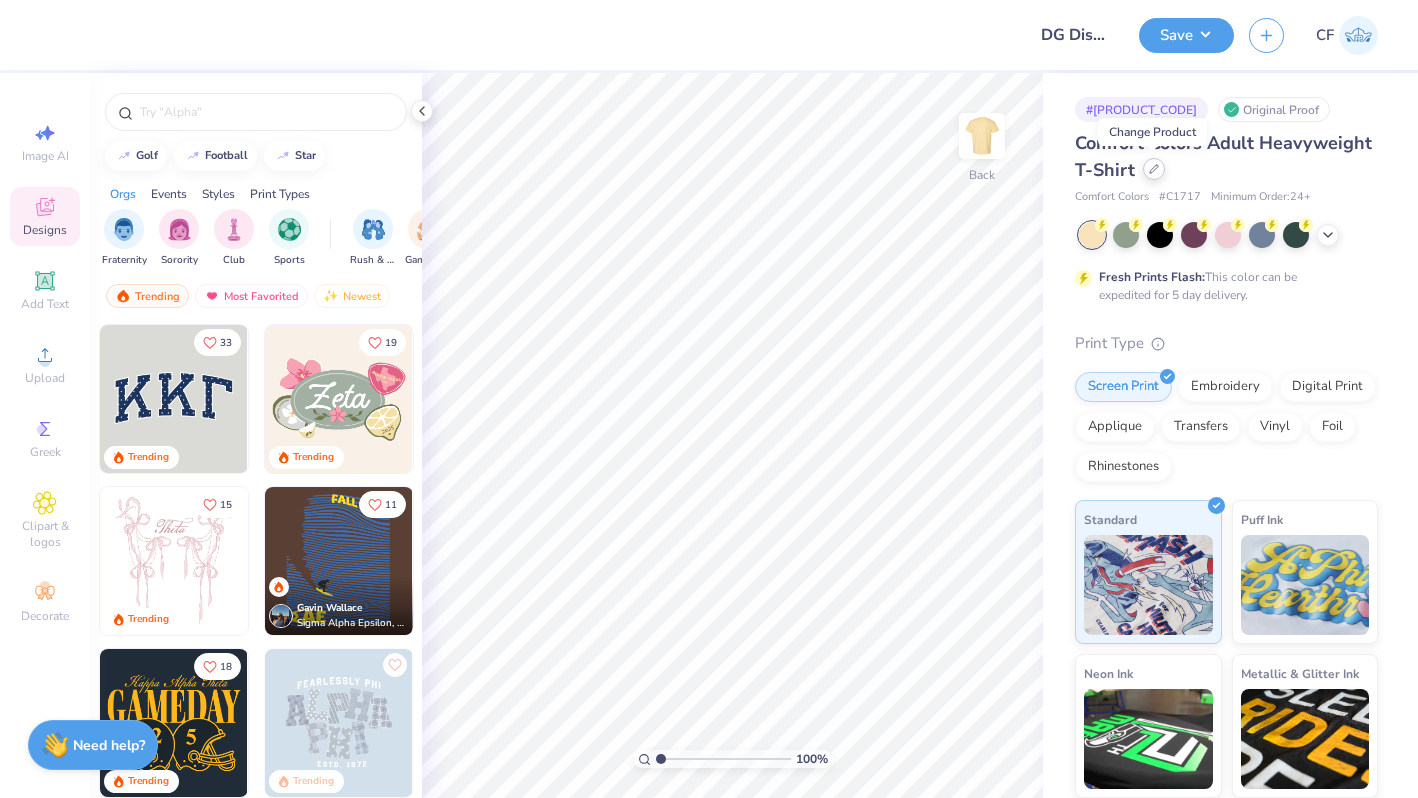 click 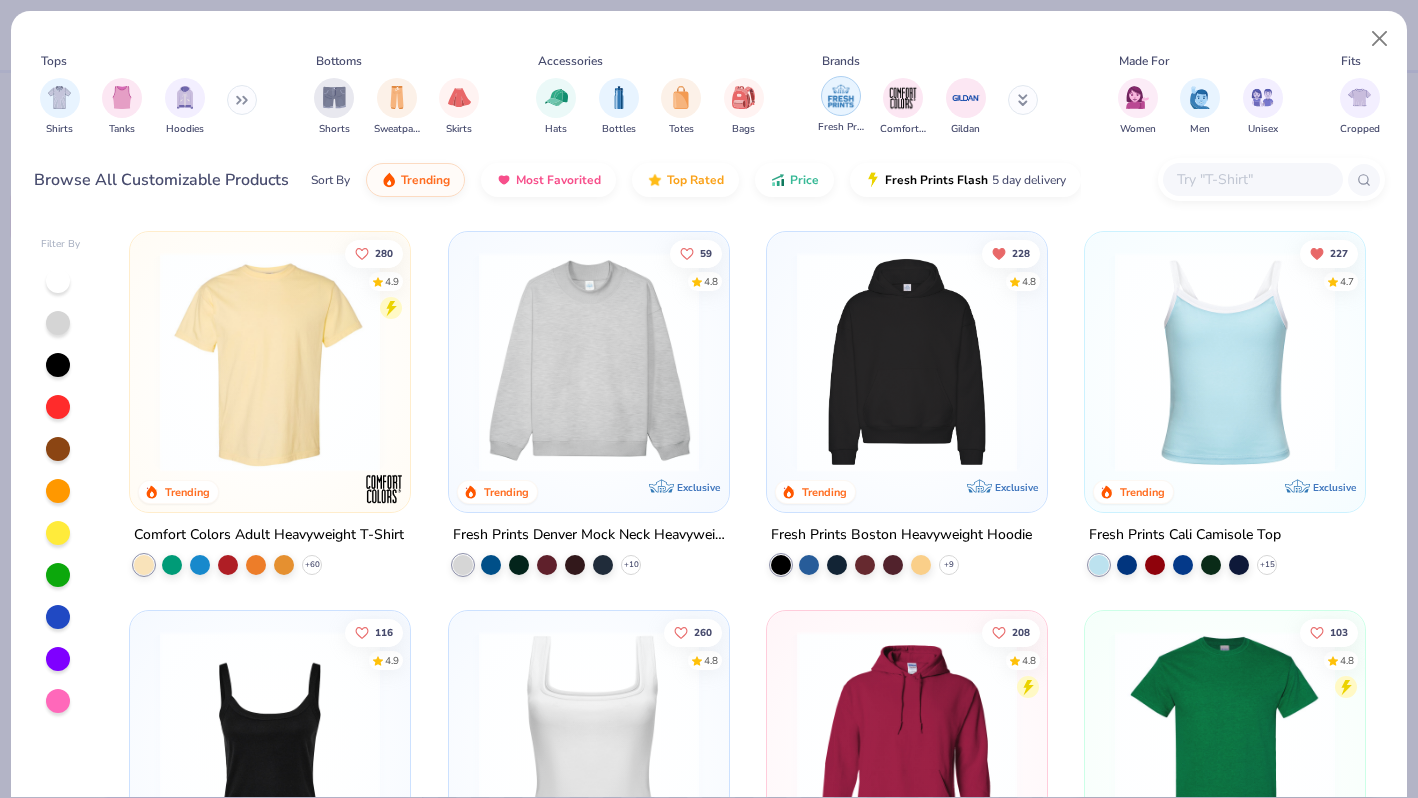 click at bounding box center [841, 96] 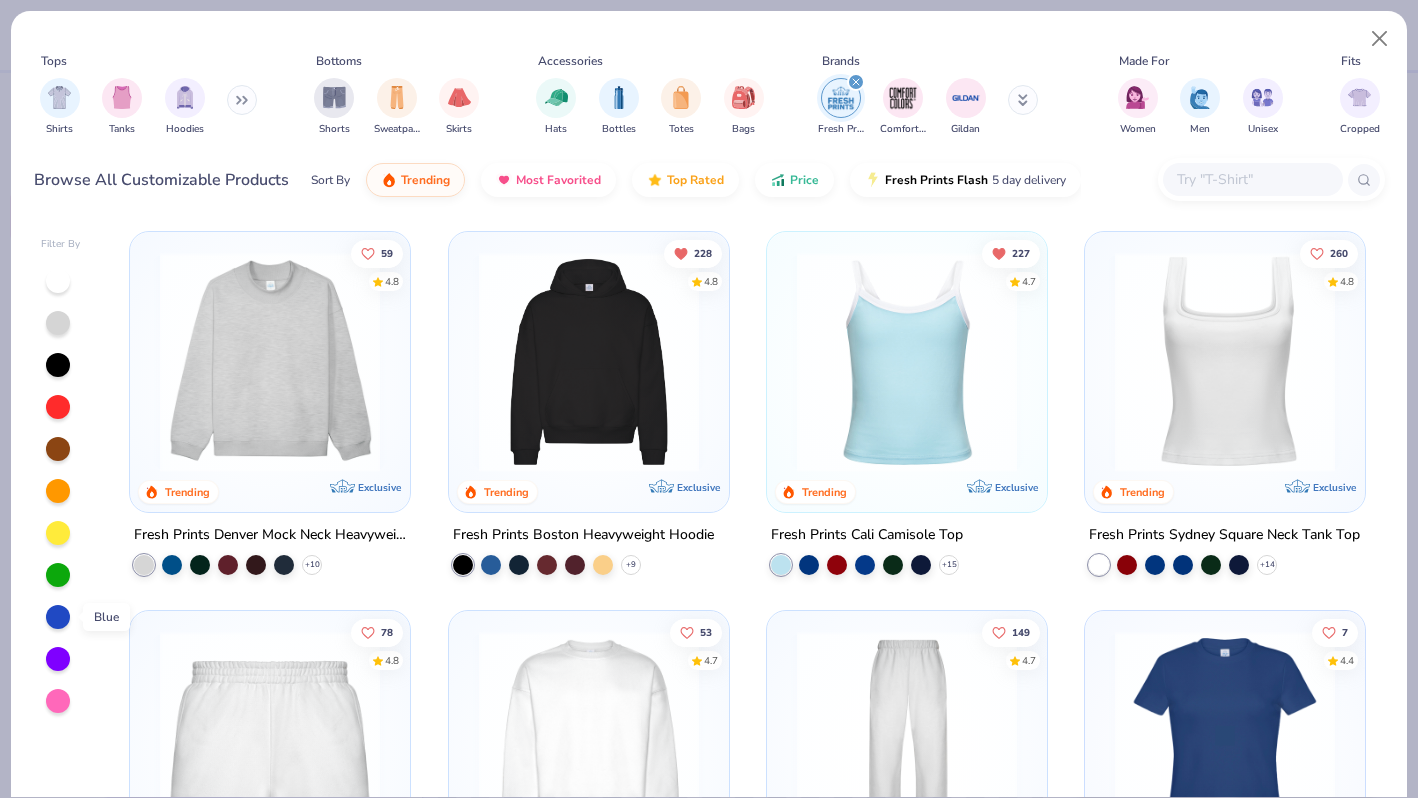 click at bounding box center (58, 617) 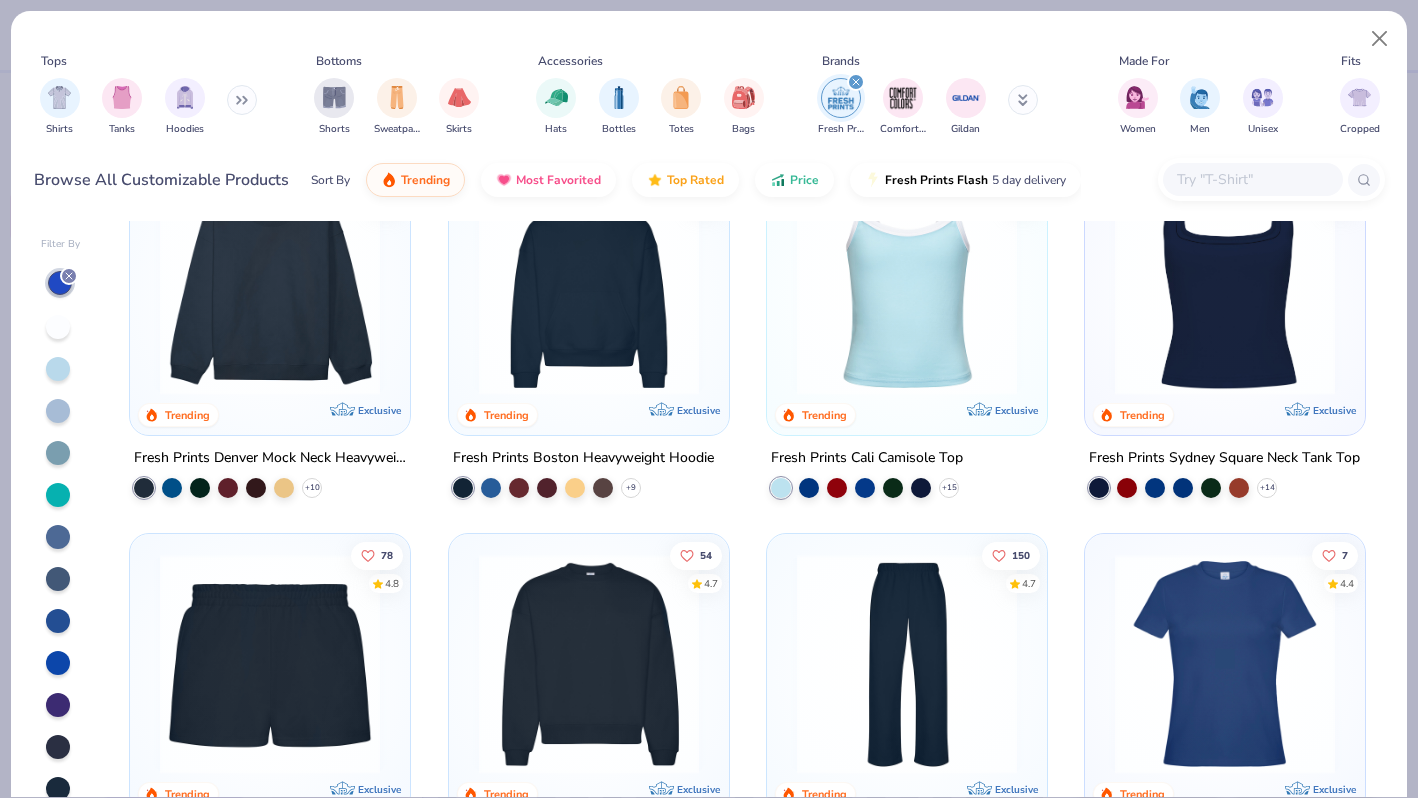 scroll, scrollTop: 83, scrollLeft: 0, axis: vertical 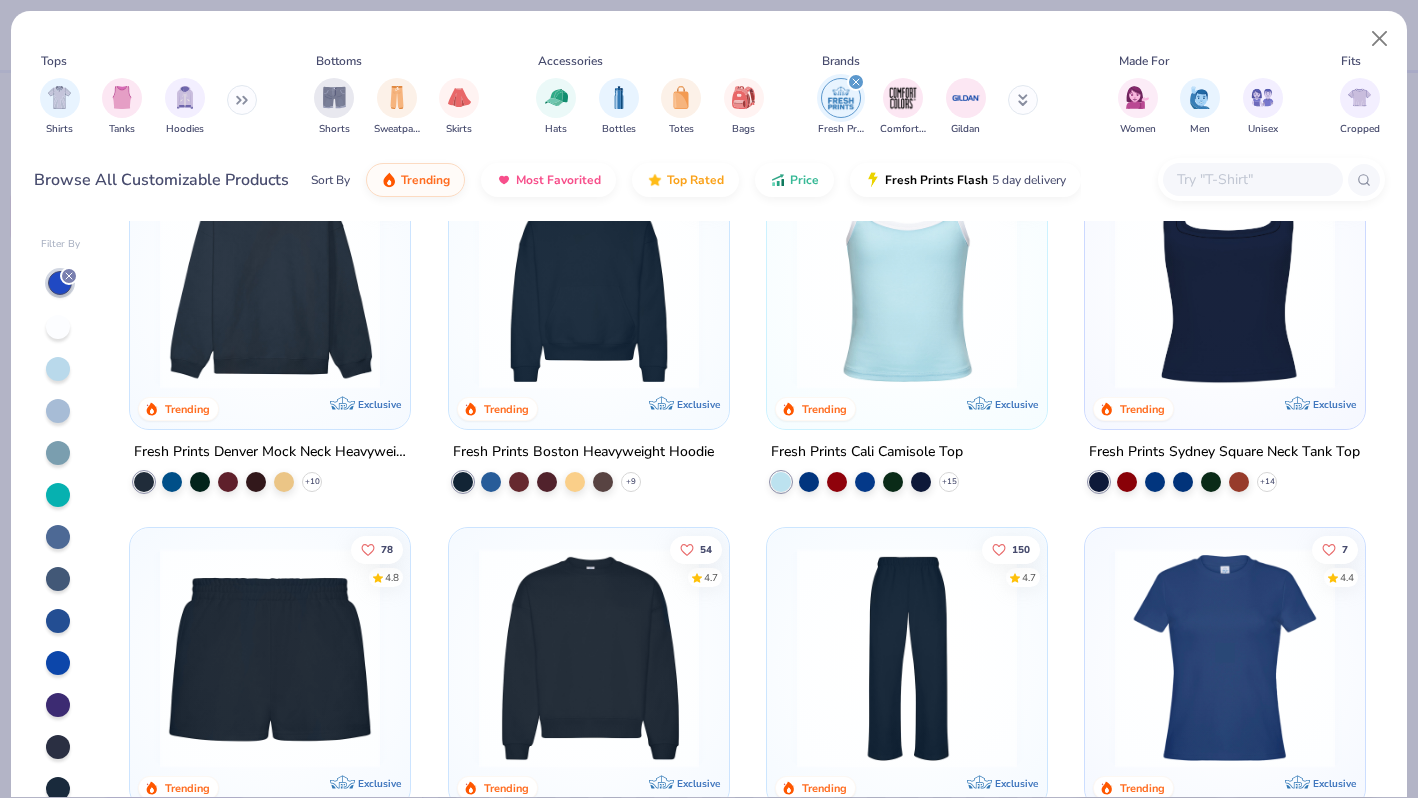 click at bounding box center [1225, 279] 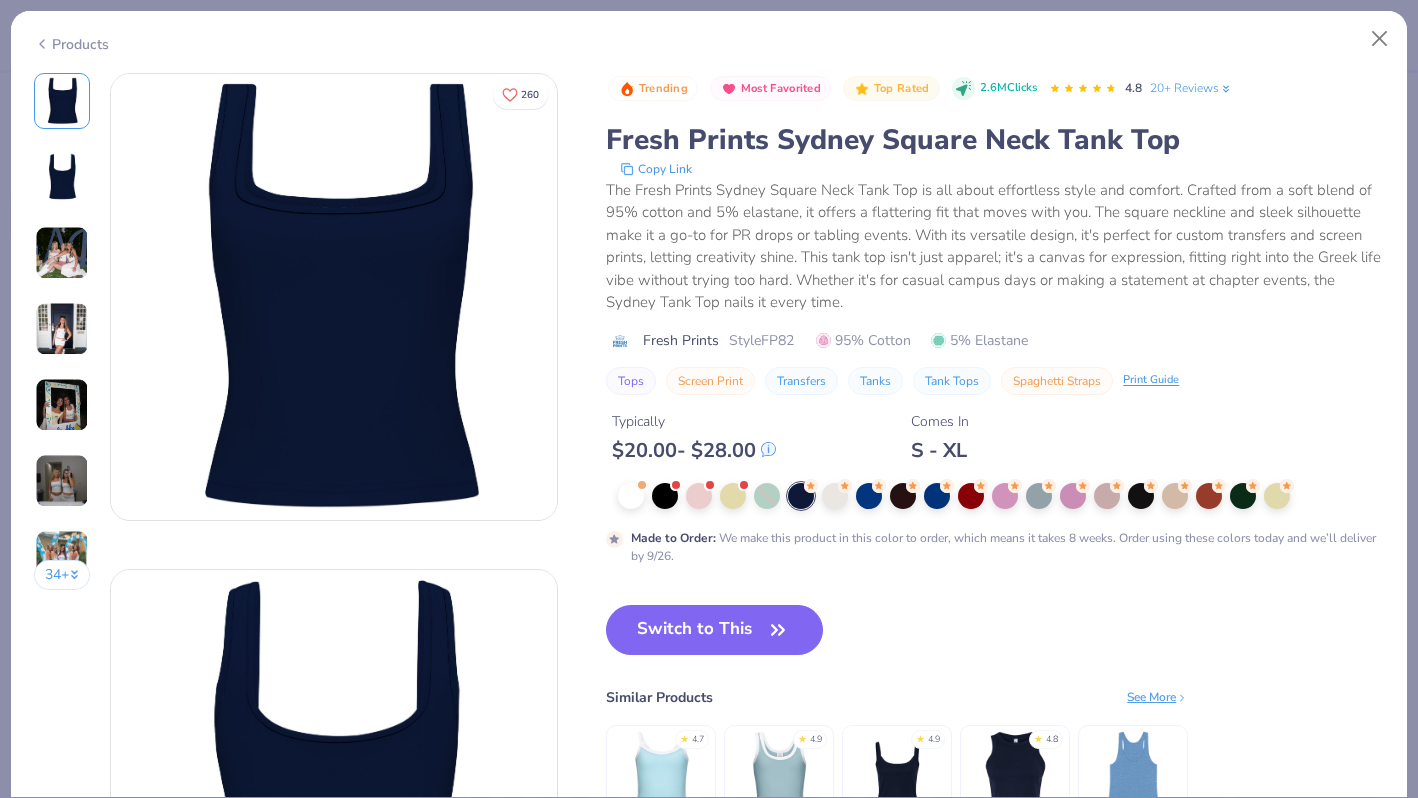 click on "Products" at bounding box center (71, 44) 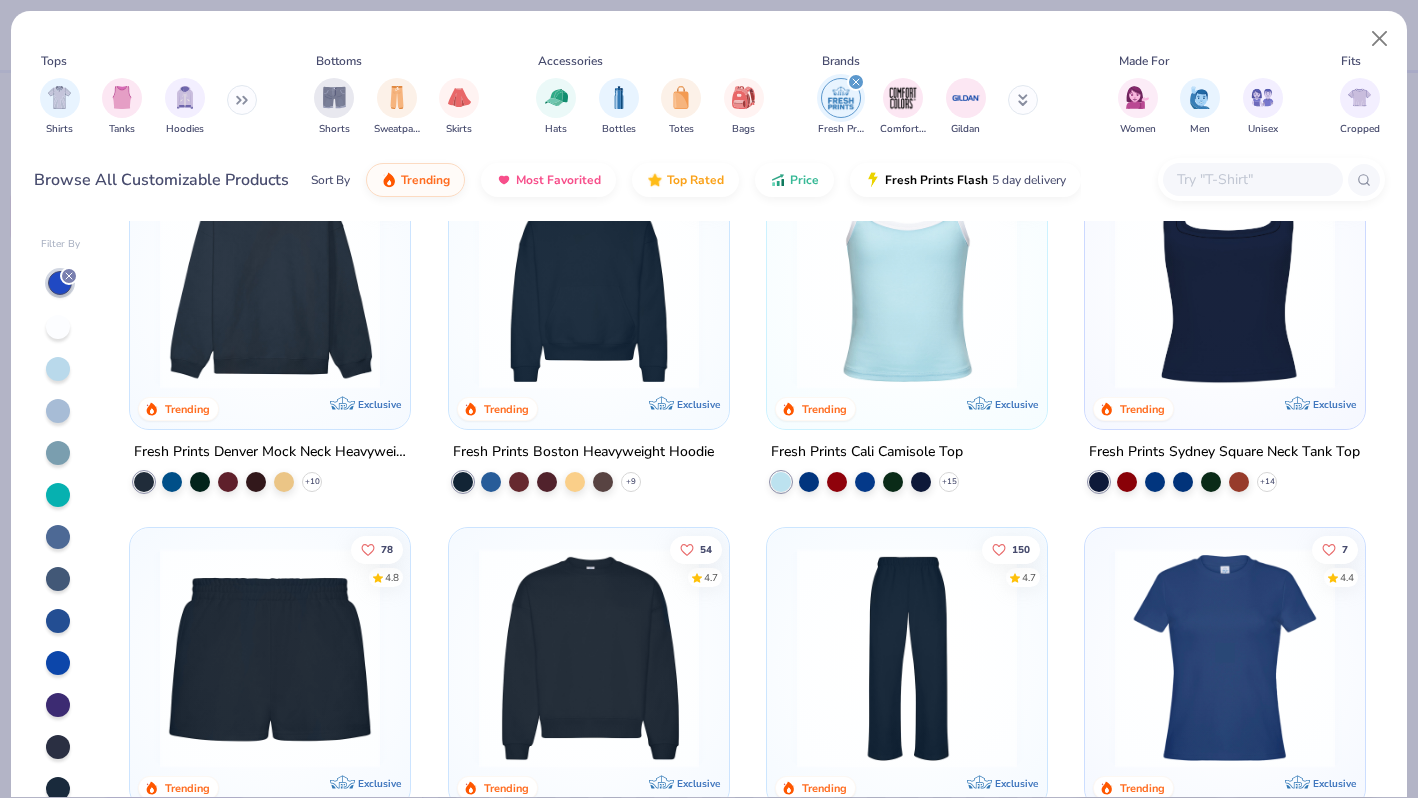 click on "Tops Shirts Tanks Hoodies Bottoms Shorts Sweatpants Skirts Accessories Hats Bottles Totes Bags Brands Fresh Prints Comfort Colors Gildan Made For Women Men Unisex Fits Cropped Slim Regular Oversized Styles Classic Sportswear Athleisure Minimums 12-17 18-23 24-35 Print Types Guide Embroidery Screen Print Digital Print" at bounding box center (709, 93) 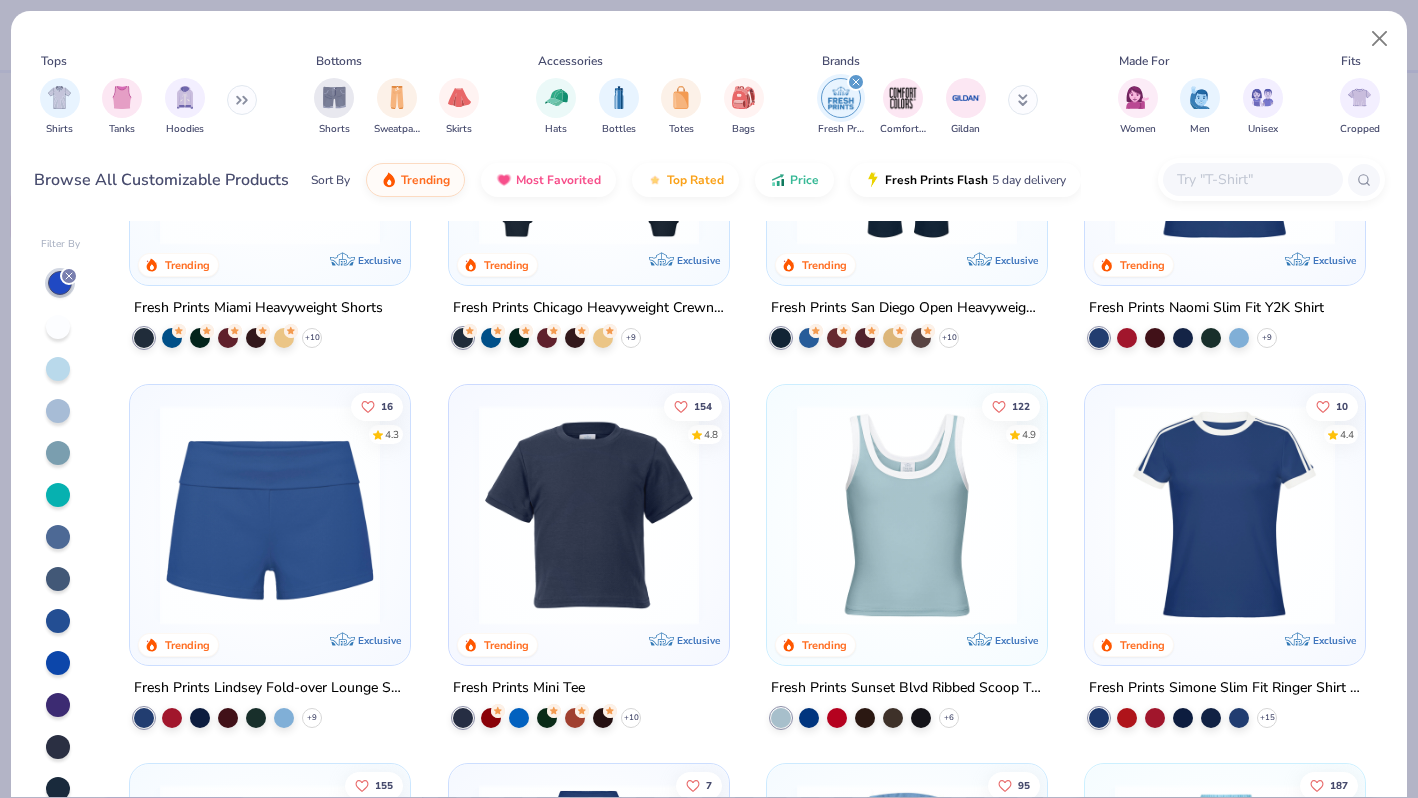 scroll, scrollTop: 644, scrollLeft: 0, axis: vertical 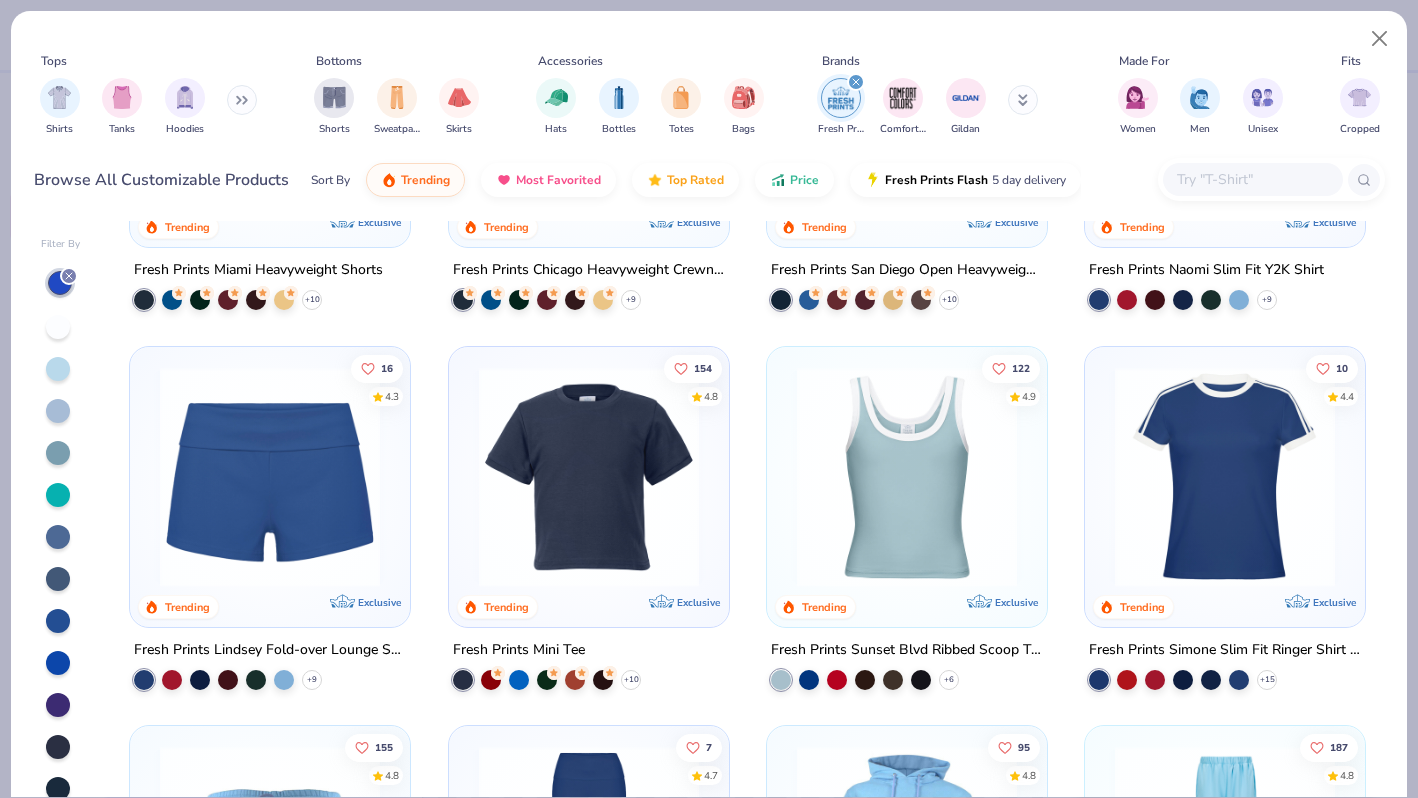 click at bounding box center [589, 476] 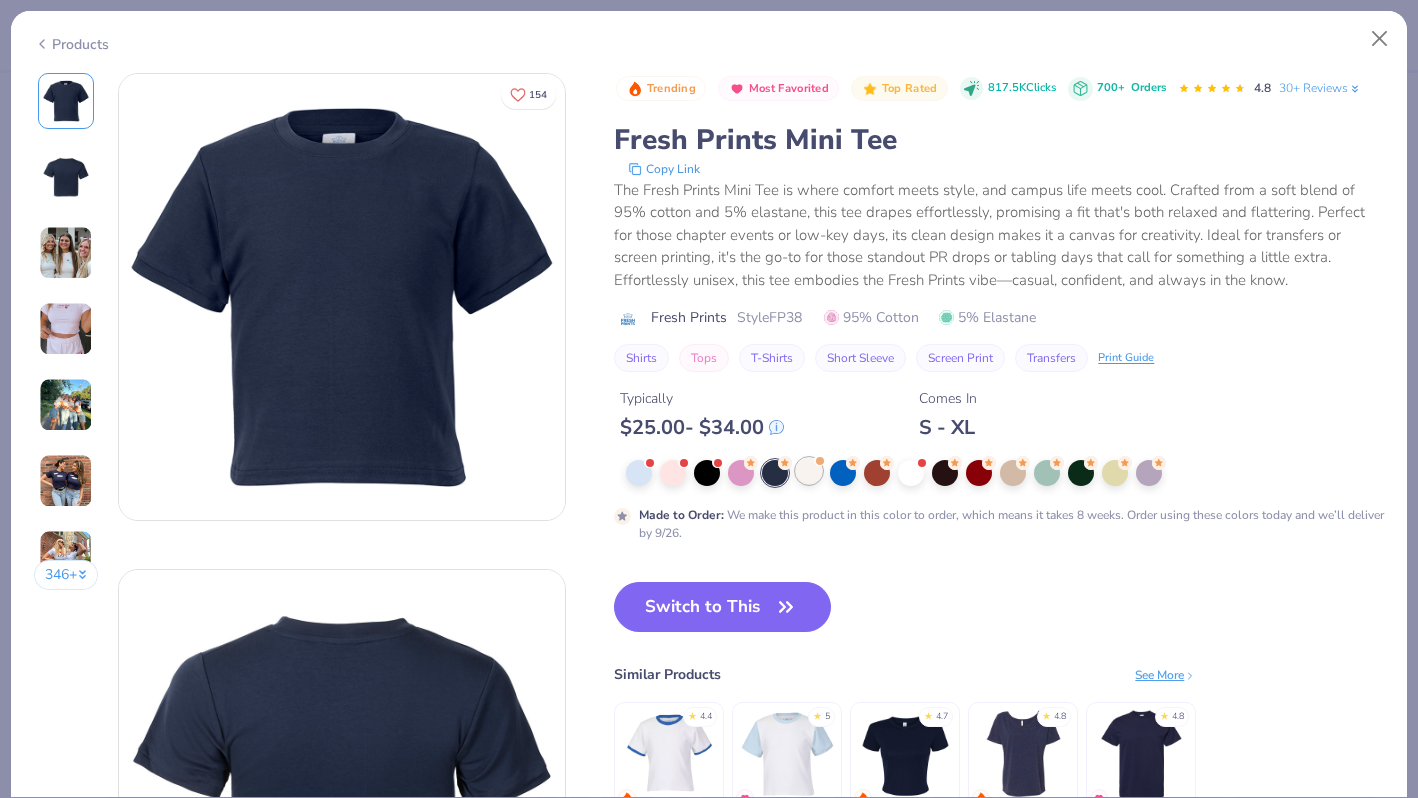 click on "Products" at bounding box center [71, 44] 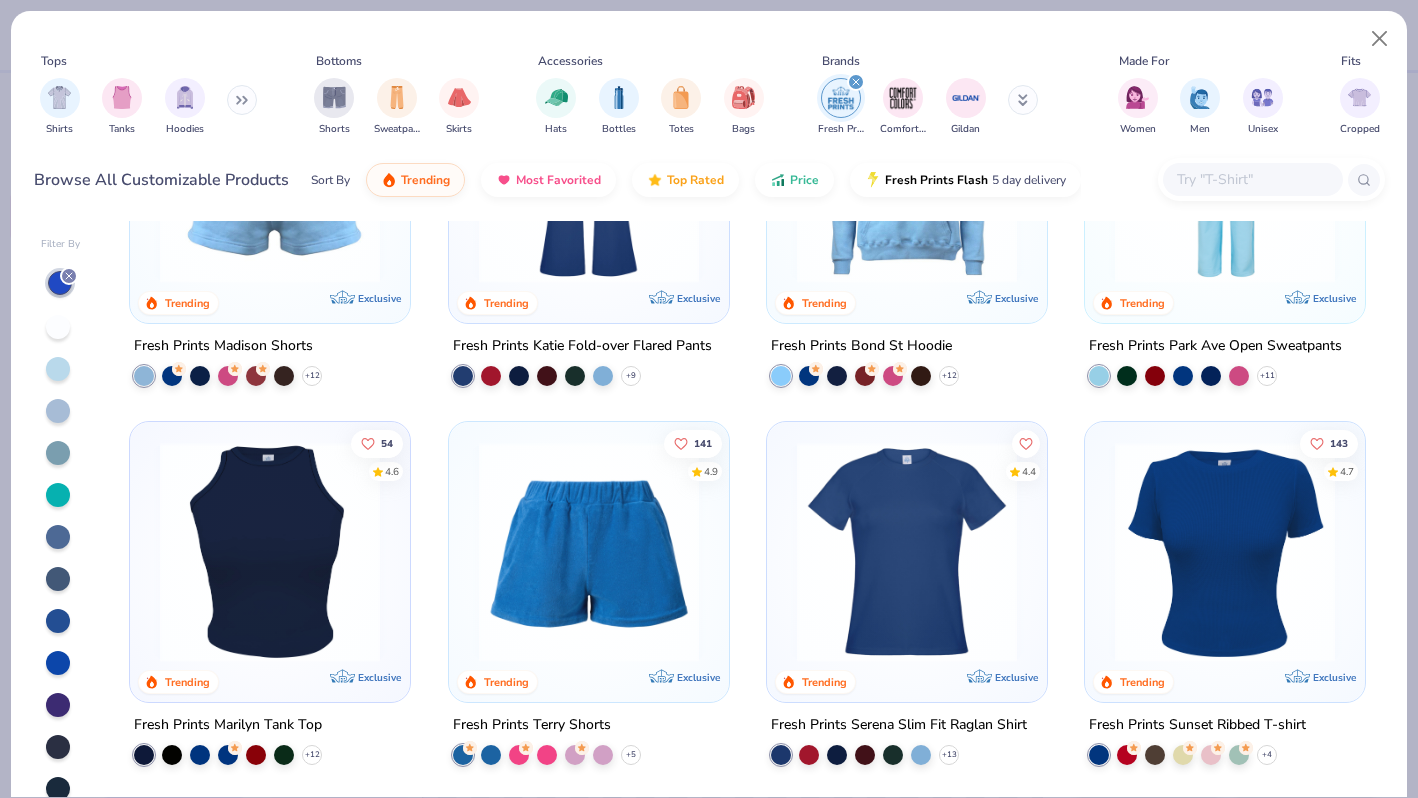 scroll, scrollTop: 1387, scrollLeft: 0, axis: vertical 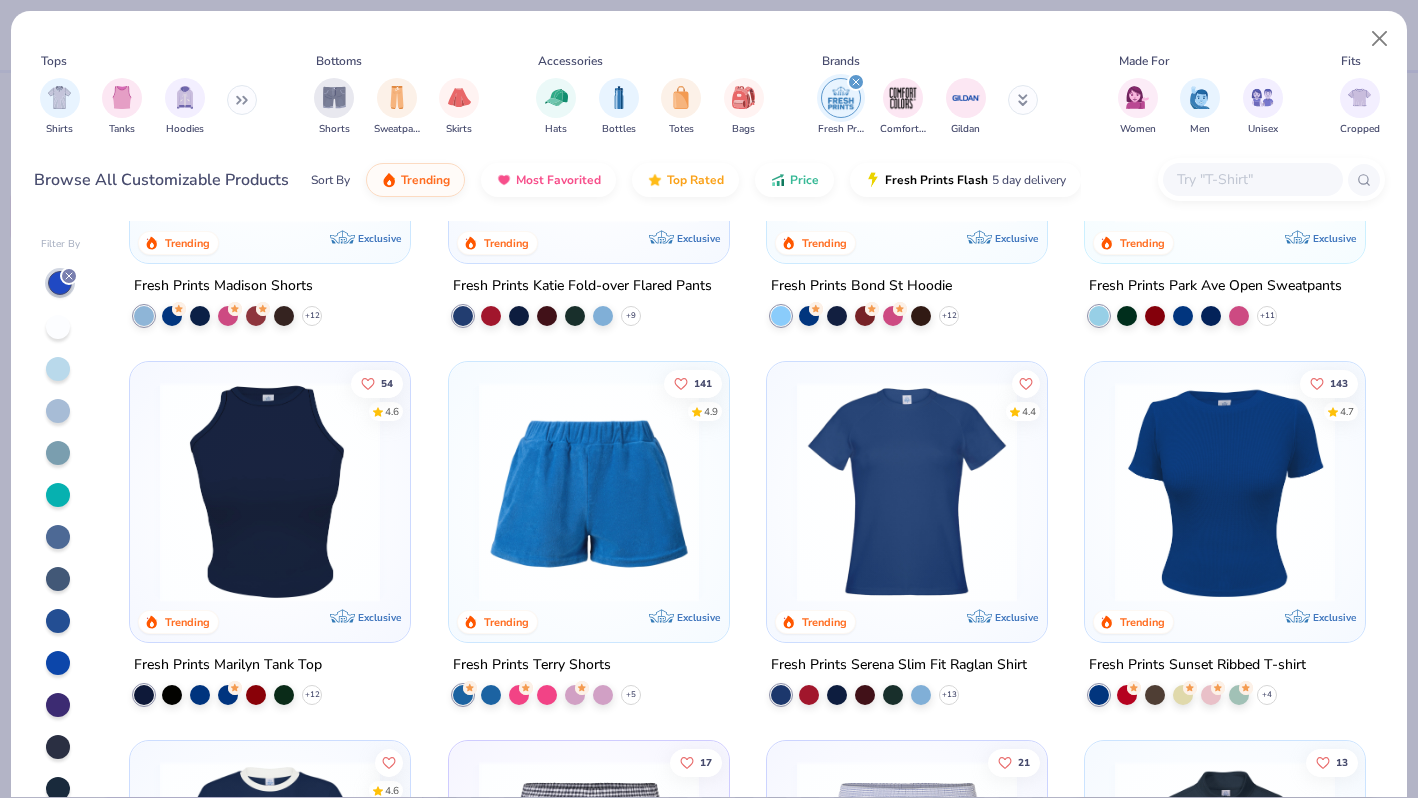 click at bounding box center (270, 492) 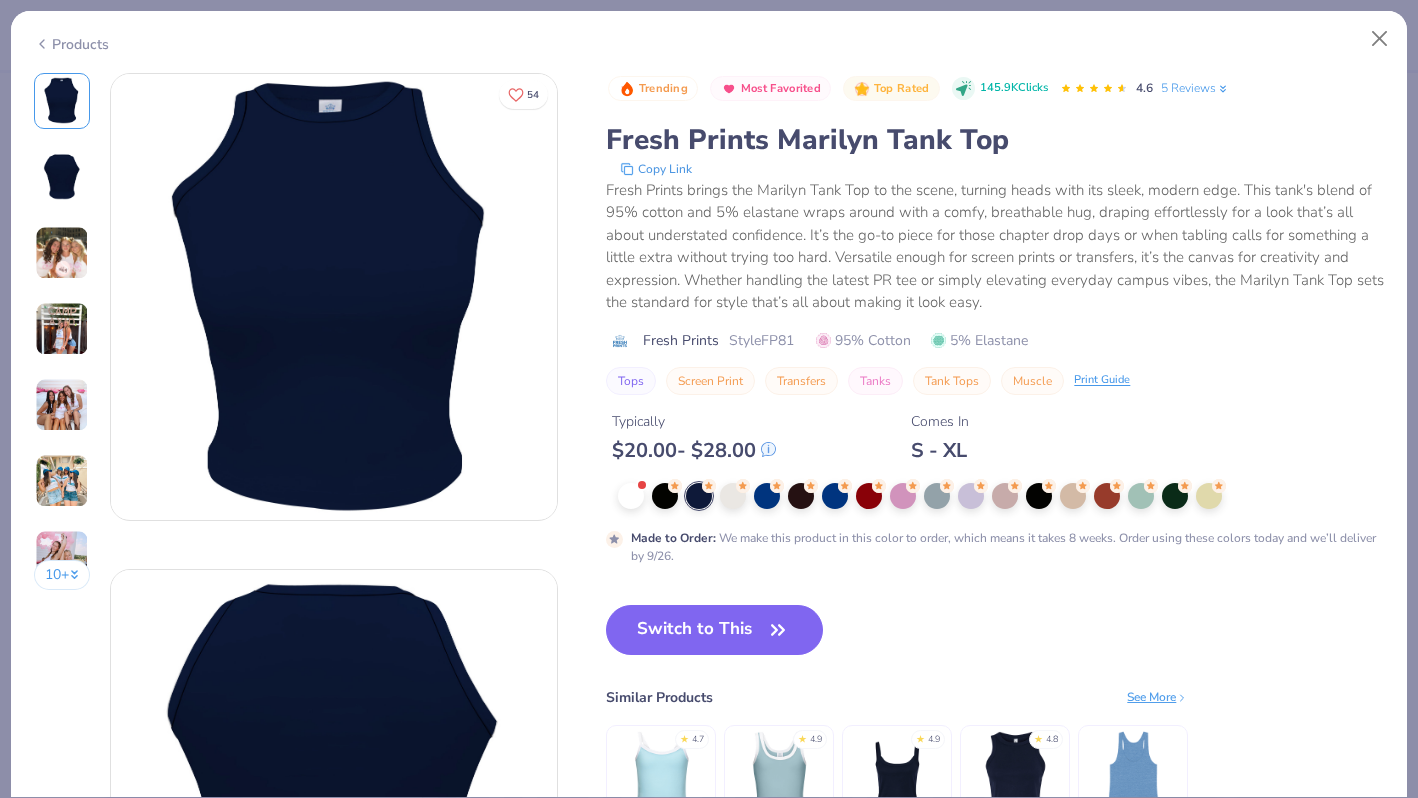 click on "Products" at bounding box center [709, 37] 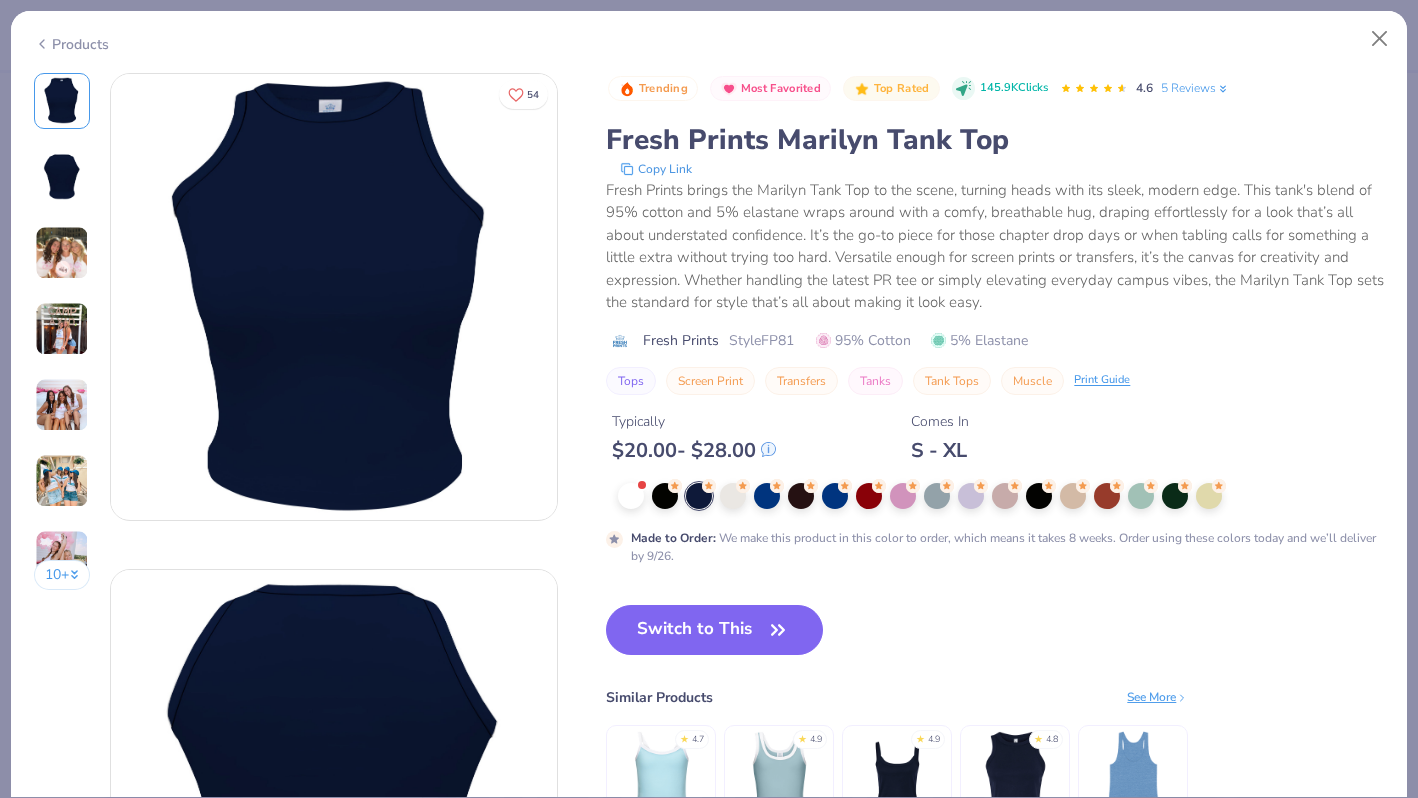 click on "Products" at bounding box center (71, 44) 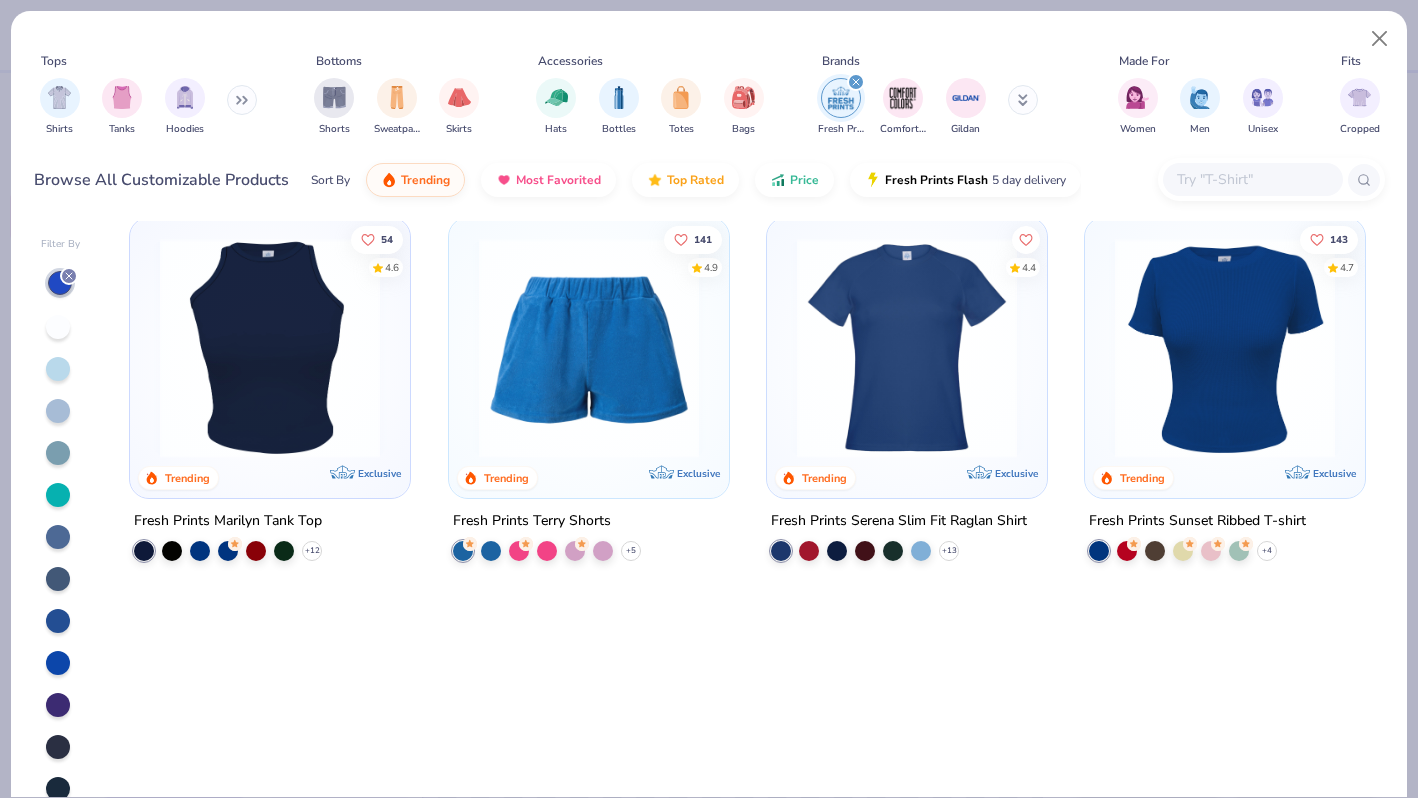scroll, scrollTop: 610, scrollLeft: 0, axis: vertical 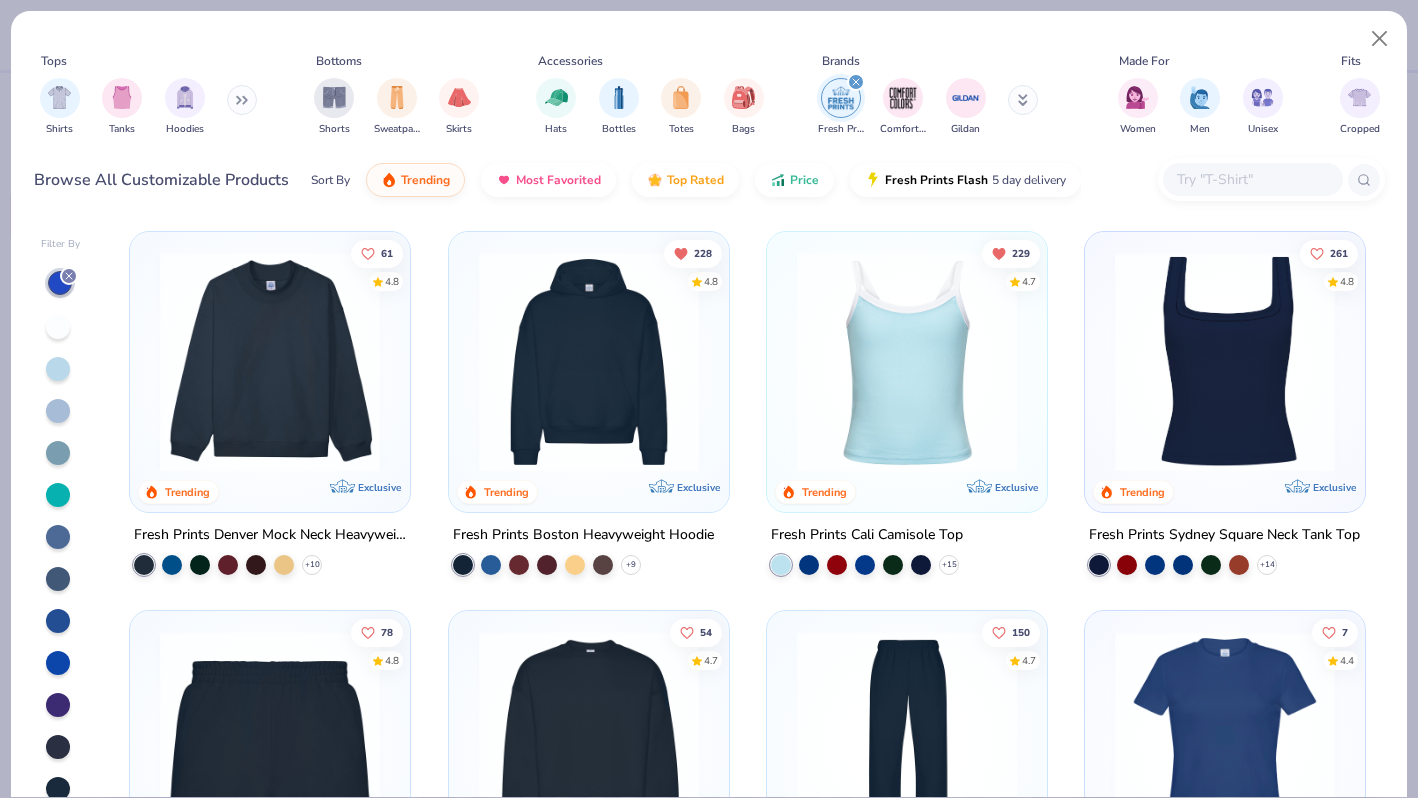 click at bounding box center [907, 362] 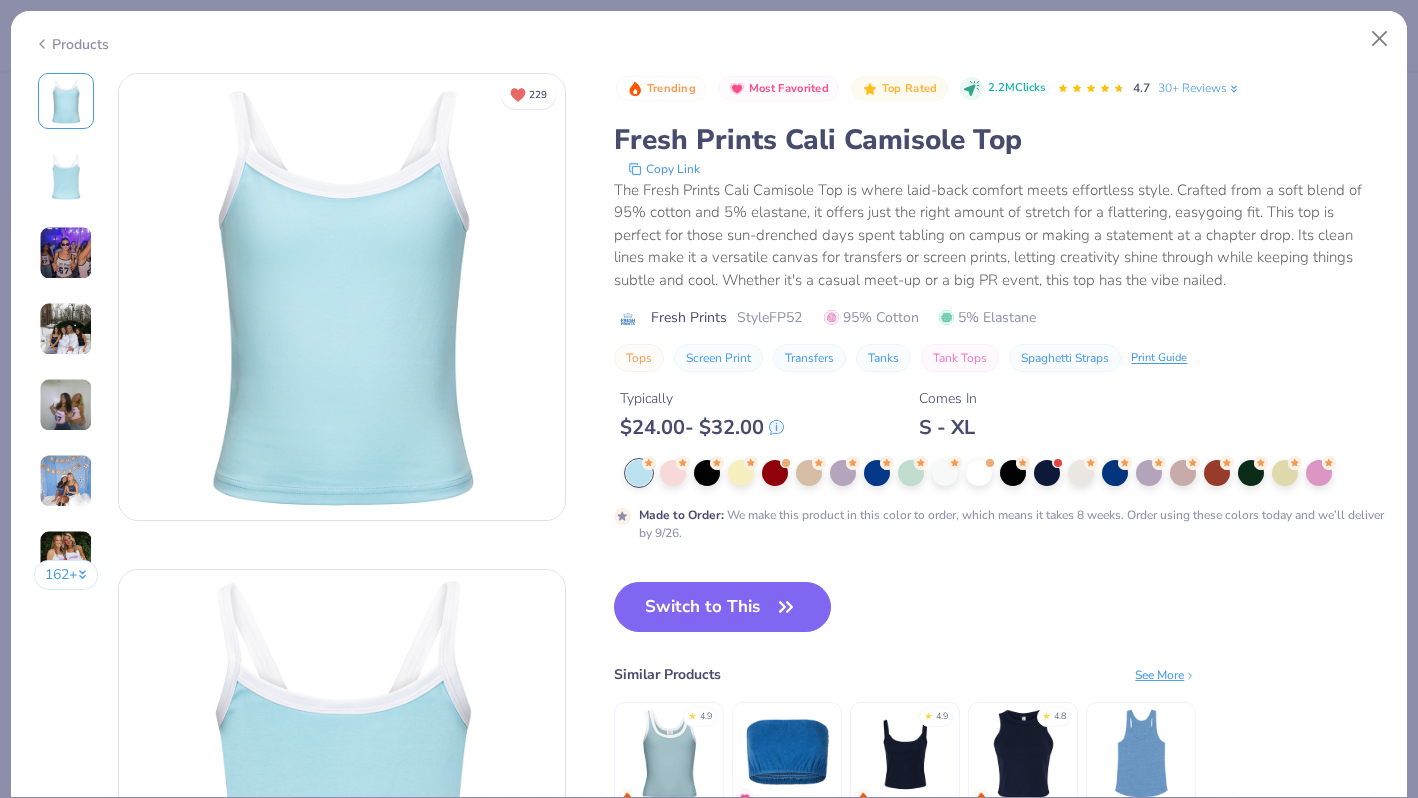 click on "Products" at bounding box center (71, 44) 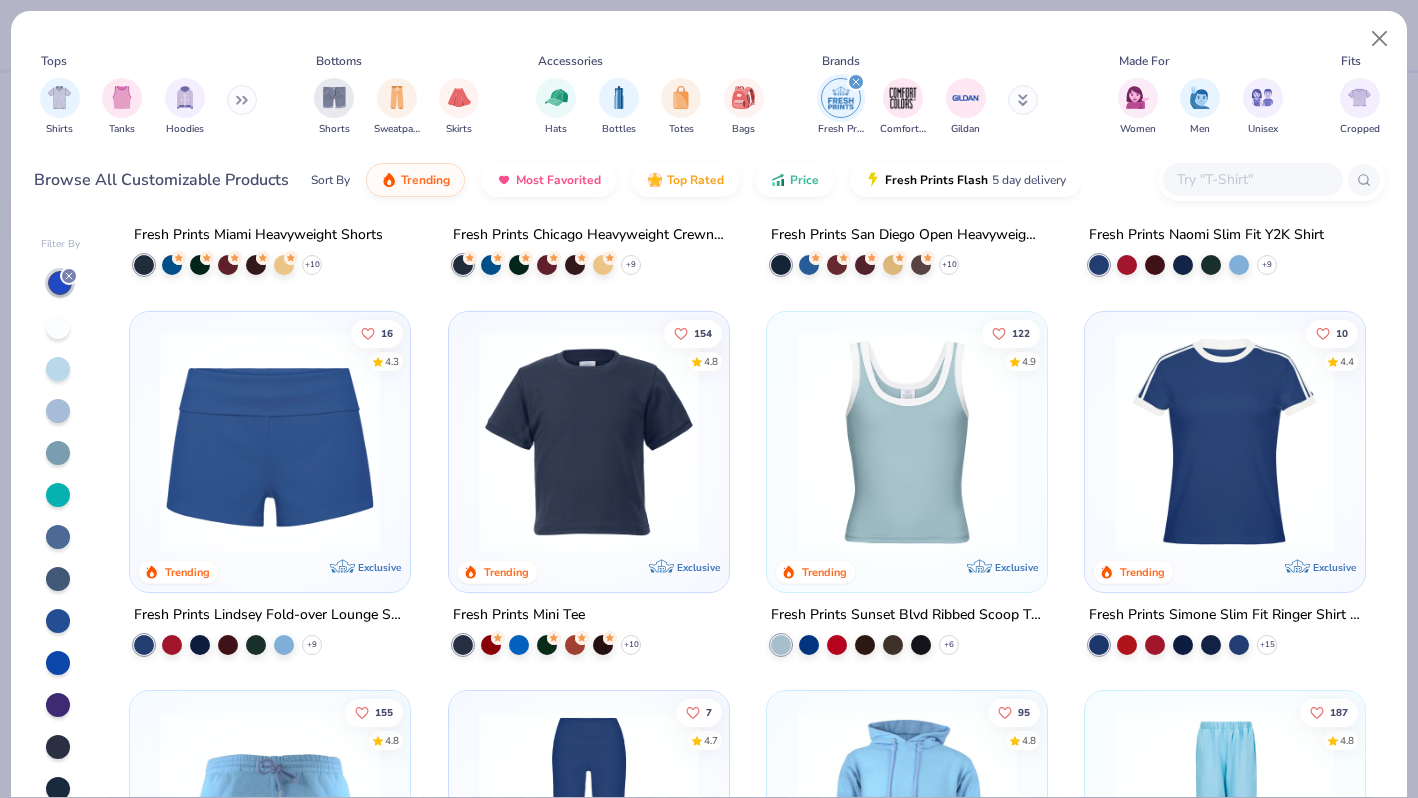 scroll, scrollTop: 702, scrollLeft: 0, axis: vertical 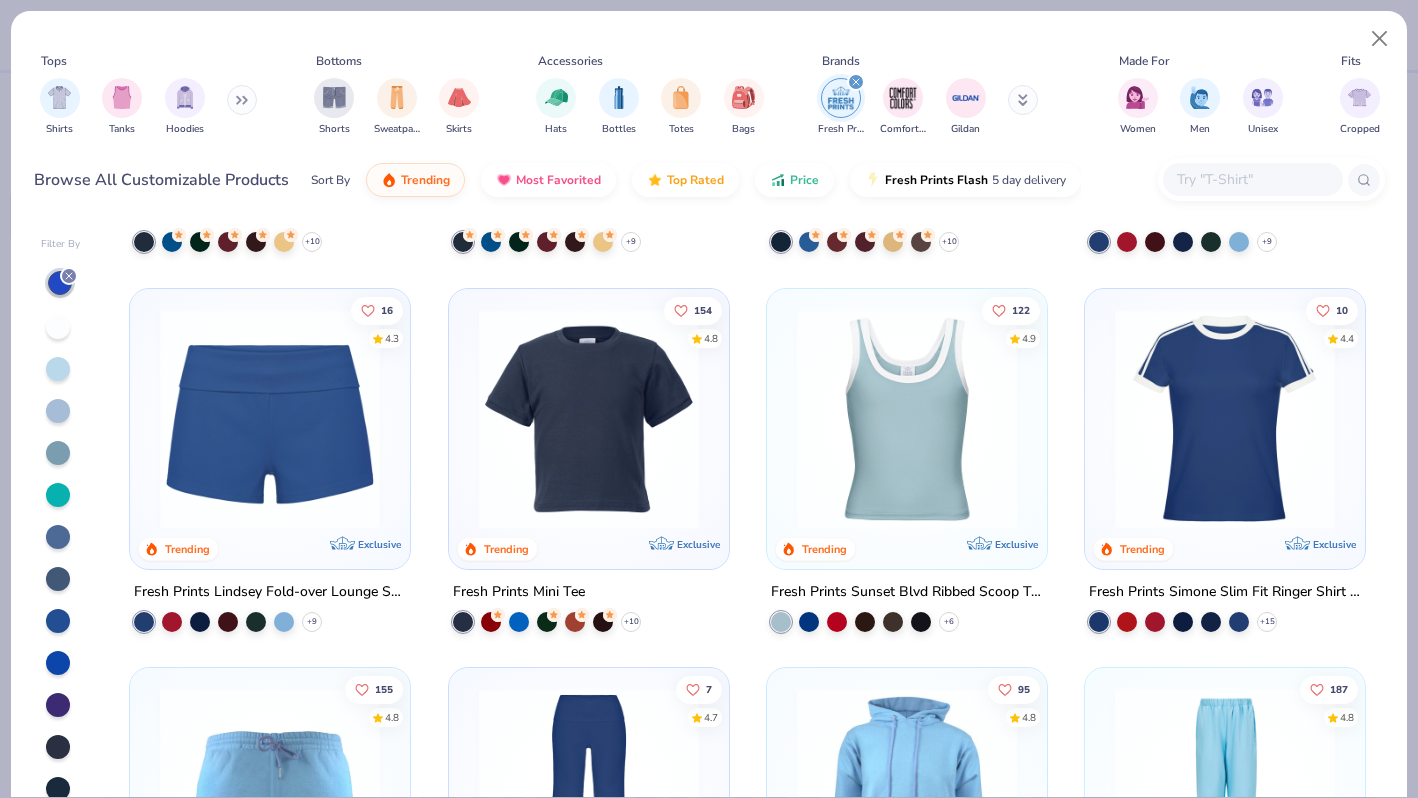 click at bounding box center [907, 418] 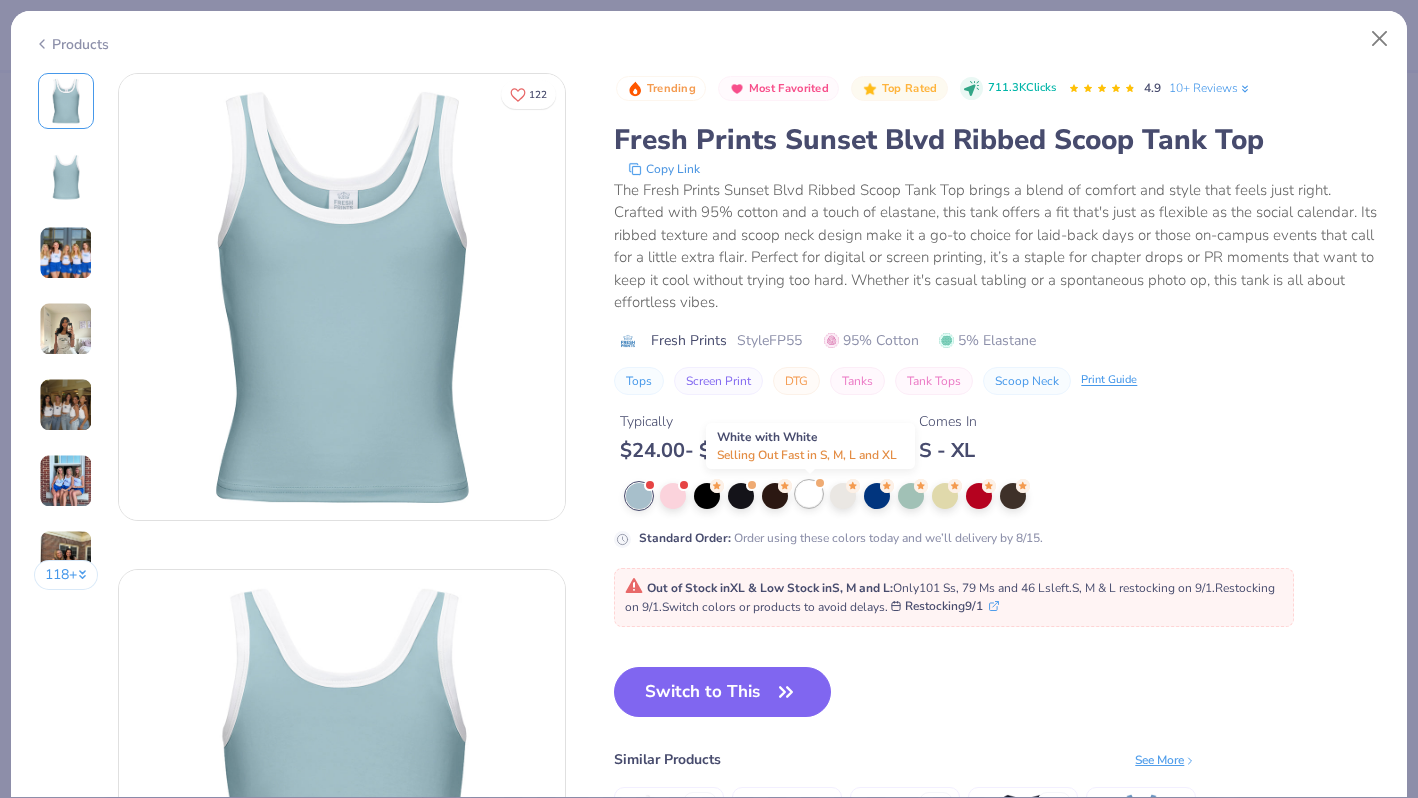click at bounding box center [809, 494] 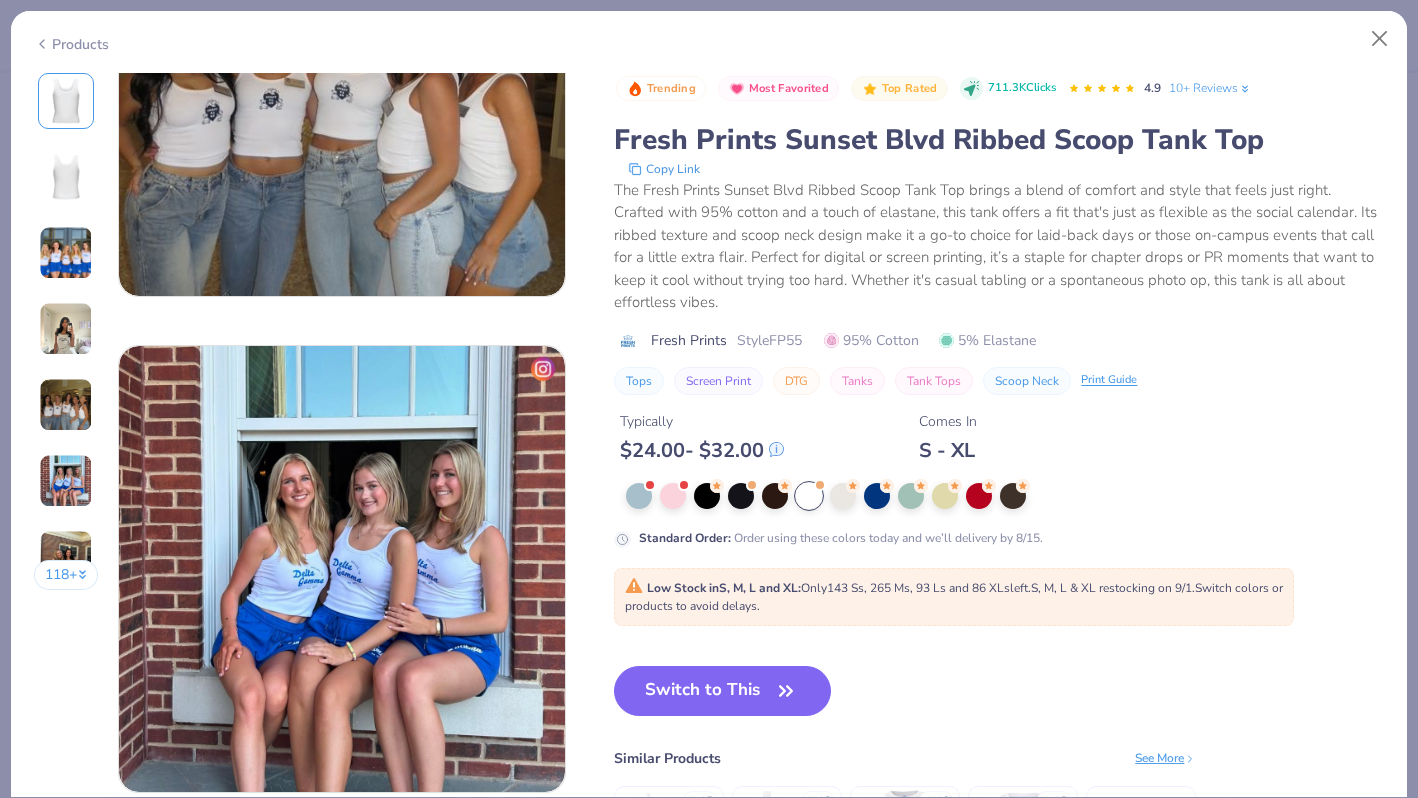scroll, scrollTop: 2226, scrollLeft: 0, axis: vertical 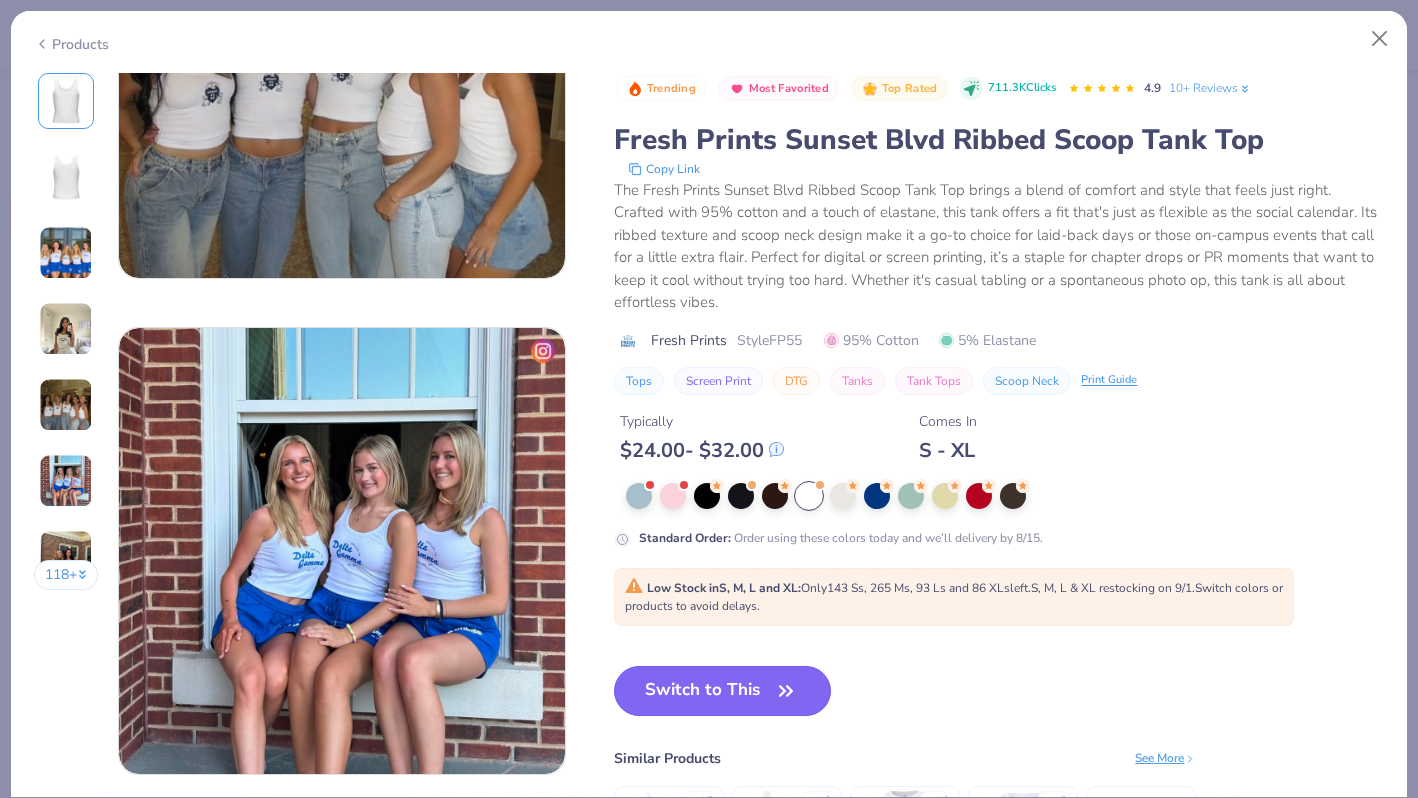 click 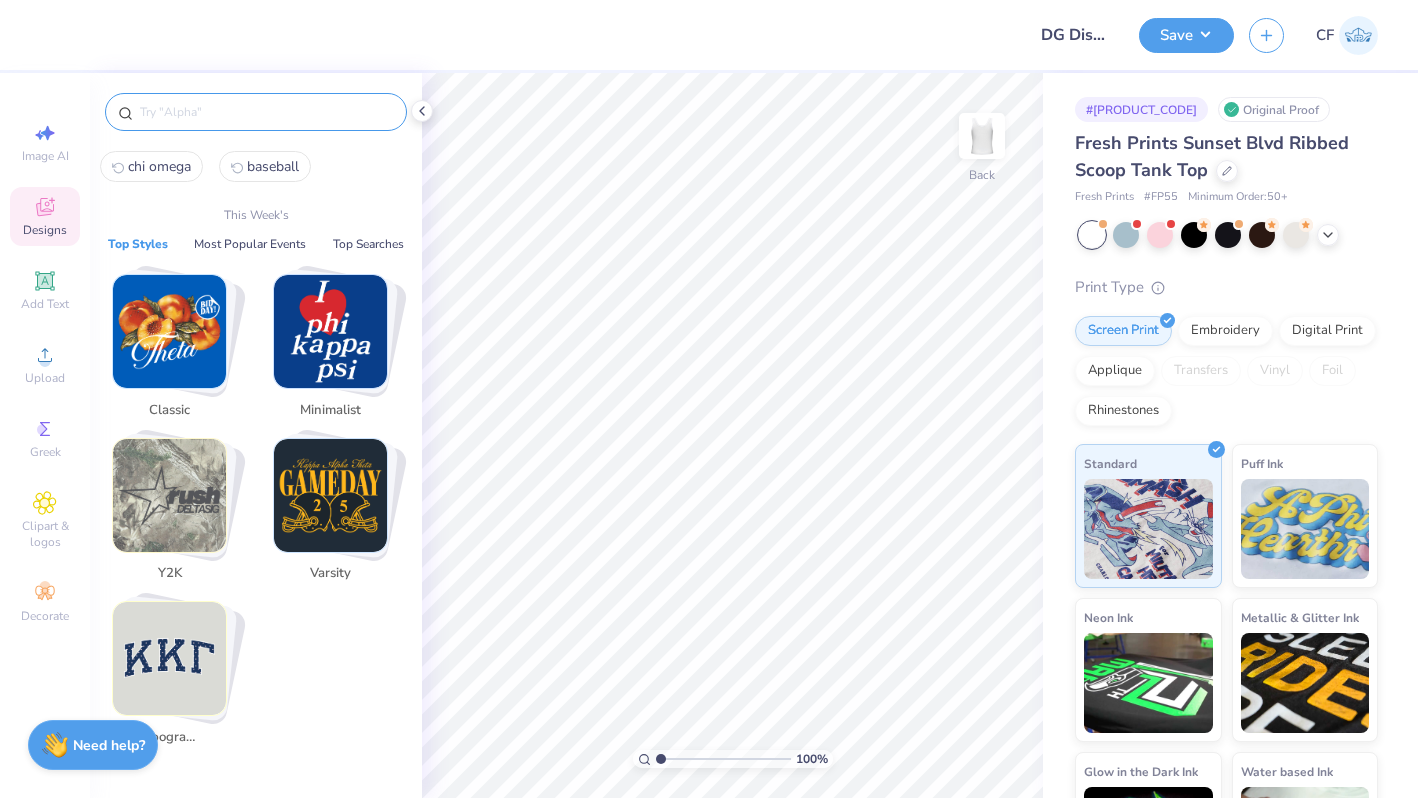 click at bounding box center [266, 112] 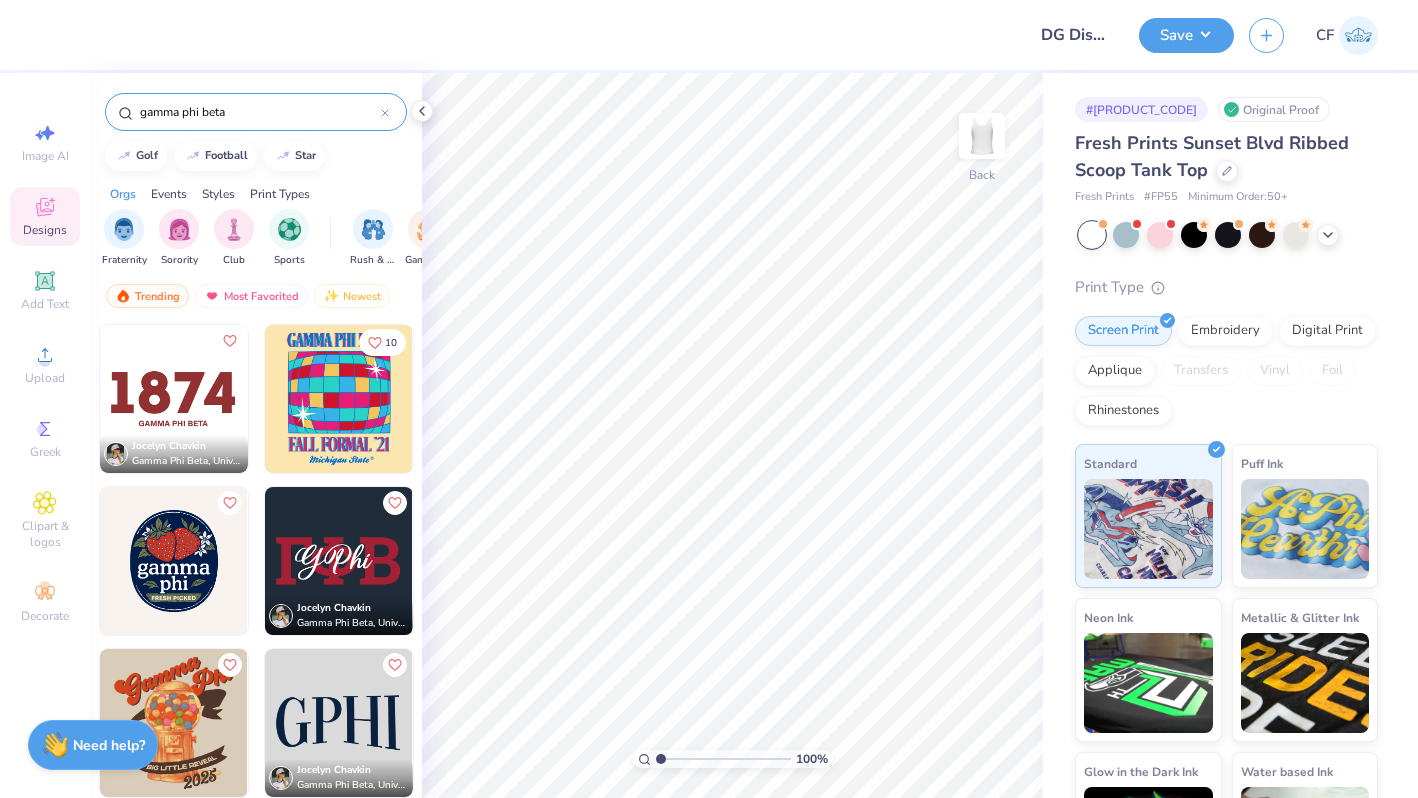 type on "gamma phi beta" 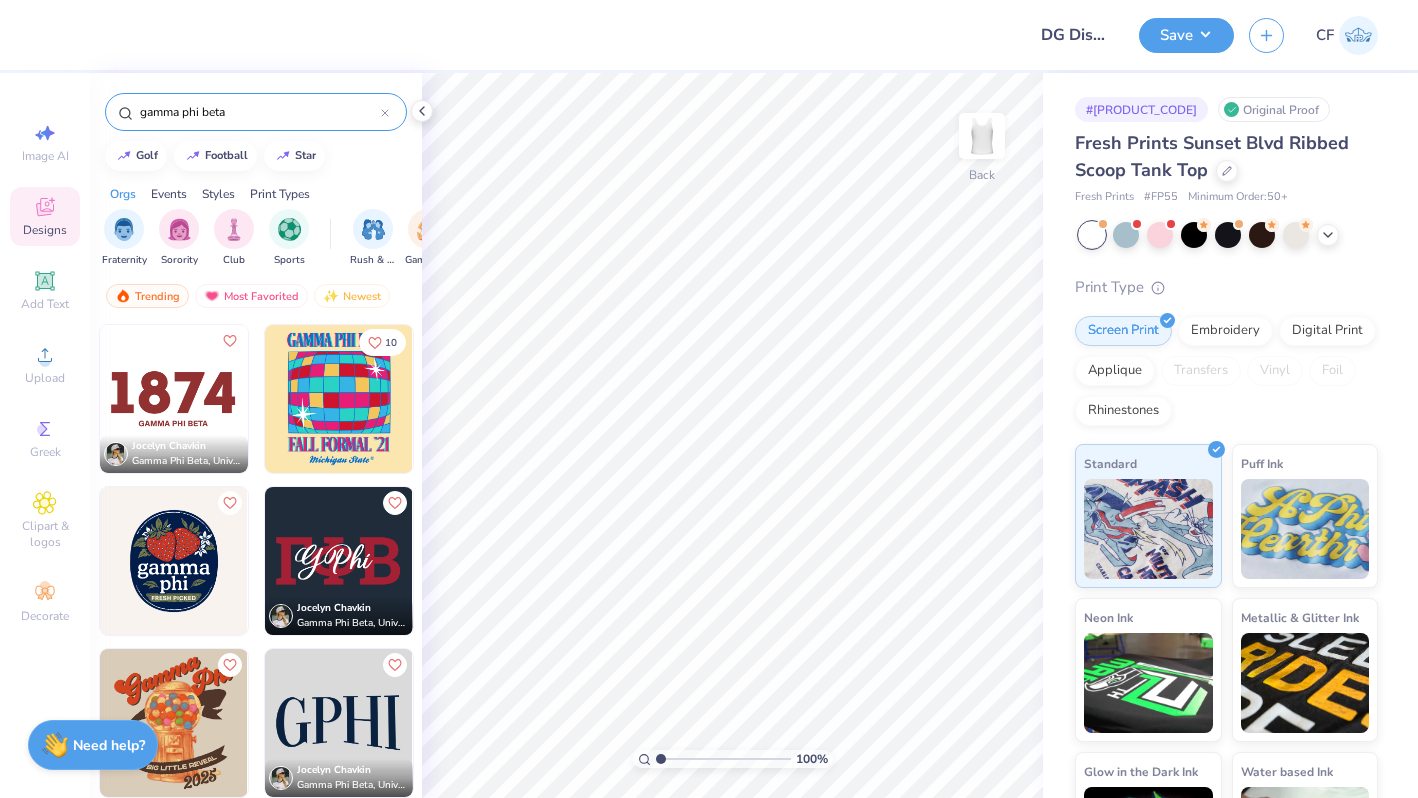 click at bounding box center [174, 399] 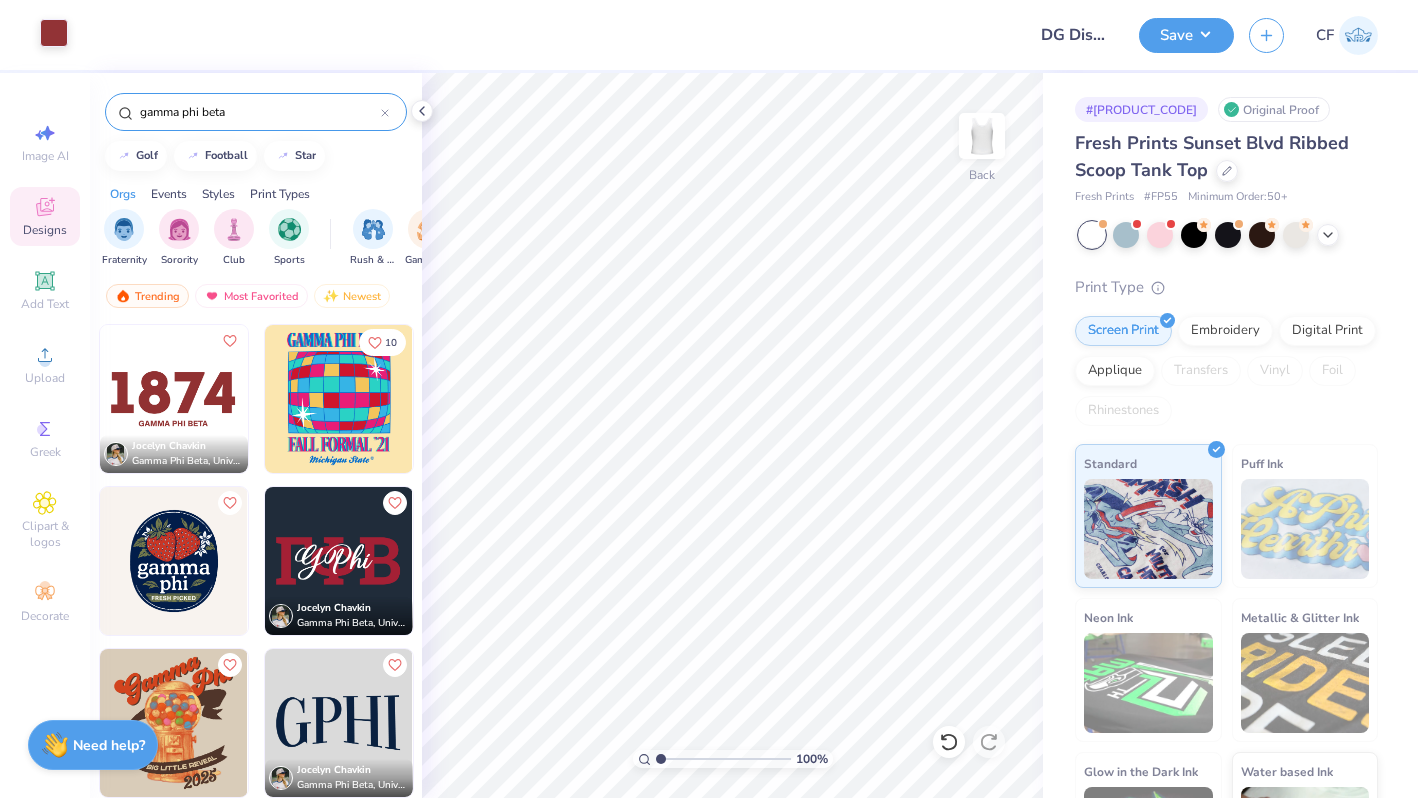 click at bounding box center (54, 33) 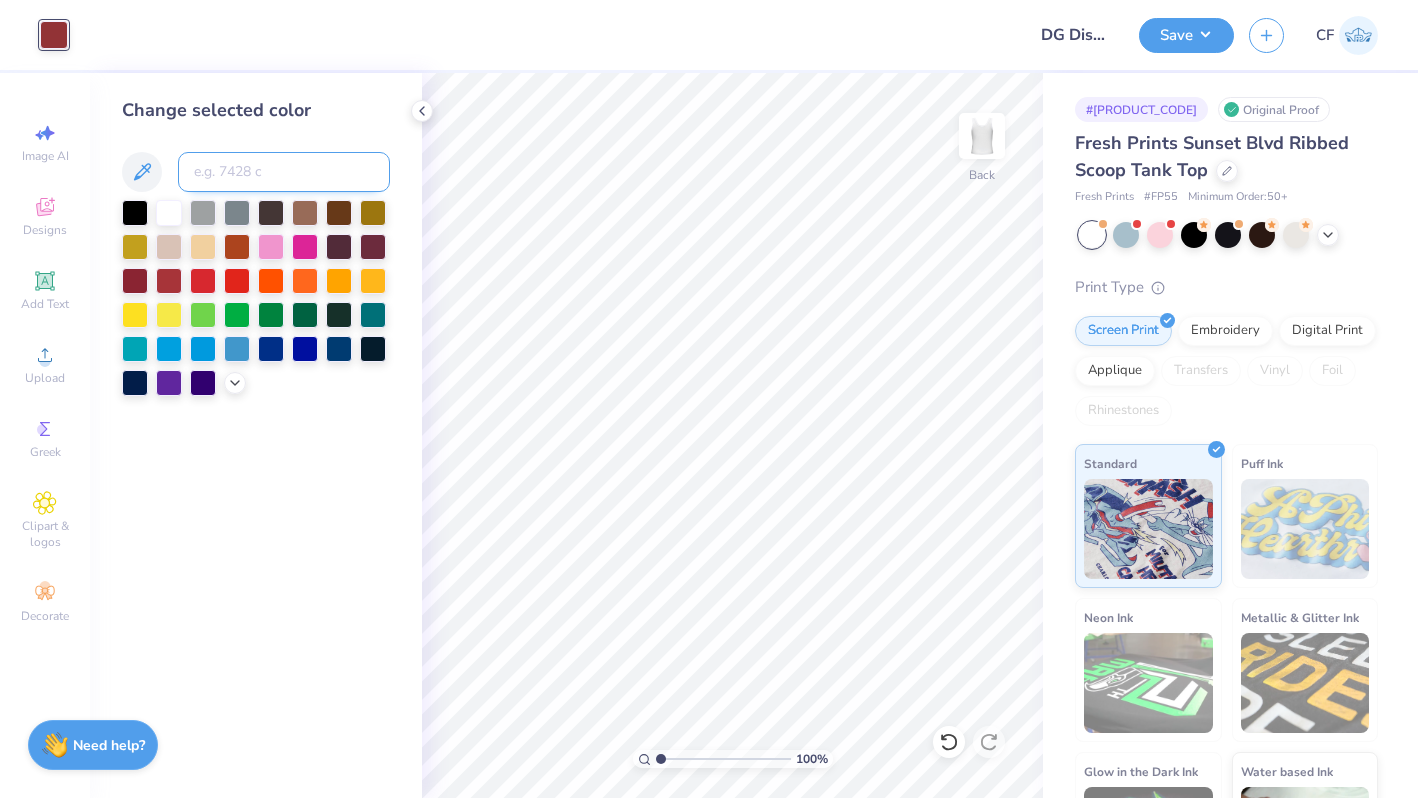 click at bounding box center (284, 172) 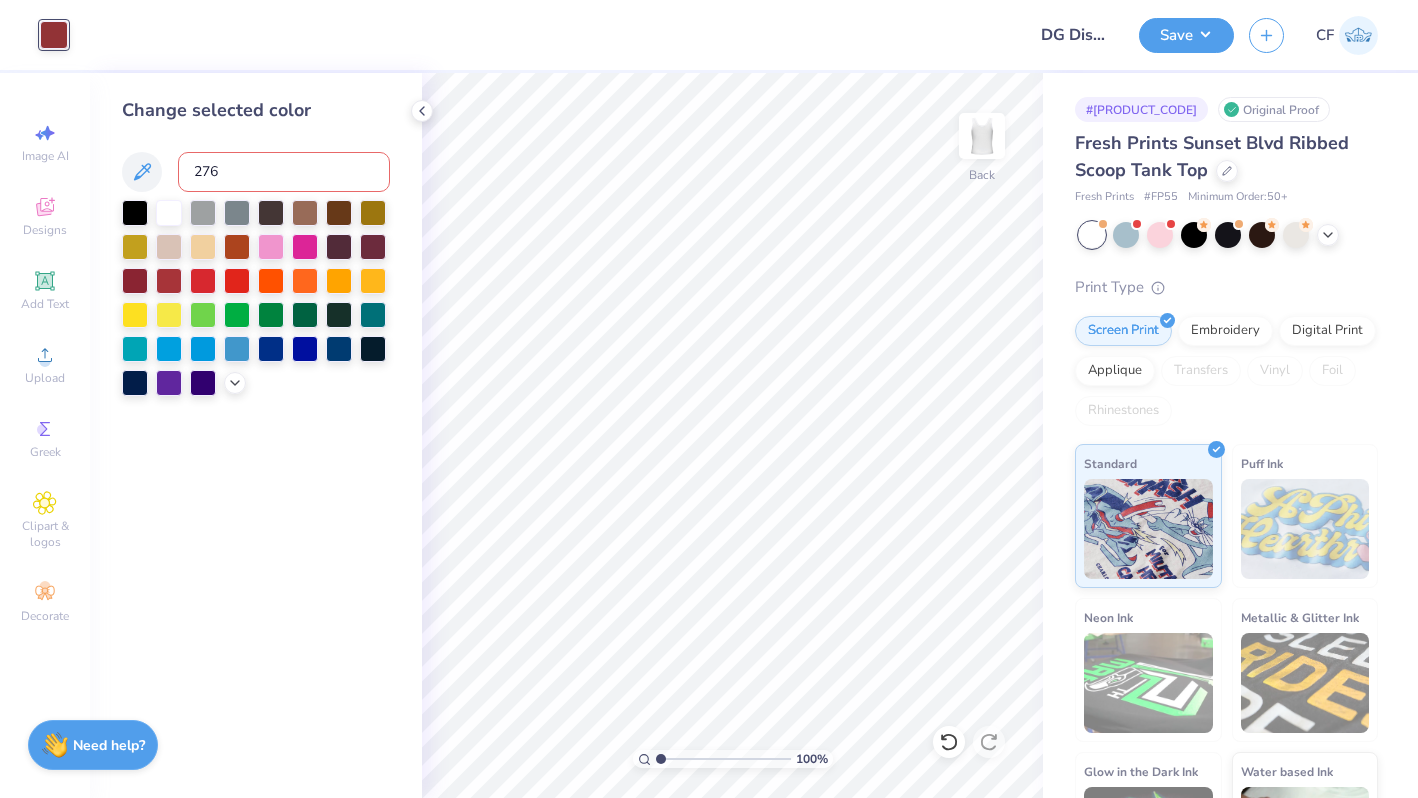 type on "2767" 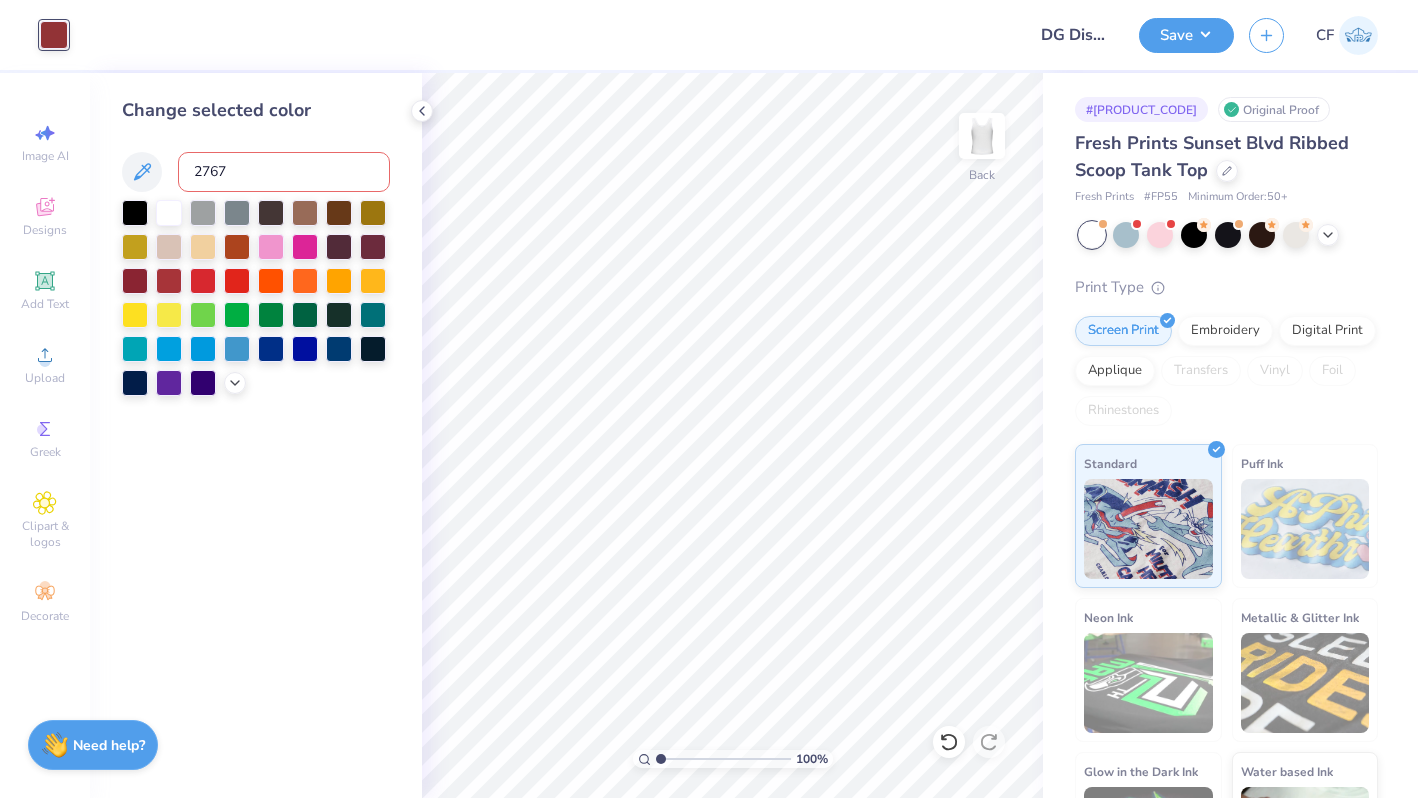 type 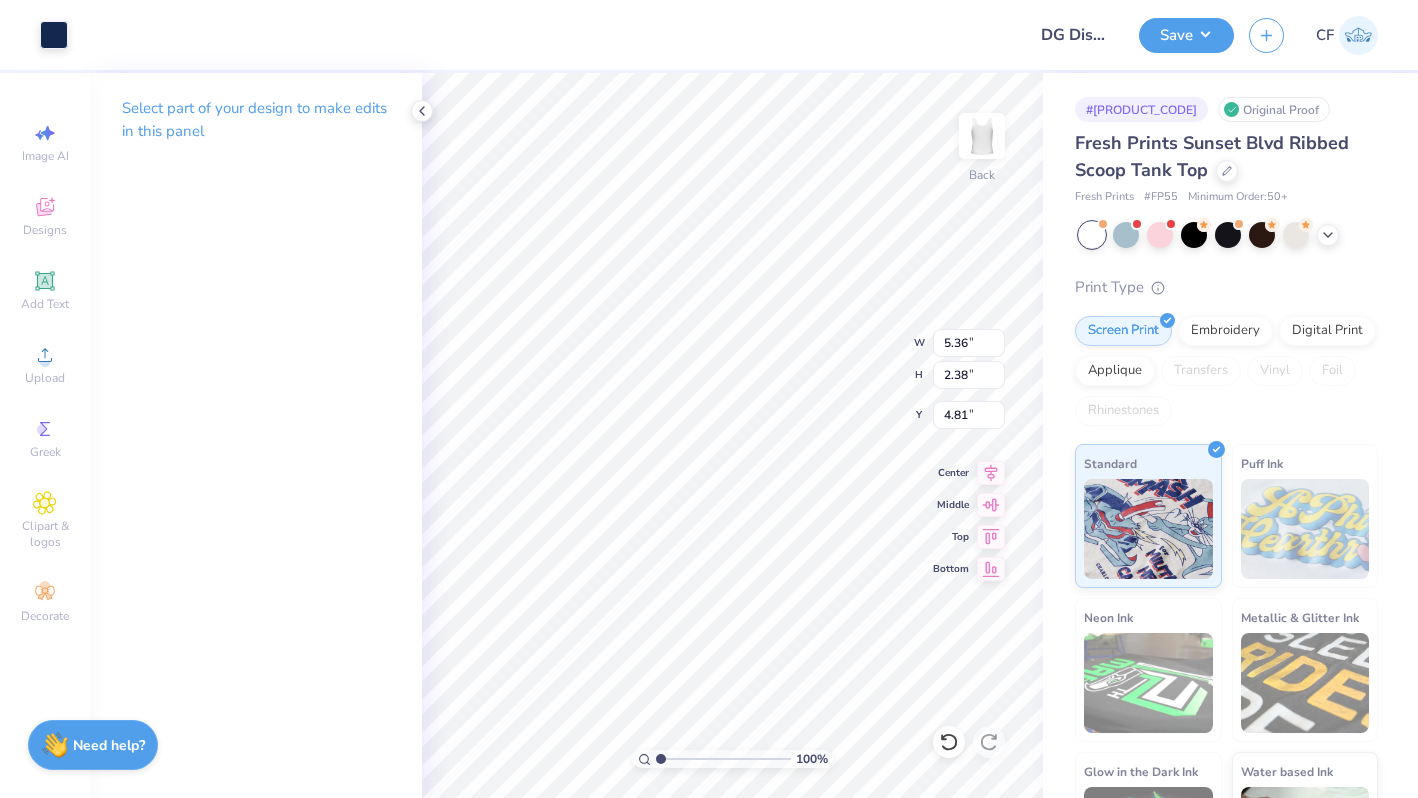 type on "1.57" 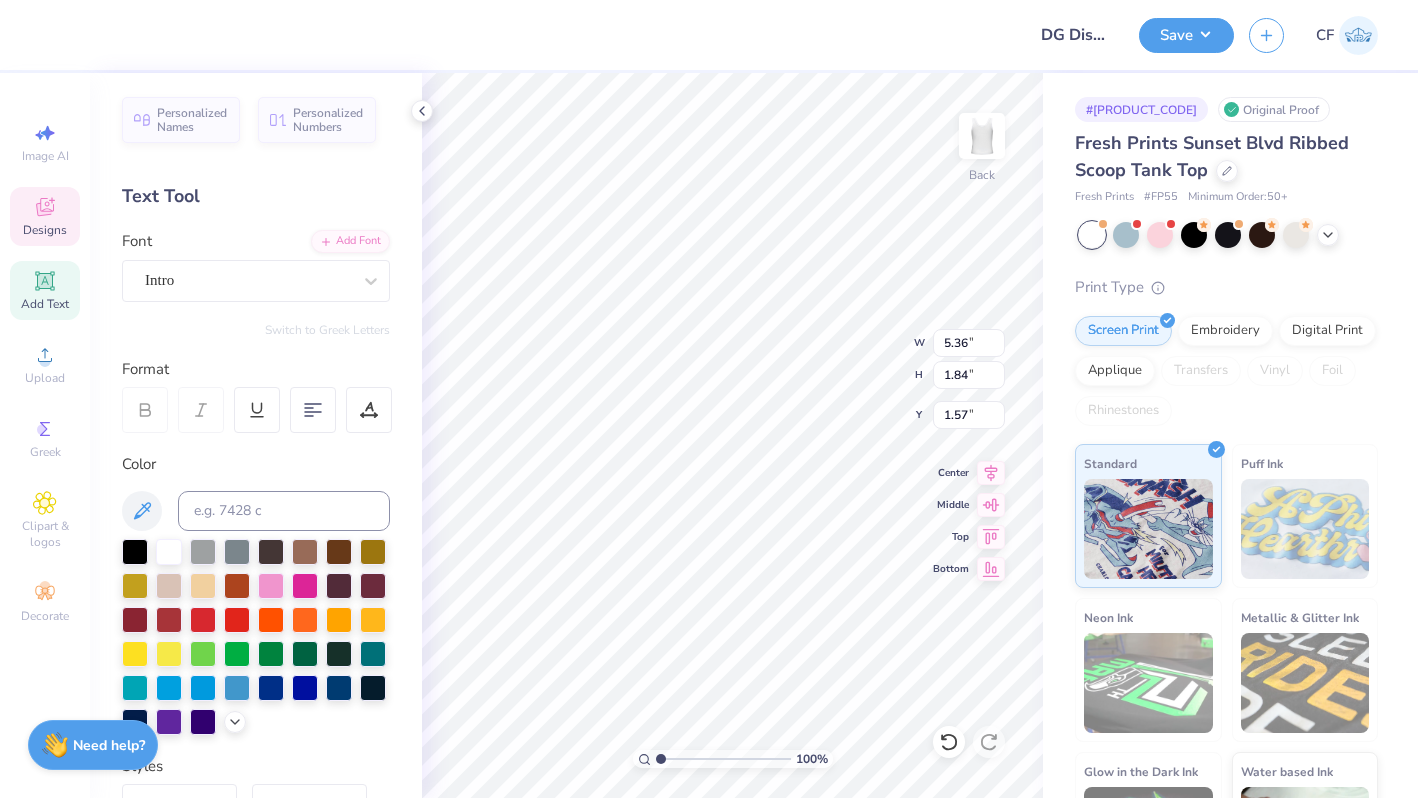 type on "1" 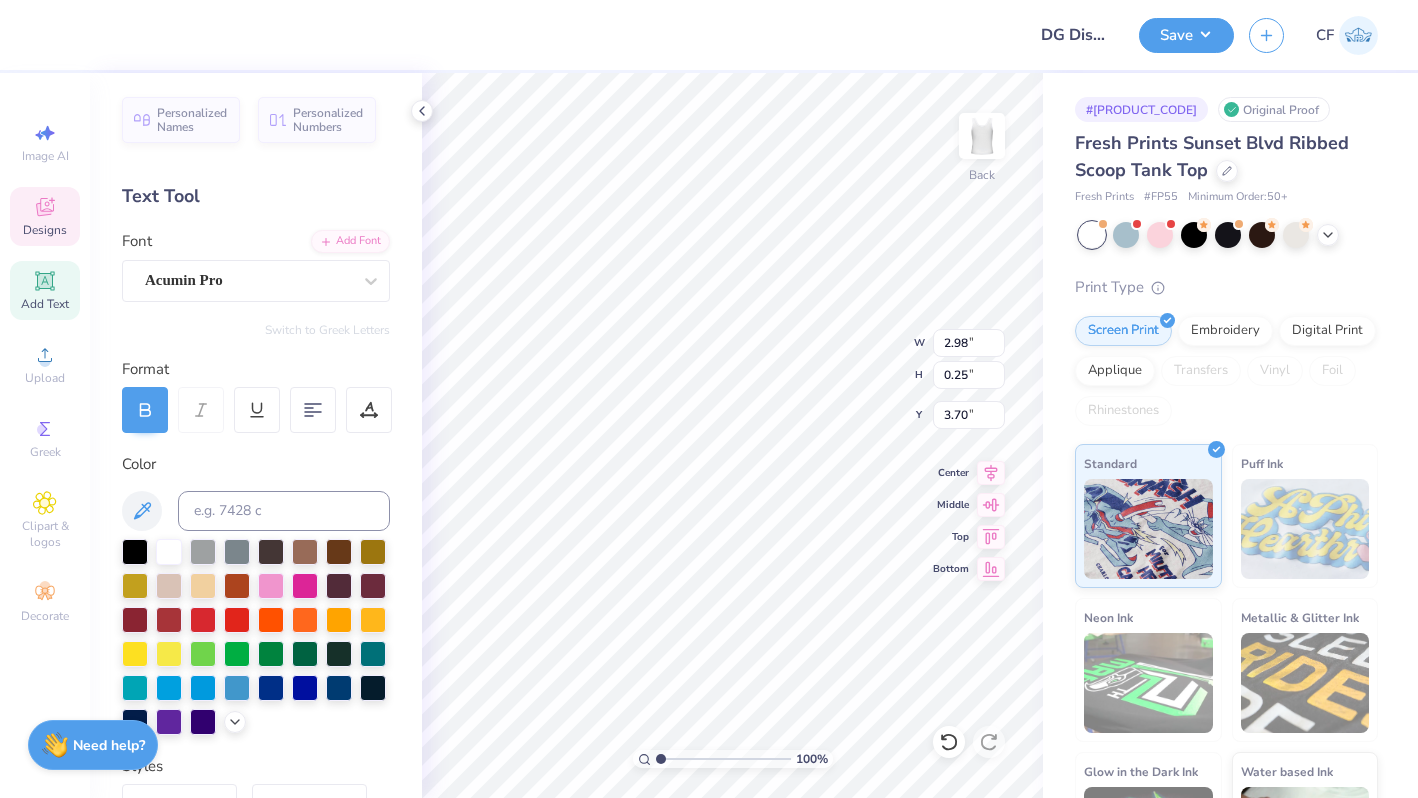 scroll, scrollTop: 0, scrollLeft: 0, axis: both 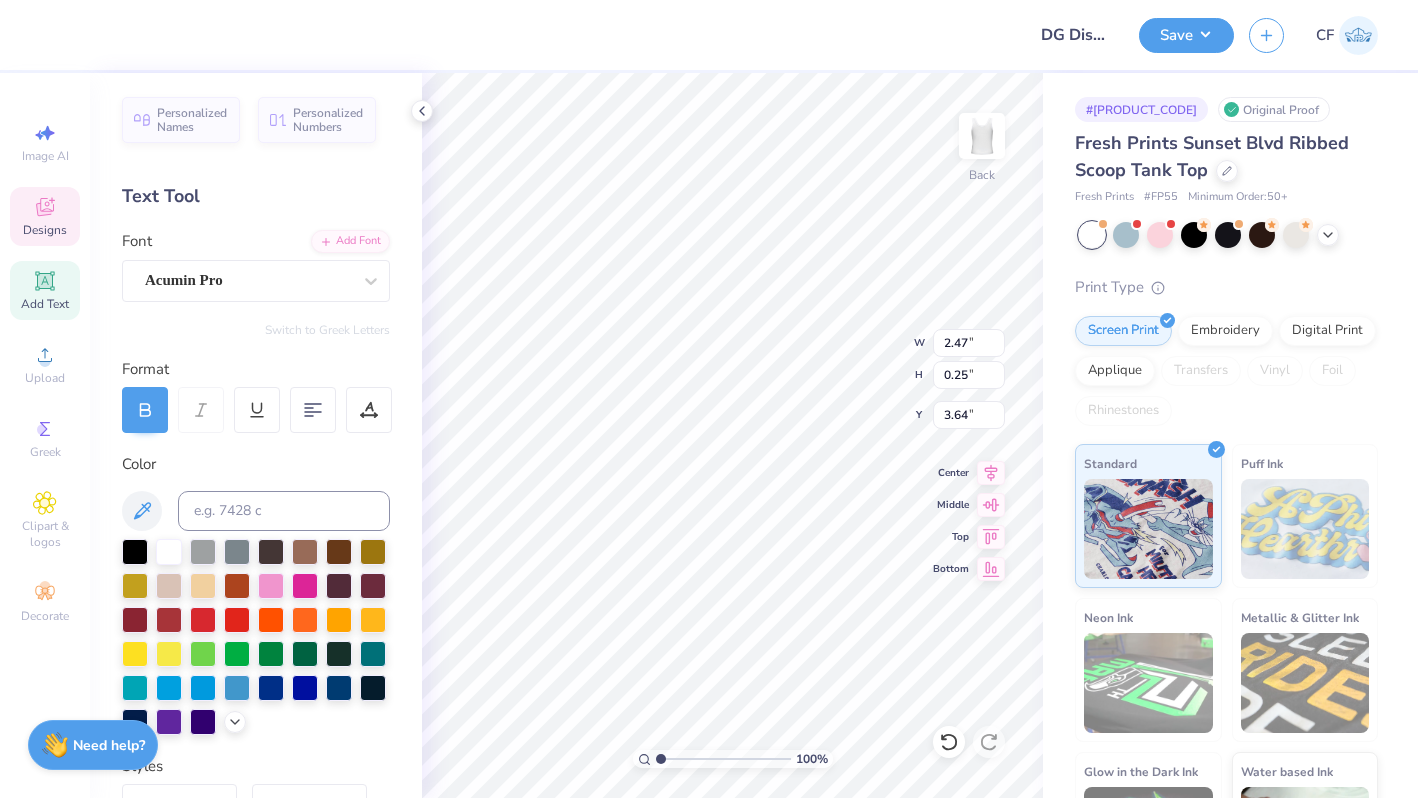 type on "4.03" 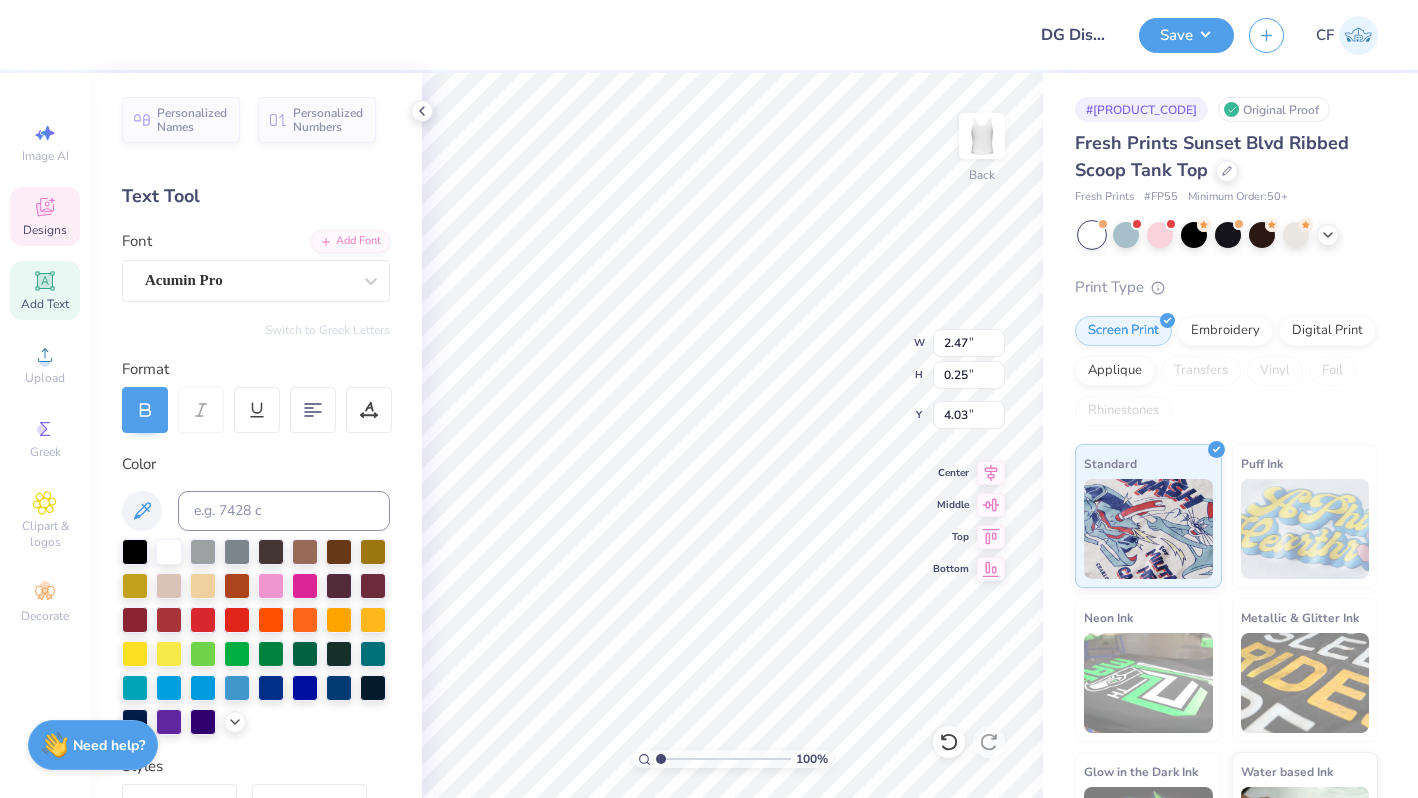 scroll, scrollTop: 0, scrollLeft: 0, axis: both 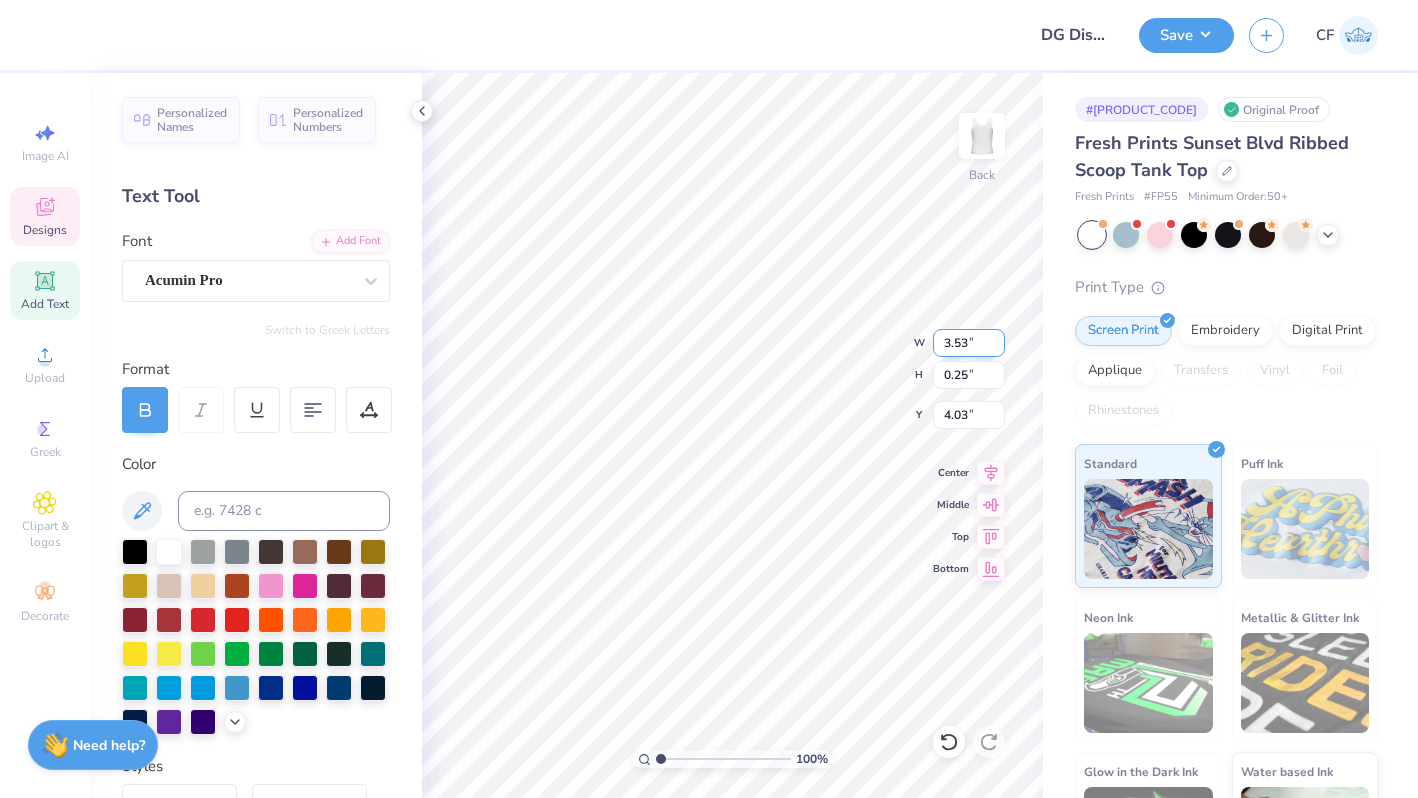 click on "3.53" at bounding box center [969, 343] 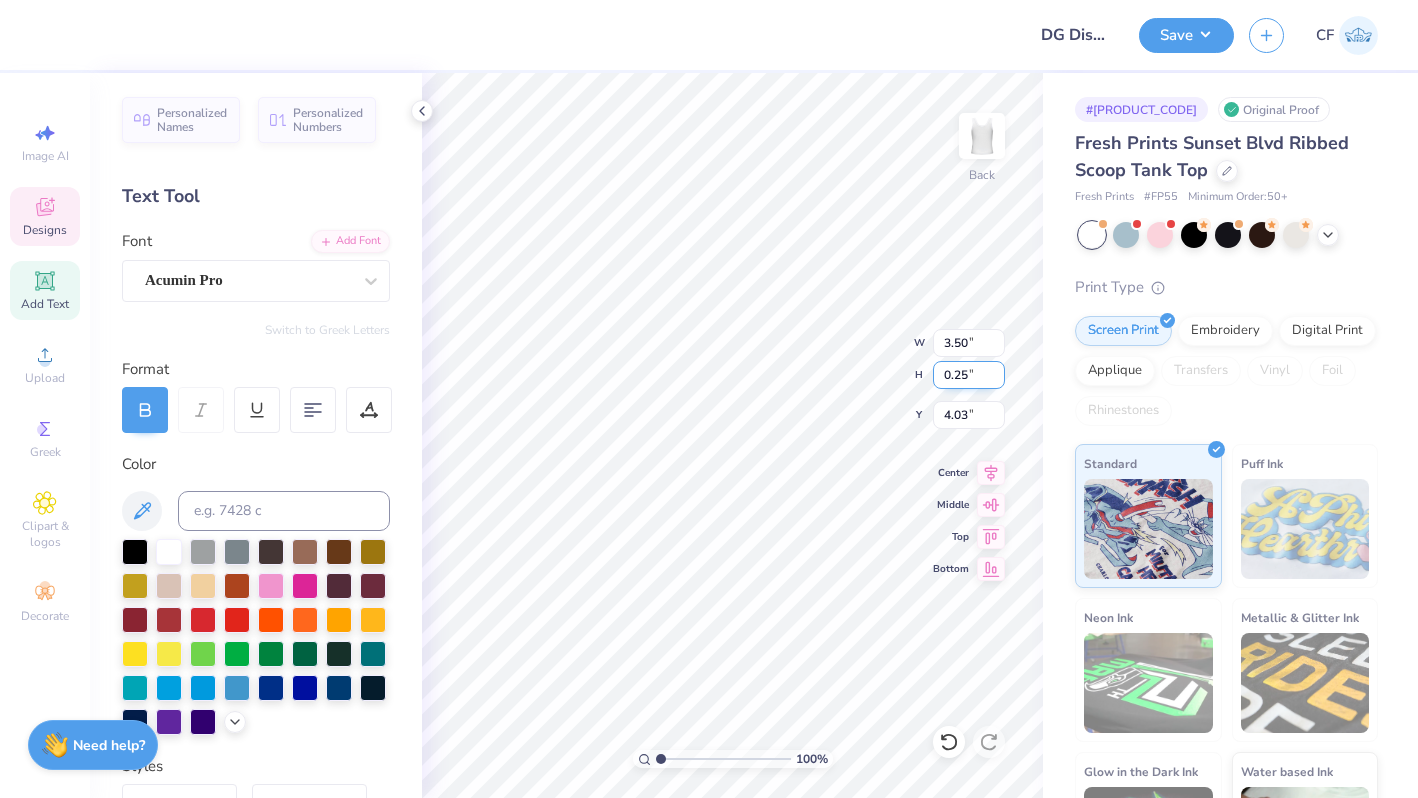 type on "2.47" 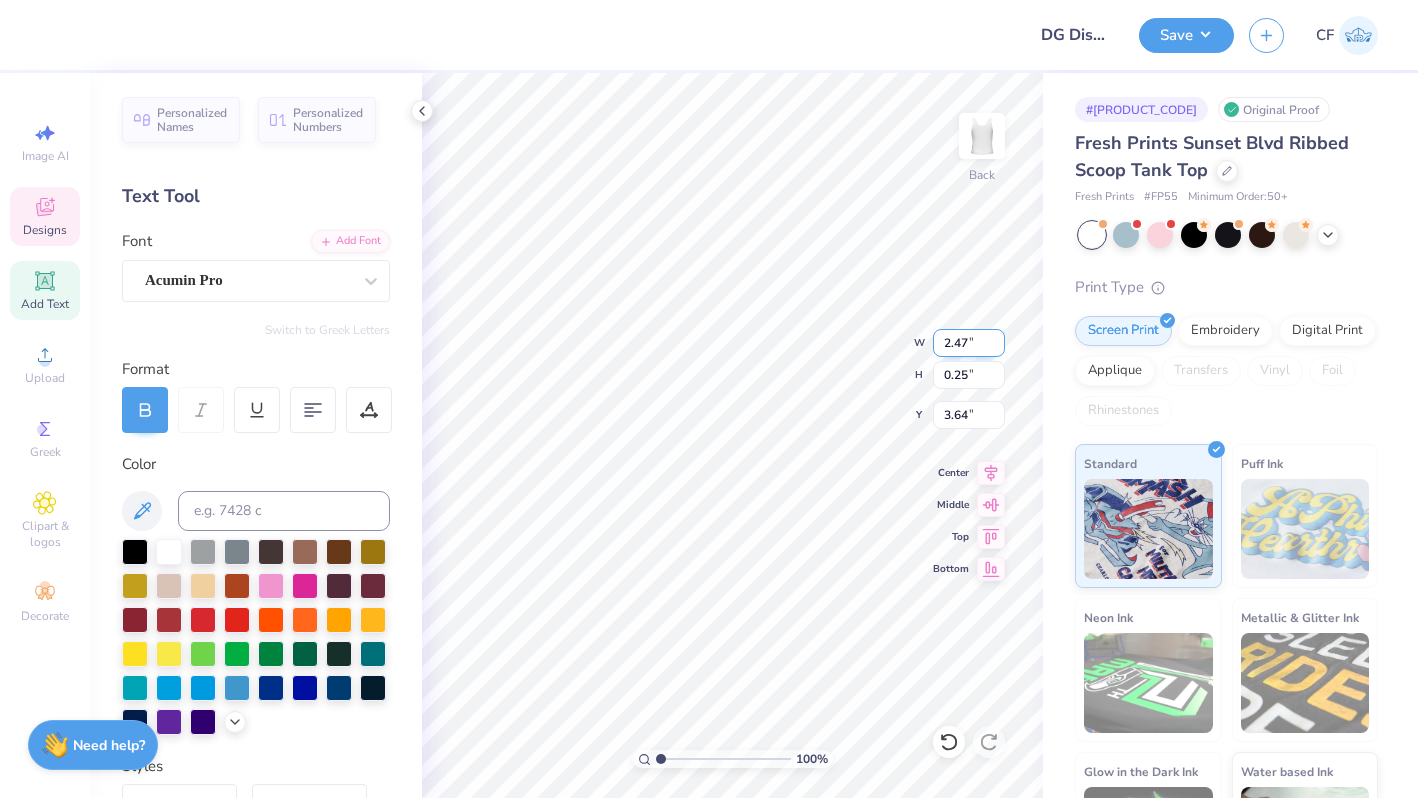 click on "2.47" at bounding box center [969, 343] 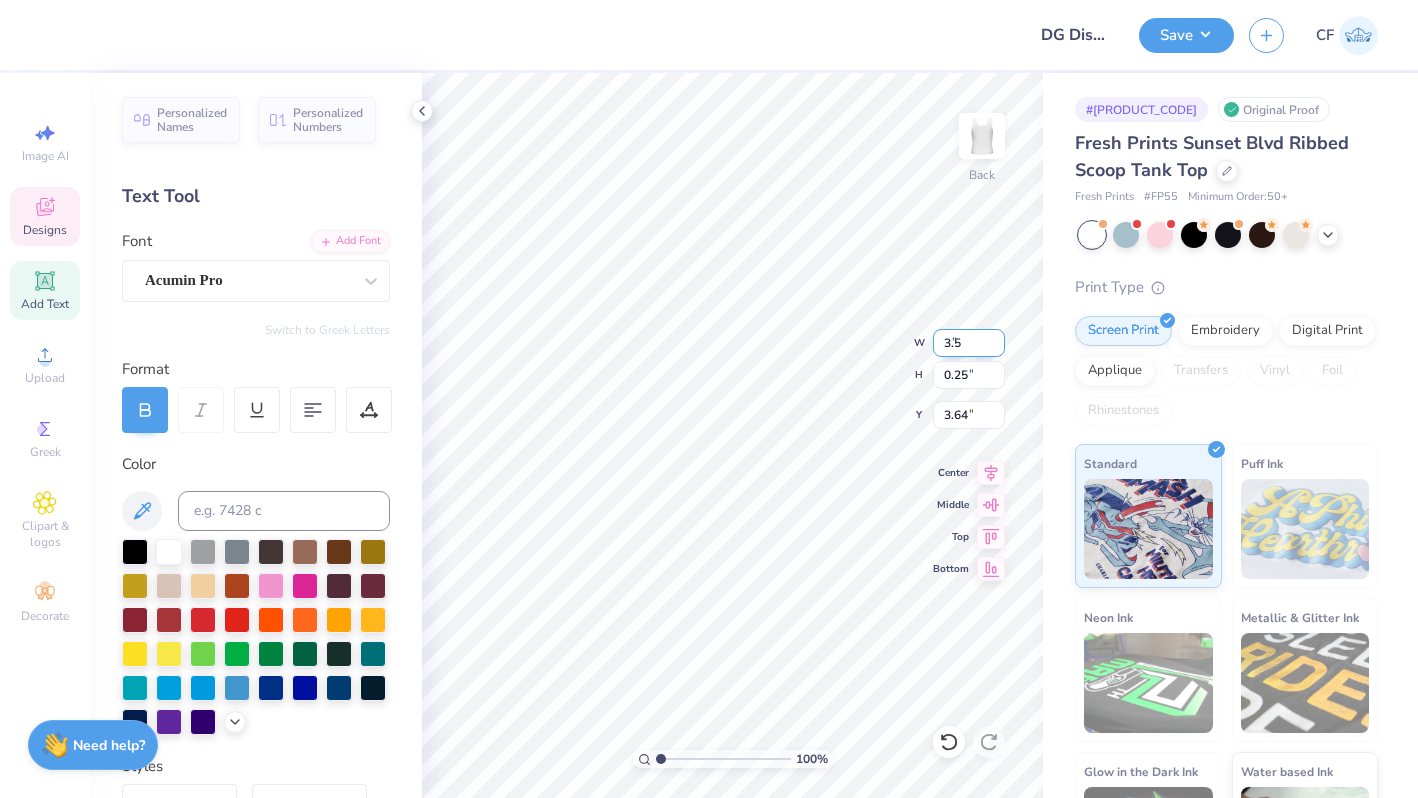 type on "3.50" 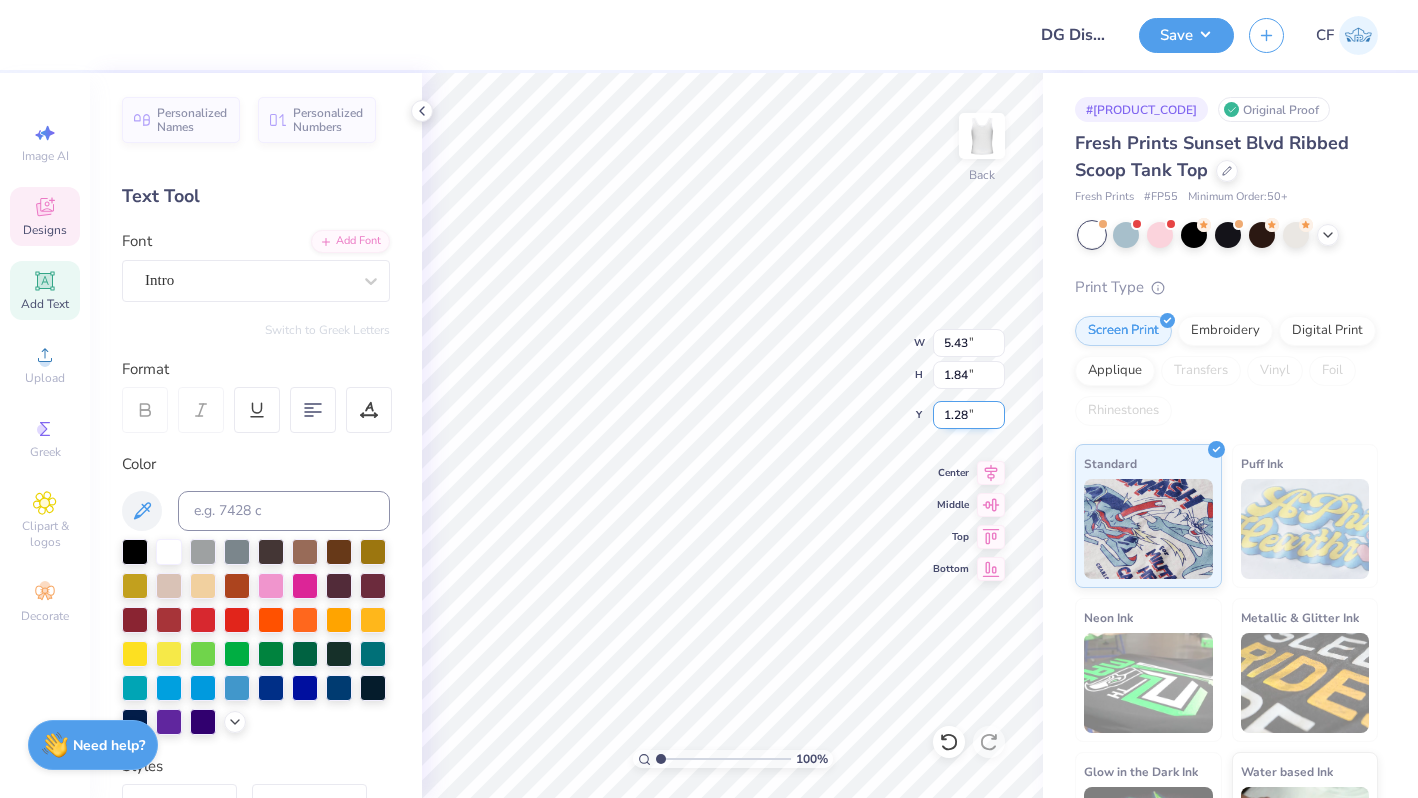 click on "1.28" at bounding box center [969, 415] 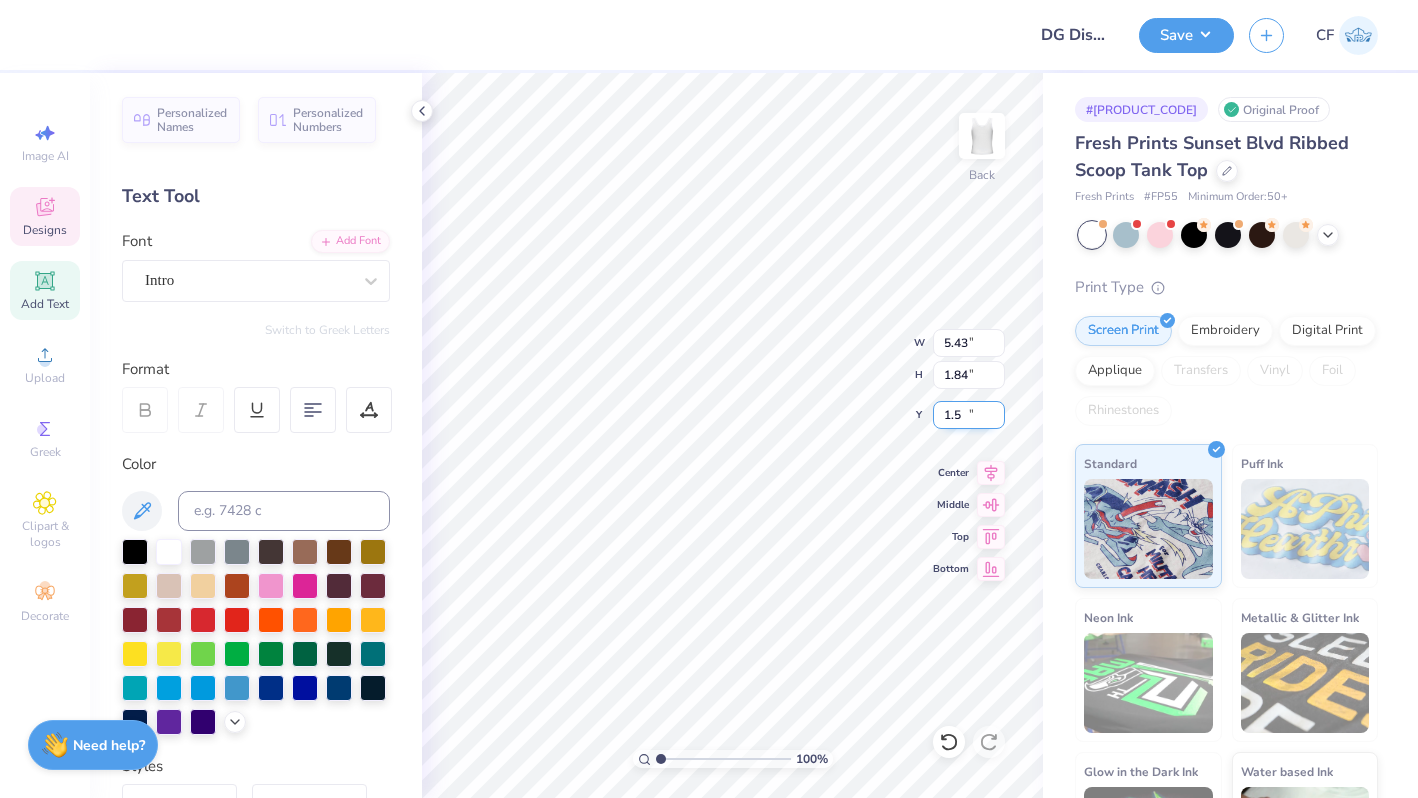 type on "1.50" 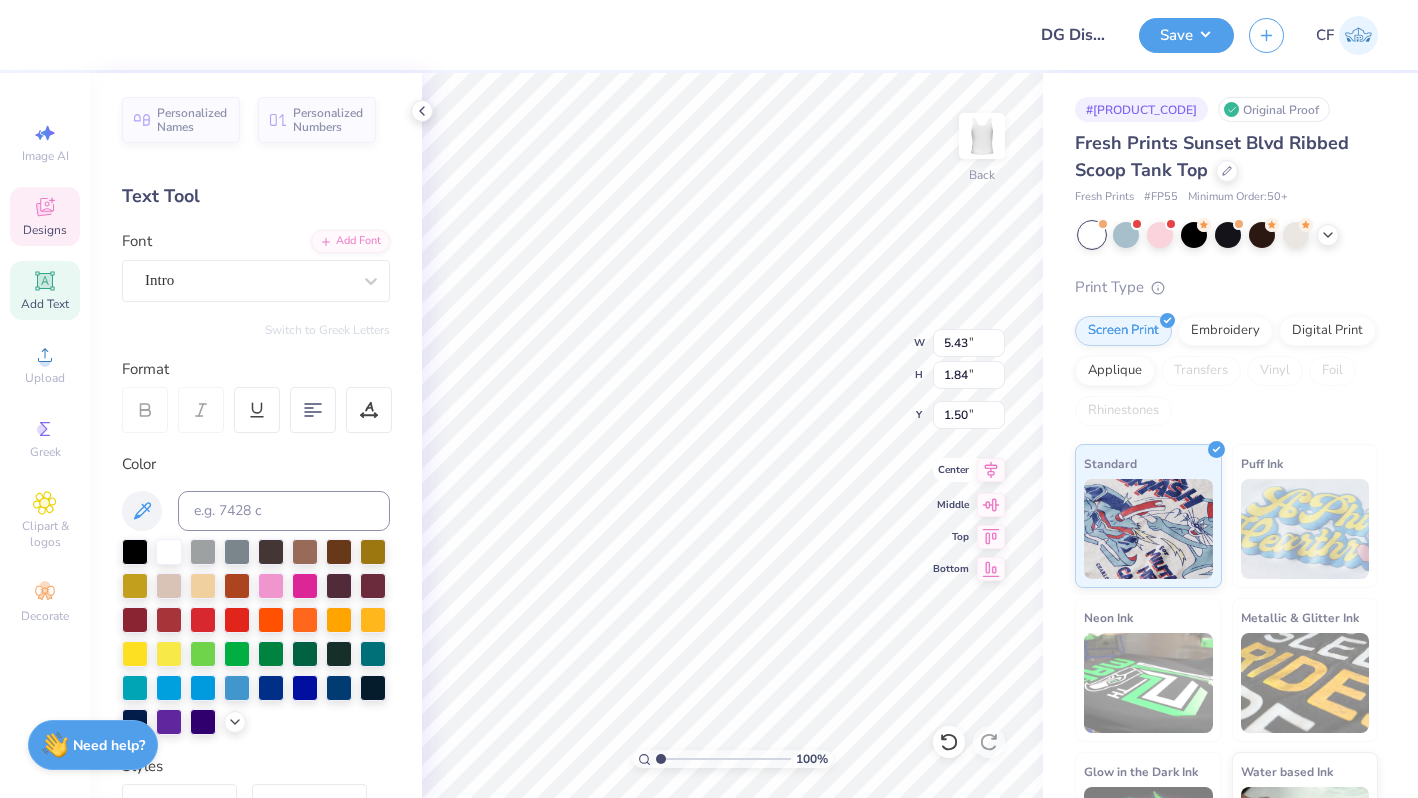 click 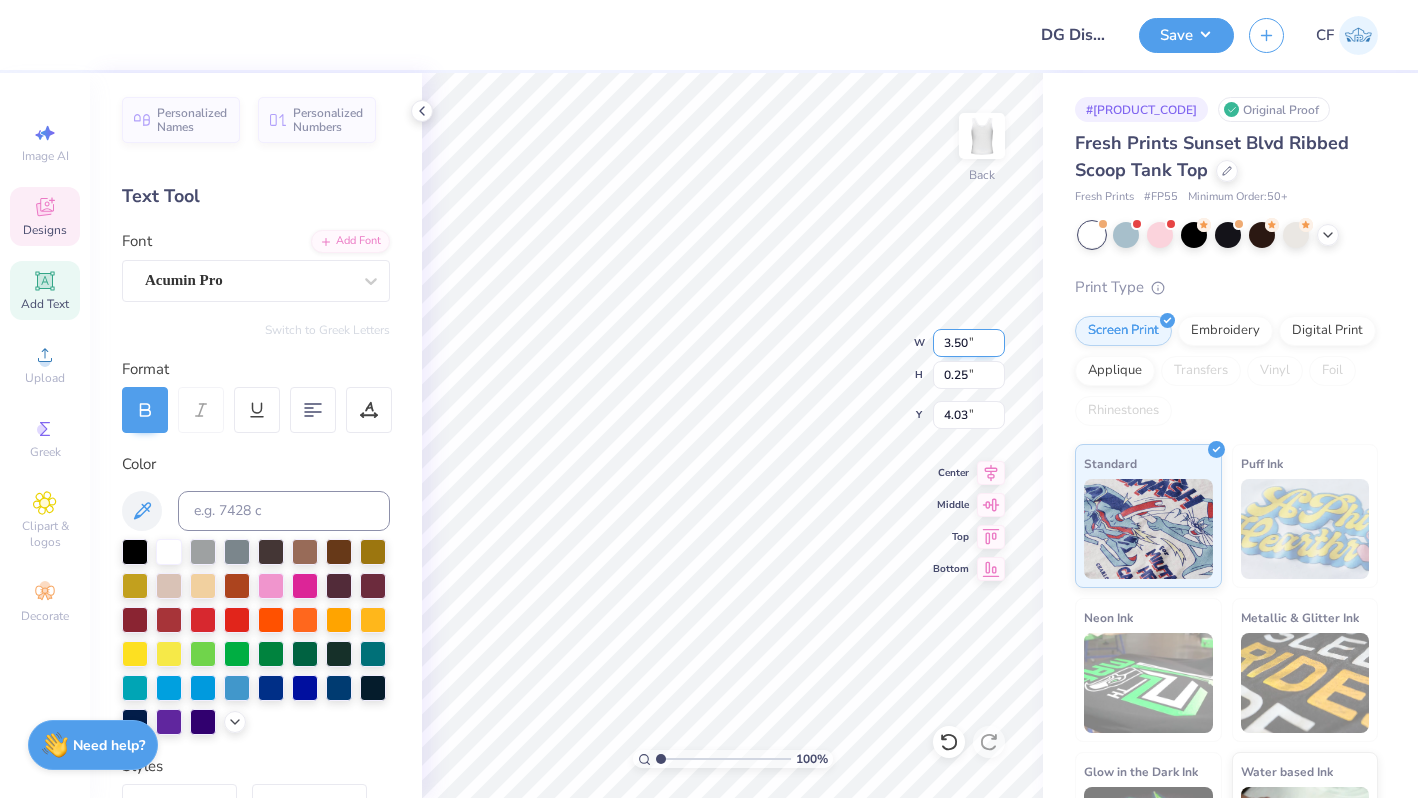 click on "3.50" at bounding box center [969, 343] 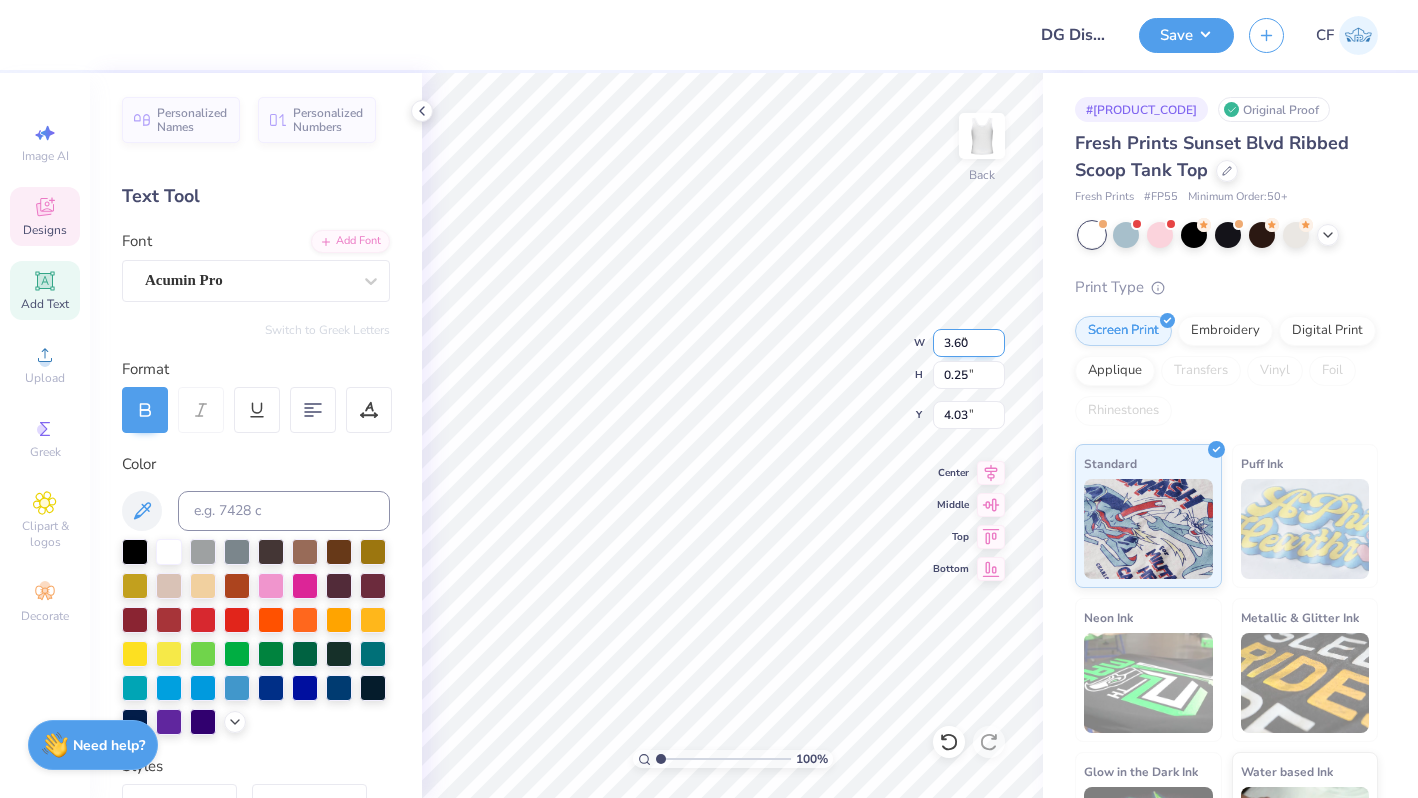type on "3.60" 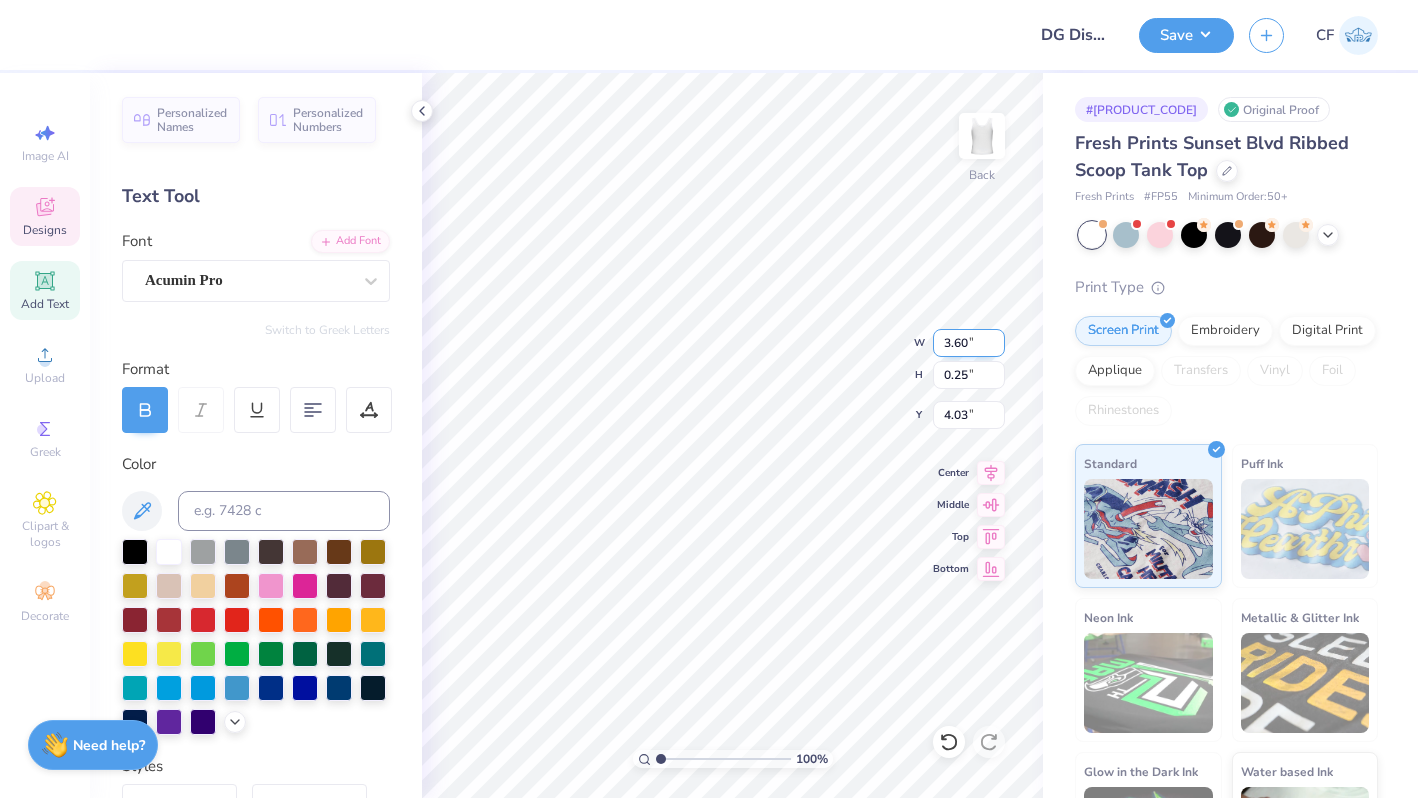 click on "3.60" at bounding box center [969, 343] 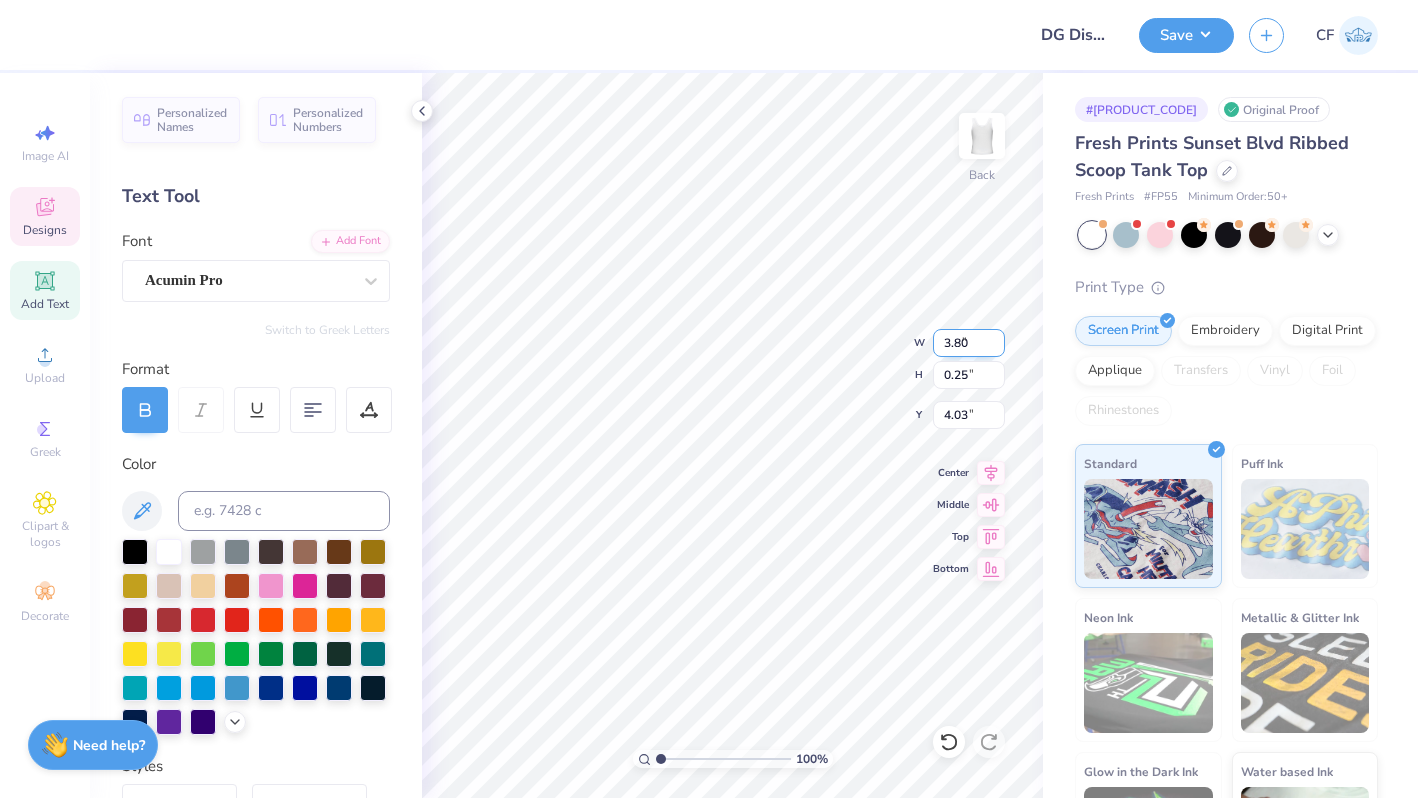 type on "3.80" 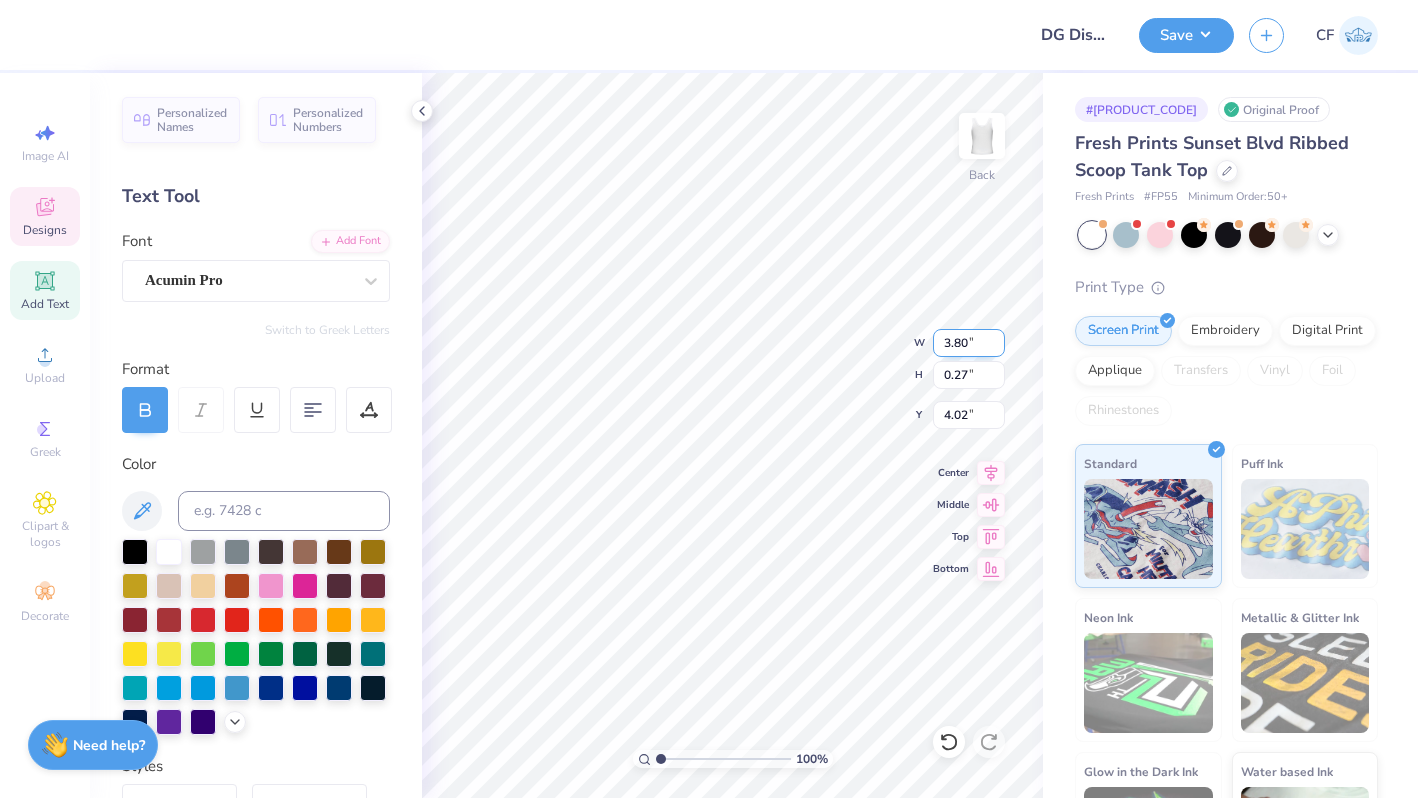 type on "0.27" 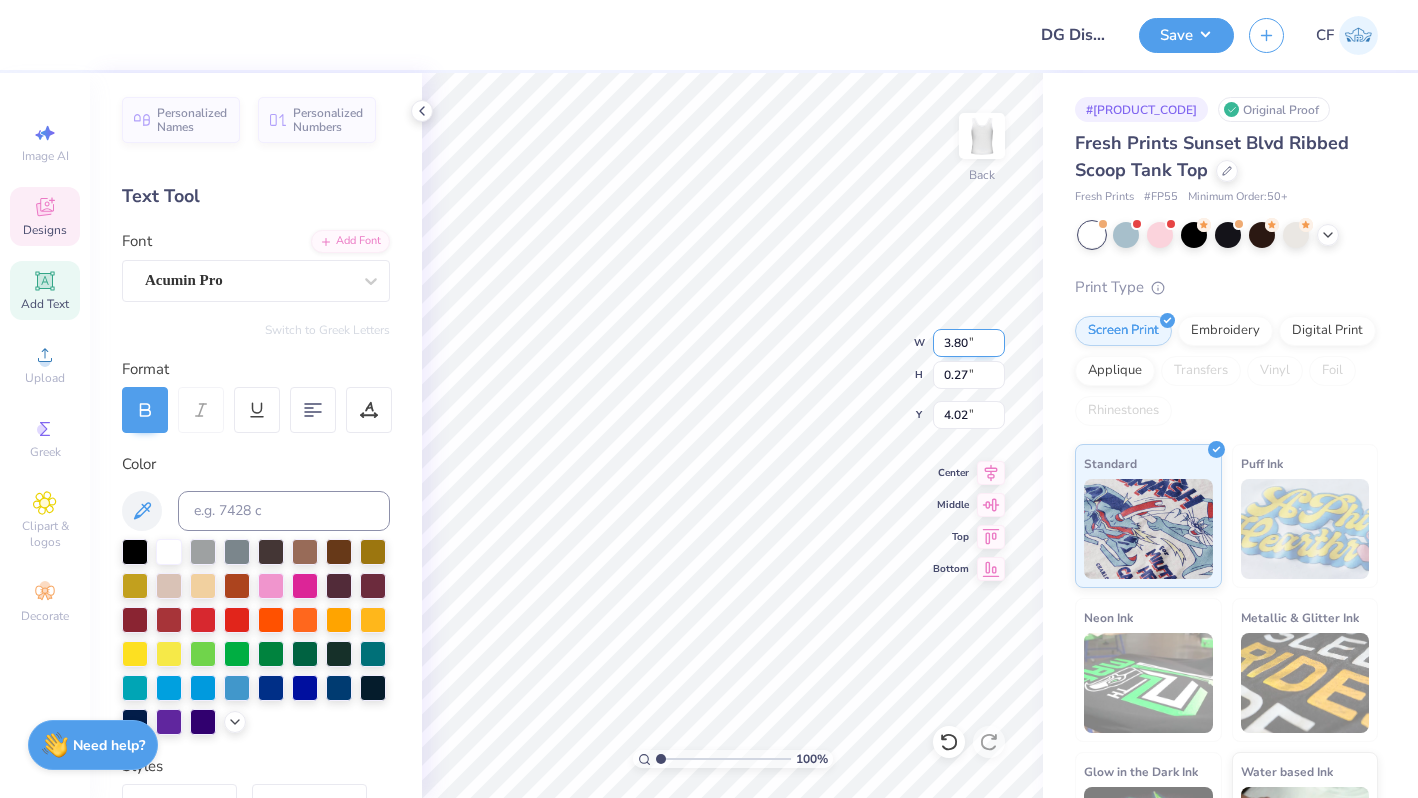 click on "3.80" at bounding box center (969, 343) 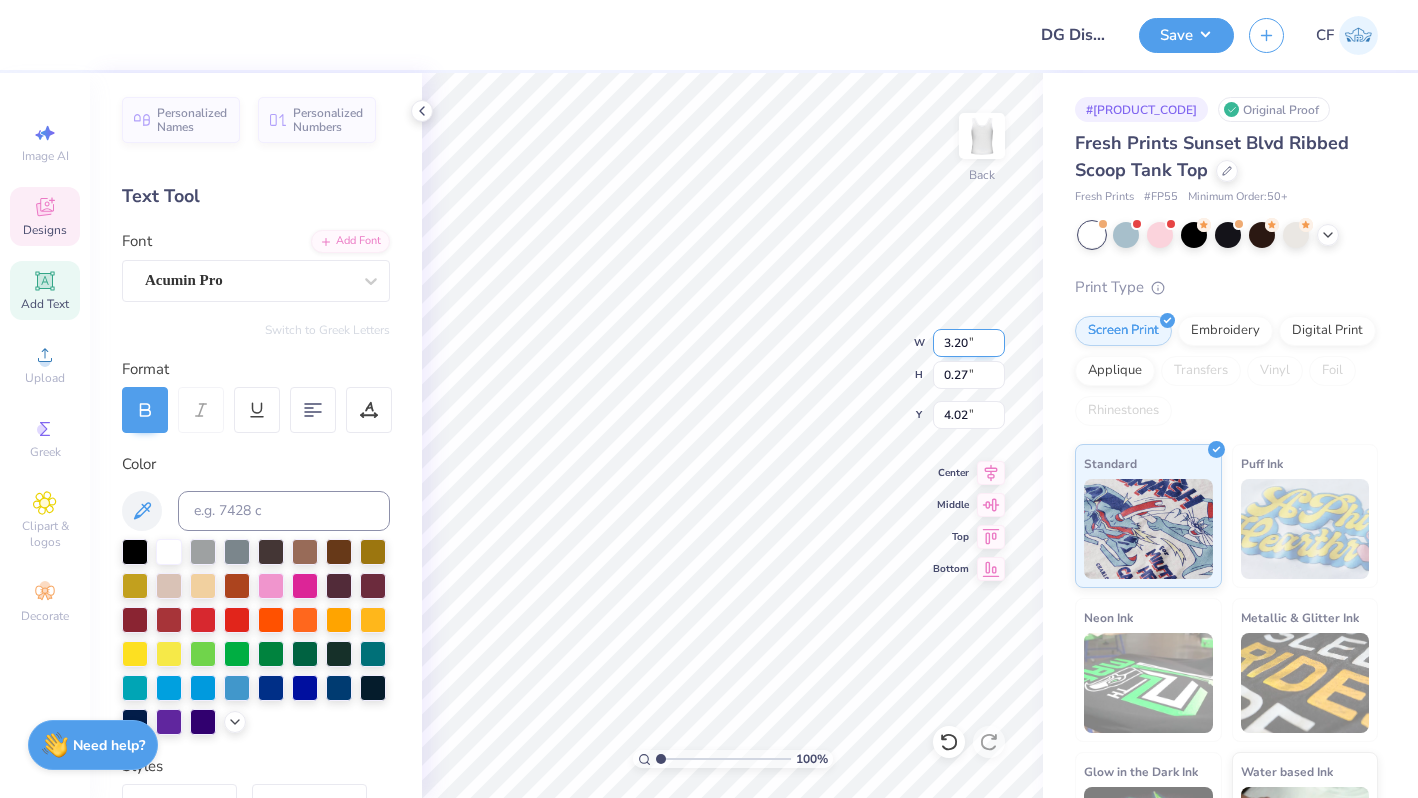 type on "3.20" 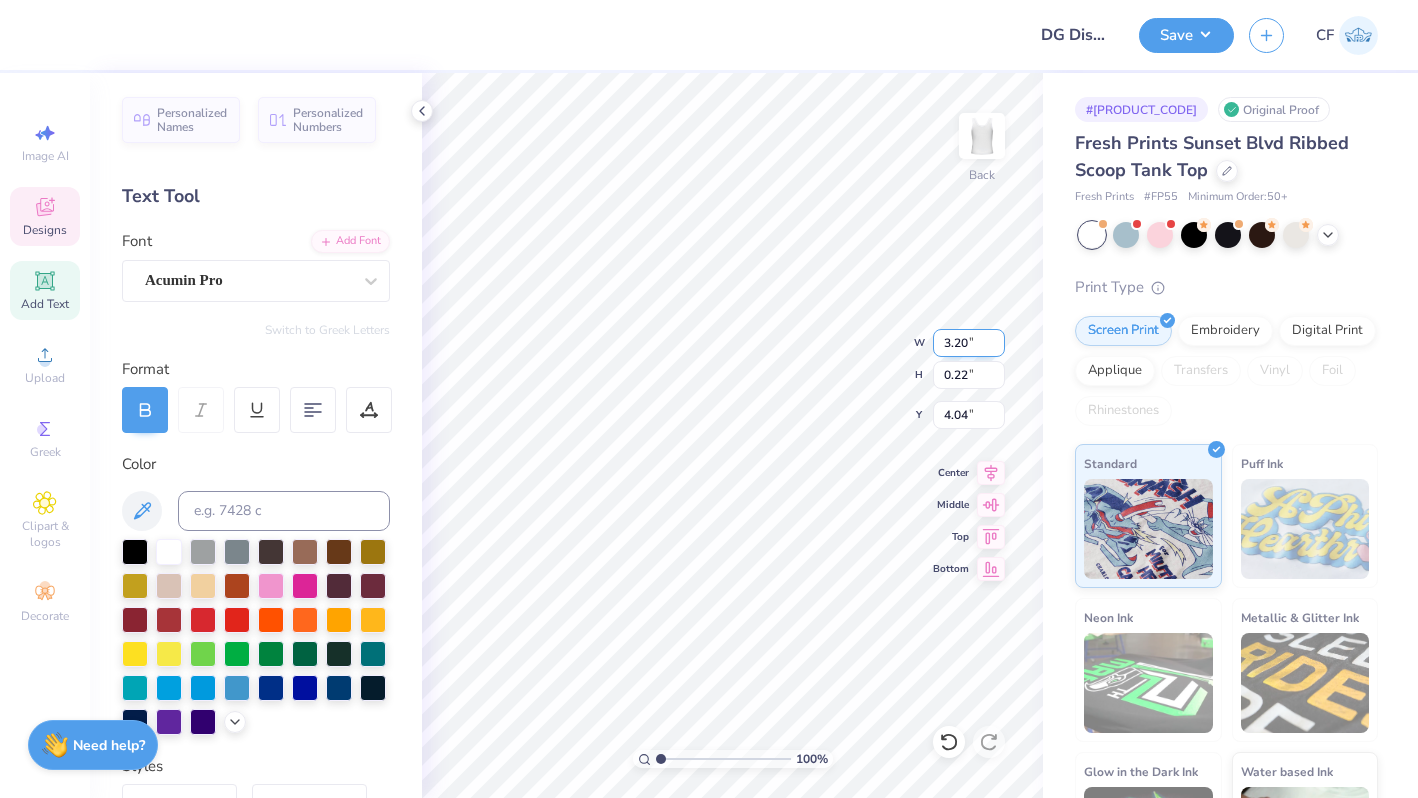 click on "3.20" at bounding box center (969, 343) 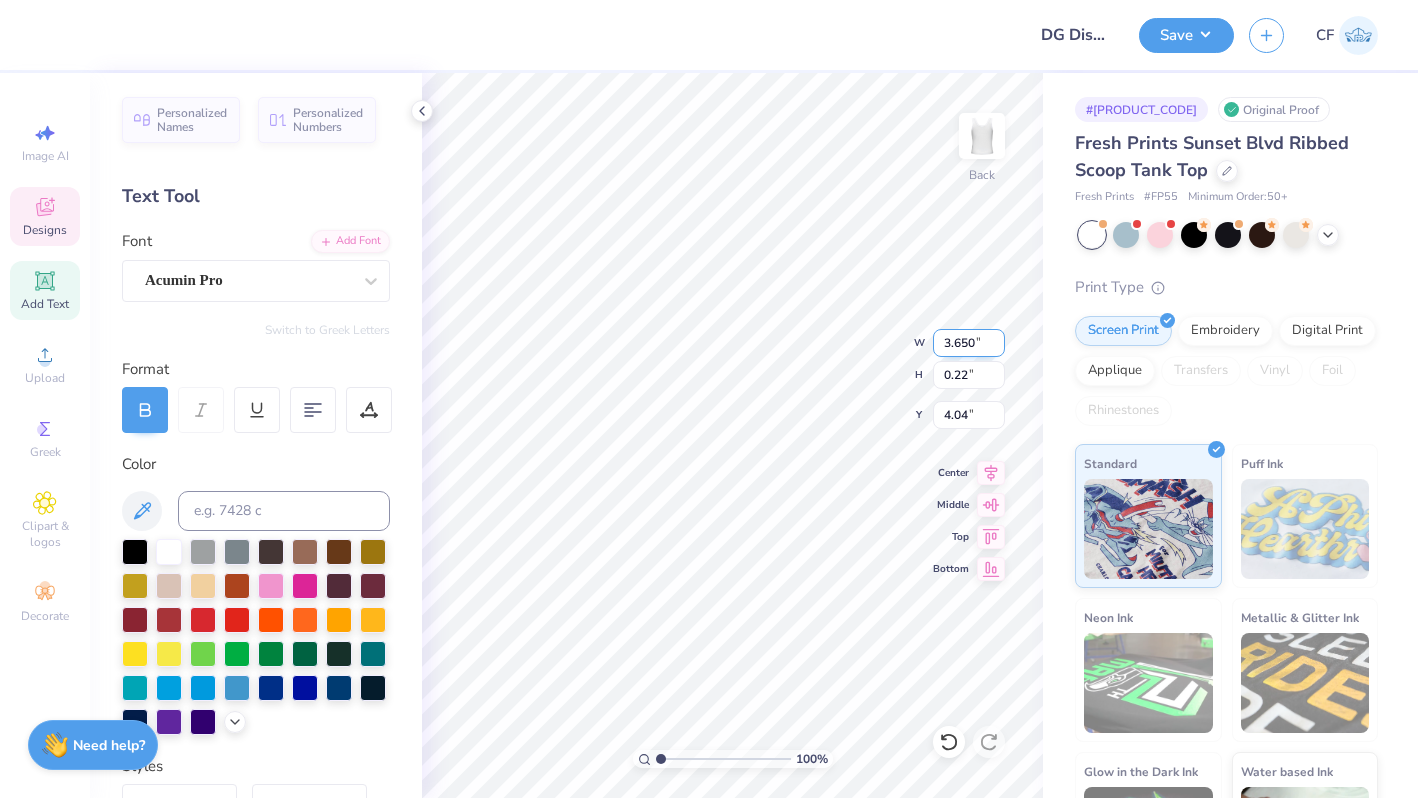 type on "3.65" 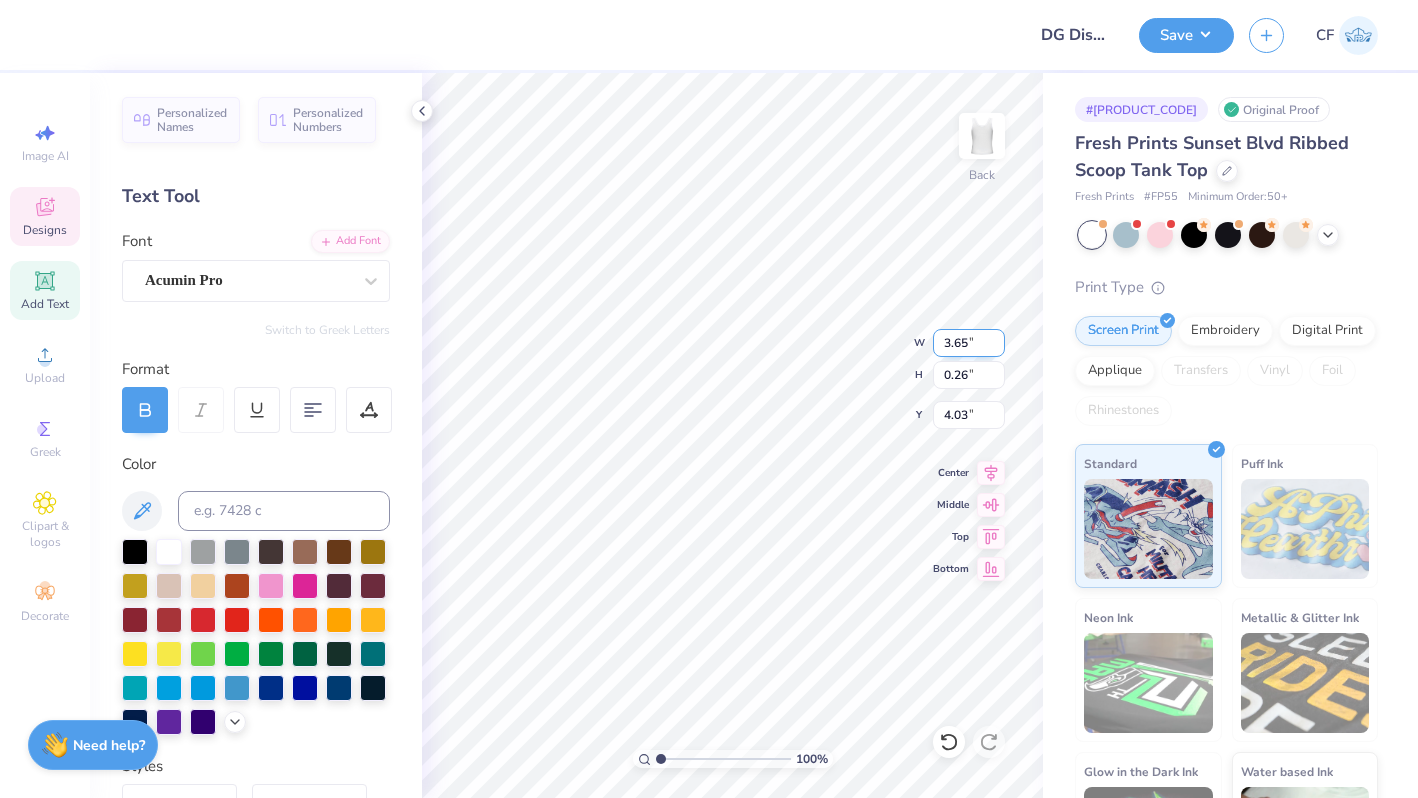 click on "3.65" at bounding box center (969, 343) 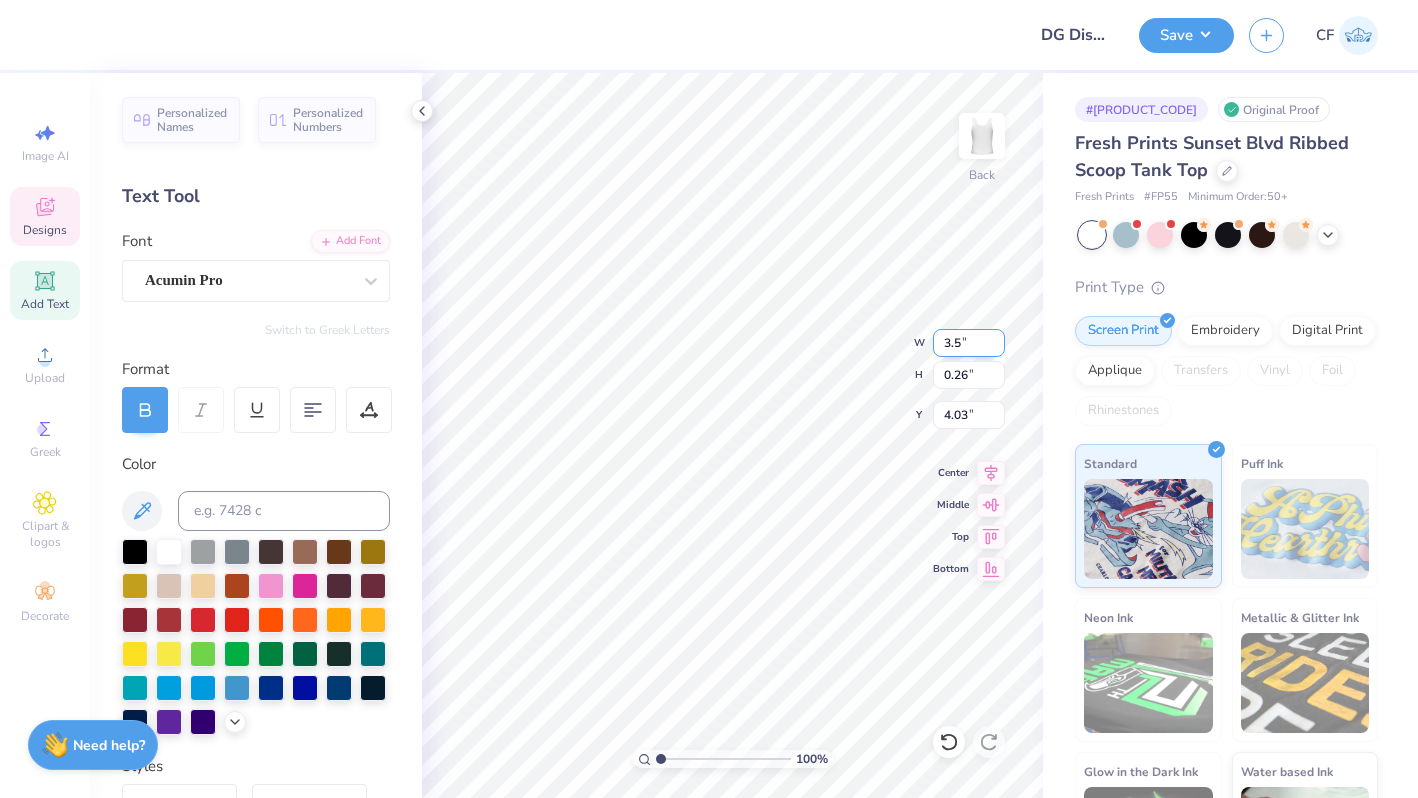 type on "3.50" 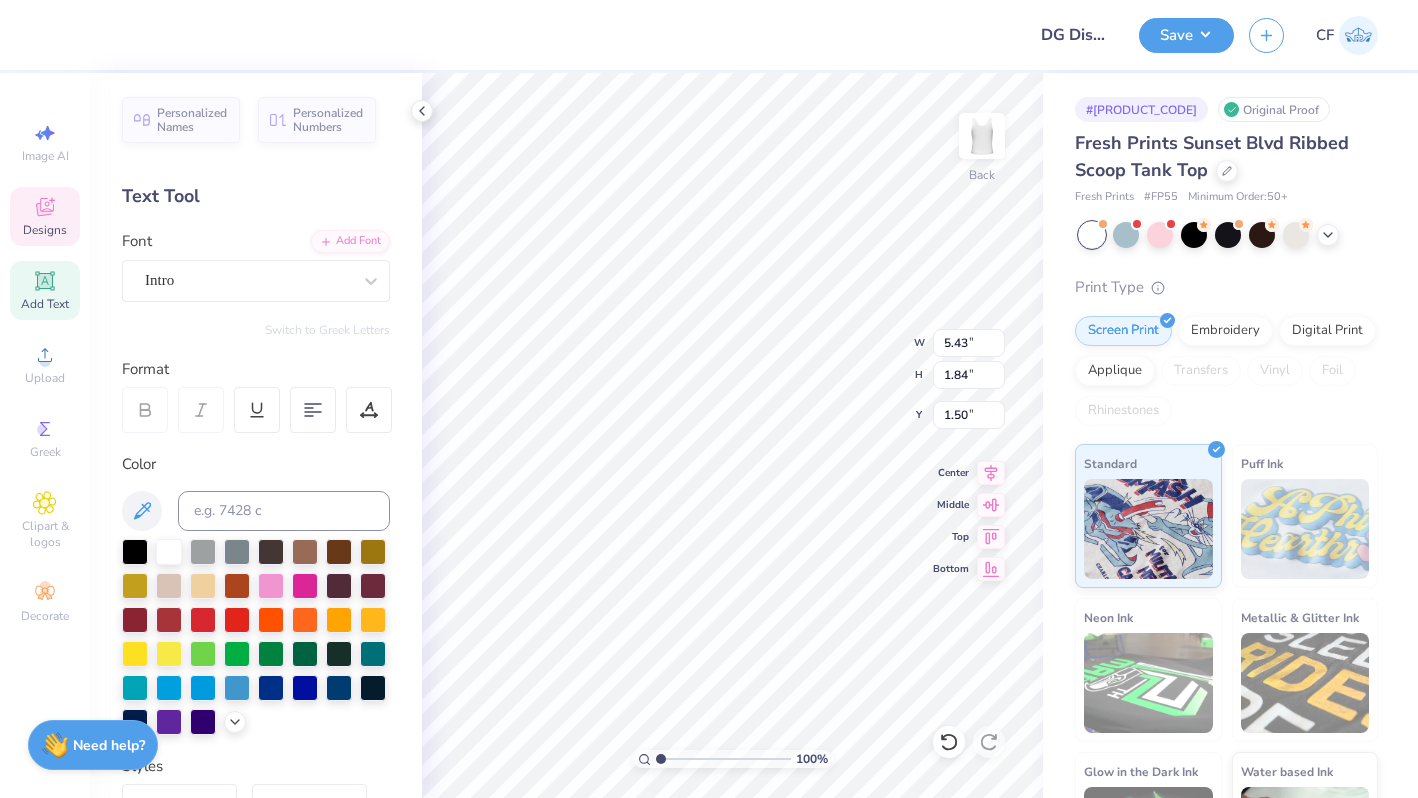 scroll, scrollTop: 0, scrollLeft: 0, axis: both 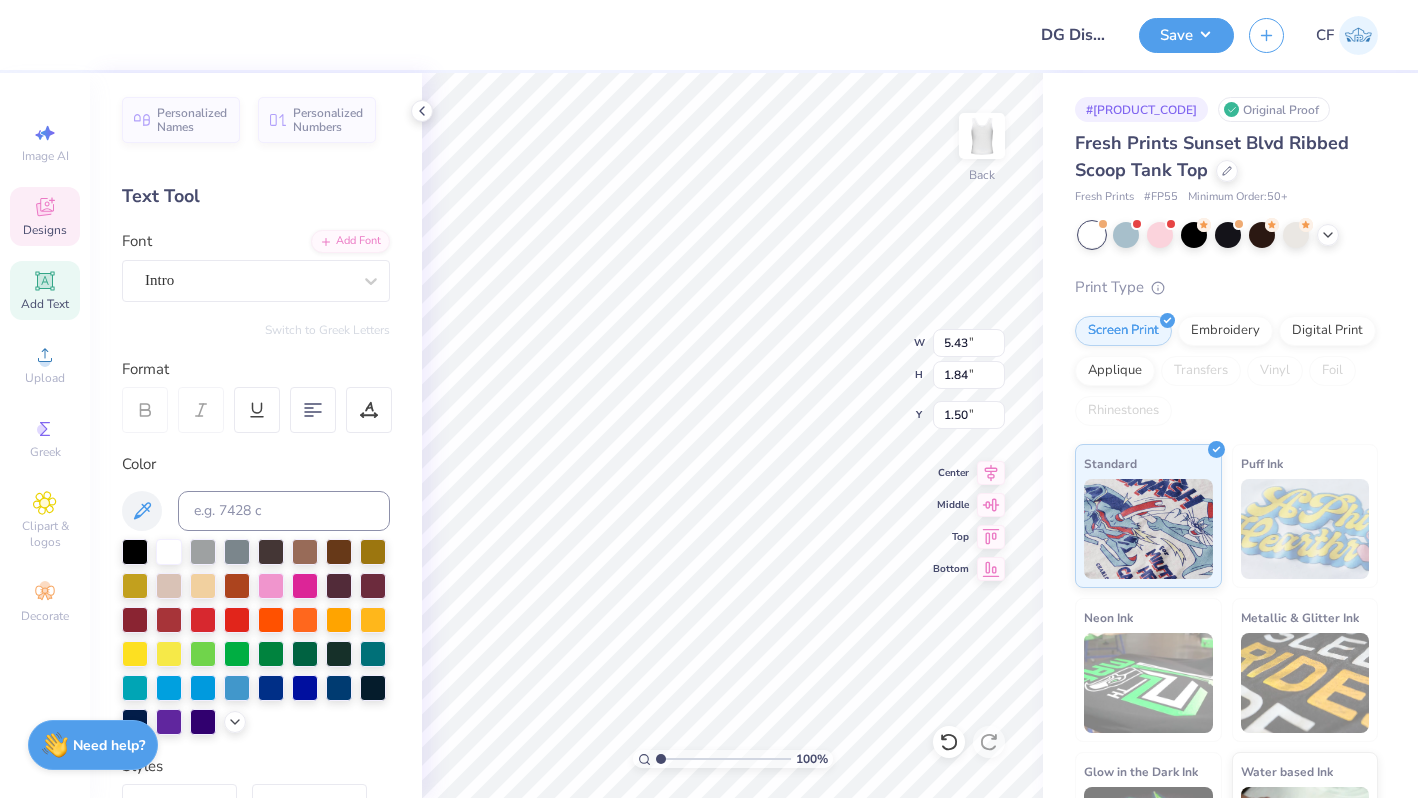 type on "G" 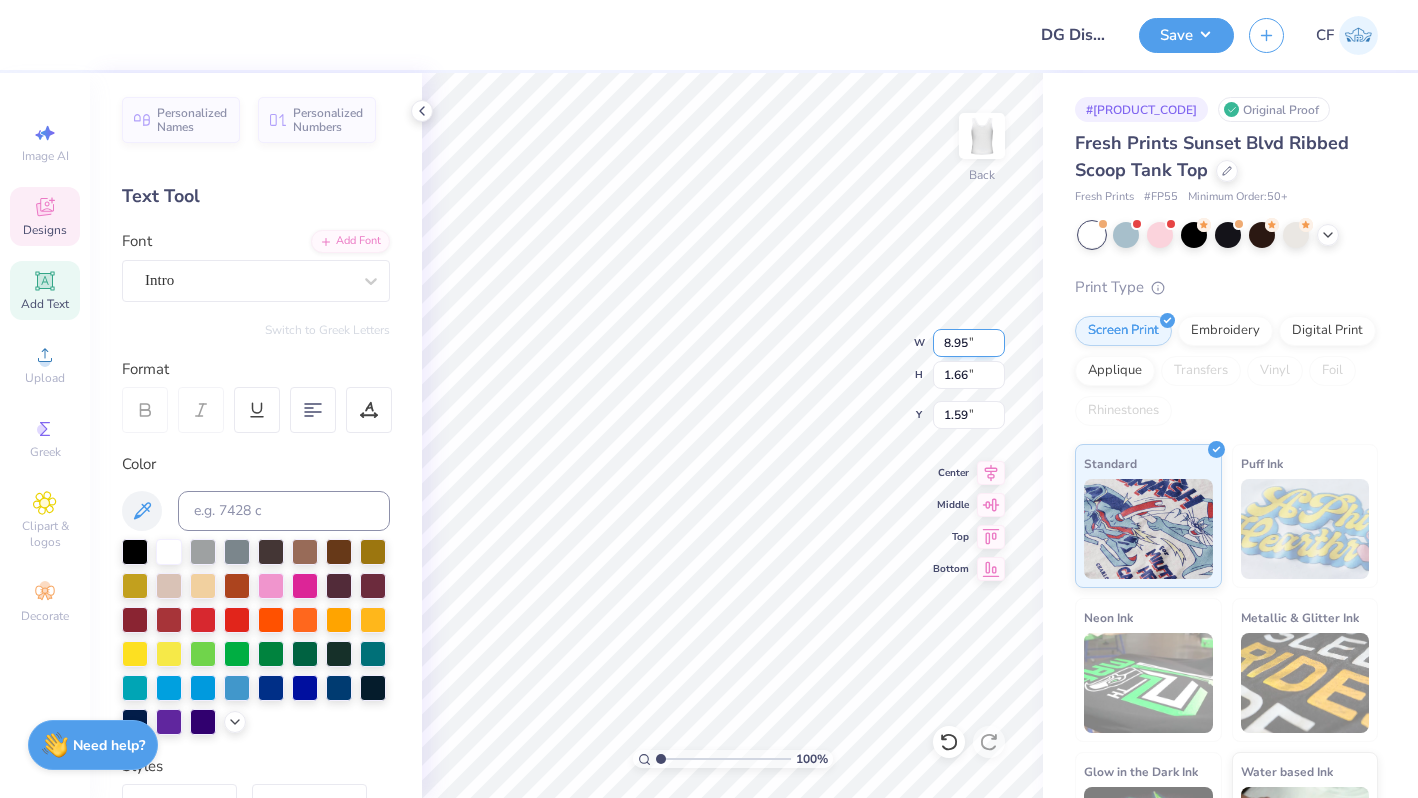 click on "8.95" at bounding box center (969, 343) 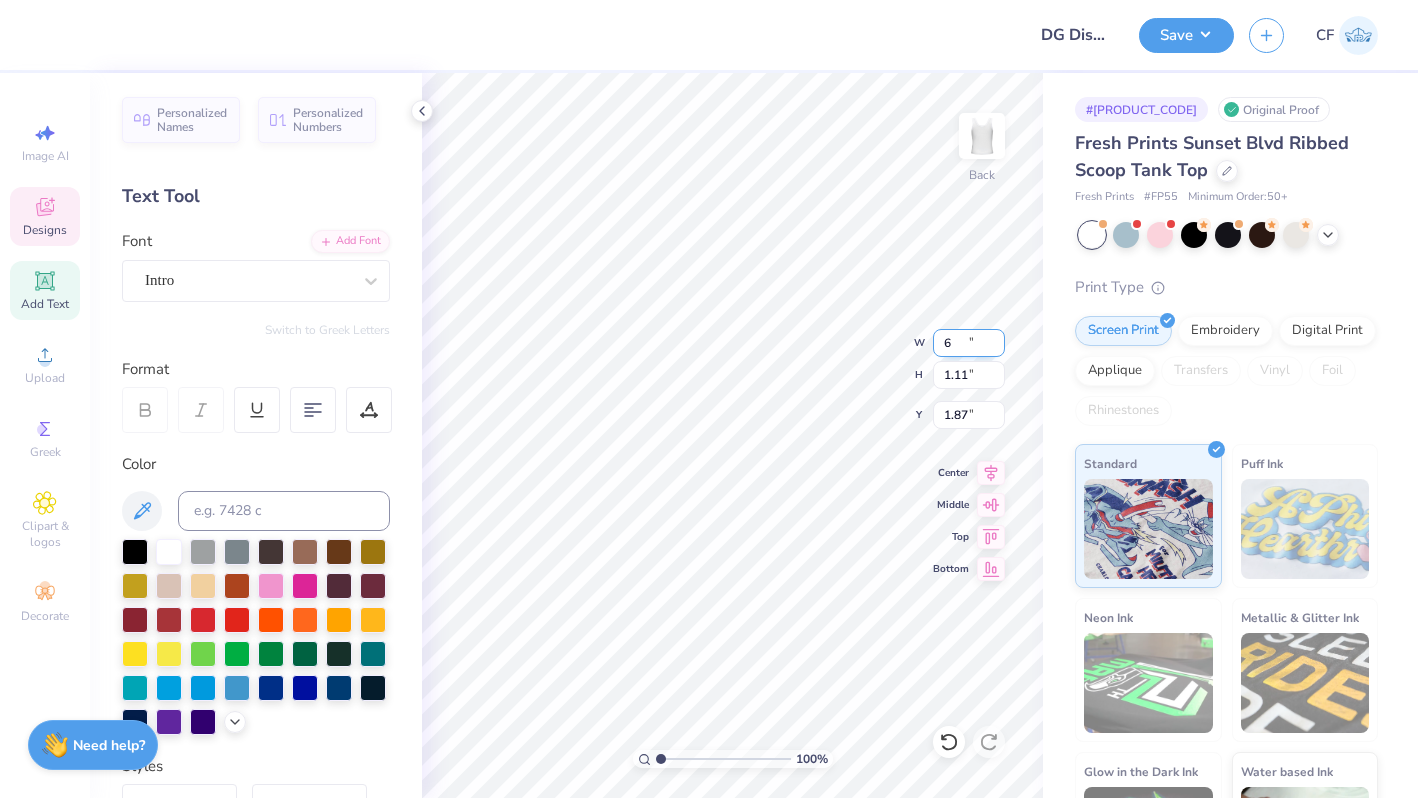 type on "6.00" 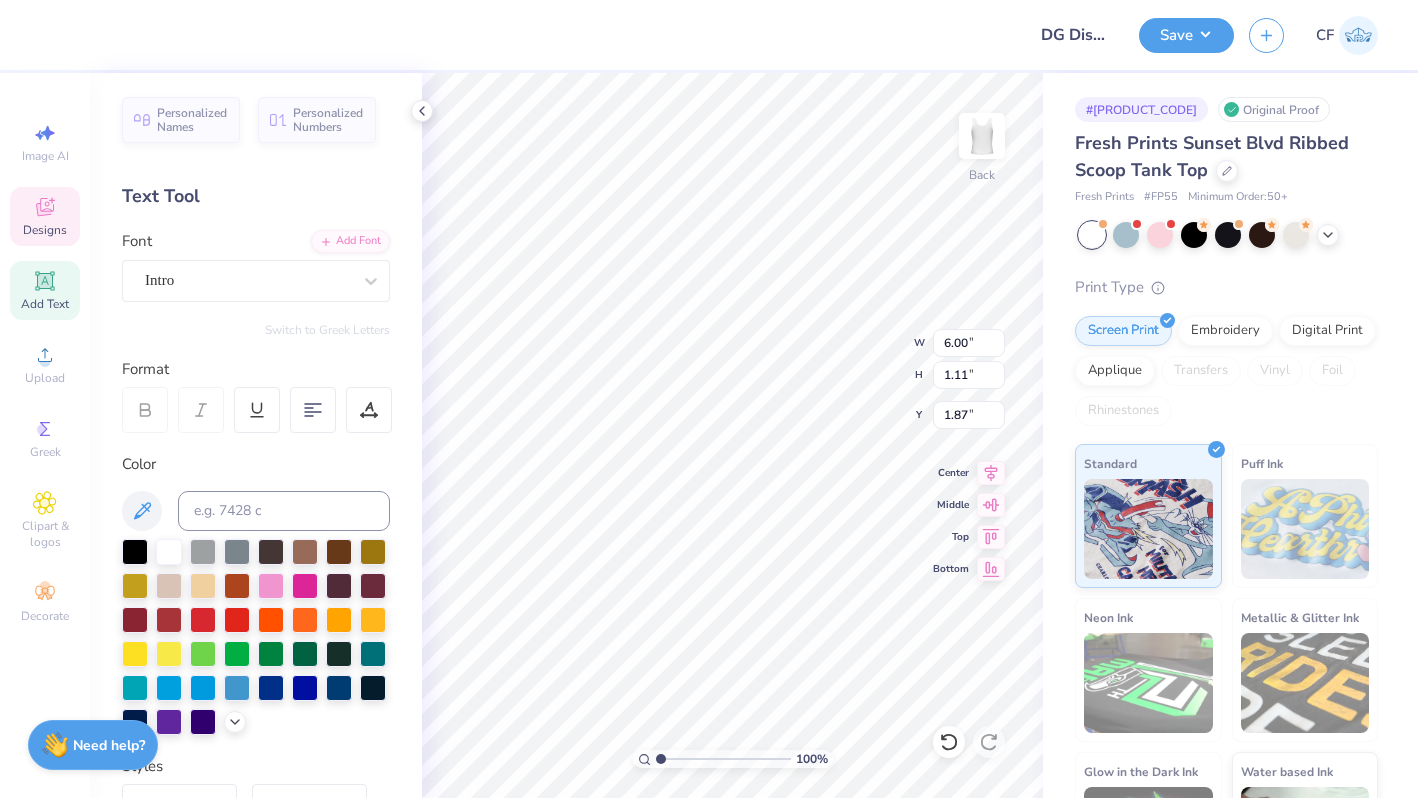 type on "DG" 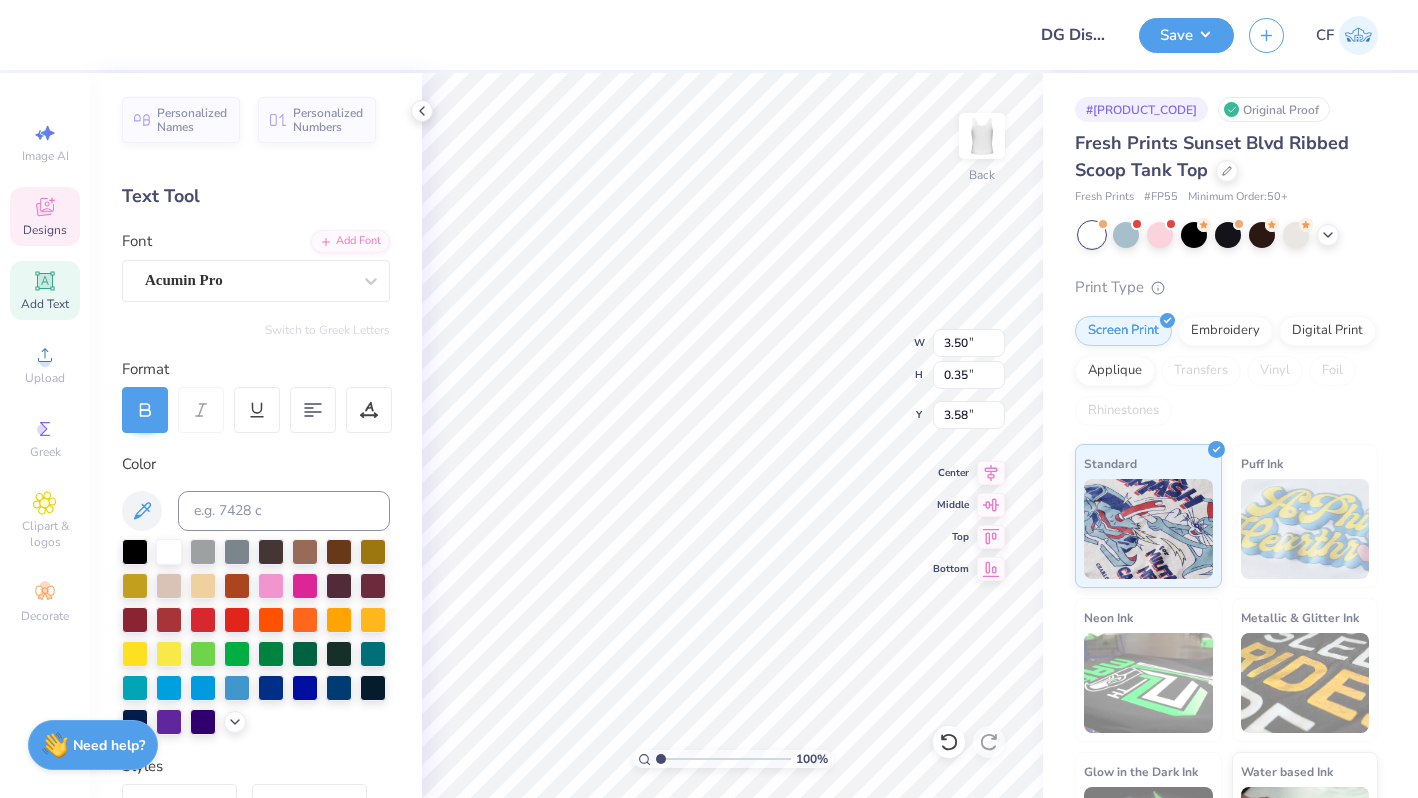scroll, scrollTop: 0, scrollLeft: 0, axis: both 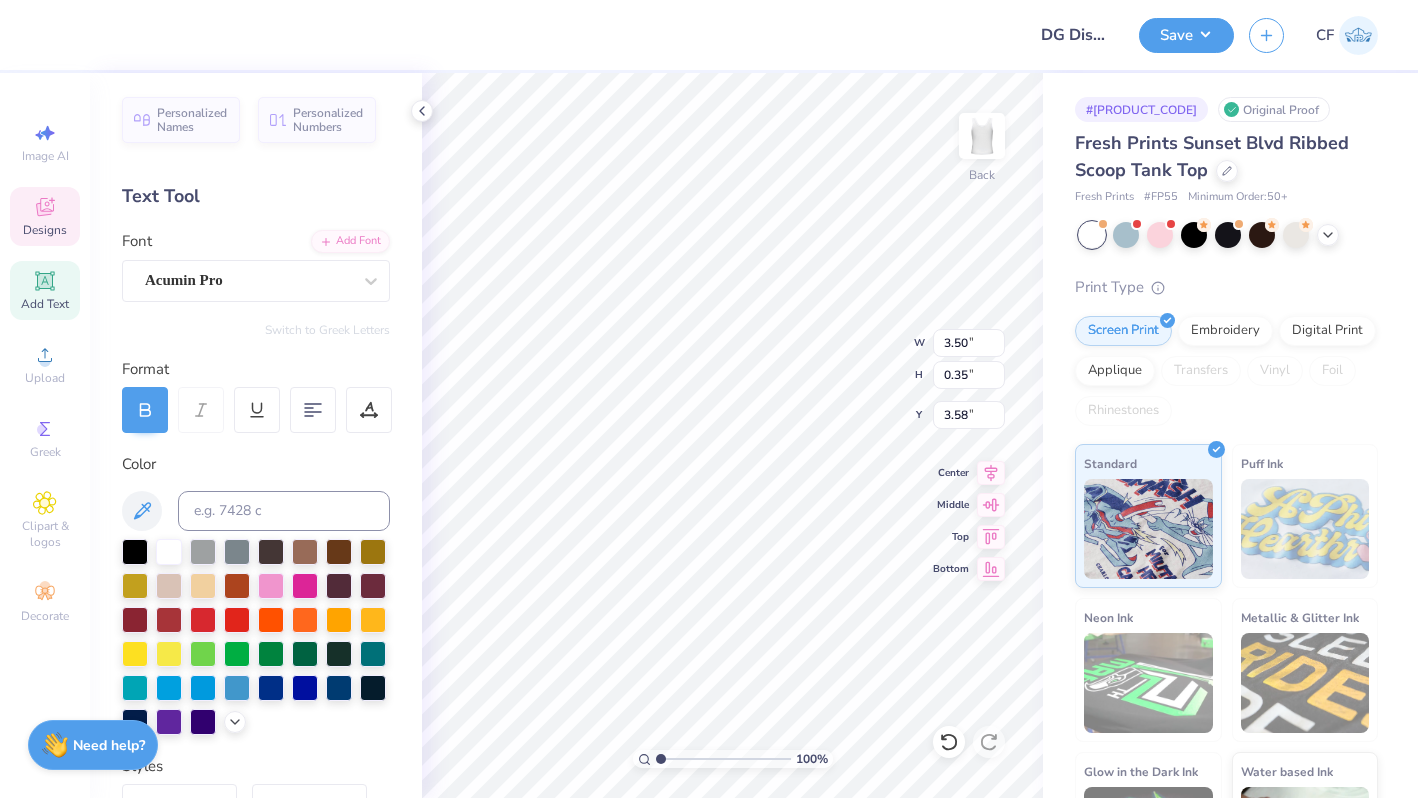 type on "EST. 1873" 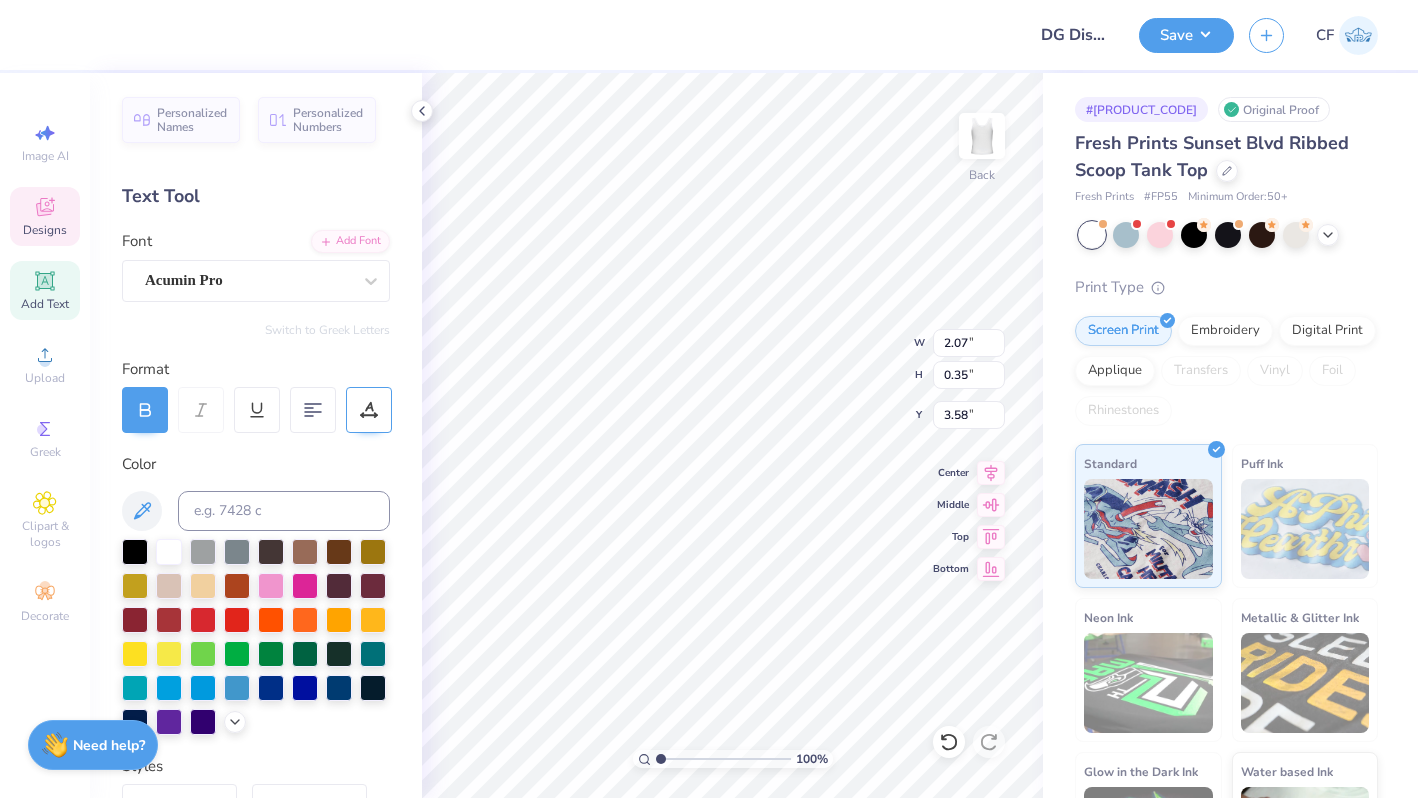 click 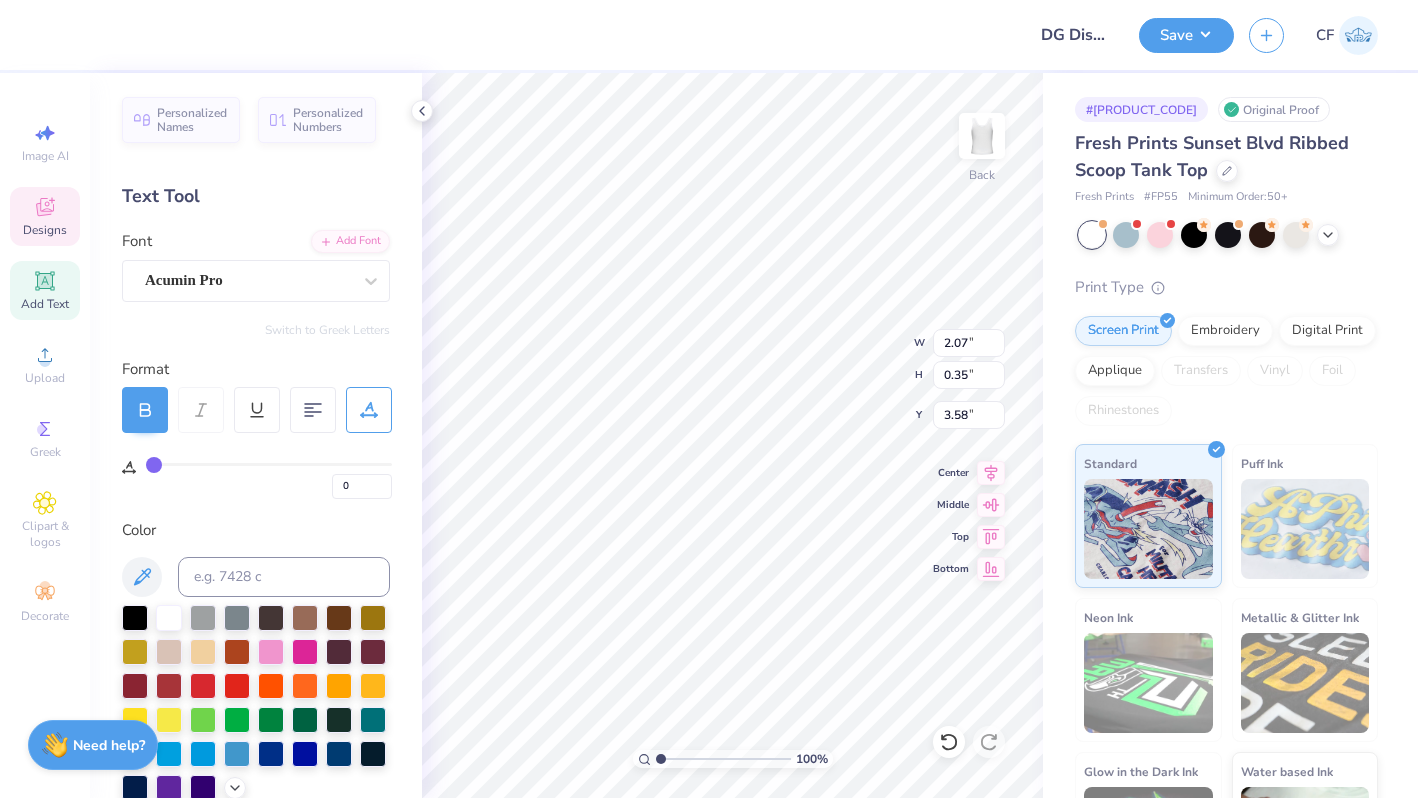 type on "1" 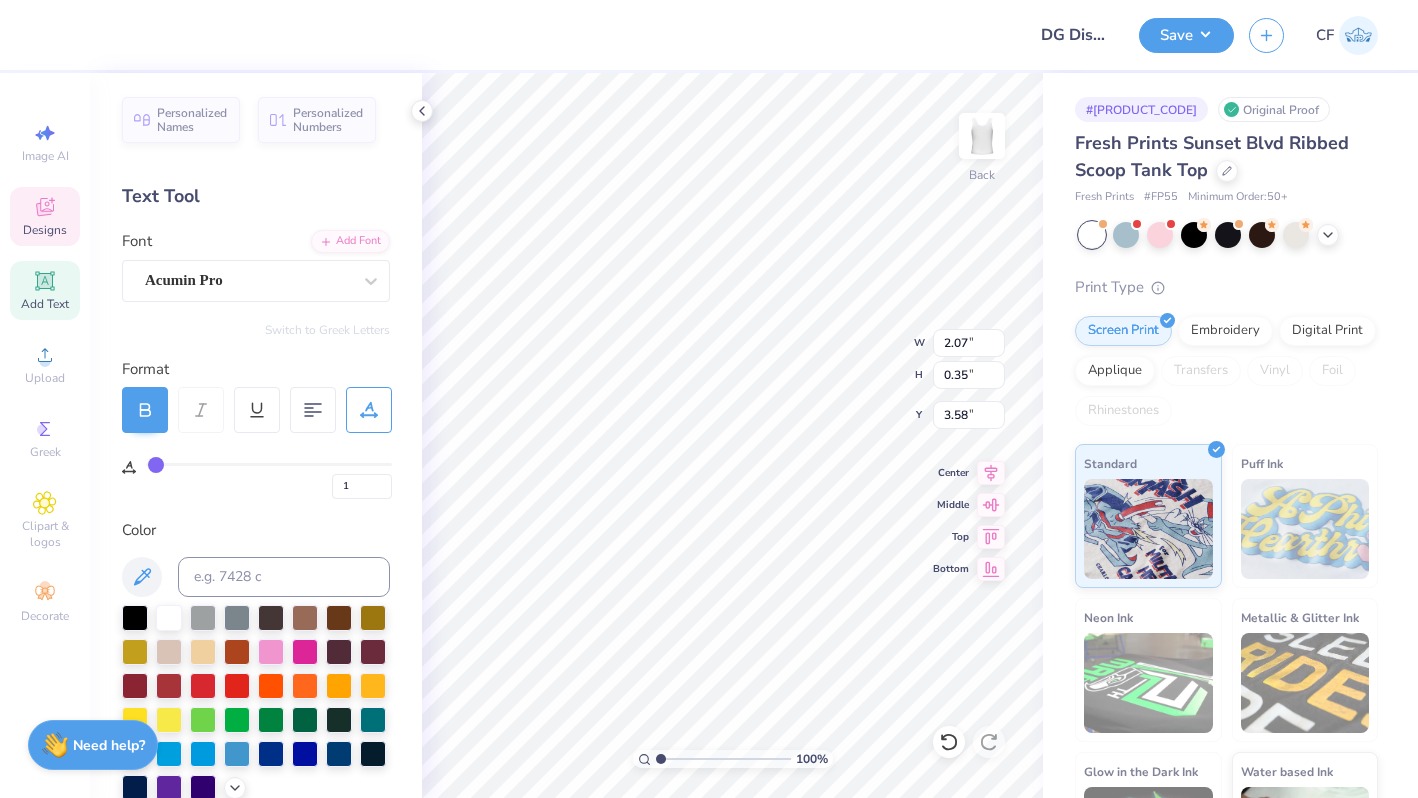 type on "12" 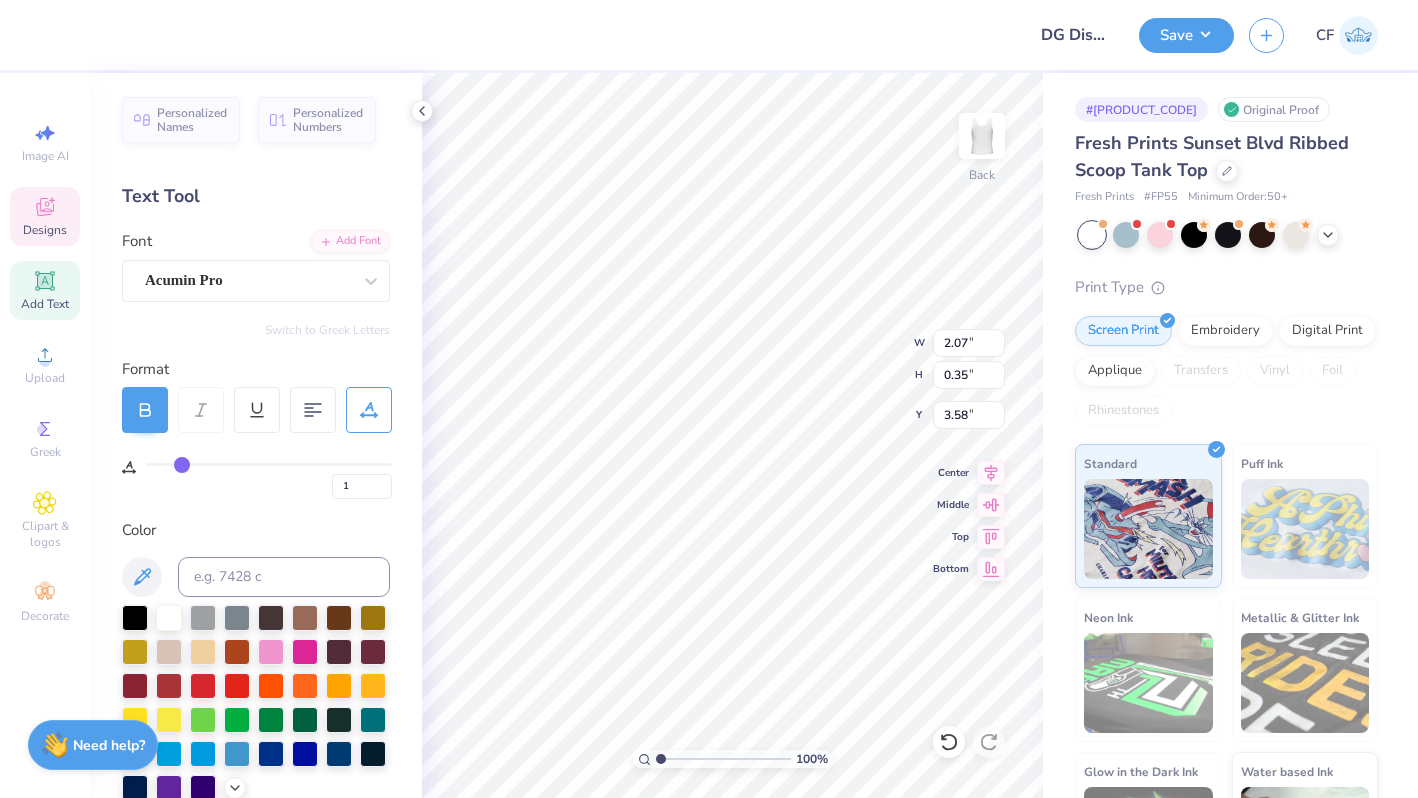 type on "12" 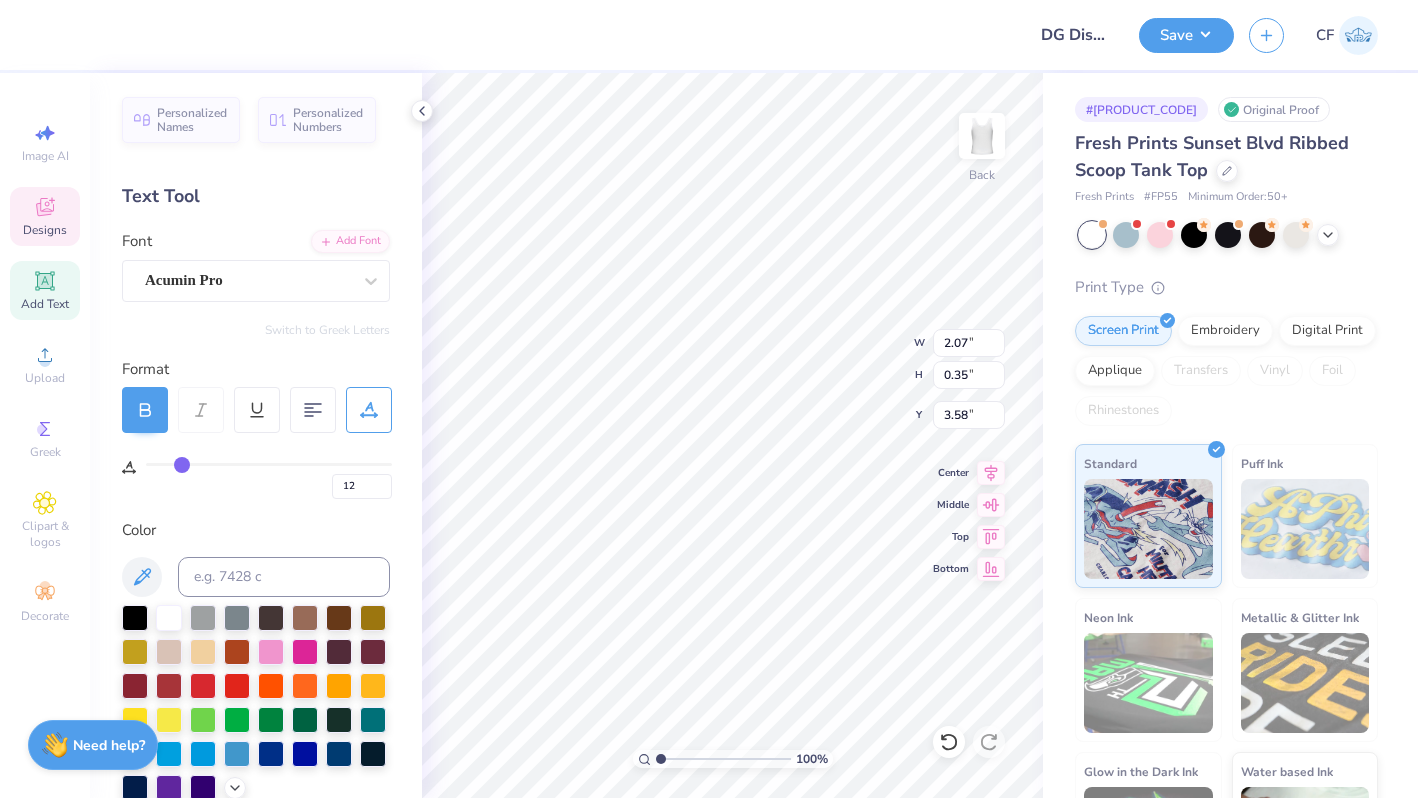 type on "29" 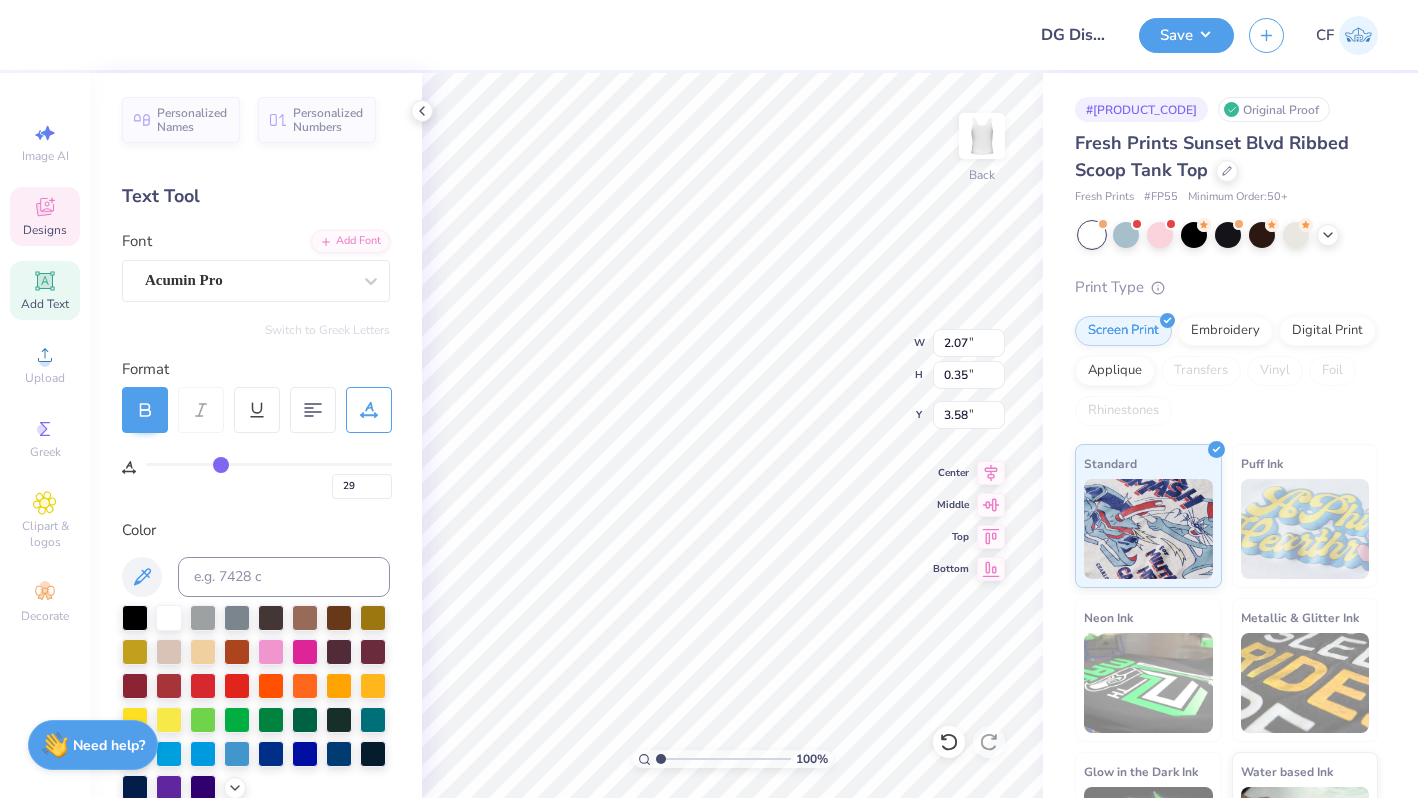 type on "34" 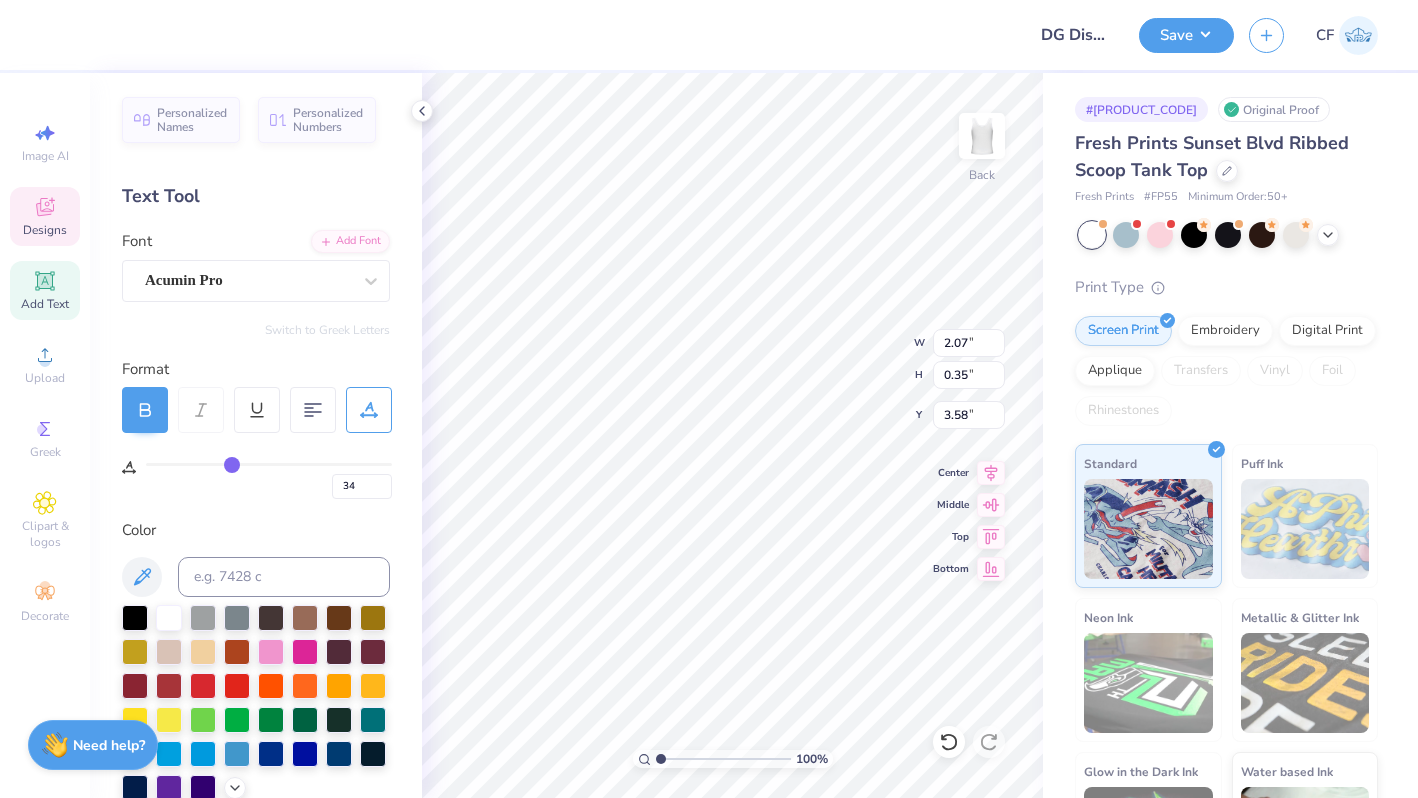 type on "34" 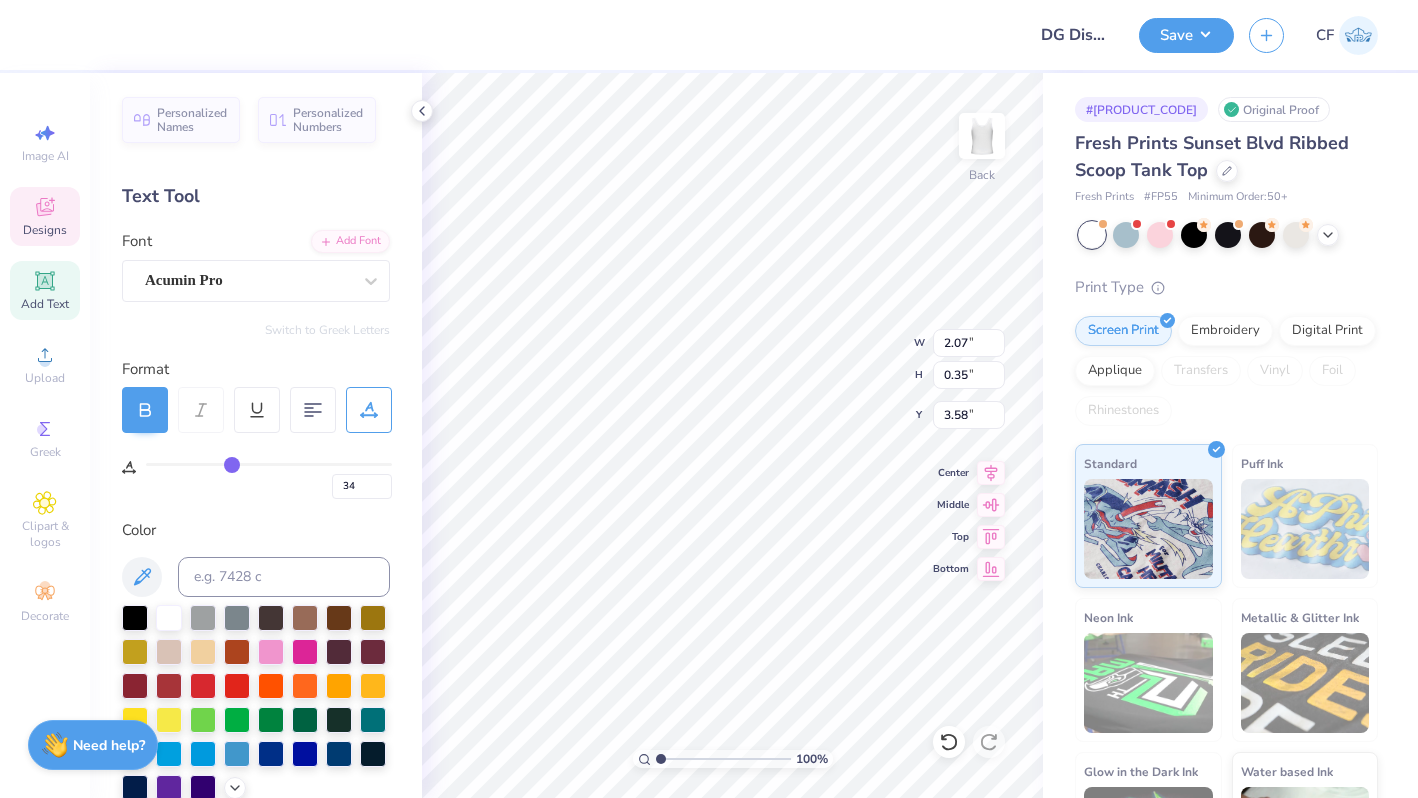 click at bounding box center (269, 464) 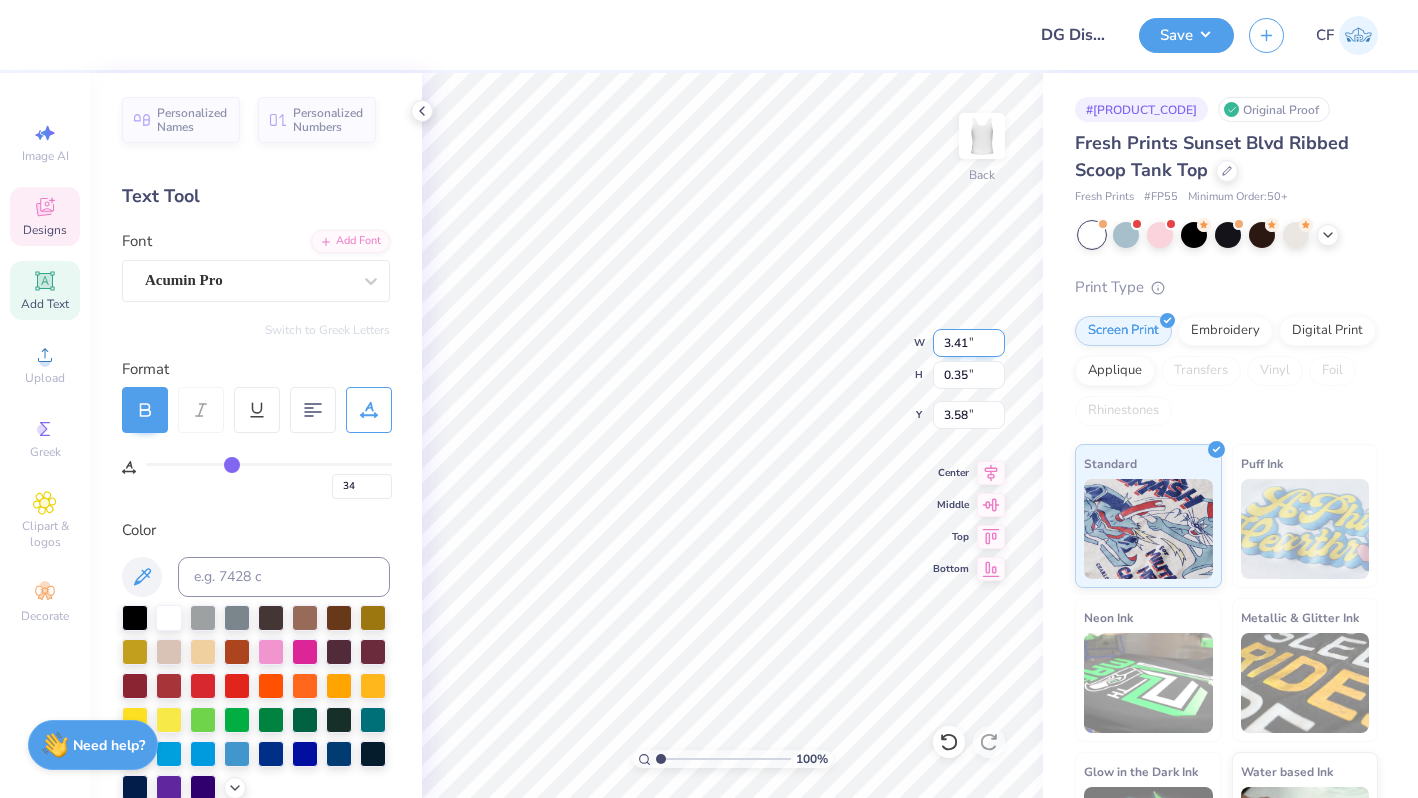 click on "3.41" at bounding box center [969, 343] 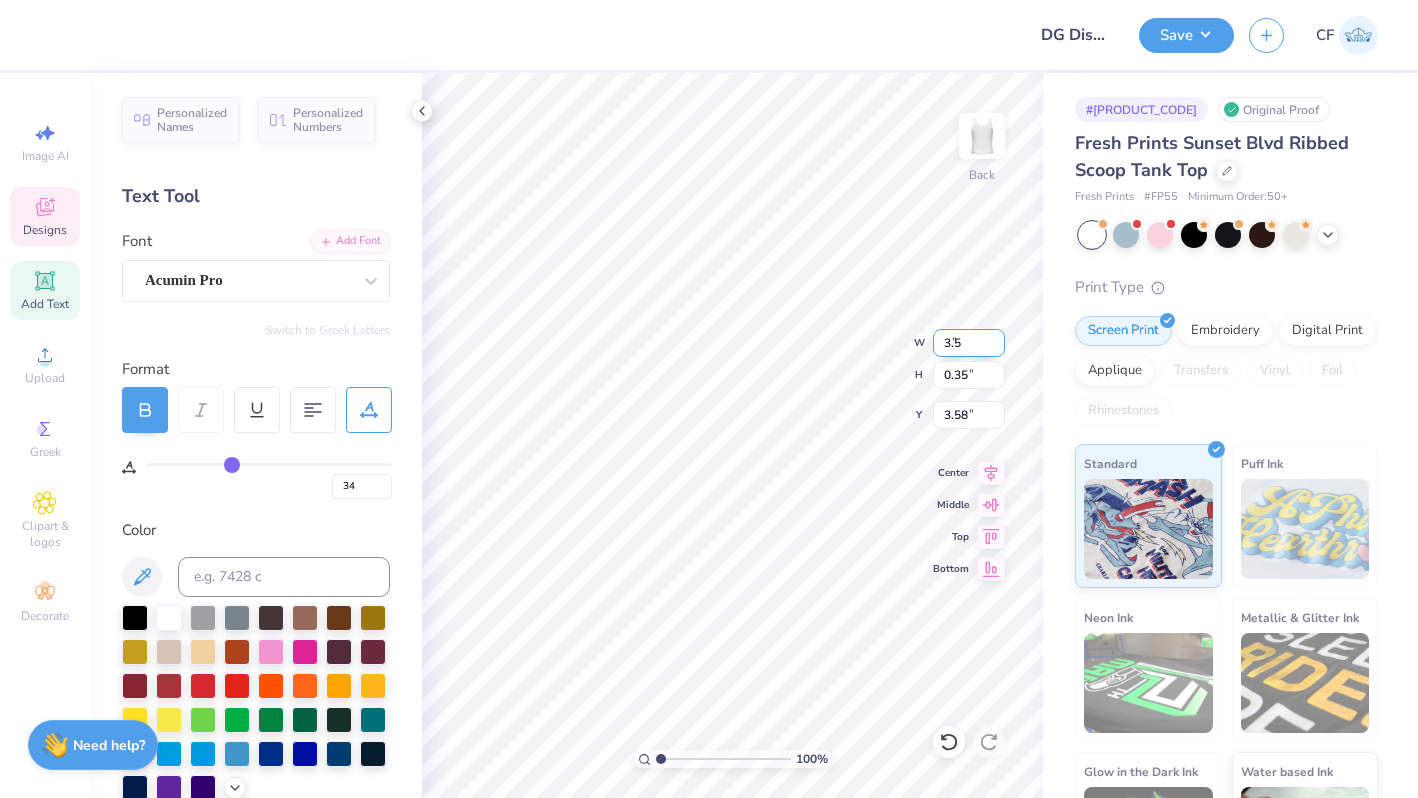 type on "3.50" 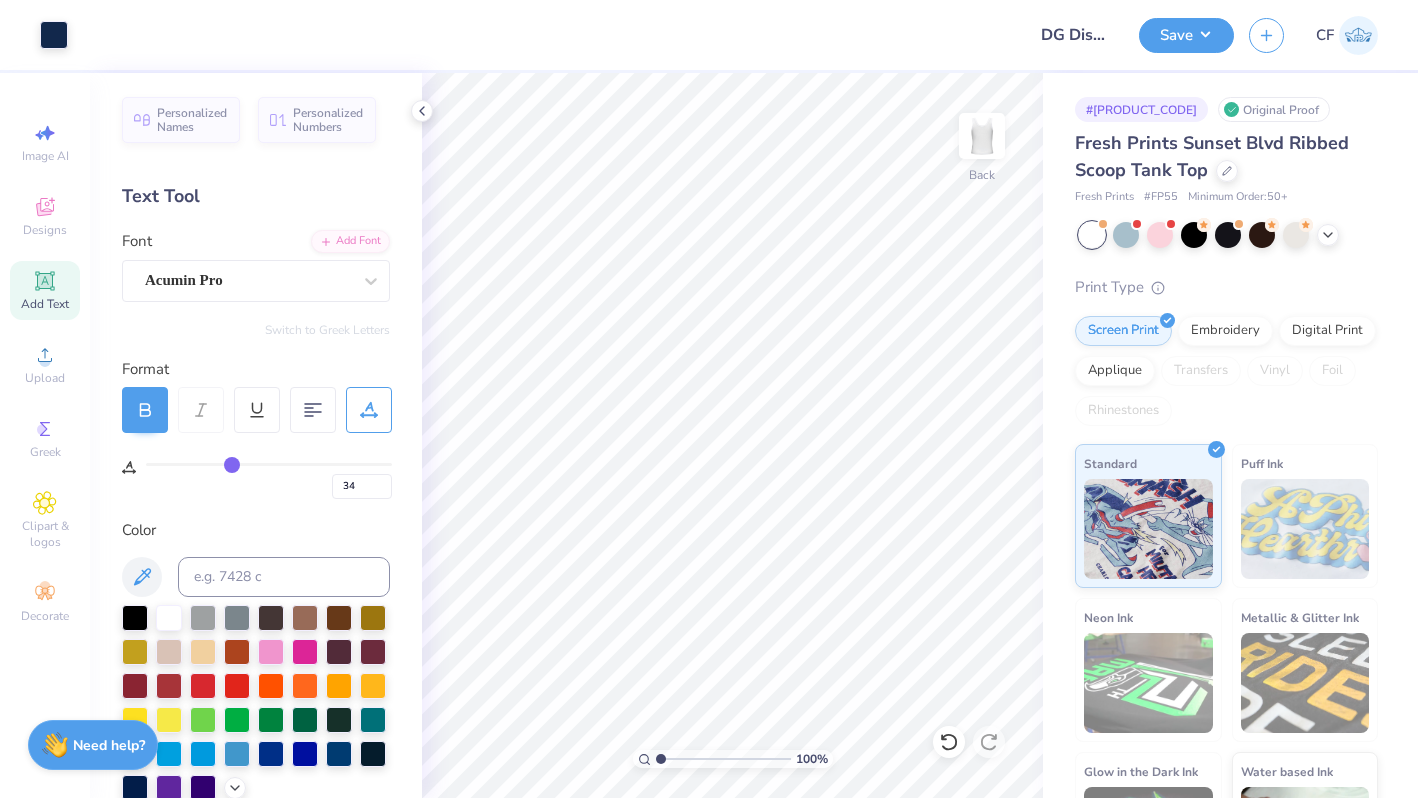 type on "2" 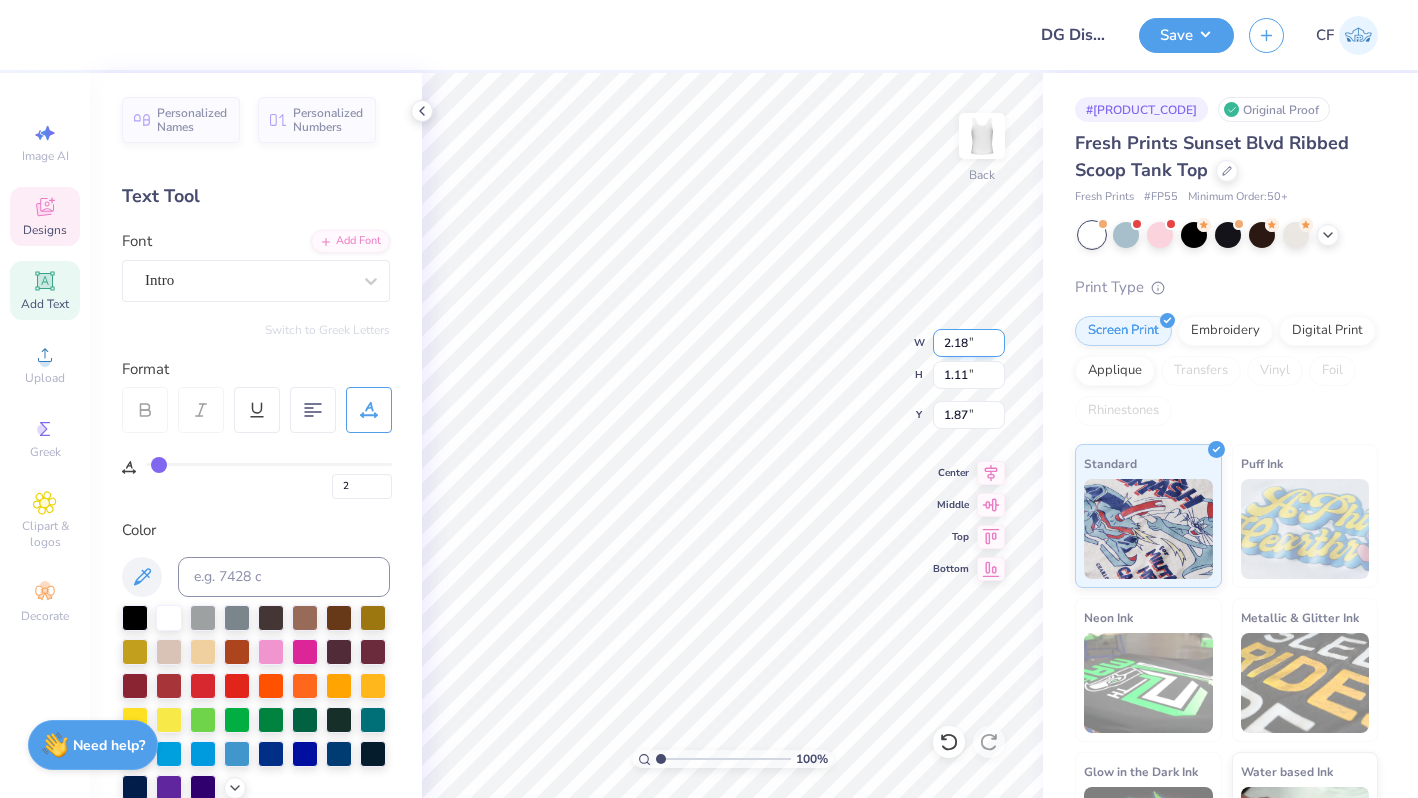click on "2.18" at bounding box center (969, 343) 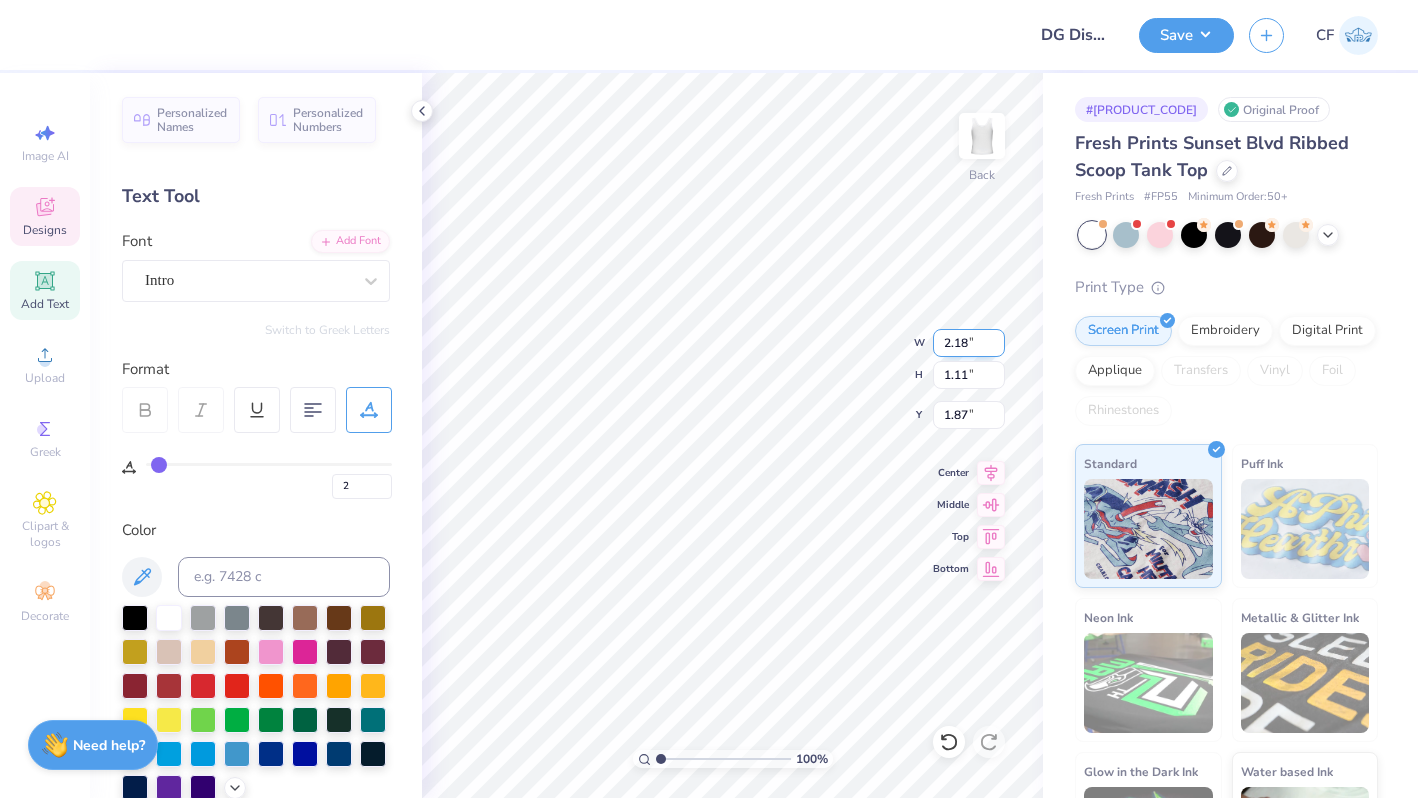click on "2.18" at bounding box center (969, 343) 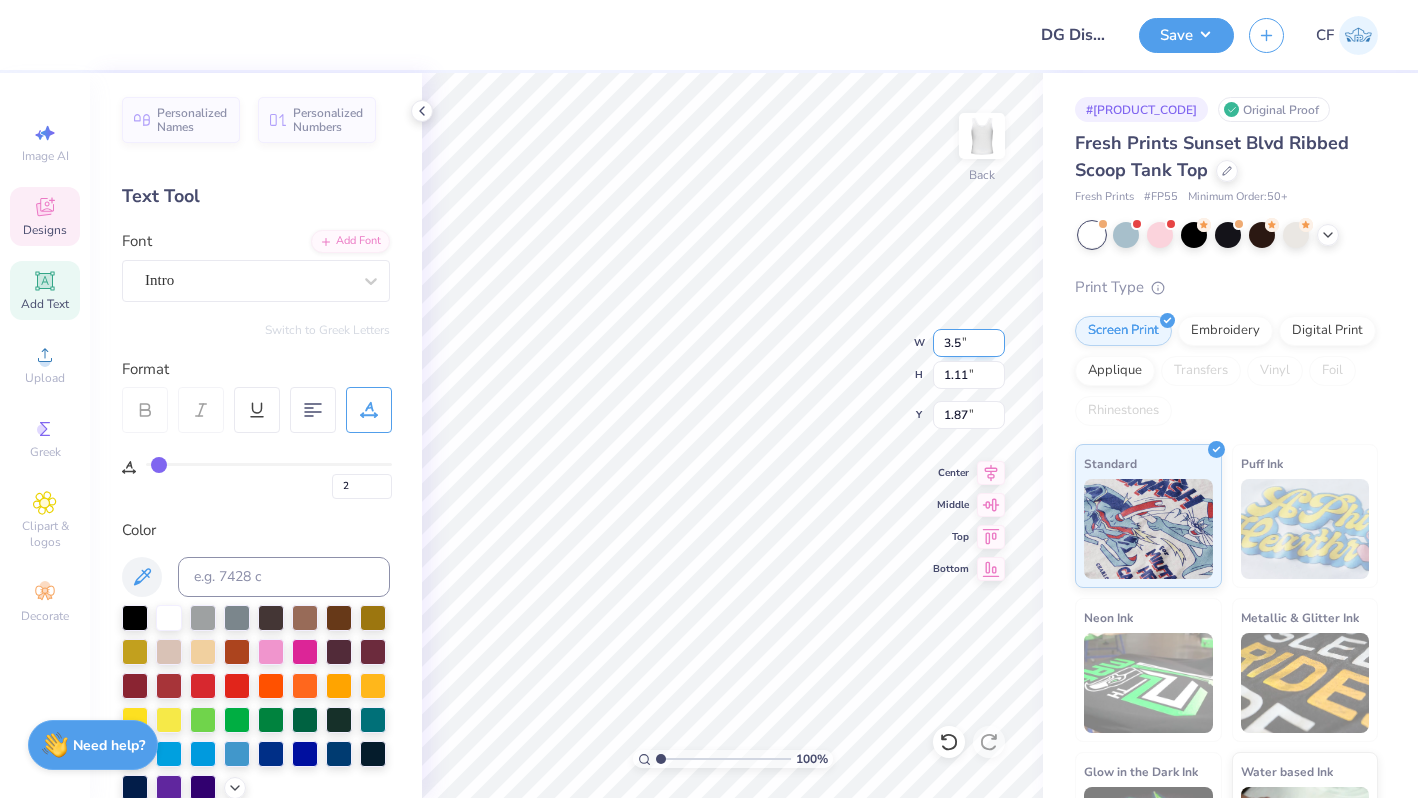type on "3.50" 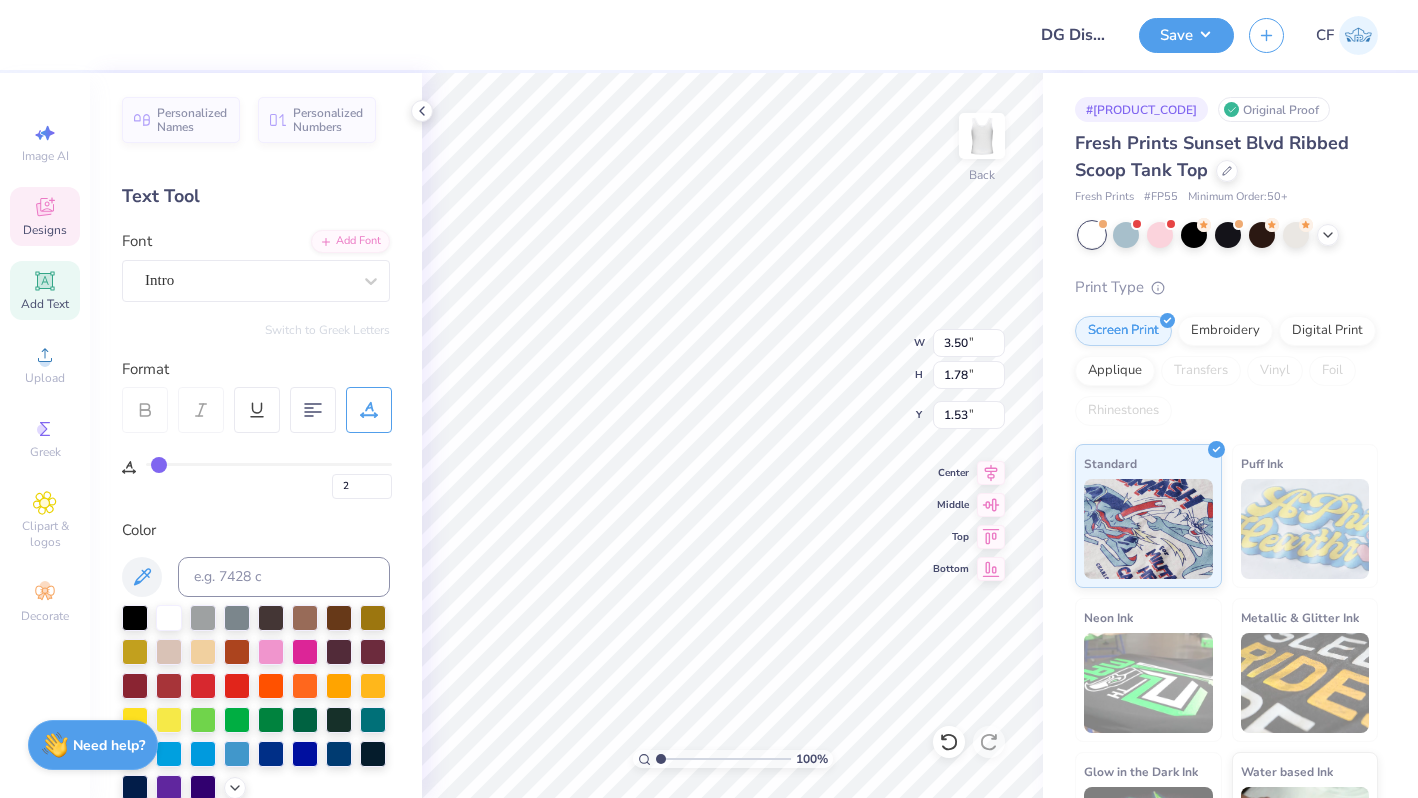 scroll, scrollTop: 0, scrollLeft: 0, axis: both 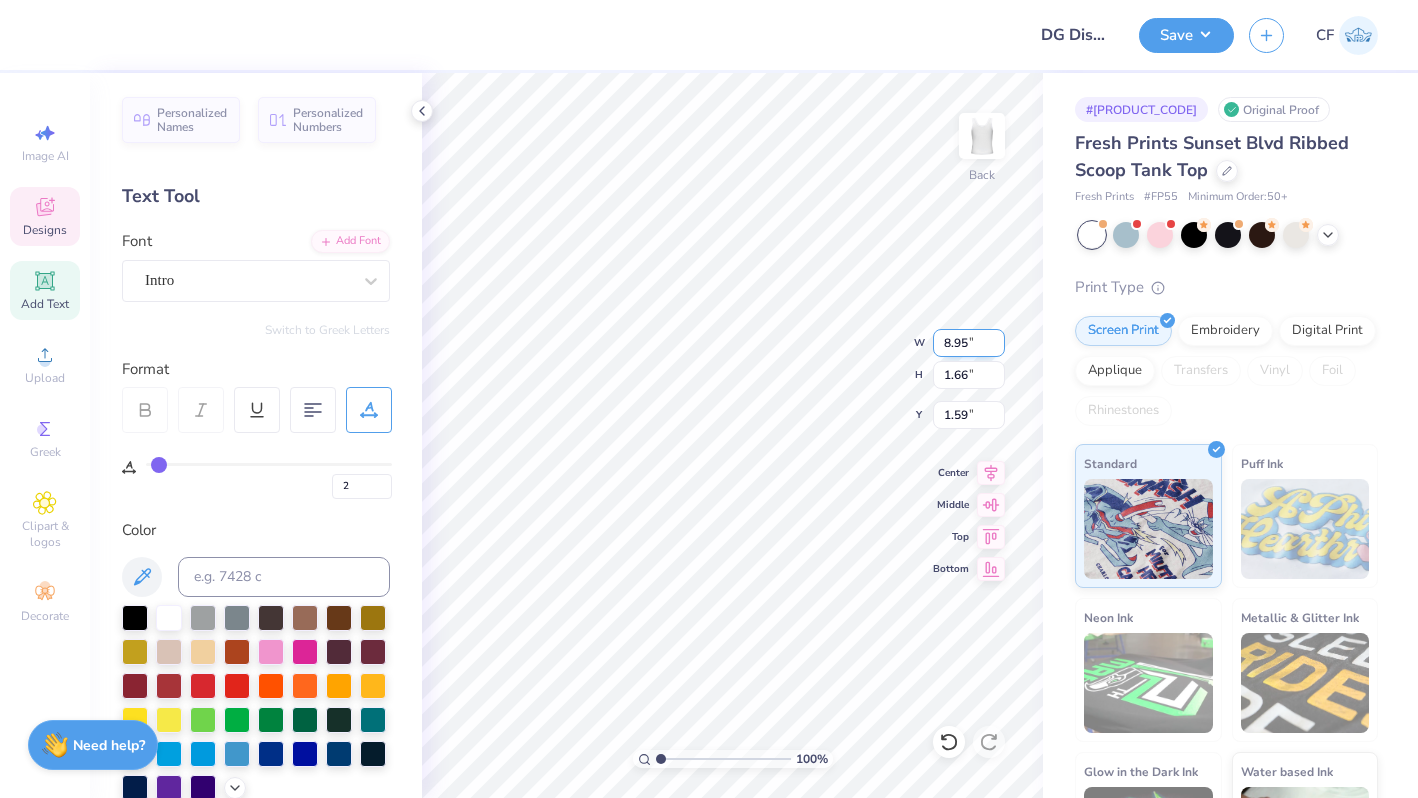click on "8.95" at bounding box center (969, 343) 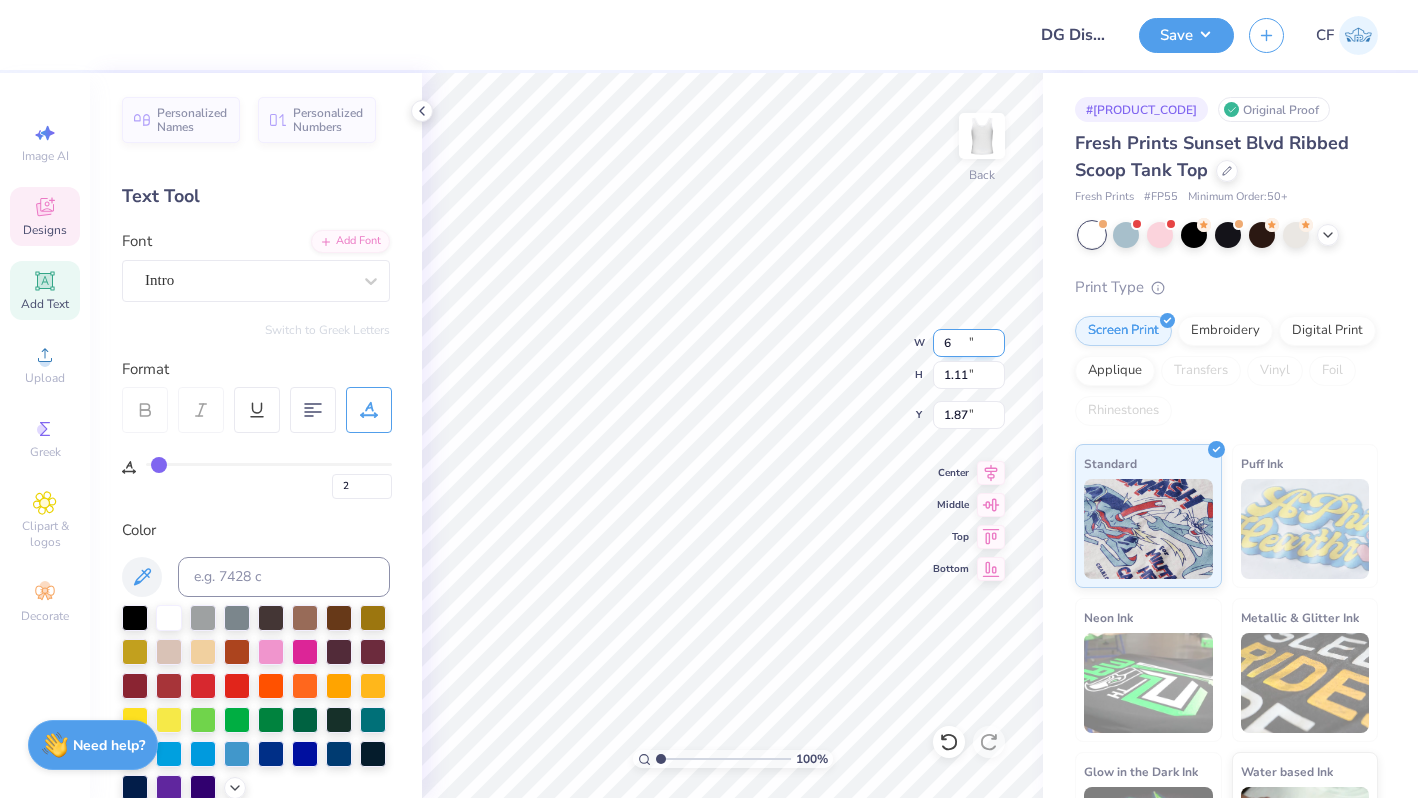 type on "6.00" 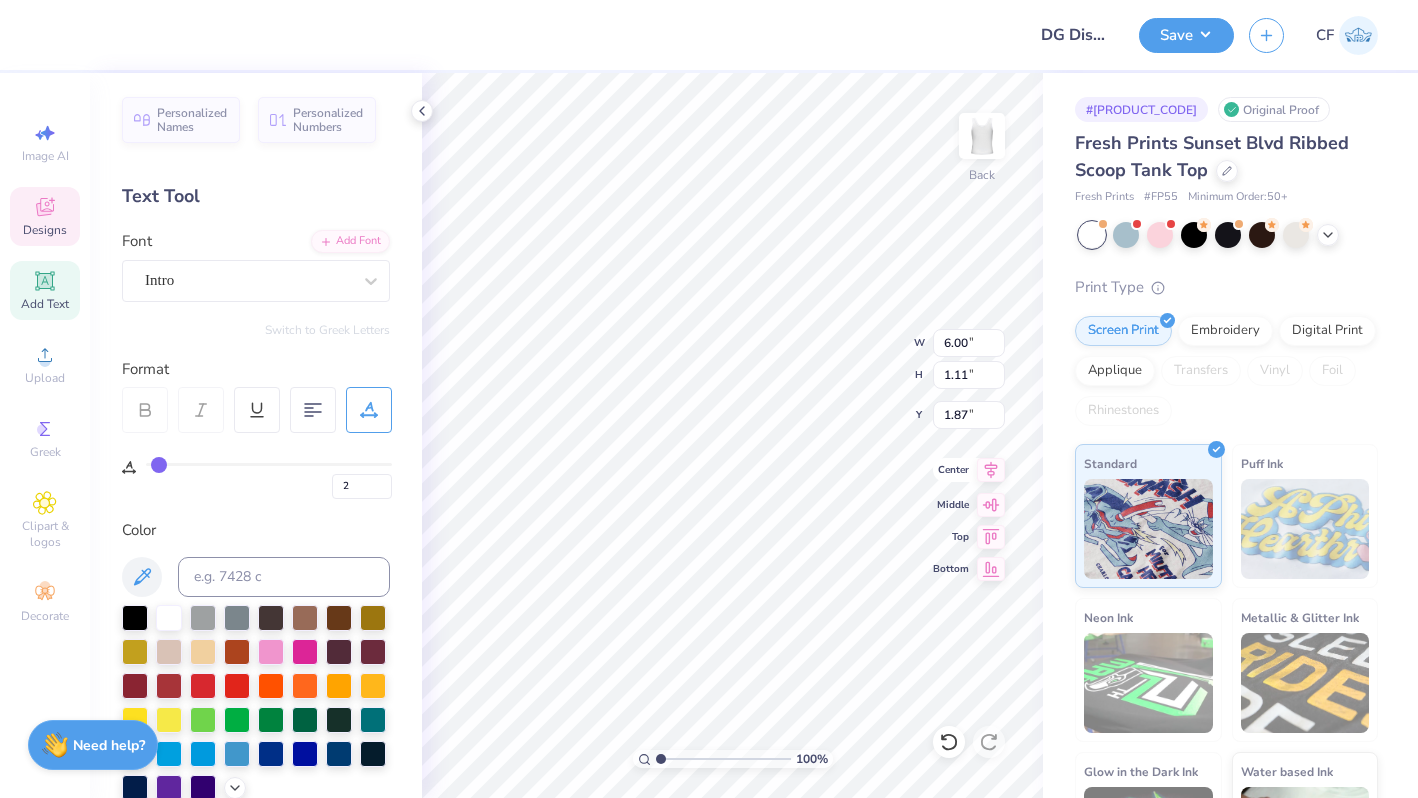 click 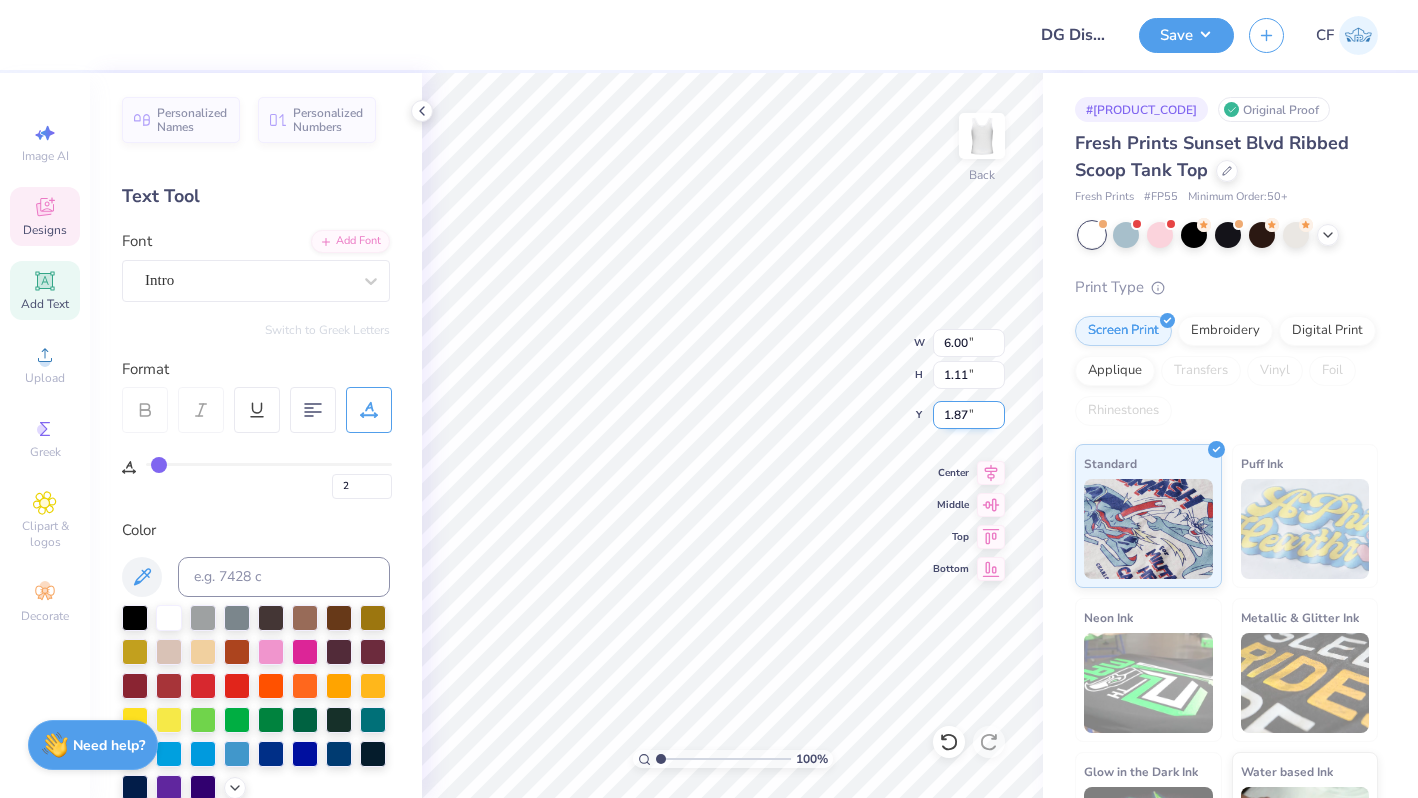 click on "1.87" at bounding box center (969, 415) 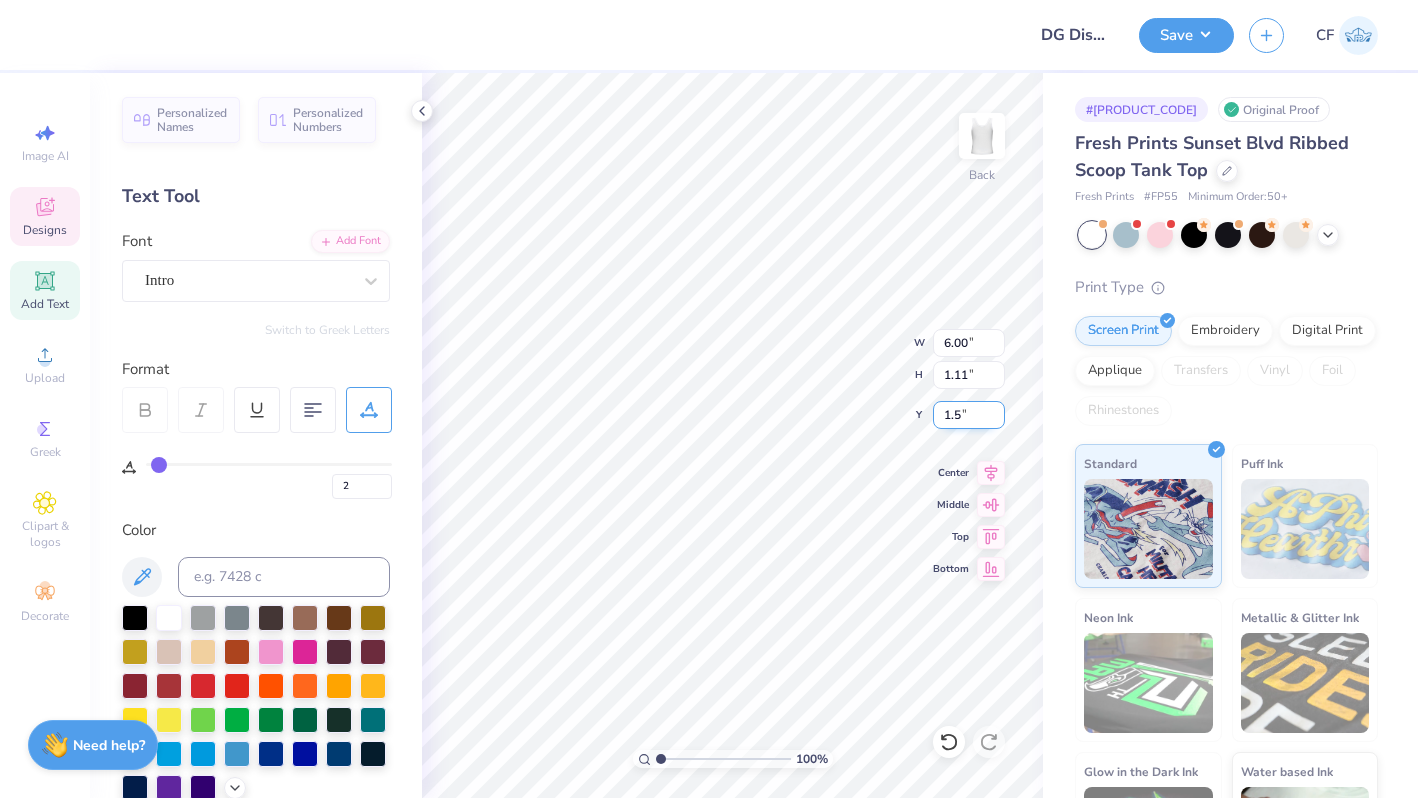 type on "1.50" 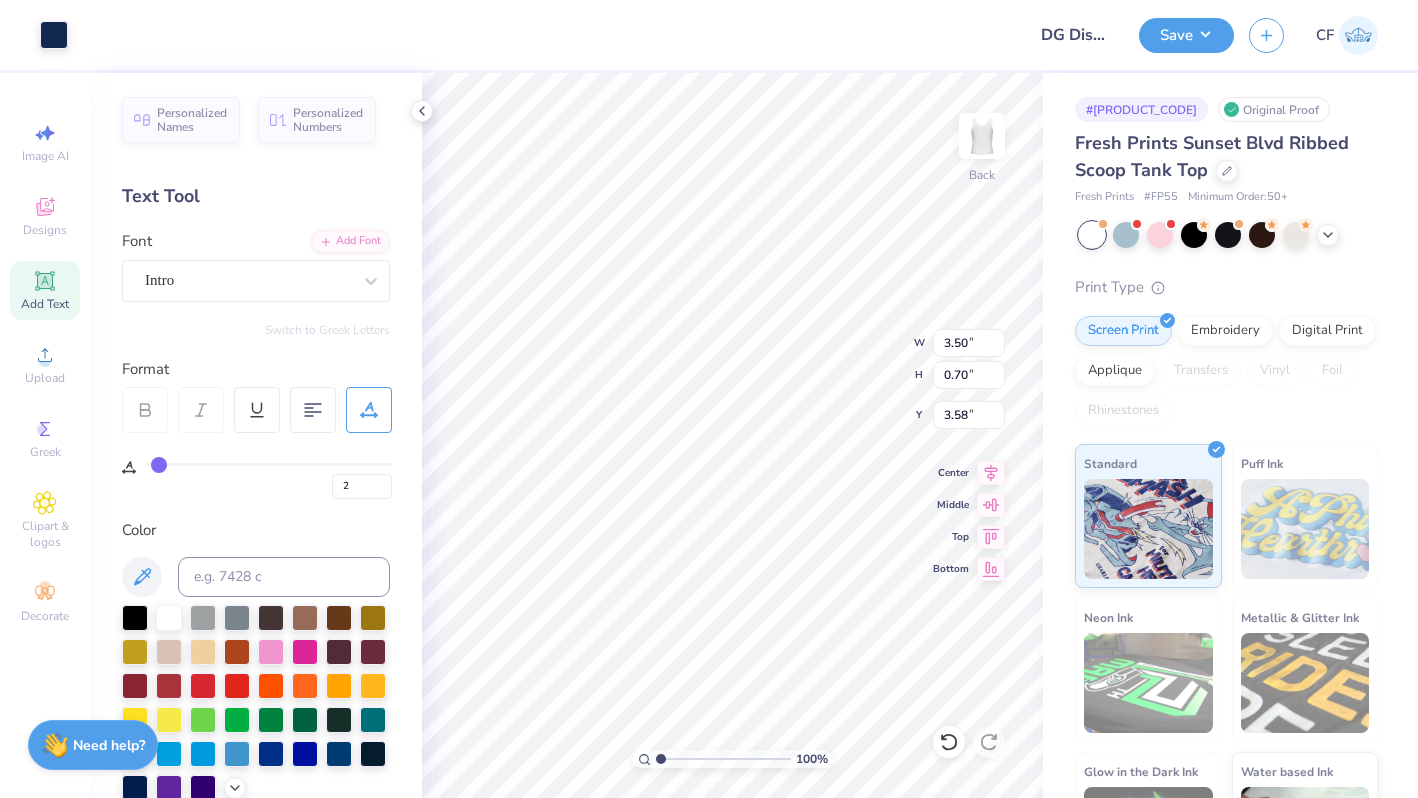 type on "2.88" 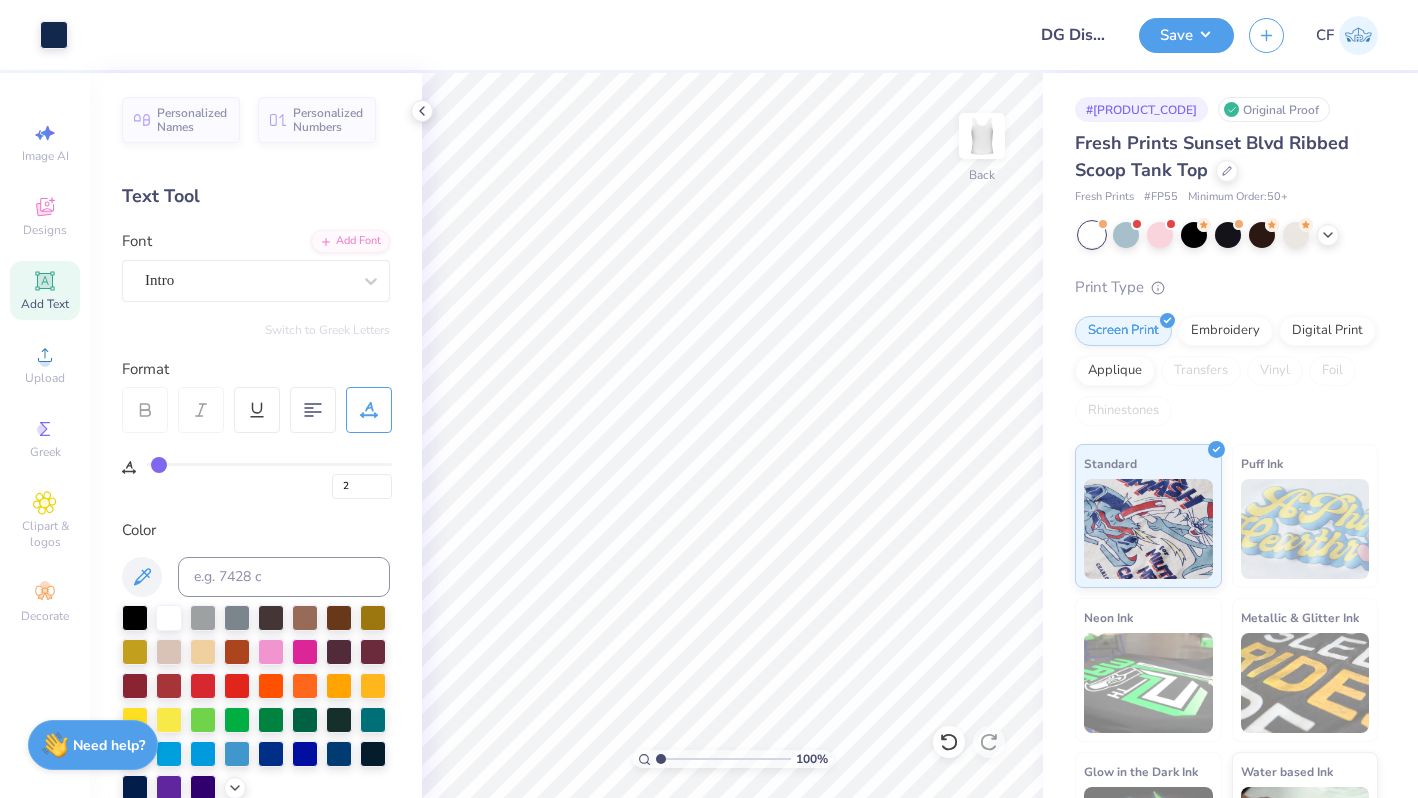 type on "34" 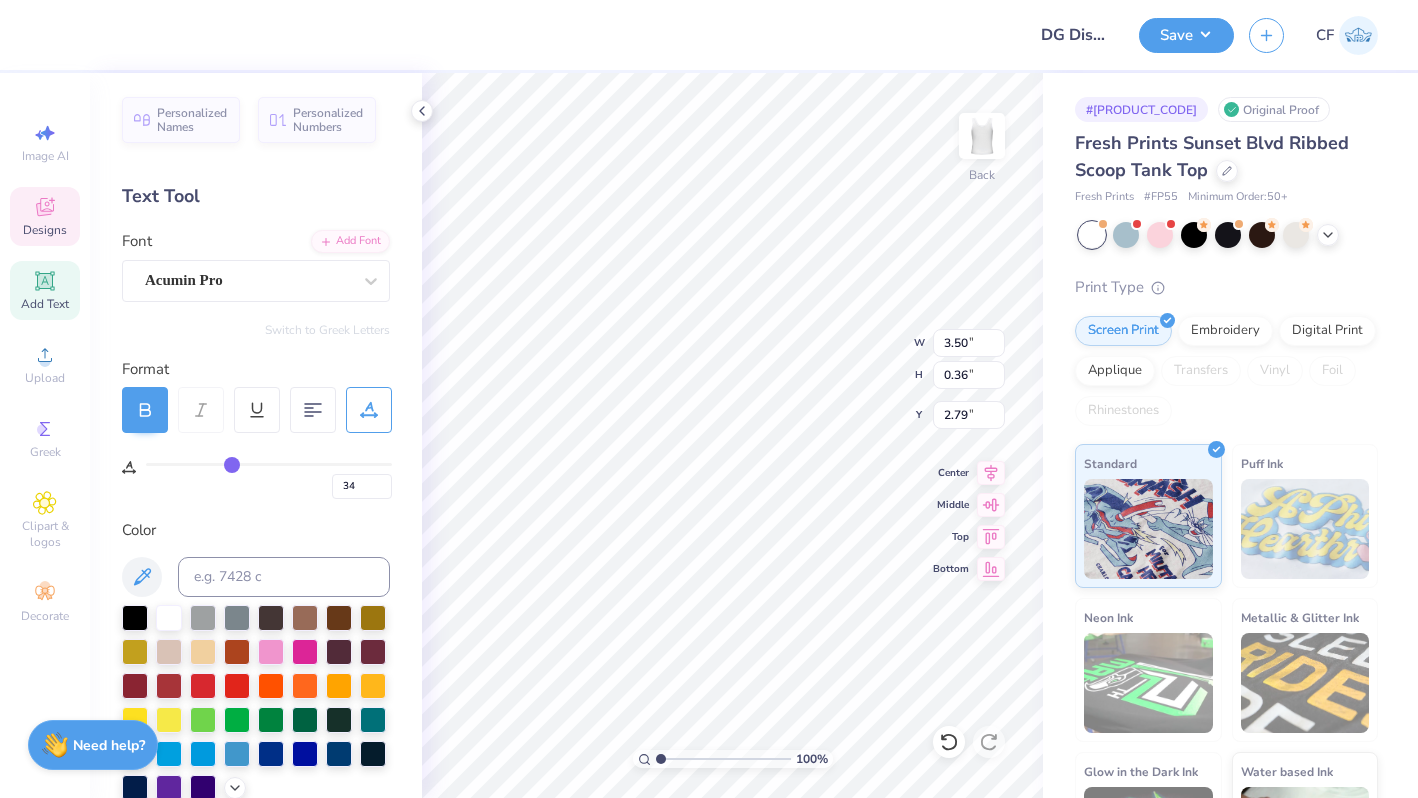 type on "2.79" 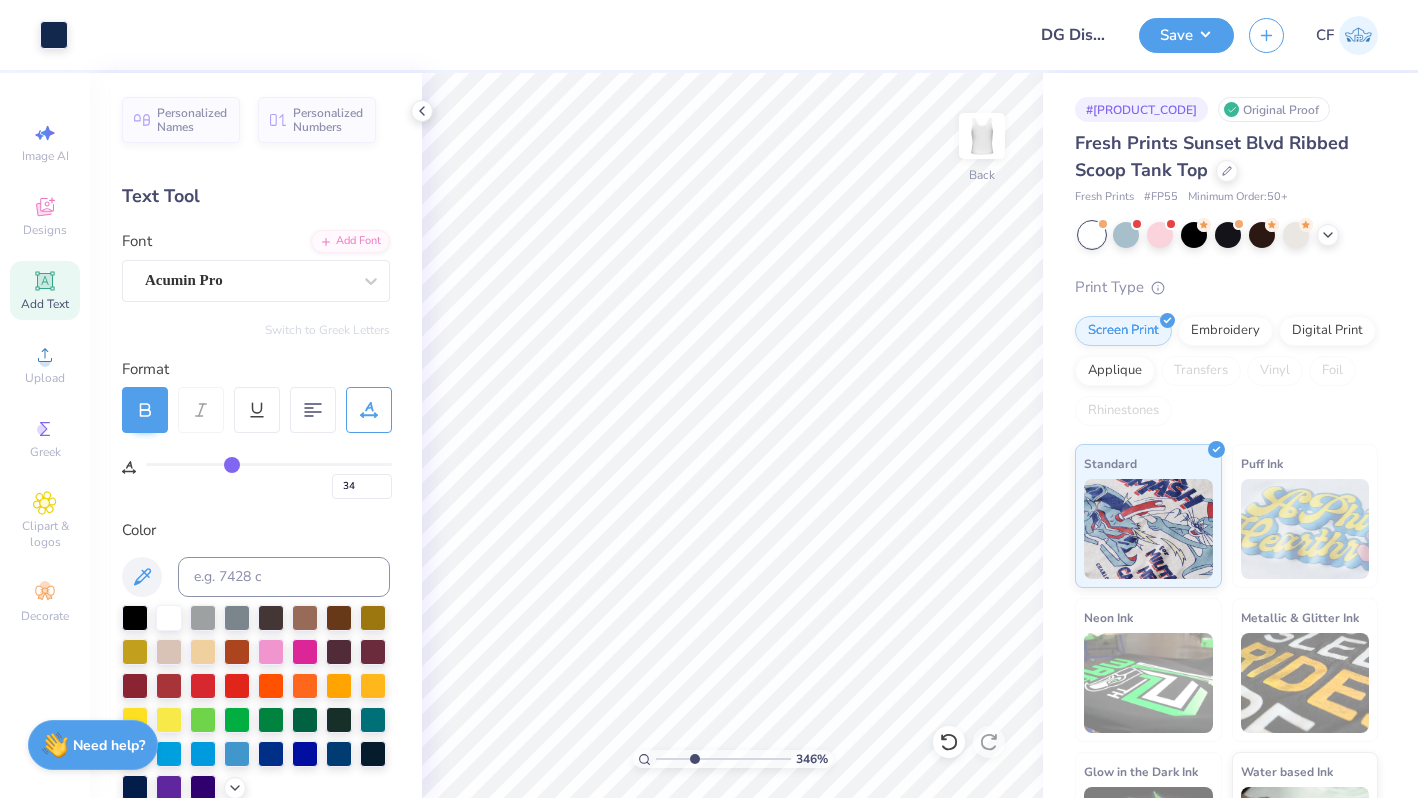 type on "3.47" 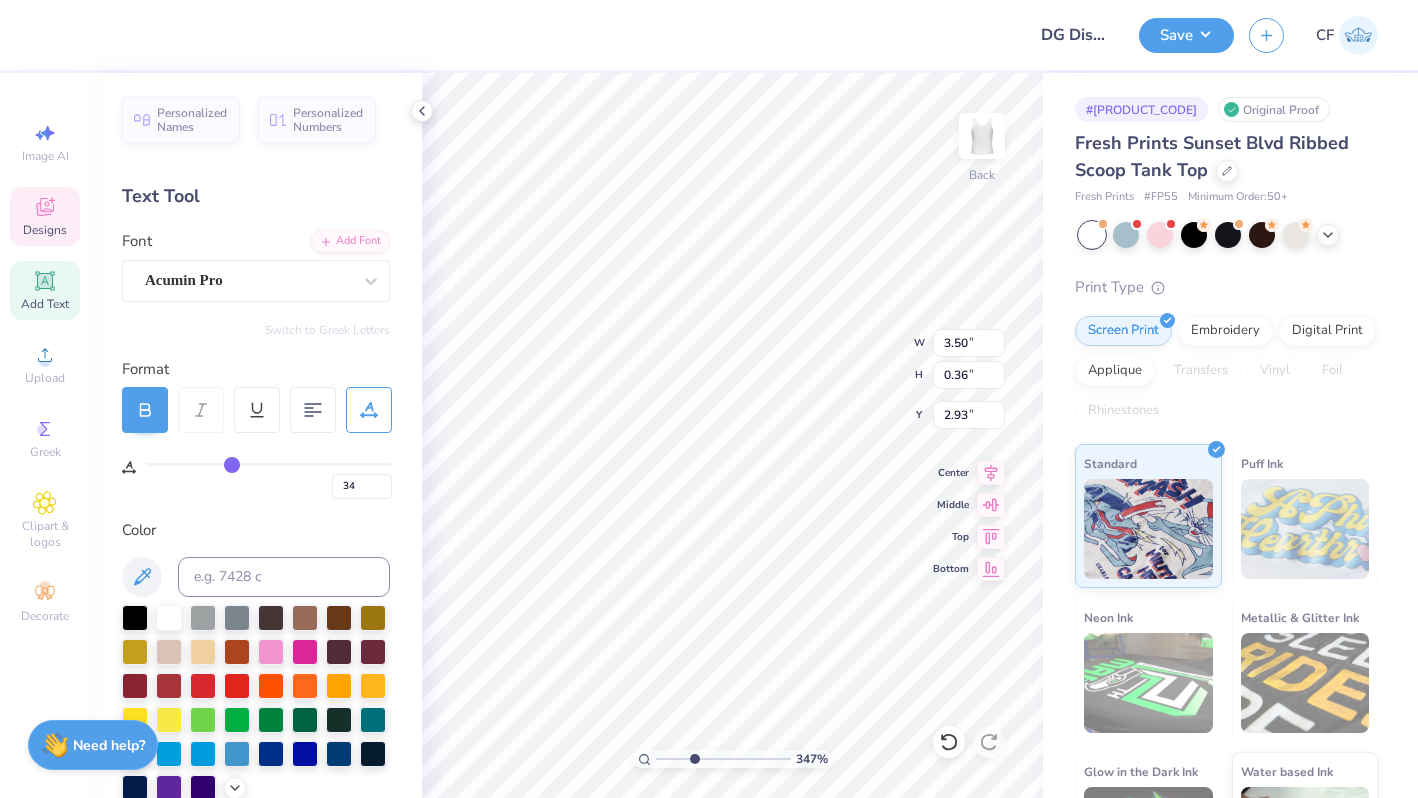 type on "2.93" 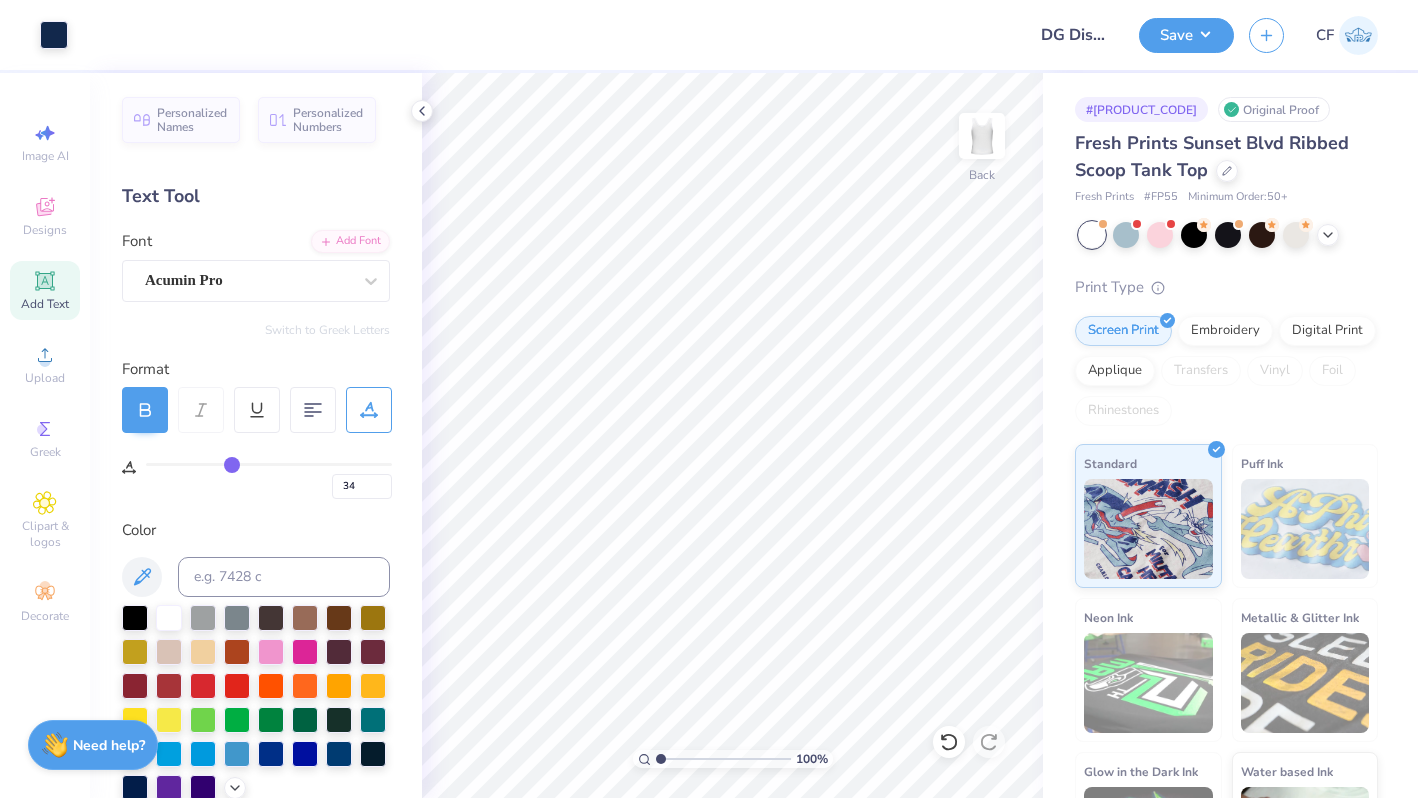 drag, startPoint x: 696, startPoint y: 760, endPoint x: 639, endPoint y: 760, distance: 57 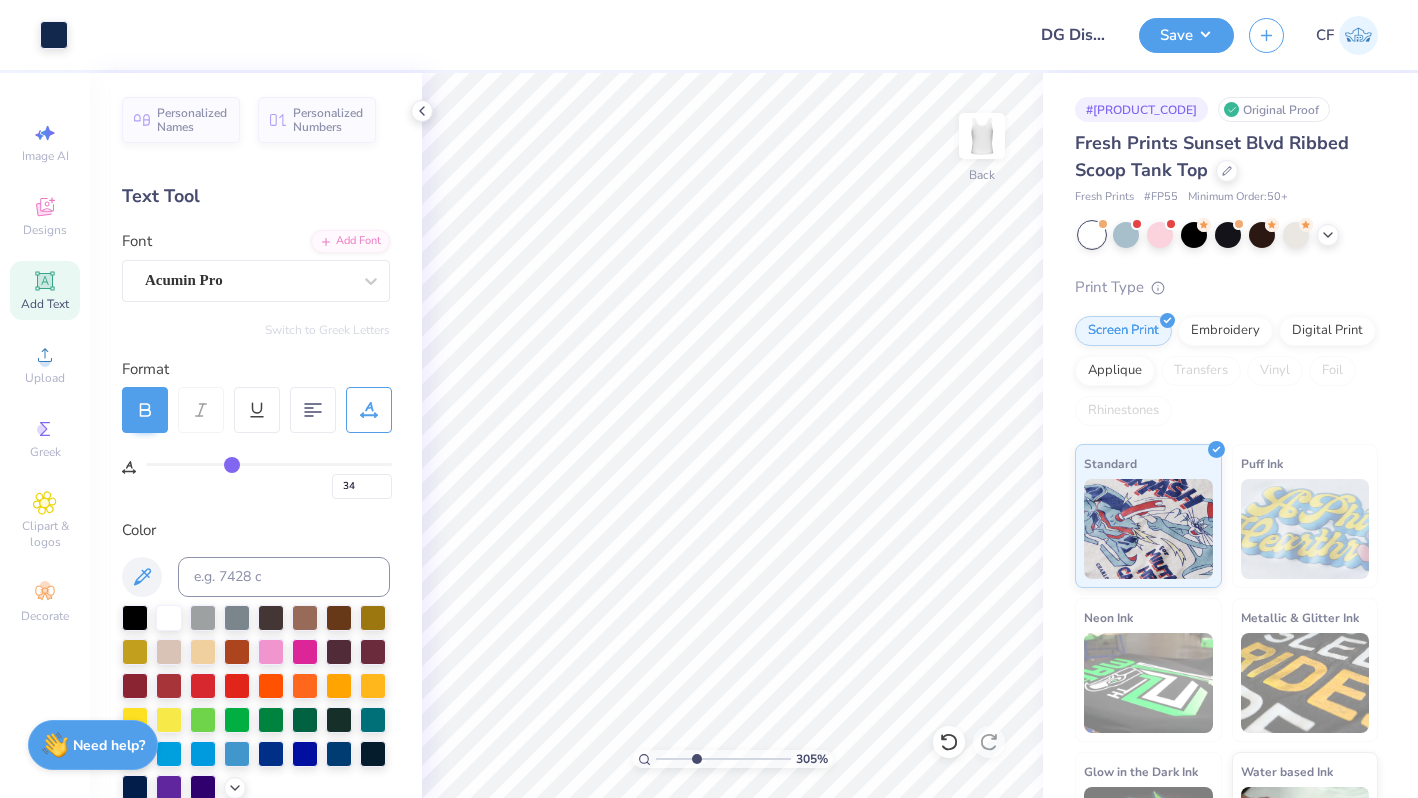 type on "3.63" 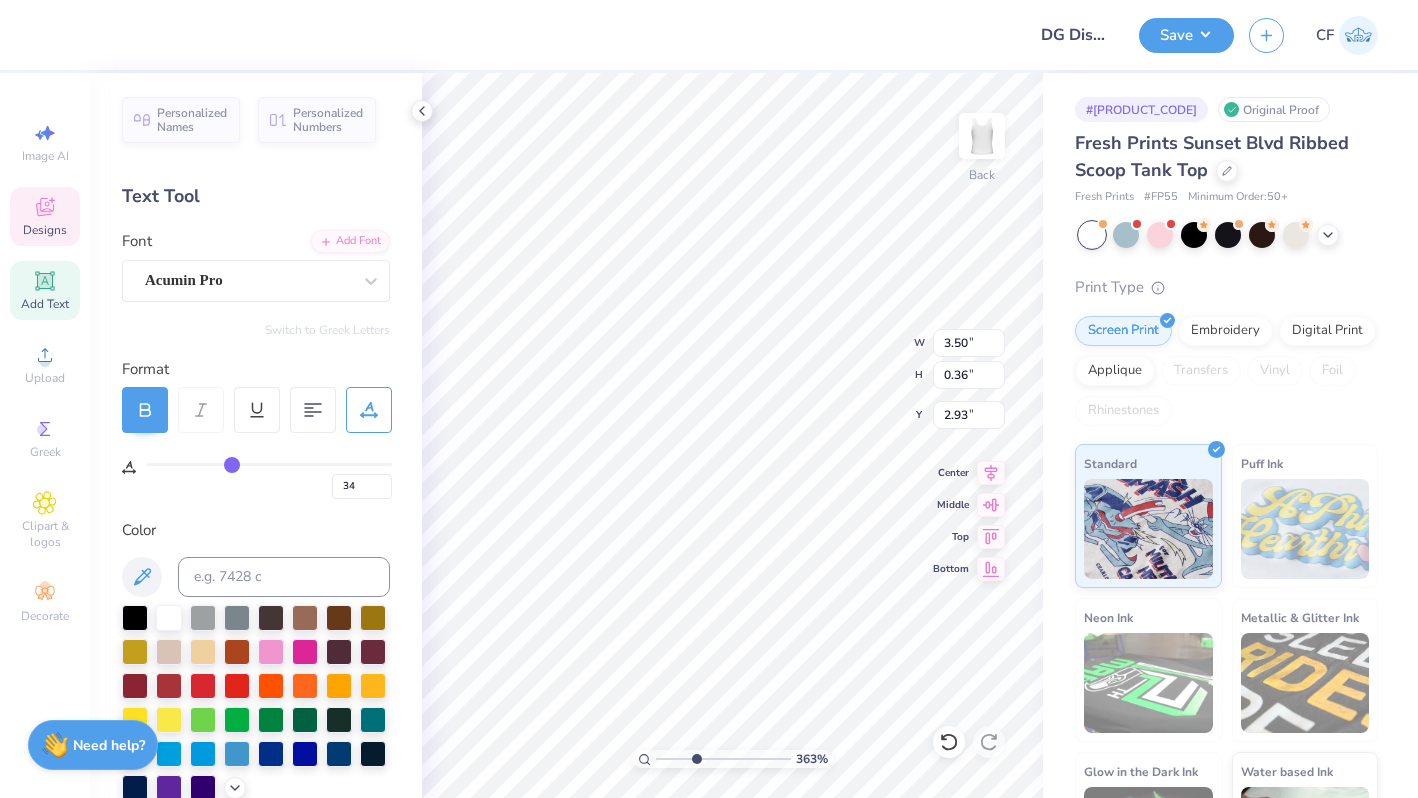 type on "3.72" 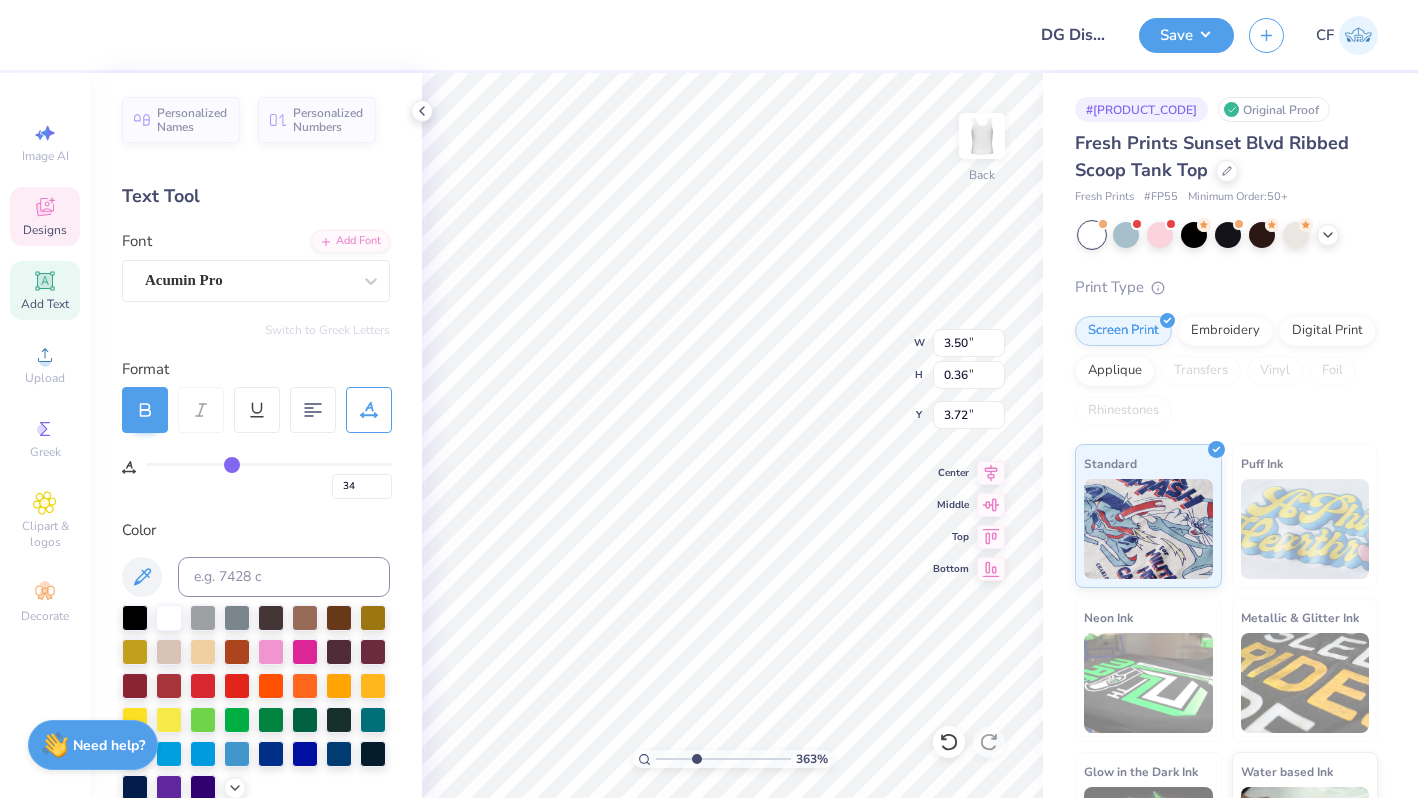 type on "0" 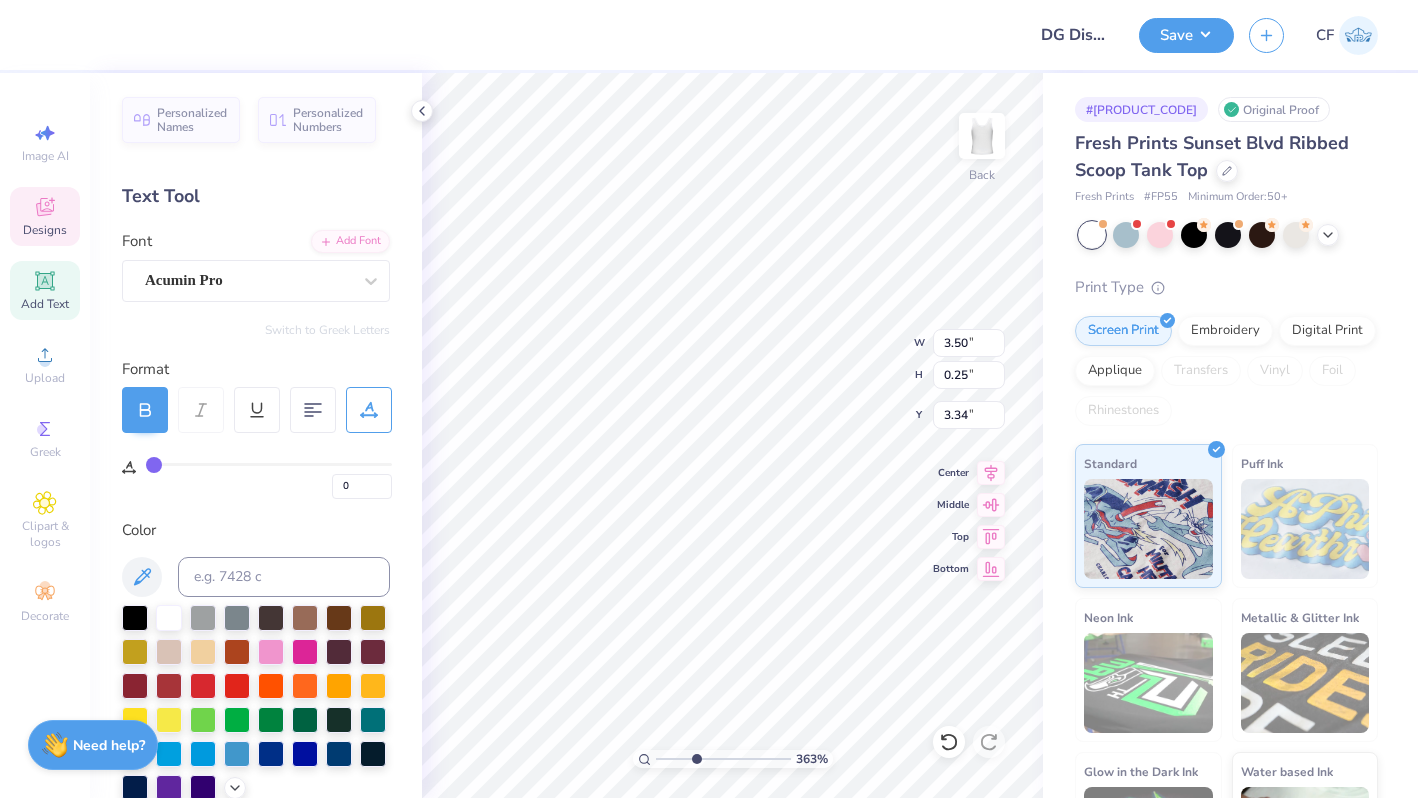 type on "2.87" 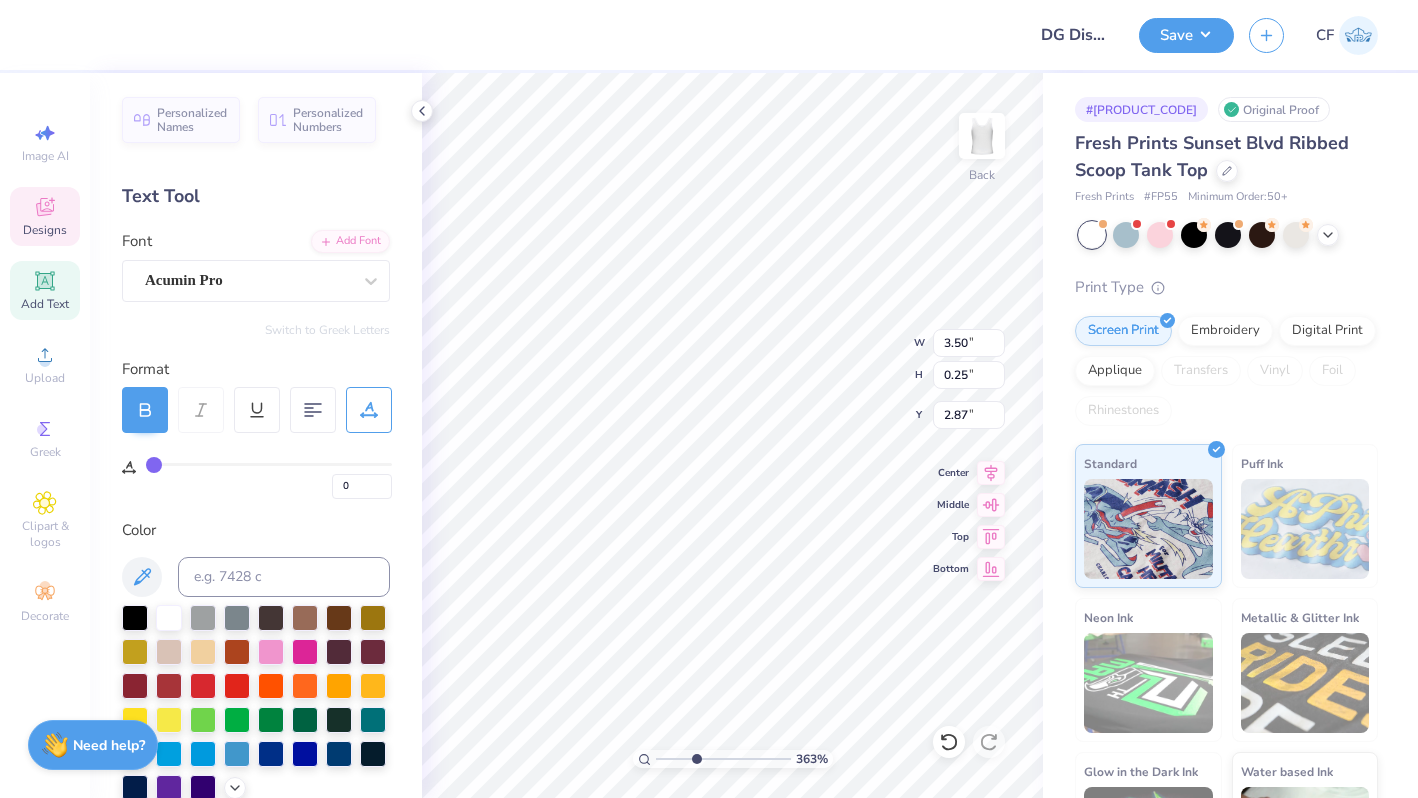 type on "34" 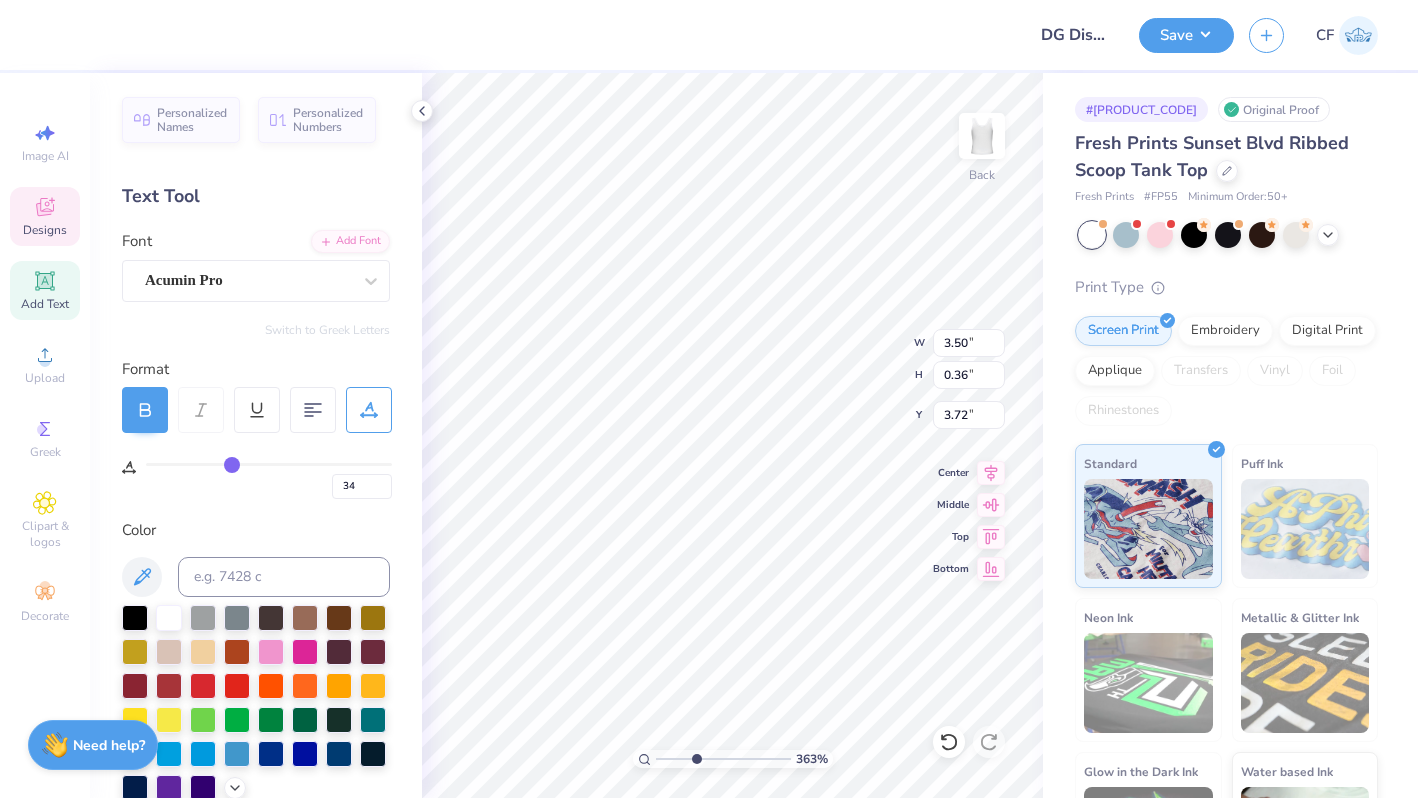 type on "3.16" 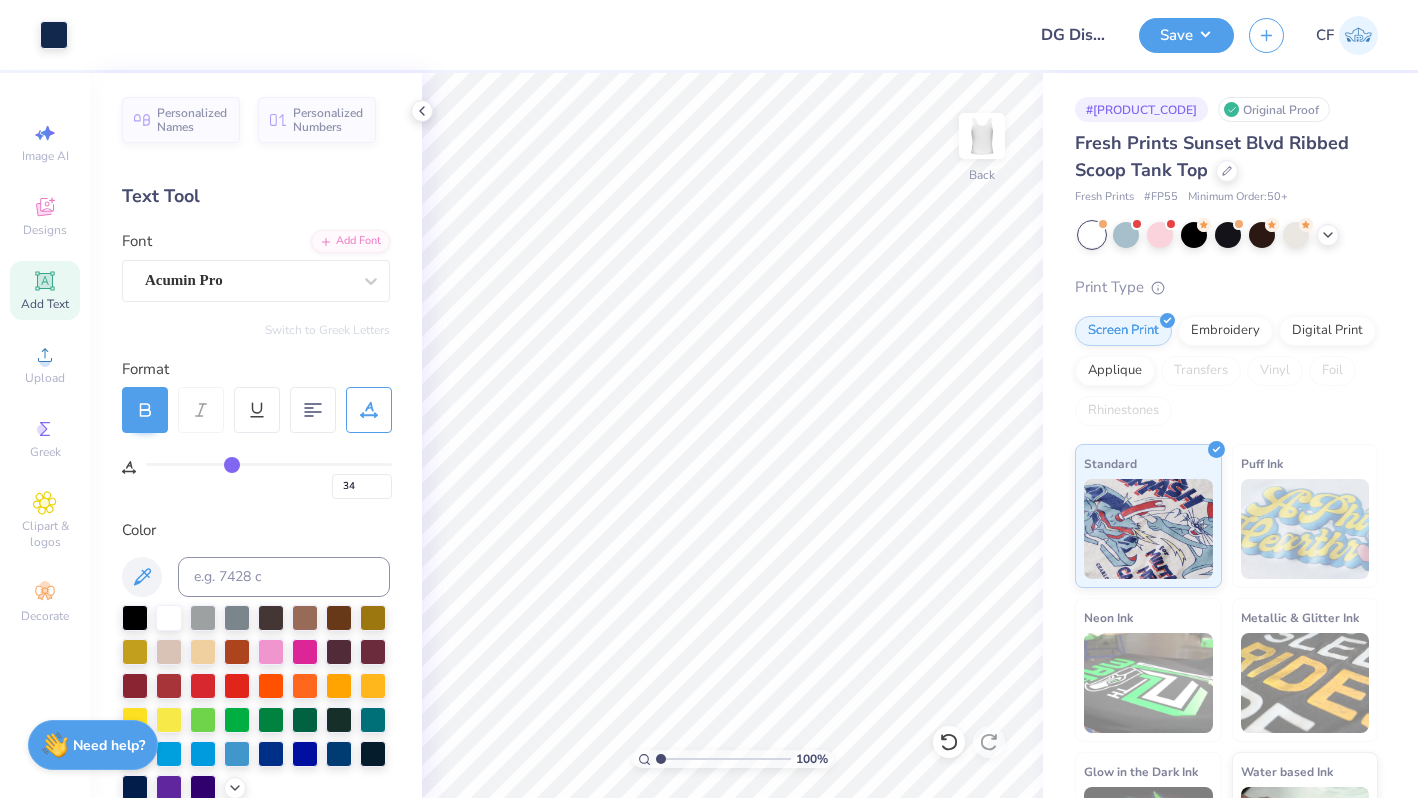 type on "1" 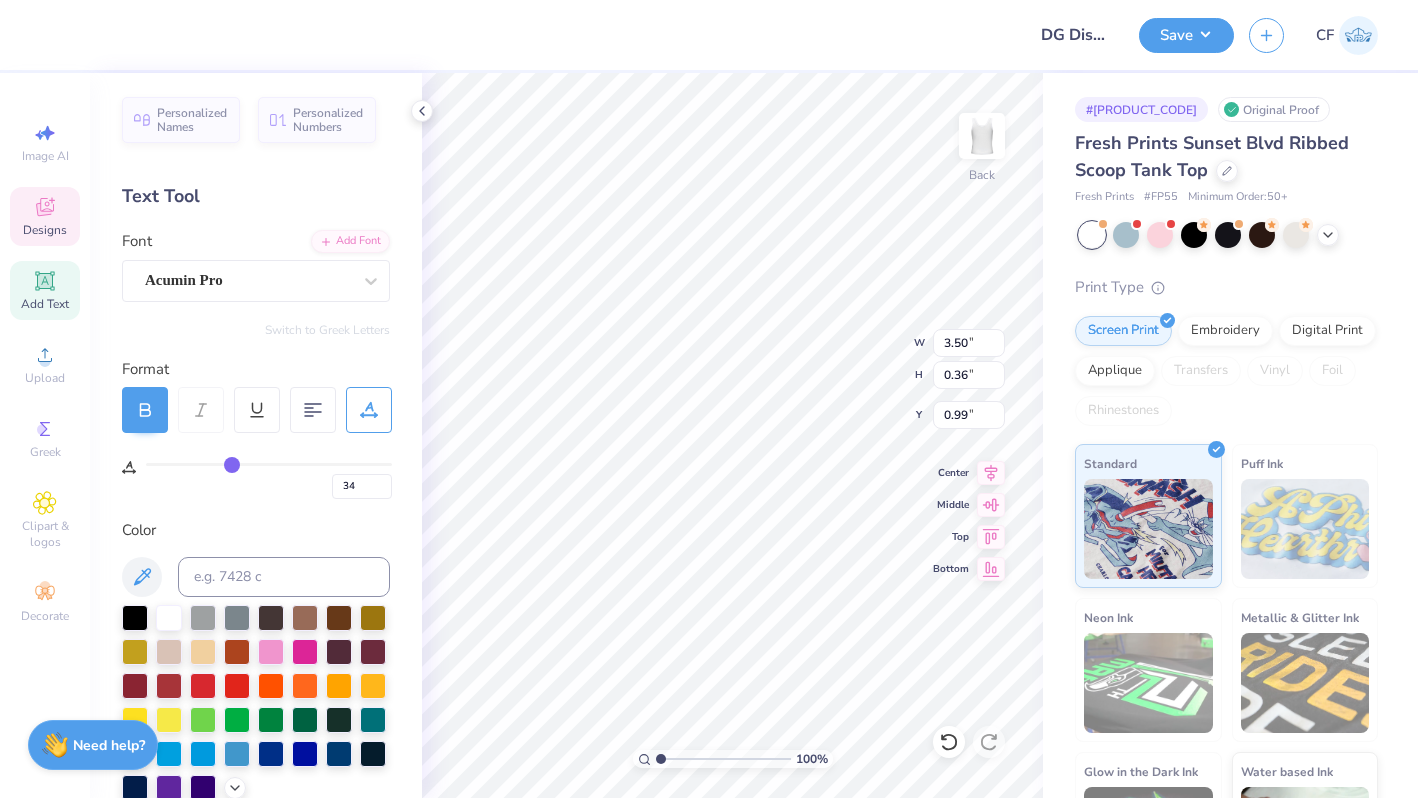 type on "0.99" 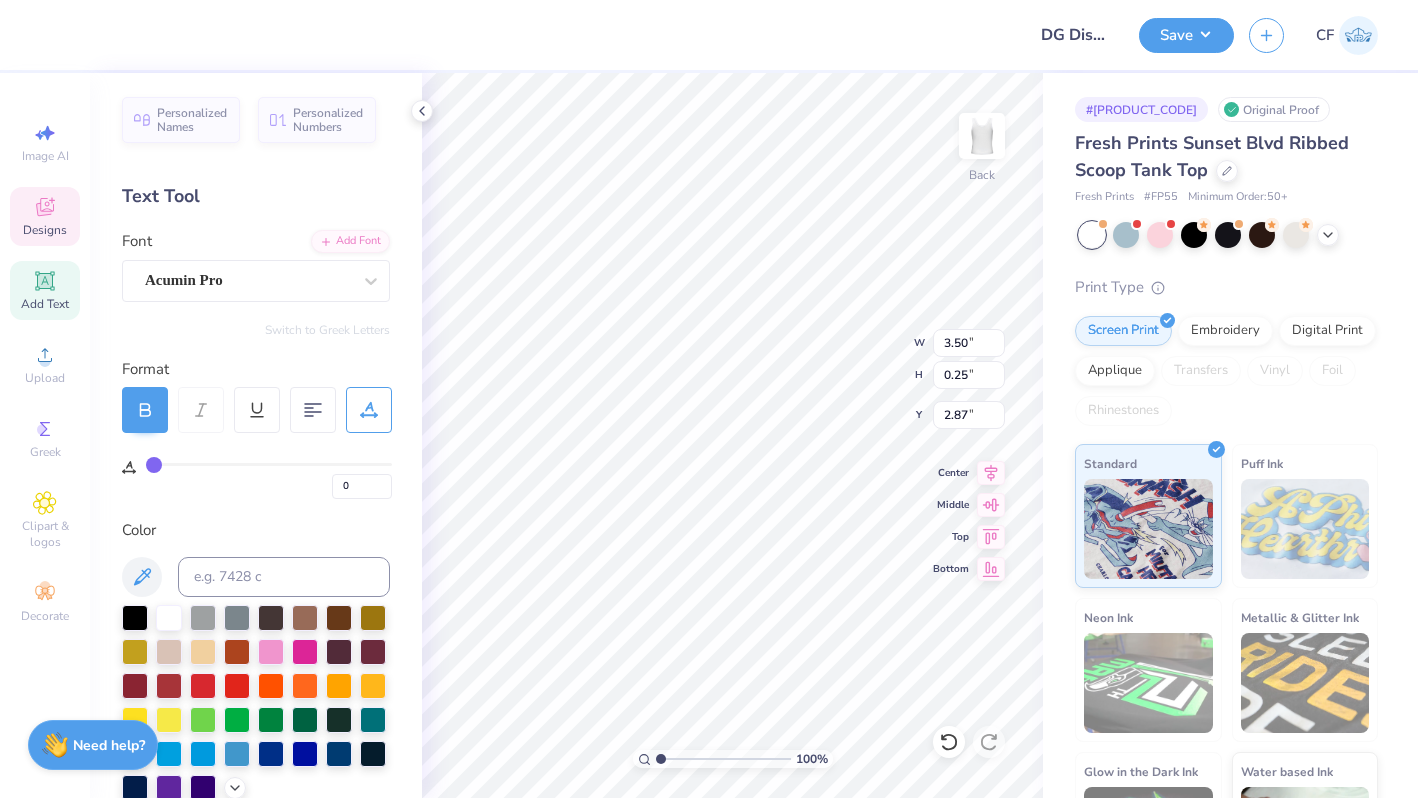 type on "3.75" 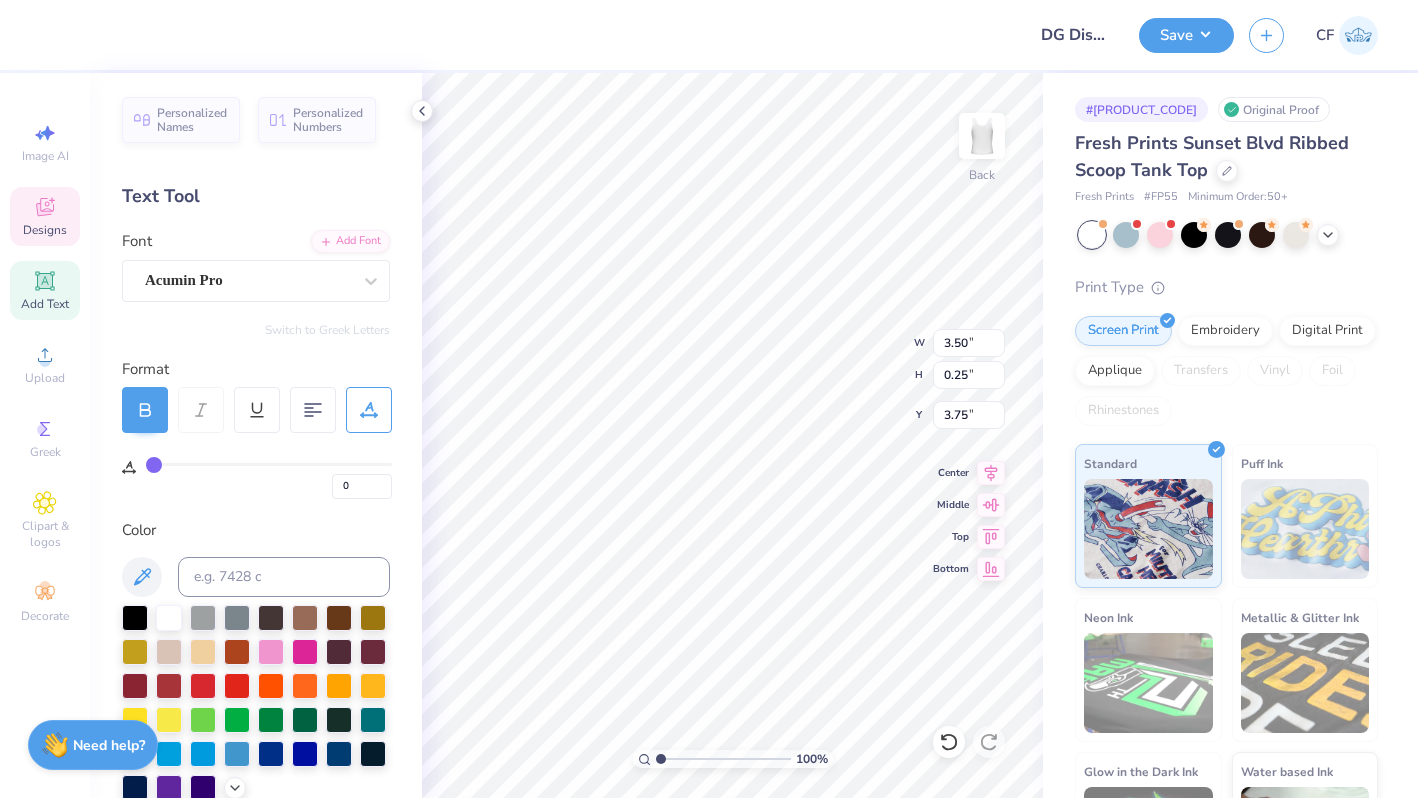 type on "34" 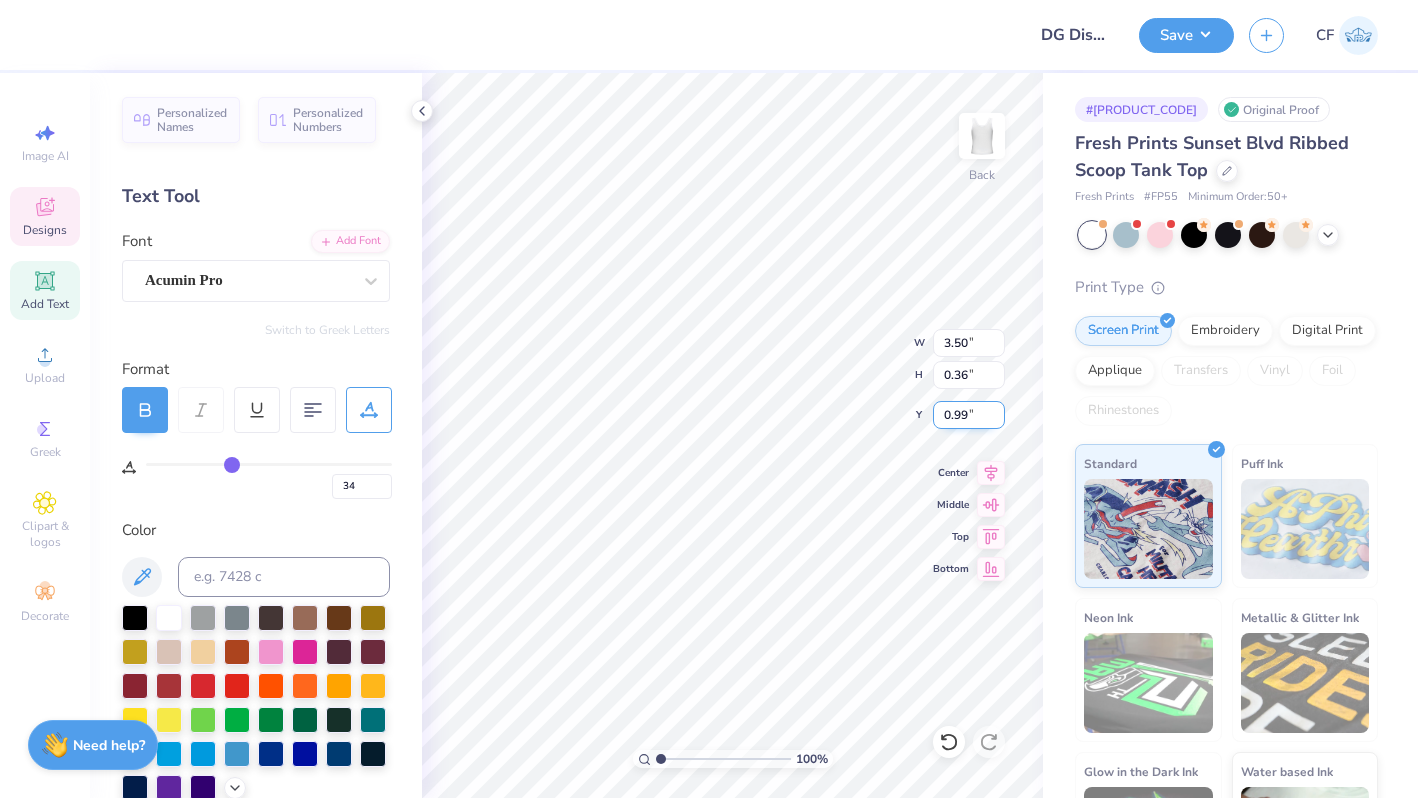 click on "0.99" at bounding box center (969, 415) 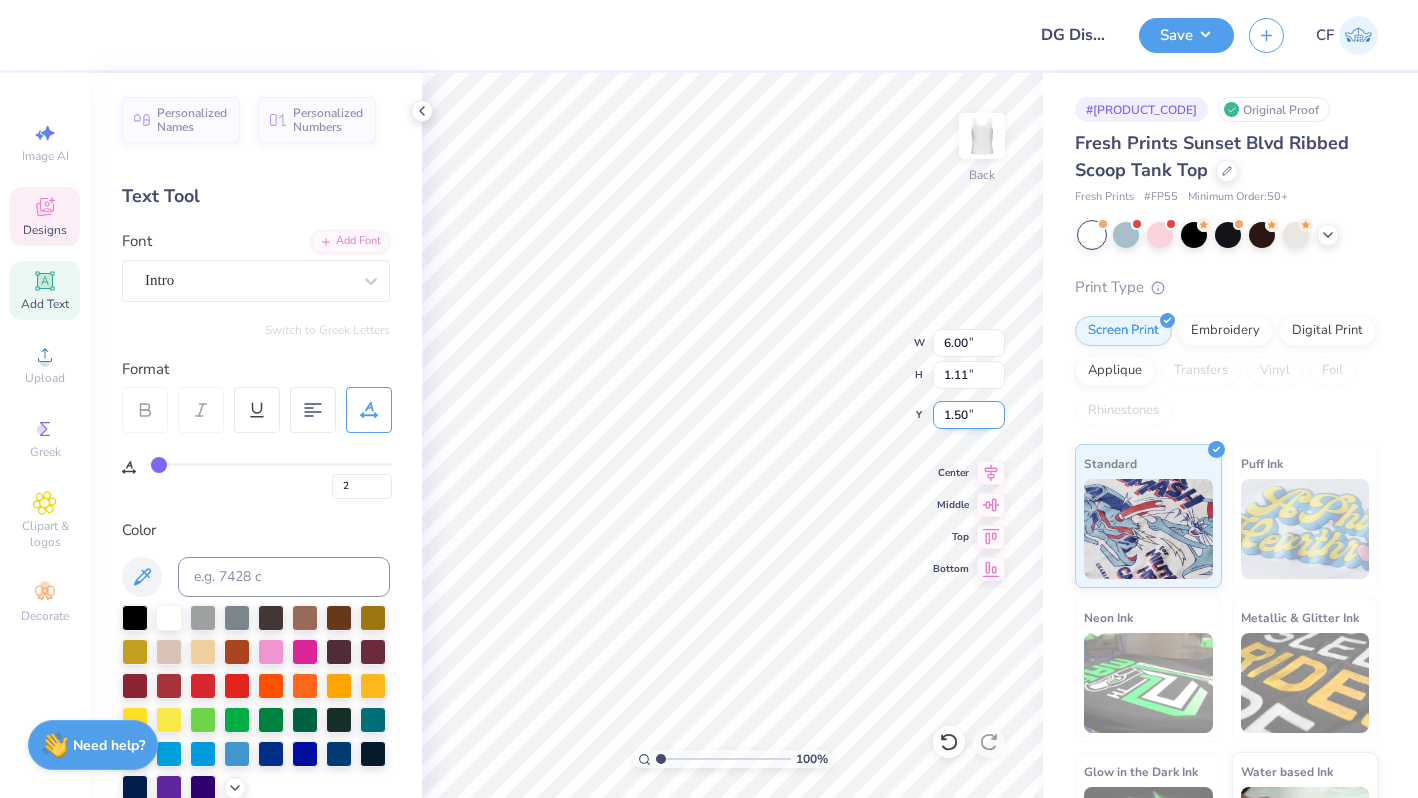 click on "1.50" at bounding box center [969, 415] 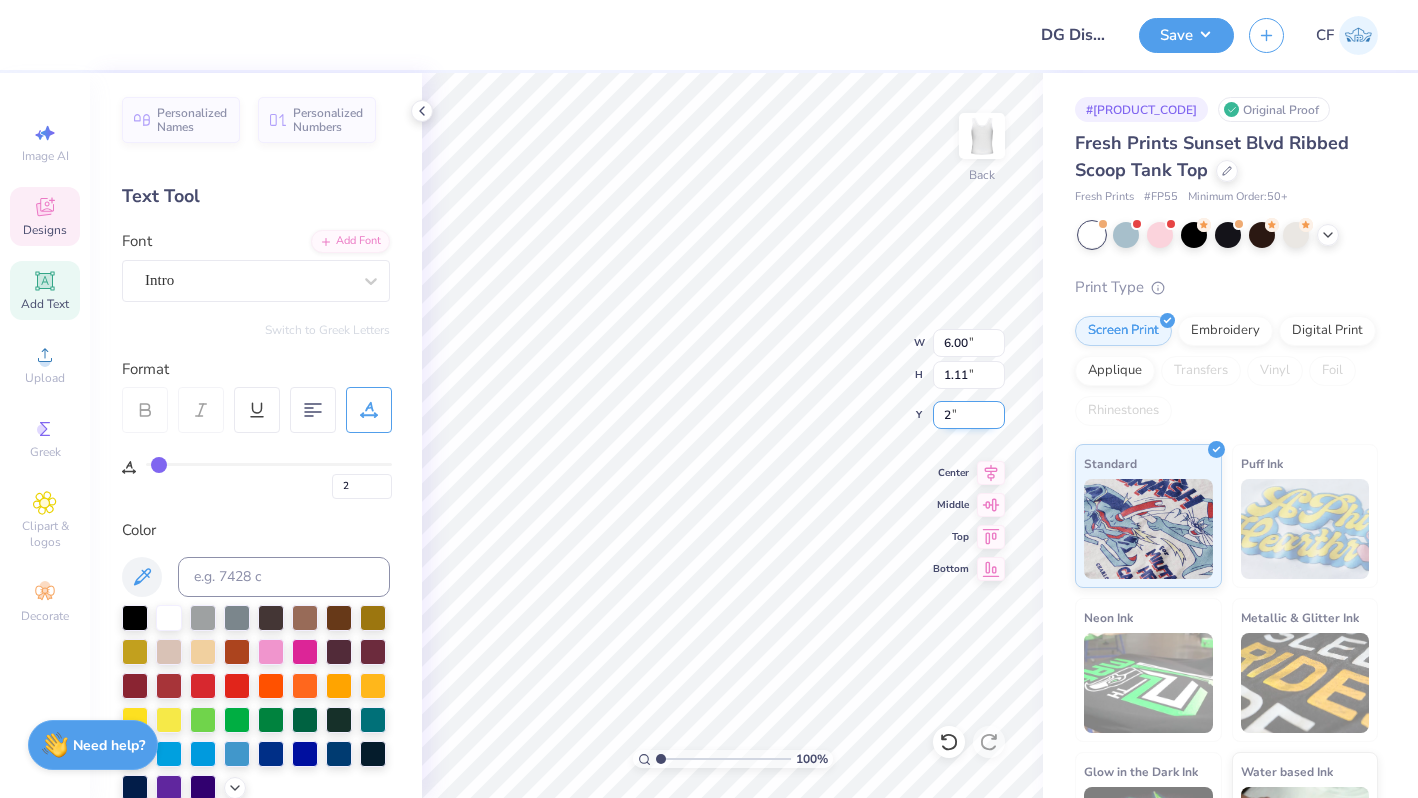type on "2.00" 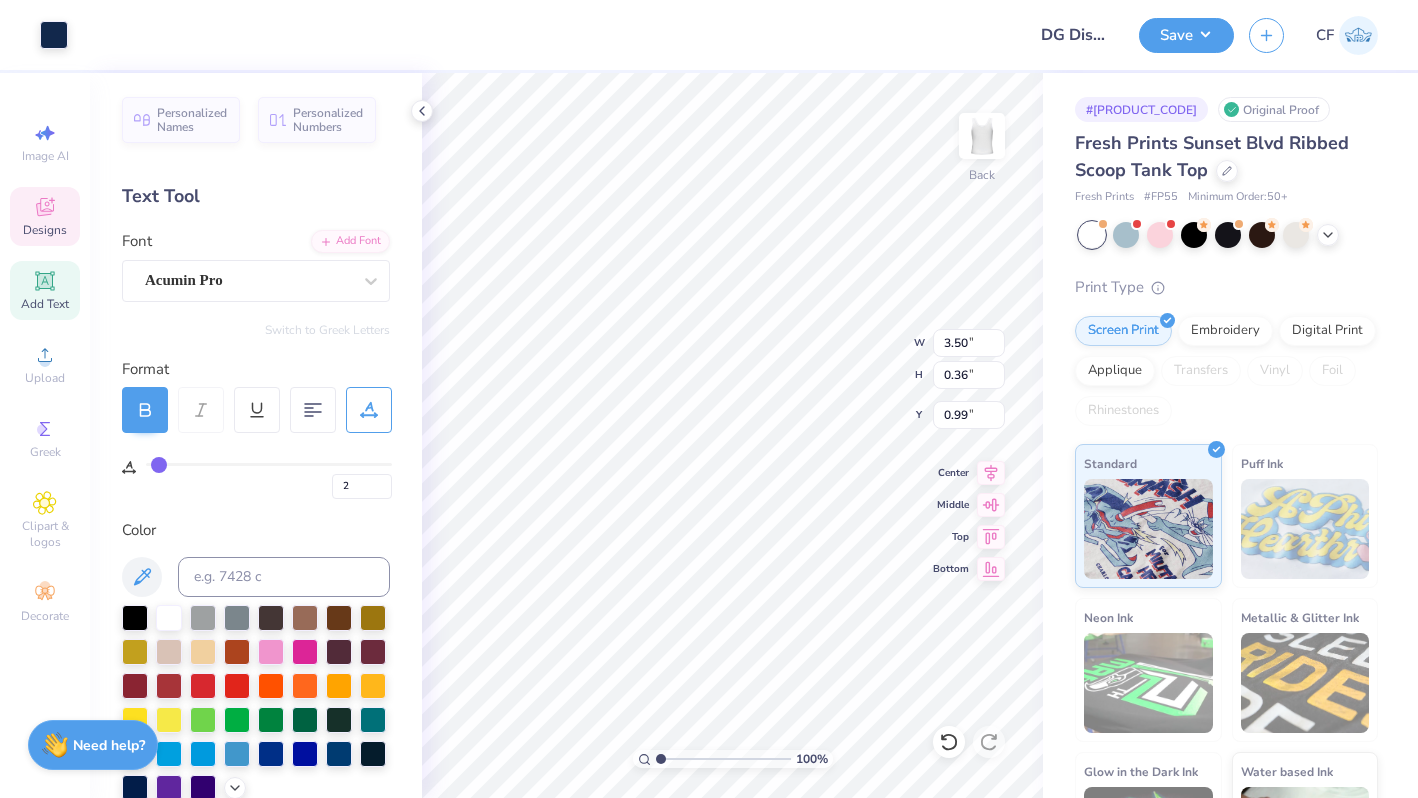 type on "34" 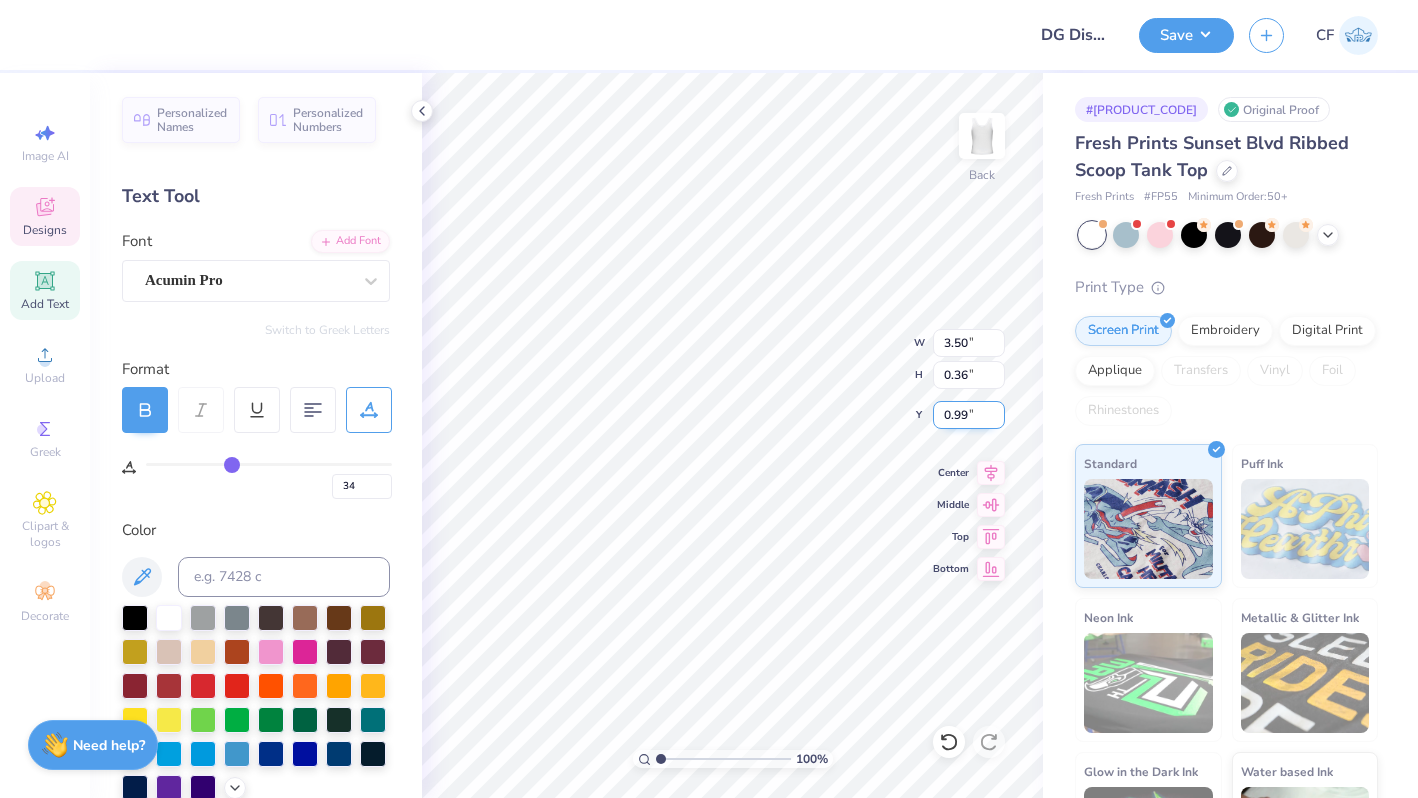 click on "0.99" at bounding box center (969, 415) 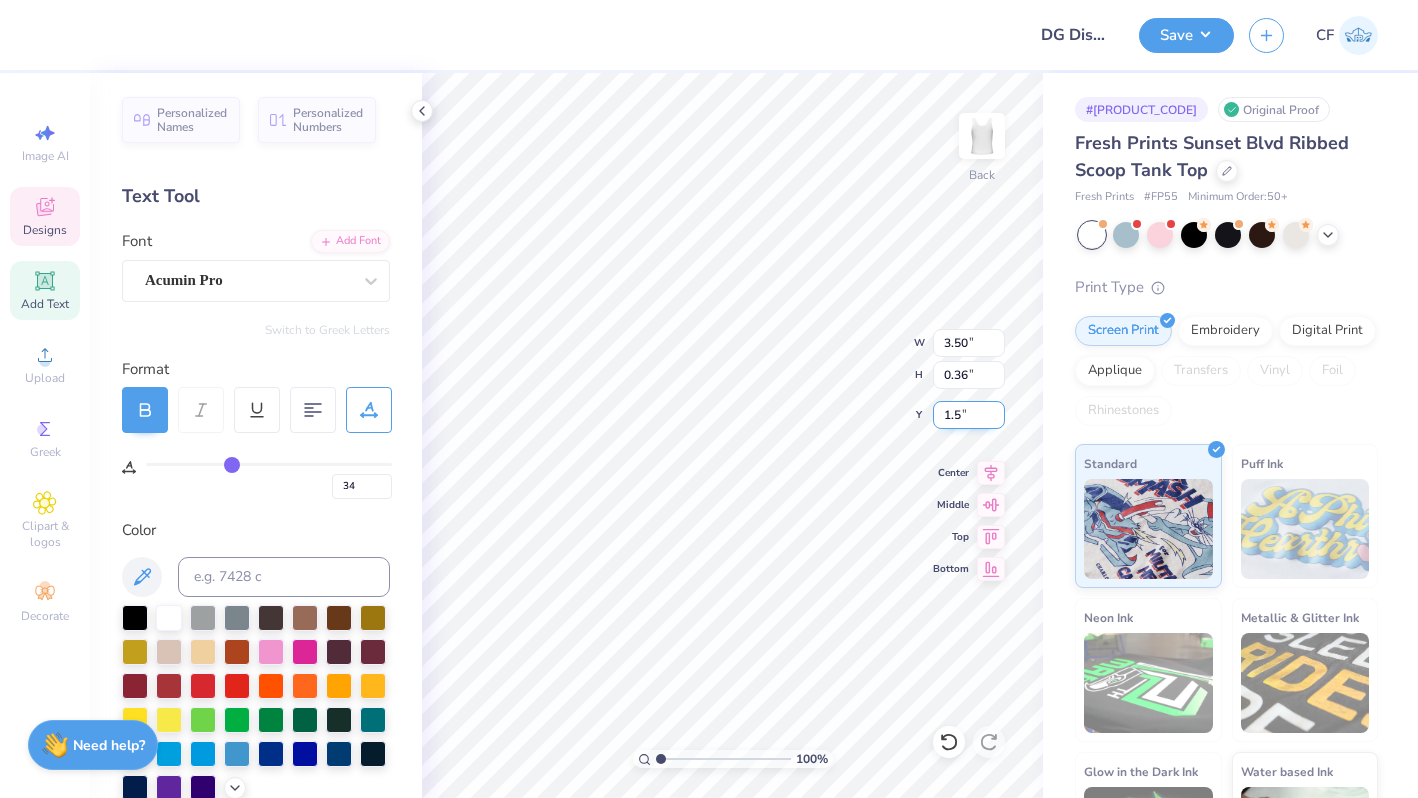 type on "1.50" 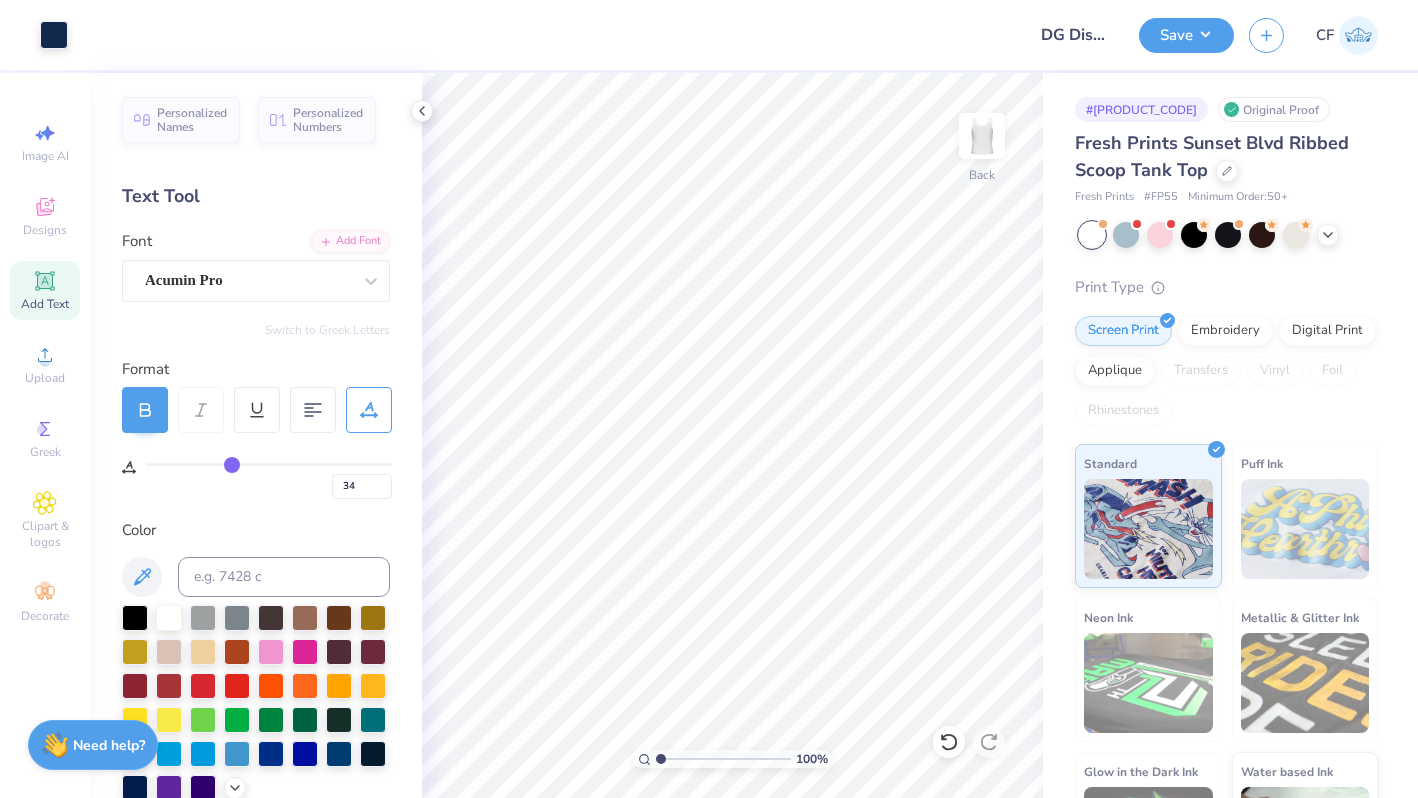 type on "2" 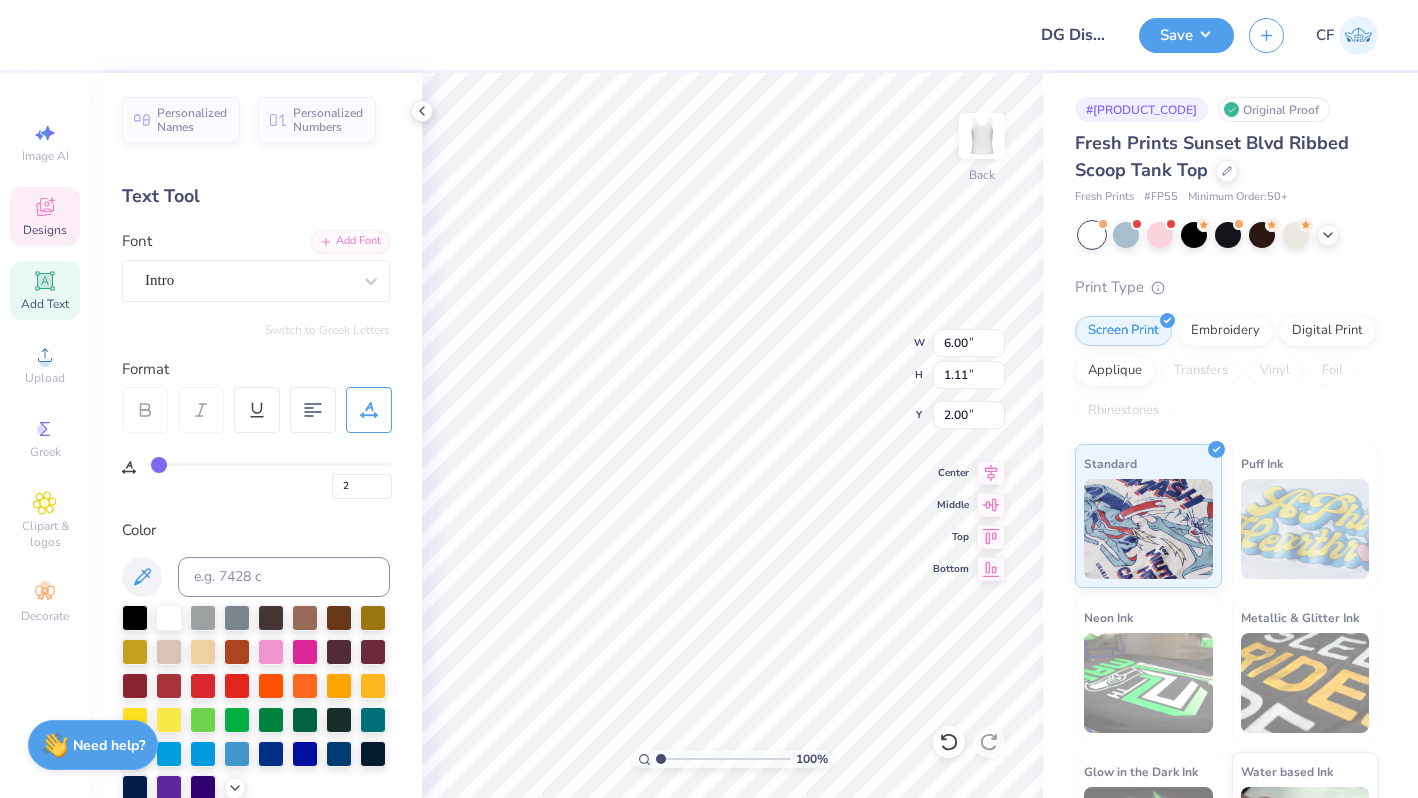 type on "34" 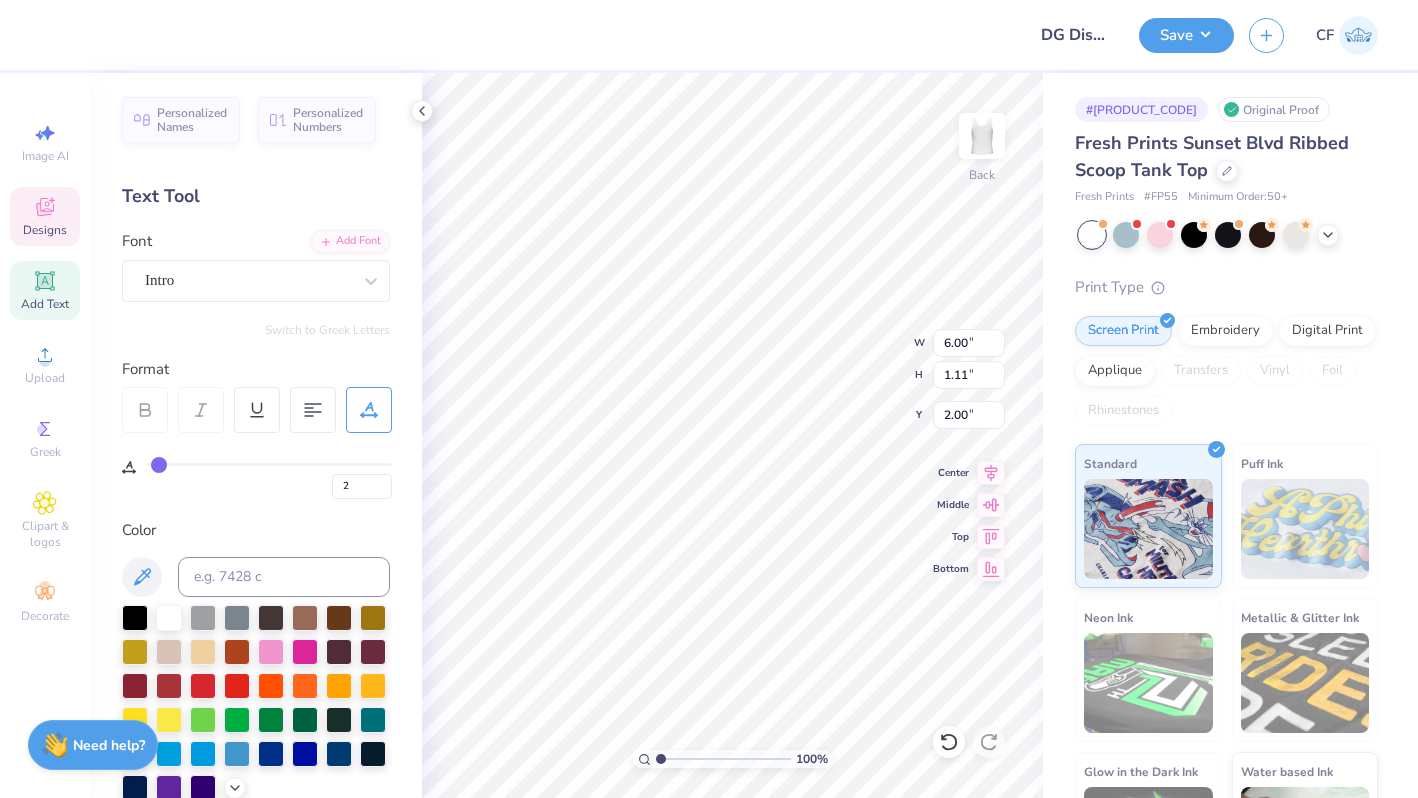type on "3.50" 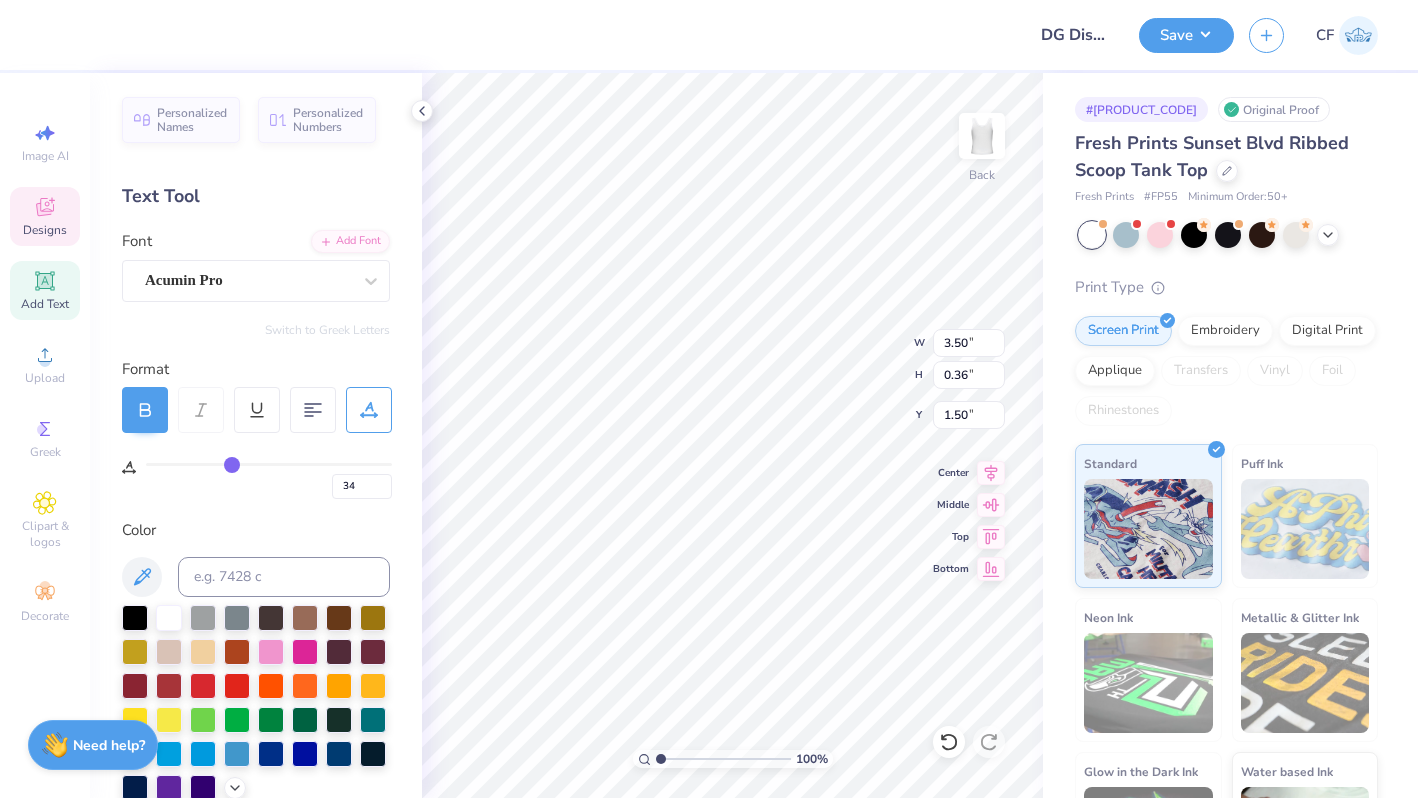 type on "0" 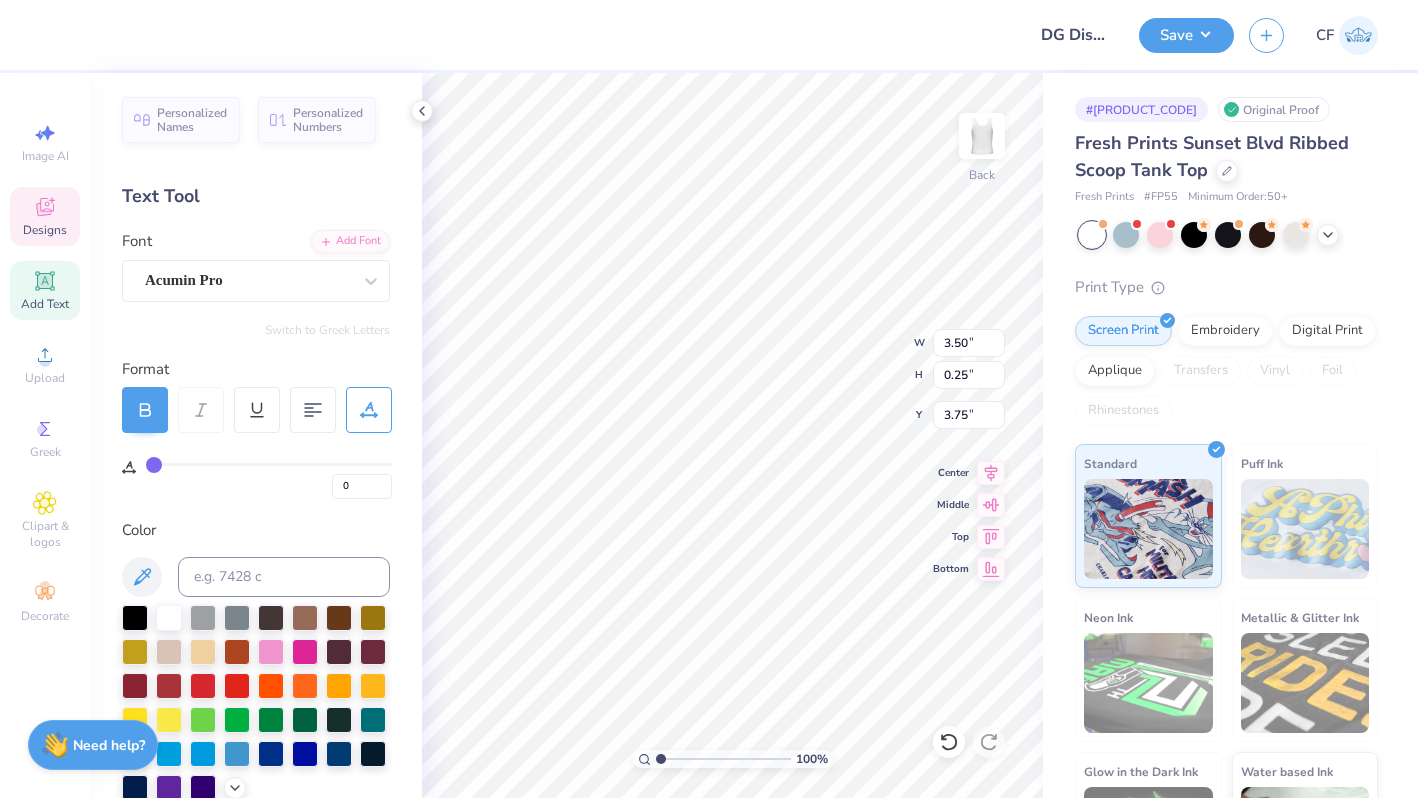 type on "3.27" 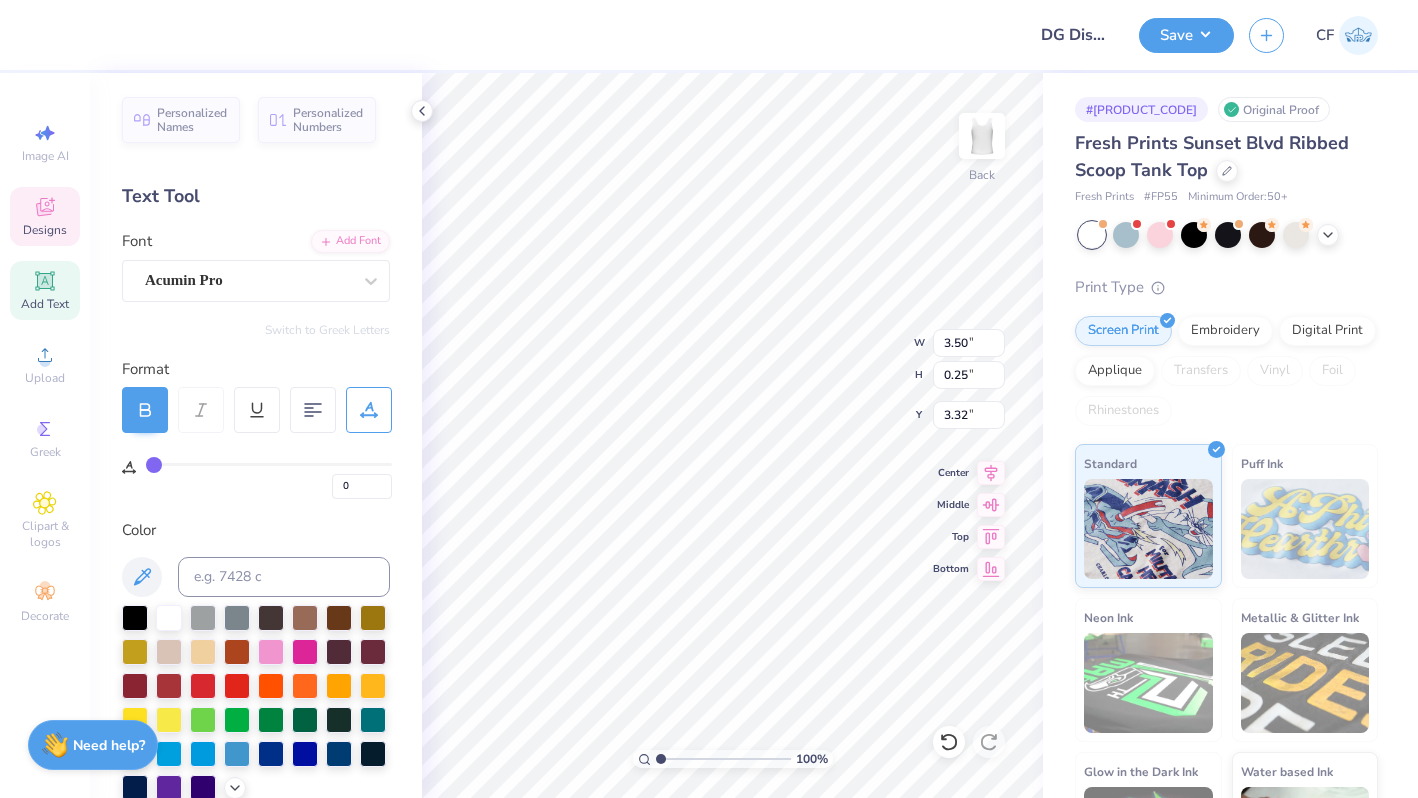 type on "3.32" 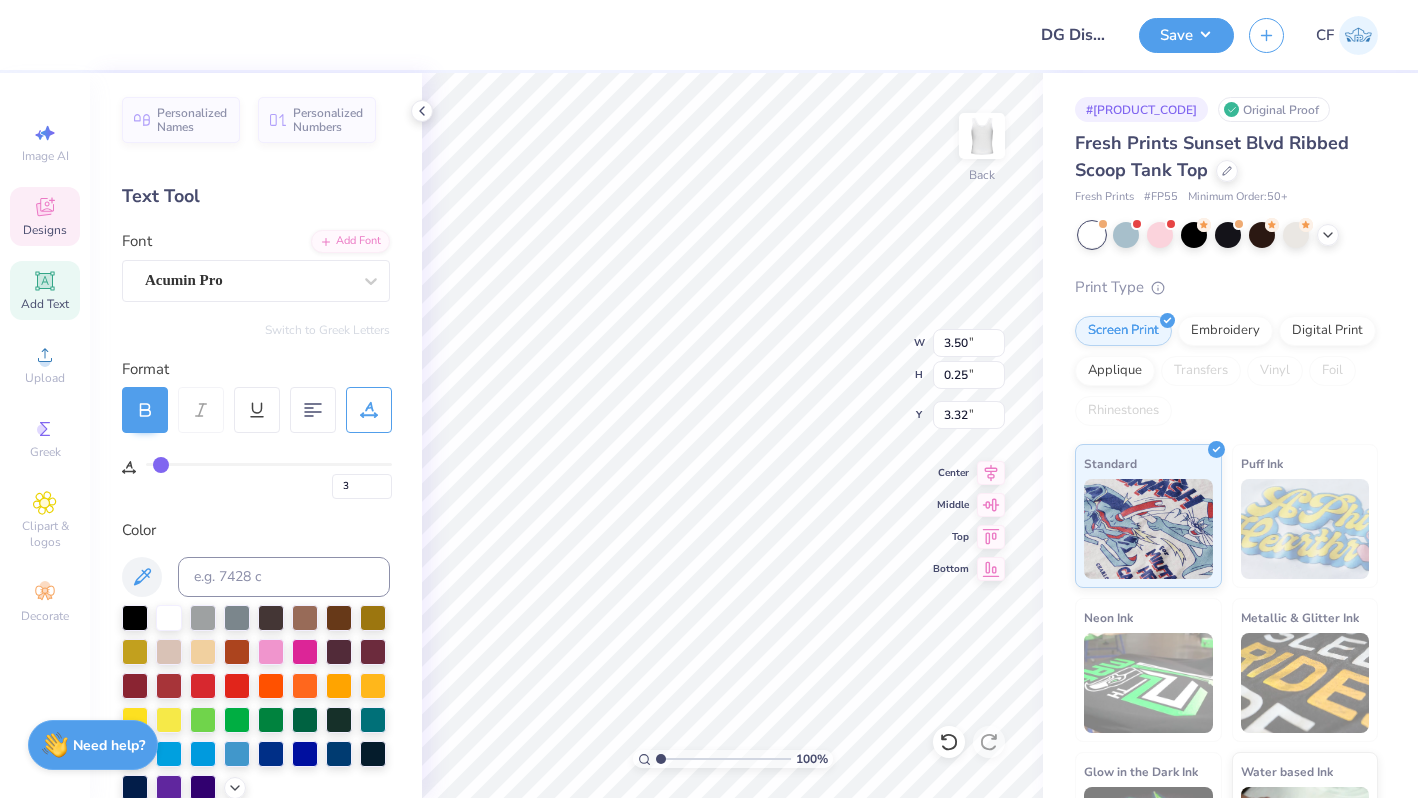 type on "10" 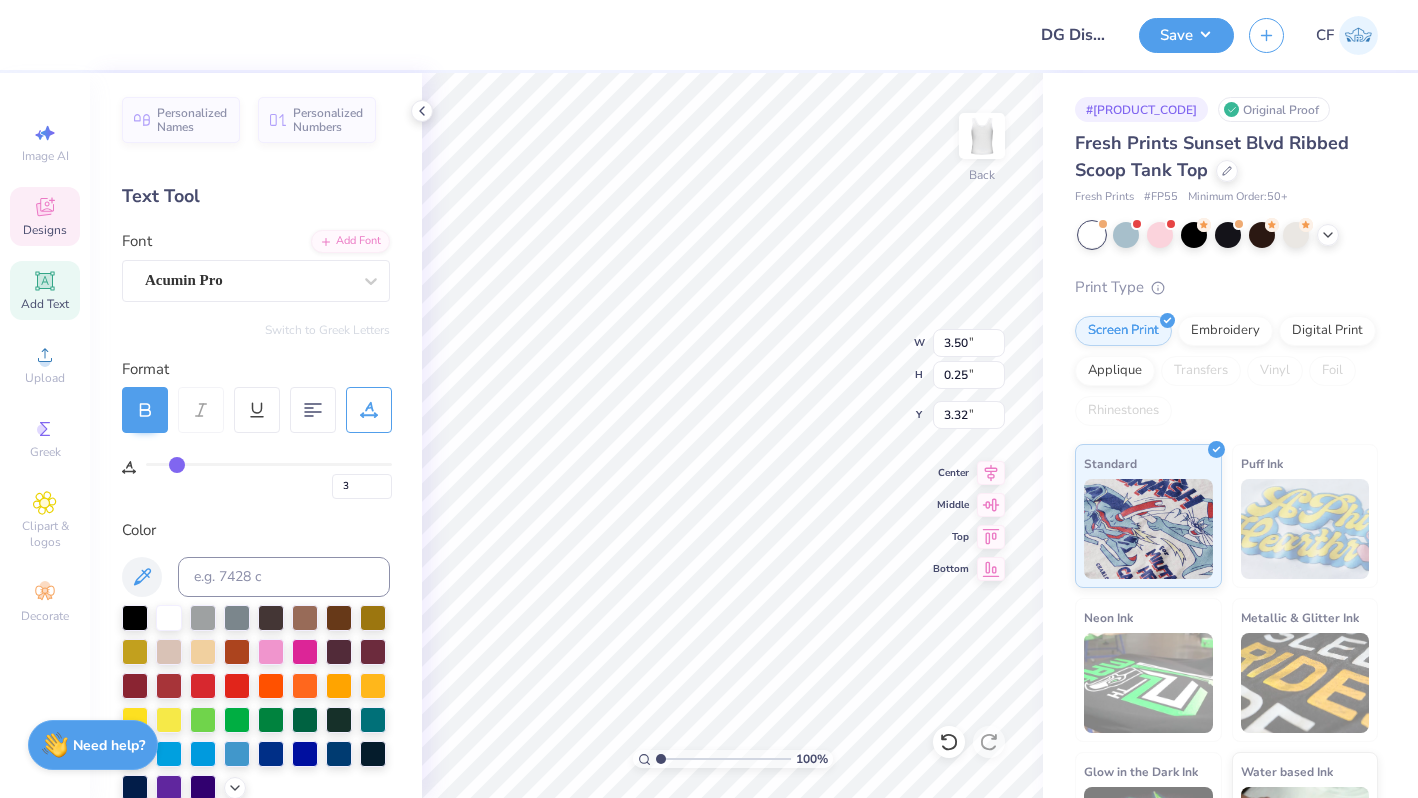 type on "10" 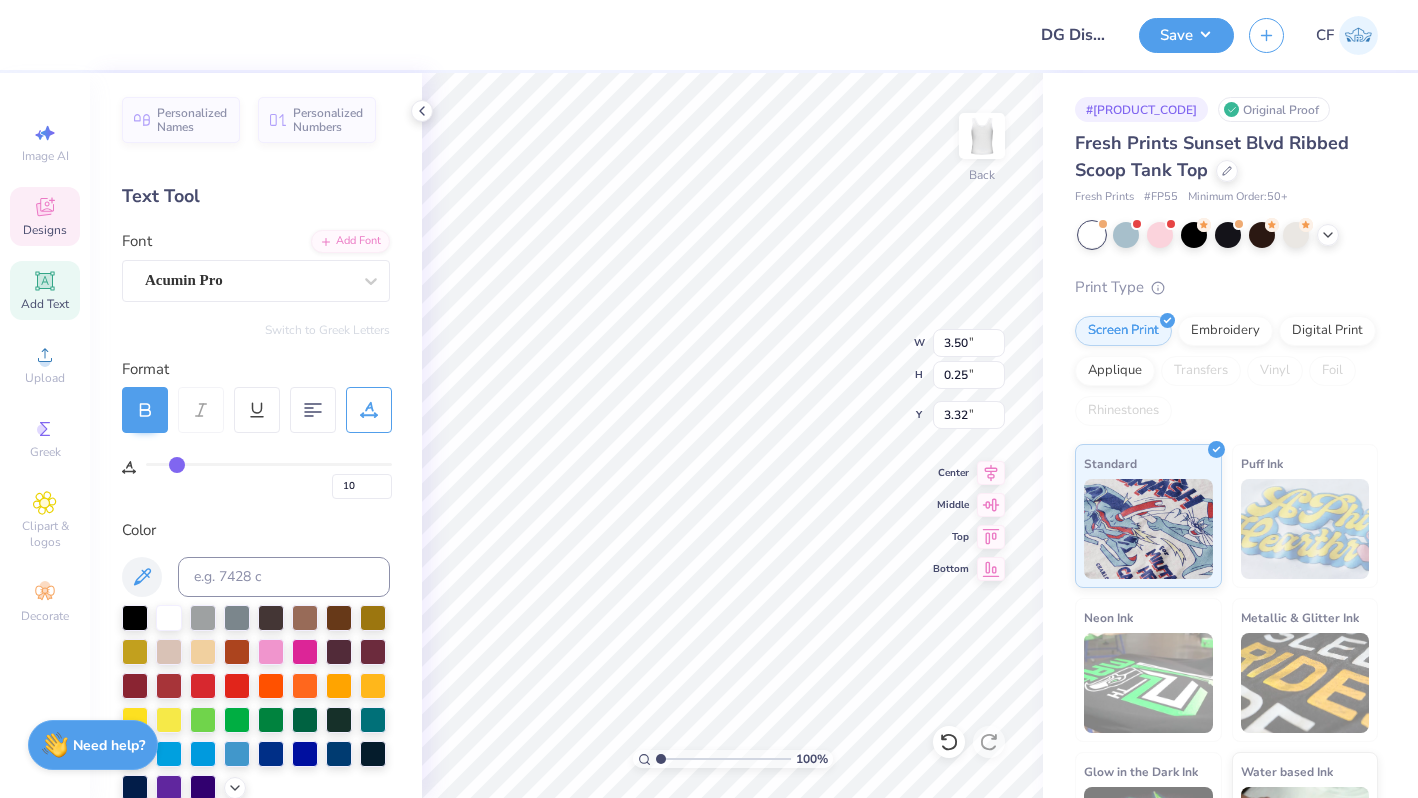 type on "17" 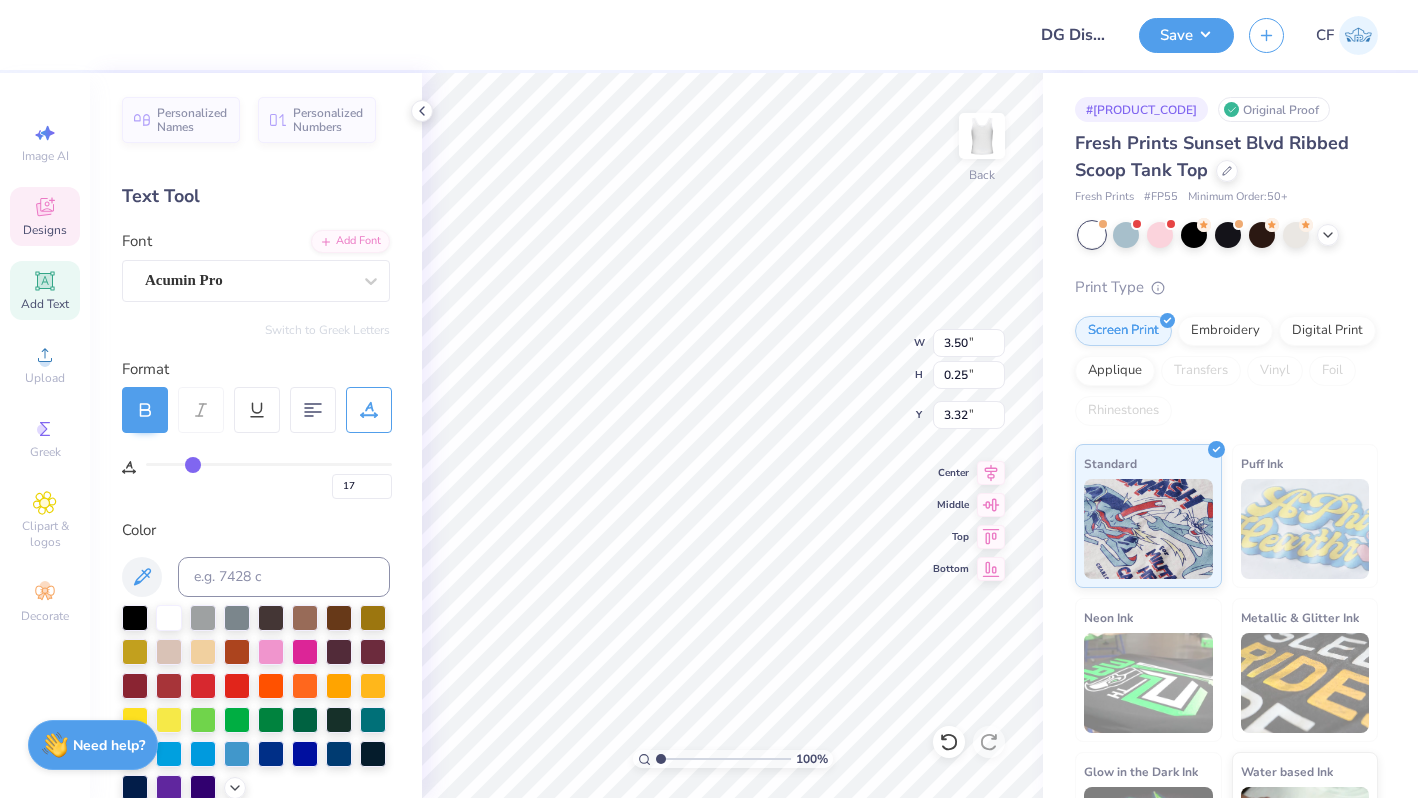 type on "22" 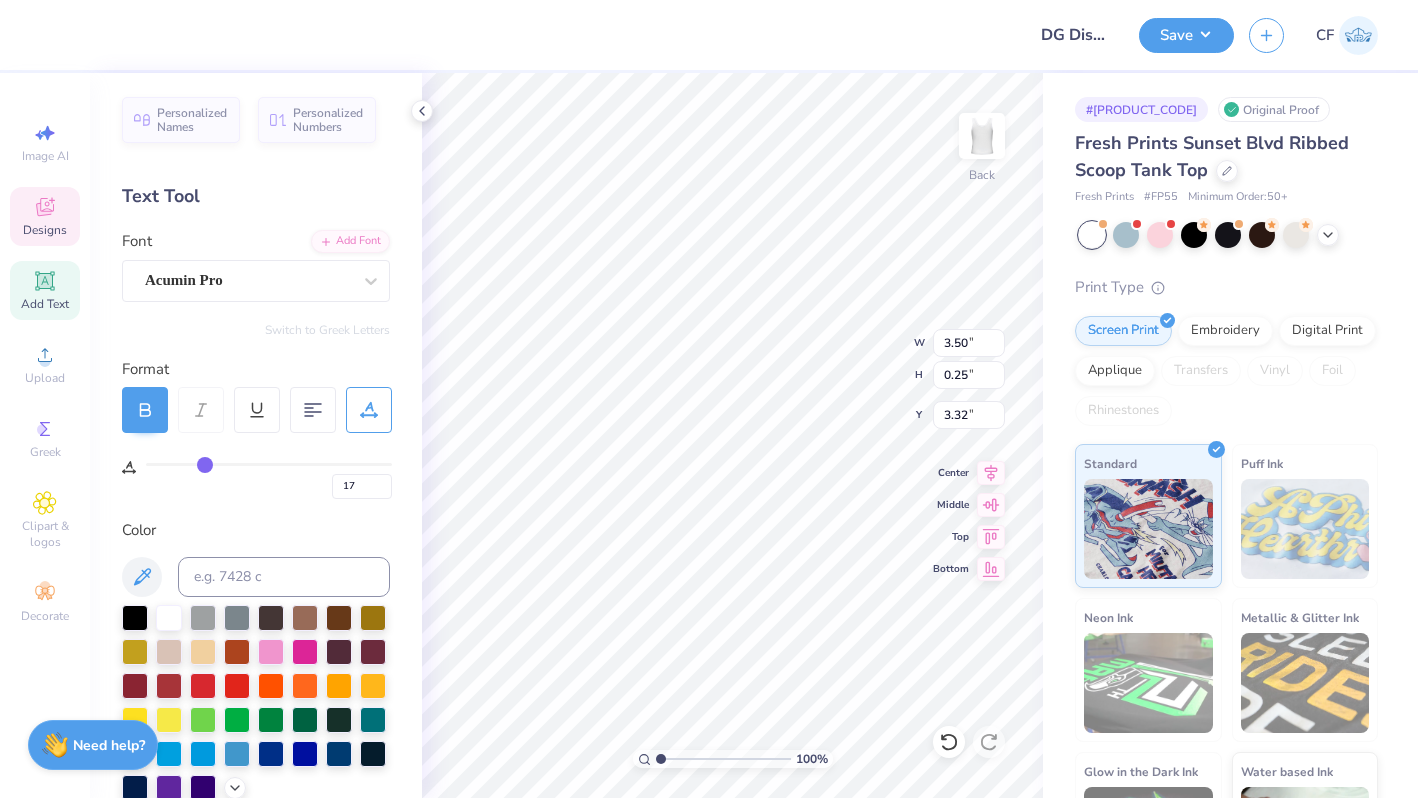 type on "22" 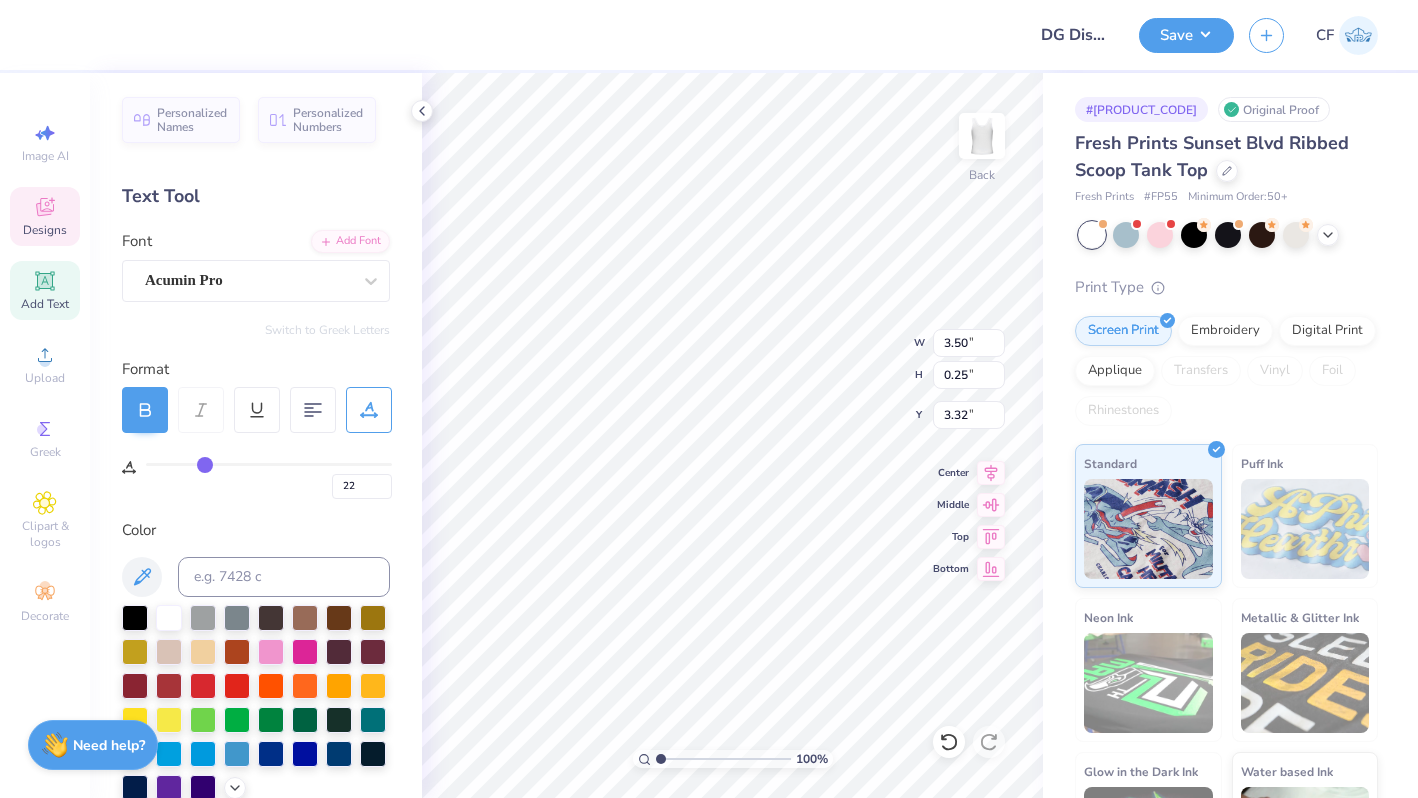 type on "26" 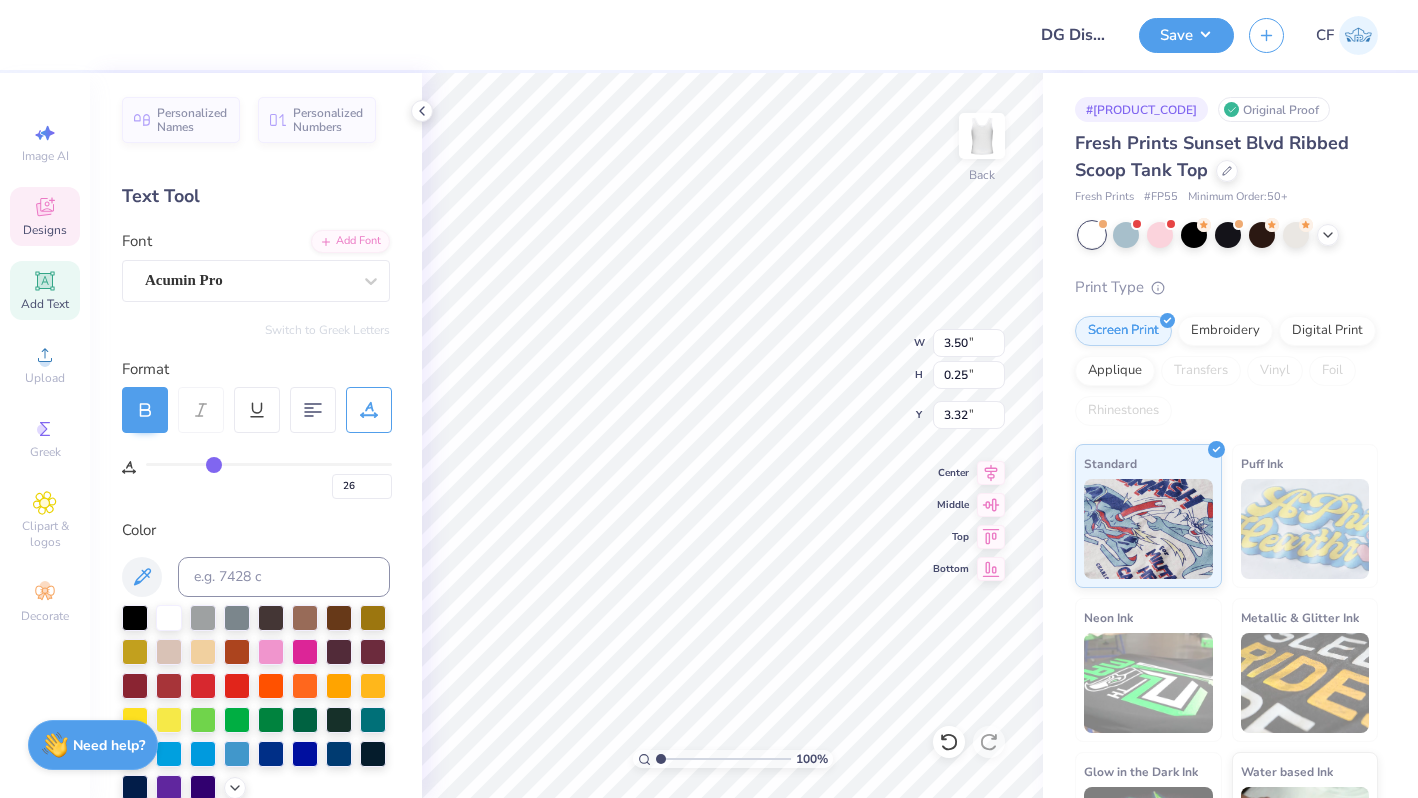 type on "26" 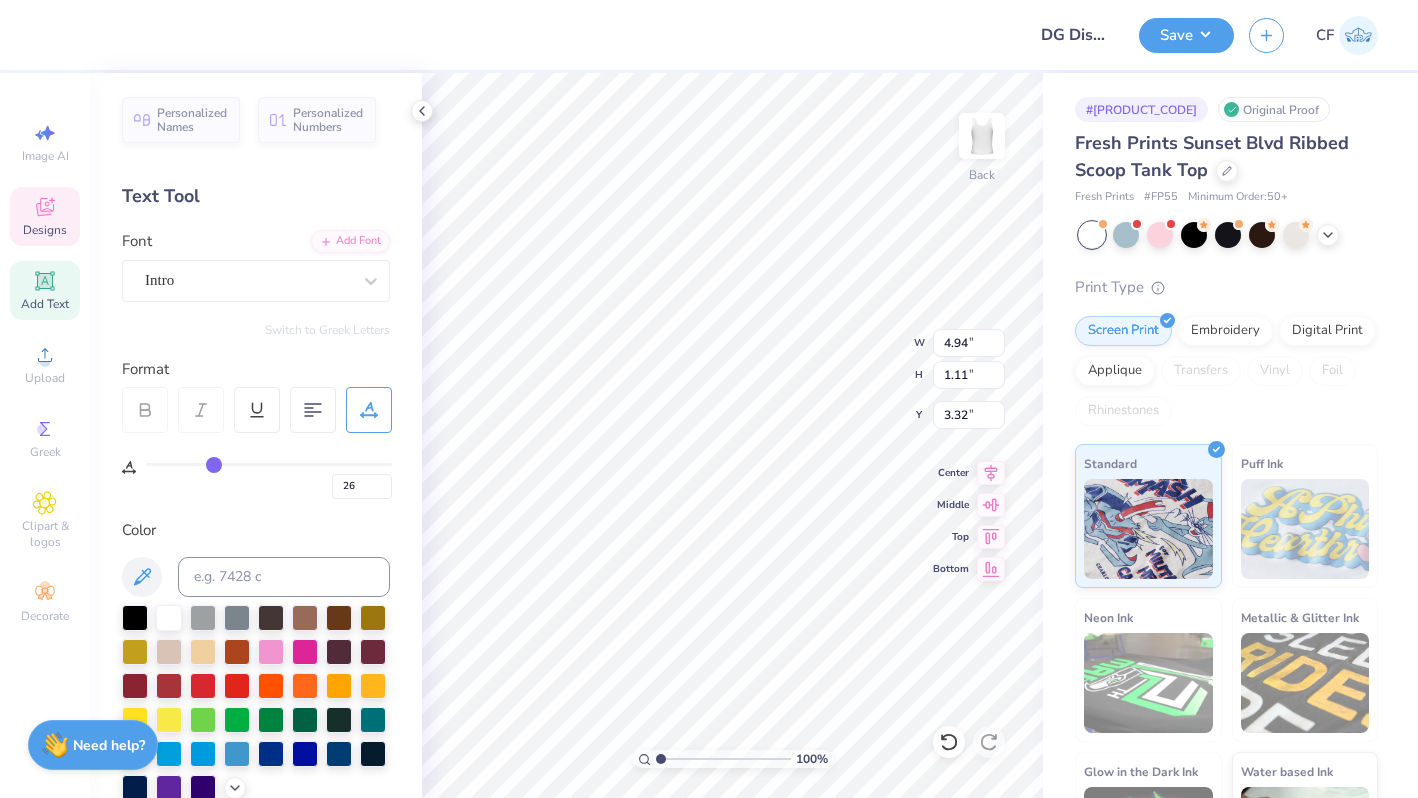 type on "2" 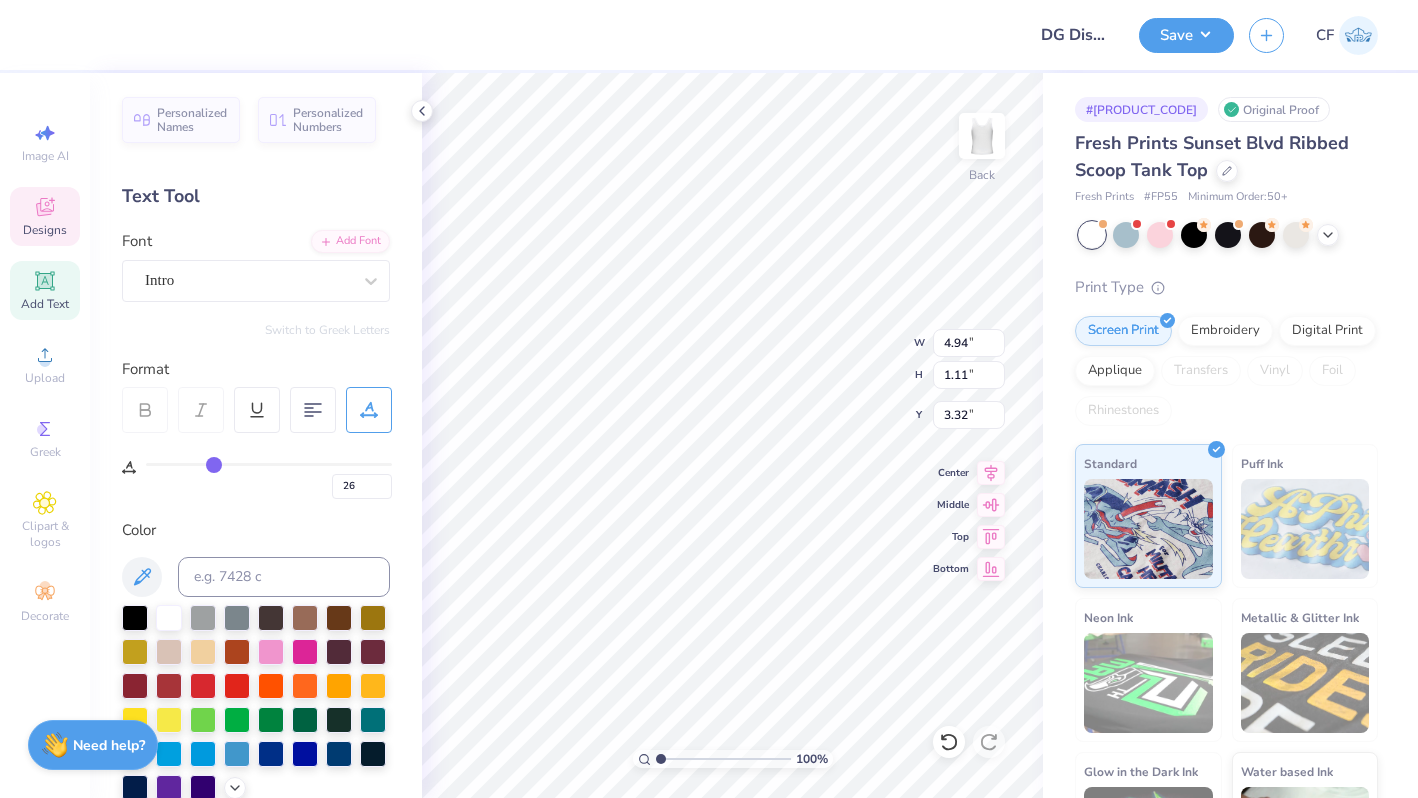type on "2" 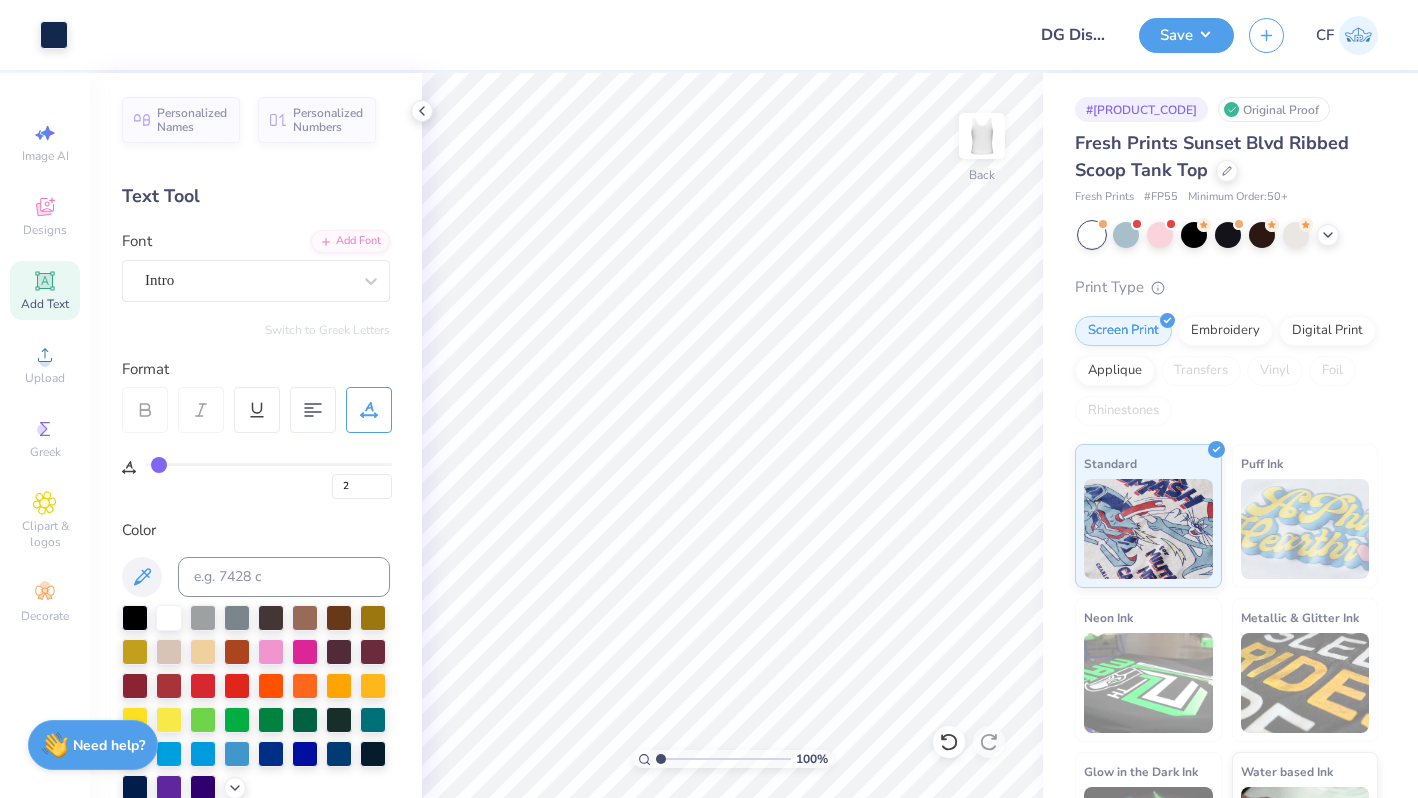 type on "26" 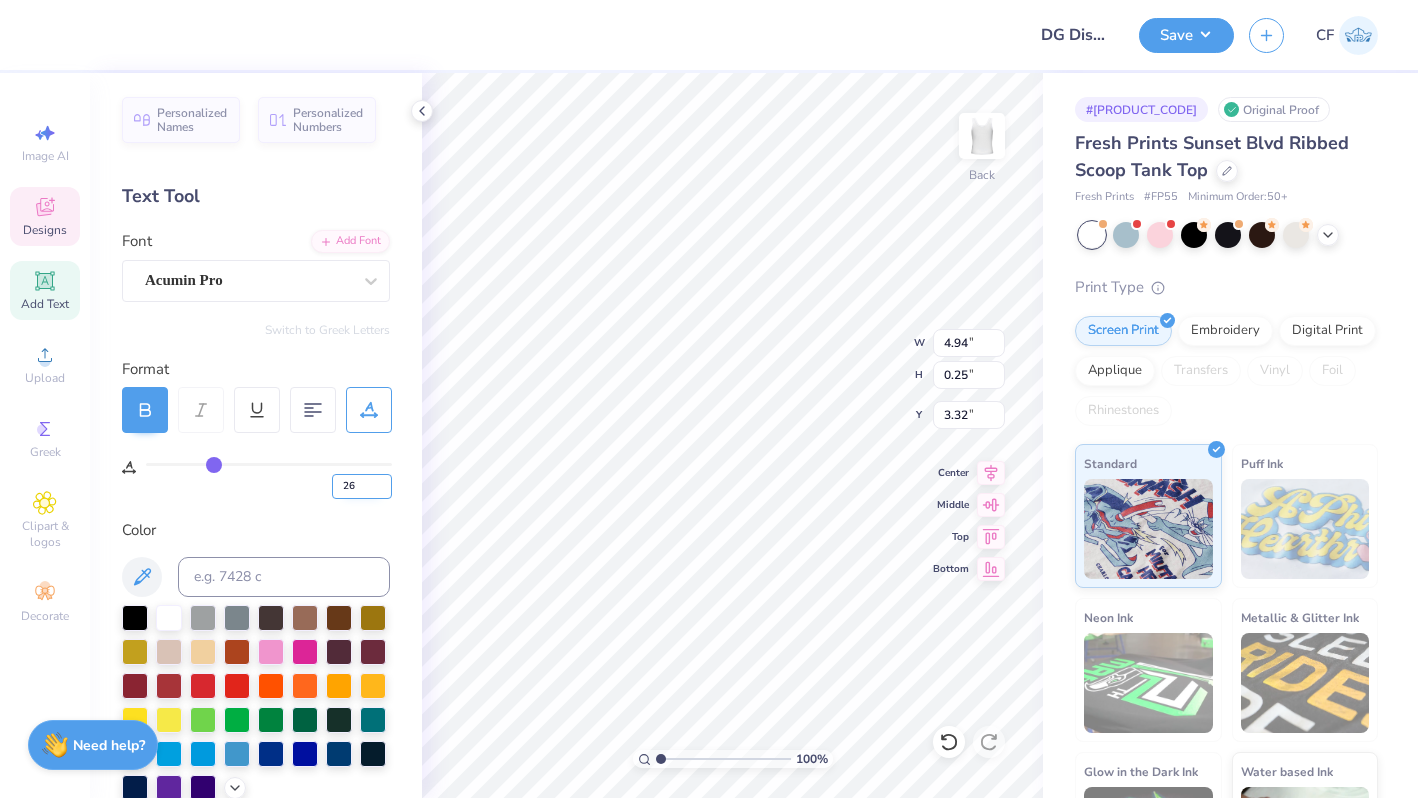 click on "26" at bounding box center [362, 486] 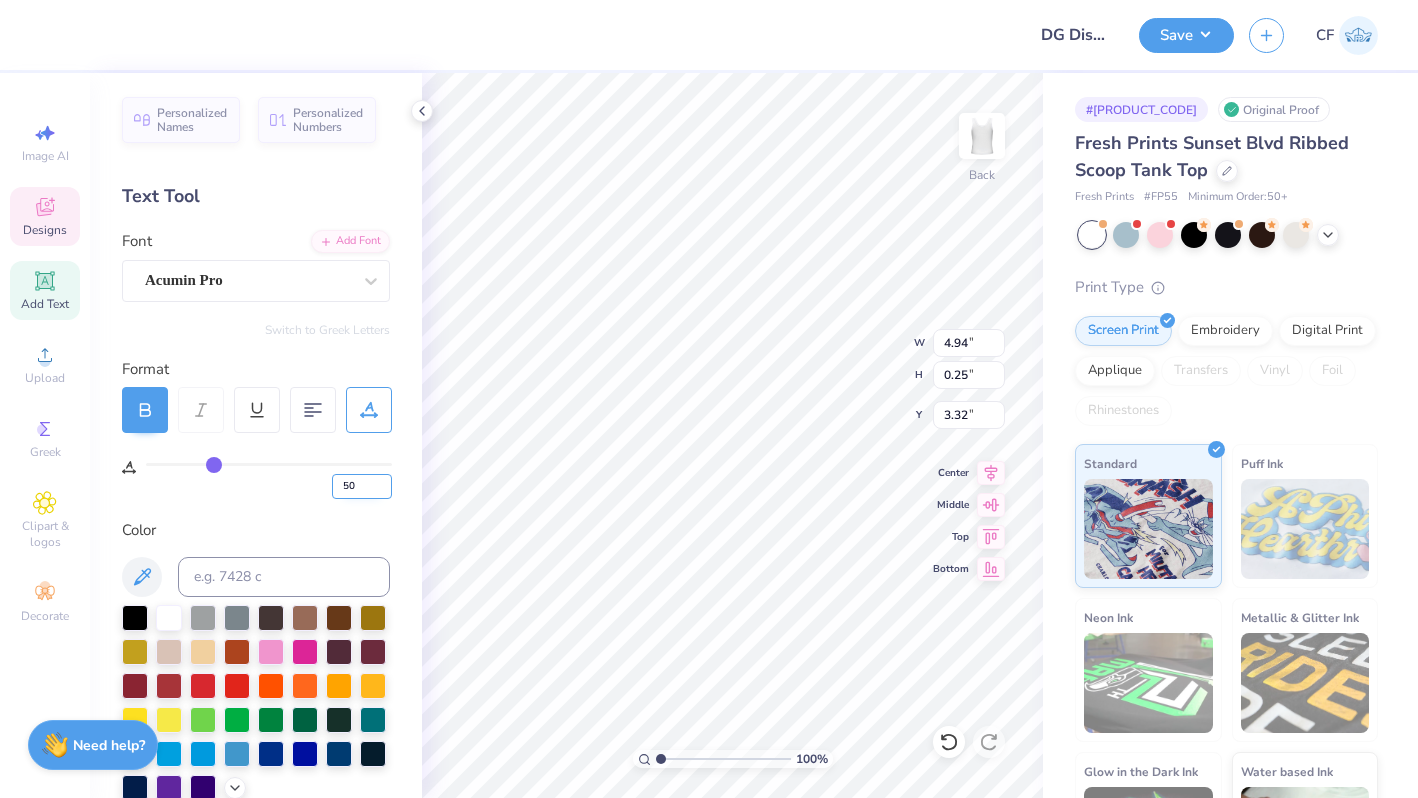 type on "50" 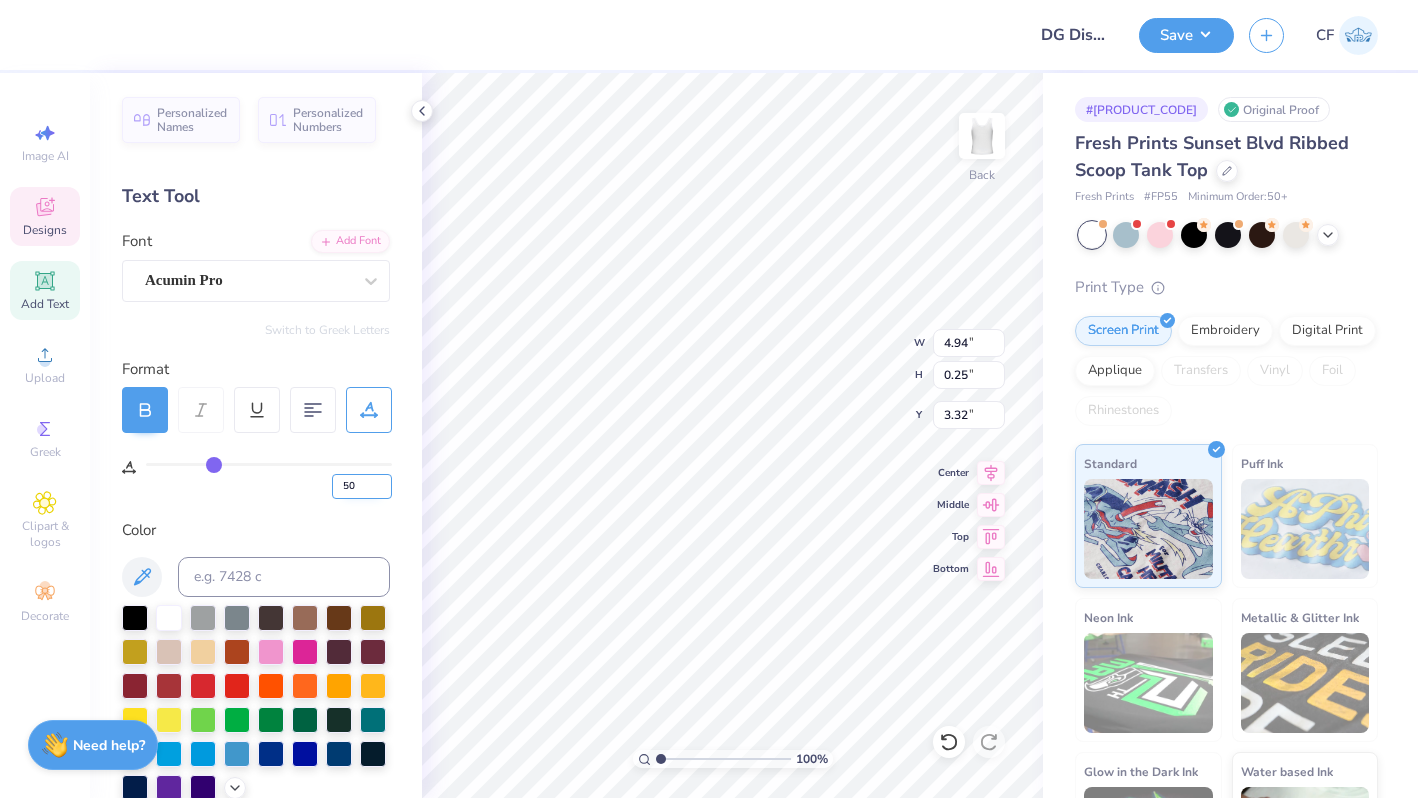 type on "50" 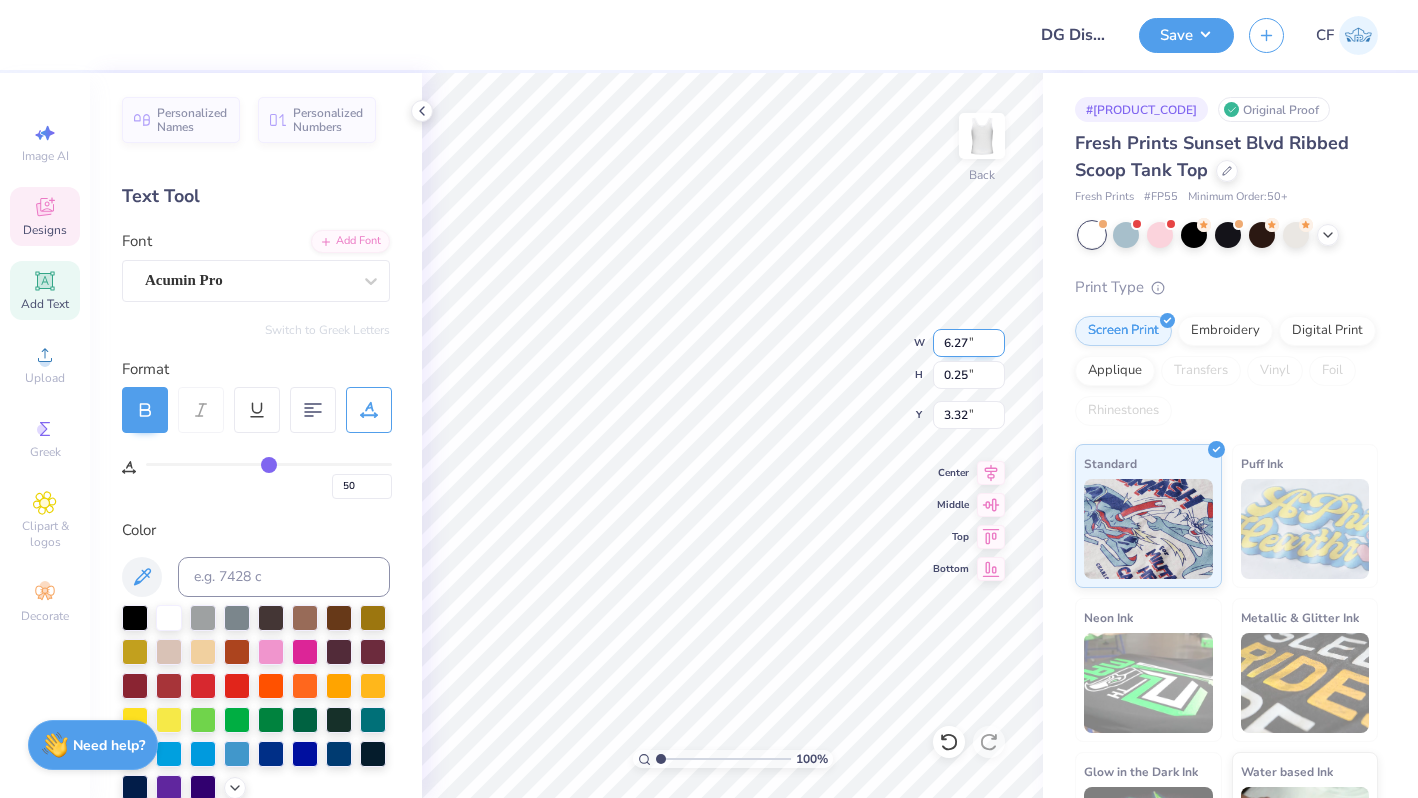 click on "6.27" at bounding box center (969, 343) 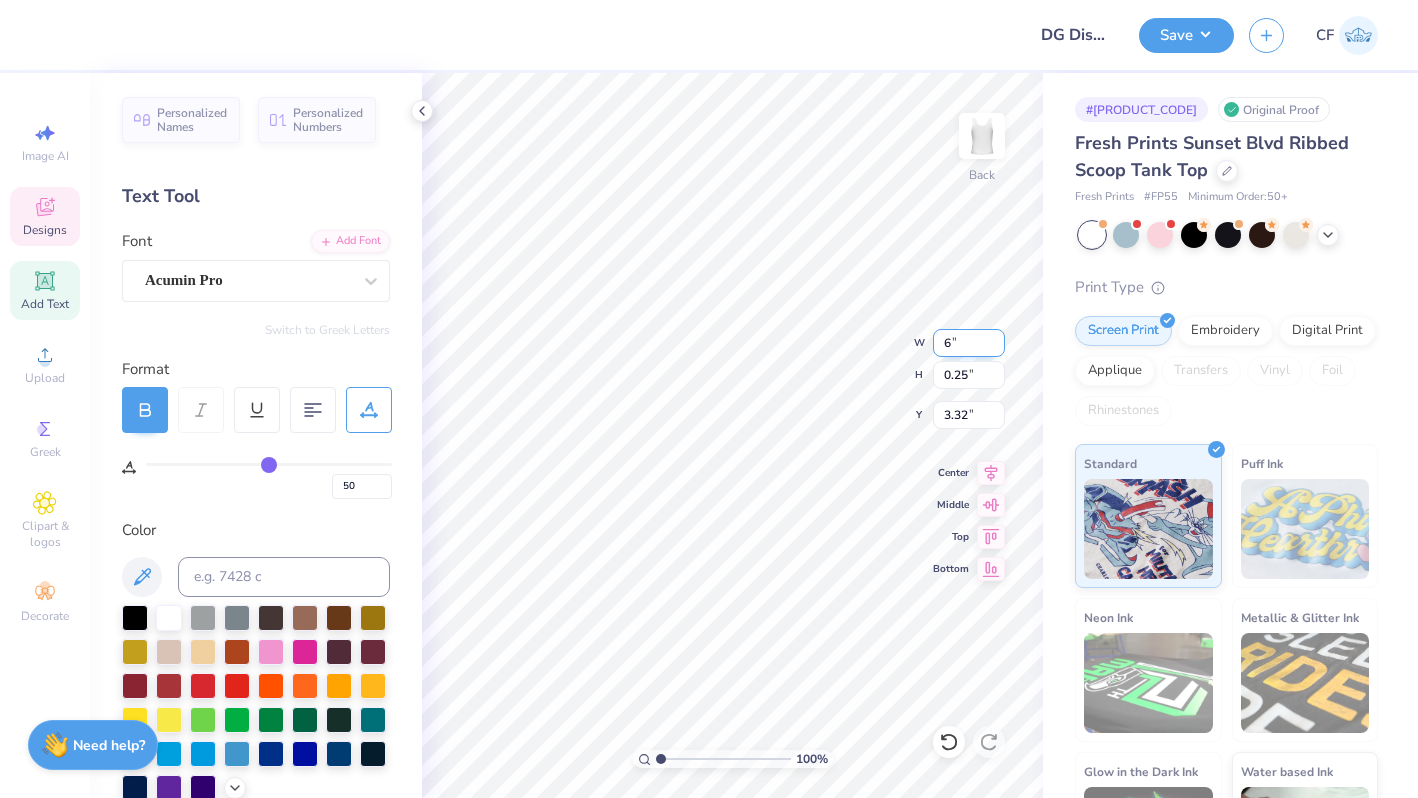 type on "6.00" 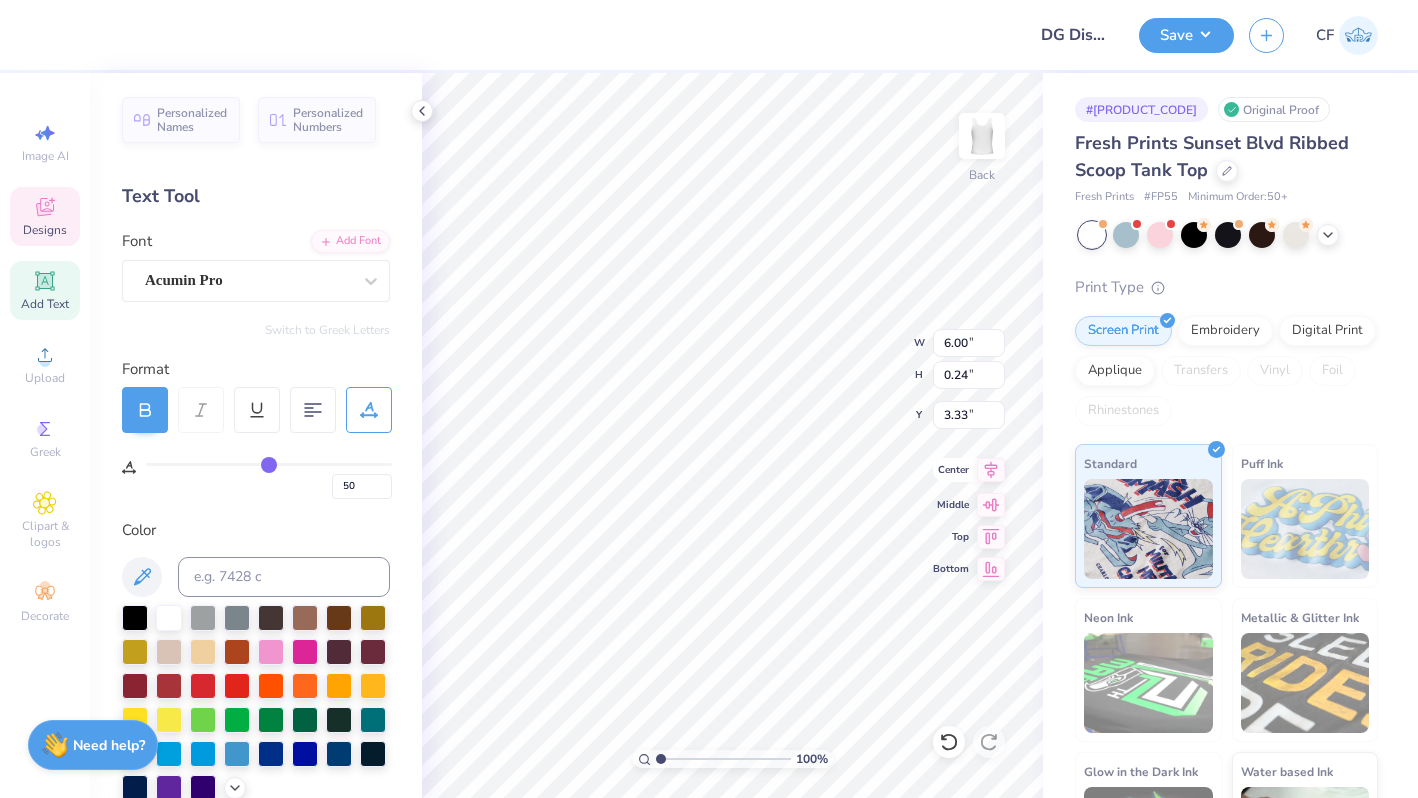 click 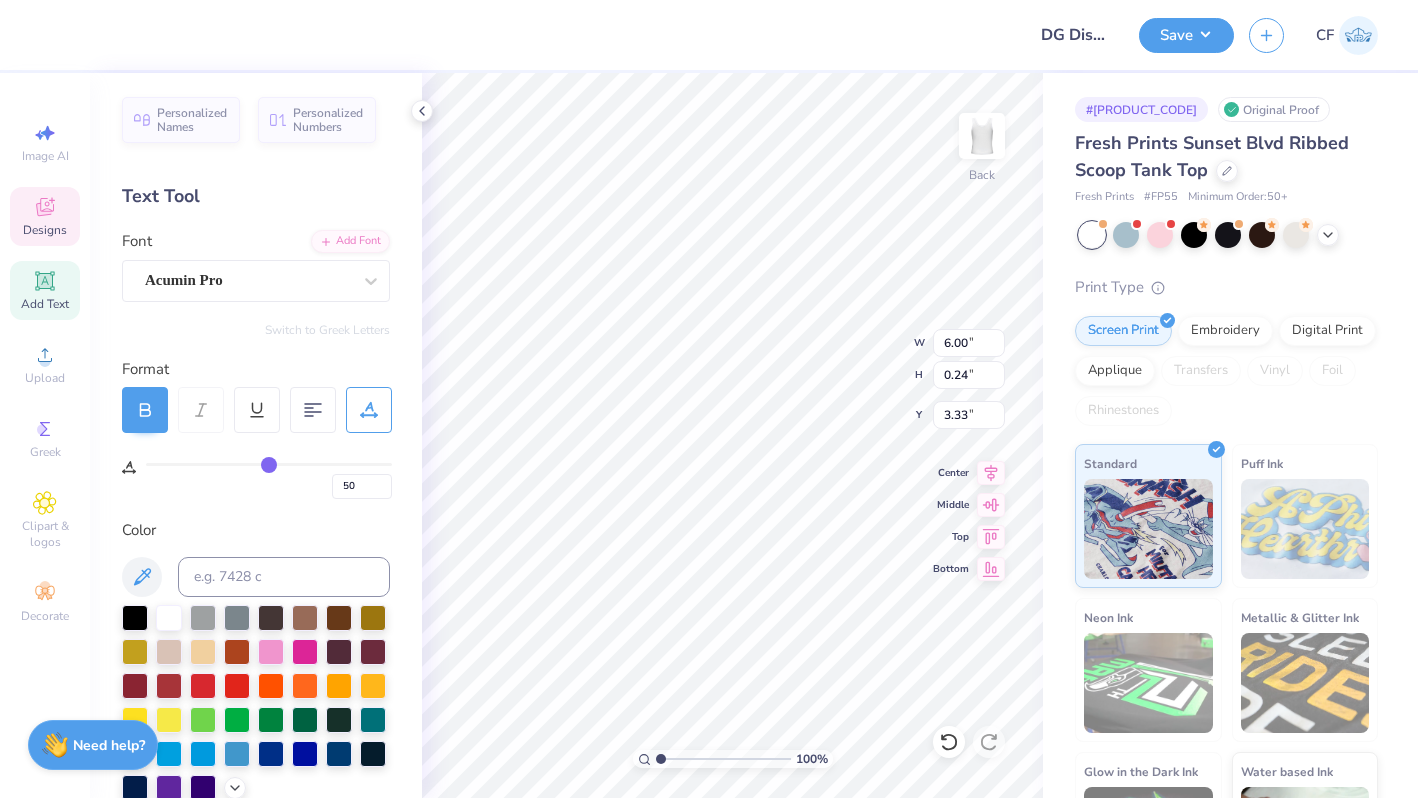 type on "3.29" 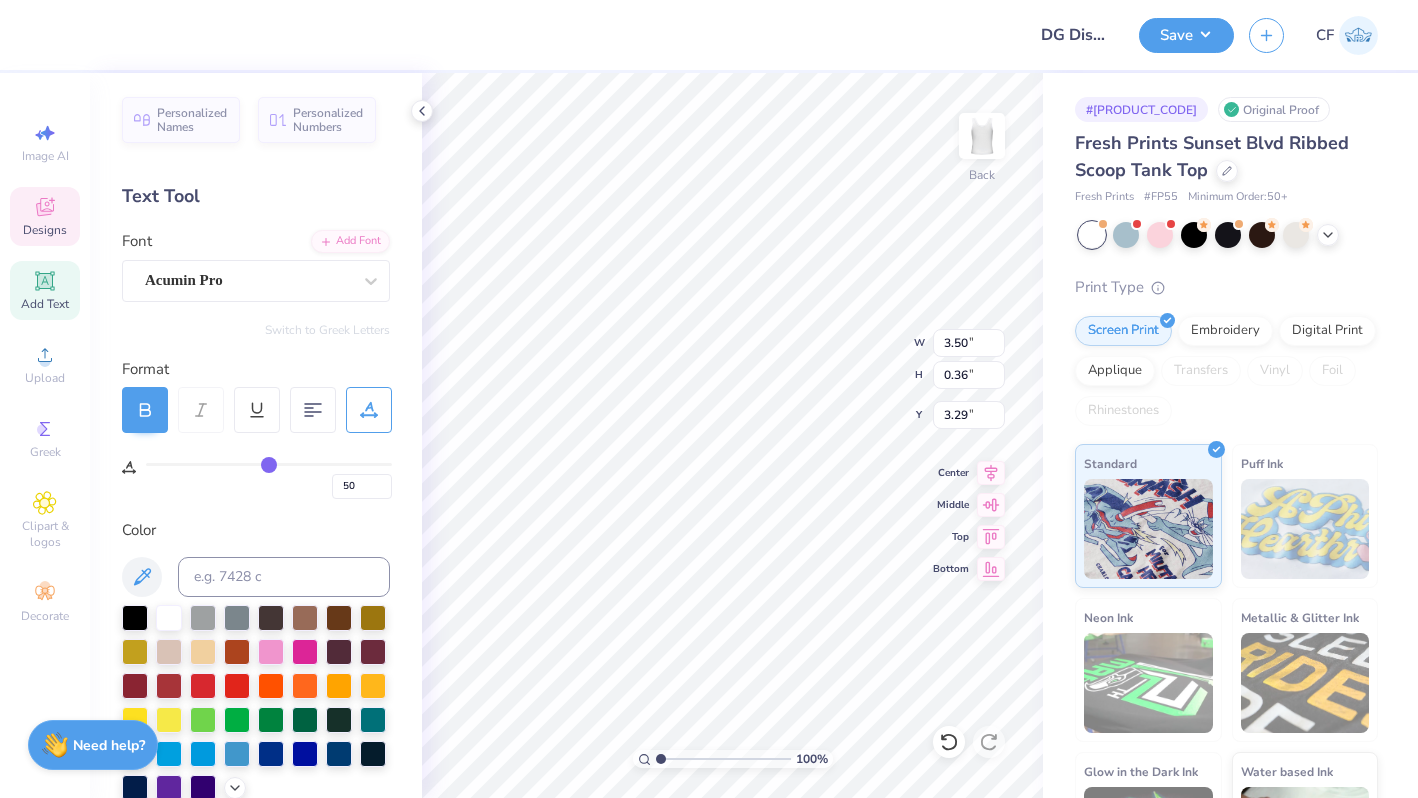 type on "34" 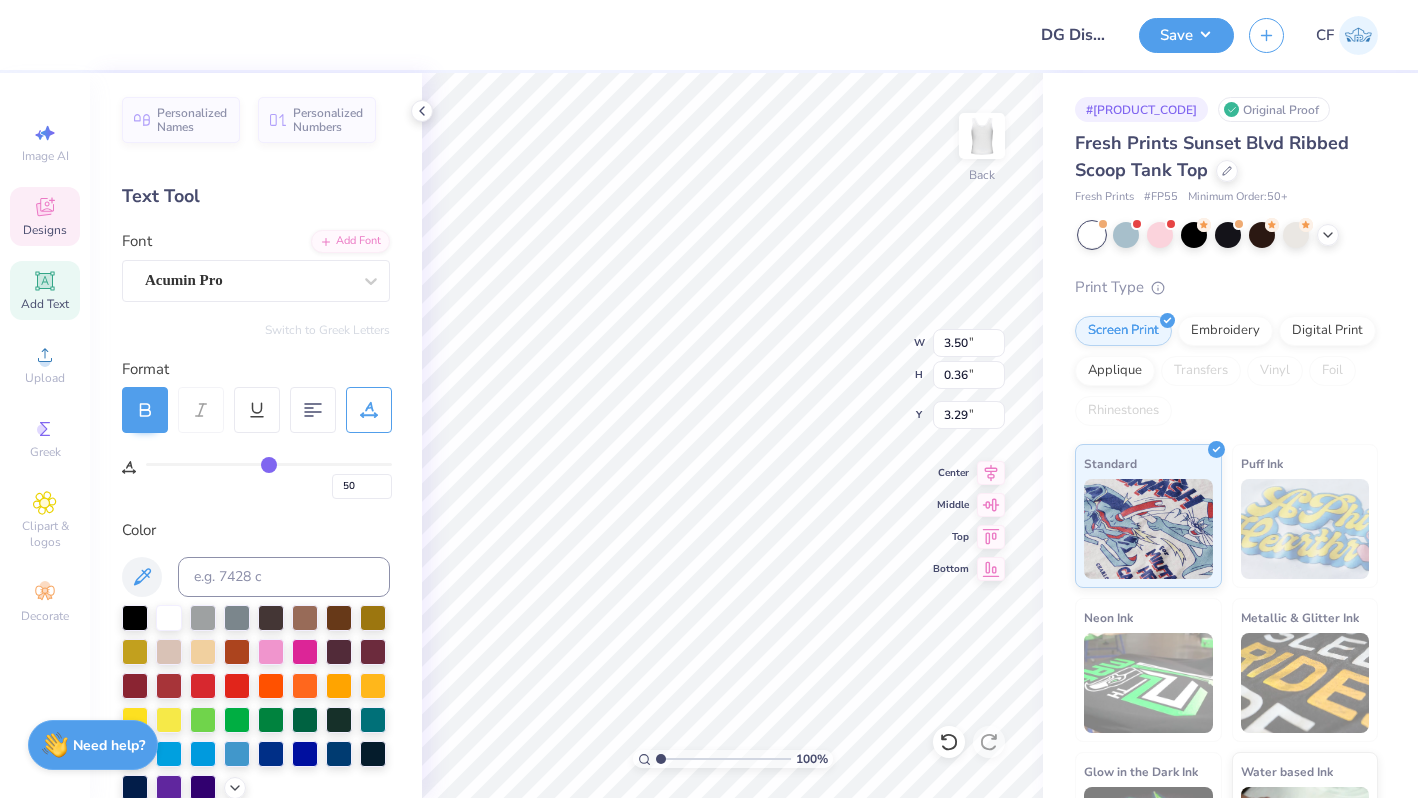 type on "0.36" 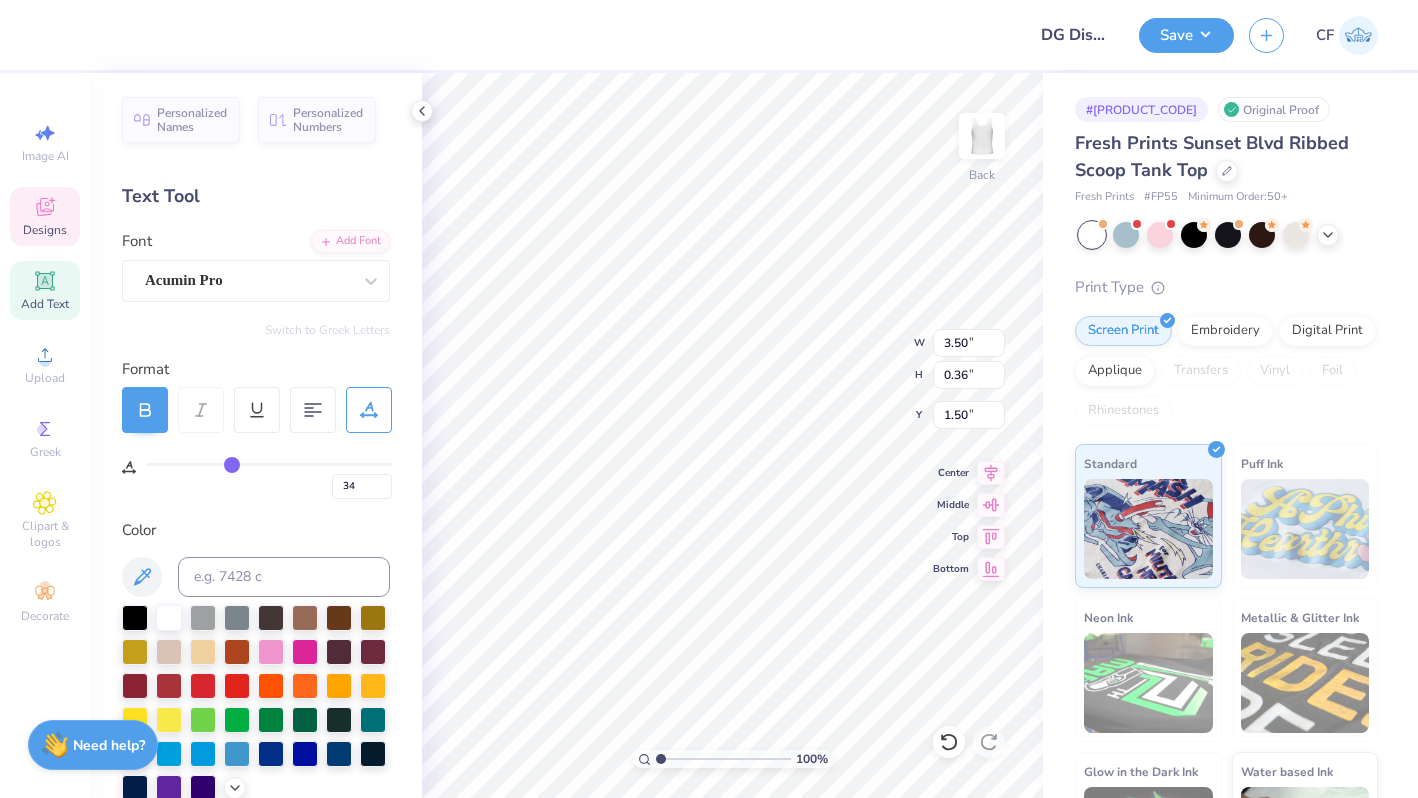 type on "1.42" 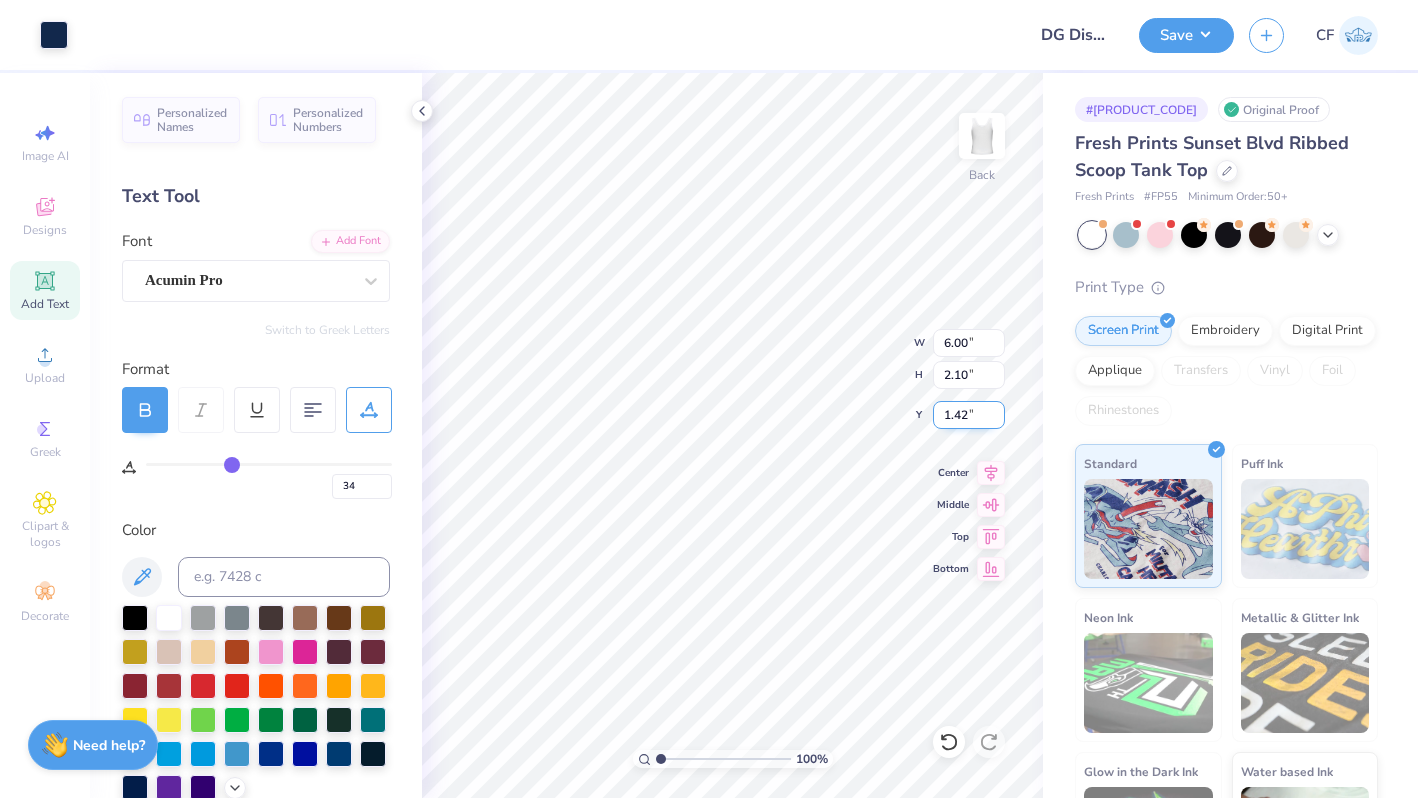 click on "1.42" at bounding box center [969, 415] 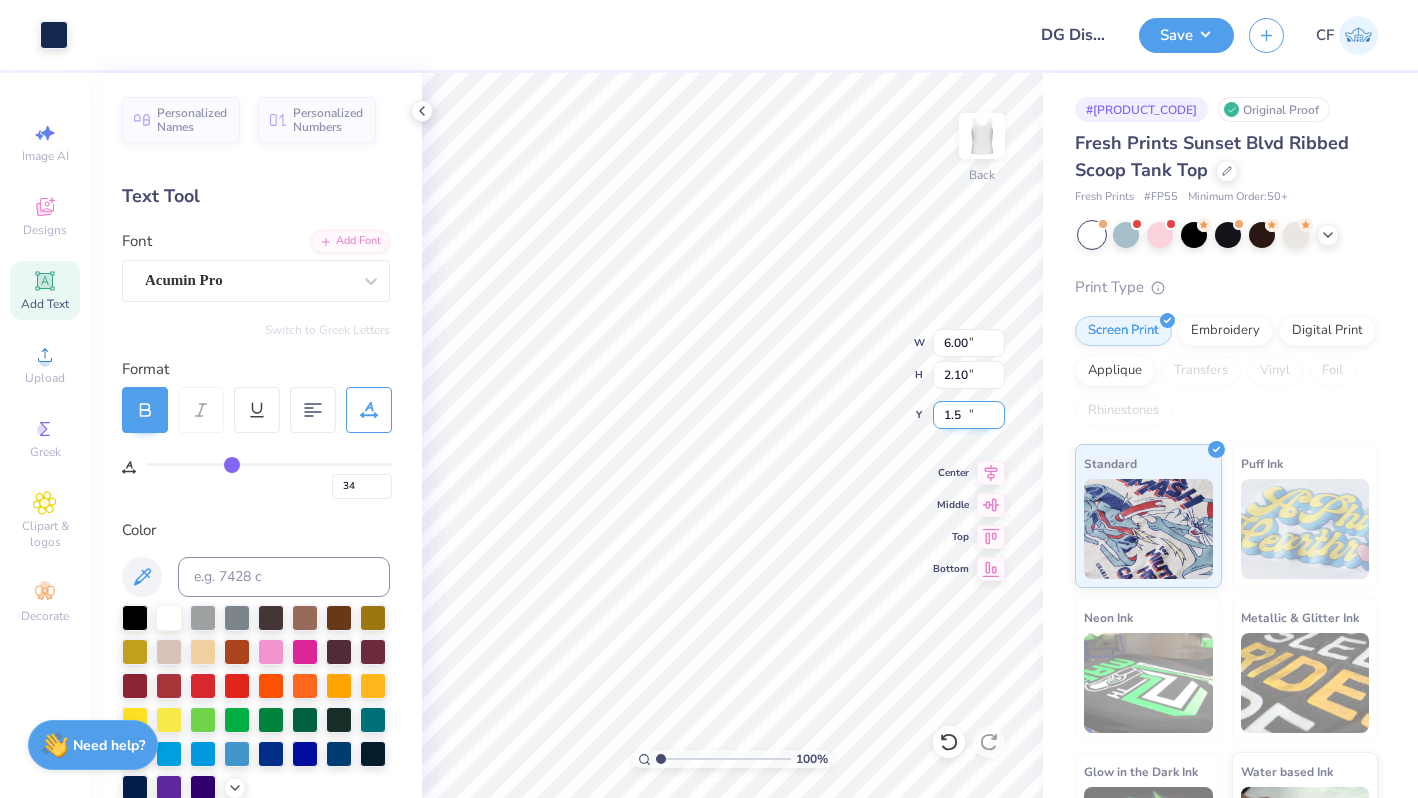 type on "1.50" 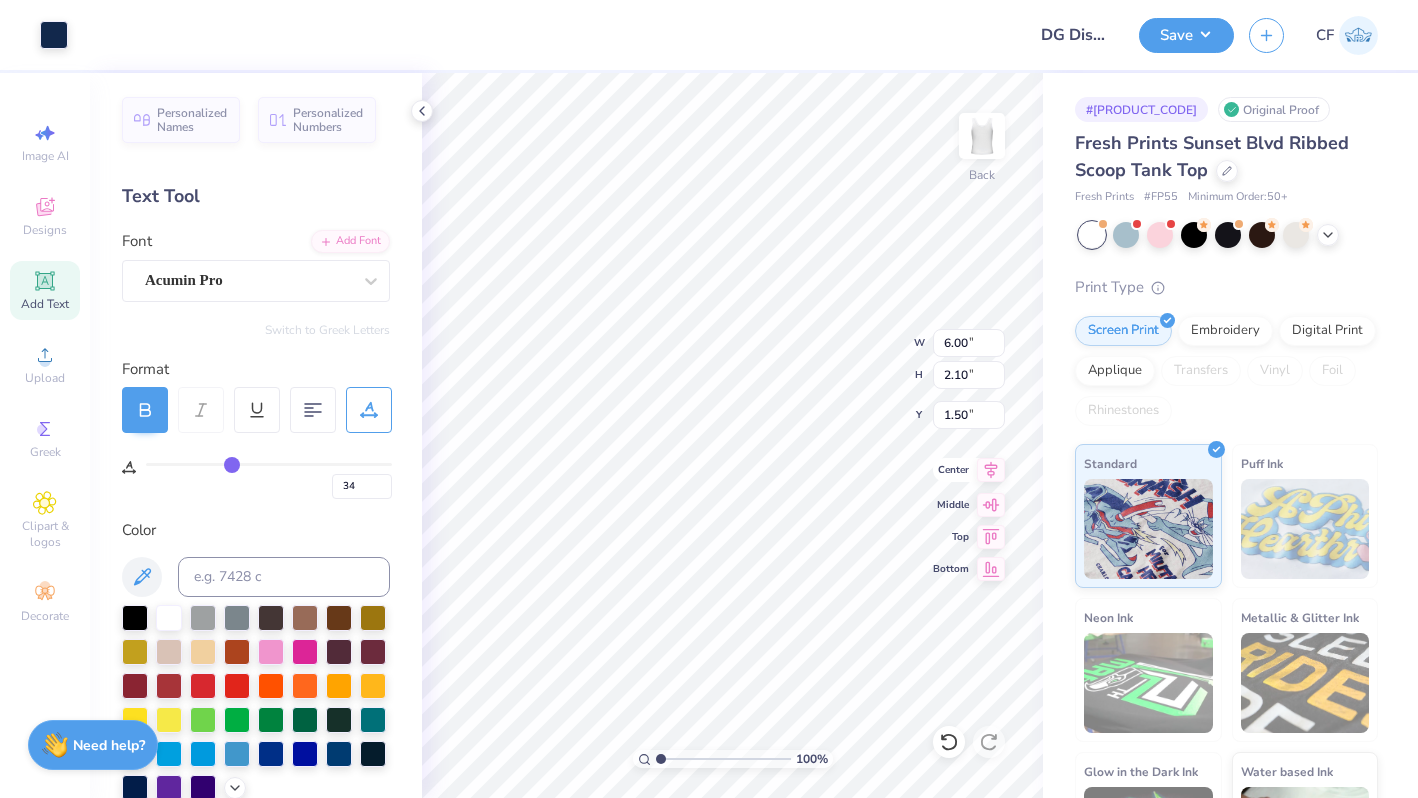 click 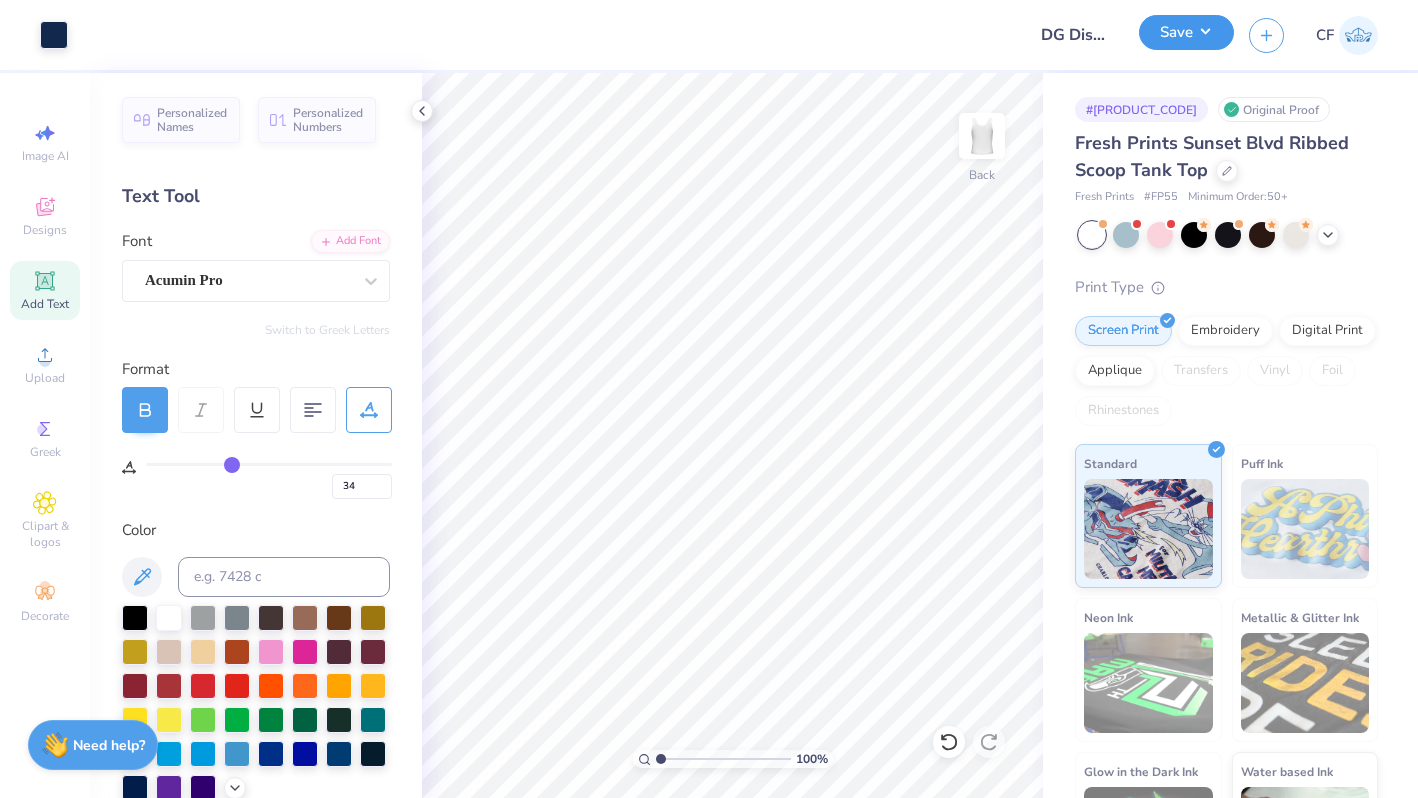 click on "Save" at bounding box center (1186, 32) 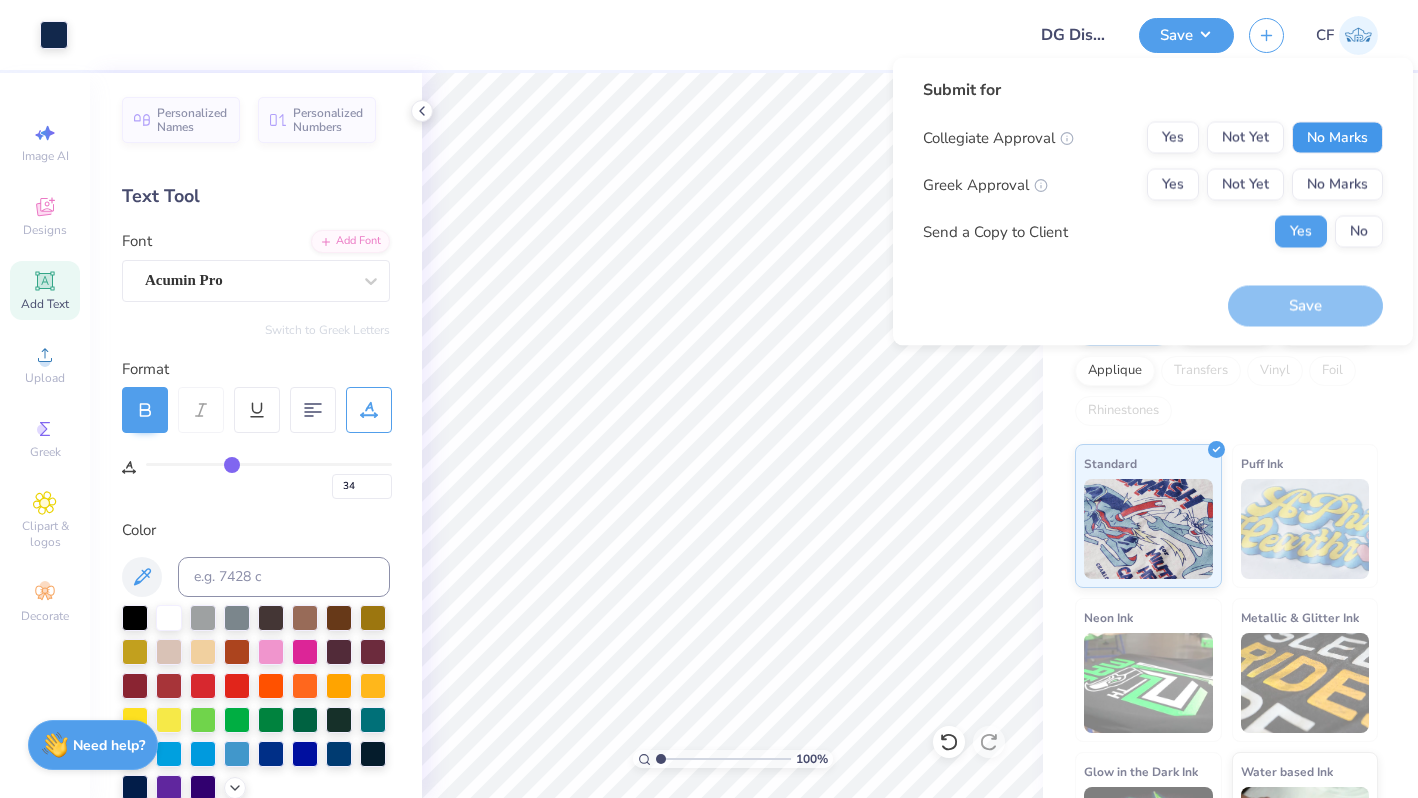 click on "No Marks" at bounding box center (1337, 138) 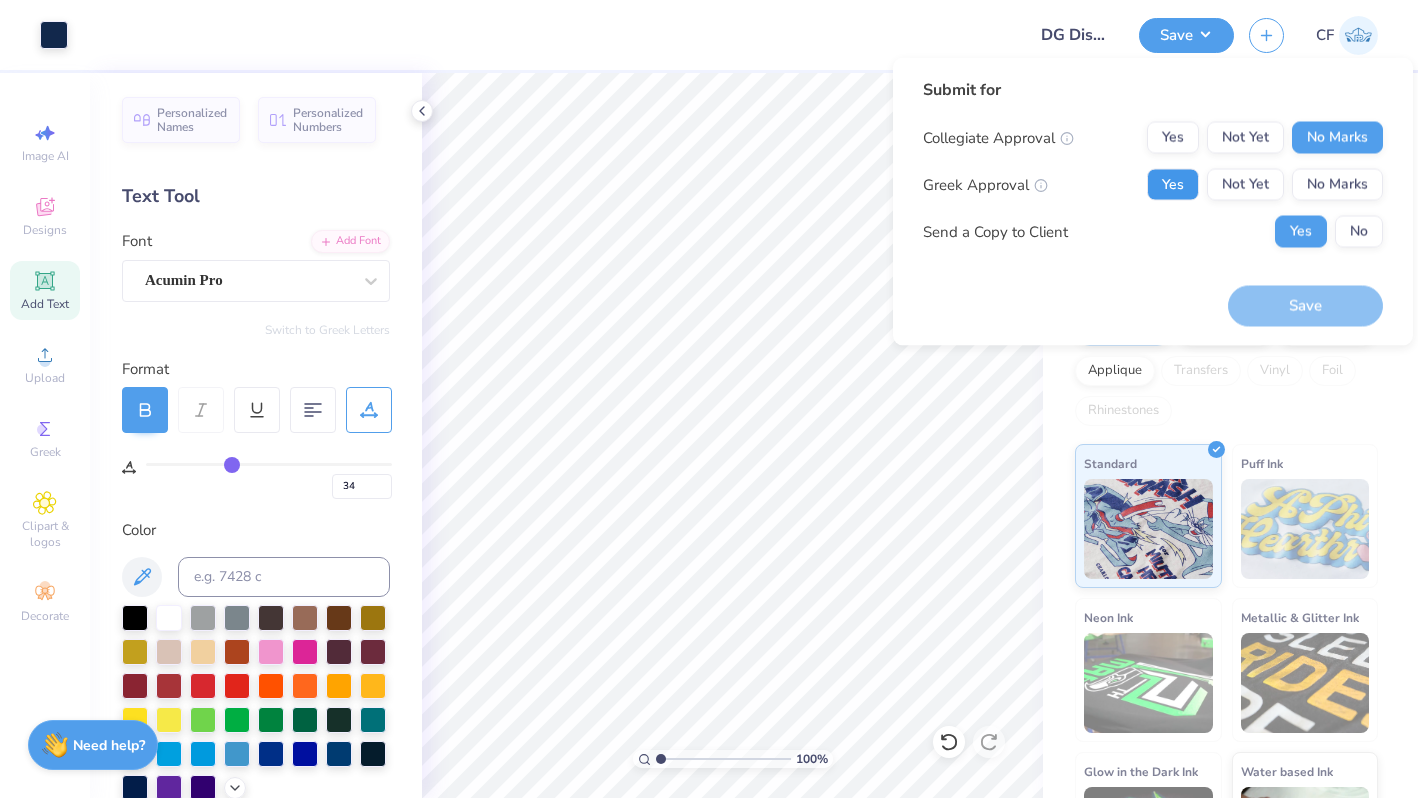 click on "Yes" at bounding box center [1173, 185] 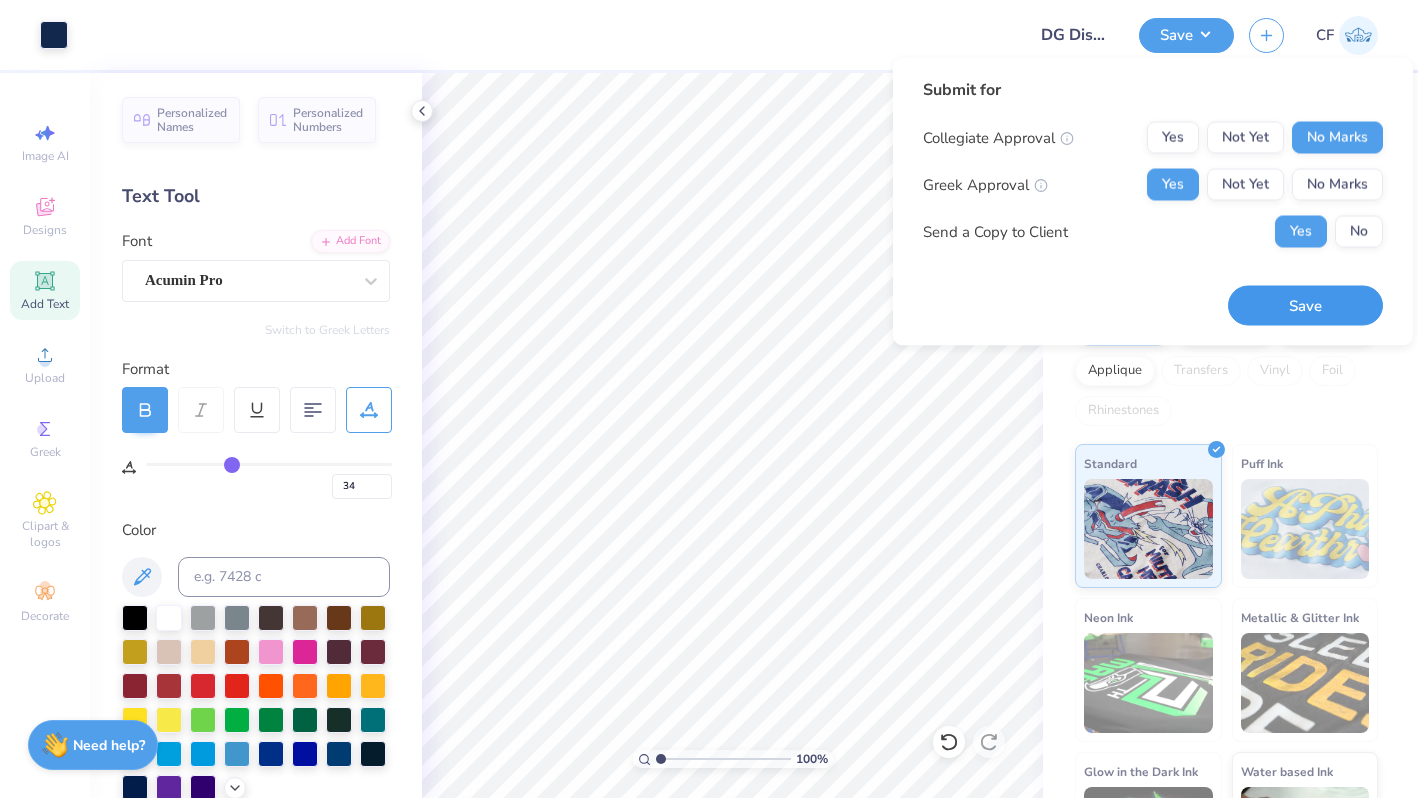 click on "Save" at bounding box center [1305, 305] 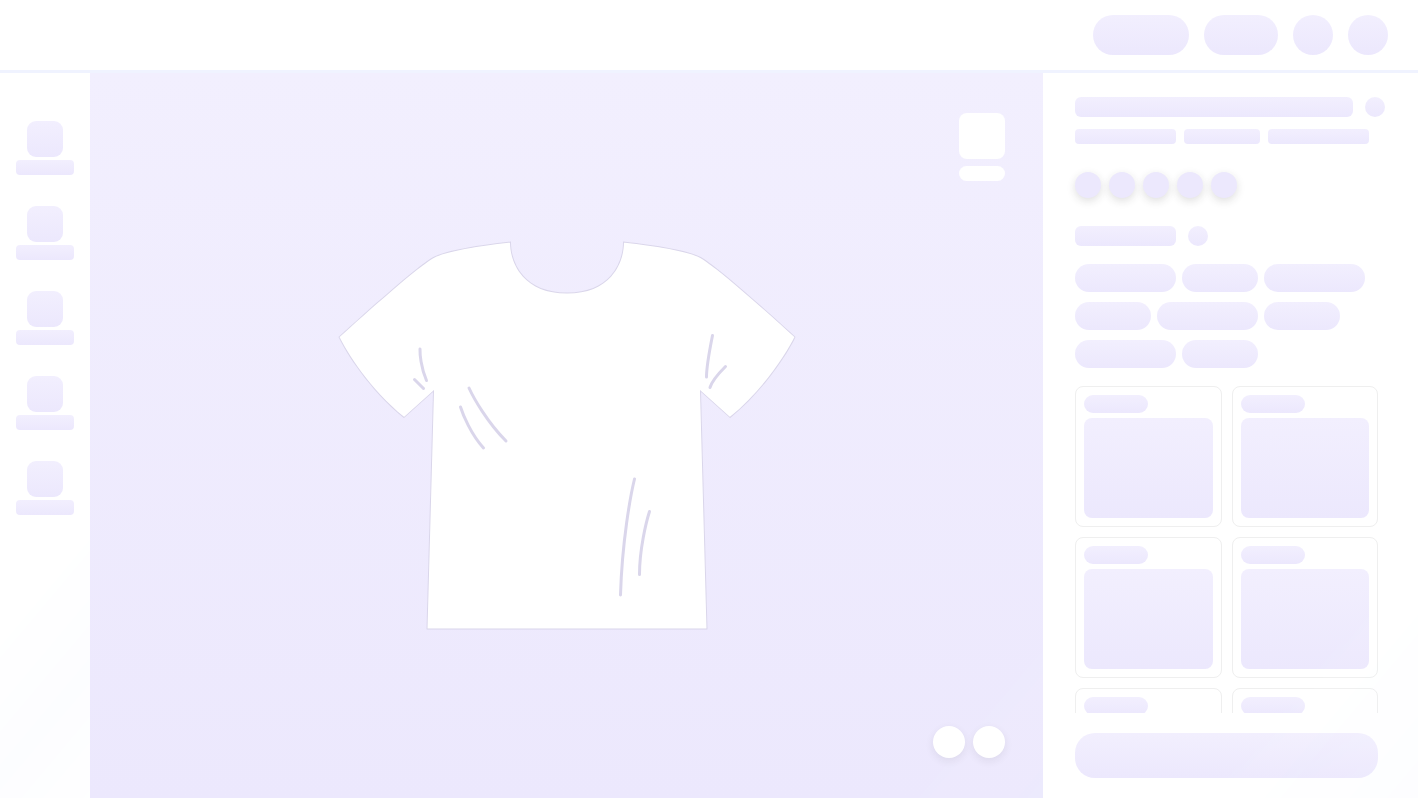 scroll, scrollTop: 0, scrollLeft: 0, axis: both 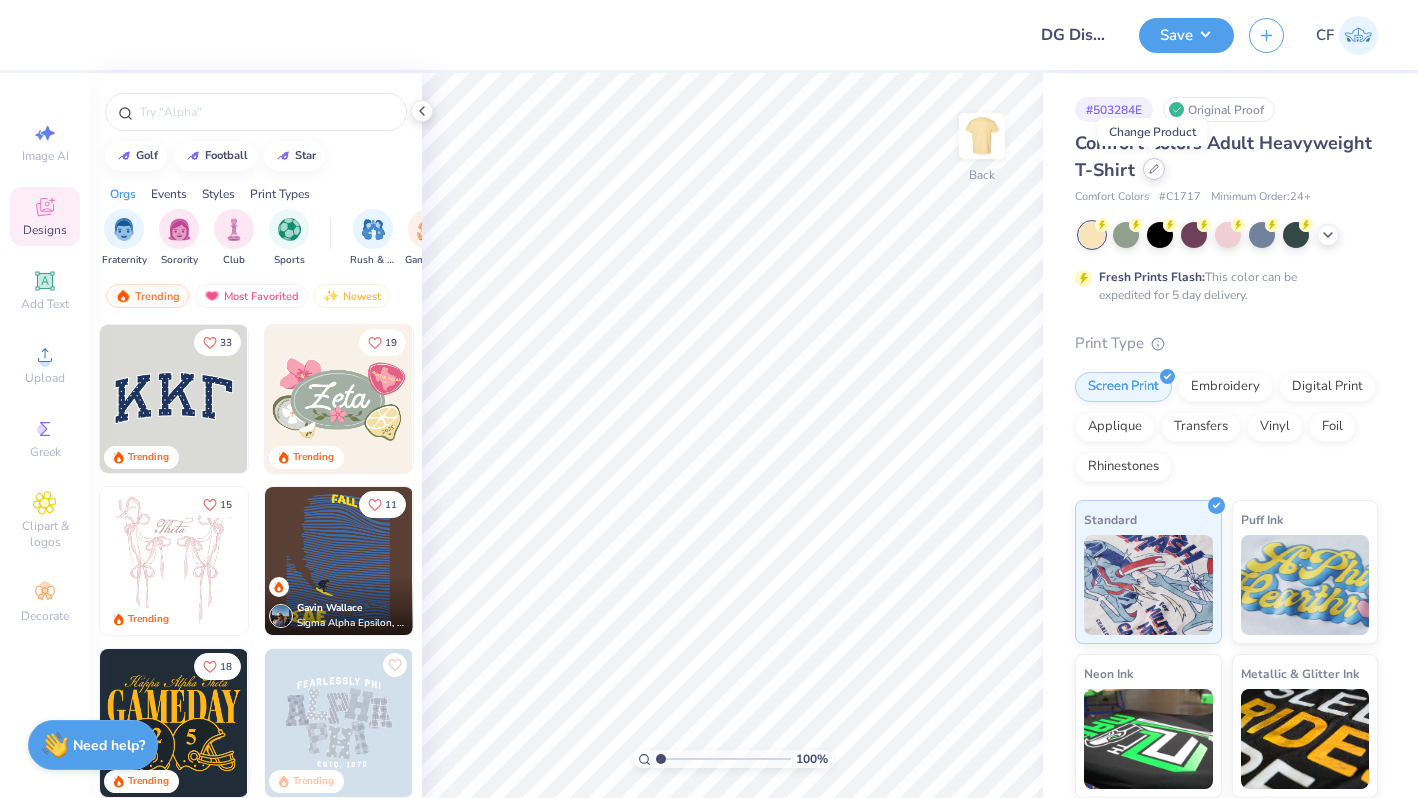 click at bounding box center (1154, 169) 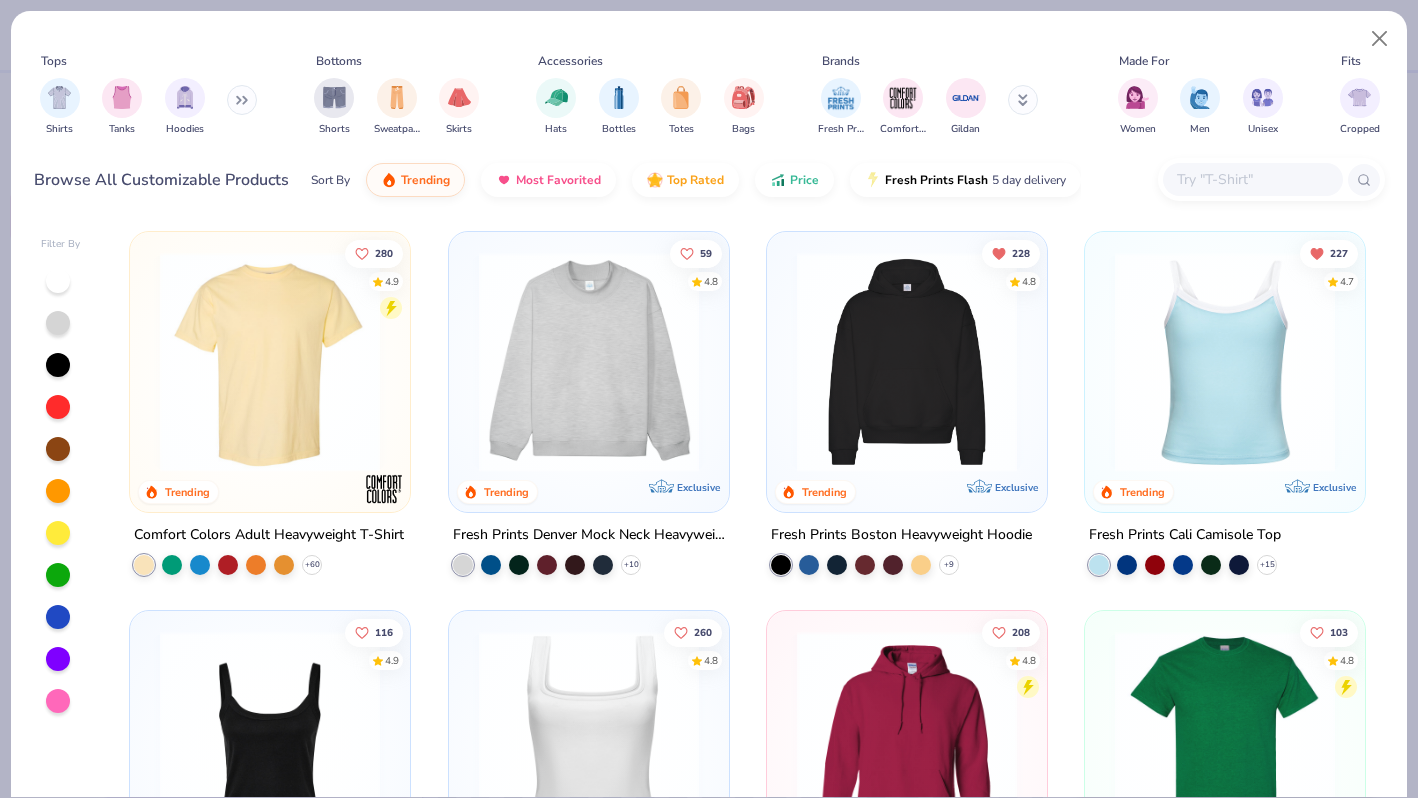 click 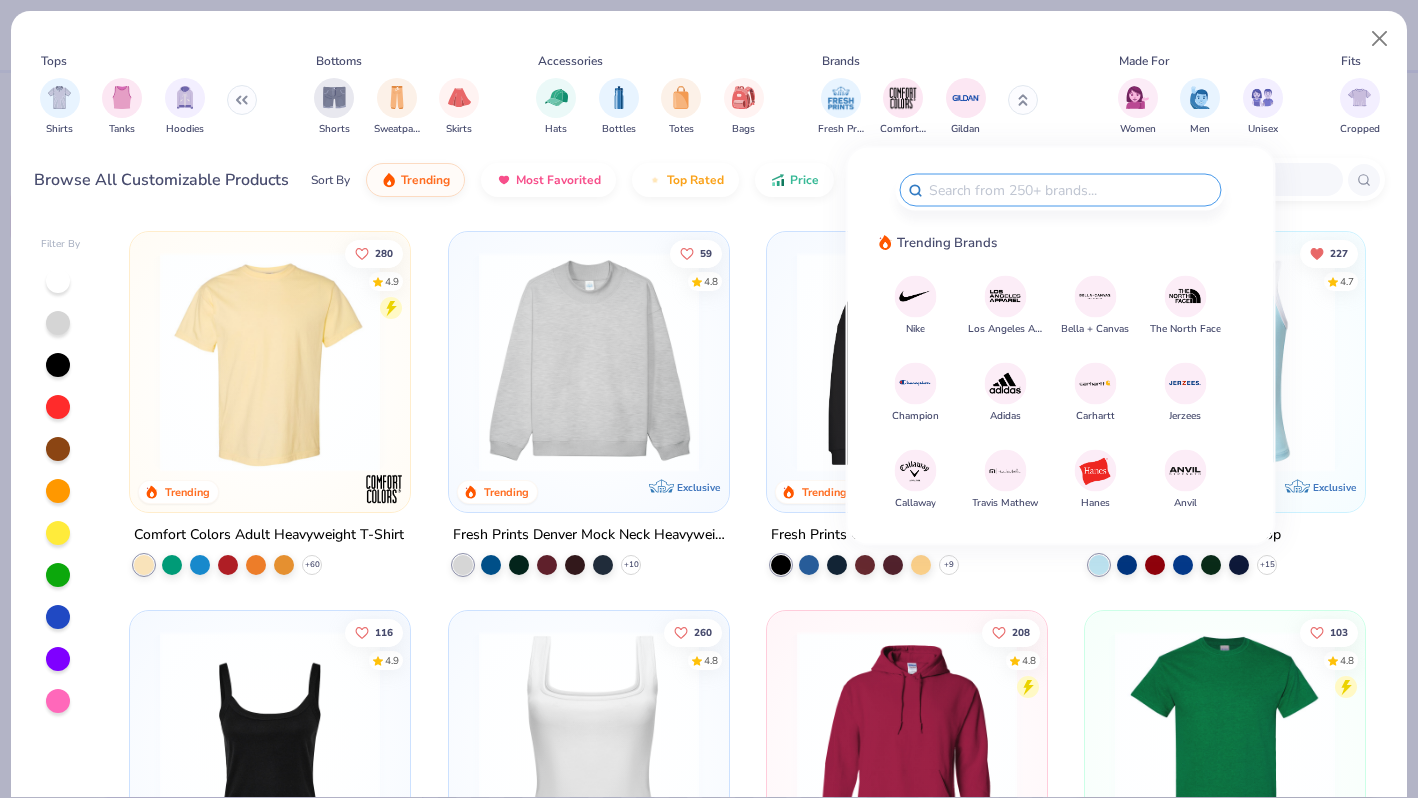 click at bounding box center (1095, 296) 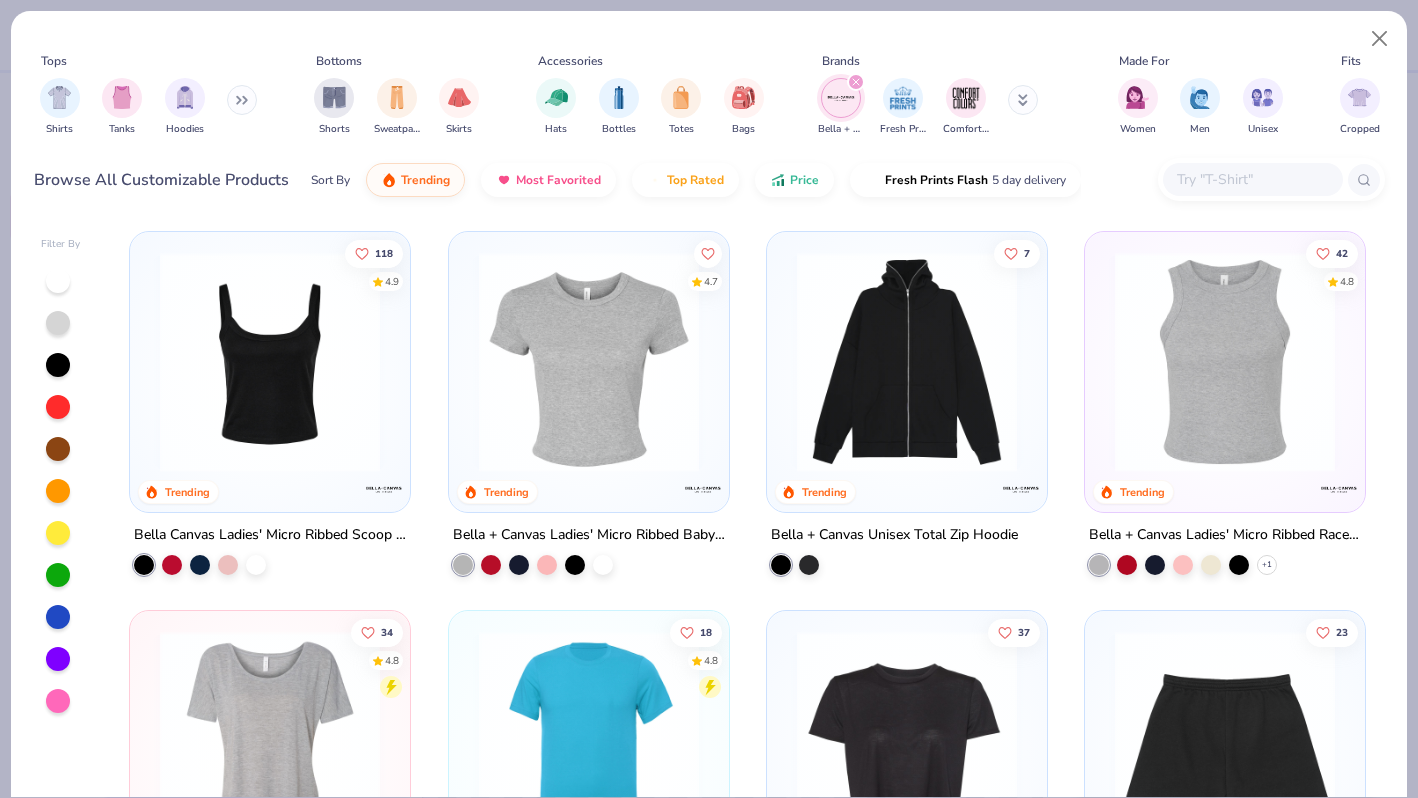 click at bounding box center [589, 362] 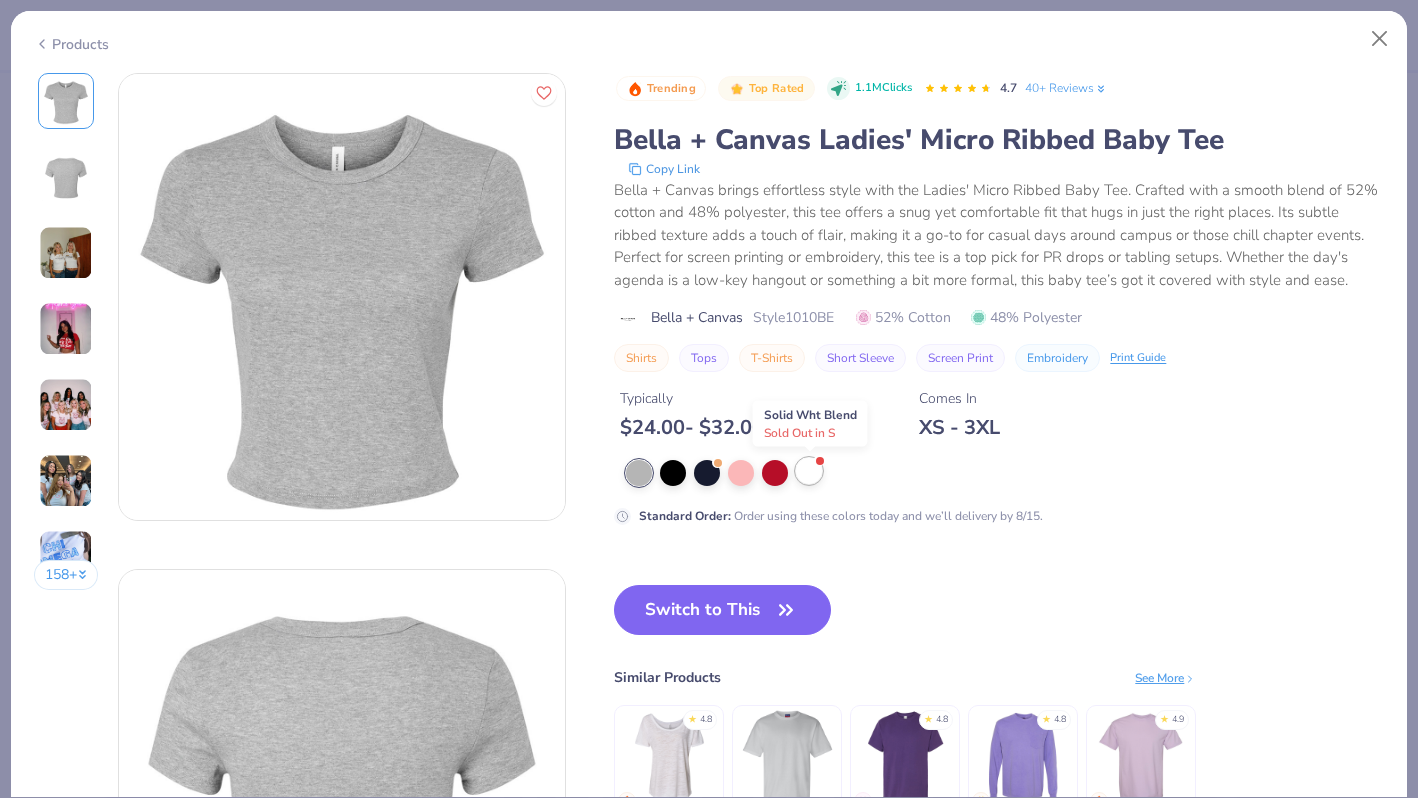 click at bounding box center (809, 471) 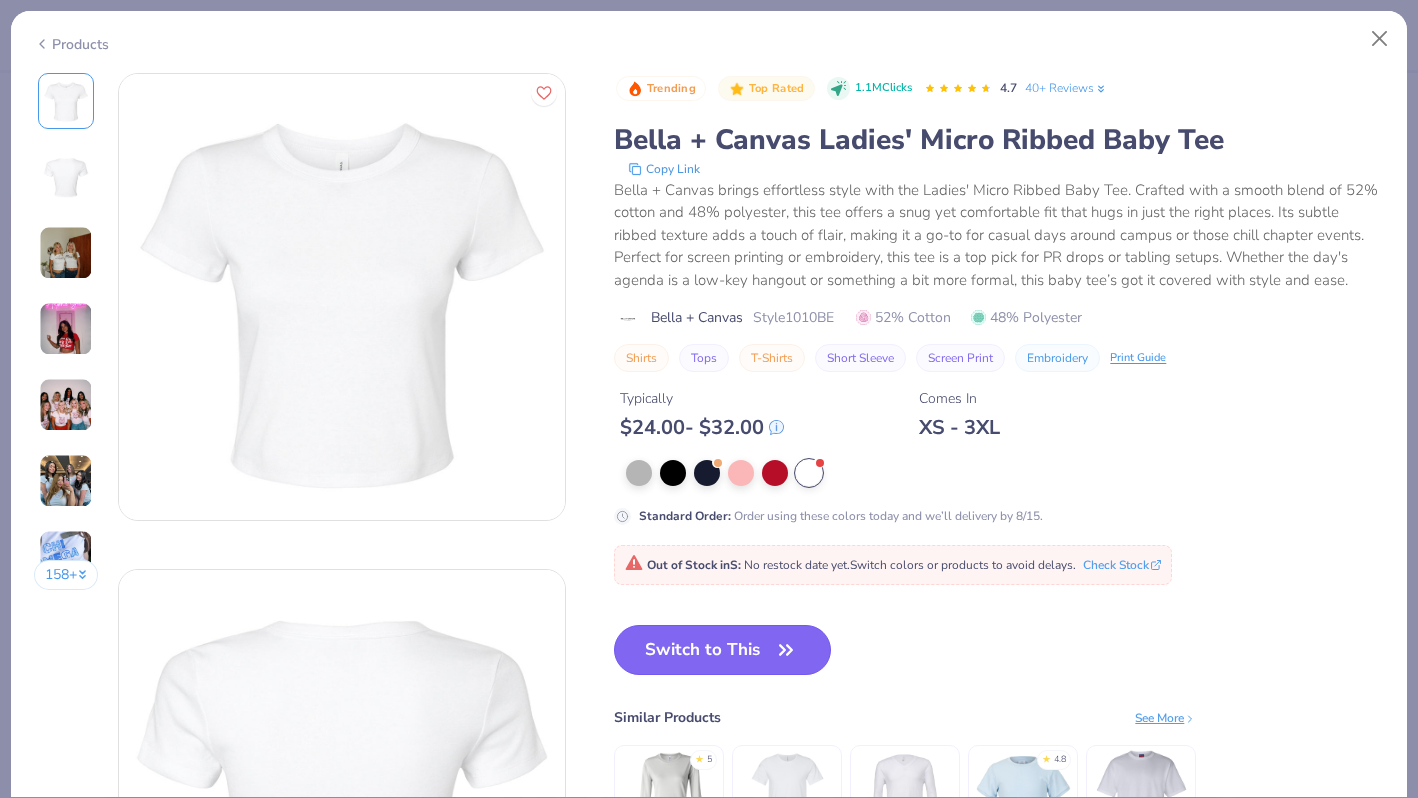 click at bounding box center (786, 650) 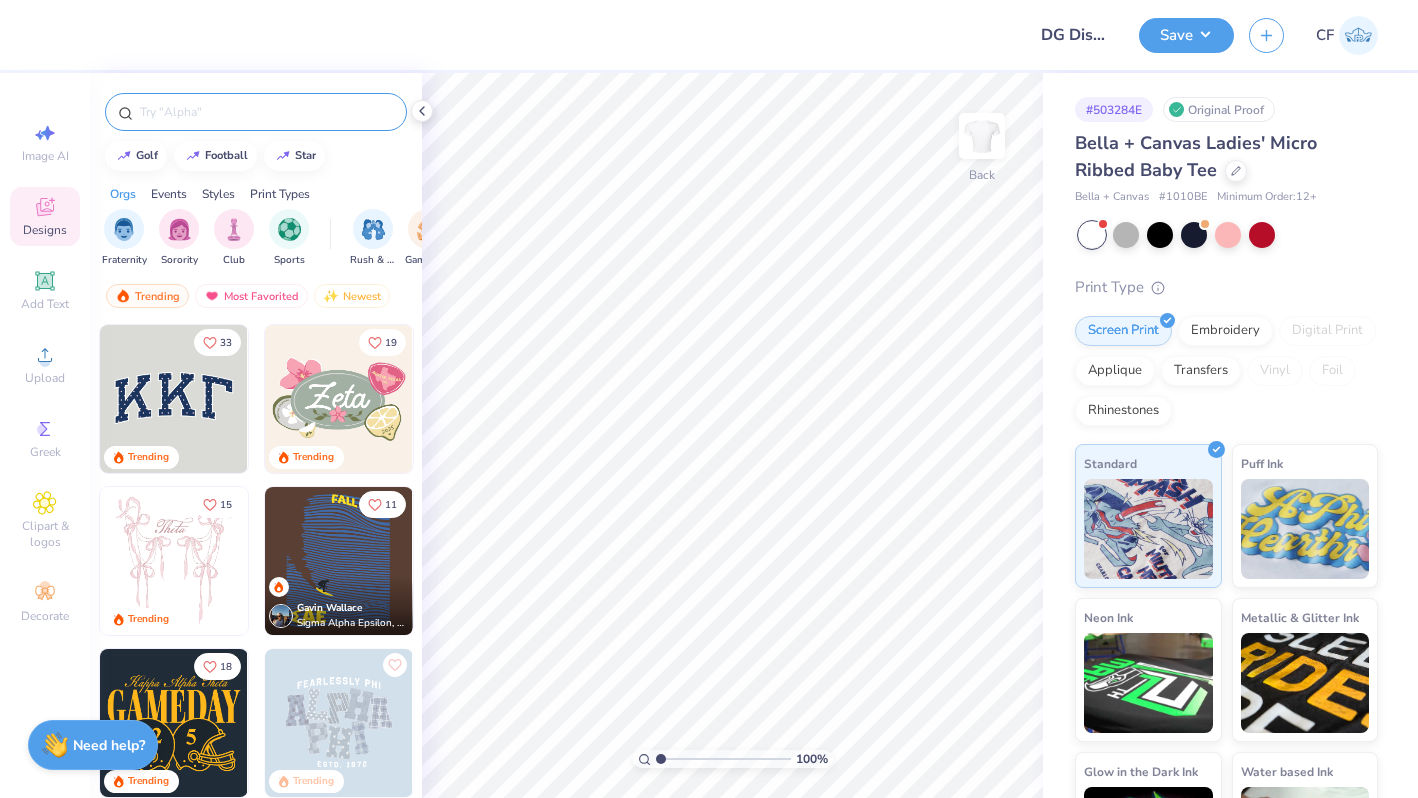 click at bounding box center (266, 112) 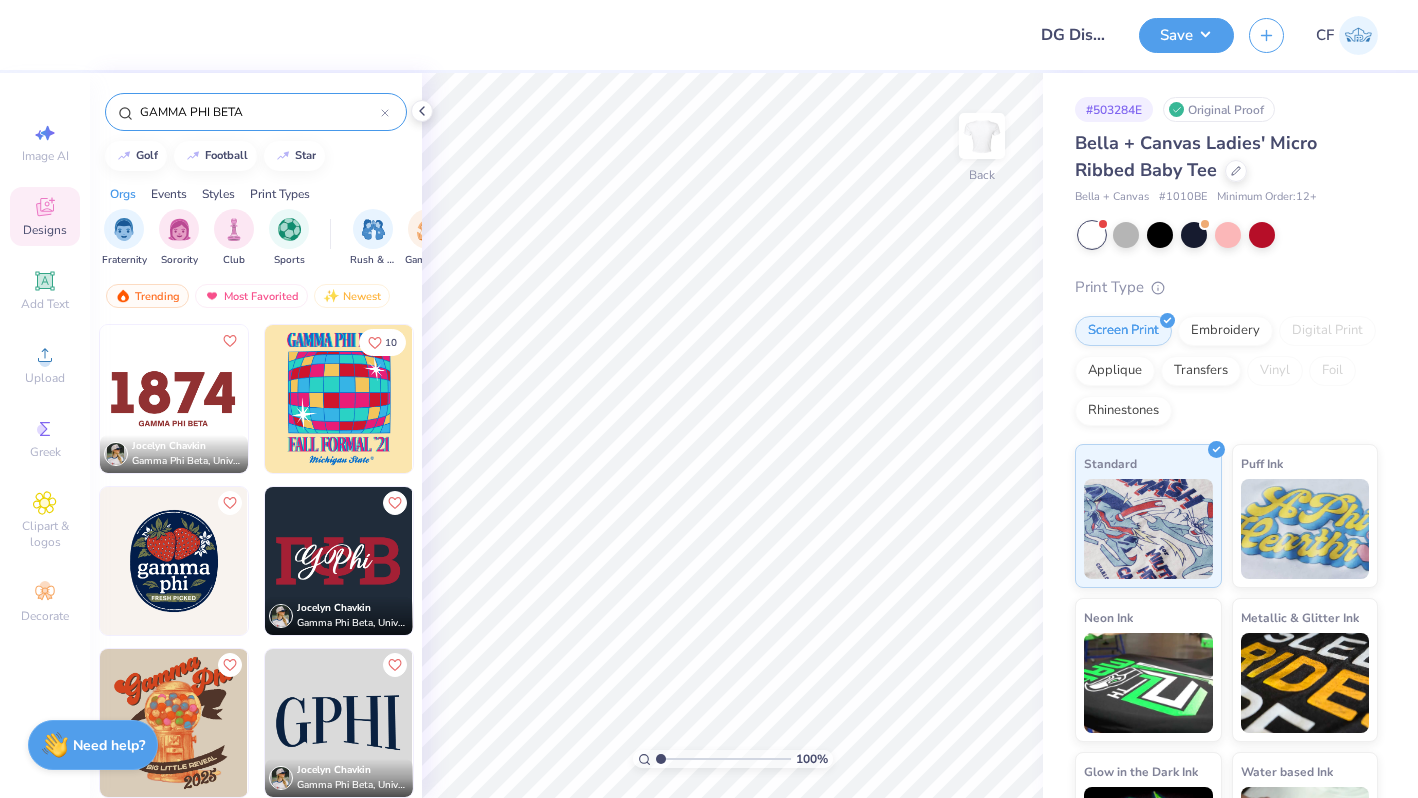 type on "GAMMA PHI BETA" 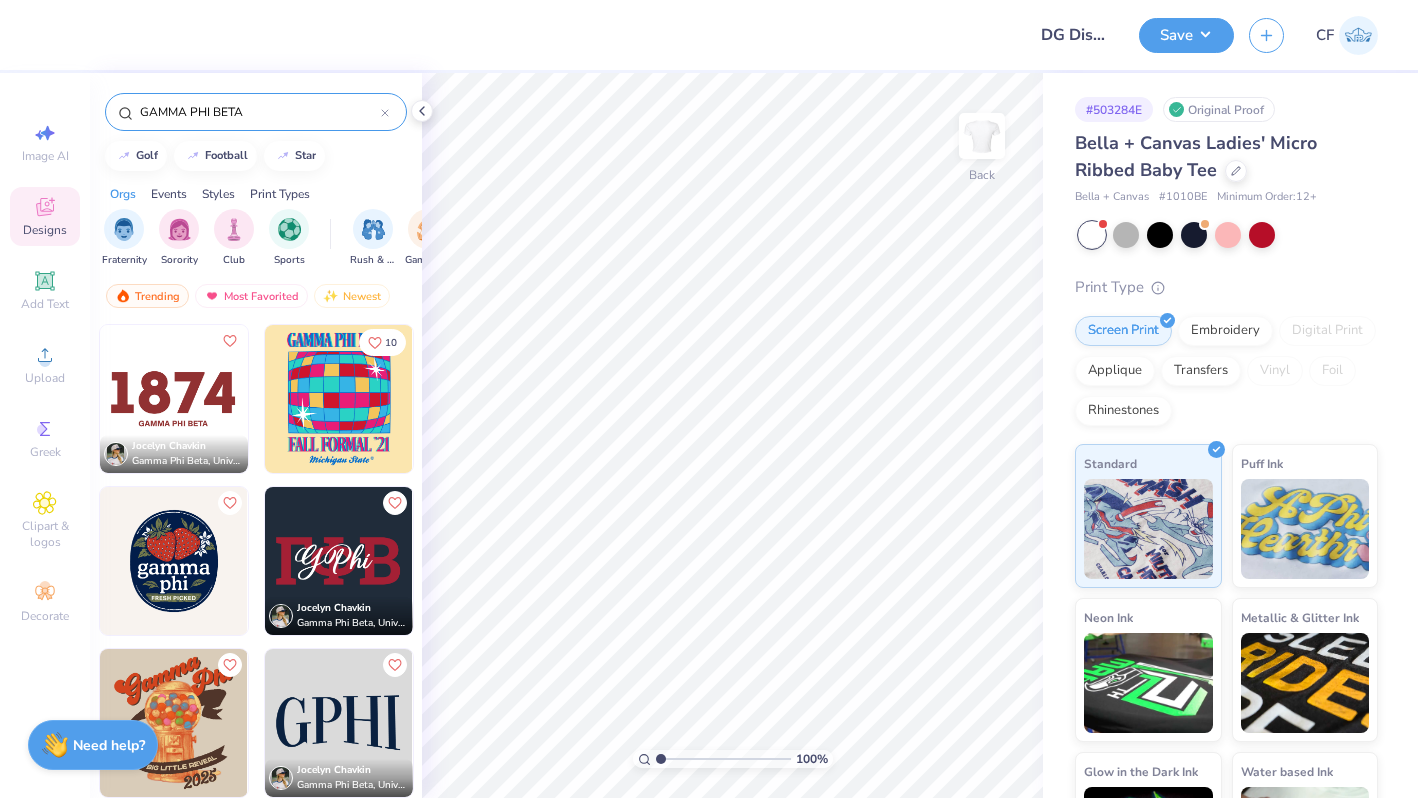 click at bounding box center (174, 399) 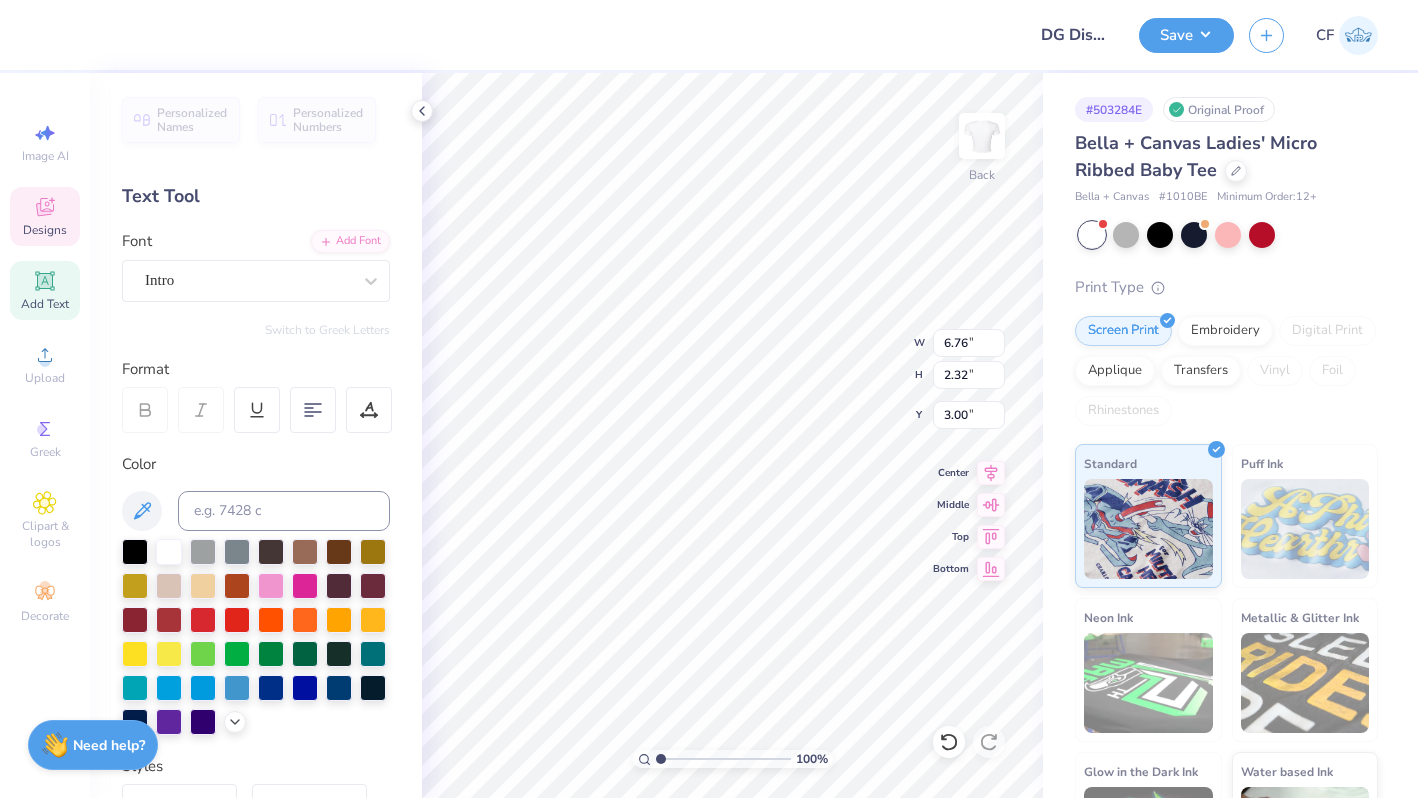 type on "1873" 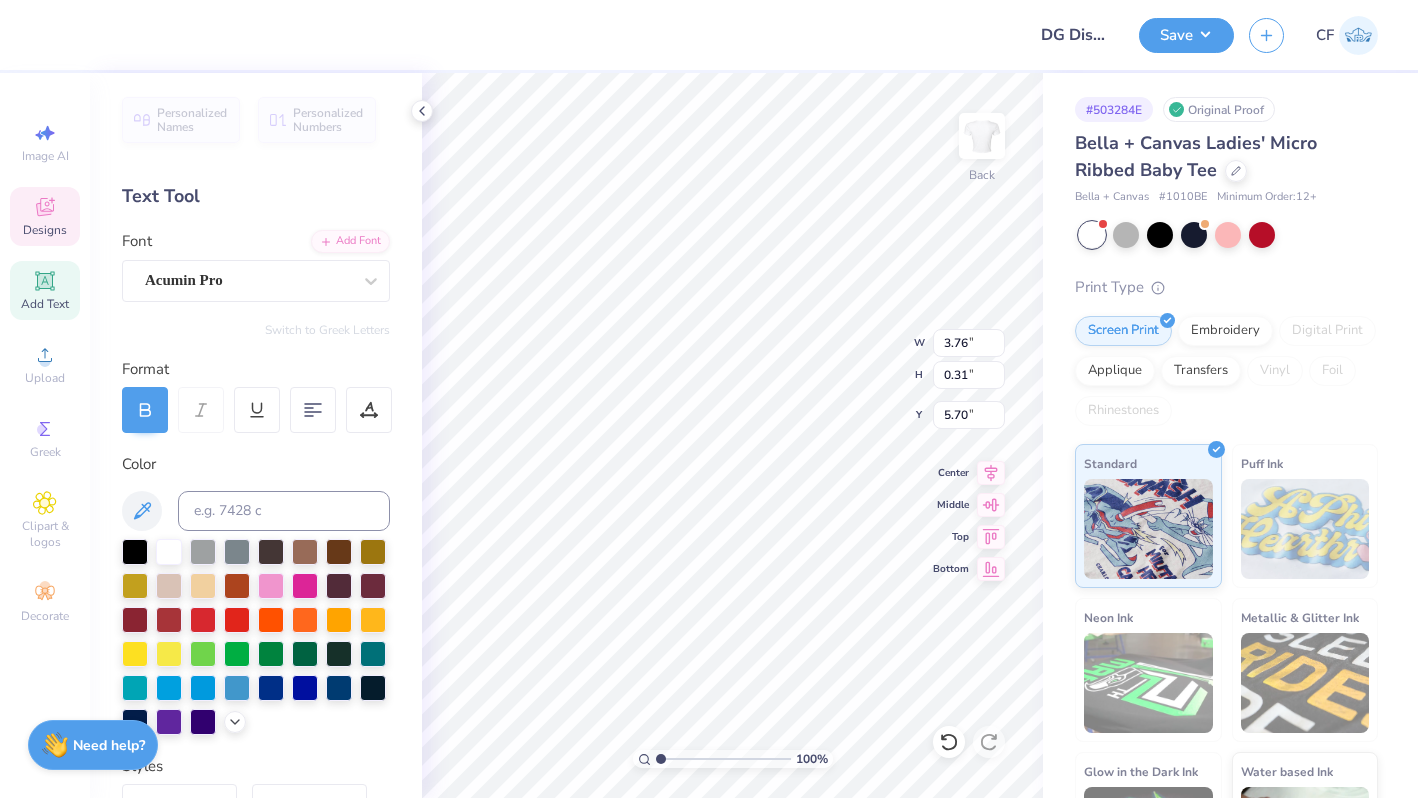 scroll, scrollTop: 0, scrollLeft: 2, axis: horizontal 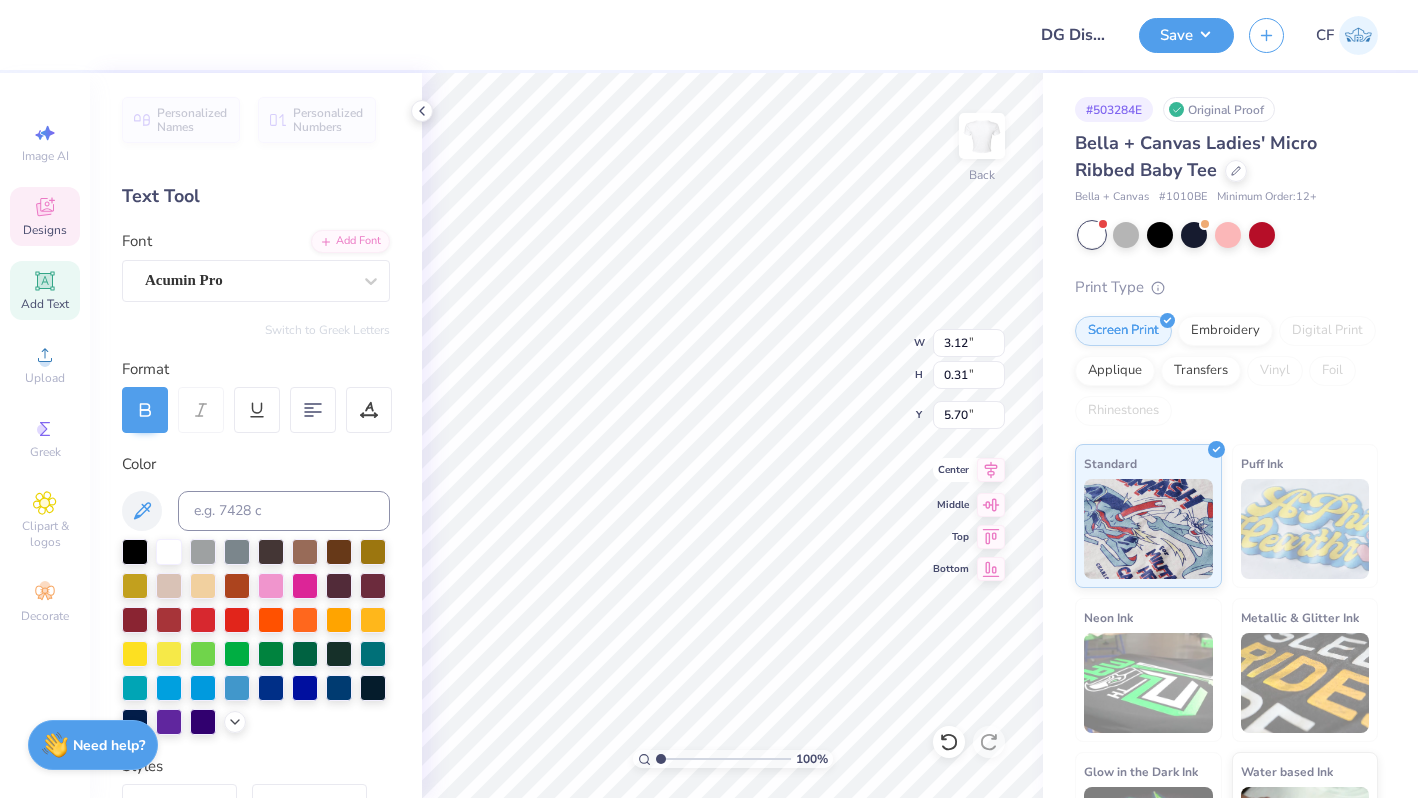 click 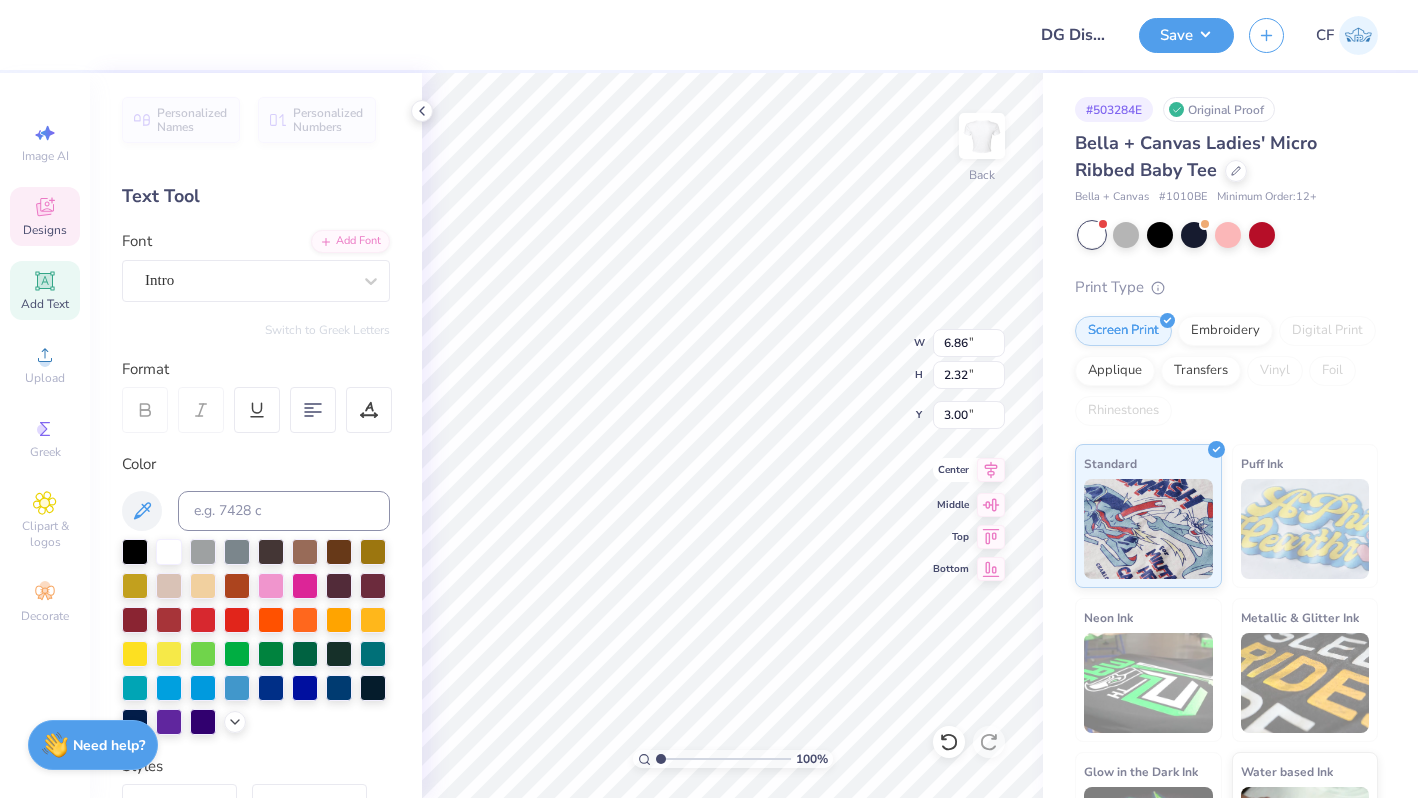 click 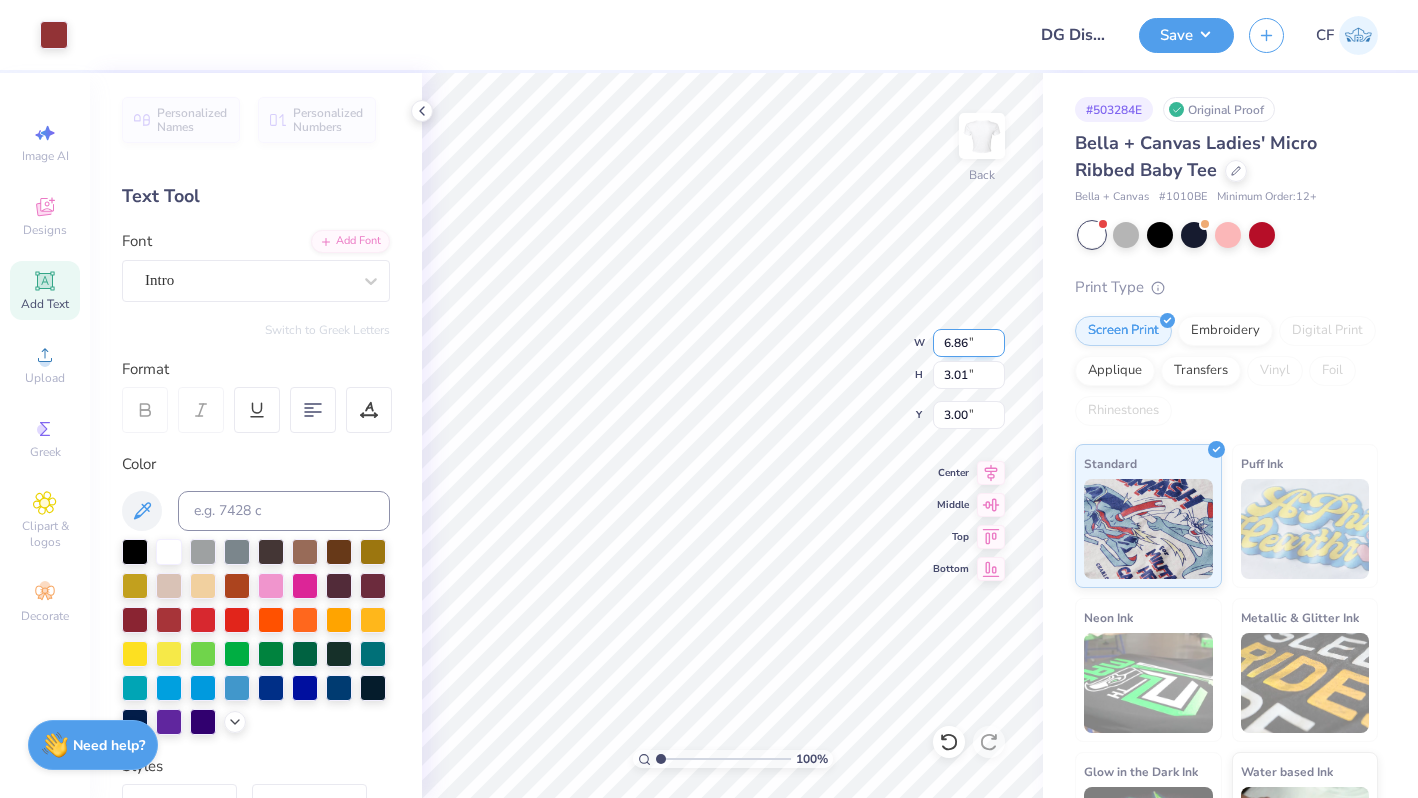 click on "6.86" at bounding box center [969, 343] 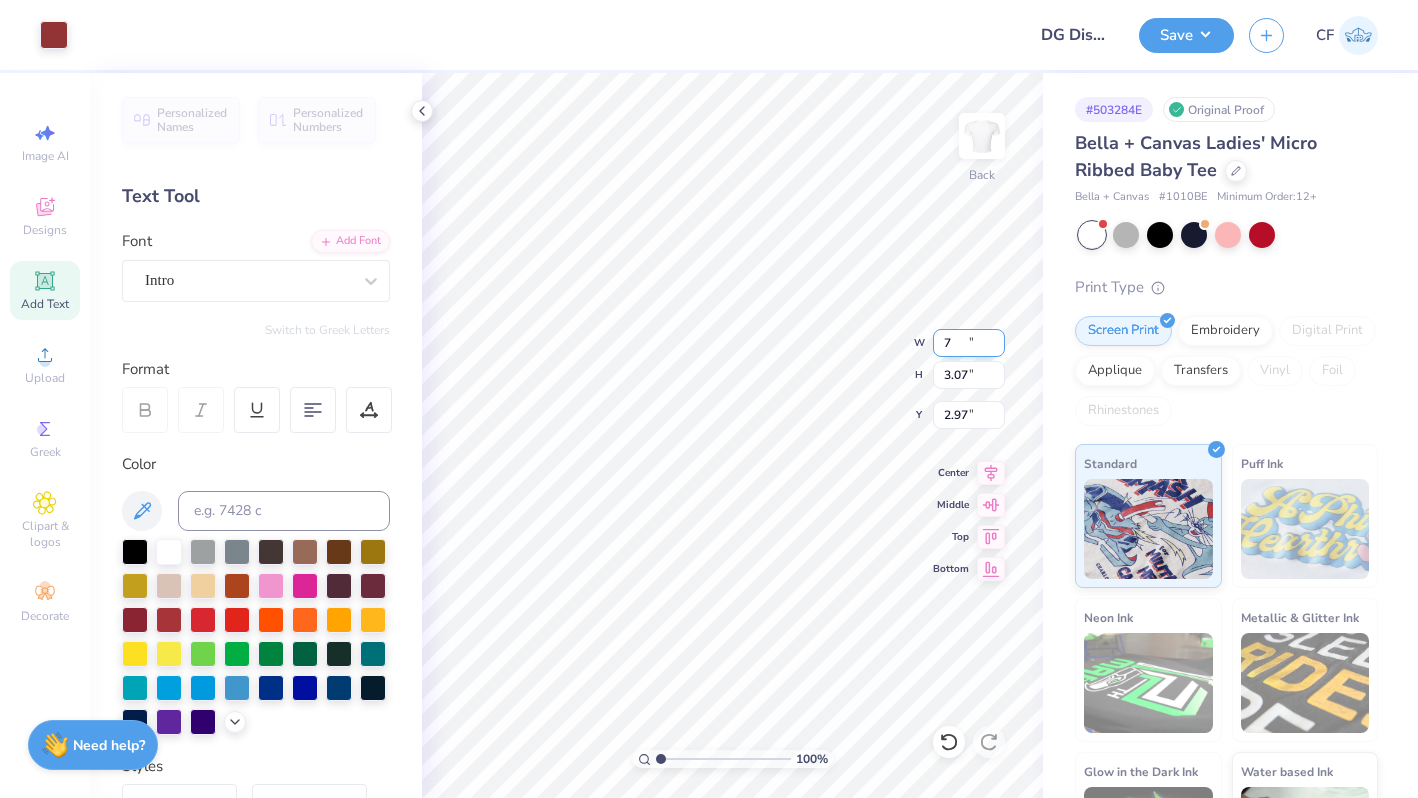 type on "7.00" 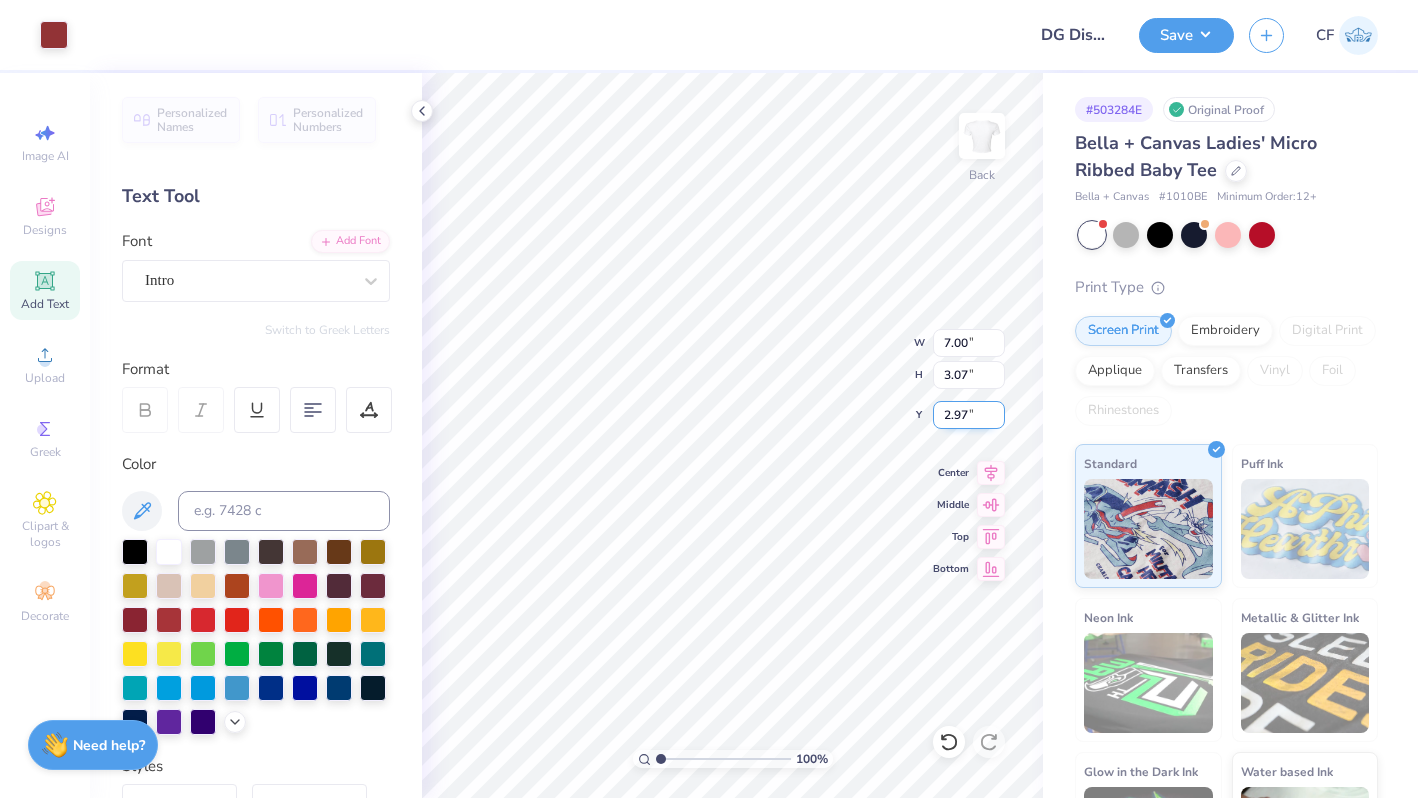 click on "2.97" at bounding box center [969, 415] 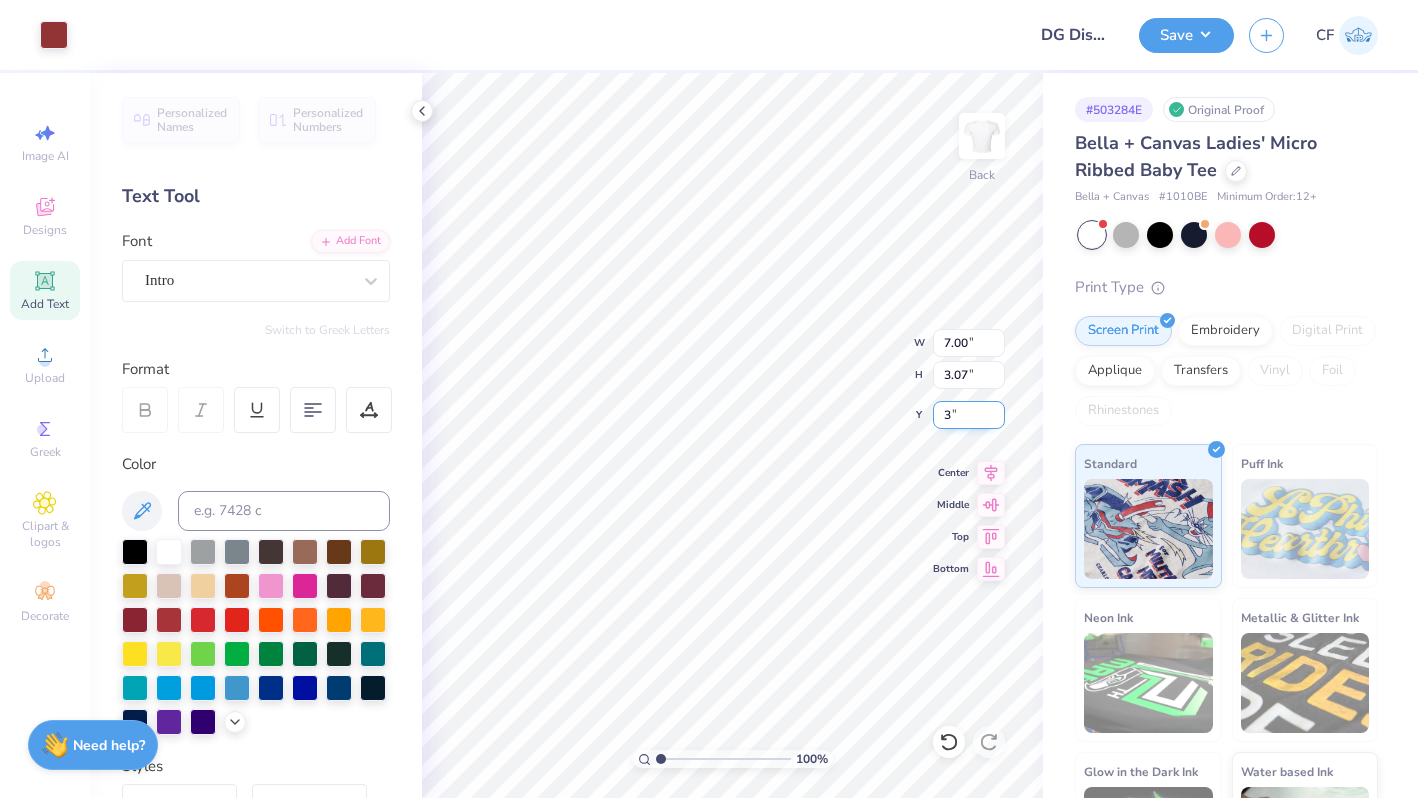 type on "3.00" 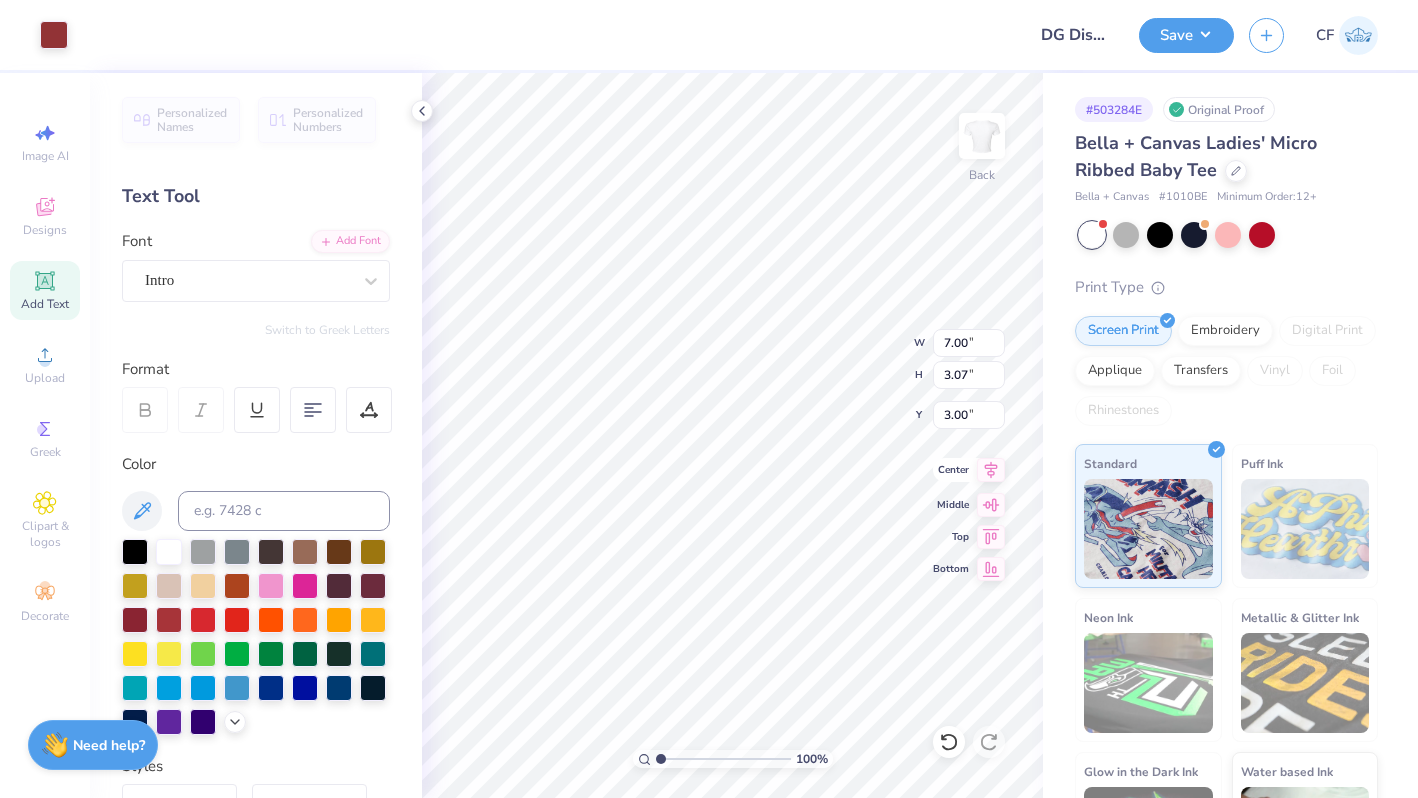 click 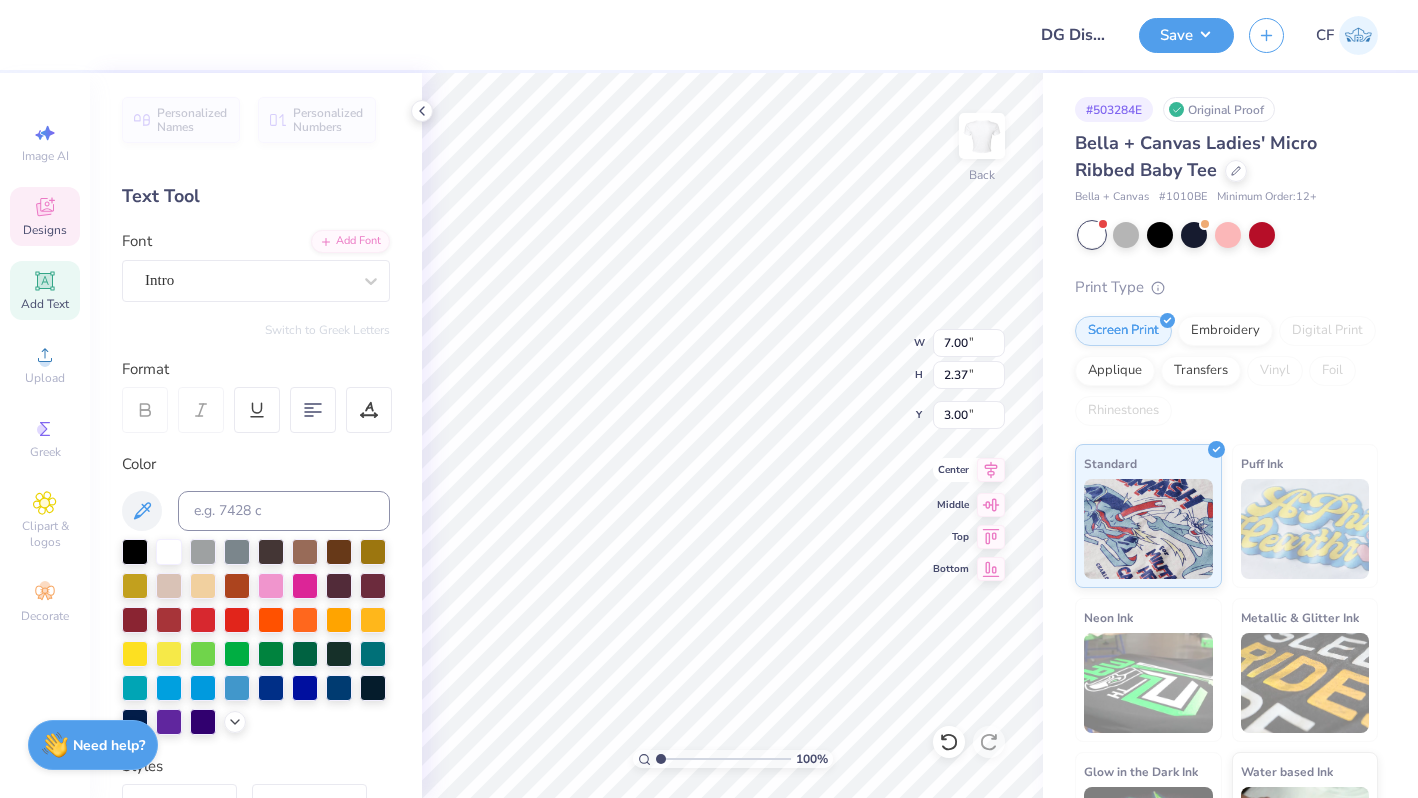 click 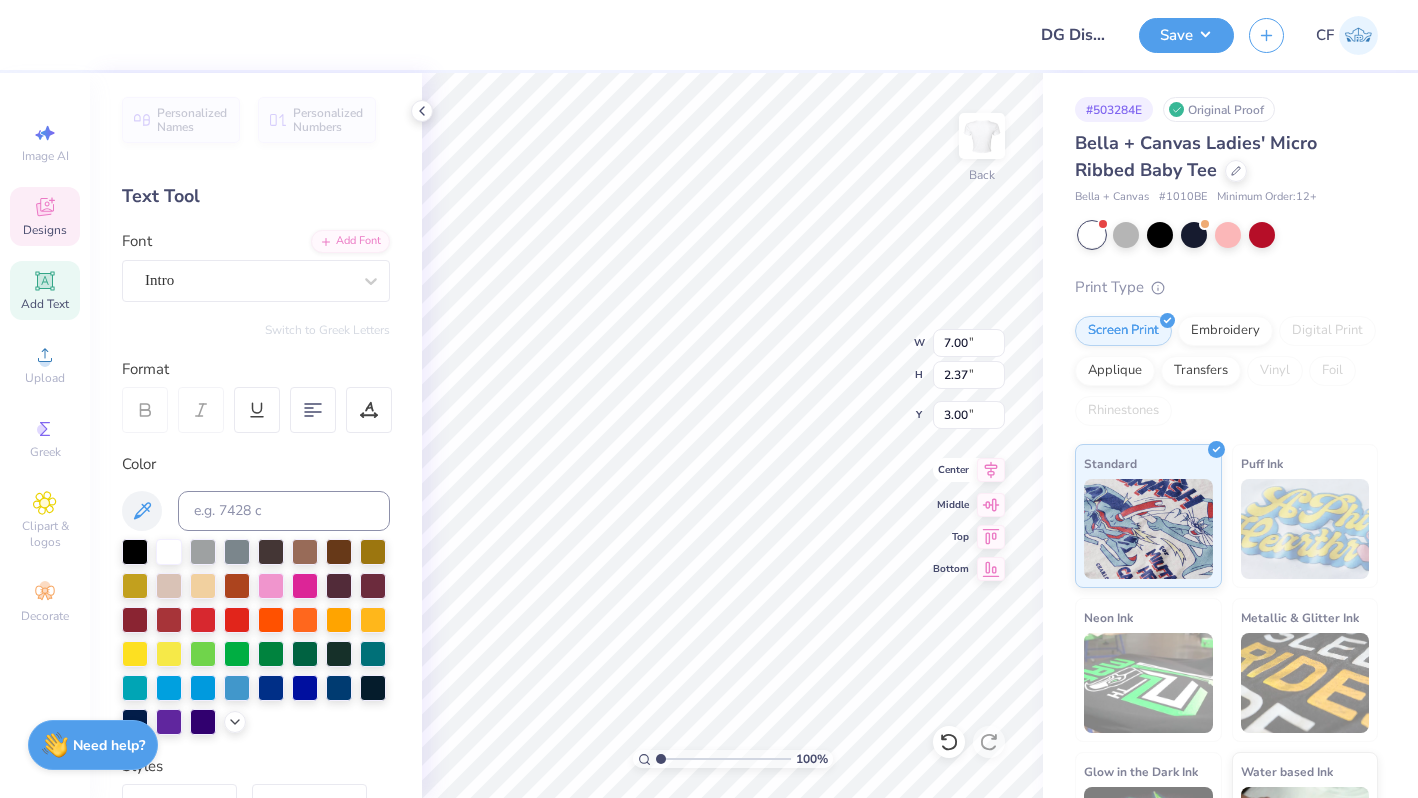 type on "3.19" 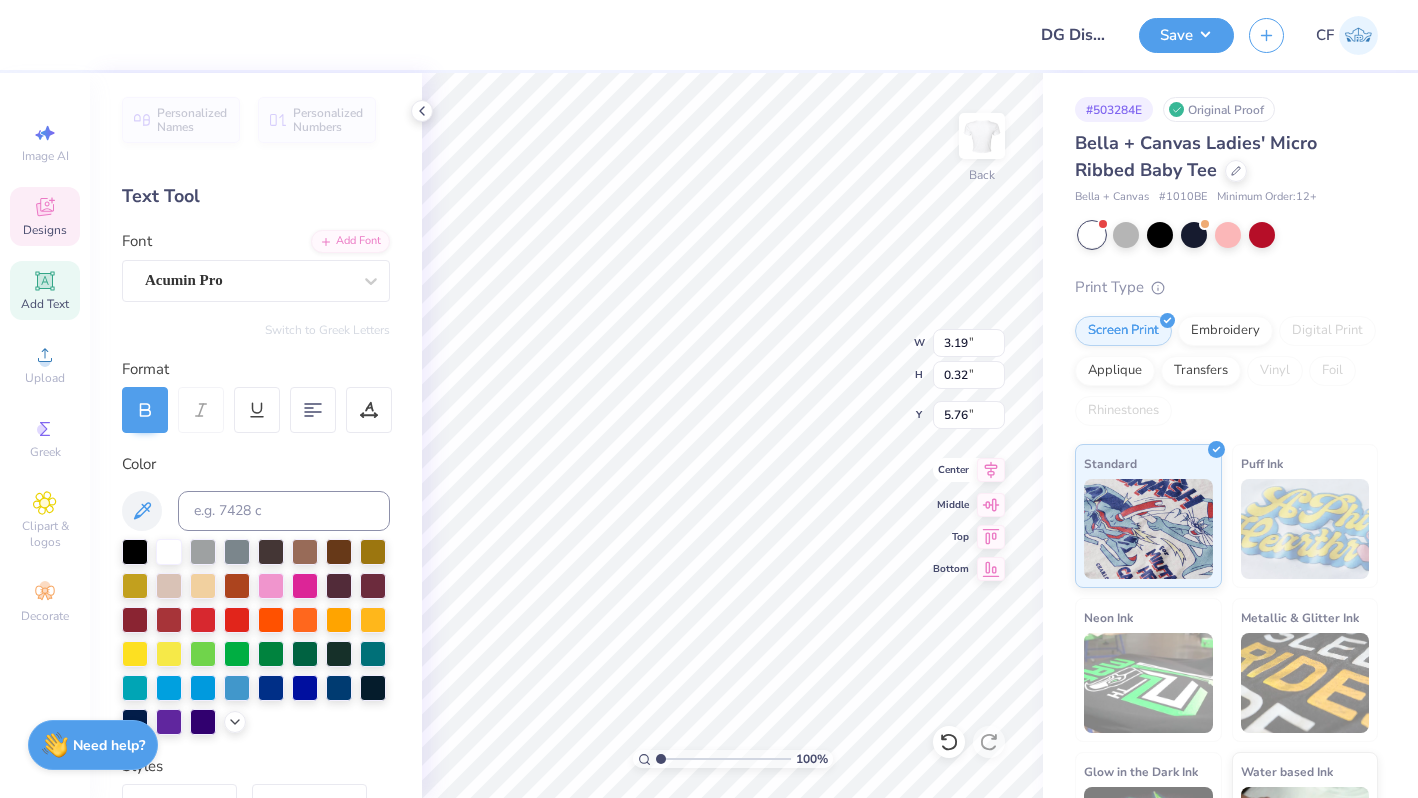 click 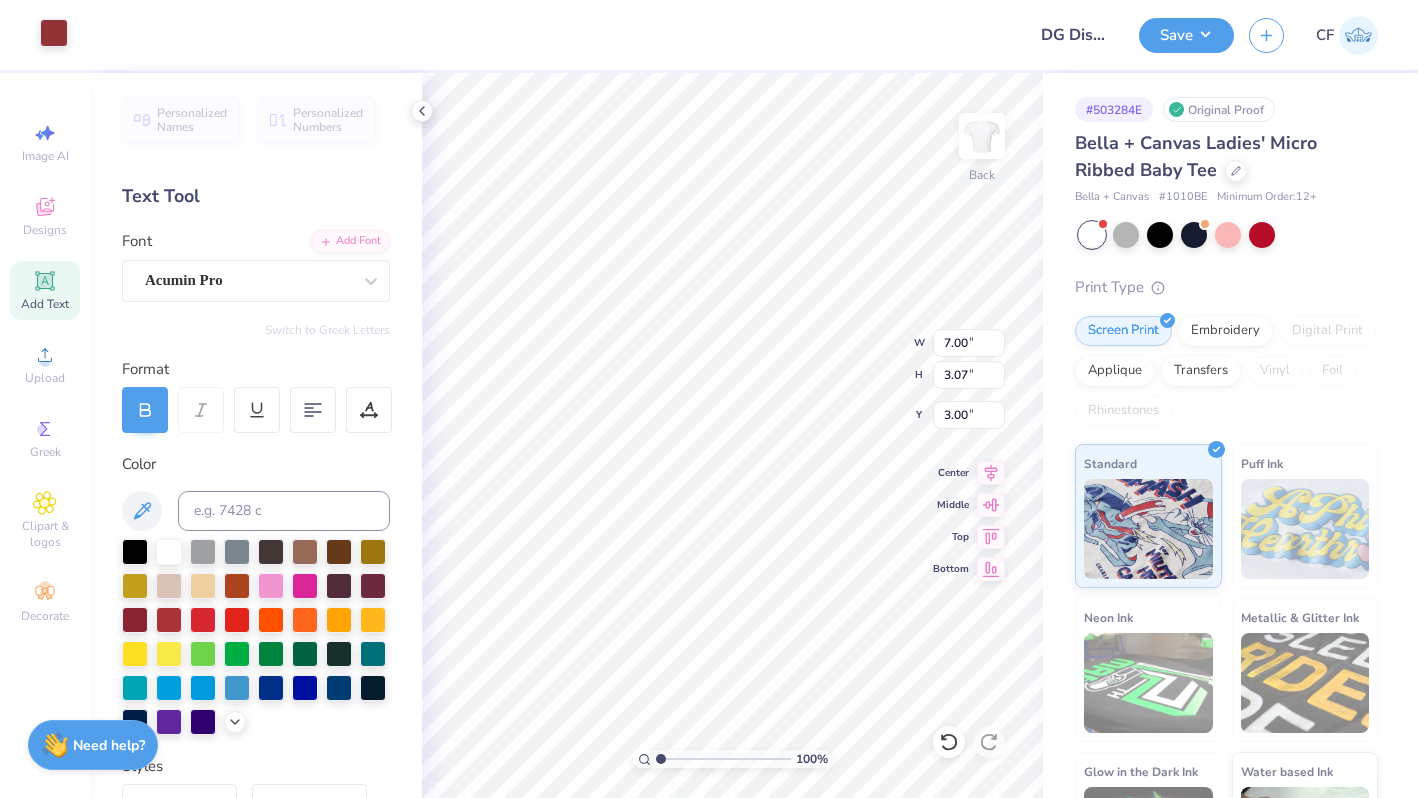 click at bounding box center (54, 33) 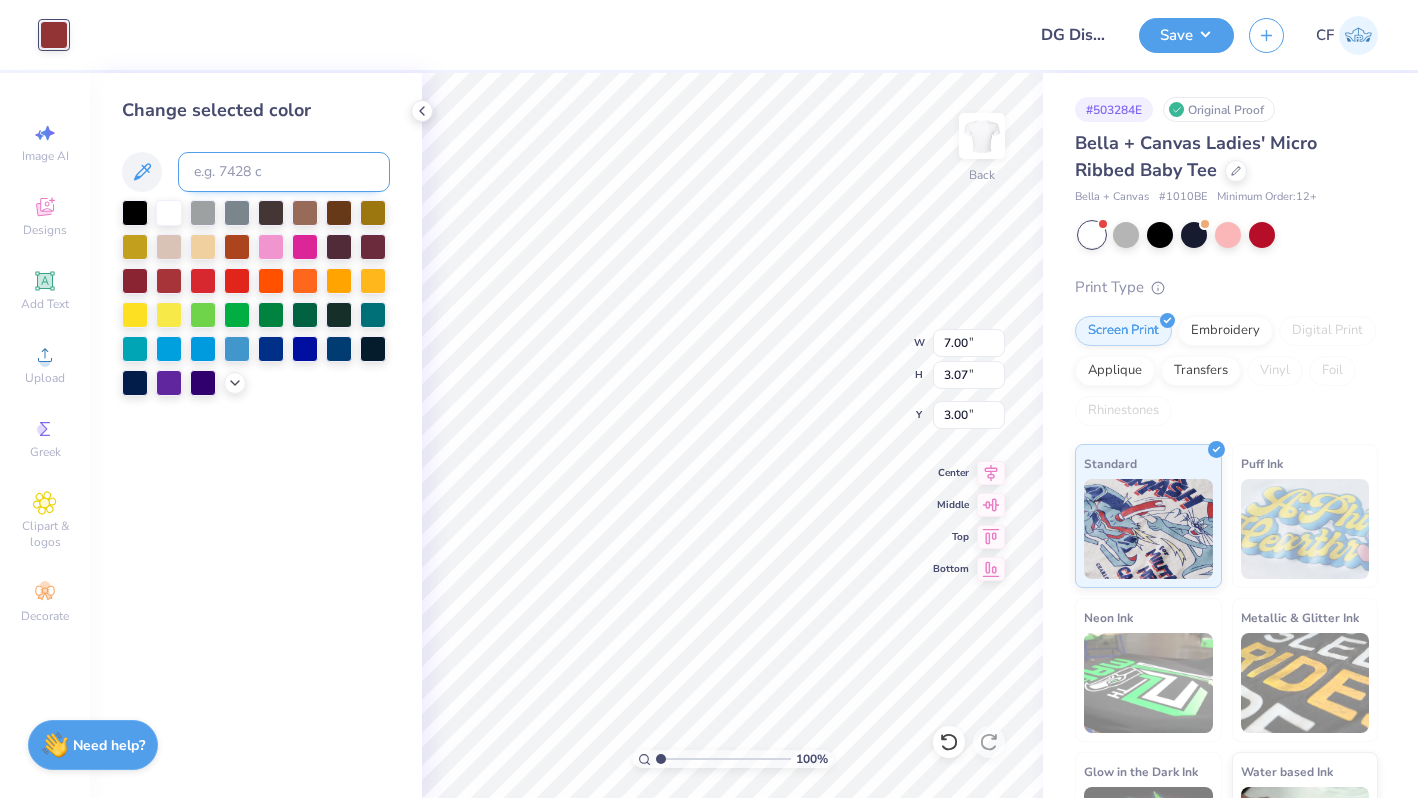 click at bounding box center (284, 172) 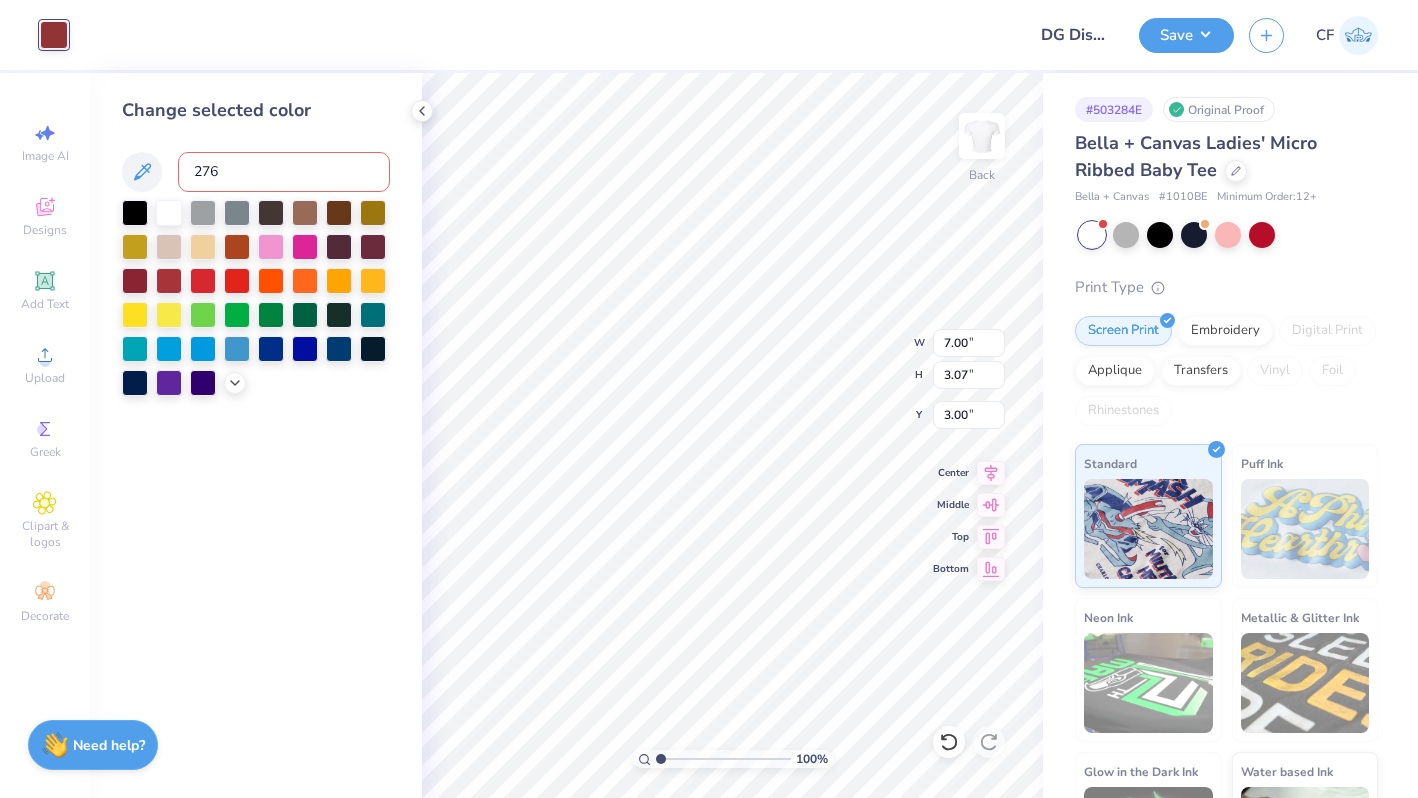 type on "2767" 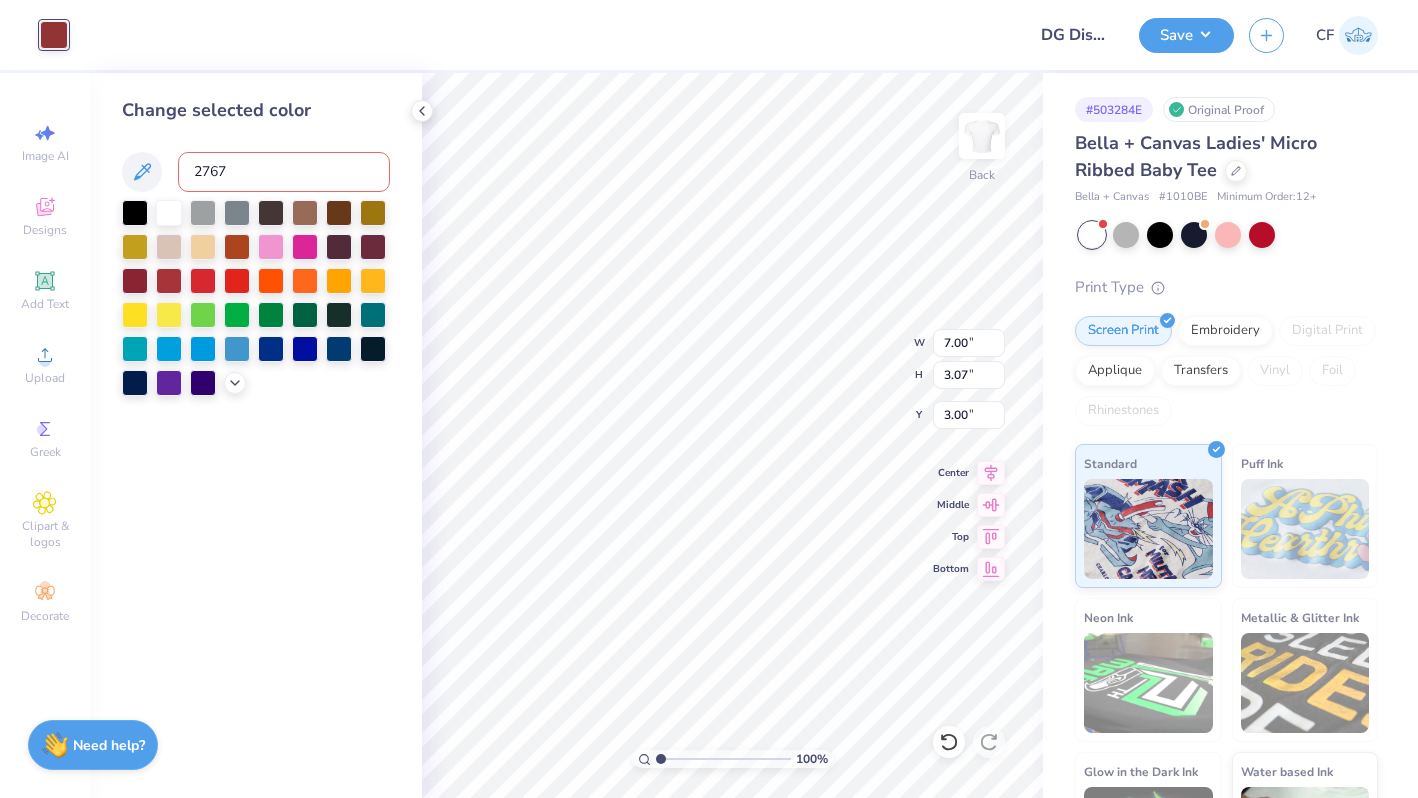 type 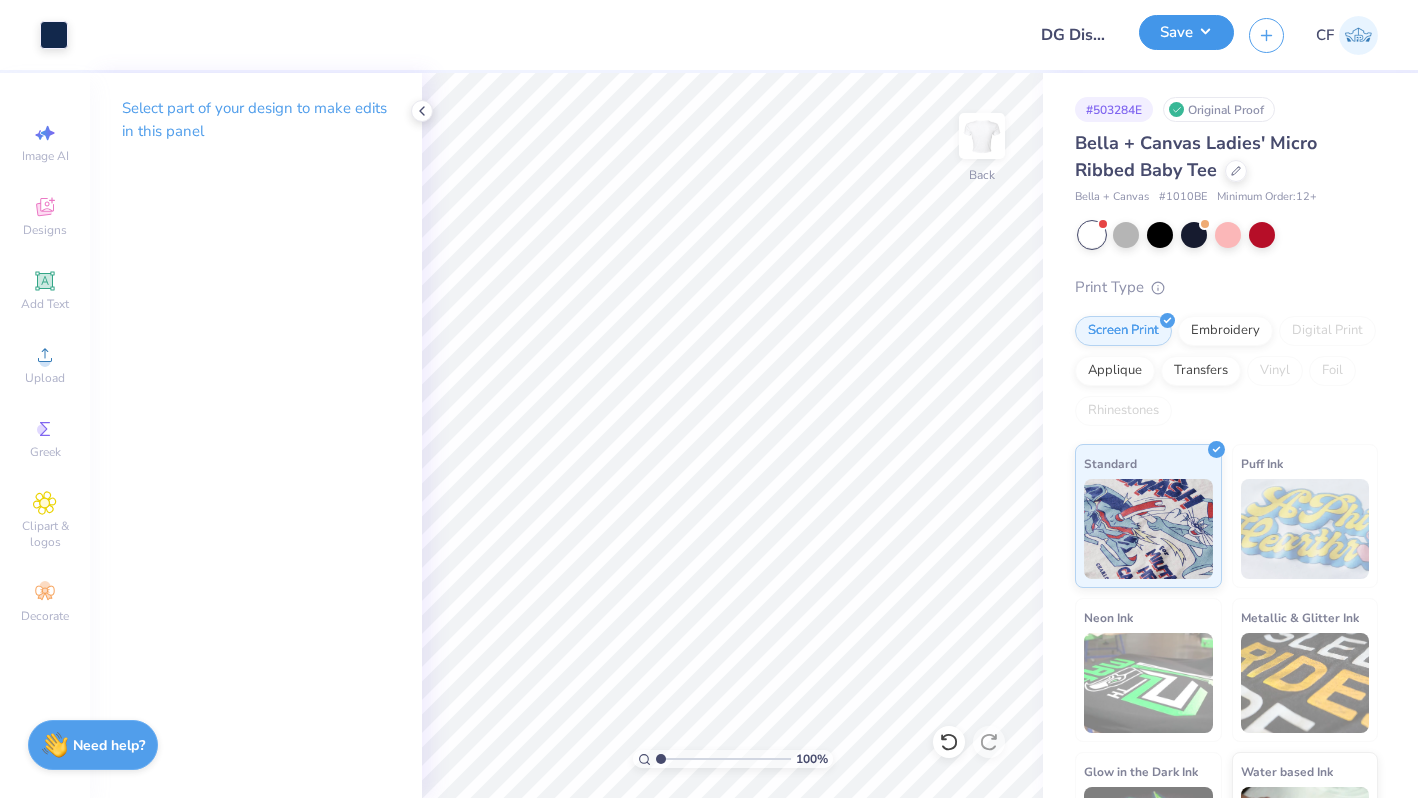 click on "Save" at bounding box center (1186, 32) 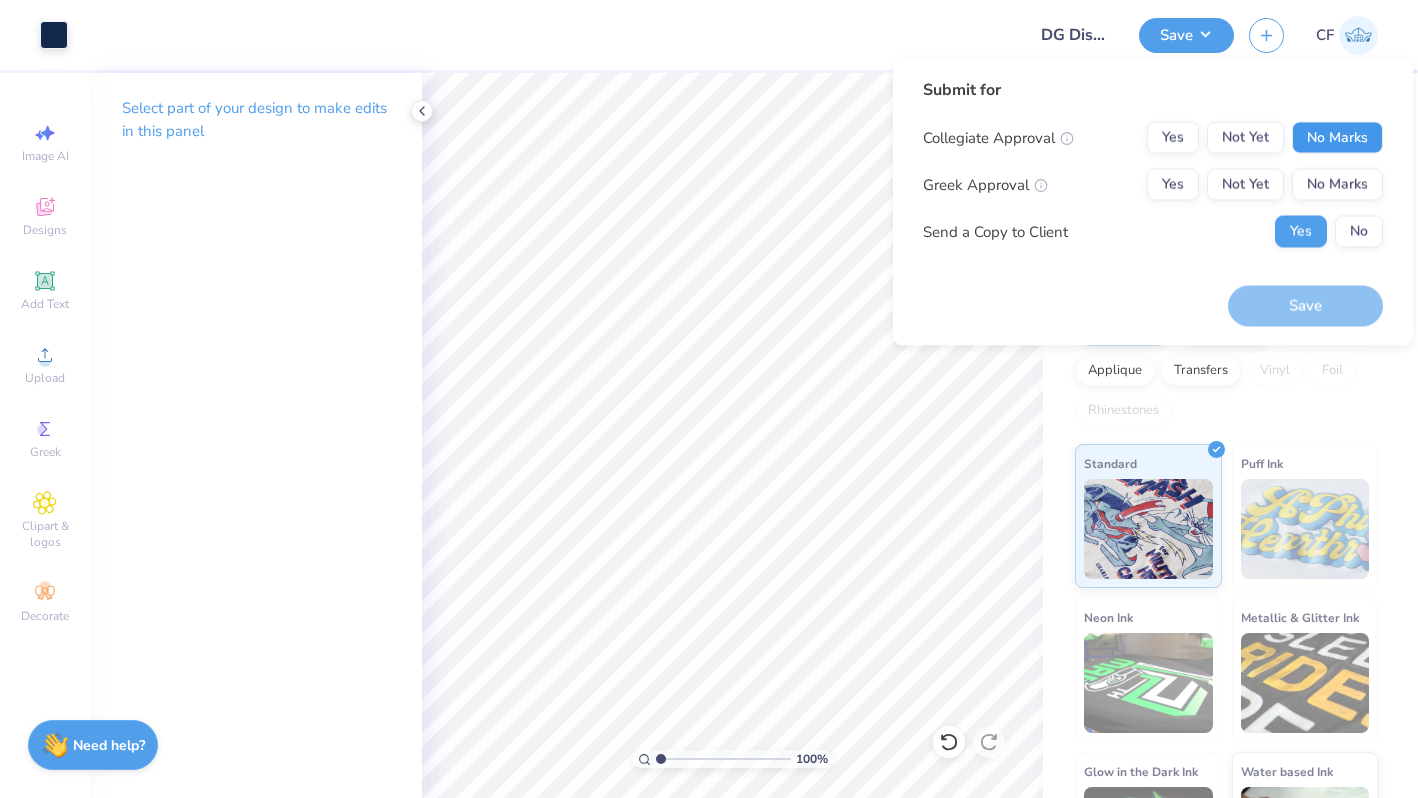 click on "No Marks" at bounding box center (1337, 138) 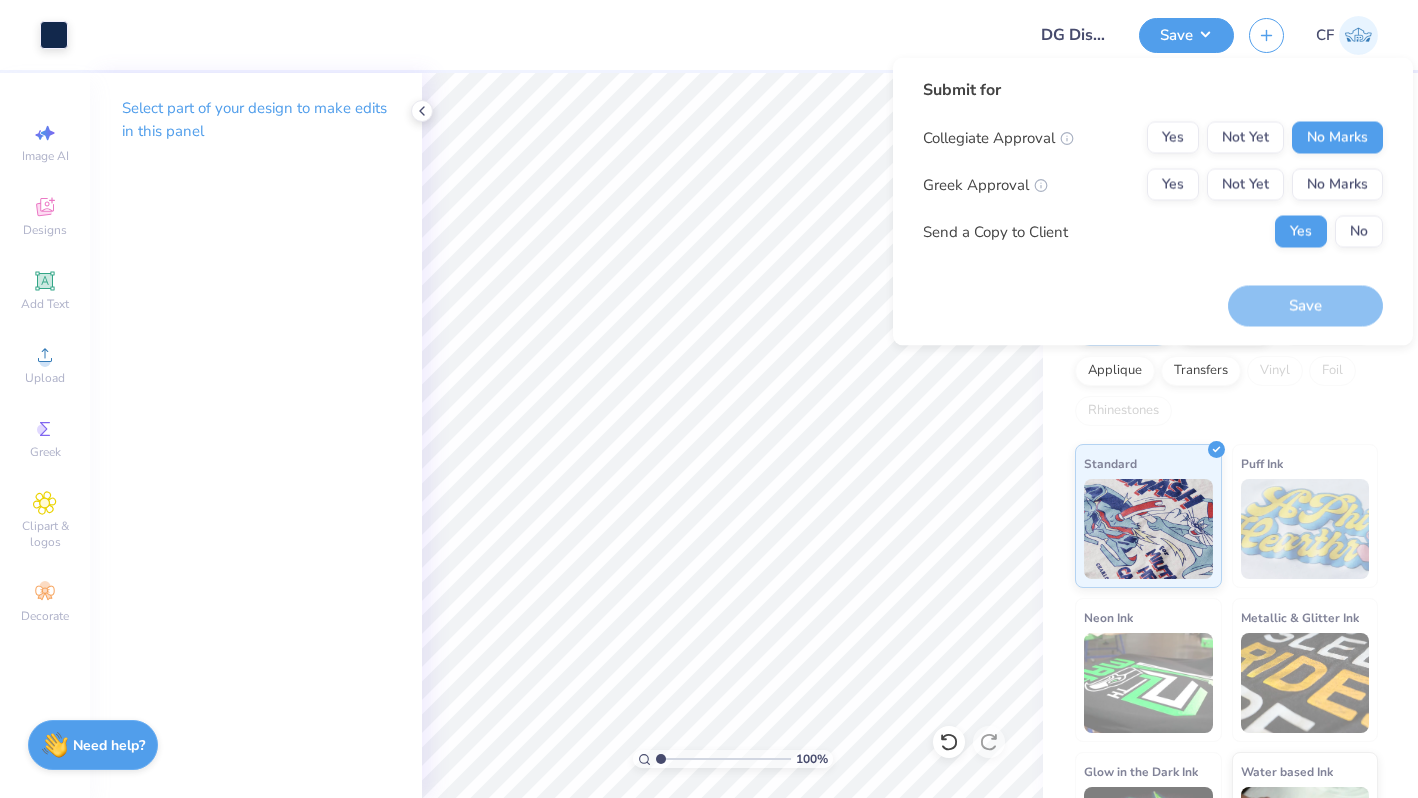 click on "Greek Approval Yes Not Yet No Marks" at bounding box center [1153, 185] 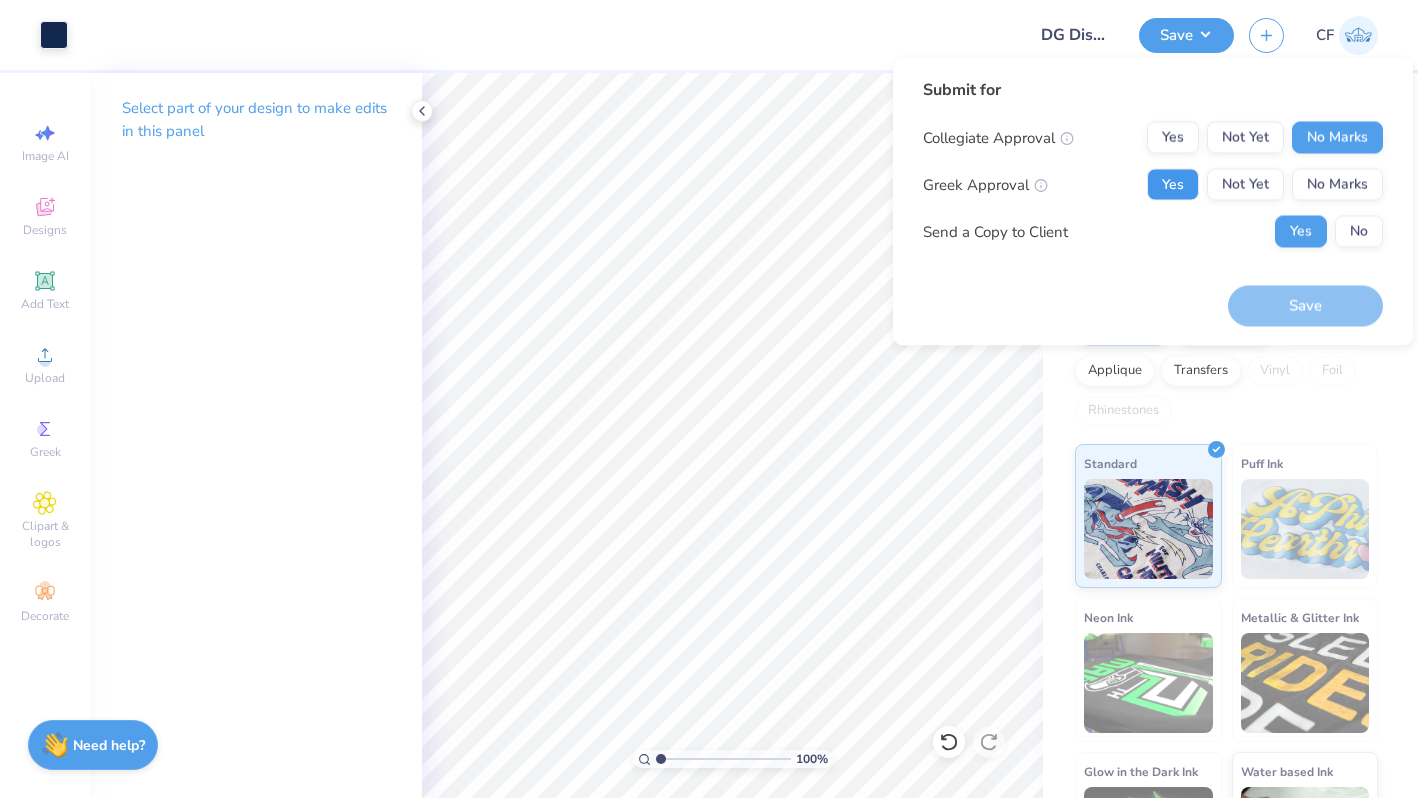 click on "Yes" at bounding box center [1173, 185] 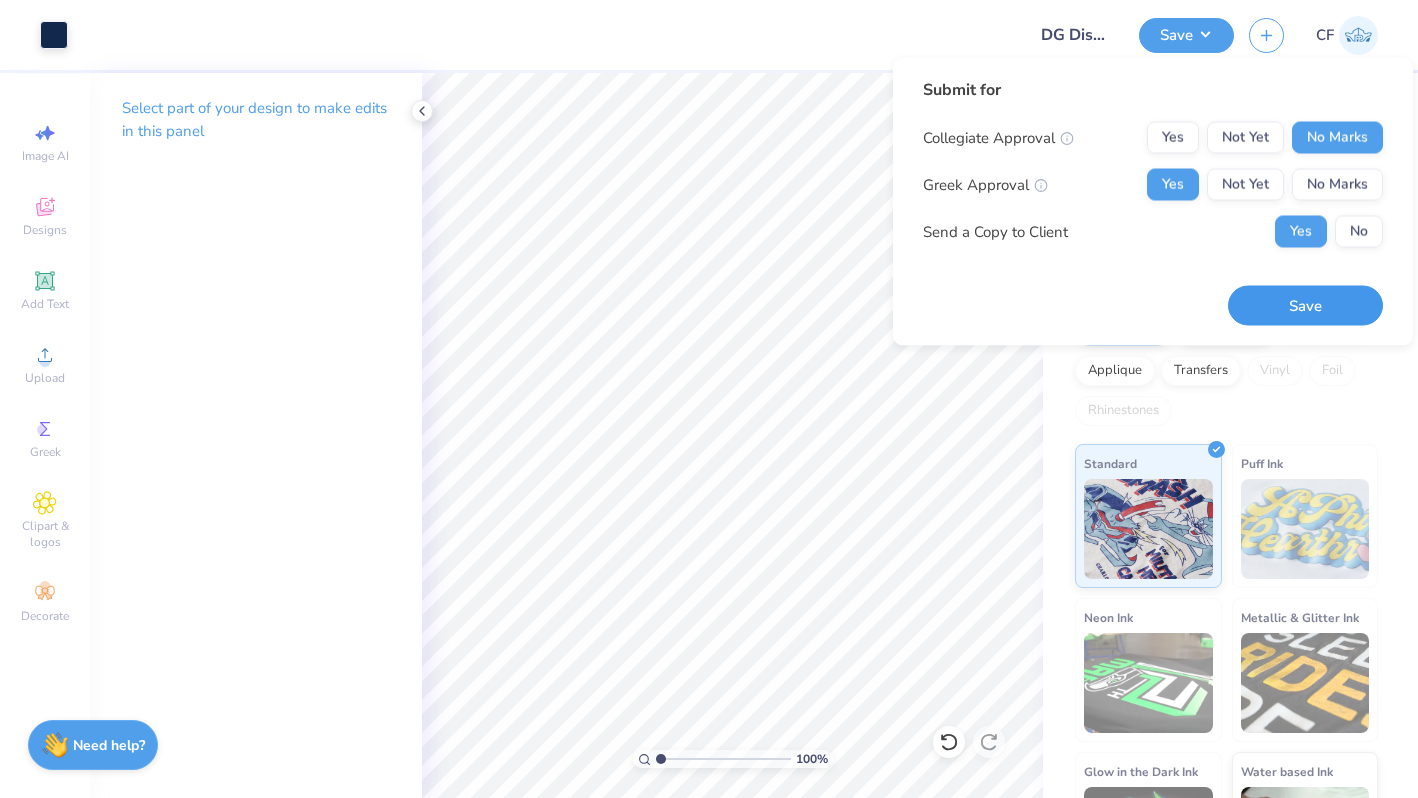 click on "Save" at bounding box center (1305, 305) 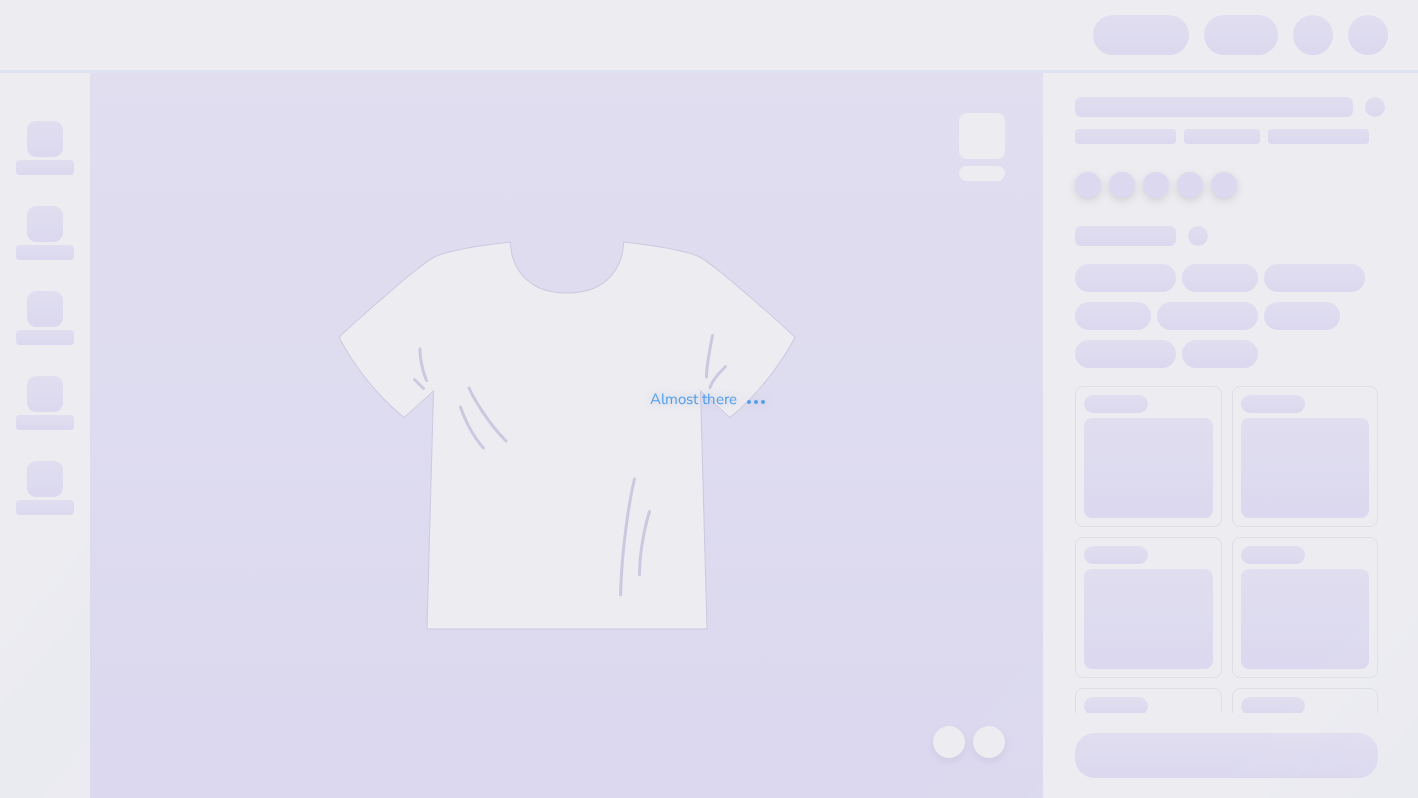 scroll, scrollTop: 0, scrollLeft: 0, axis: both 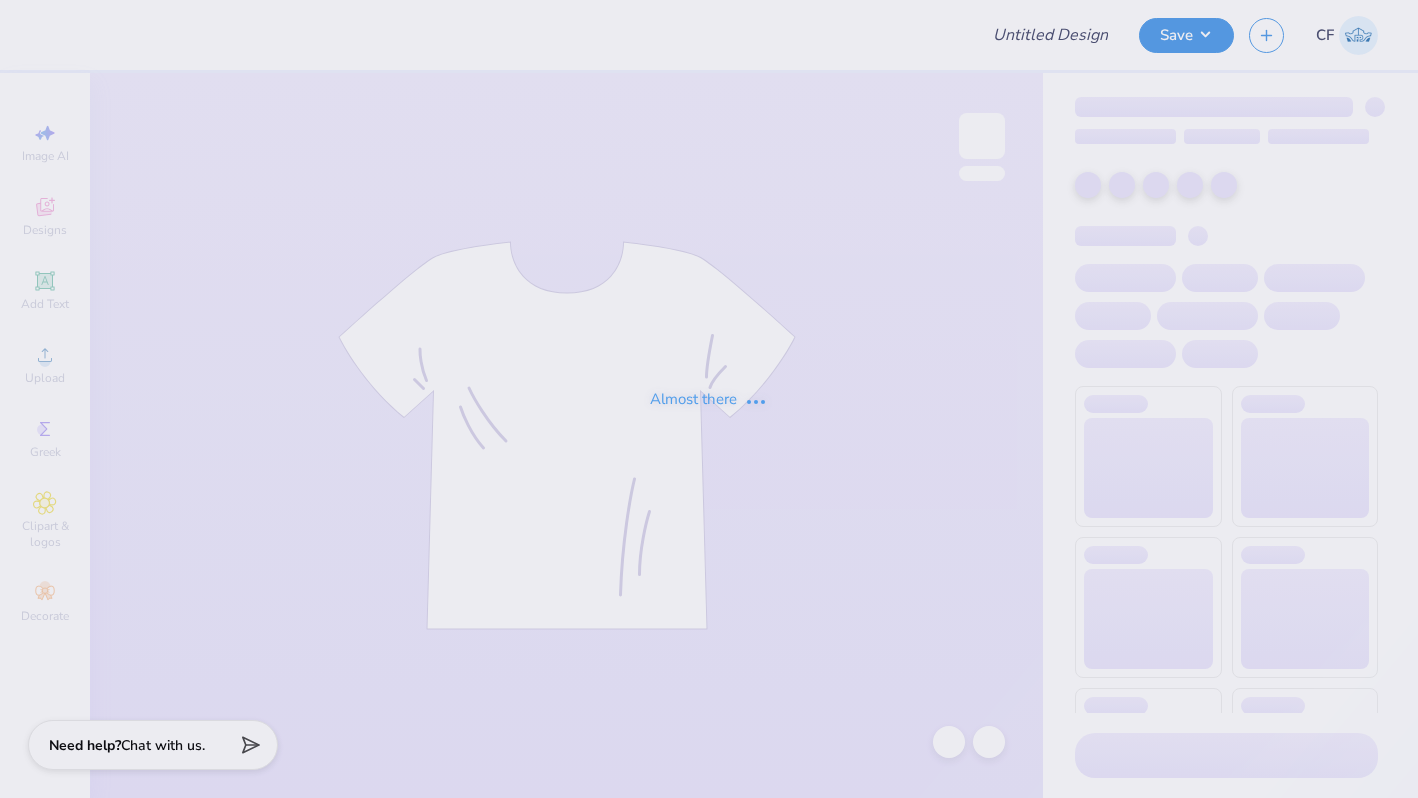 type on "DG Distressed Applique" 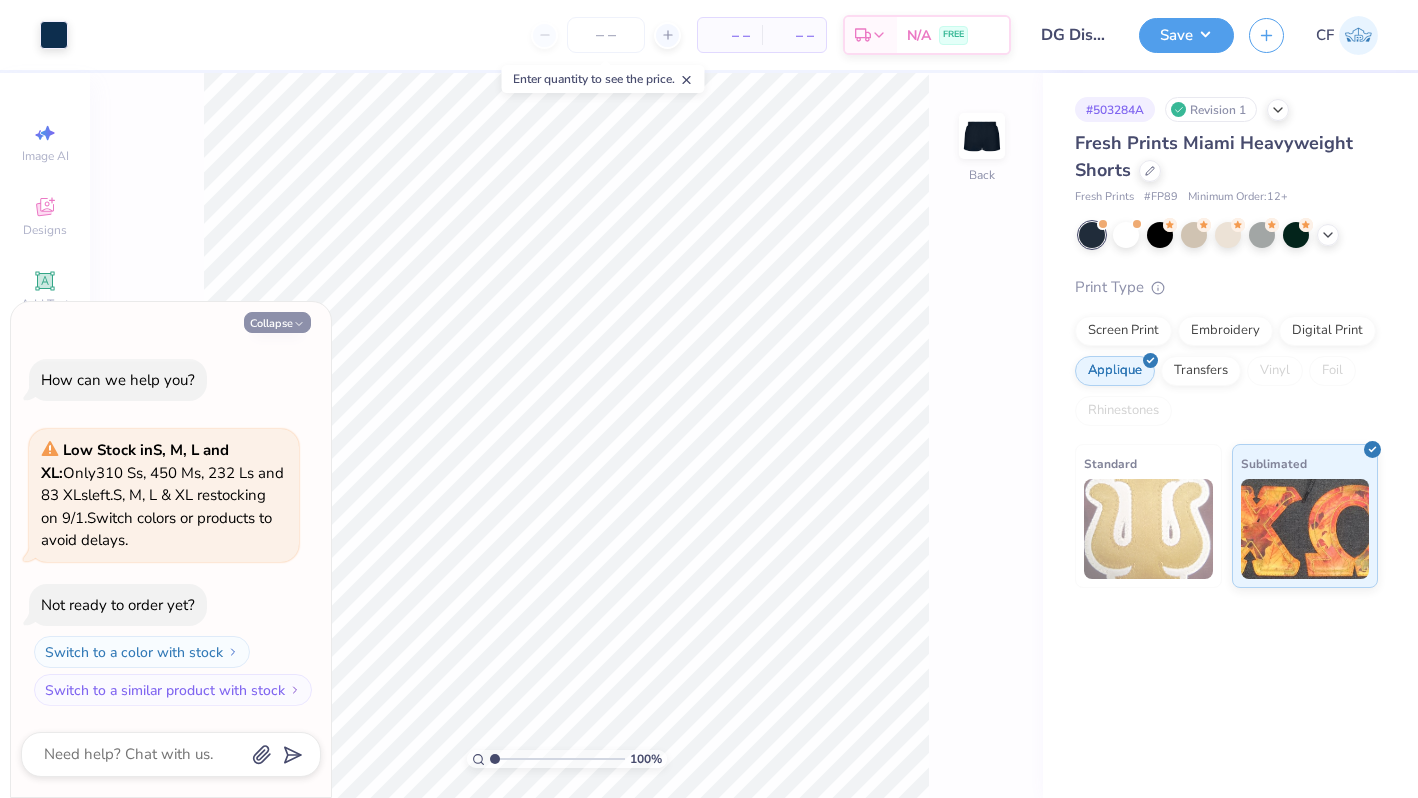 click on "Collapse" at bounding box center (277, 322) 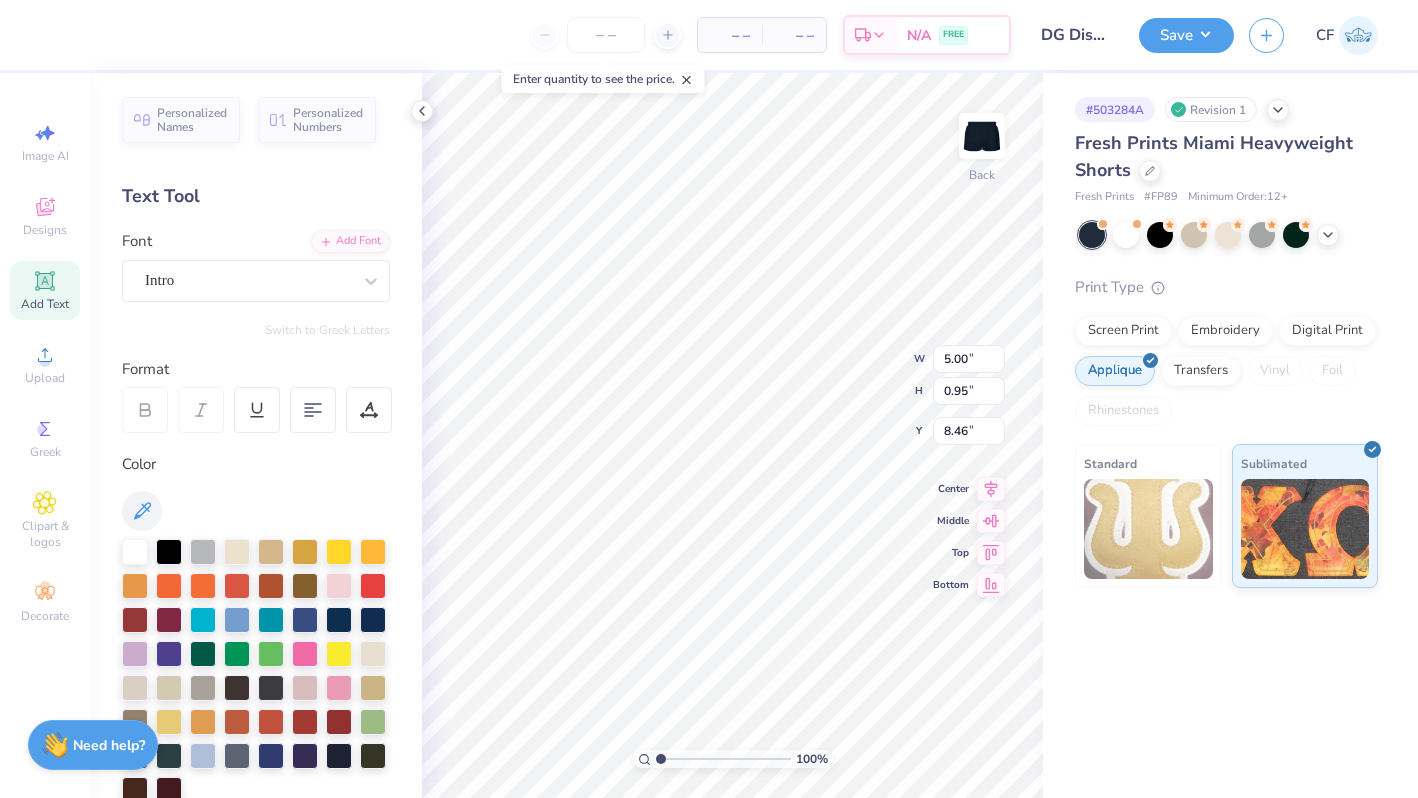 type on "1873" 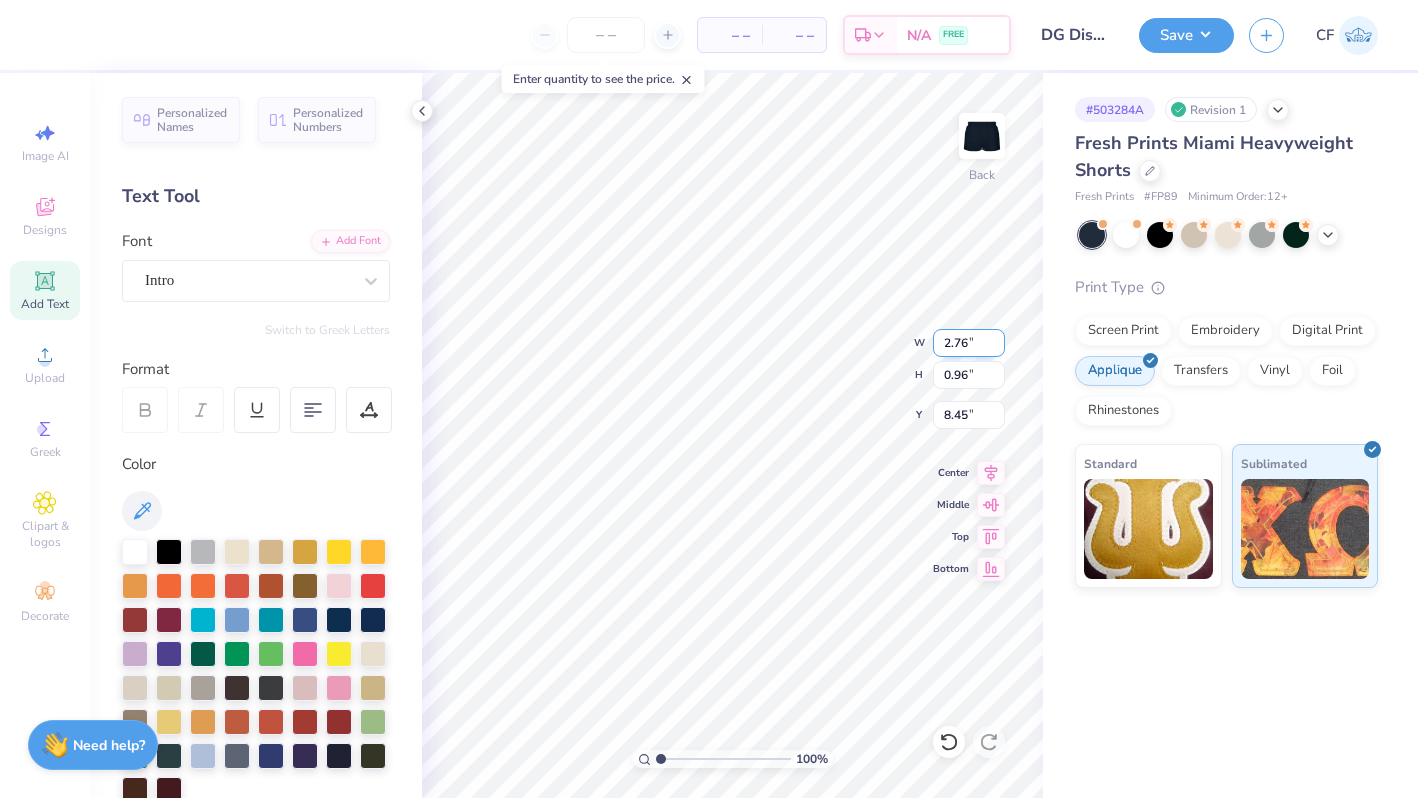 click on "2.76" at bounding box center [969, 343] 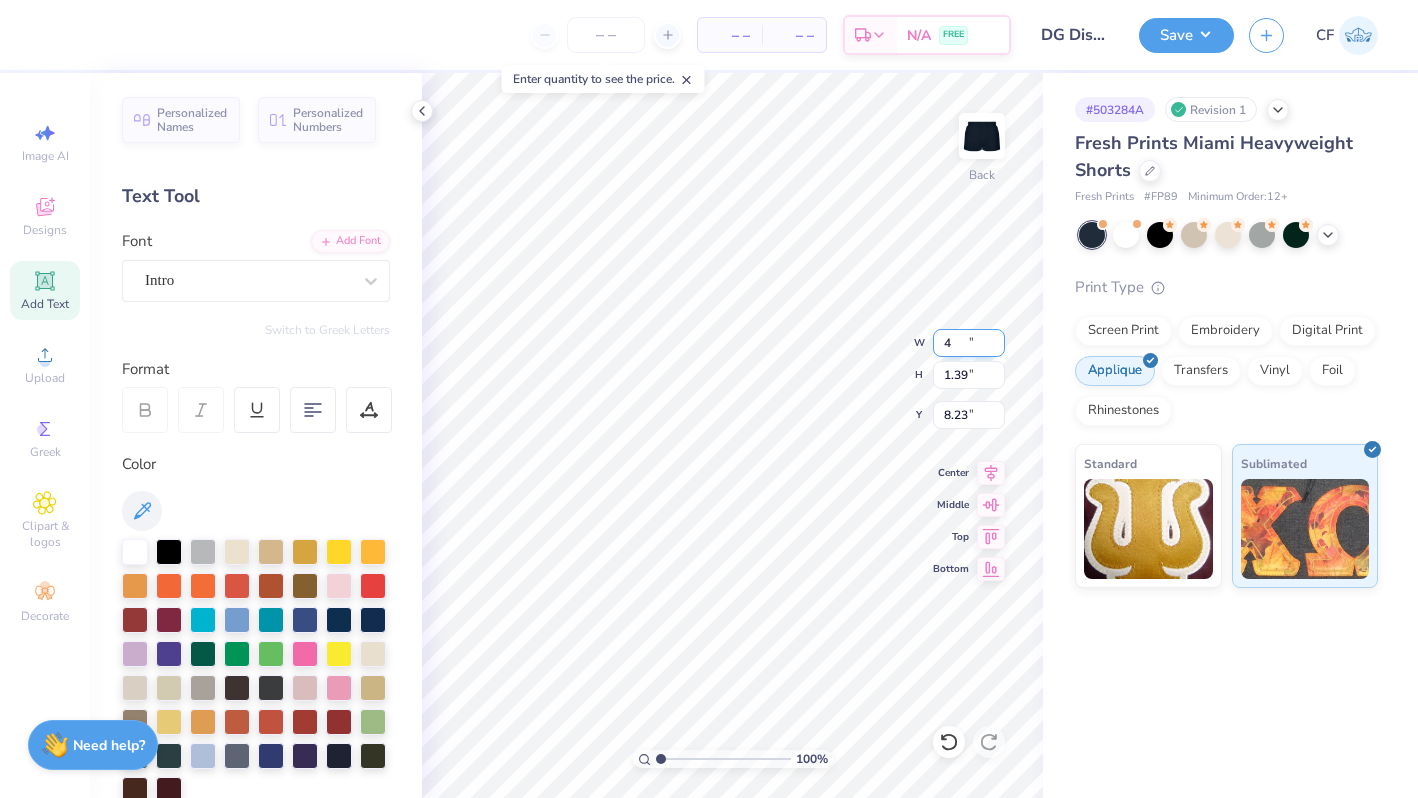 type on "4.00" 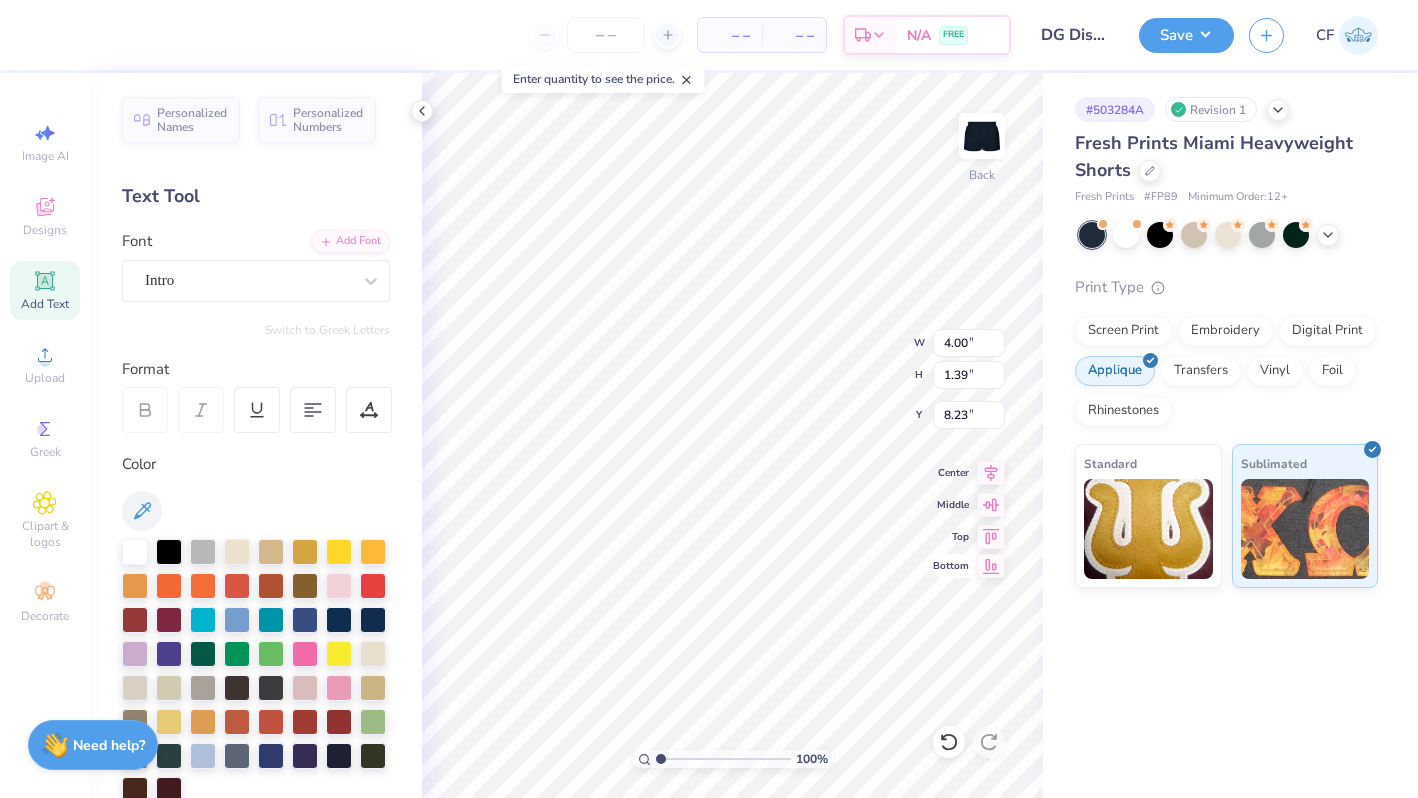 type on "DG" 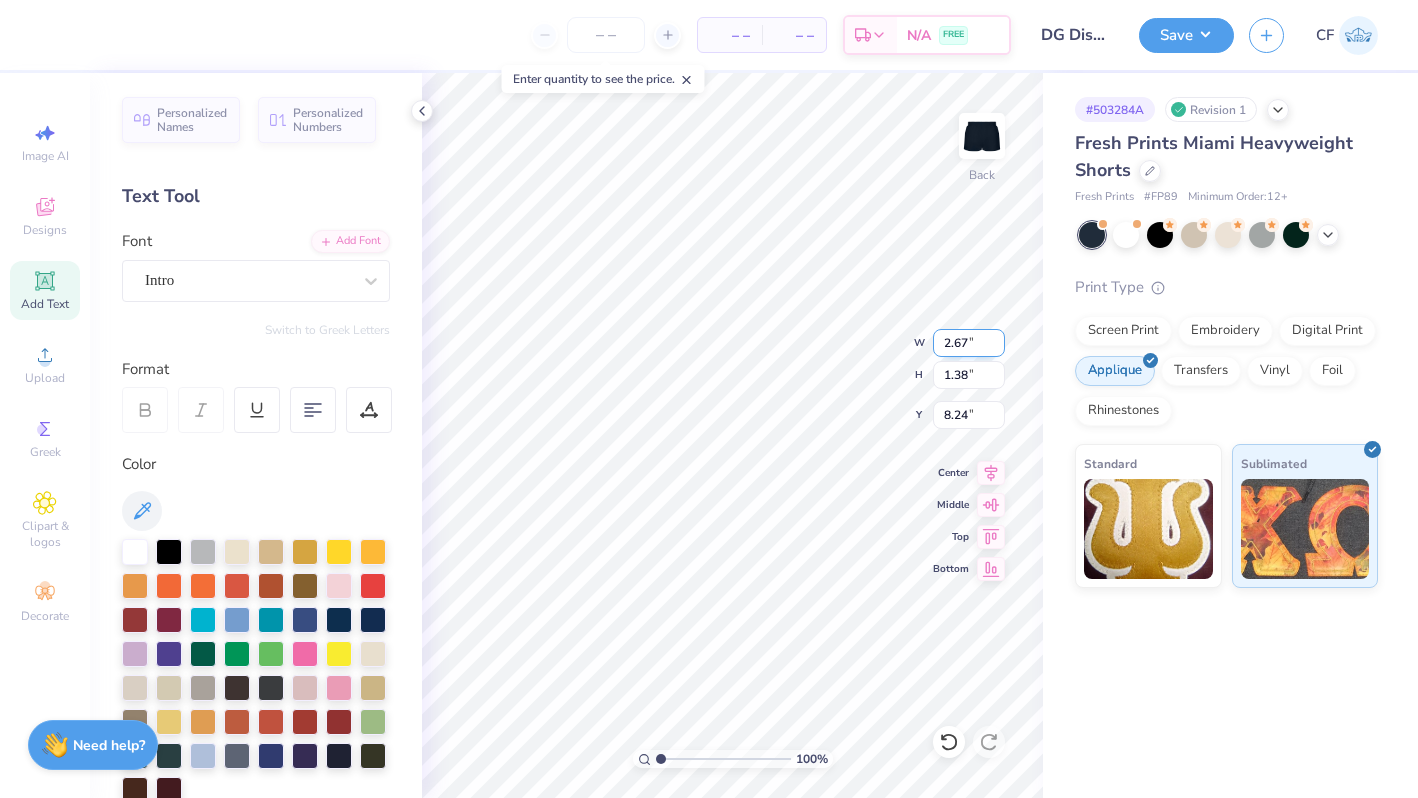 click on "2.67" at bounding box center [969, 343] 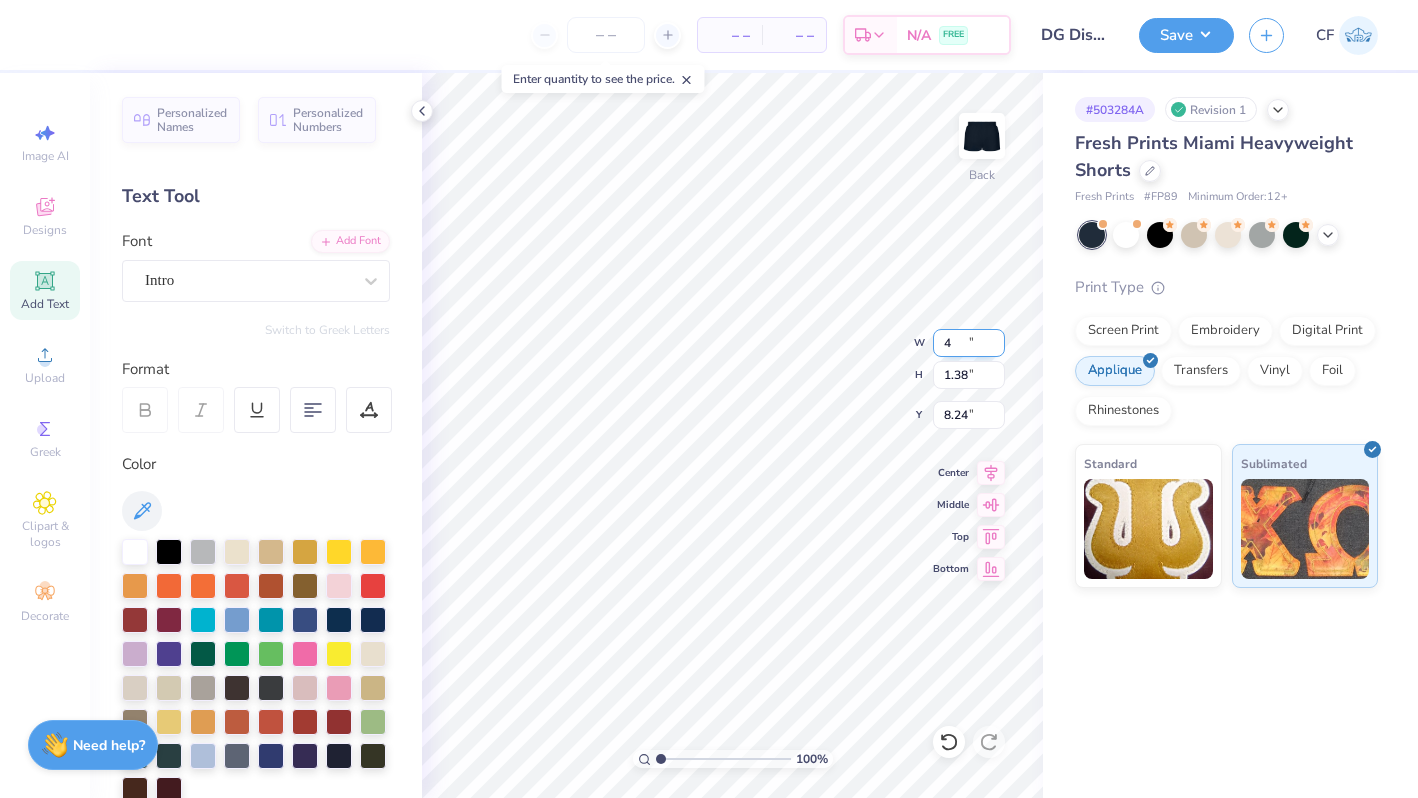 type on "4.00" 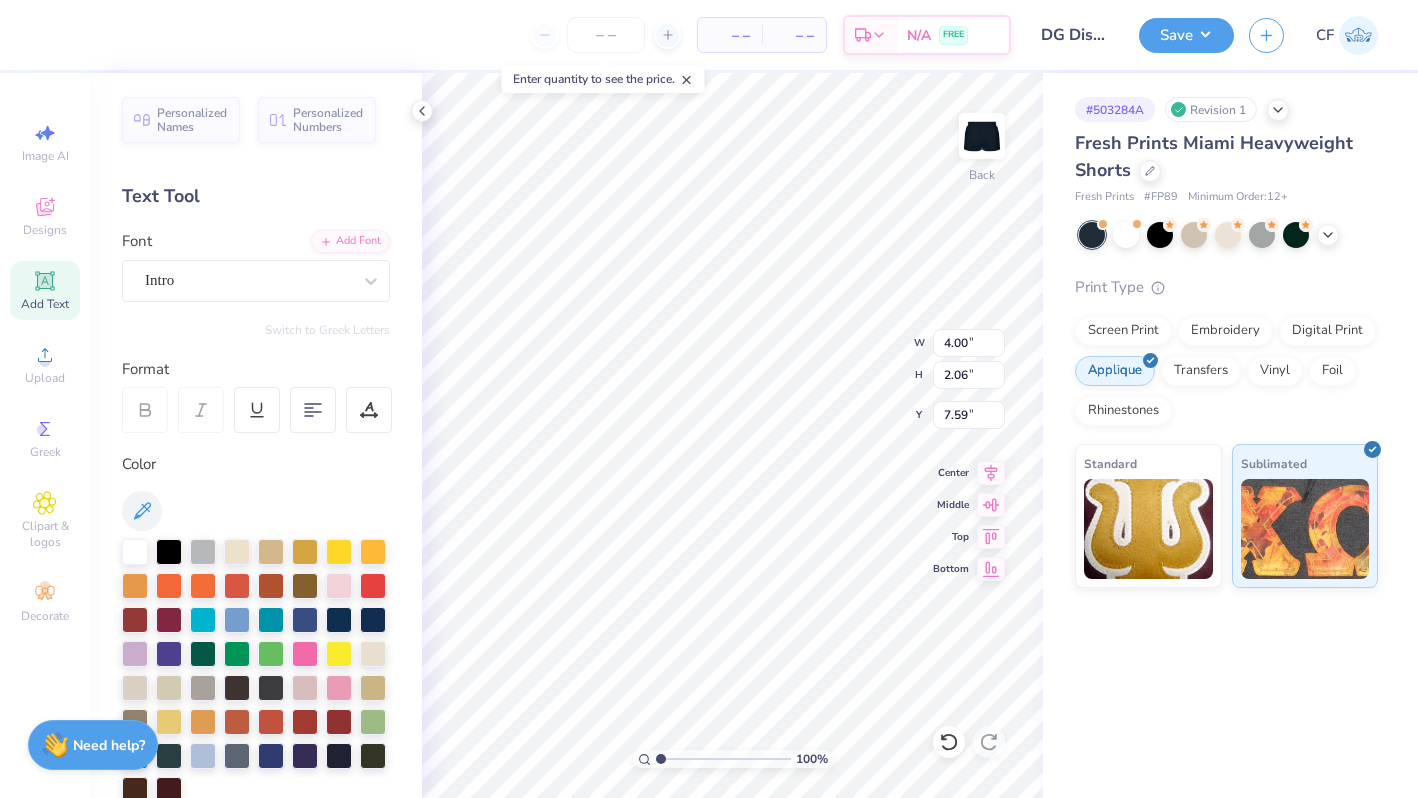 type on "7.59" 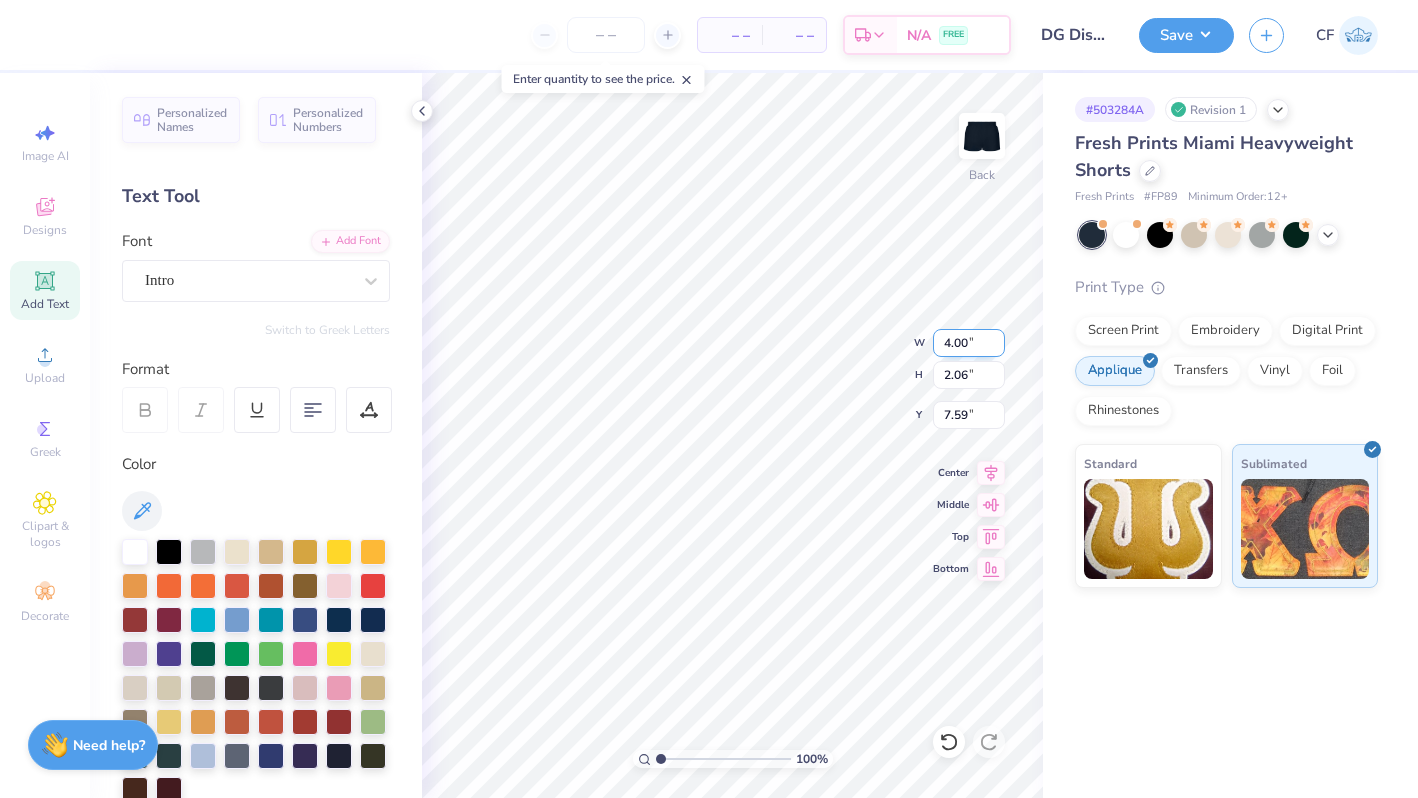 click on "4.00" at bounding box center (969, 343) 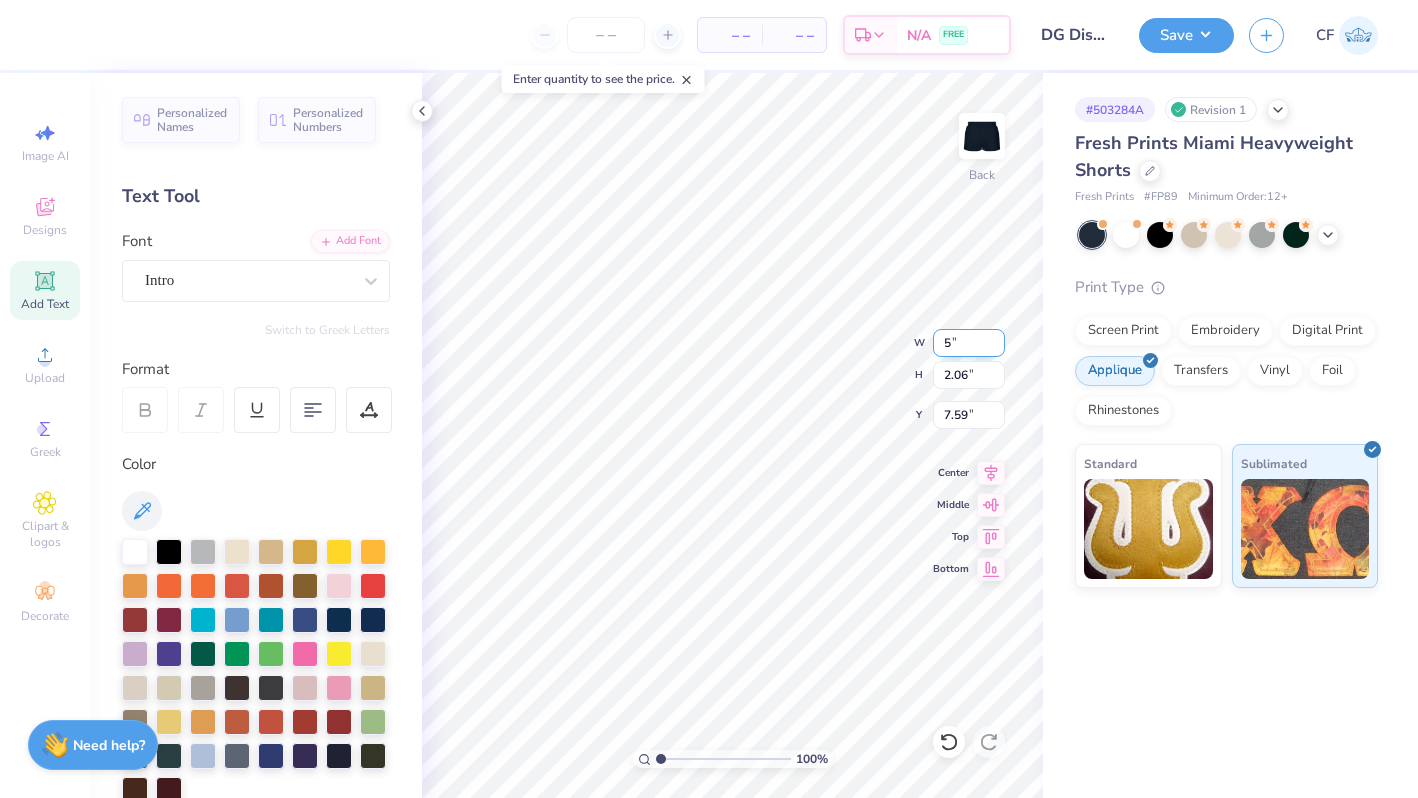type on "5.00" 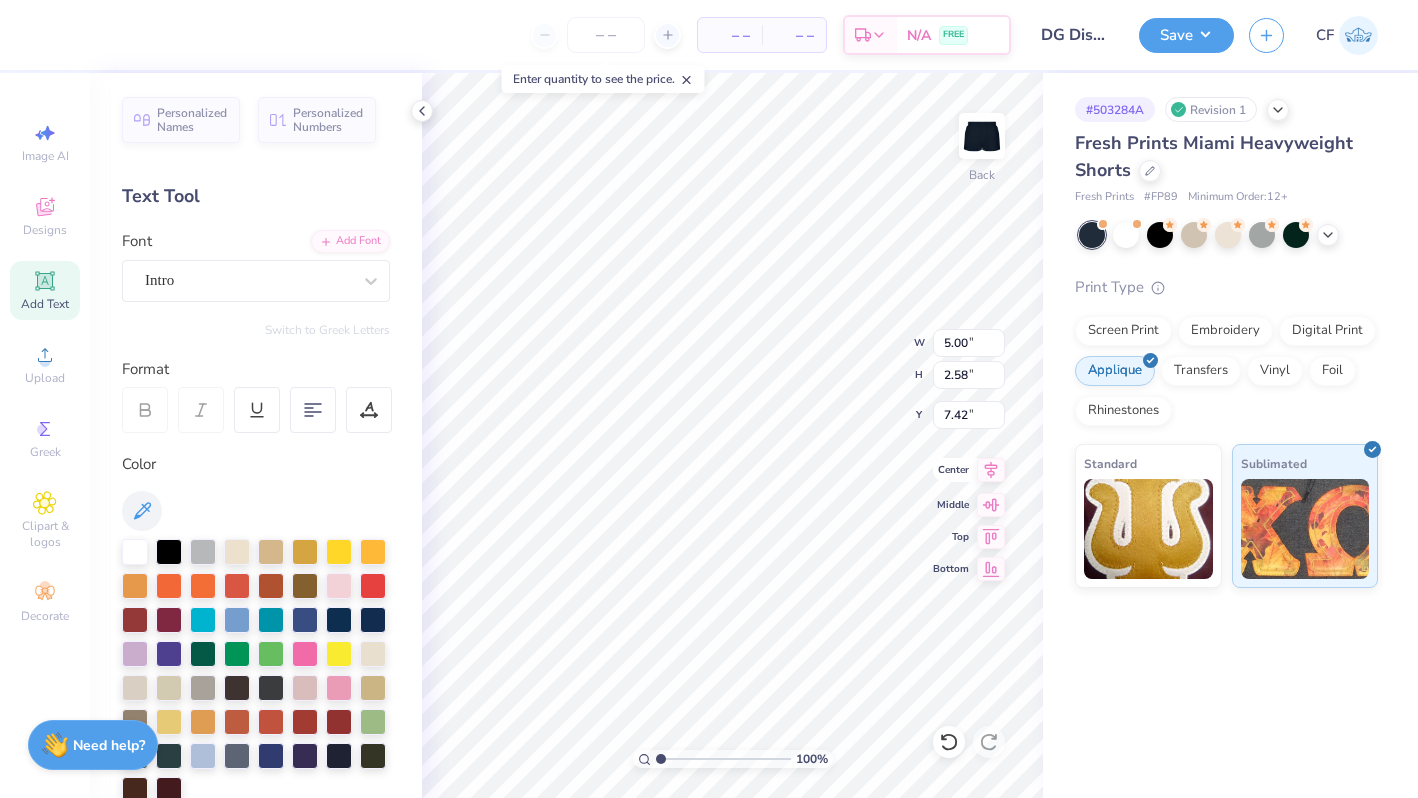 click 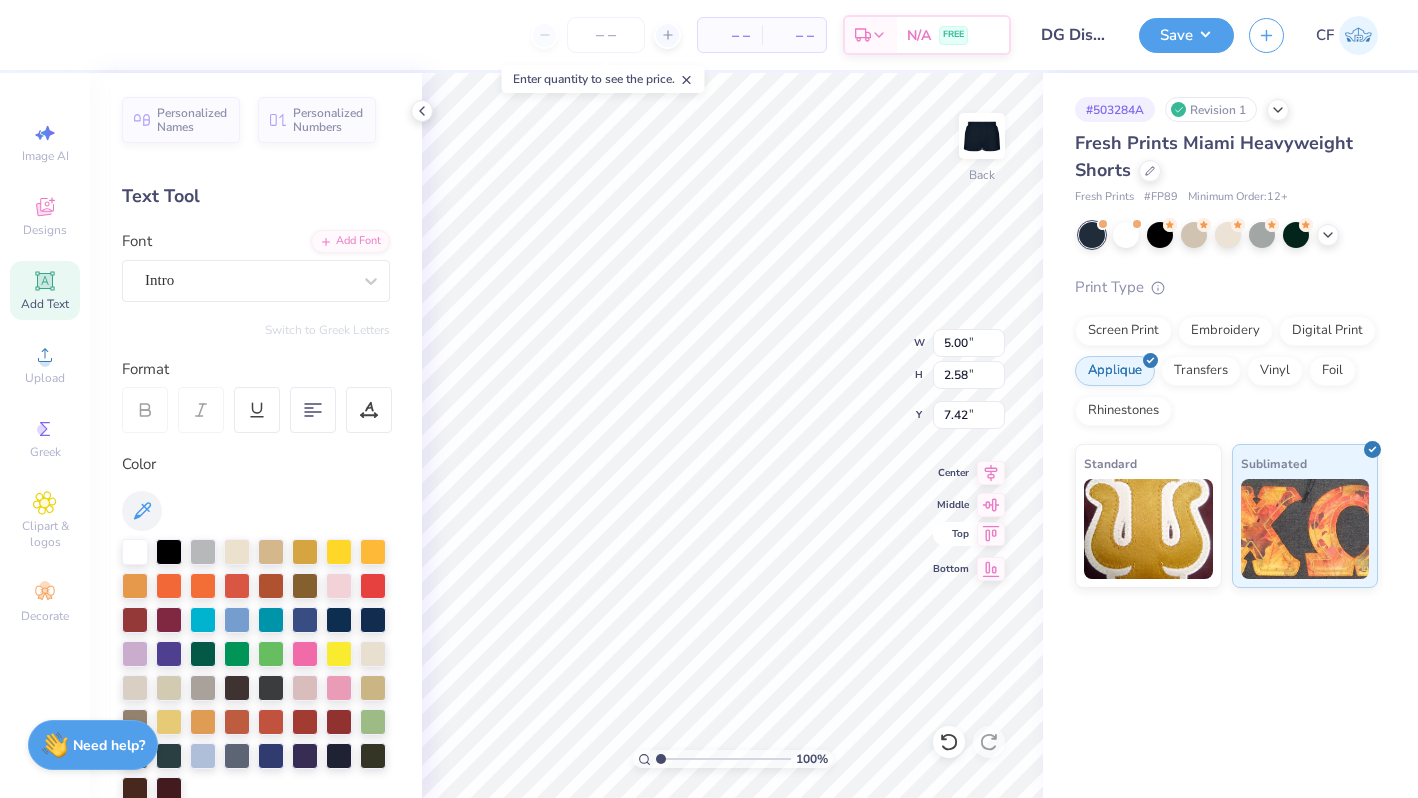 type on "7.09" 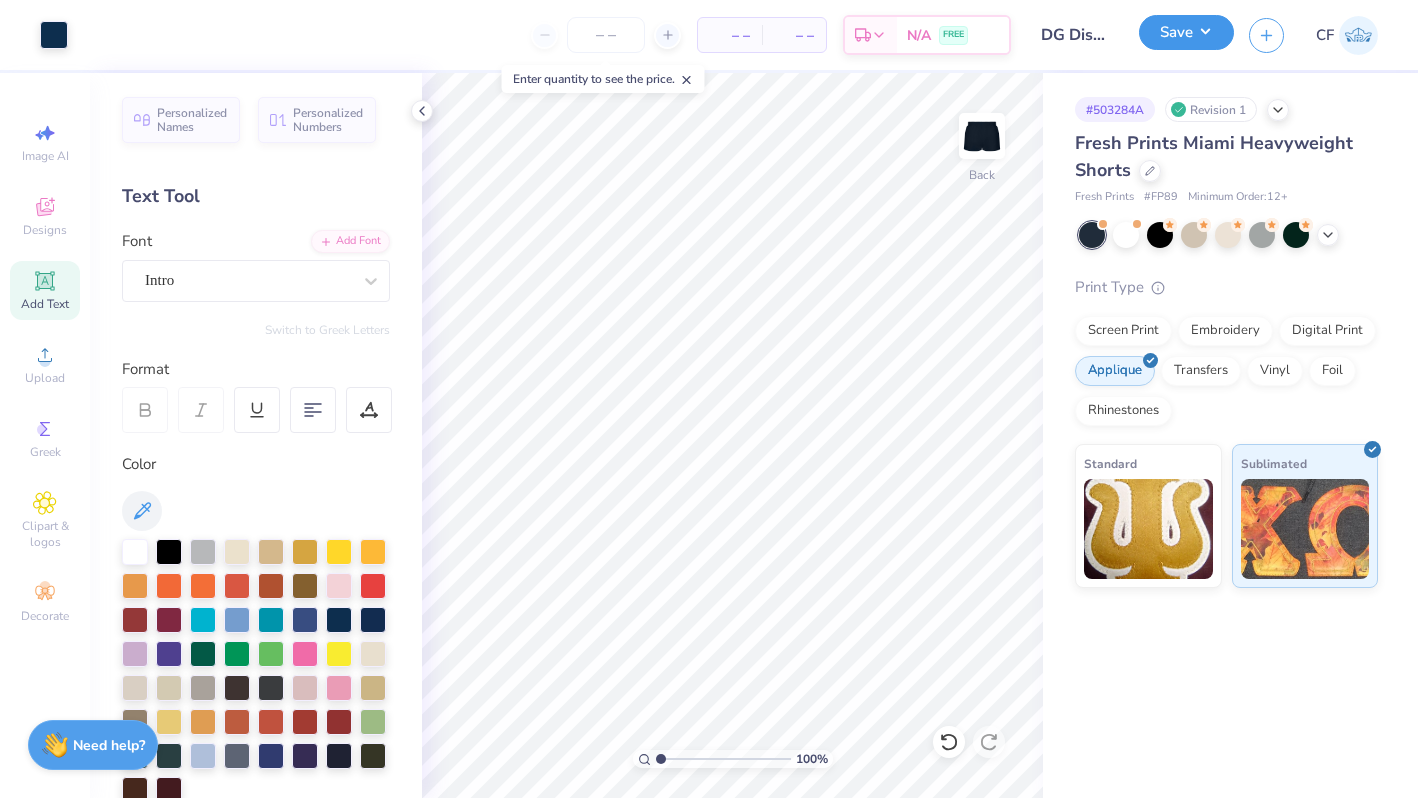 click on "Save" at bounding box center [1186, 32] 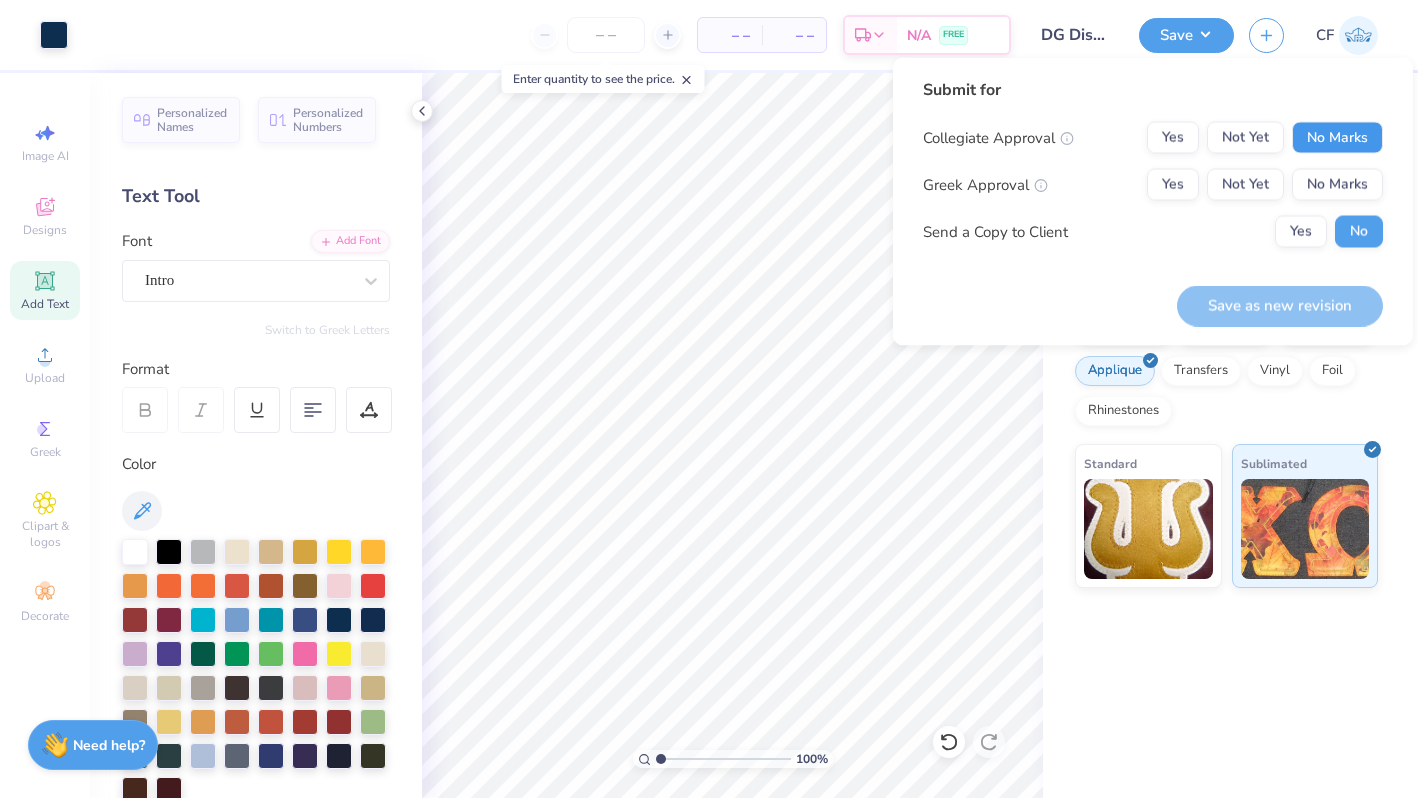 click on "No Marks" at bounding box center [1337, 138] 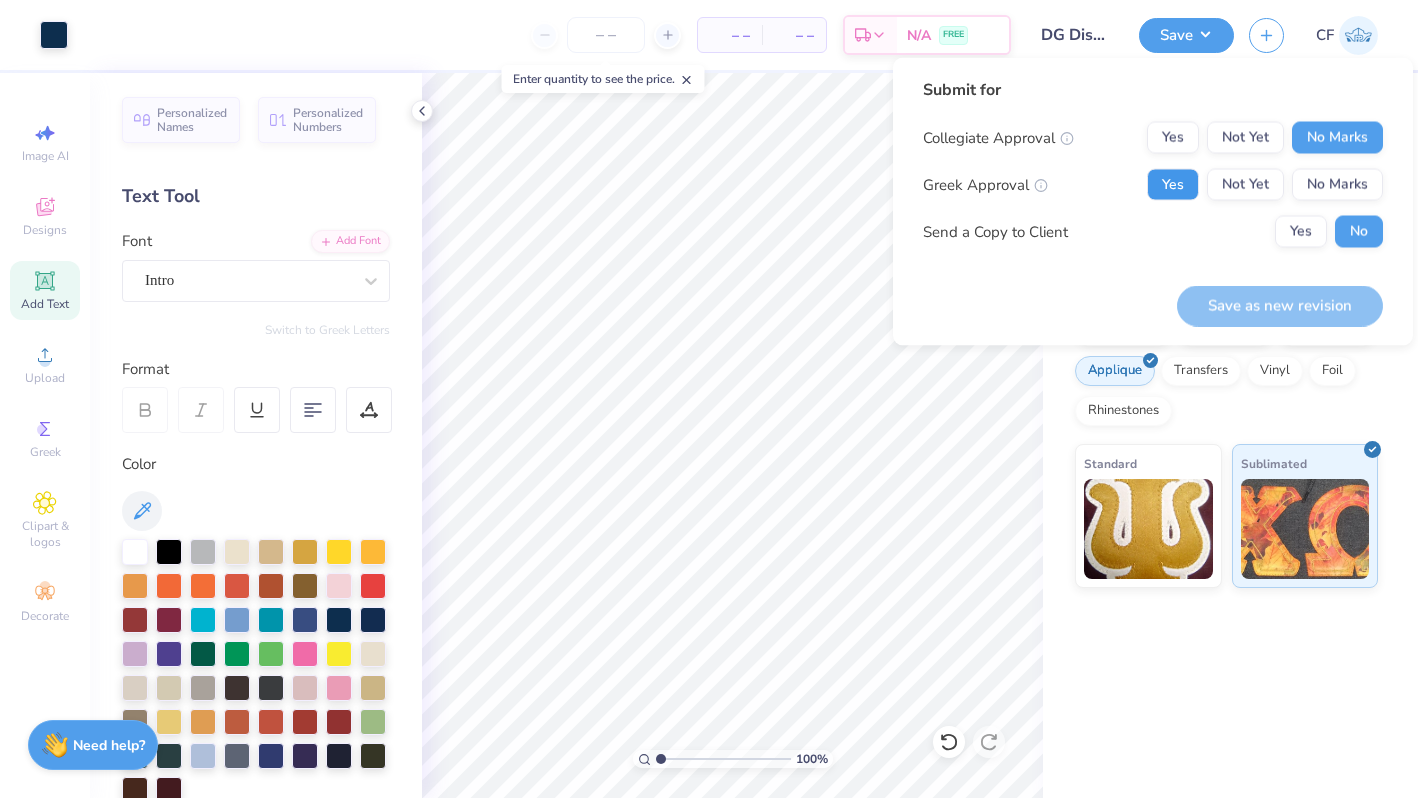 click on "Yes" at bounding box center (1173, 185) 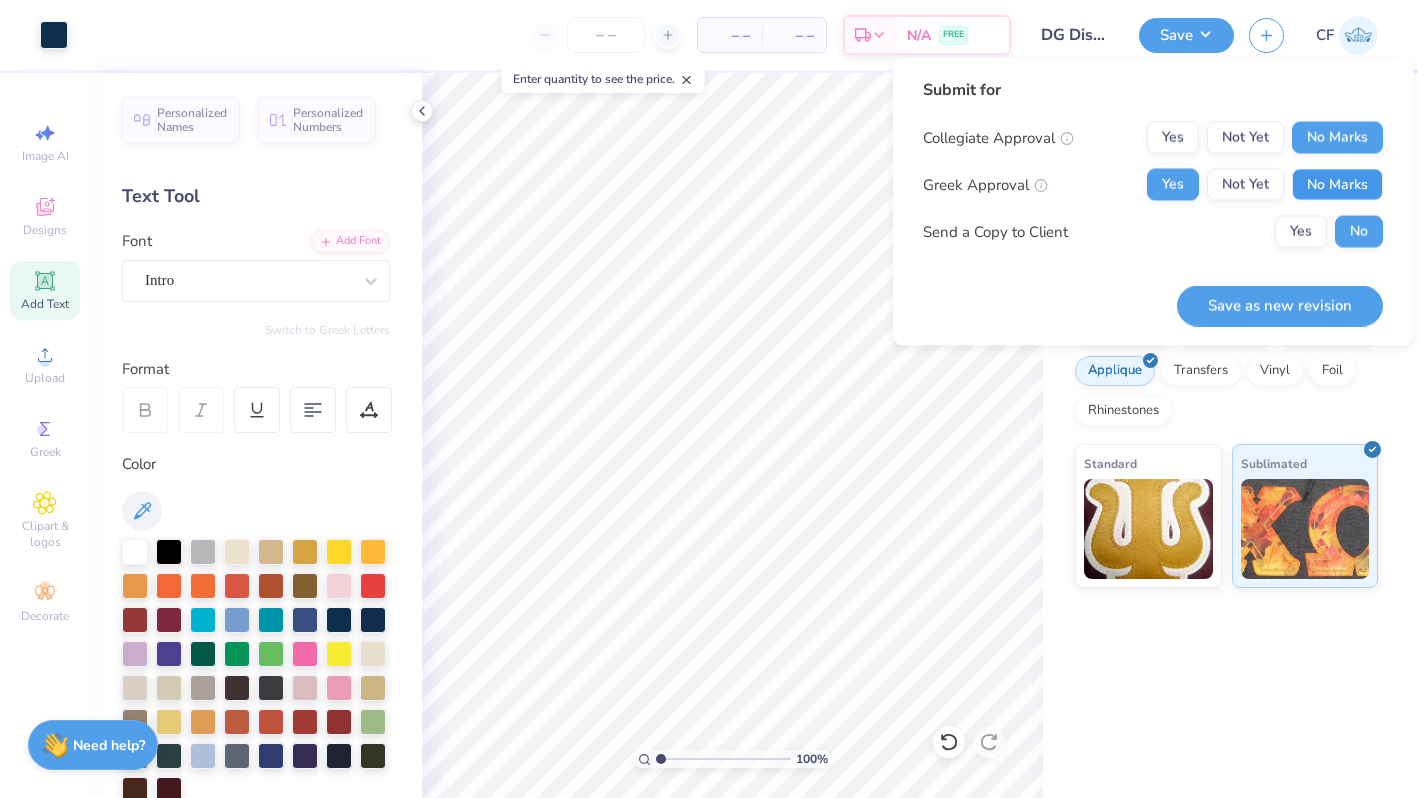 click on "No Marks" at bounding box center (1337, 185) 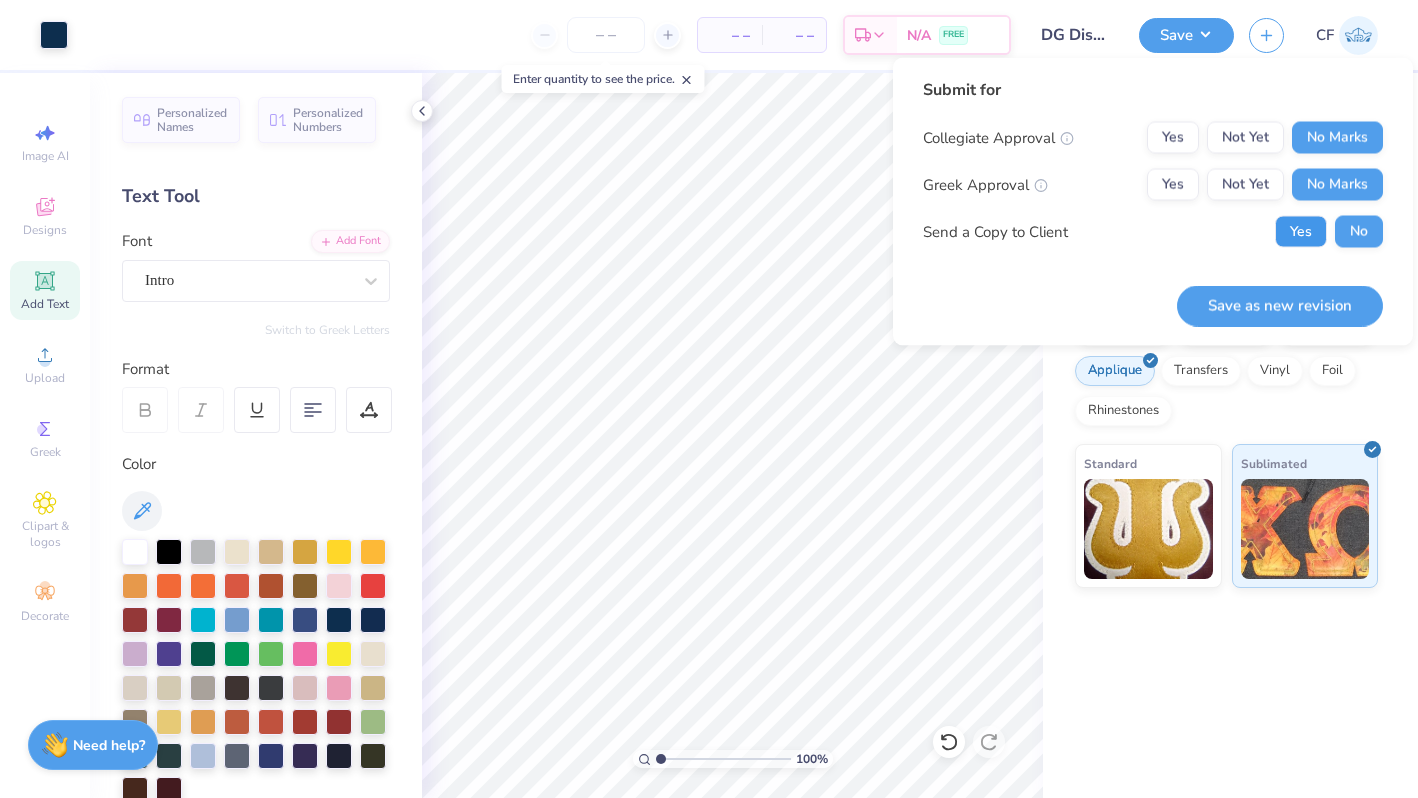 click on "Yes" at bounding box center [1301, 232] 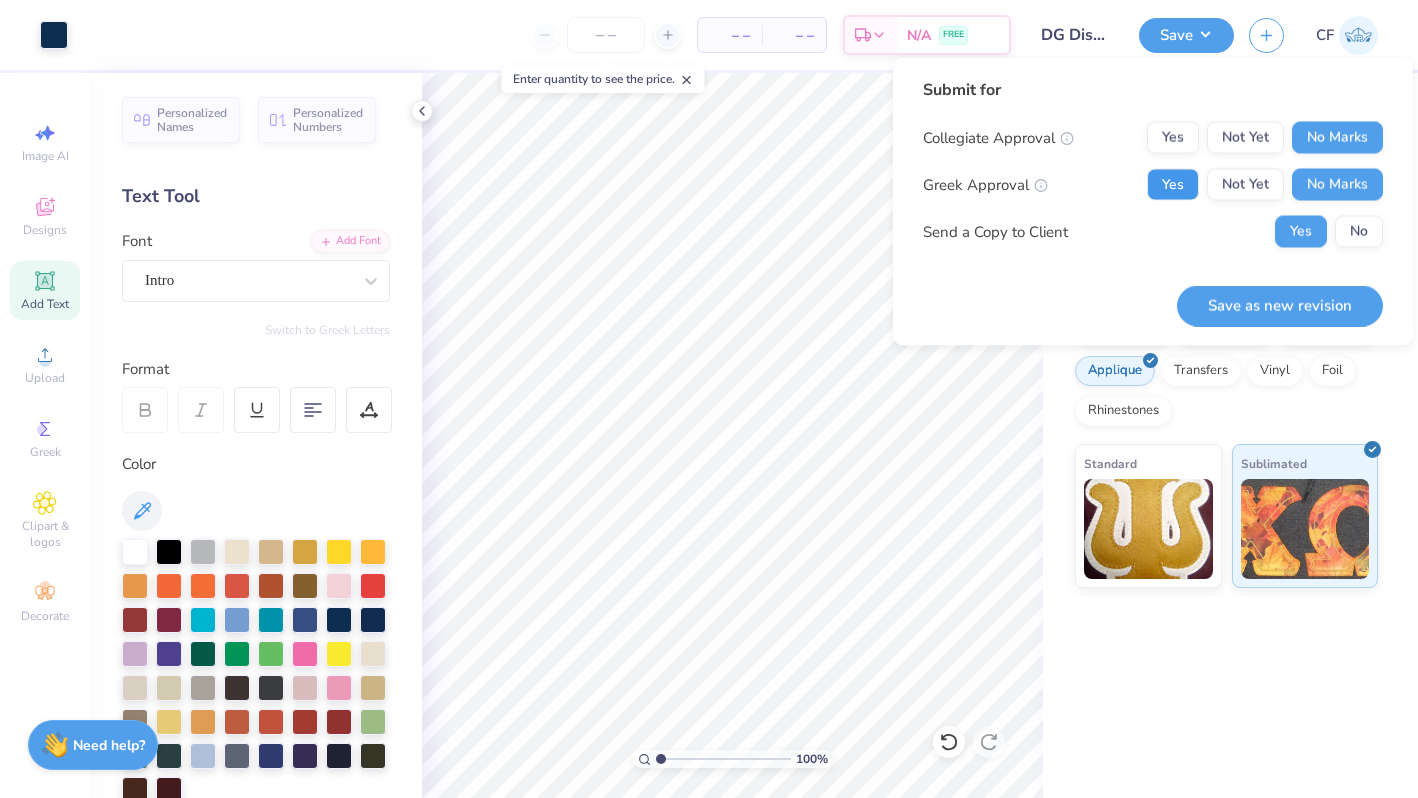 click on "Yes" at bounding box center (1173, 185) 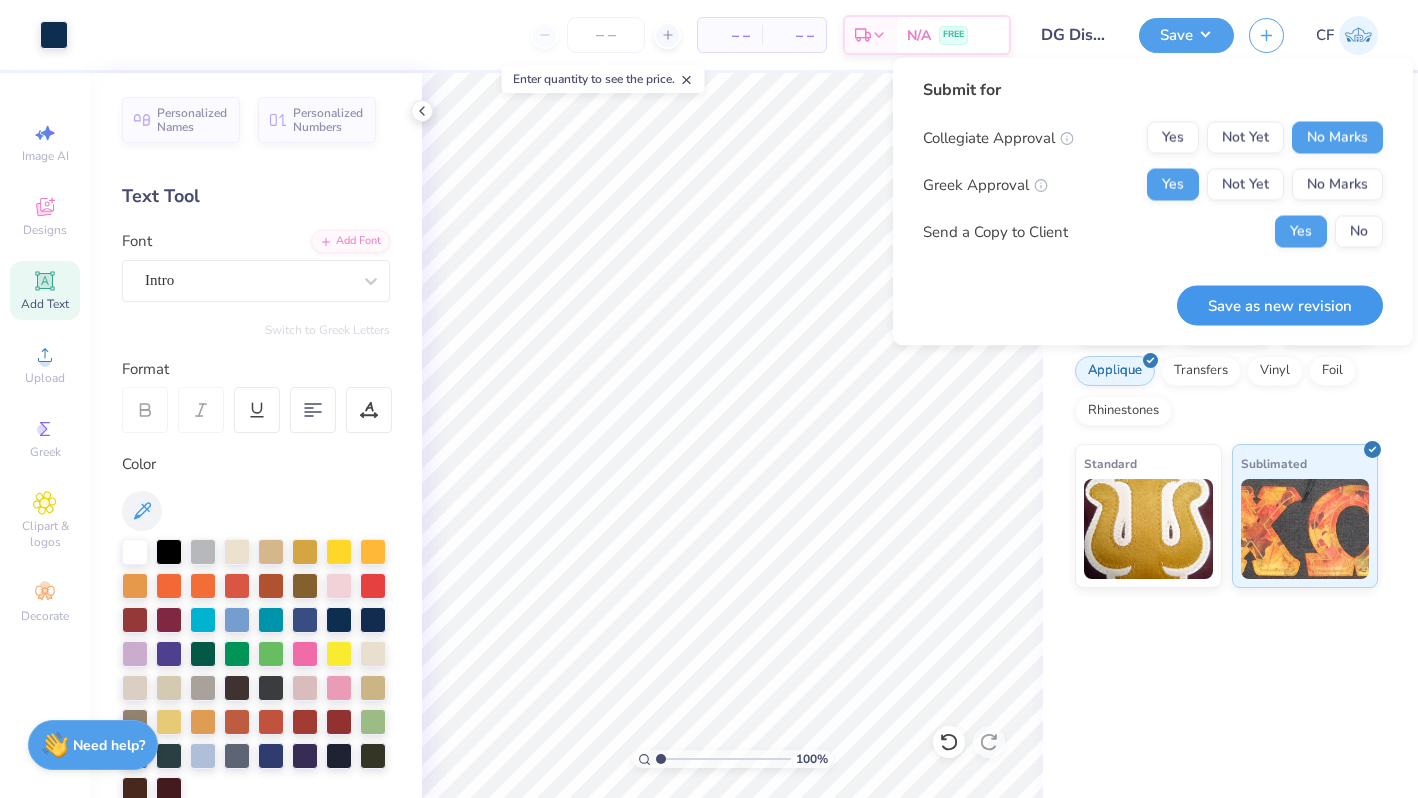 click on "Save as new revision" at bounding box center (1280, 305) 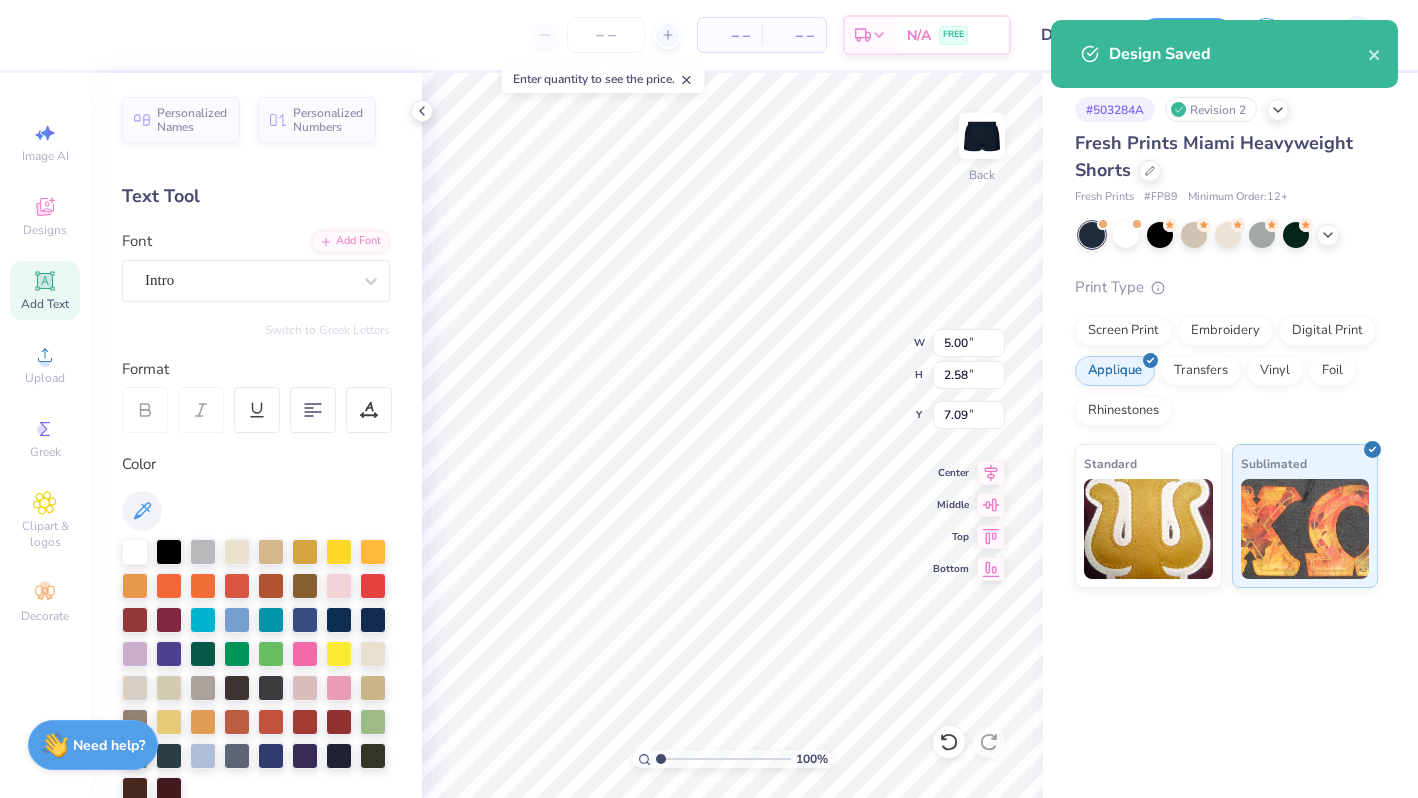 type on "1870" 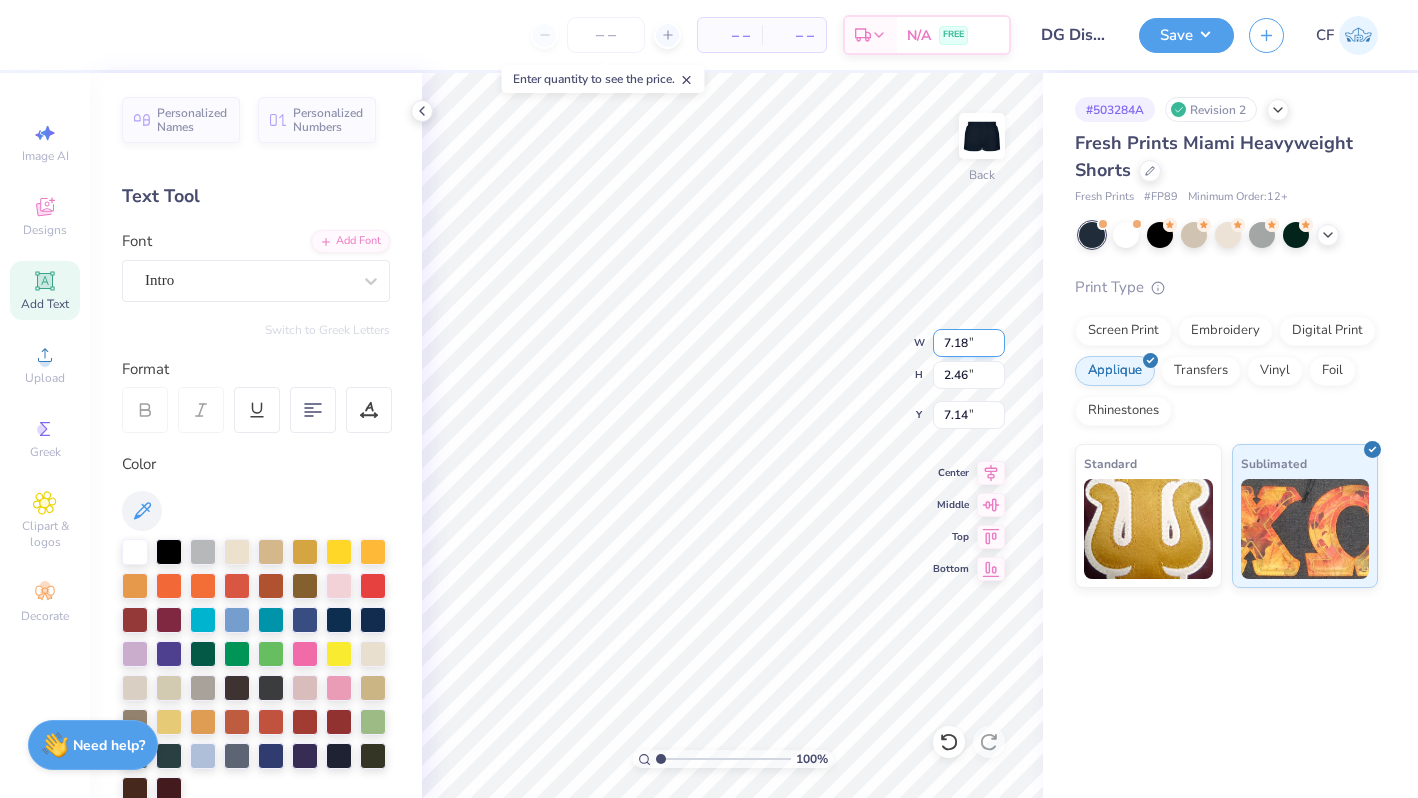 click on "7.18" at bounding box center [969, 343] 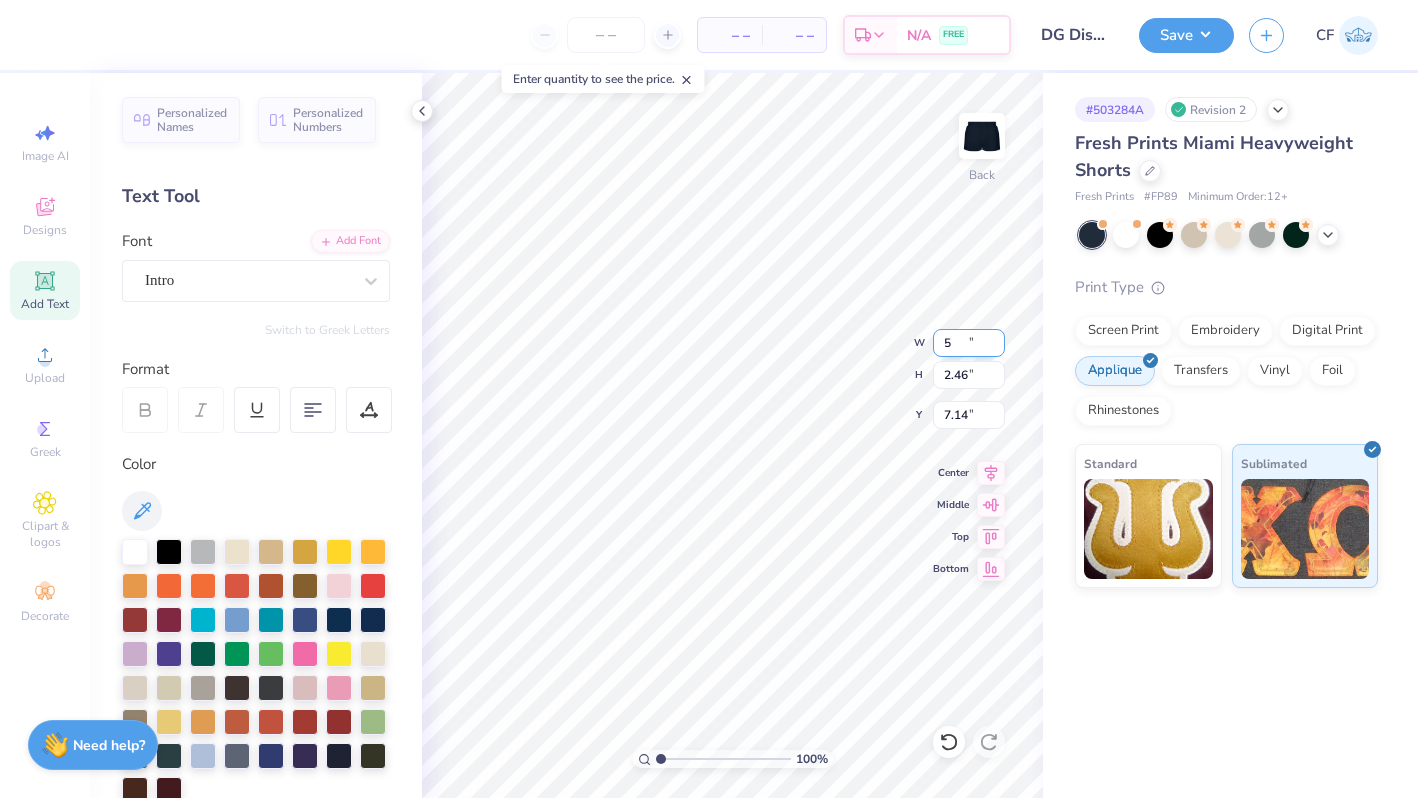 type on "5.00" 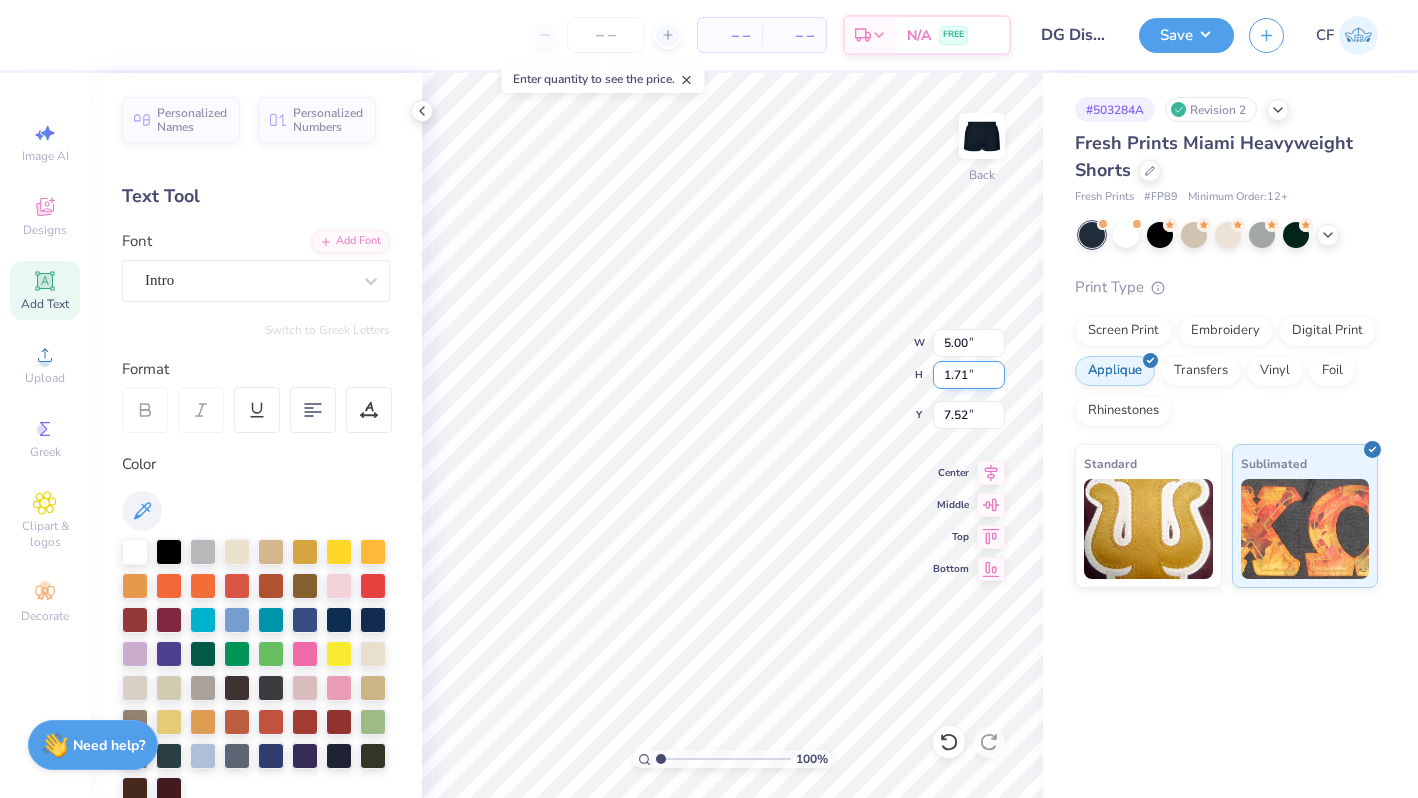 type on "7.98" 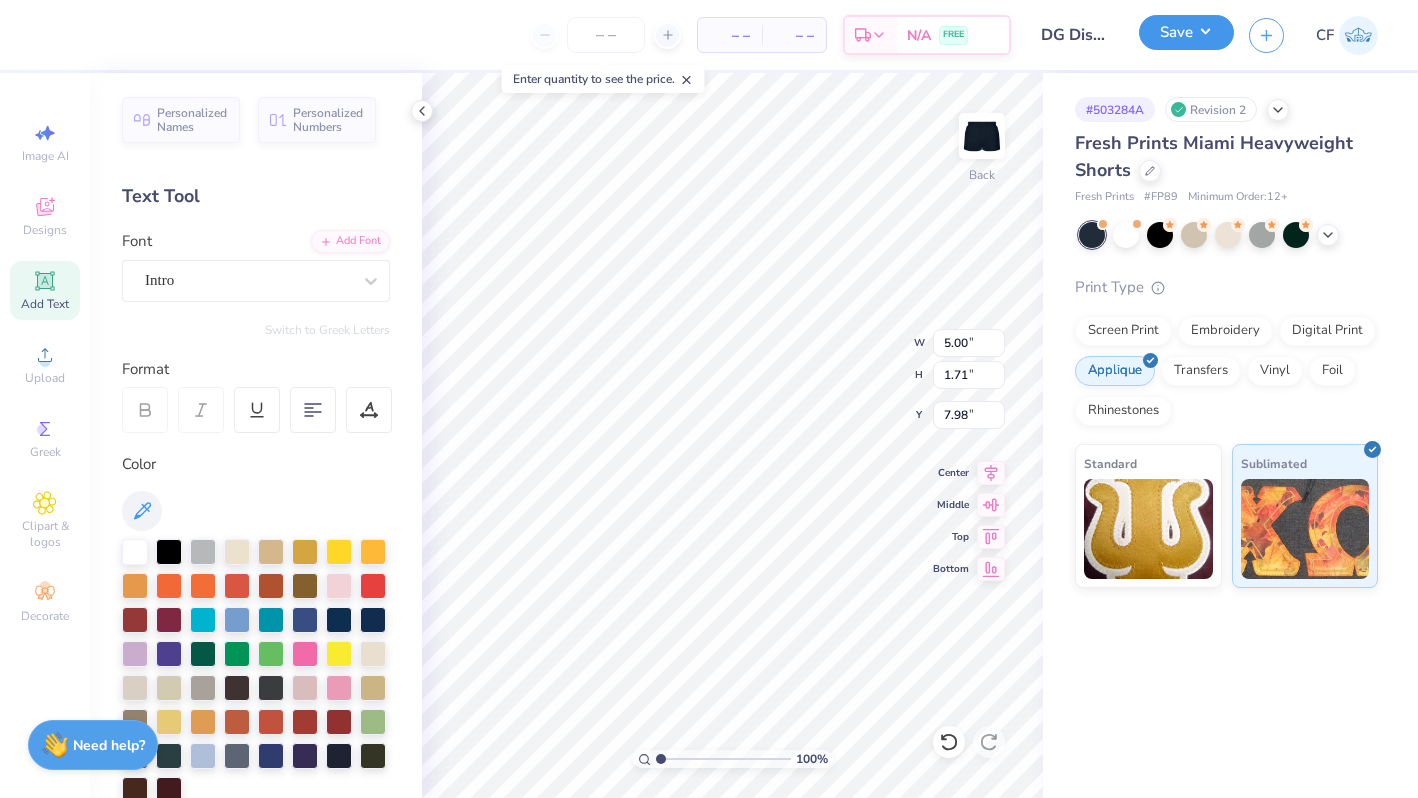 click on "Save" at bounding box center [1186, 35] 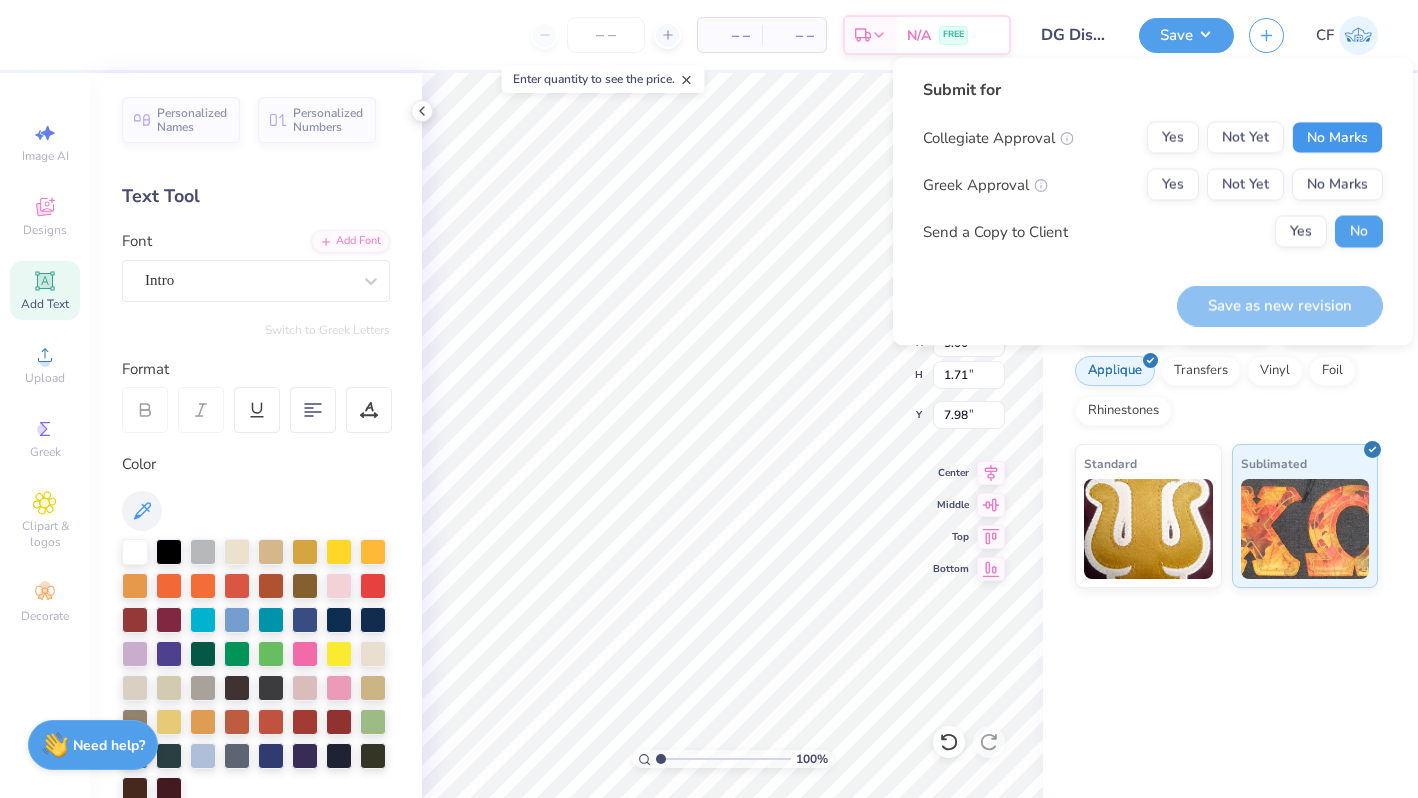 click on "No Marks" at bounding box center [1337, 138] 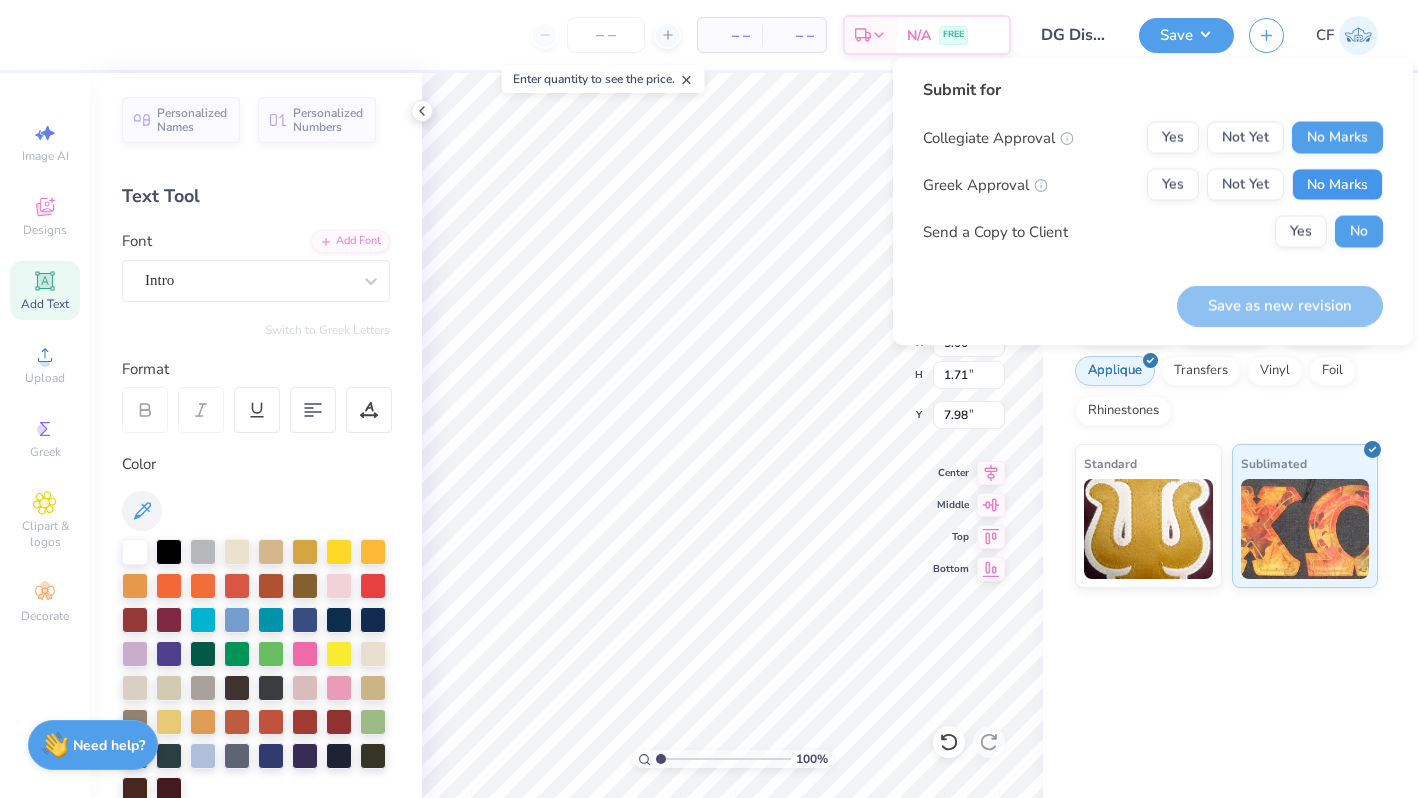 click on "No Marks" at bounding box center [1337, 185] 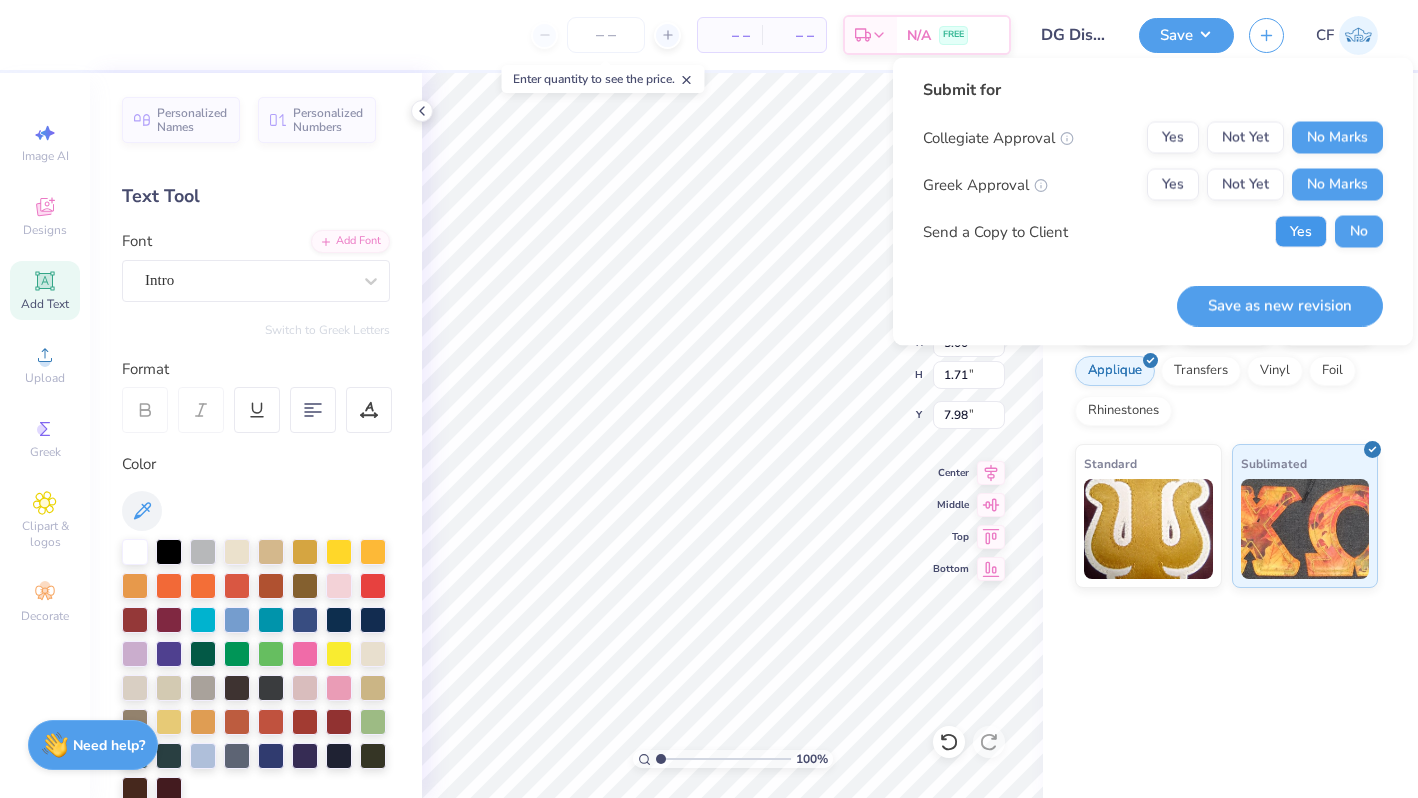 click on "Yes" at bounding box center [1301, 232] 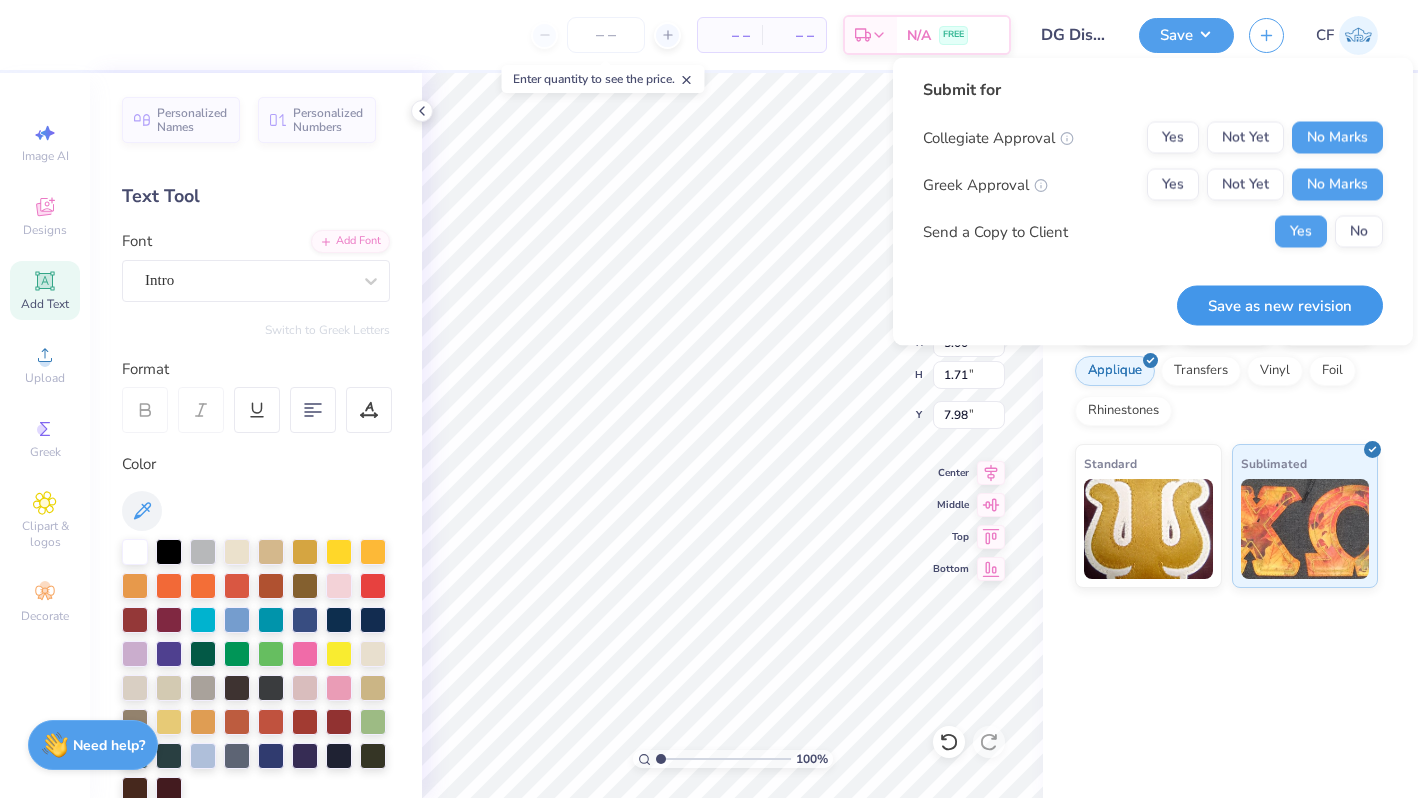 click on "Save as new revision" at bounding box center [1280, 305] 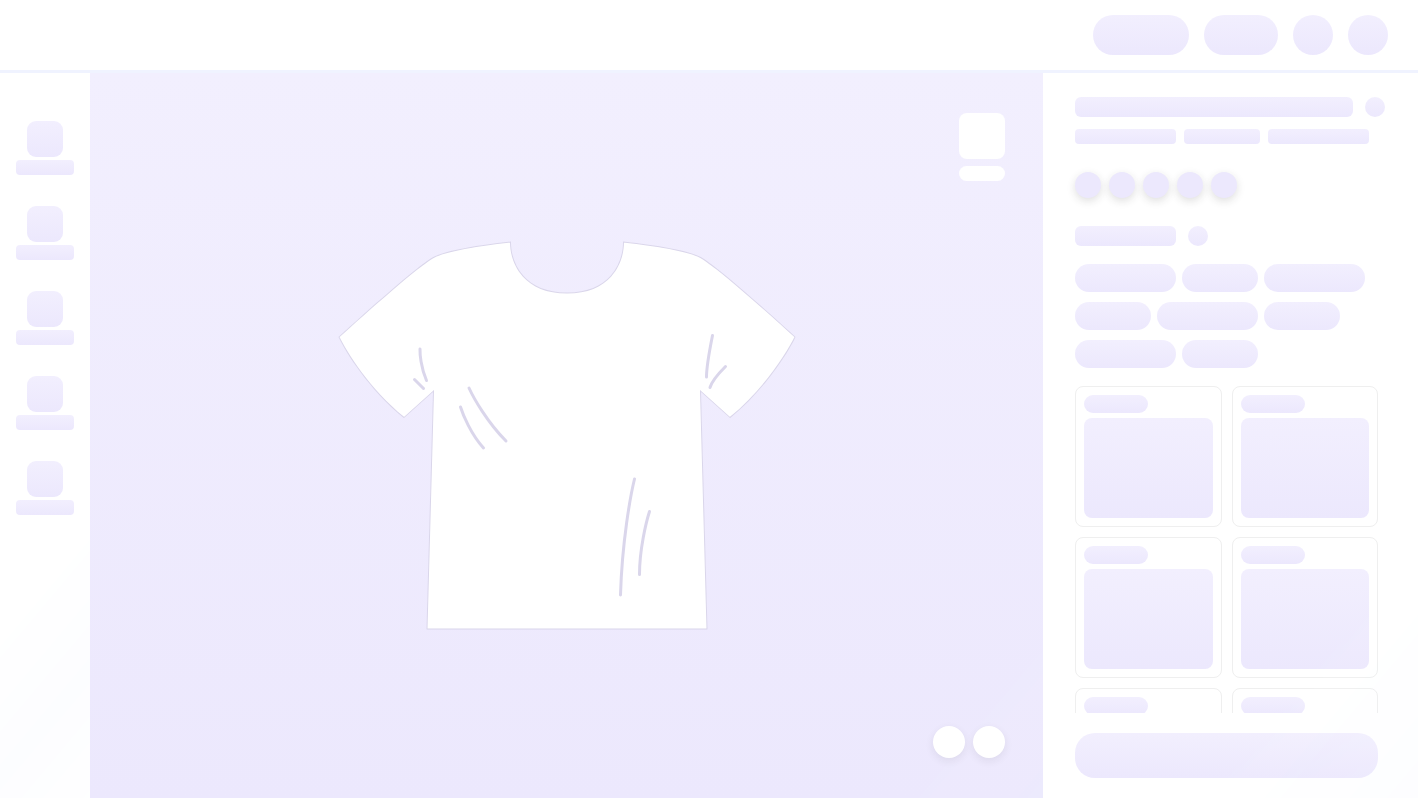 scroll, scrollTop: 0, scrollLeft: 0, axis: both 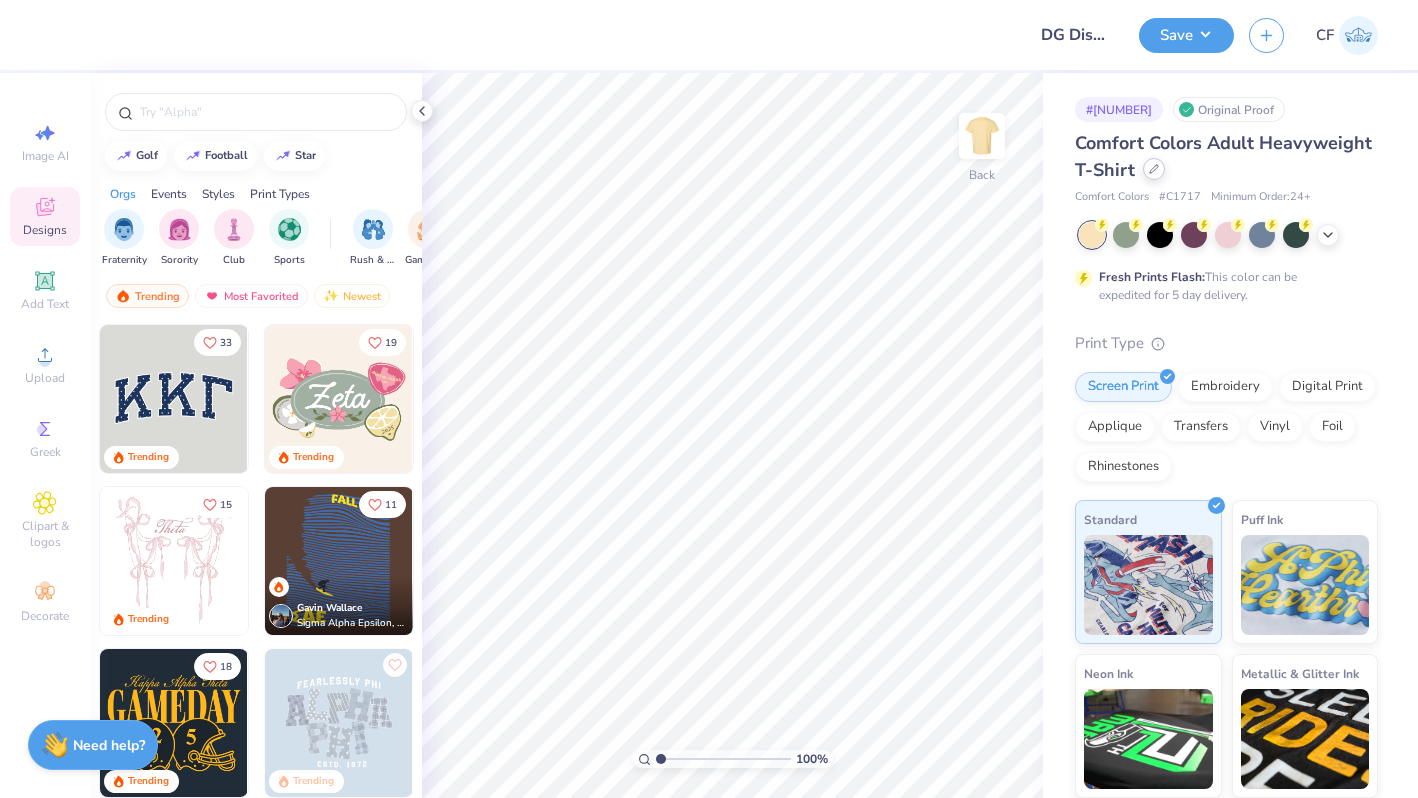 click at bounding box center (1154, 169) 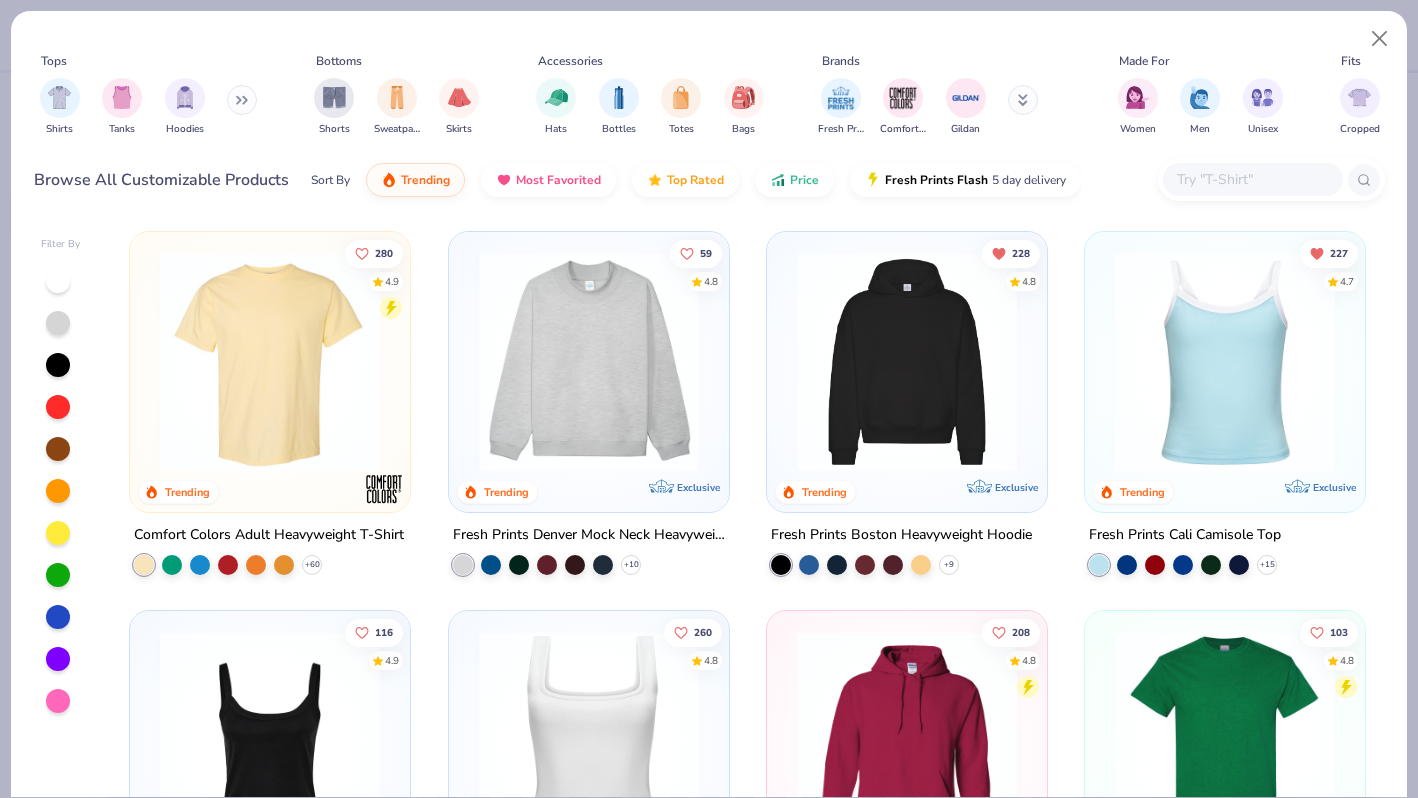 click at bounding box center (907, 362) 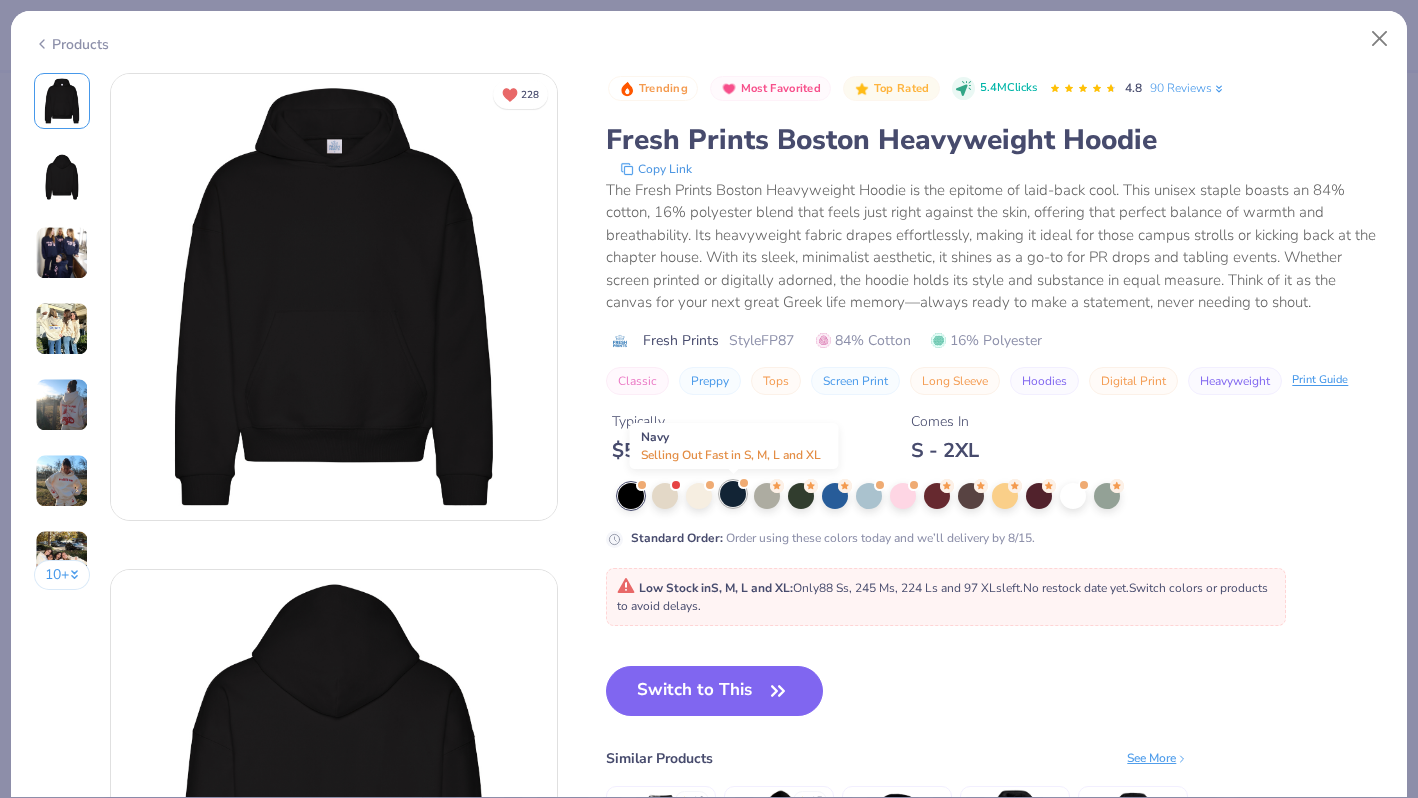 click at bounding box center (733, 494) 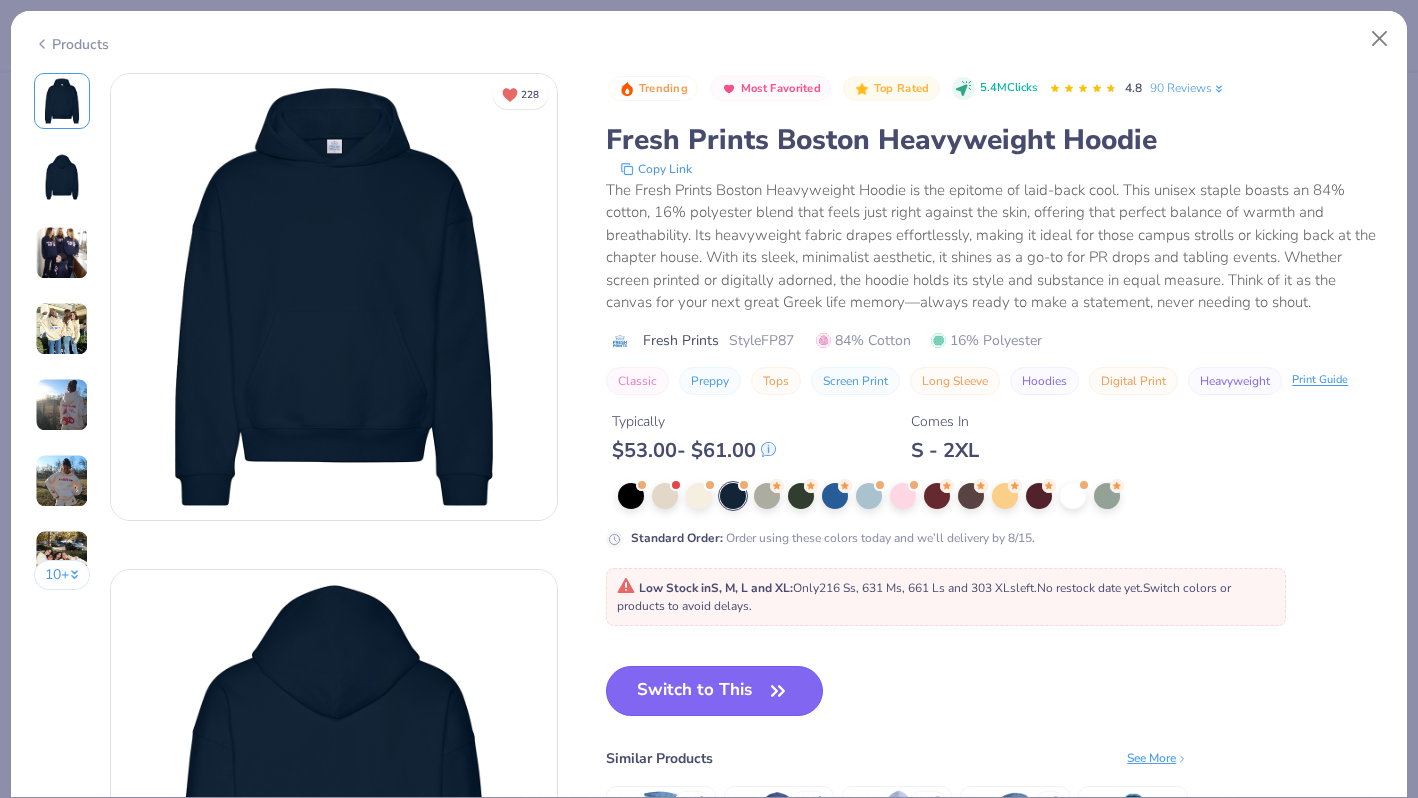 click on "Switch to This" at bounding box center (714, 691) 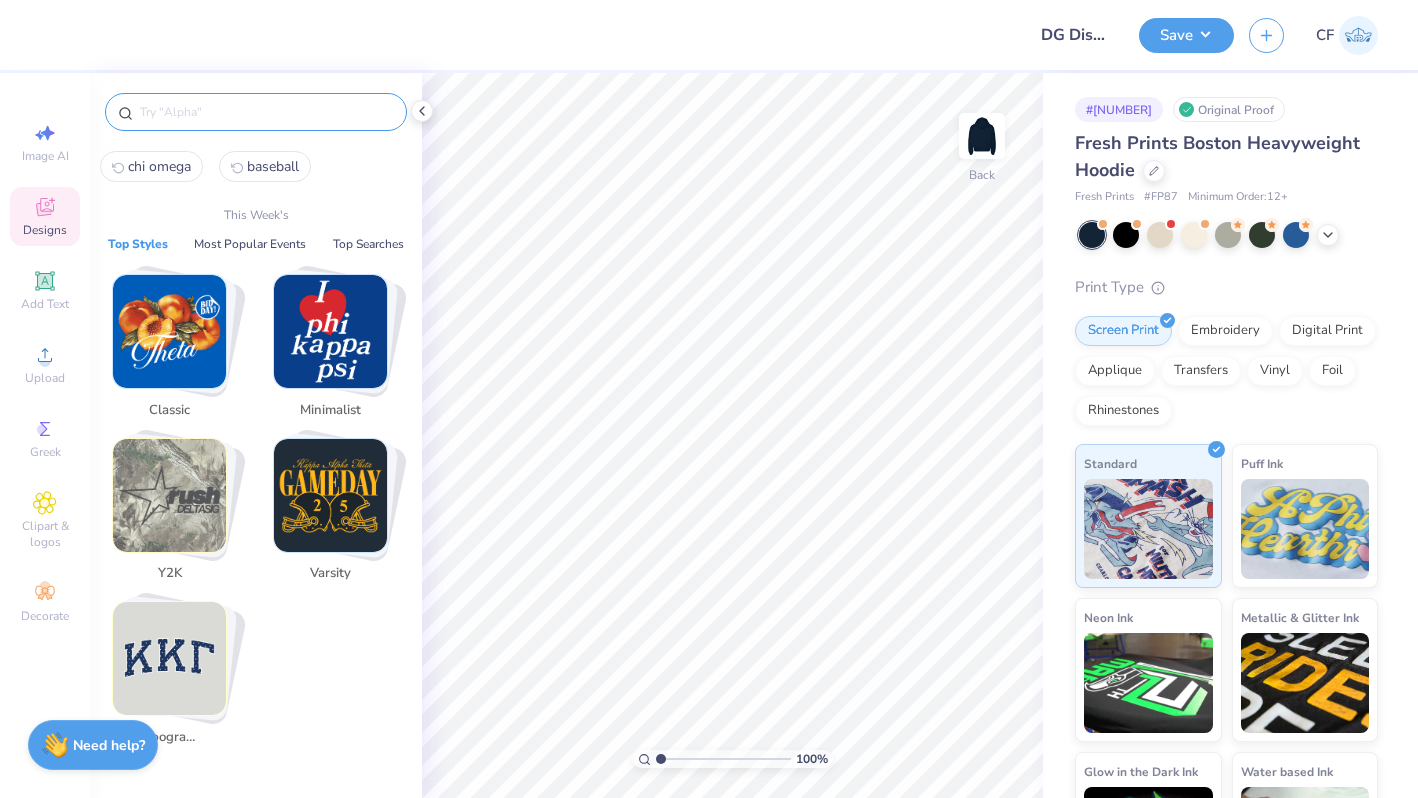 click at bounding box center (266, 112) 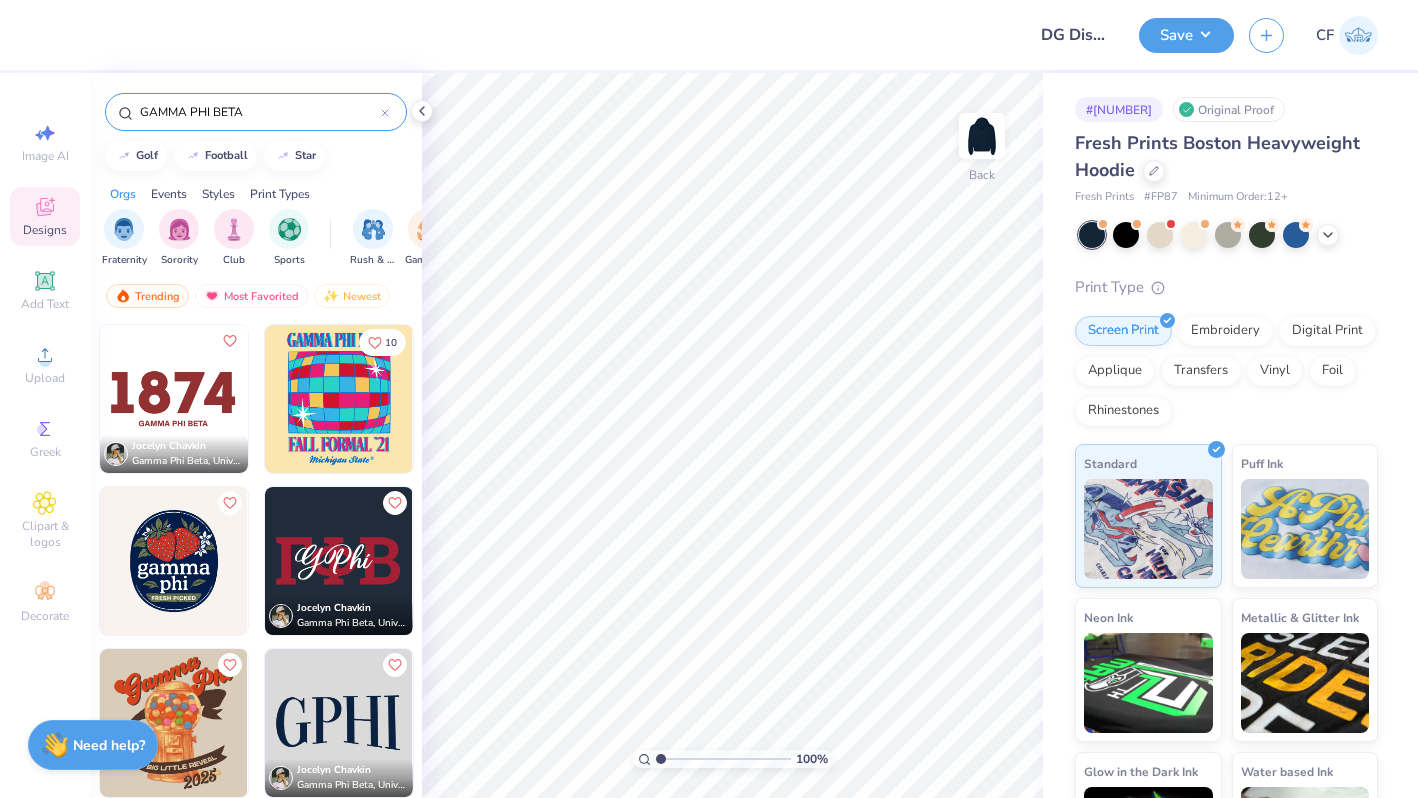 type on "GAMMA PHI BETA" 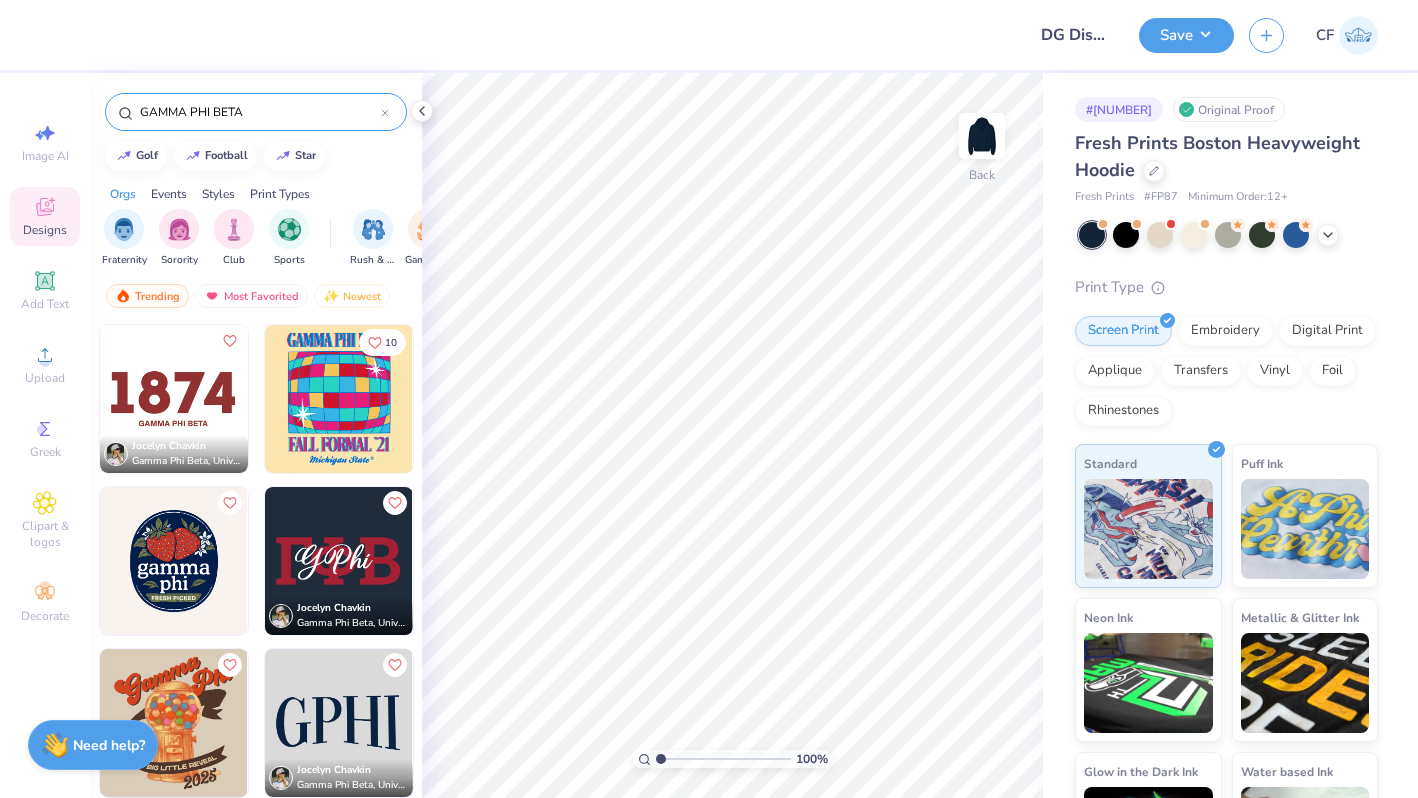 click at bounding box center (174, 399) 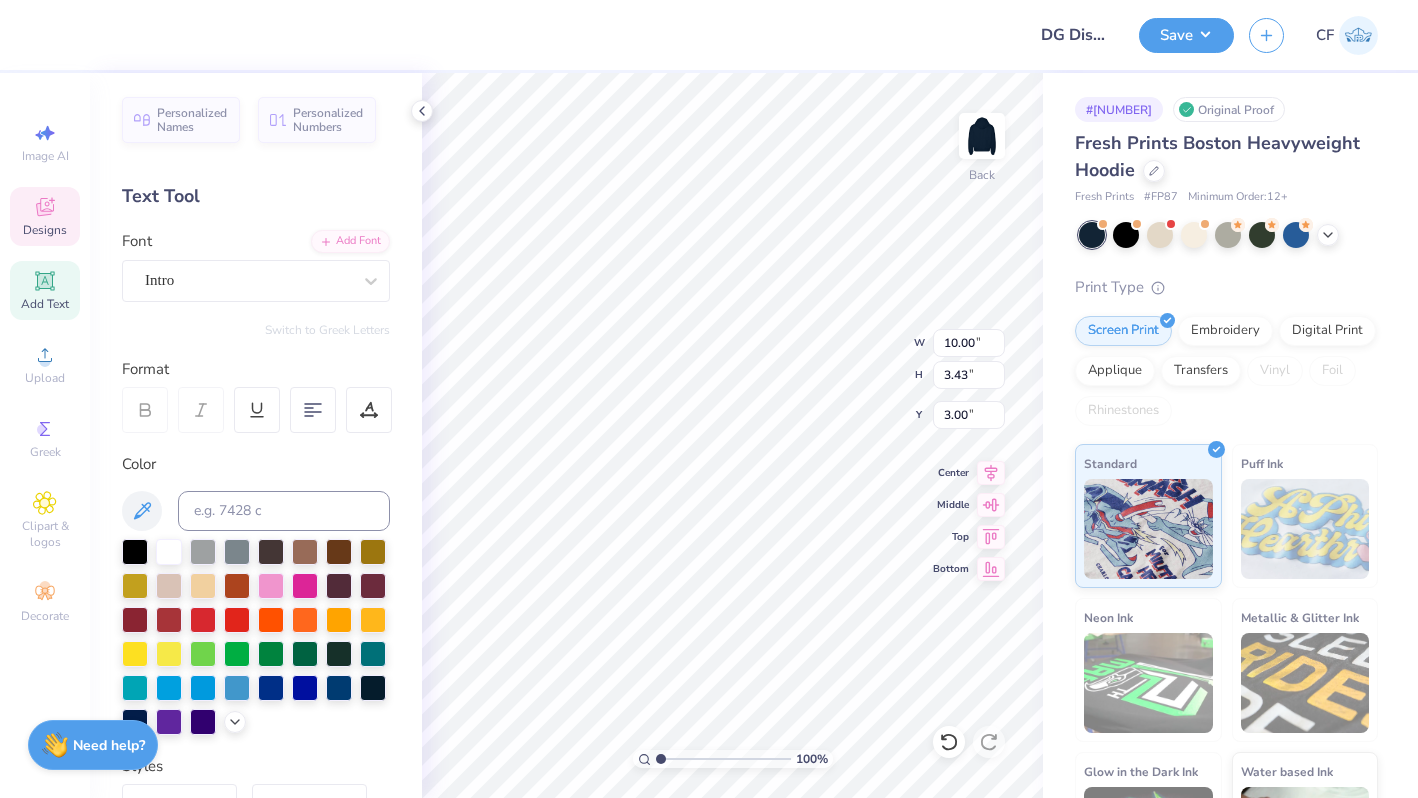 type on "1873" 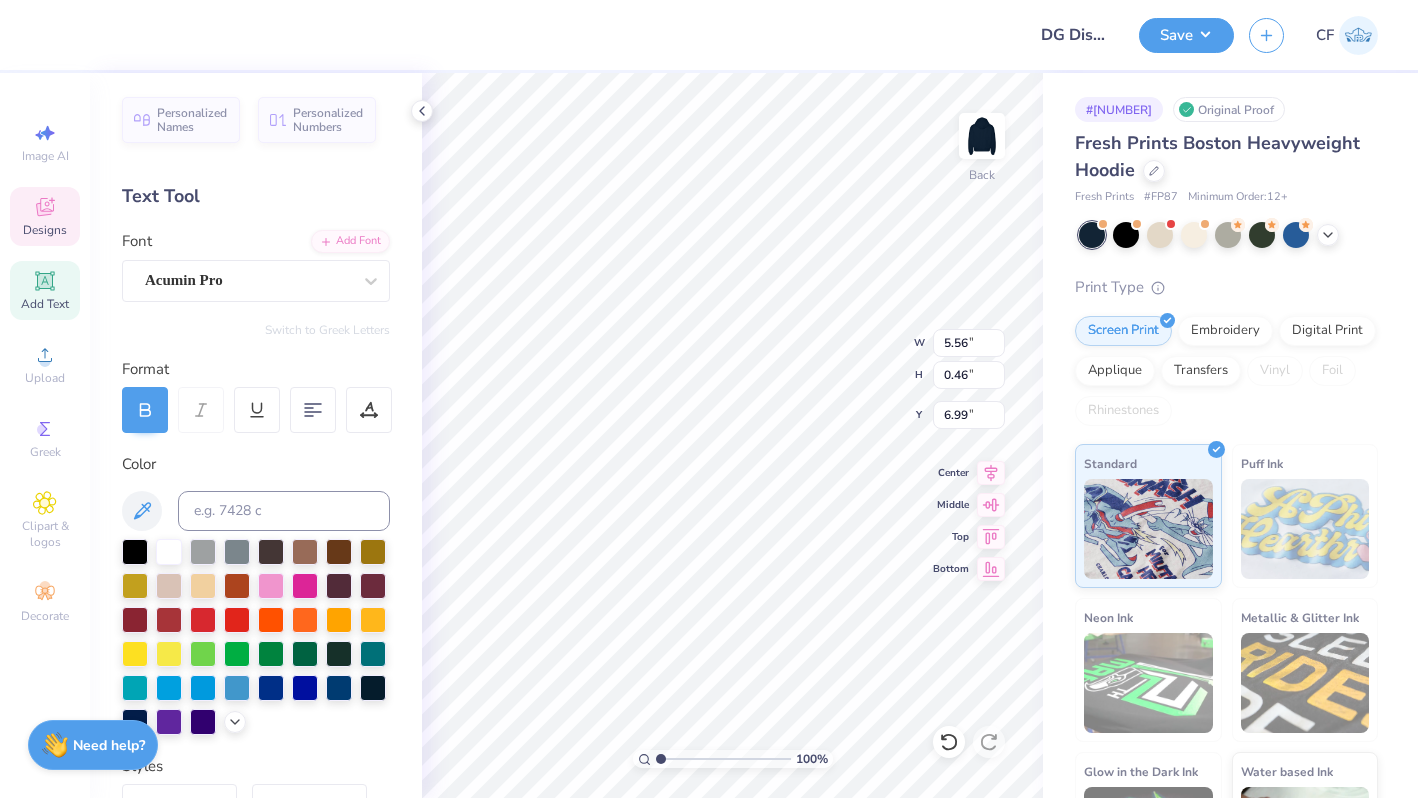 scroll, scrollTop: 0, scrollLeft: 5, axis: horizontal 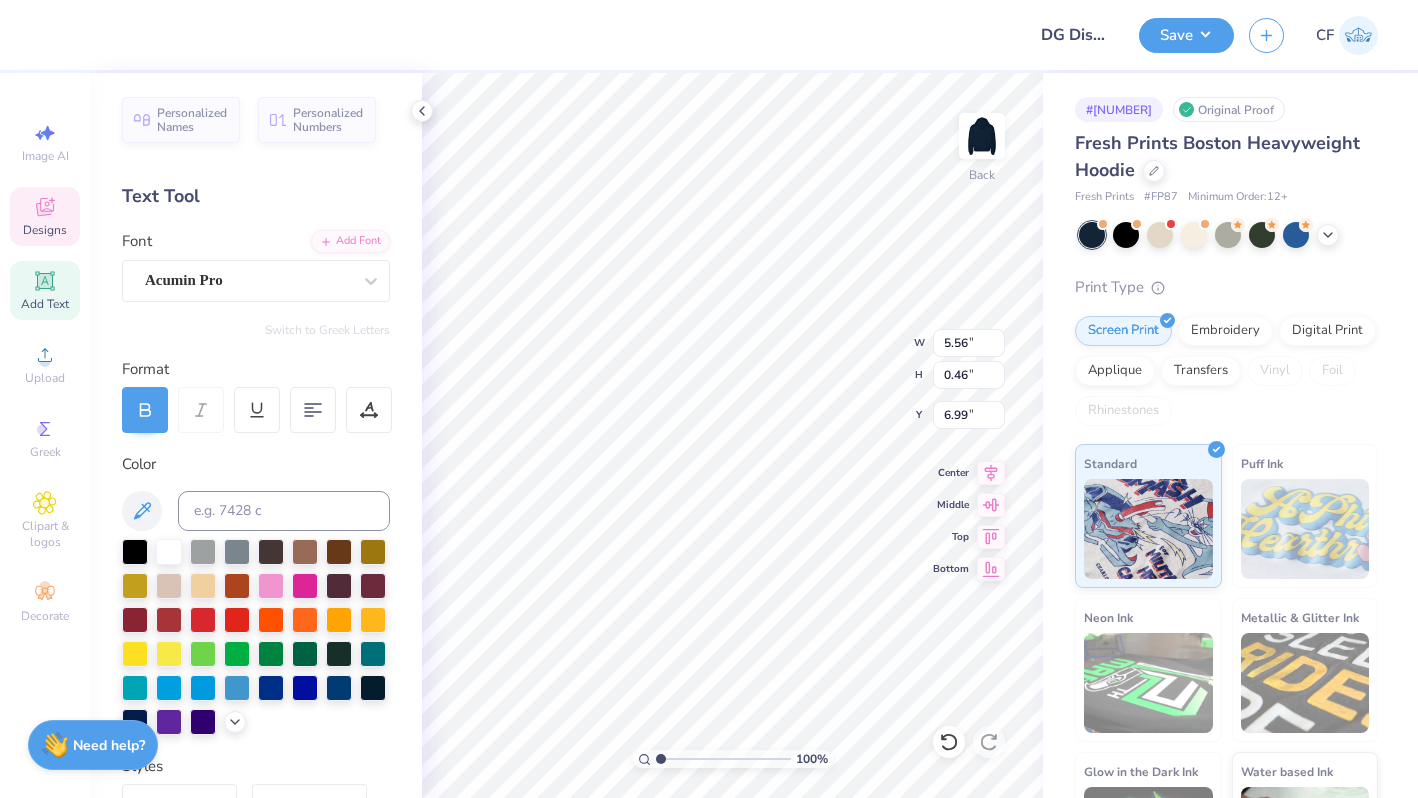 type on "DELTA GAMMA" 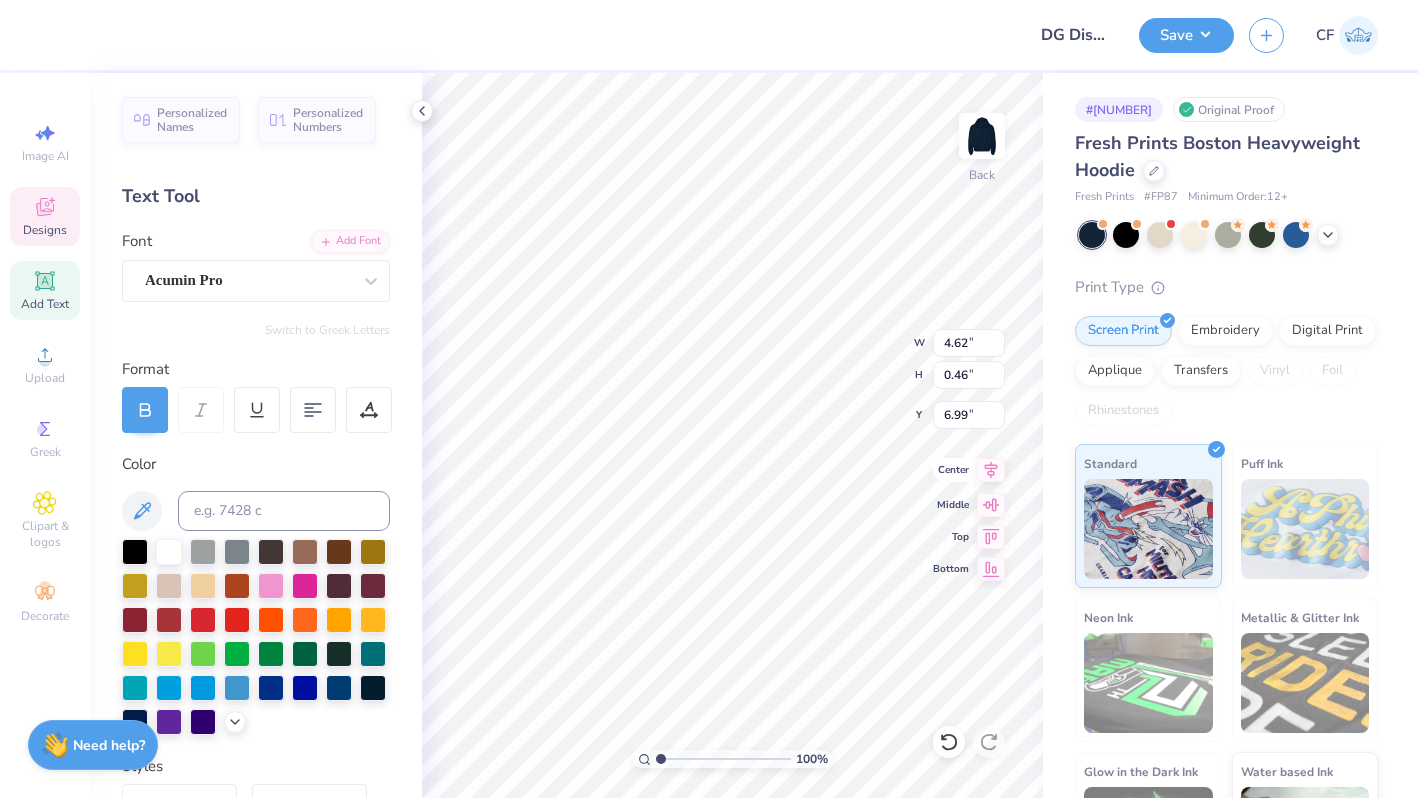 click 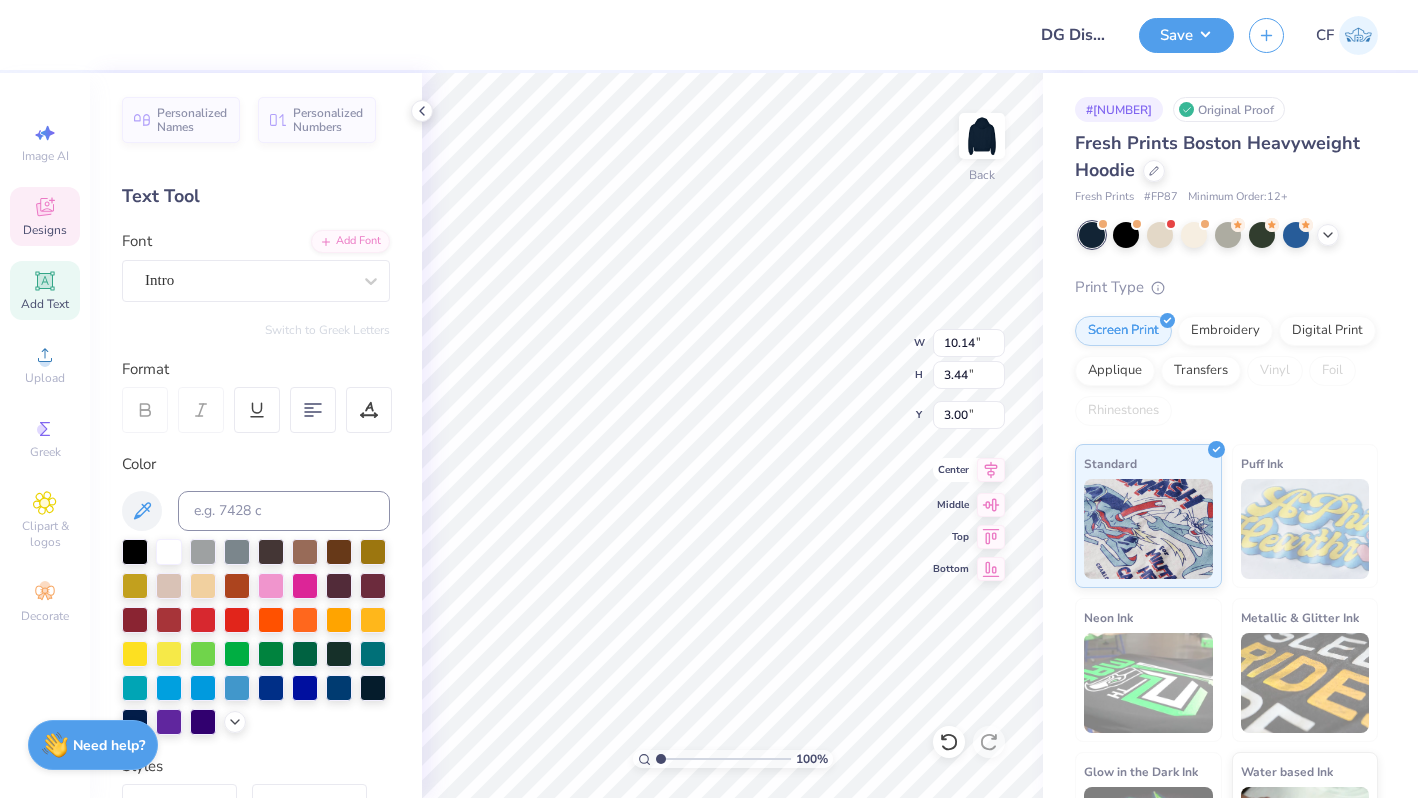 click 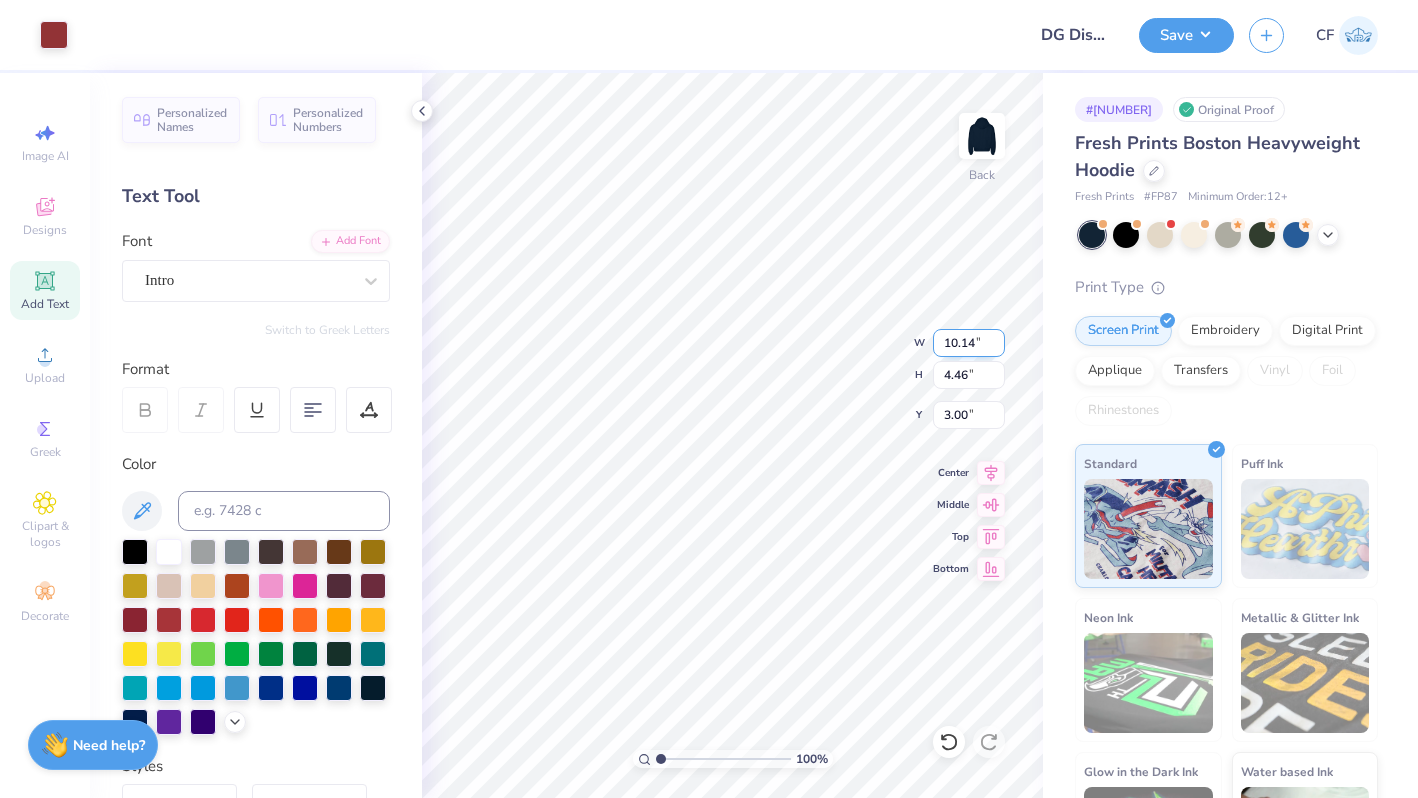click on "10.14" at bounding box center [969, 343] 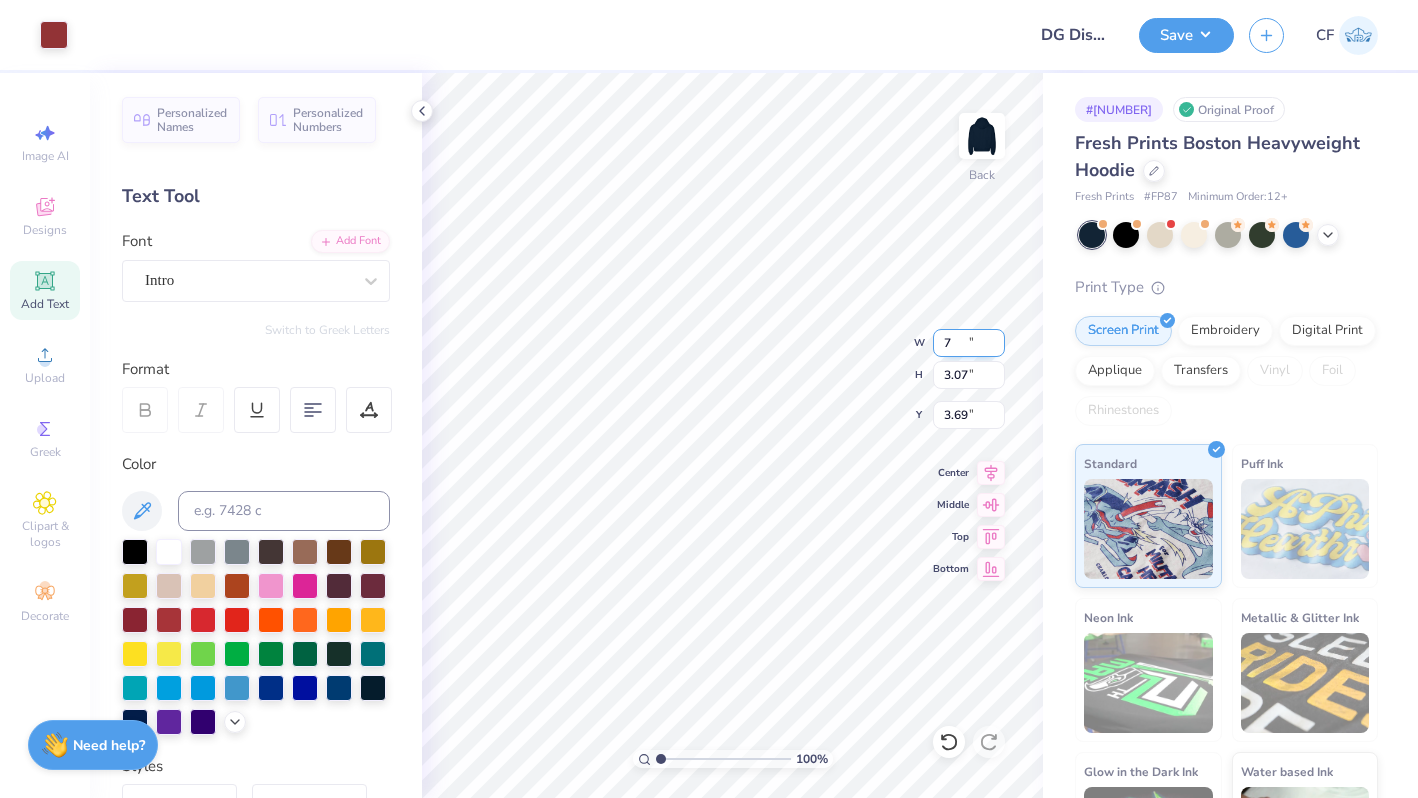 type on "7.00" 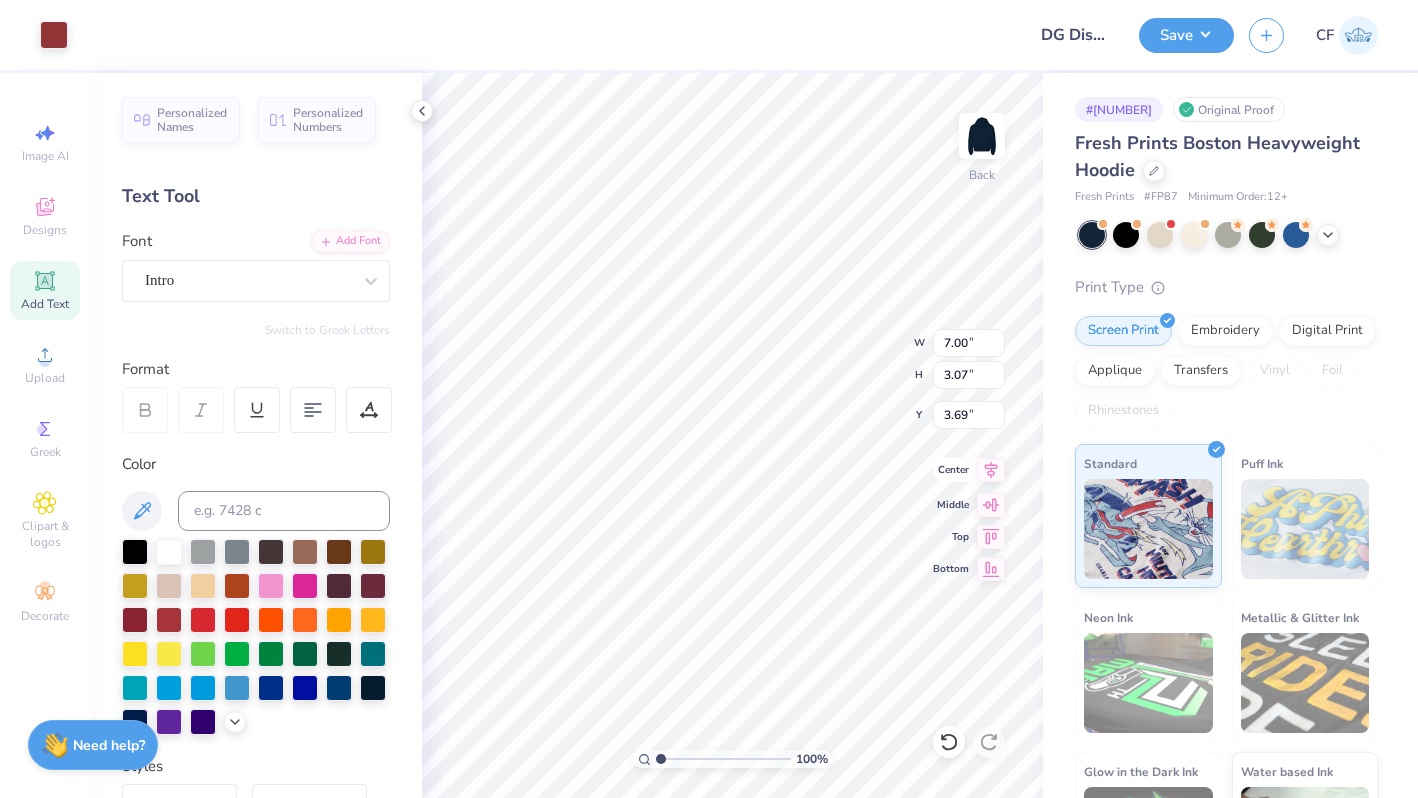 click 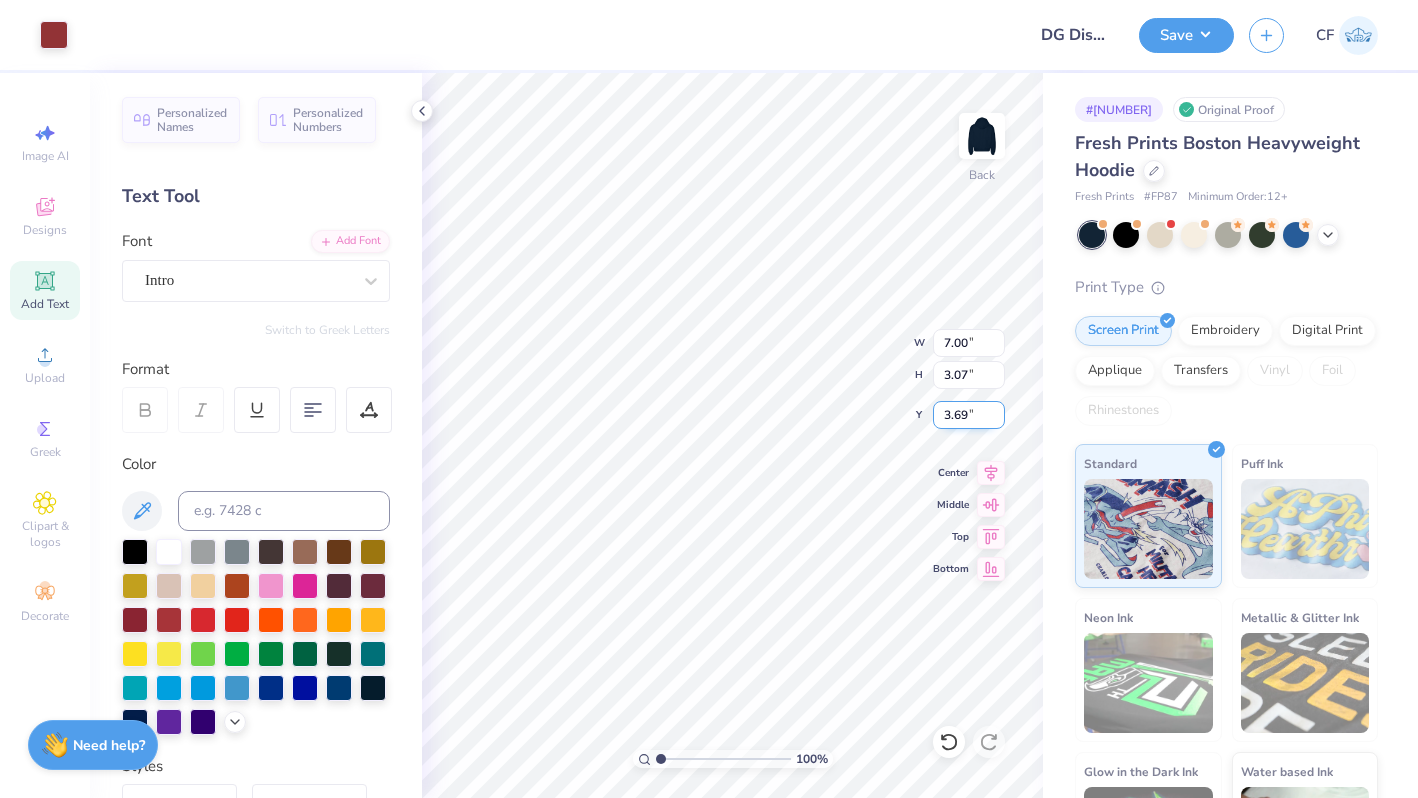 click on "3.69" at bounding box center [969, 415] 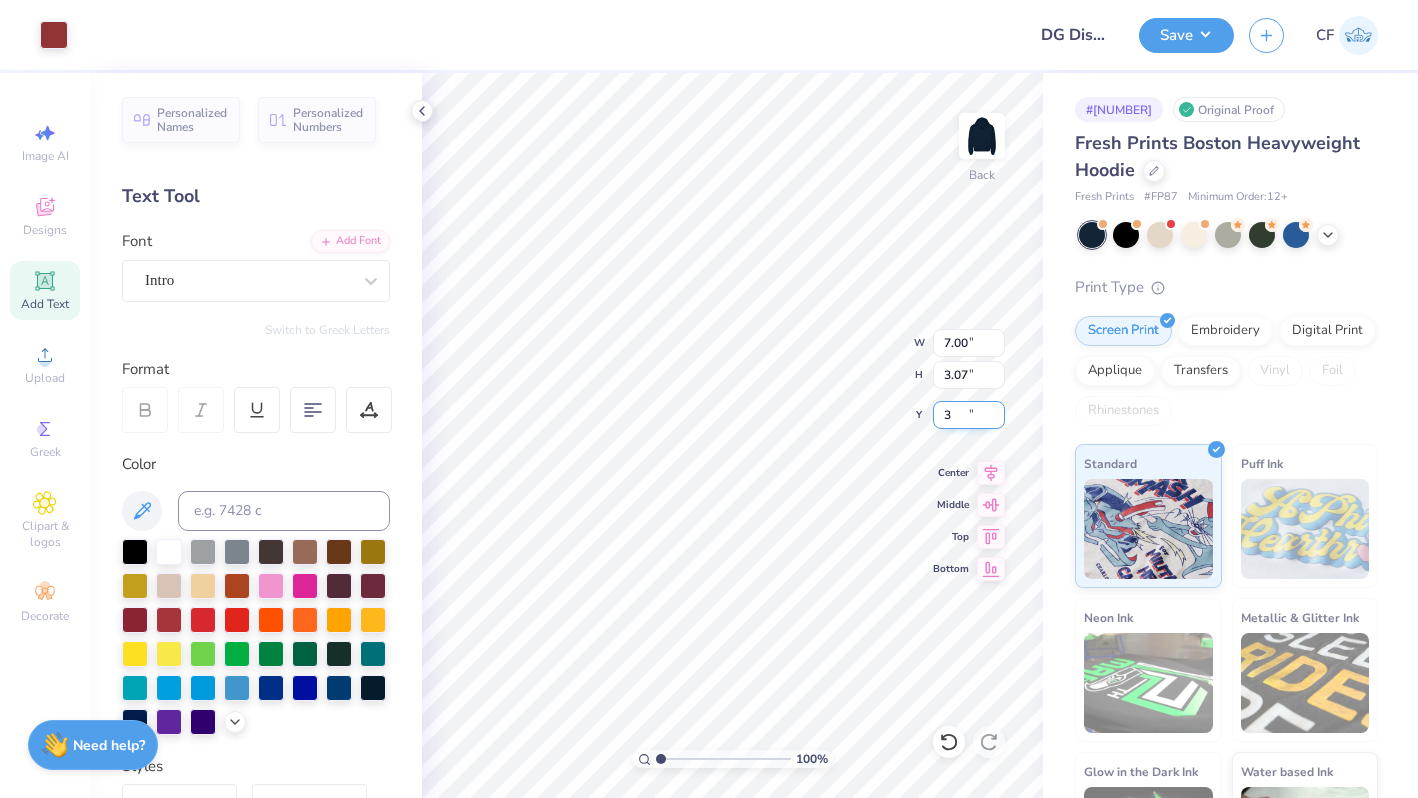 type on "3.00" 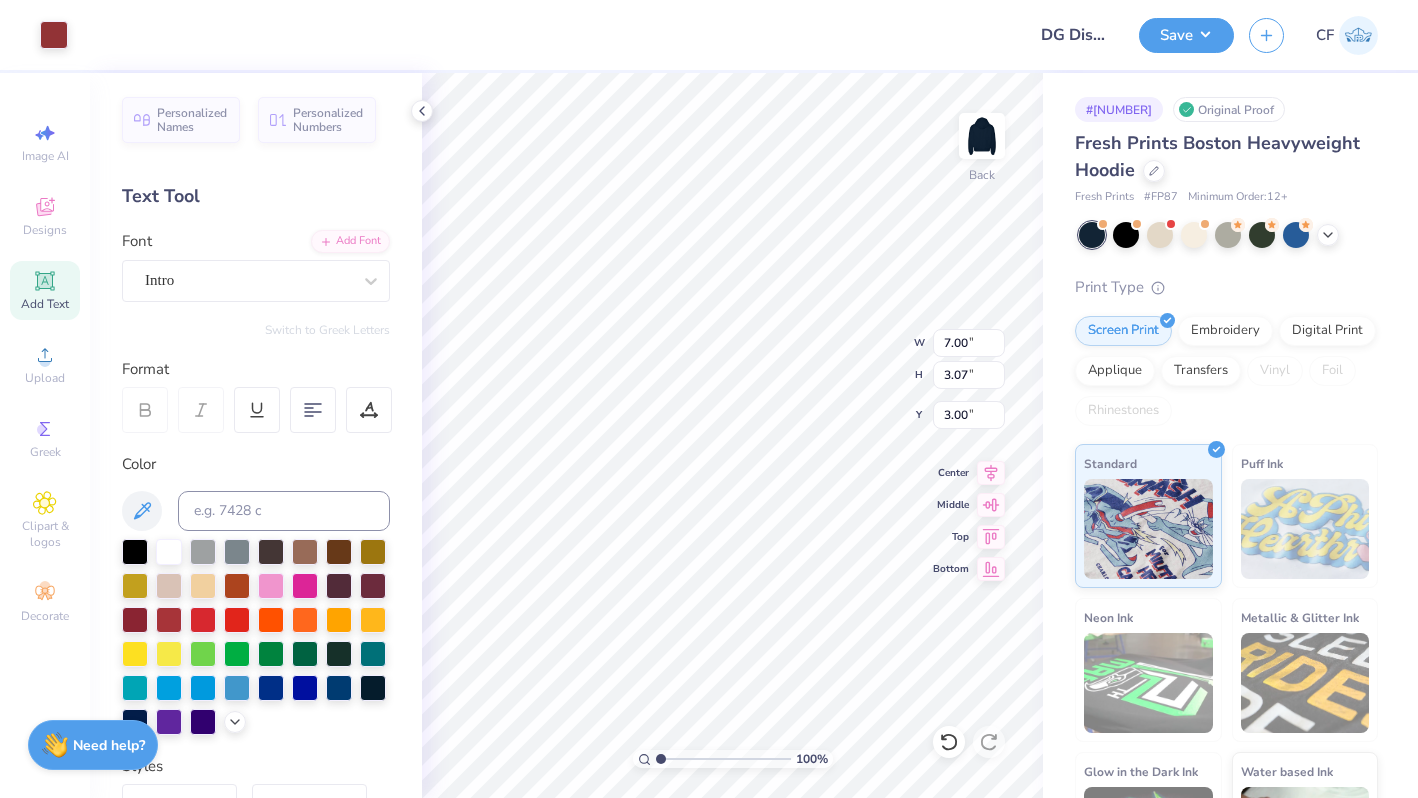 type on "9.15" 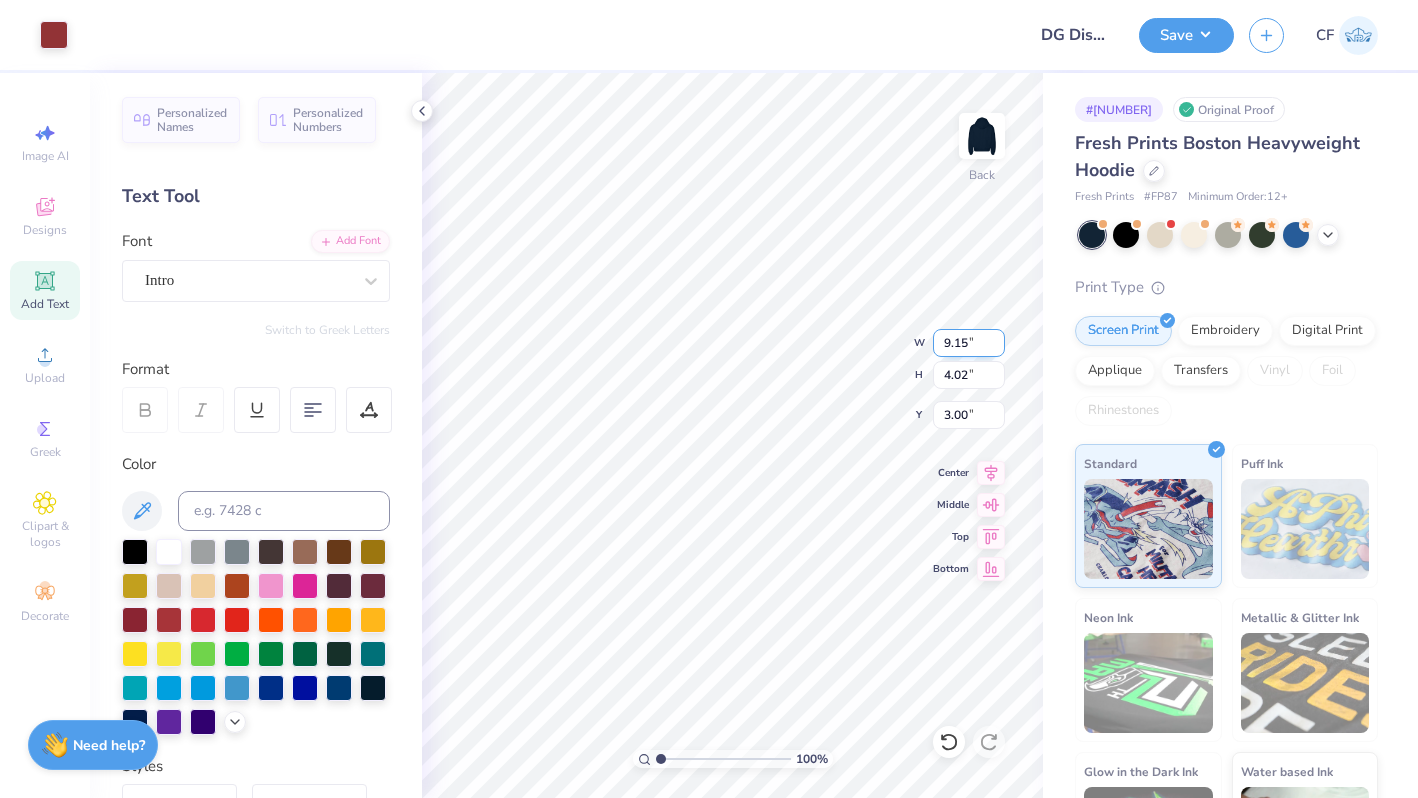 click on "9.15" at bounding box center (969, 343) 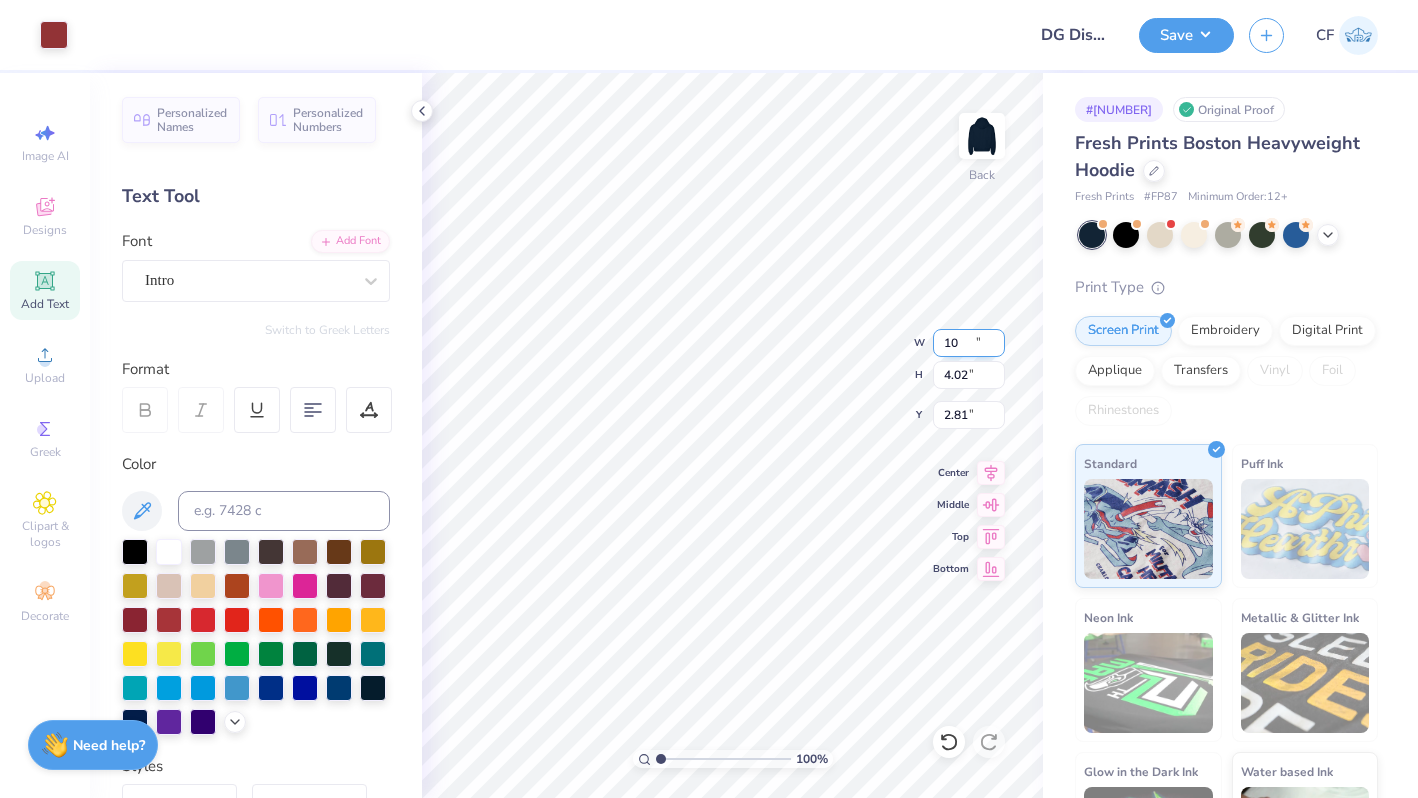 type on "10.00" 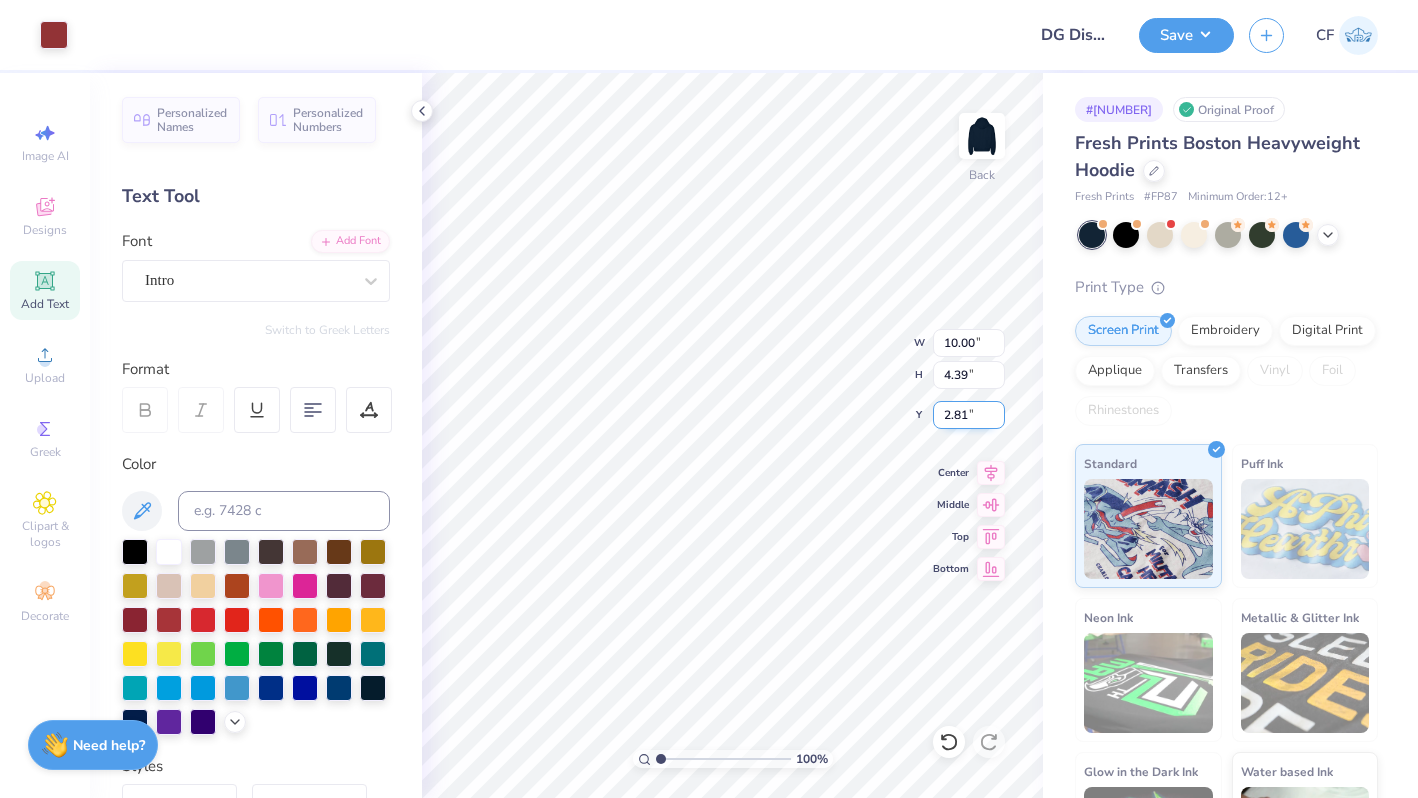 click on "2.81" at bounding box center [969, 415] 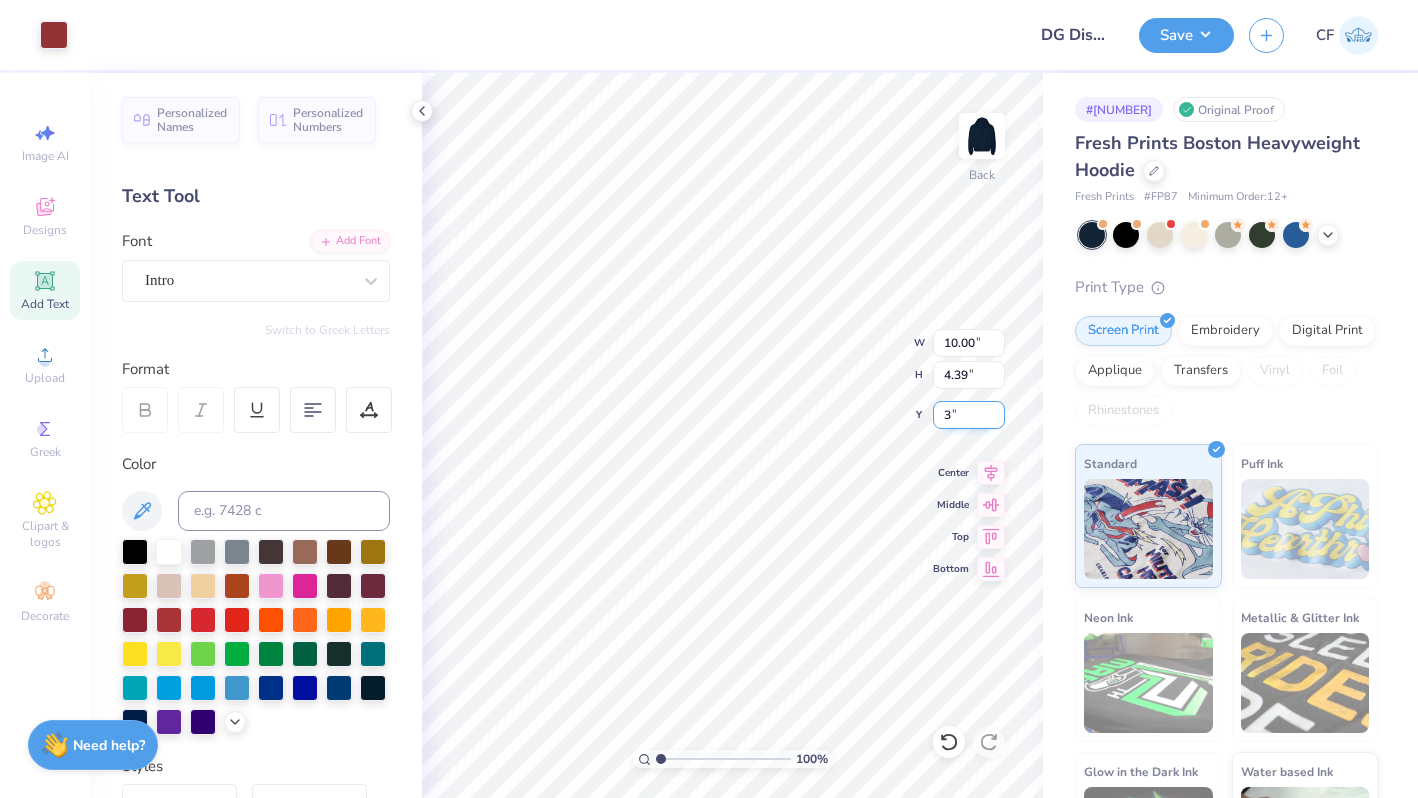 type on "3.00" 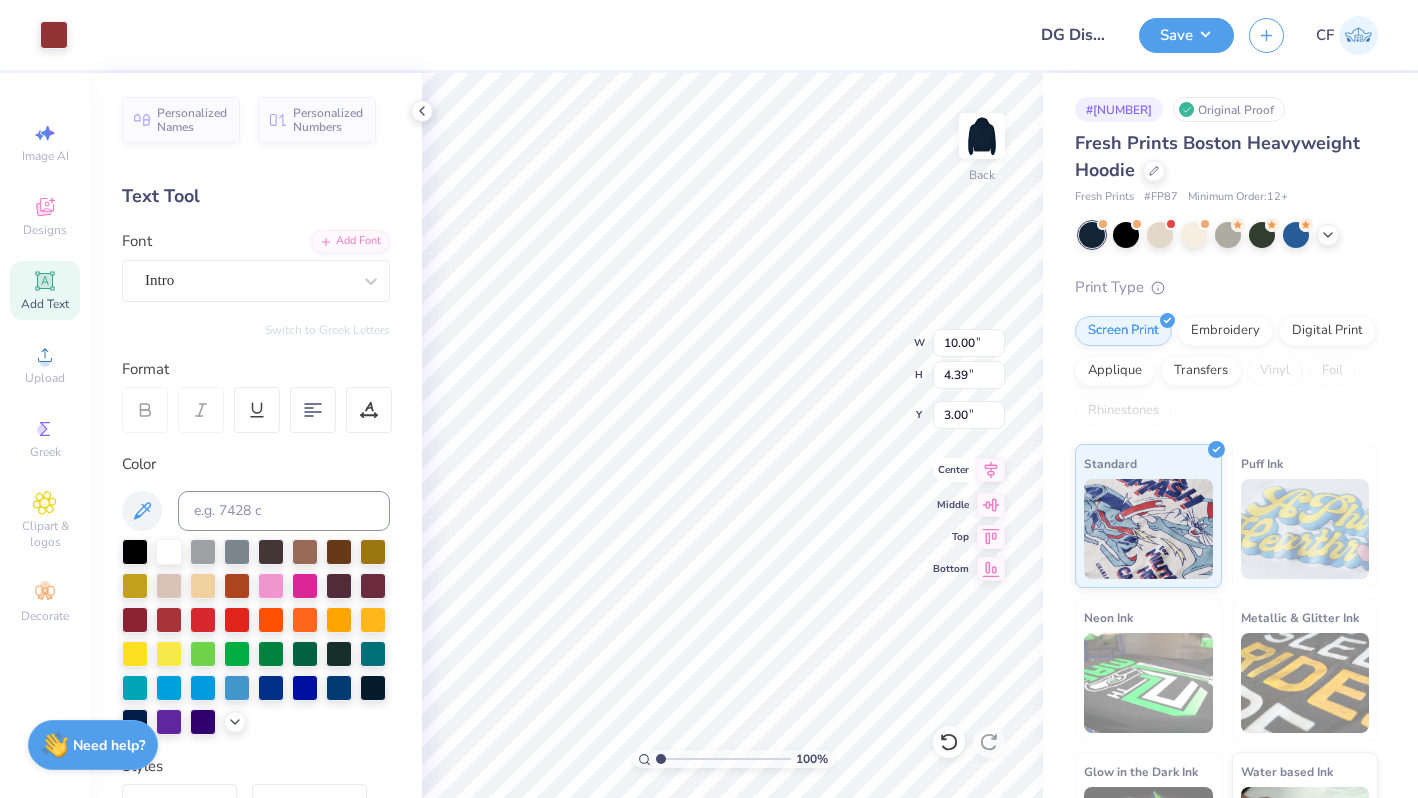 click 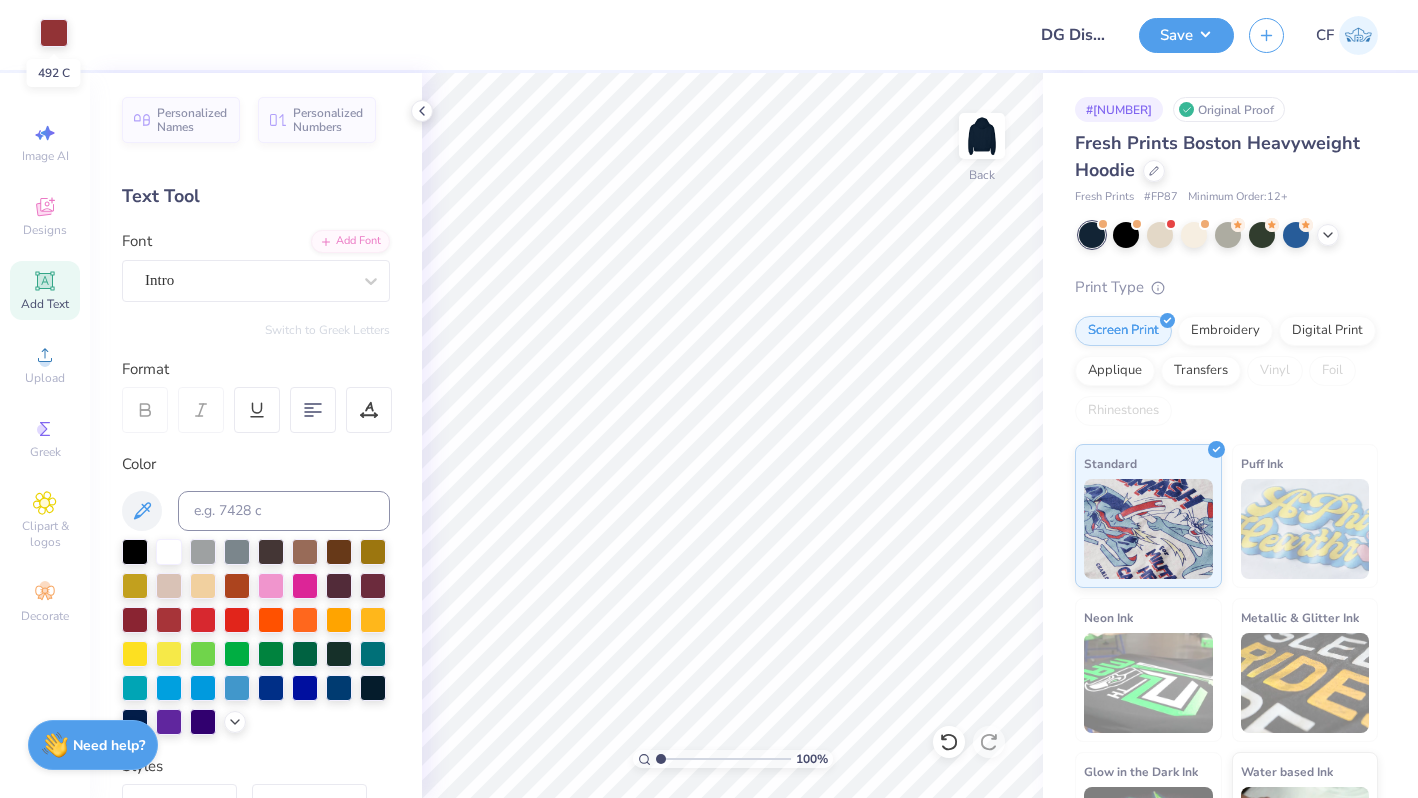 click at bounding box center (54, 33) 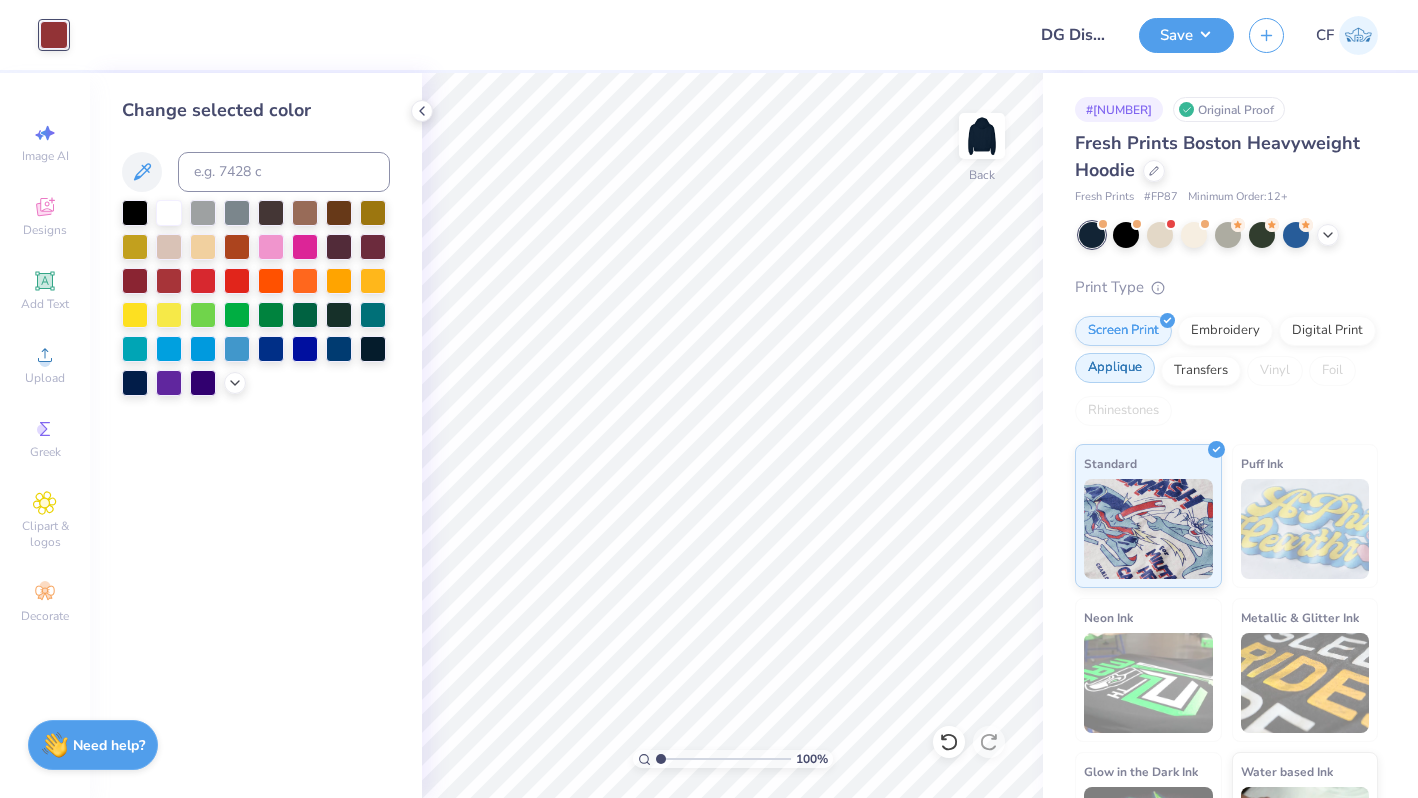 click on "Applique" at bounding box center (1115, 368) 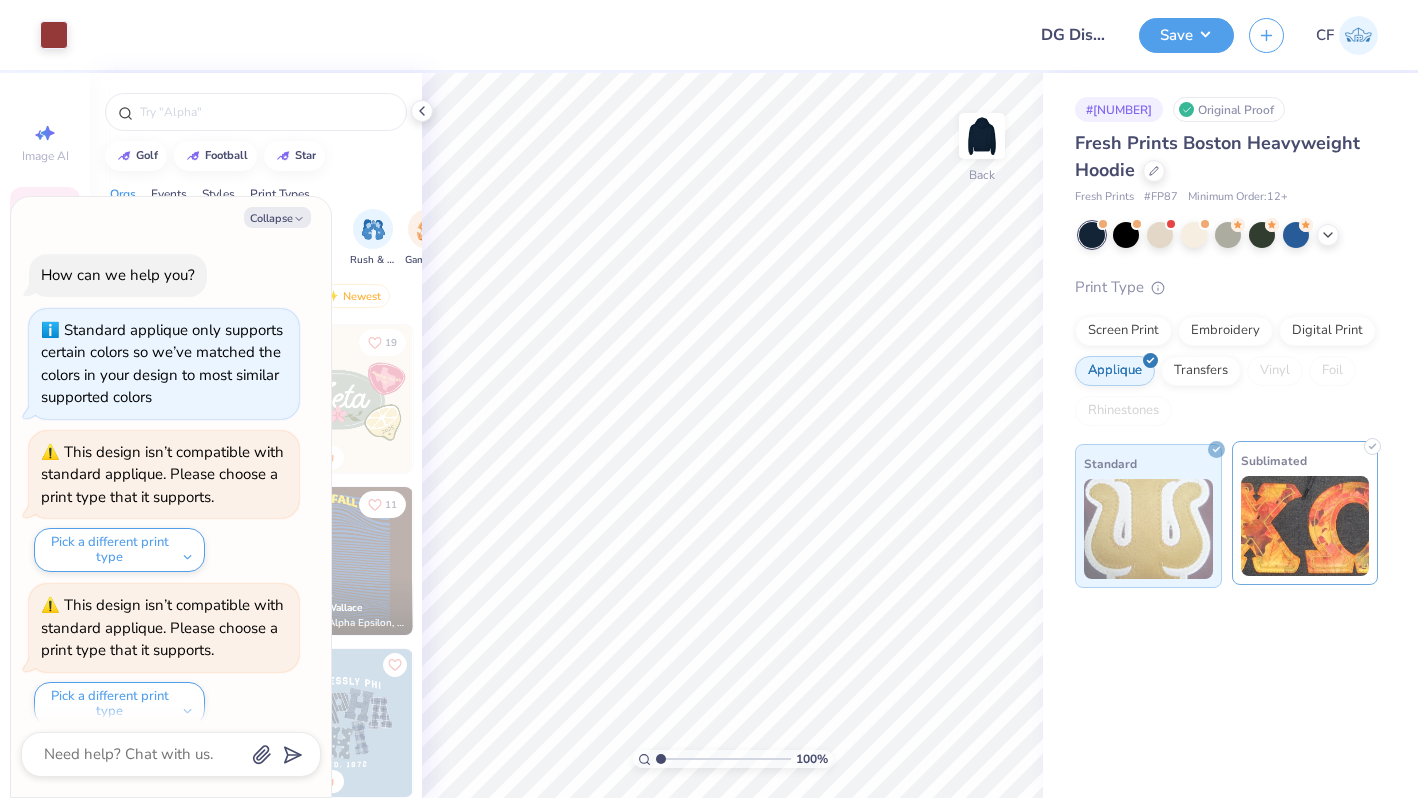 scroll, scrollTop: 173, scrollLeft: 0, axis: vertical 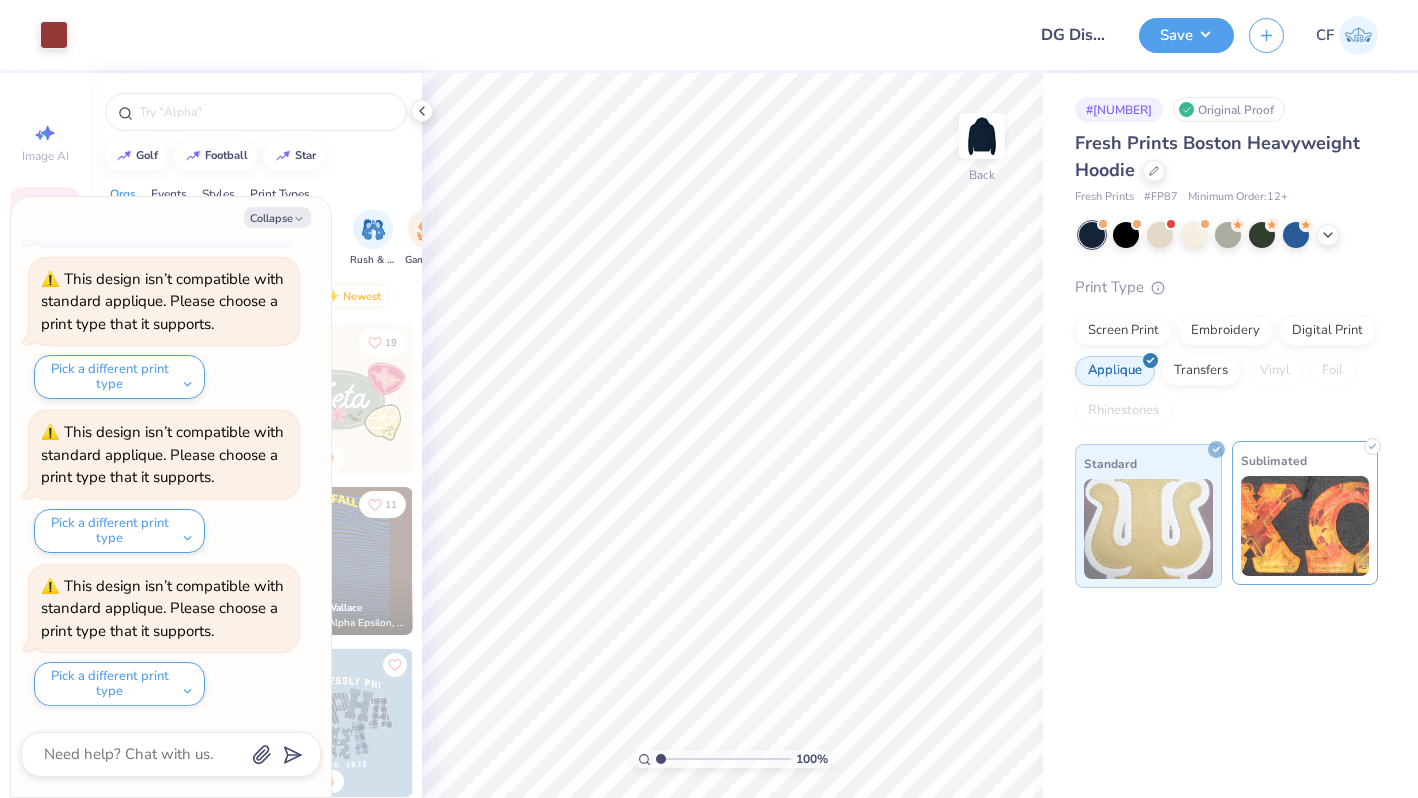 click at bounding box center (1305, 526) 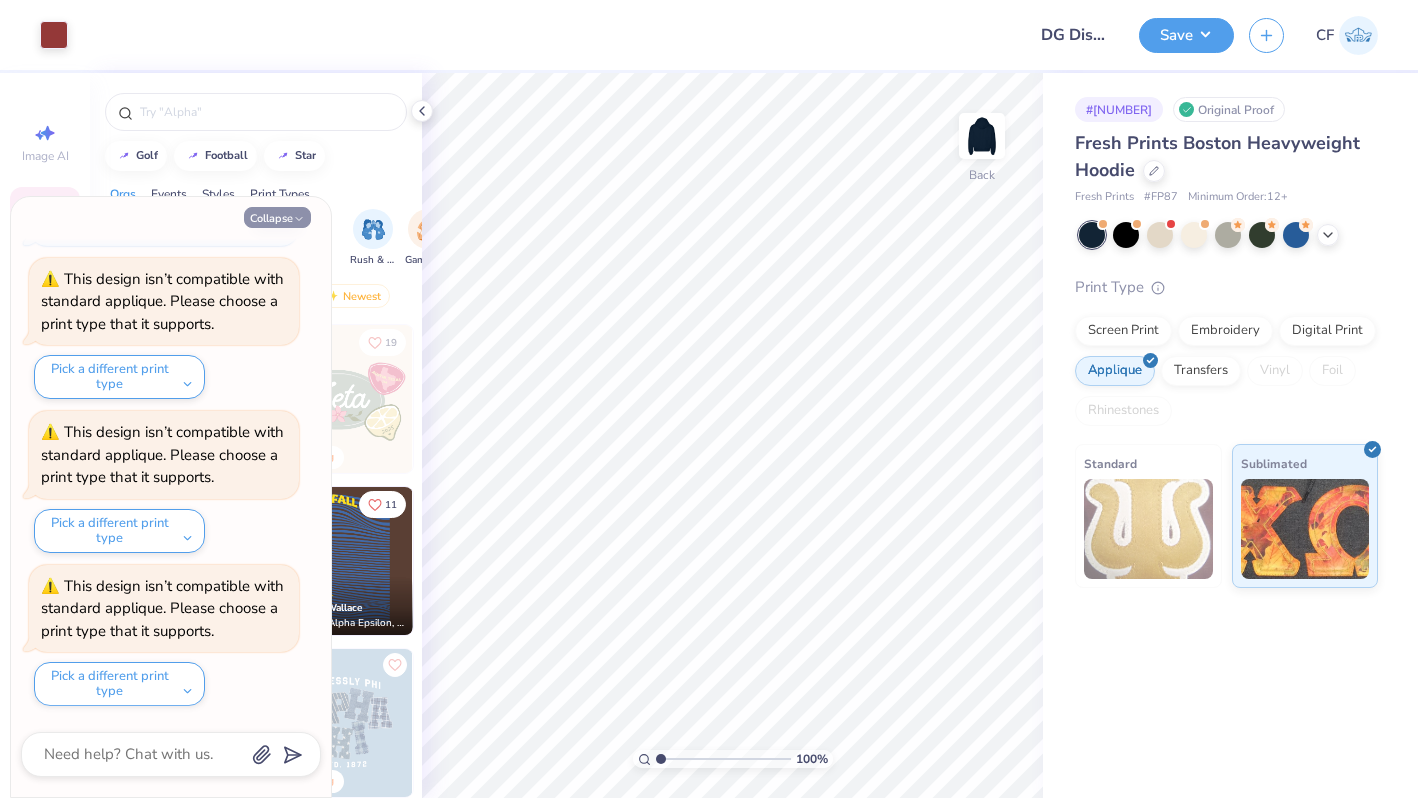 click on "Collapse" at bounding box center [277, 217] 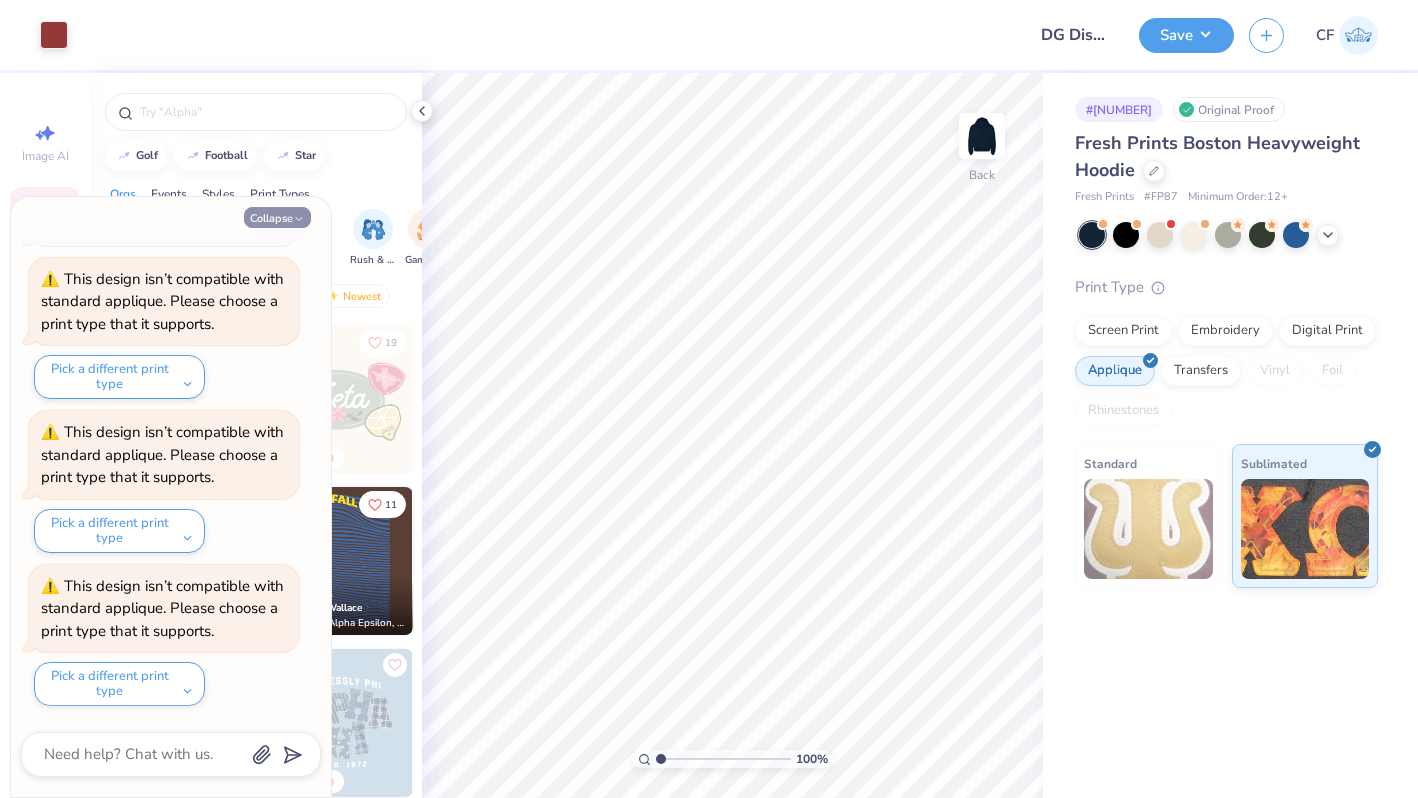 type on "x" 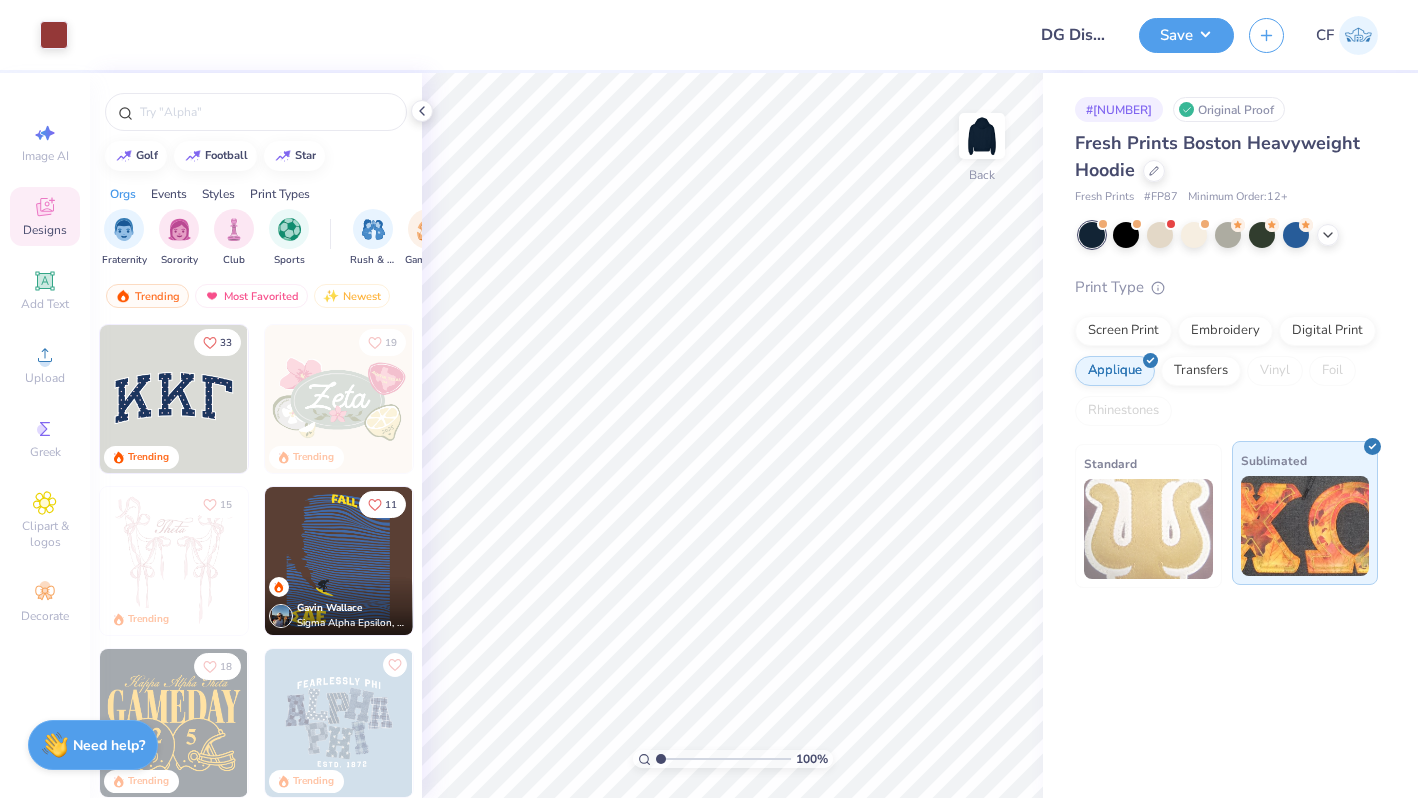 click at bounding box center [1305, 526] 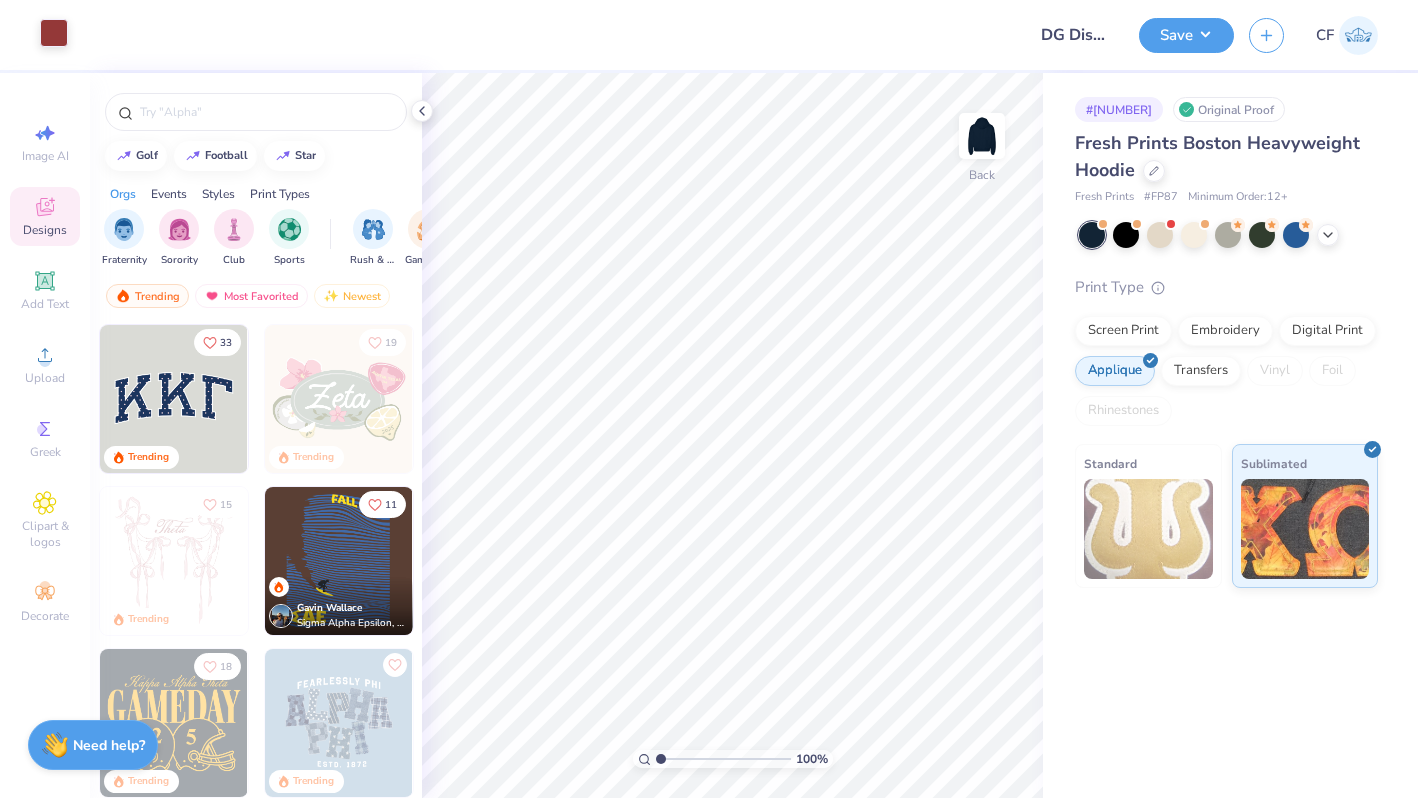 click at bounding box center (54, 33) 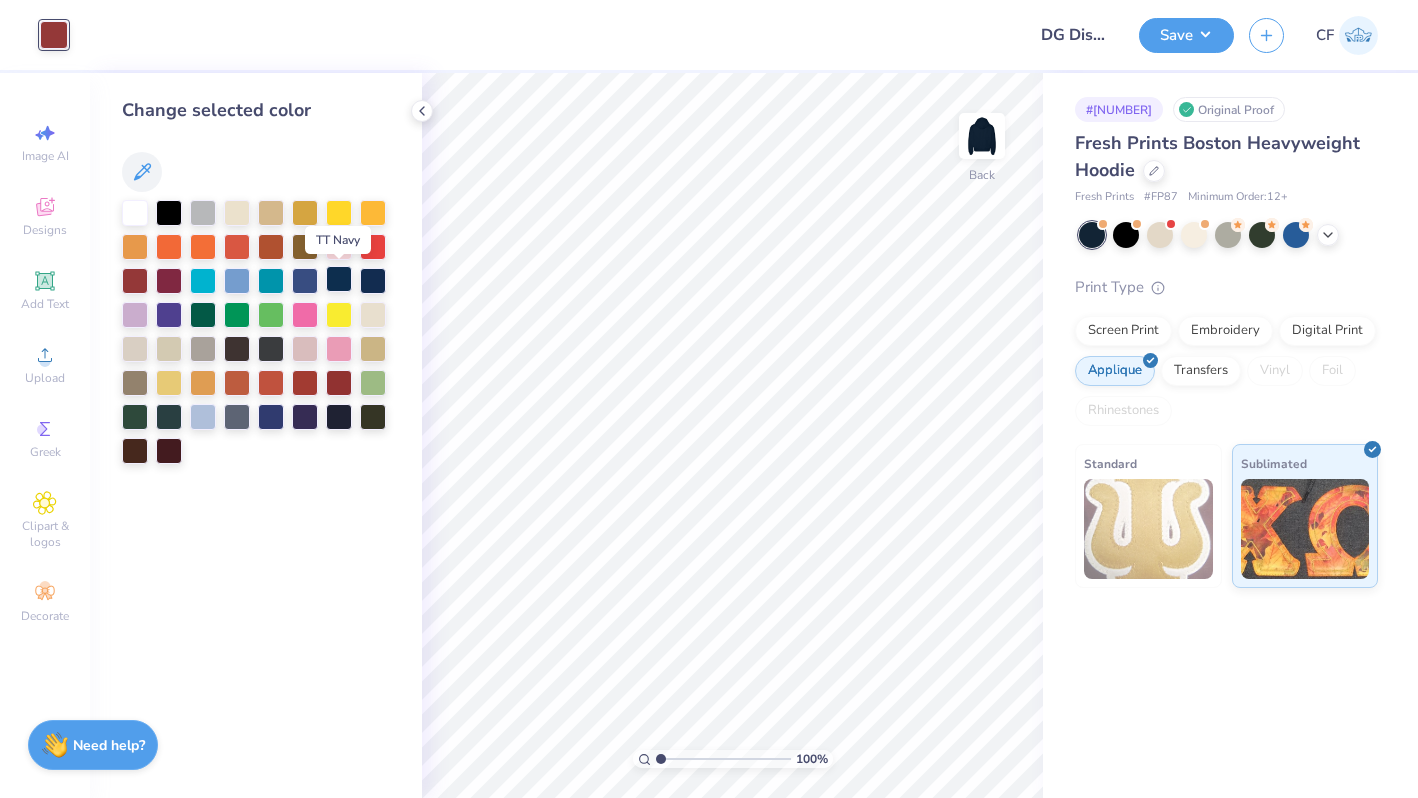 click at bounding box center [339, 279] 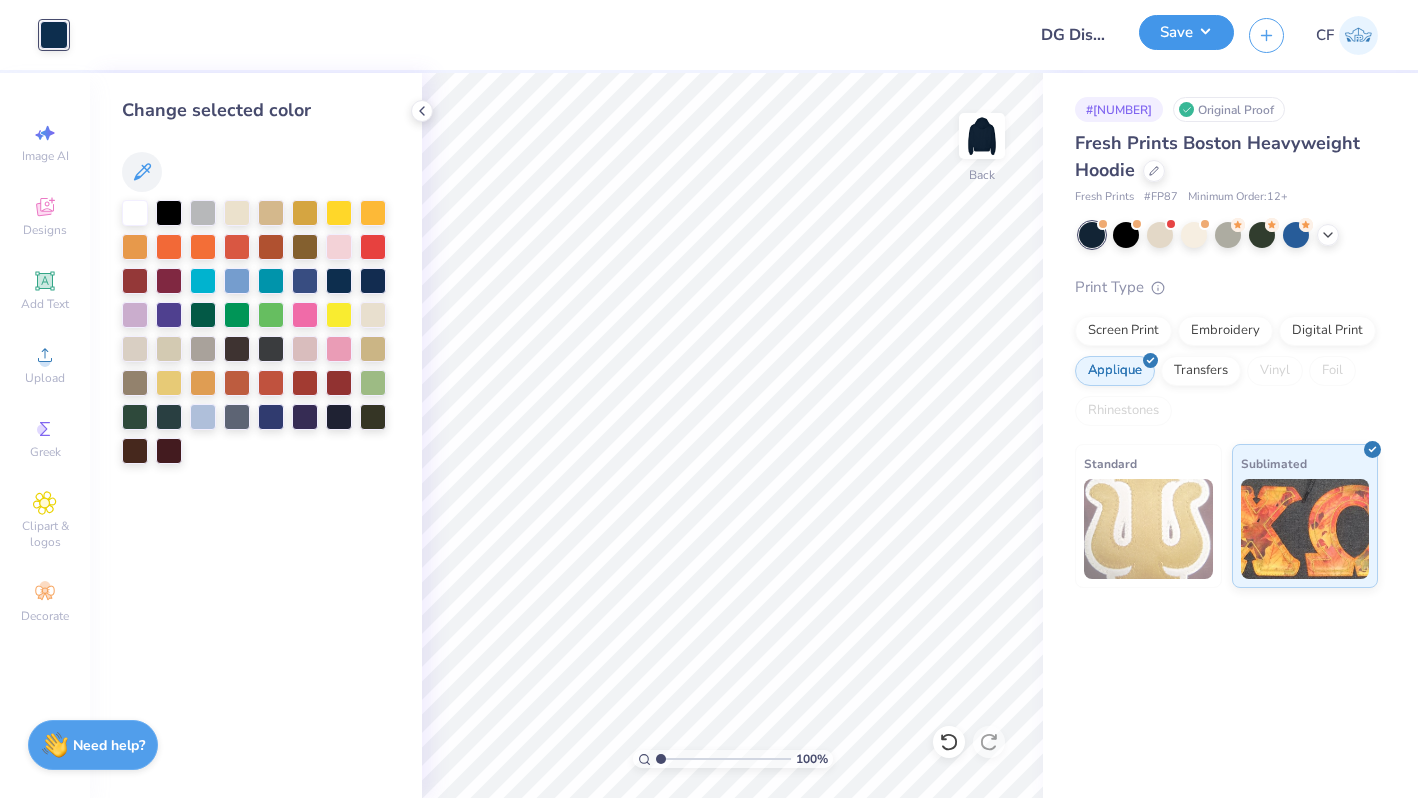 click on "Save" at bounding box center (1186, 32) 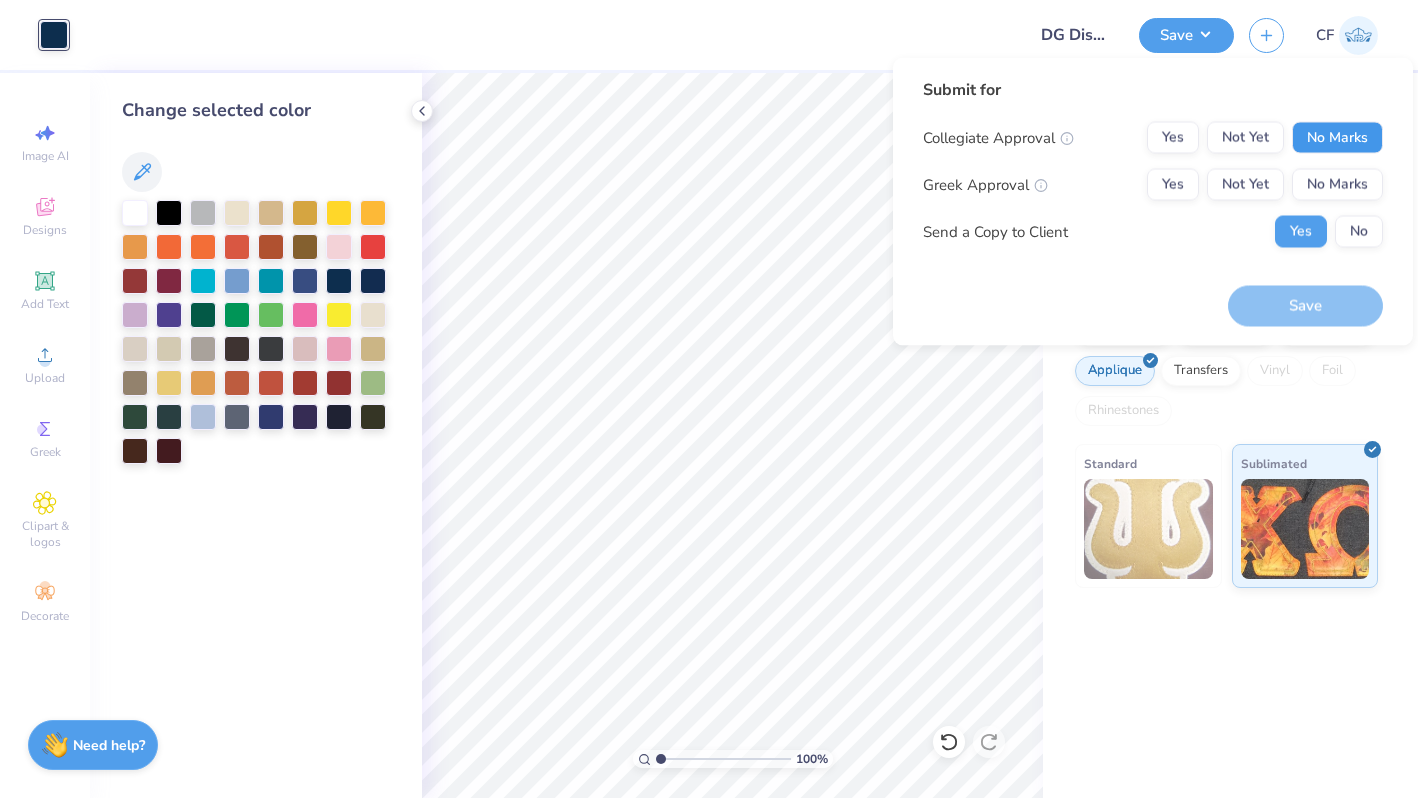 click on "No Marks" at bounding box center [1337, 138] 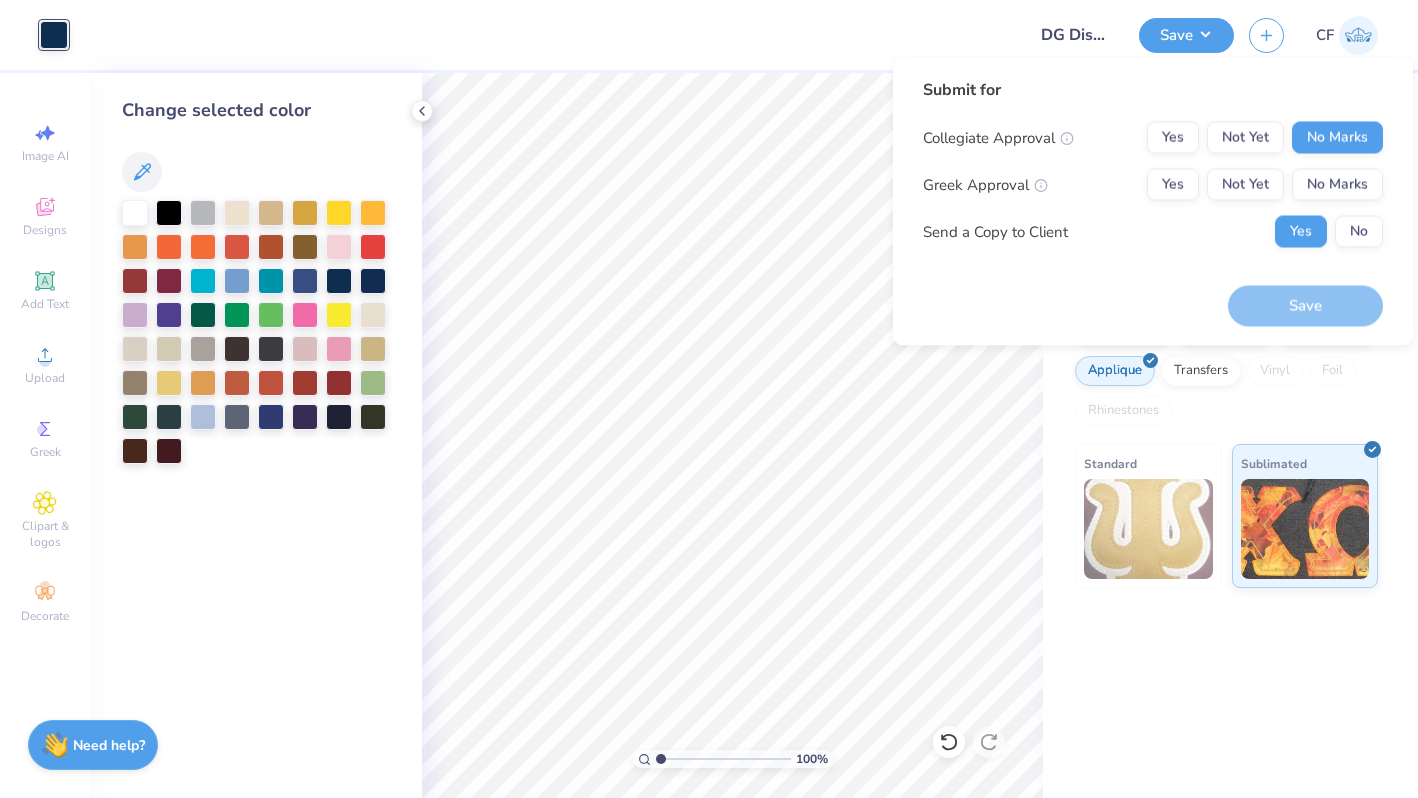 click on "Yes Not Yet No Marks" at bounding box center [1265, 185] 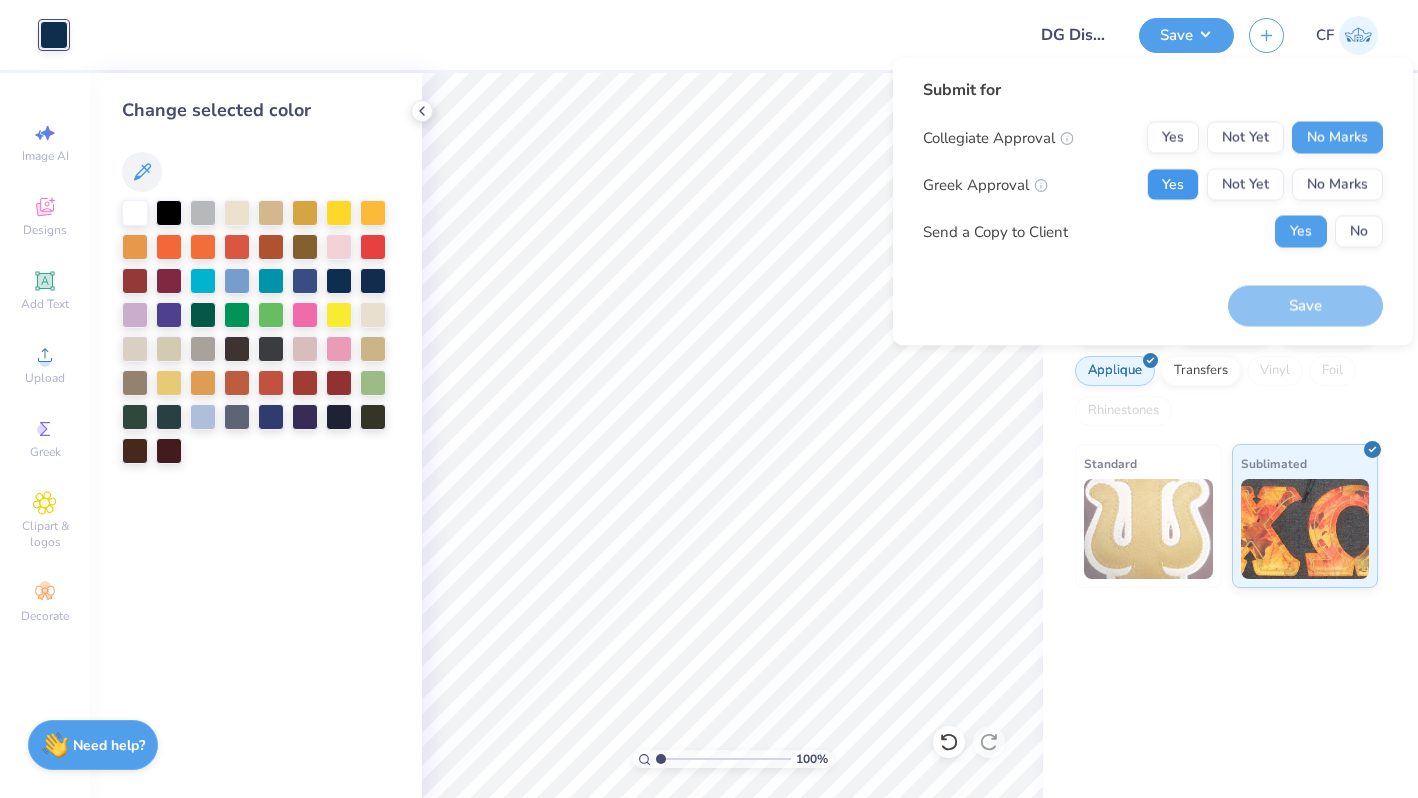 click on "Yes" at bounding box center (1173, 185) 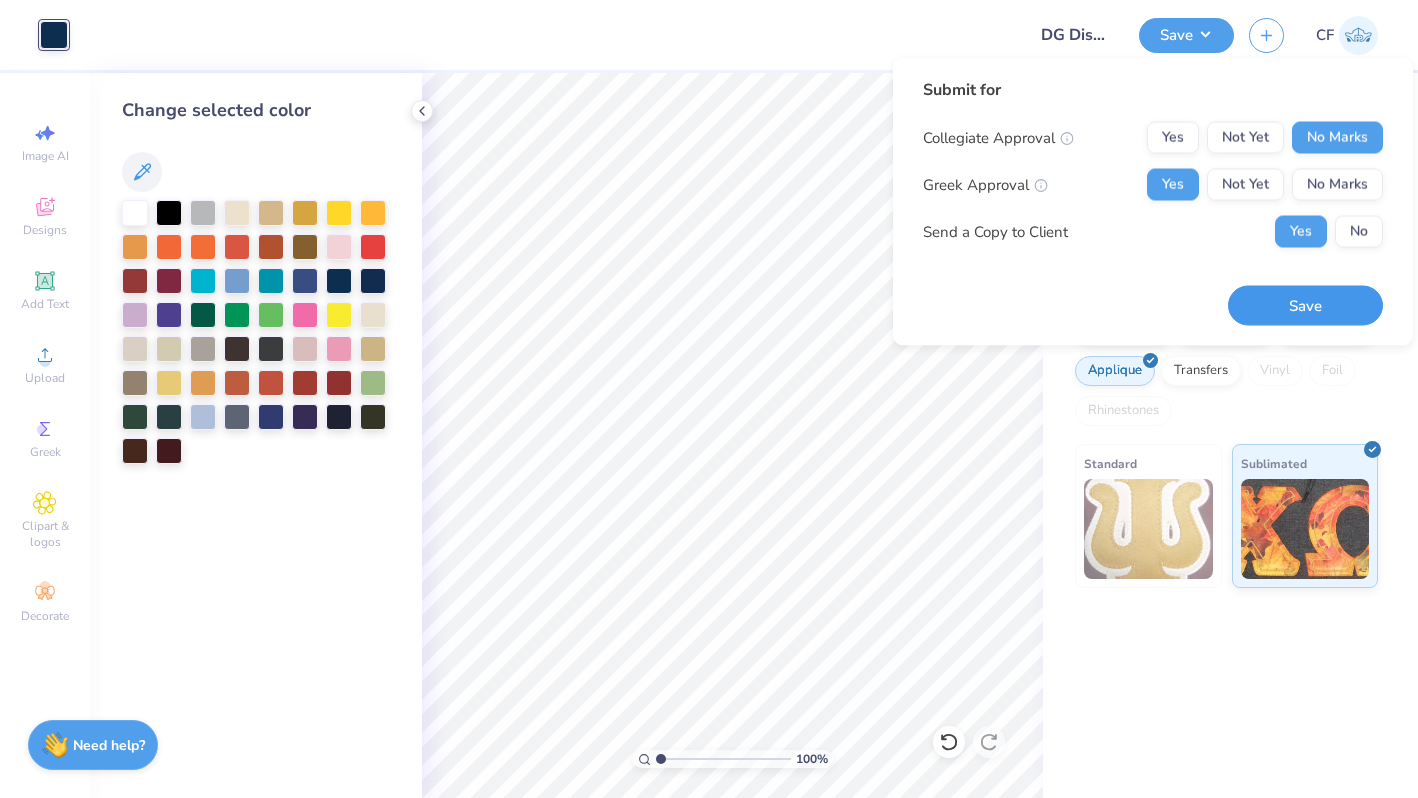 click on "Save" at bounding box center [1305, 305] 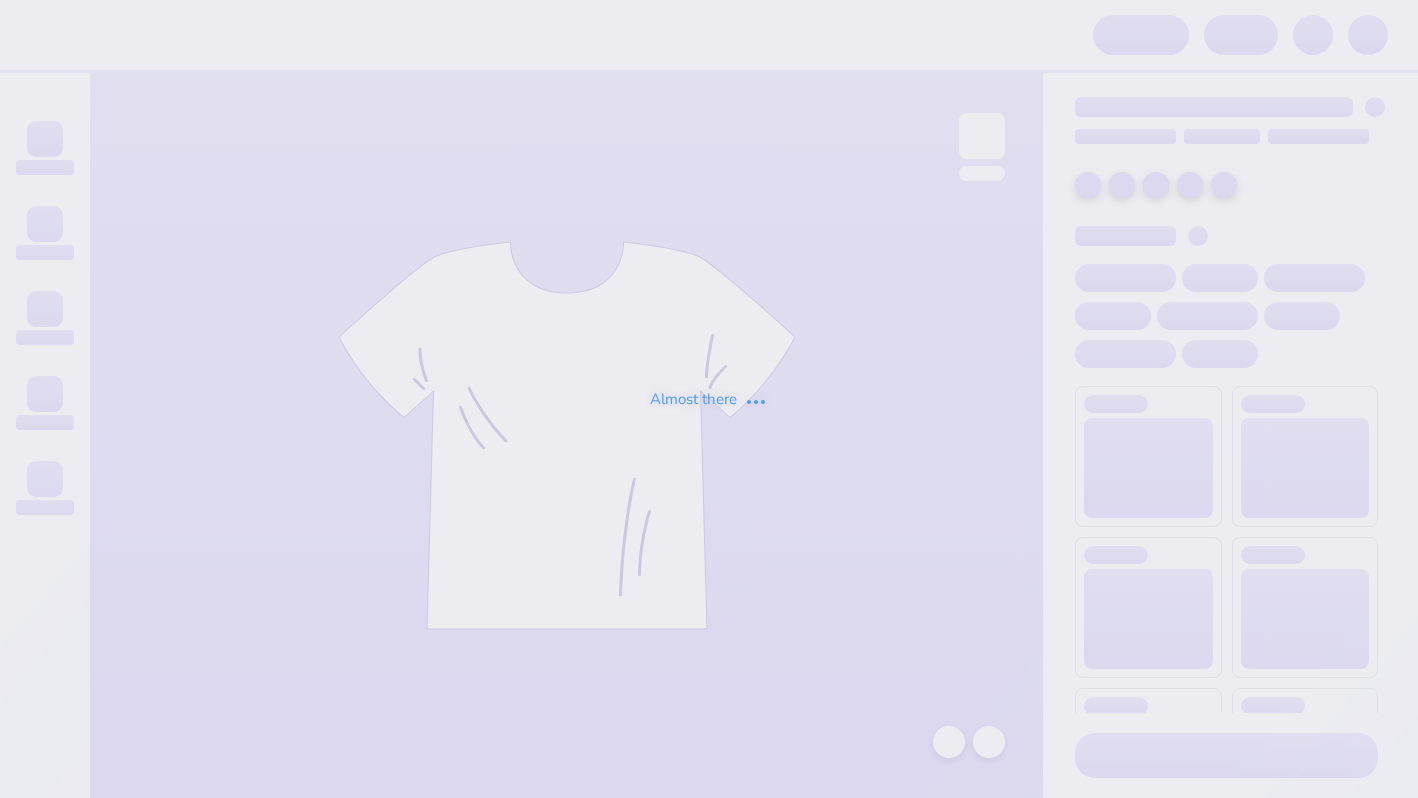 scroll, scrollTop: 0, scrollLeft: 0, axis: both 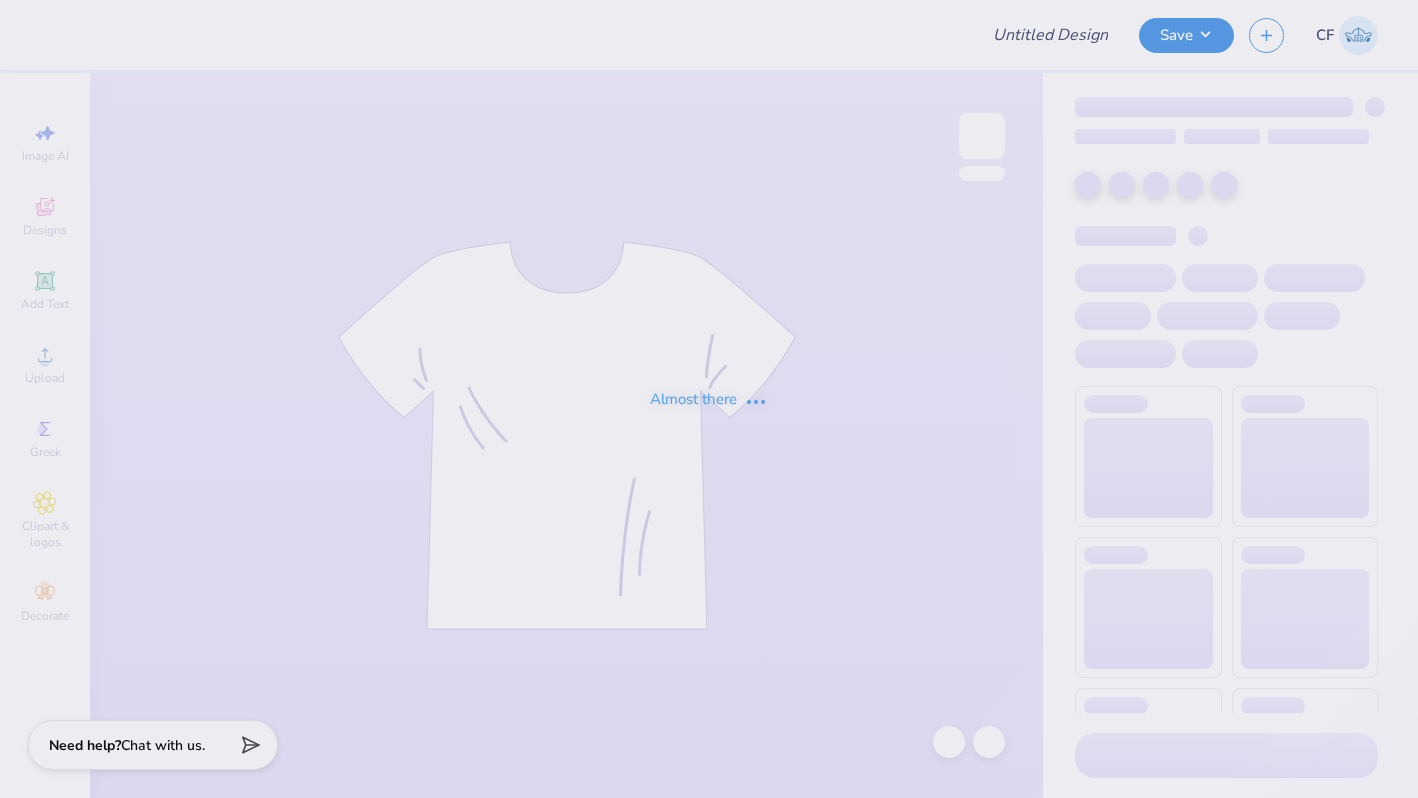 type on "DG Distressed Applique" 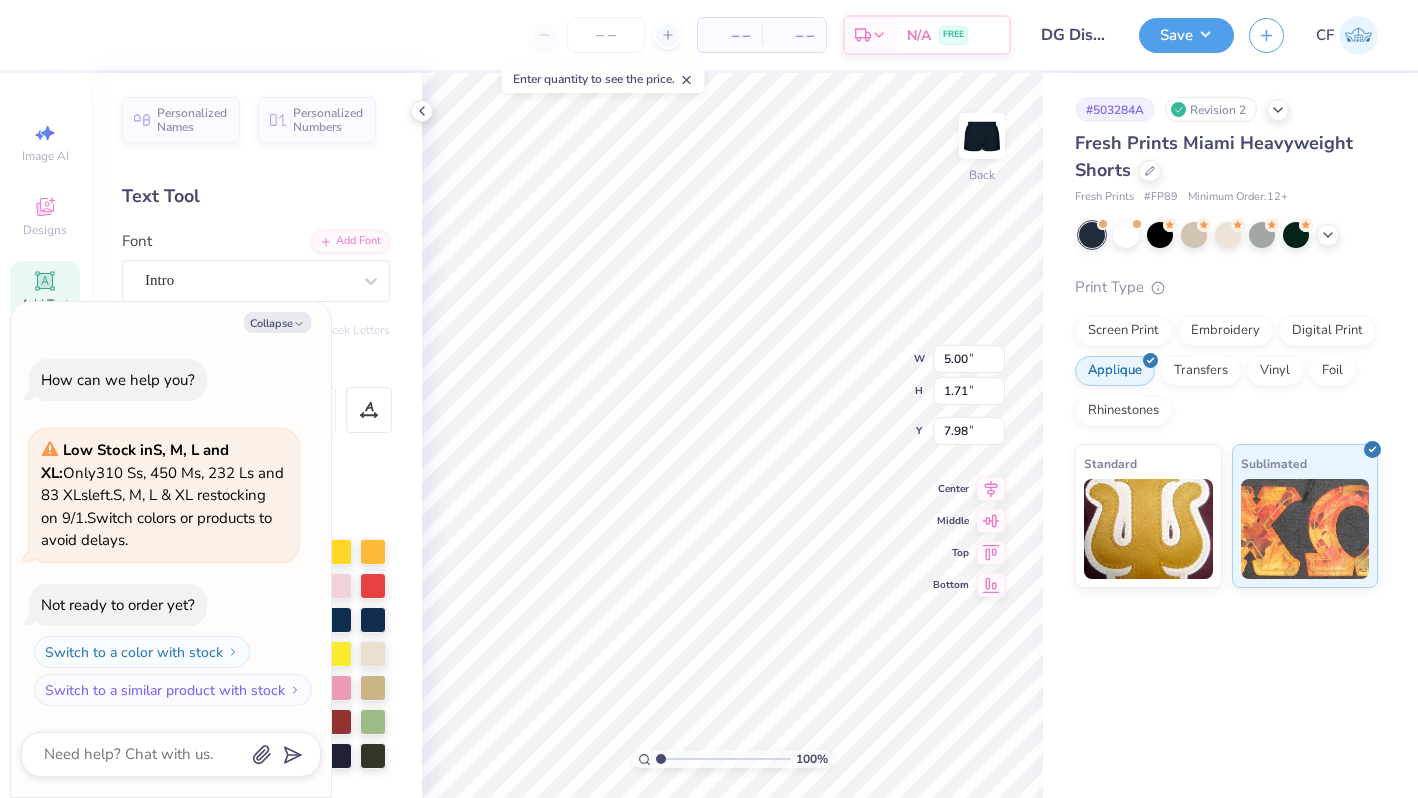 type on "x" 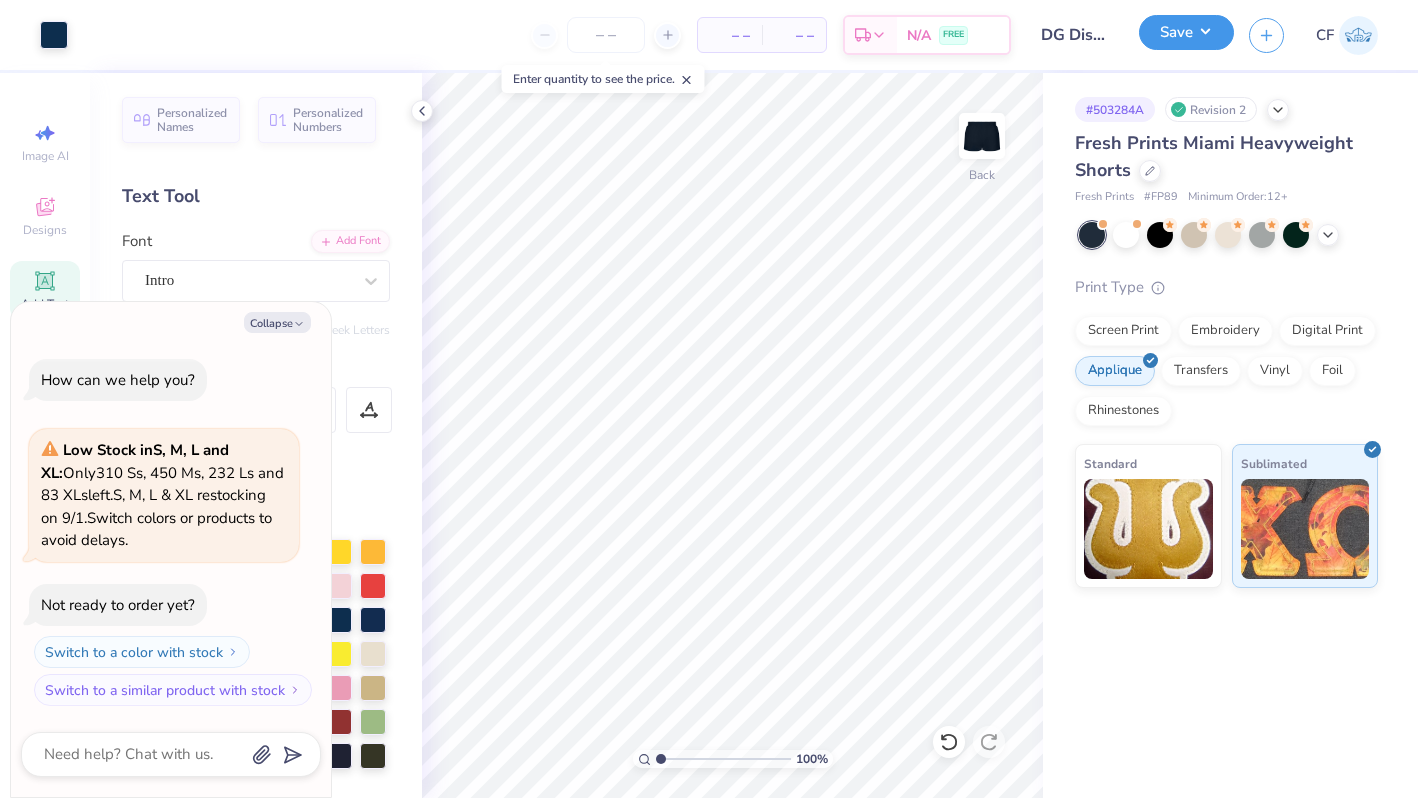 click on "Save" at bounding box center [1186, 32] 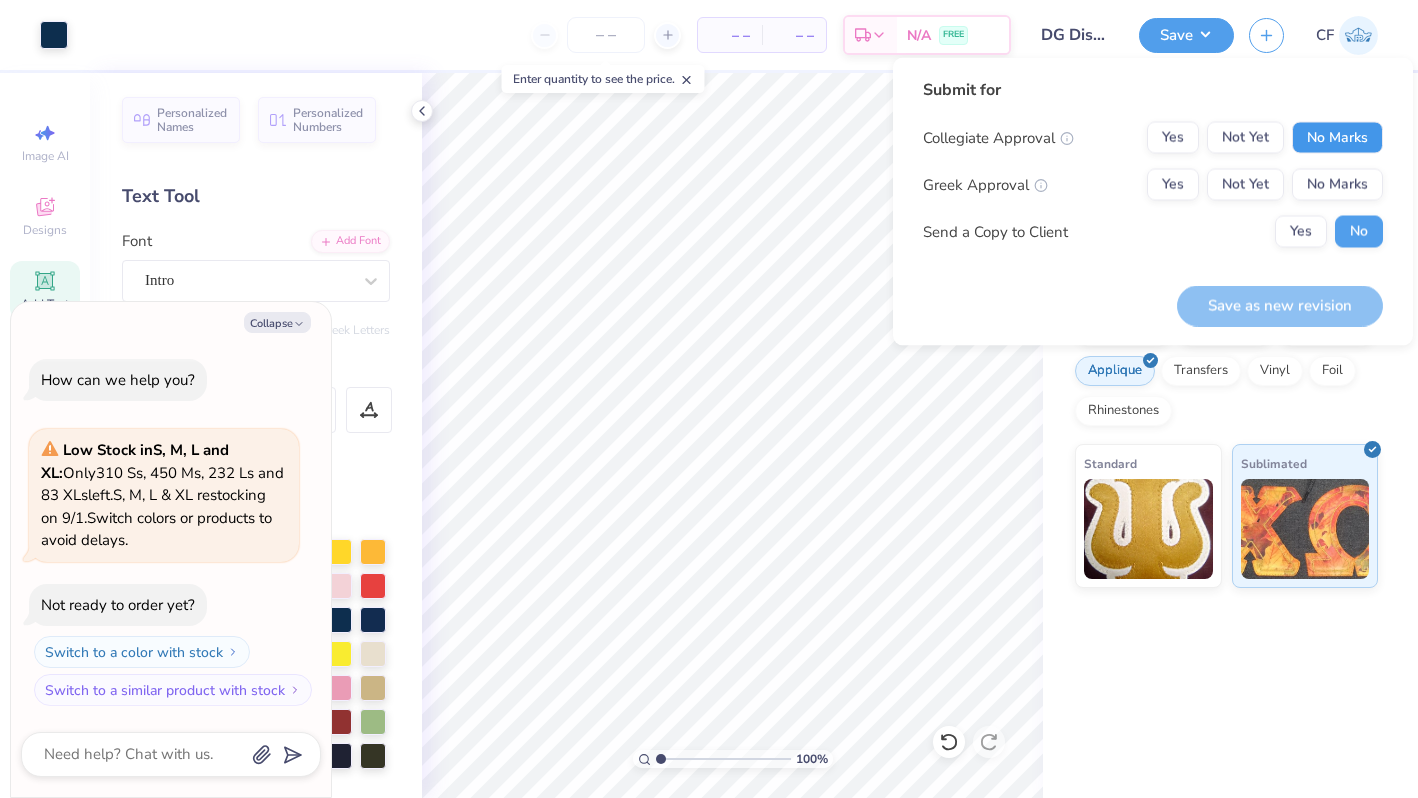 click on "No Marks" at bounding box center [1337, 138] 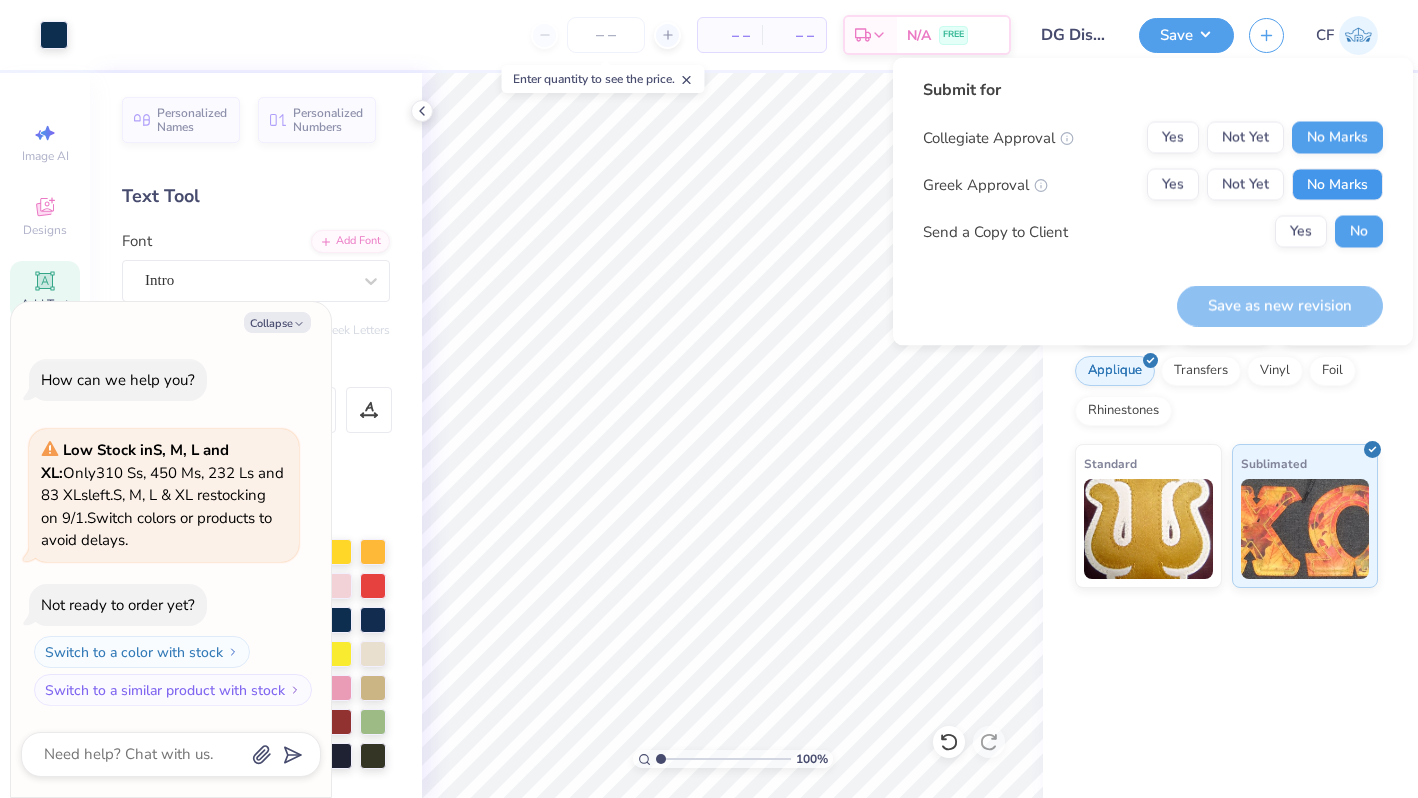 click on "No Marks" at bounding box center [1337, 185] 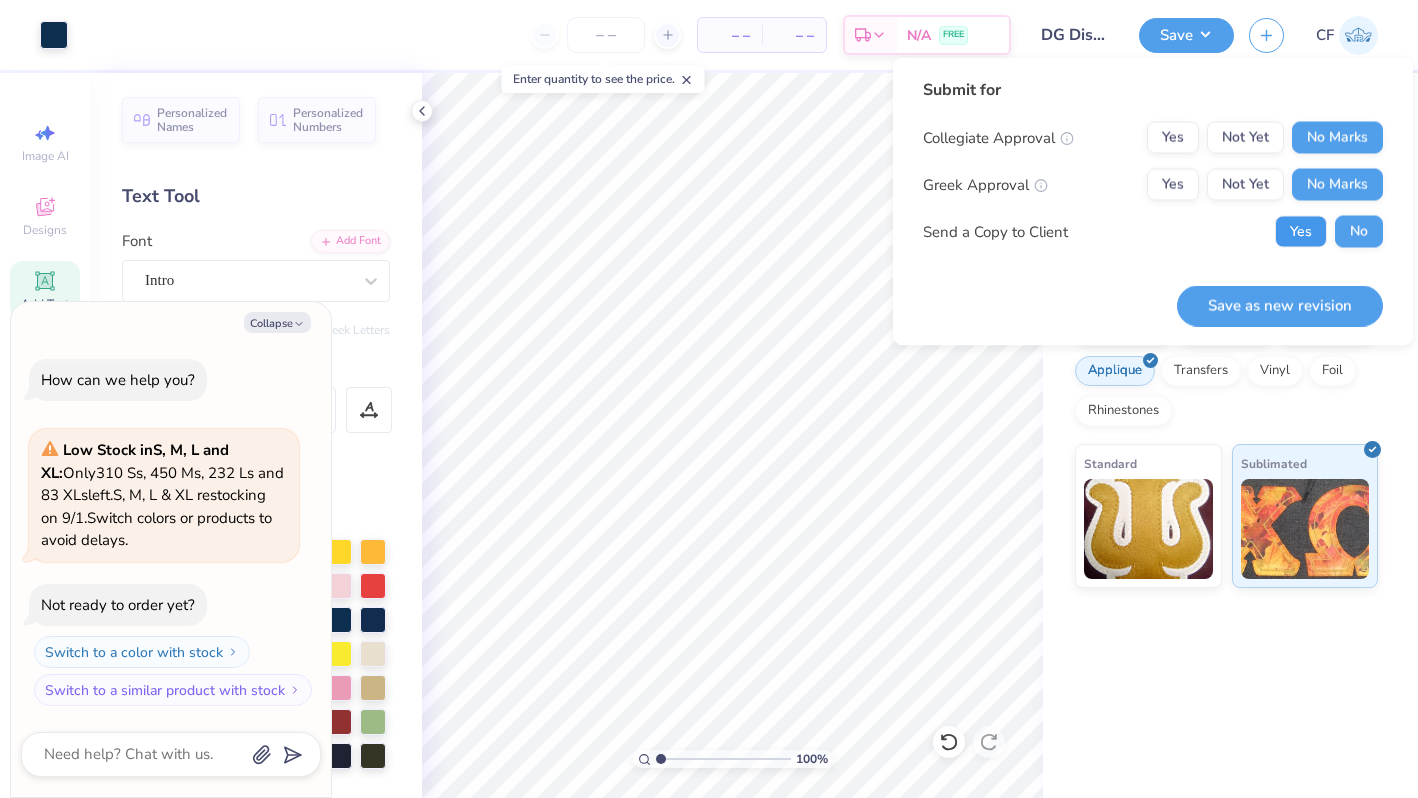 click on "Yes" at bounding box center [1301, 232] 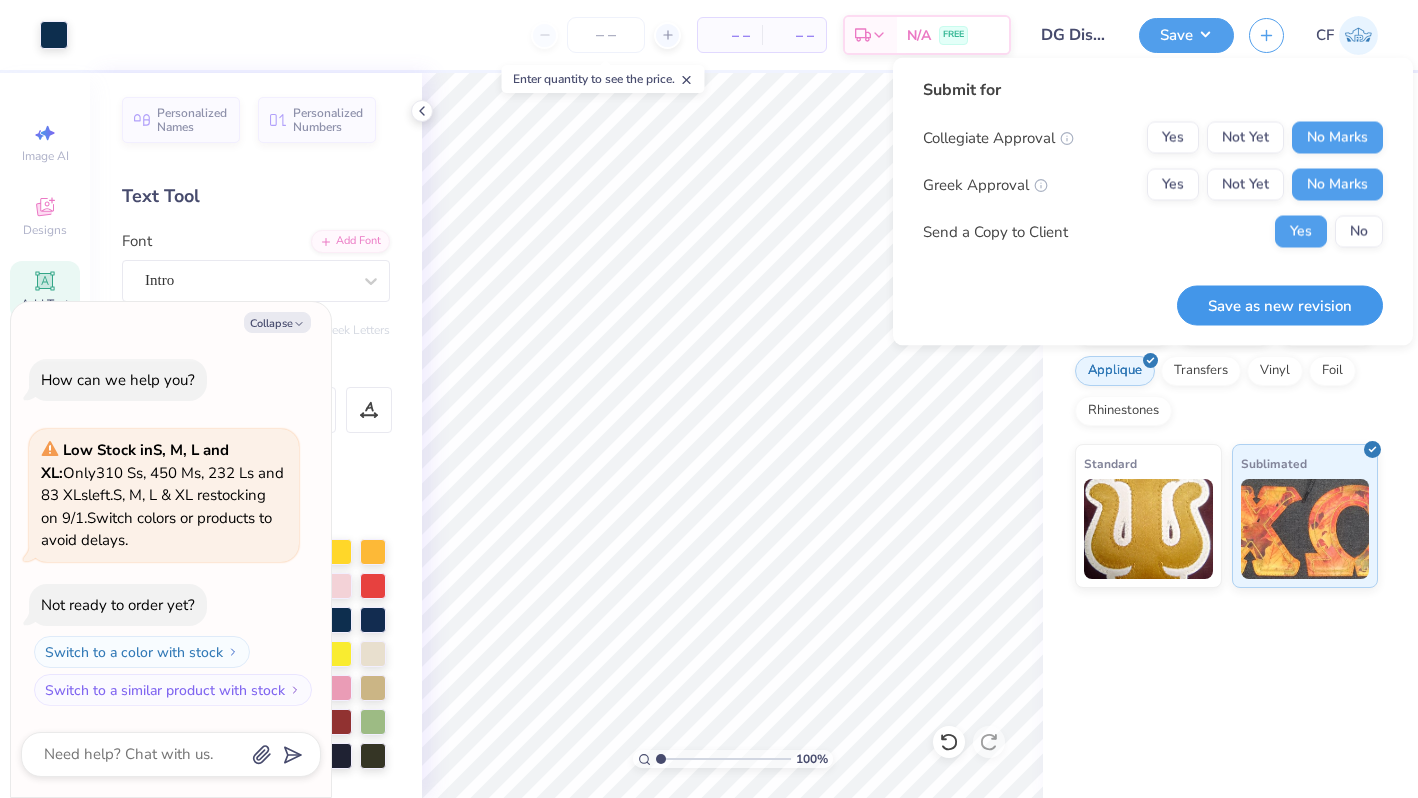 click on "Save as new revision" at bounding box center [1280, 305] 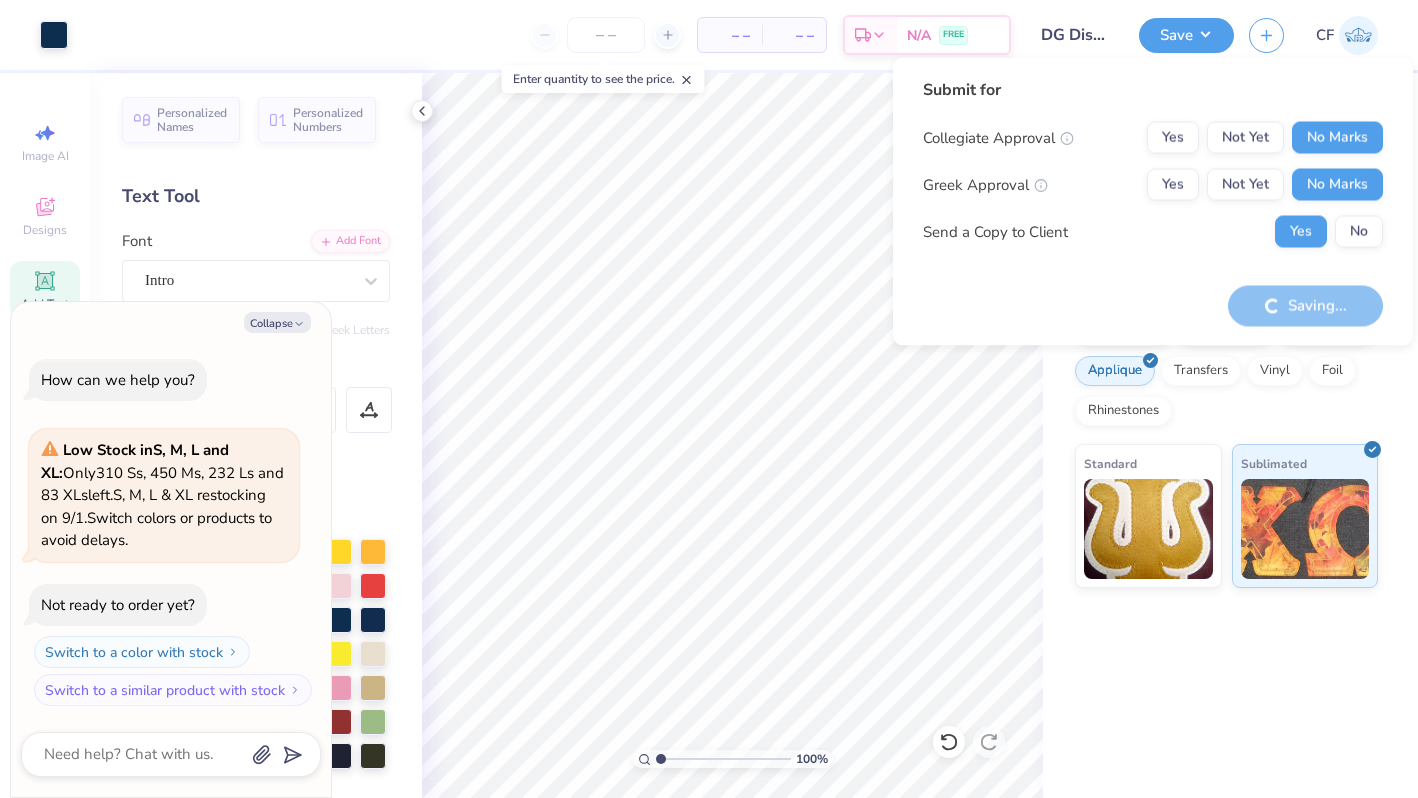 type on "x" 